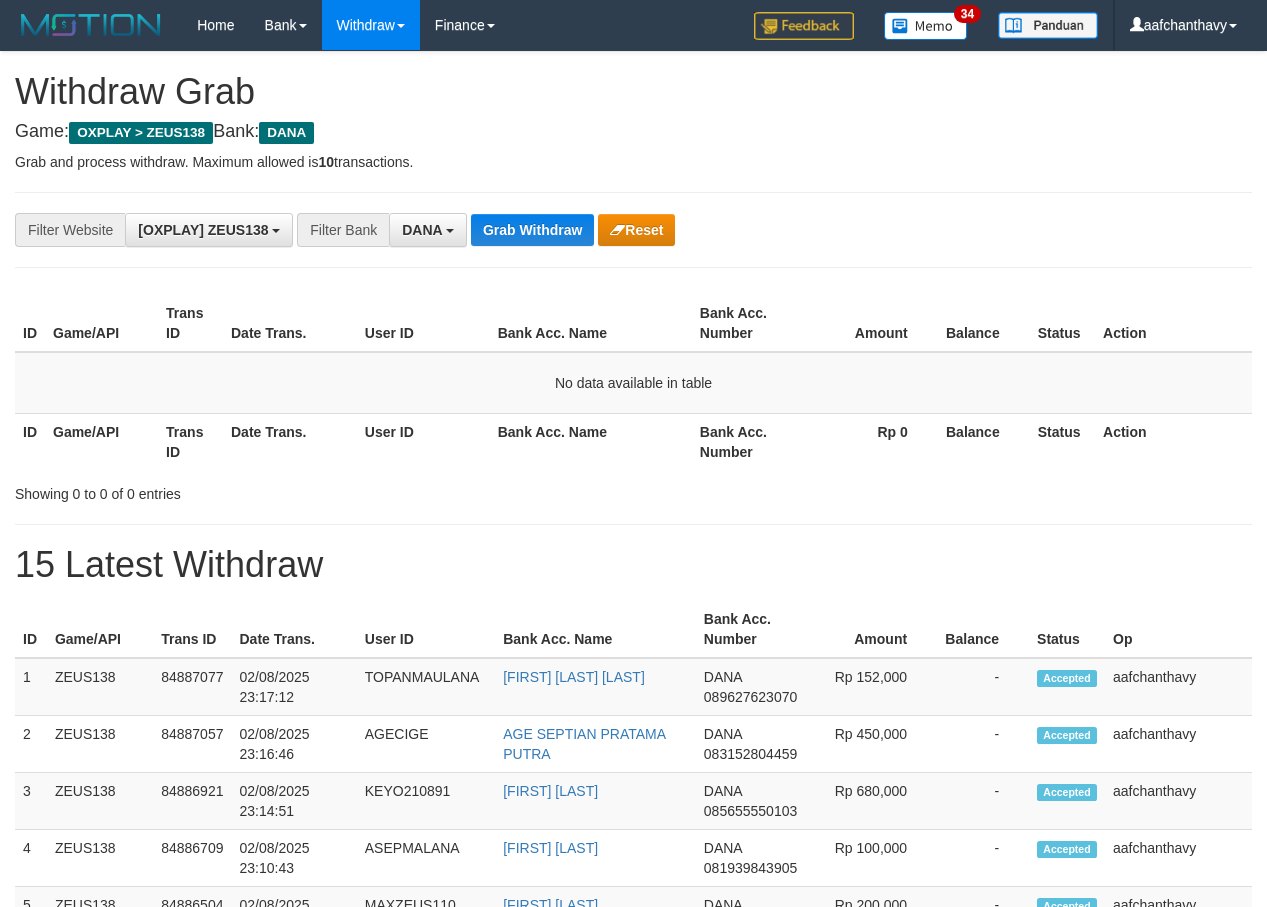 scroll, scrollTop: 0, scrollLeft: 0, axis: both 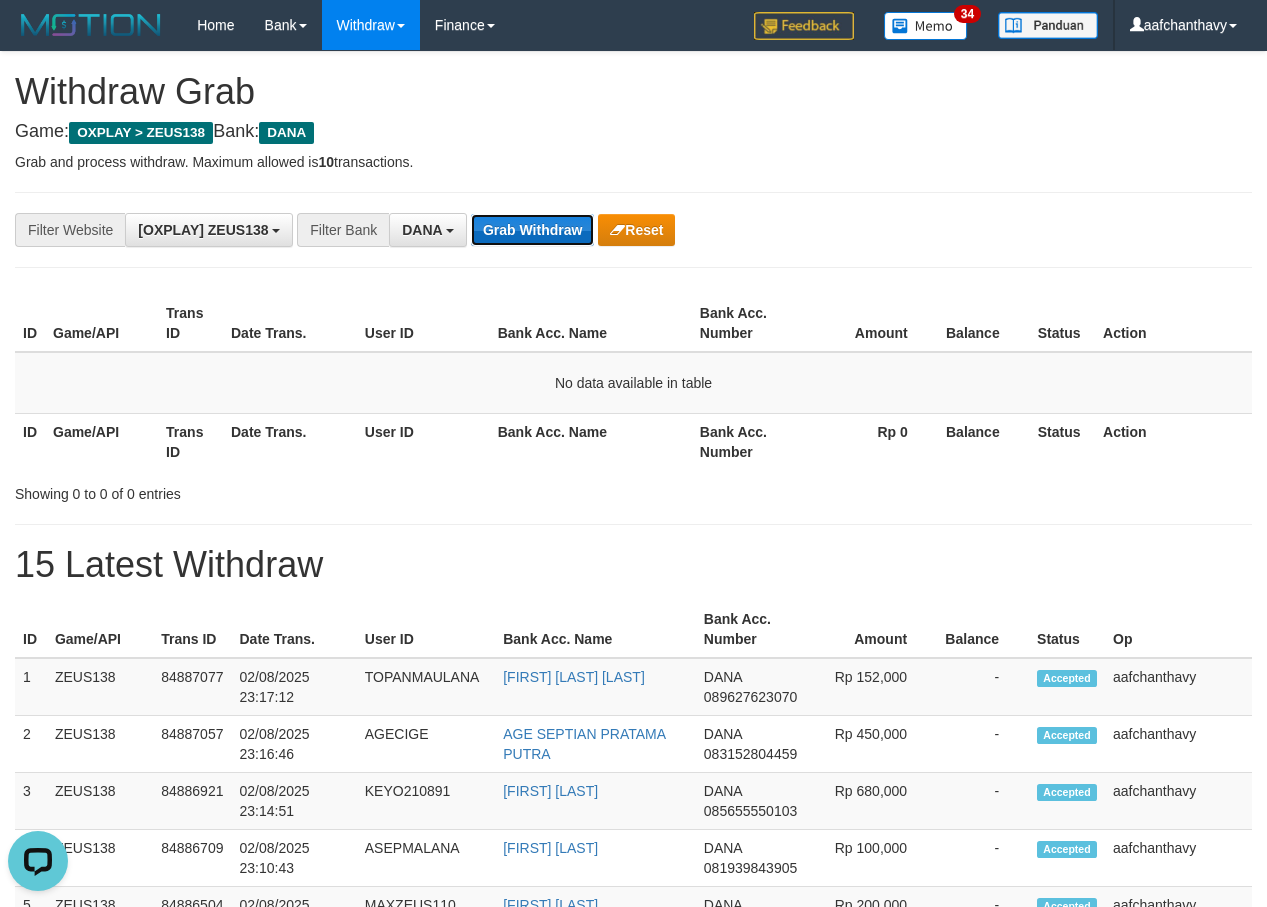 click on "Grab Withdraw" at bounding box center (532, 230) 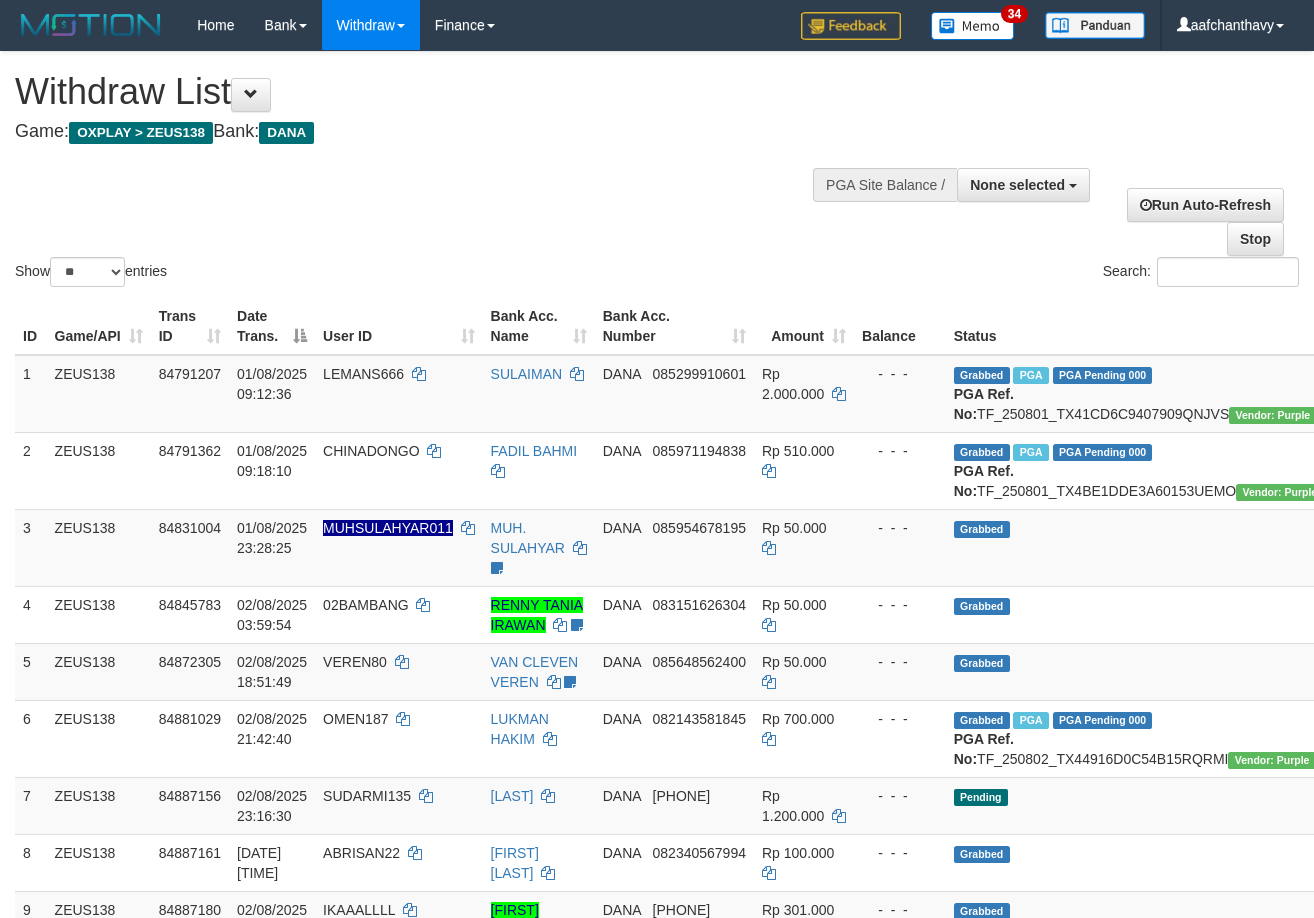 select 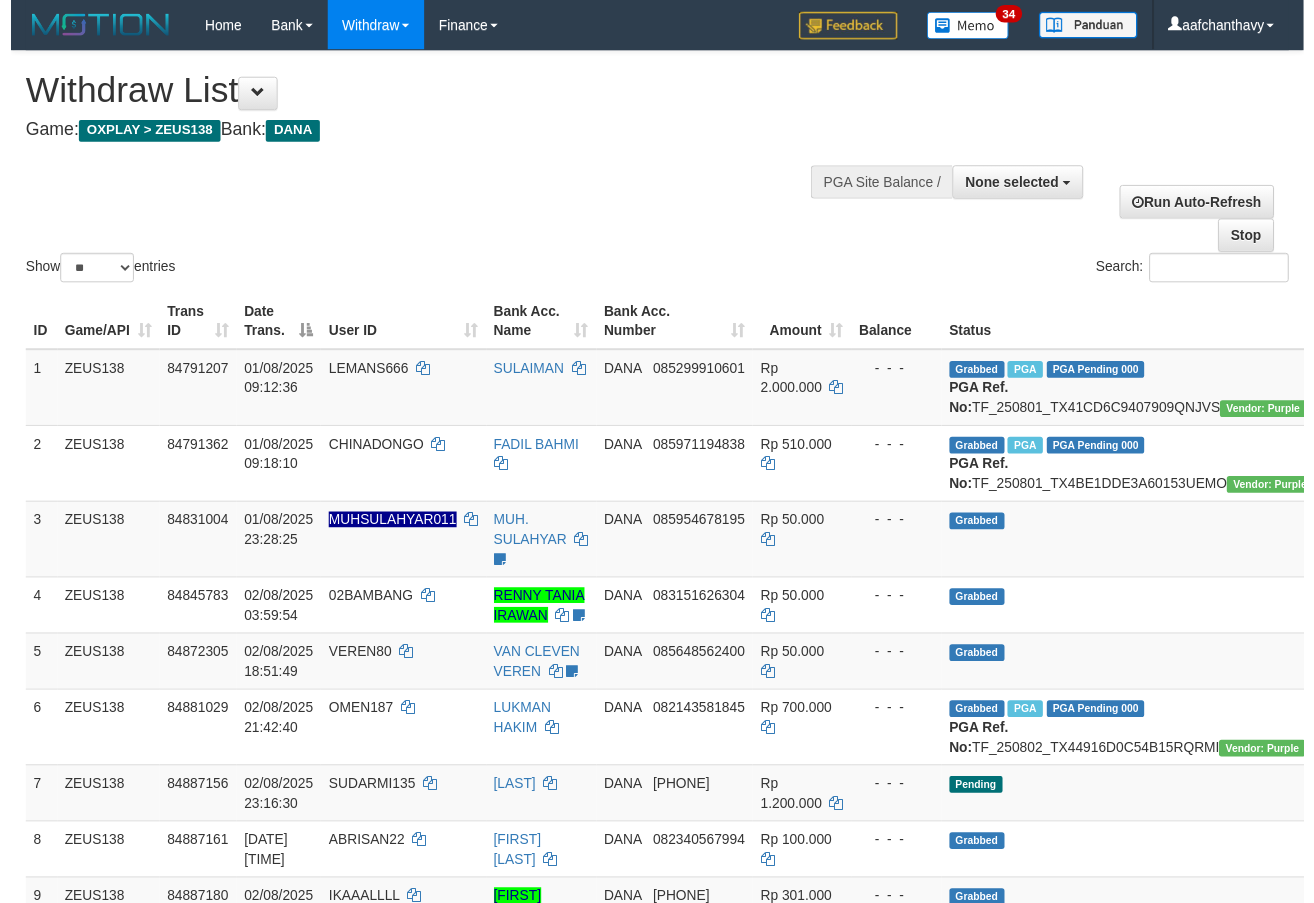 scroll, scrollTop: 1239, scrollLeft: 0, axis: vertical 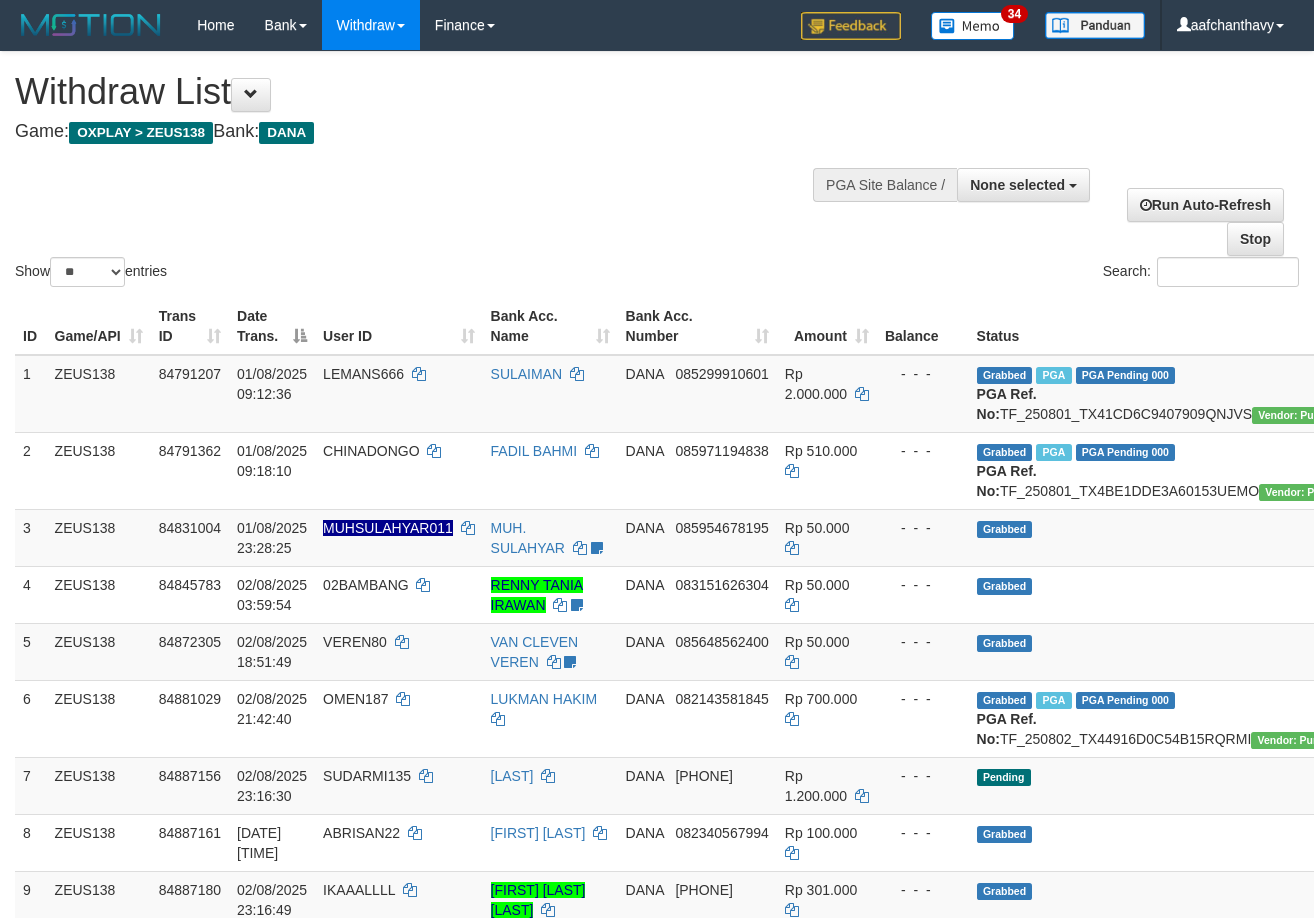 select 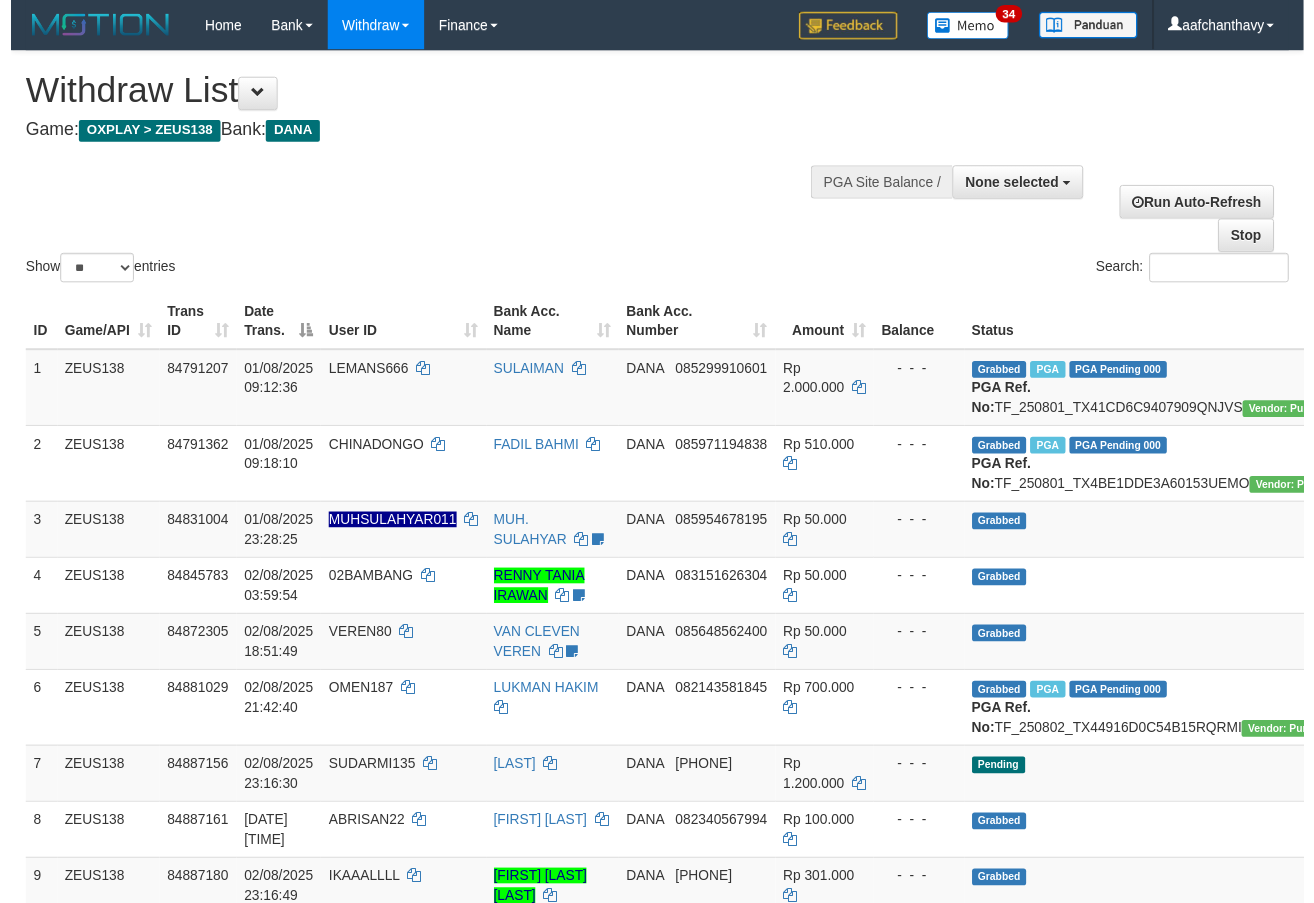 scroll, scrollTop: 285, scrollLeft: 0, axis: vertical 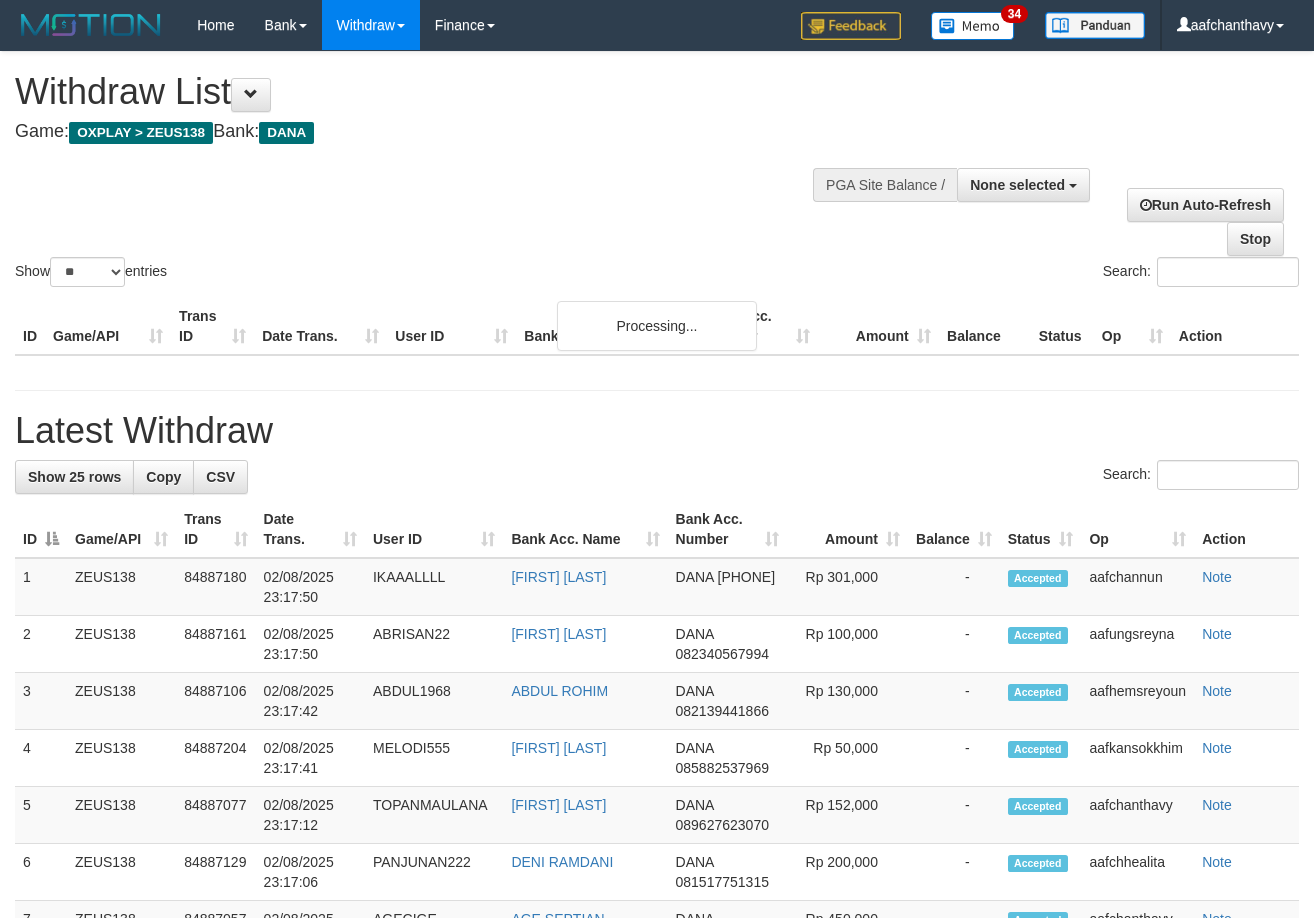 select 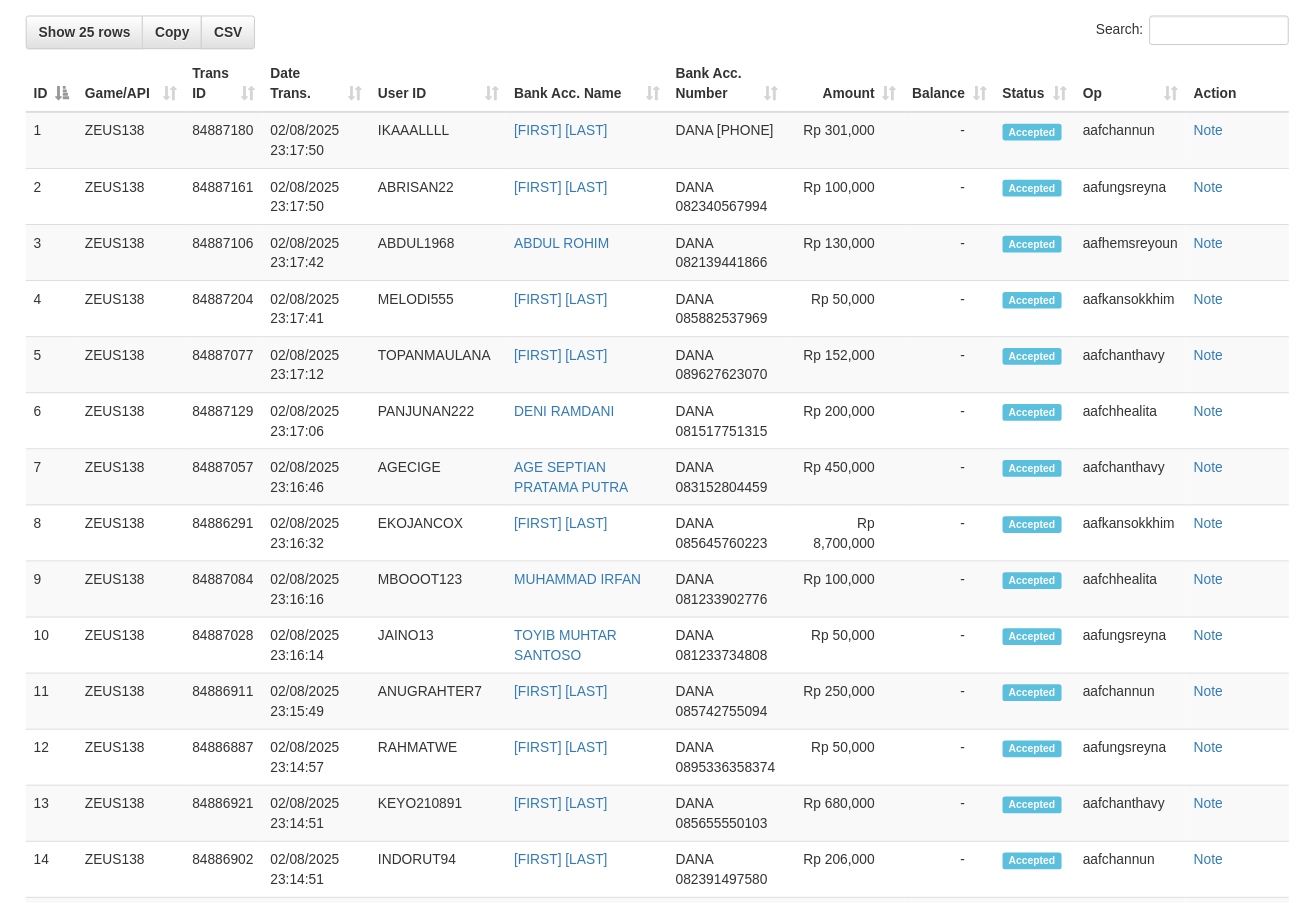 scroll, scrollTop: 1225, scrollLeft: 0, axis: vertical 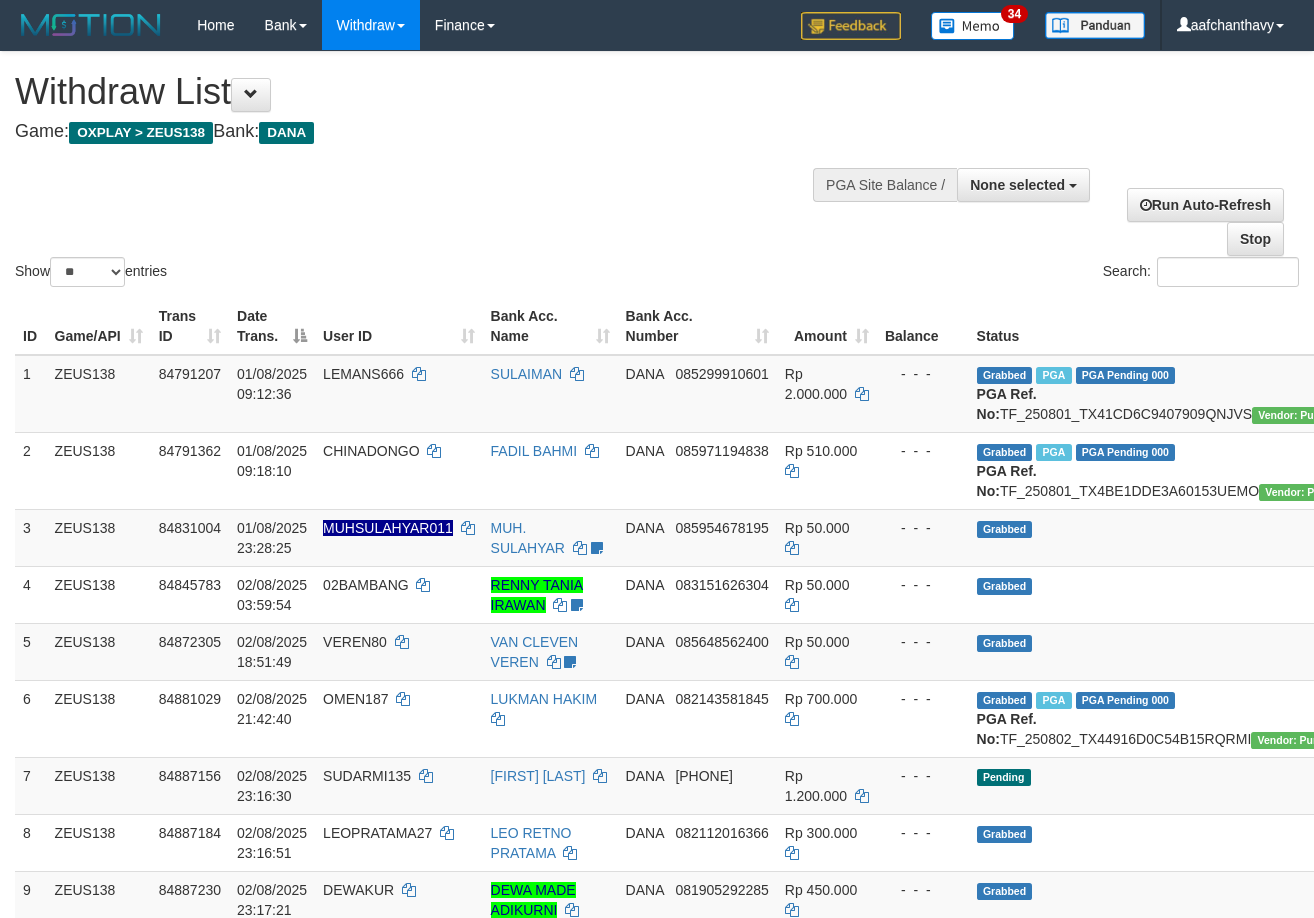 select 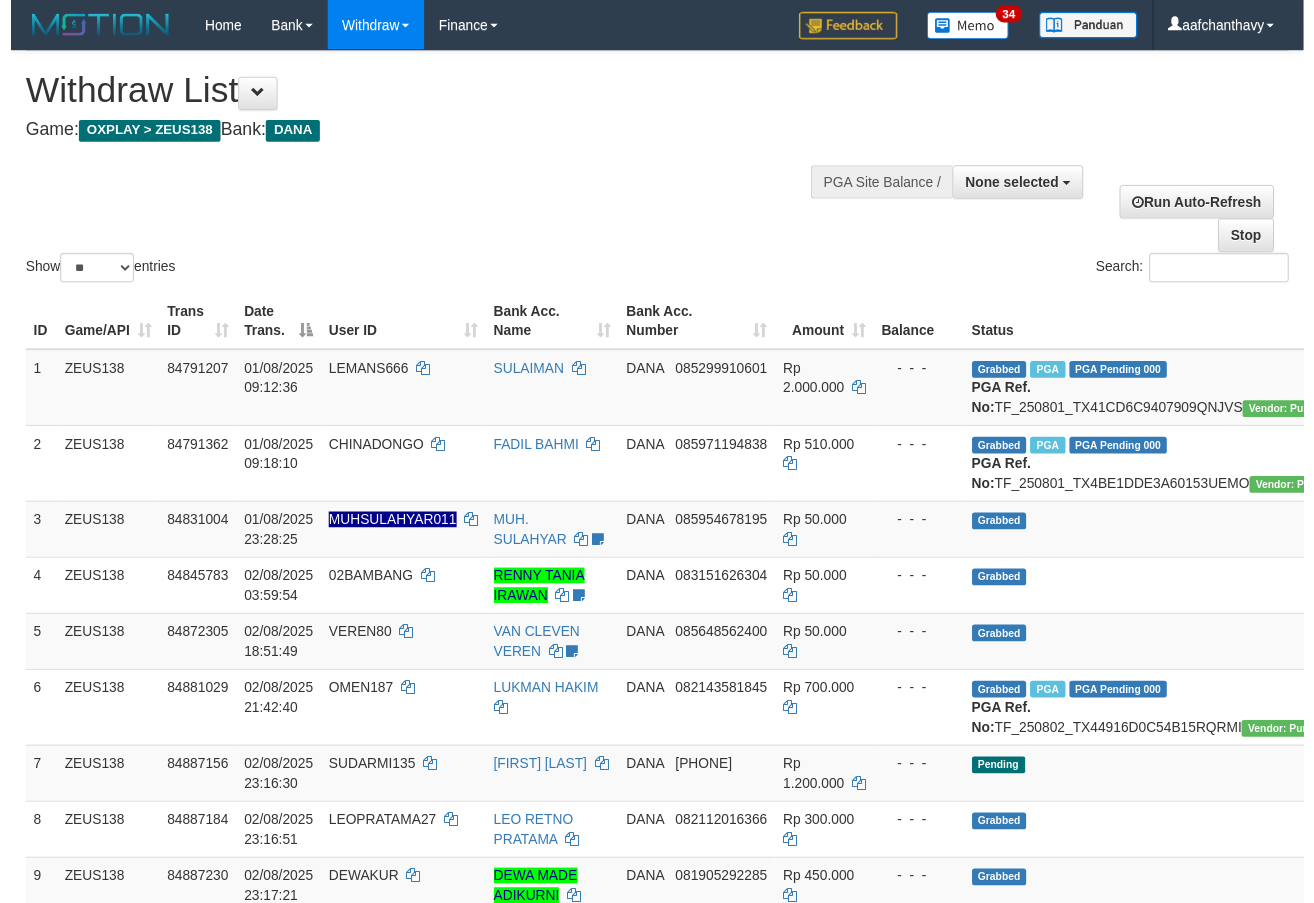 scroll, scrollTop: 291, scrollLeft: 0, axis: vertical 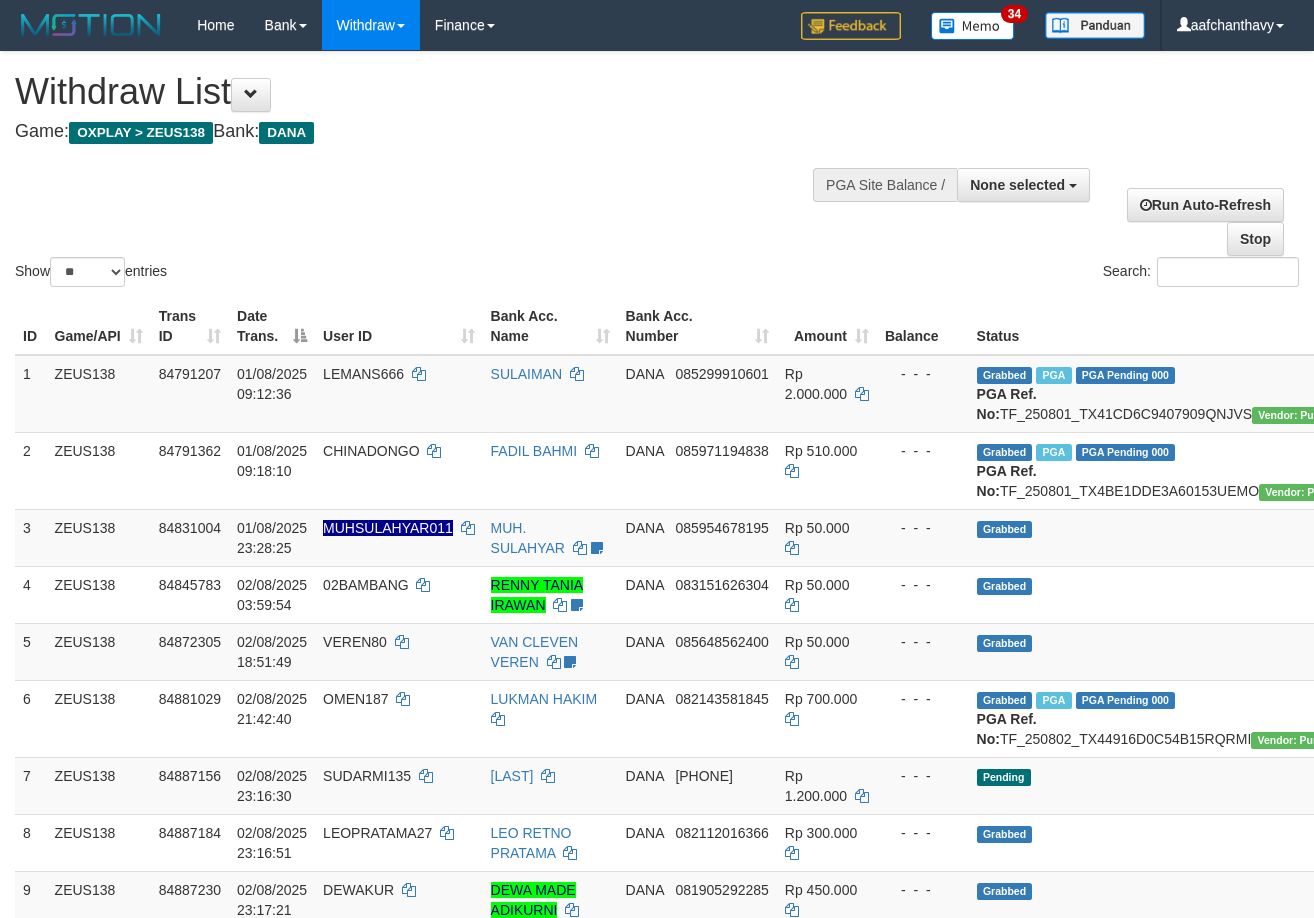 select 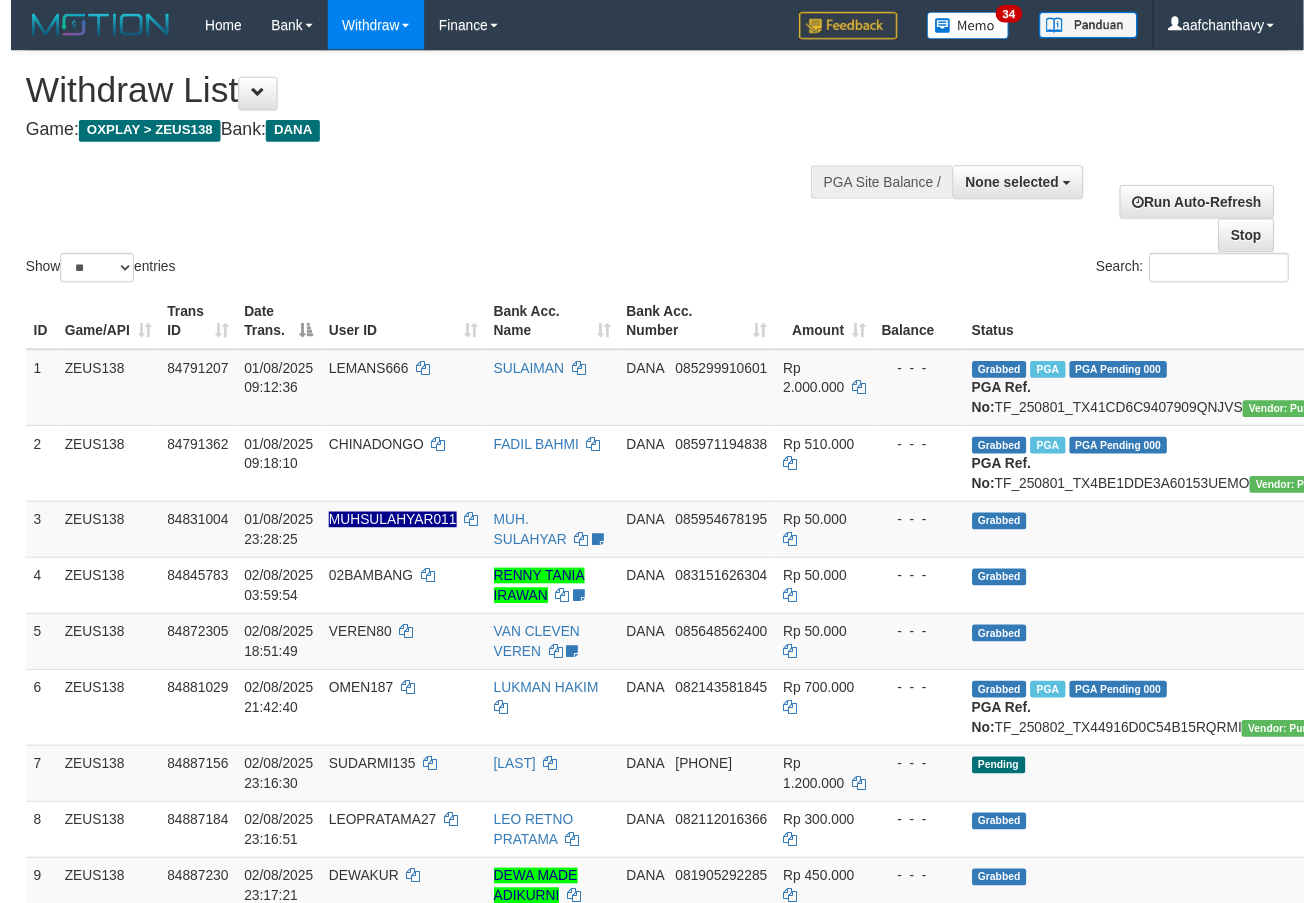 scroll, scrollTop: 1231, scrollLeft: 0, axis: vertical 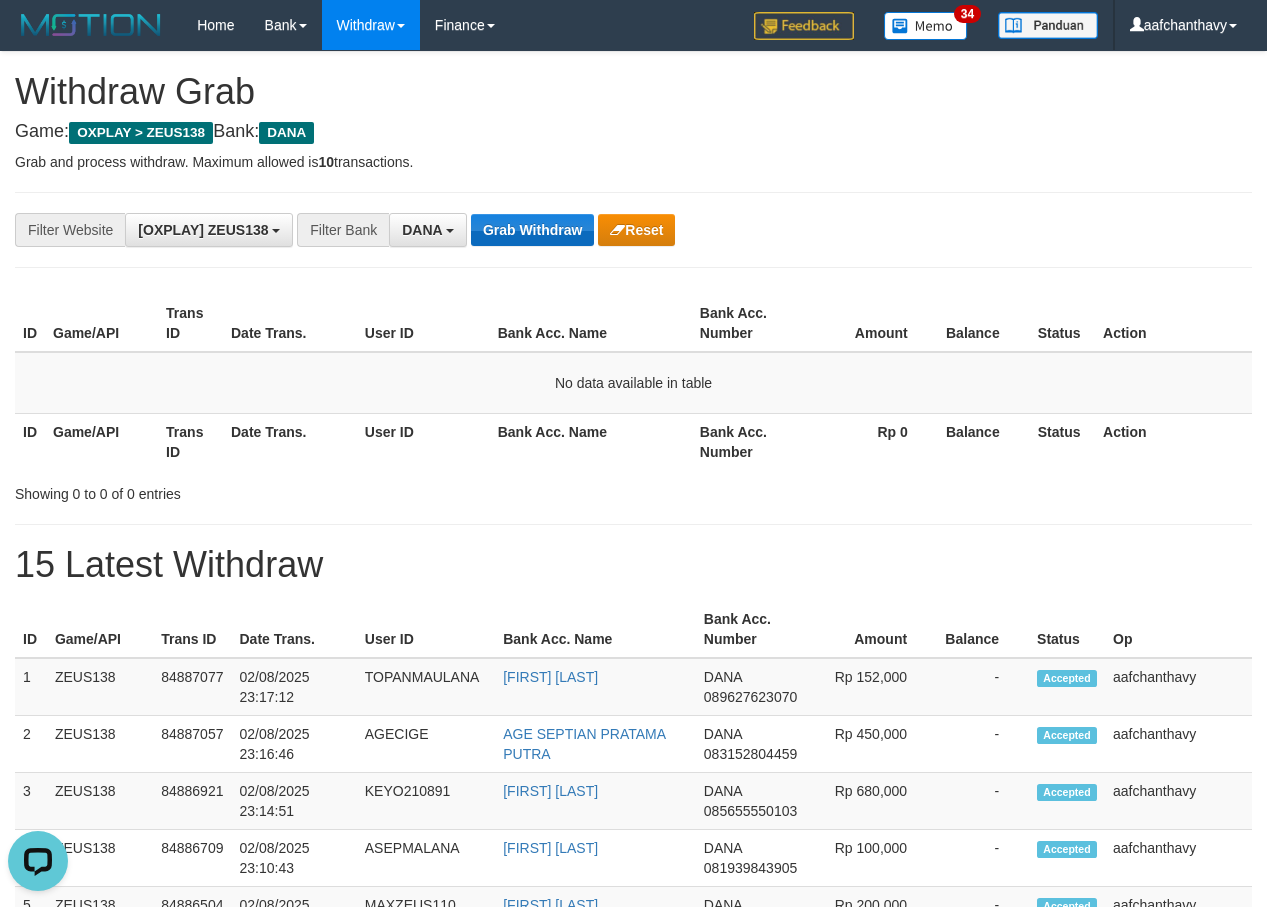 click on "**********" at bounding box center [633, 230] 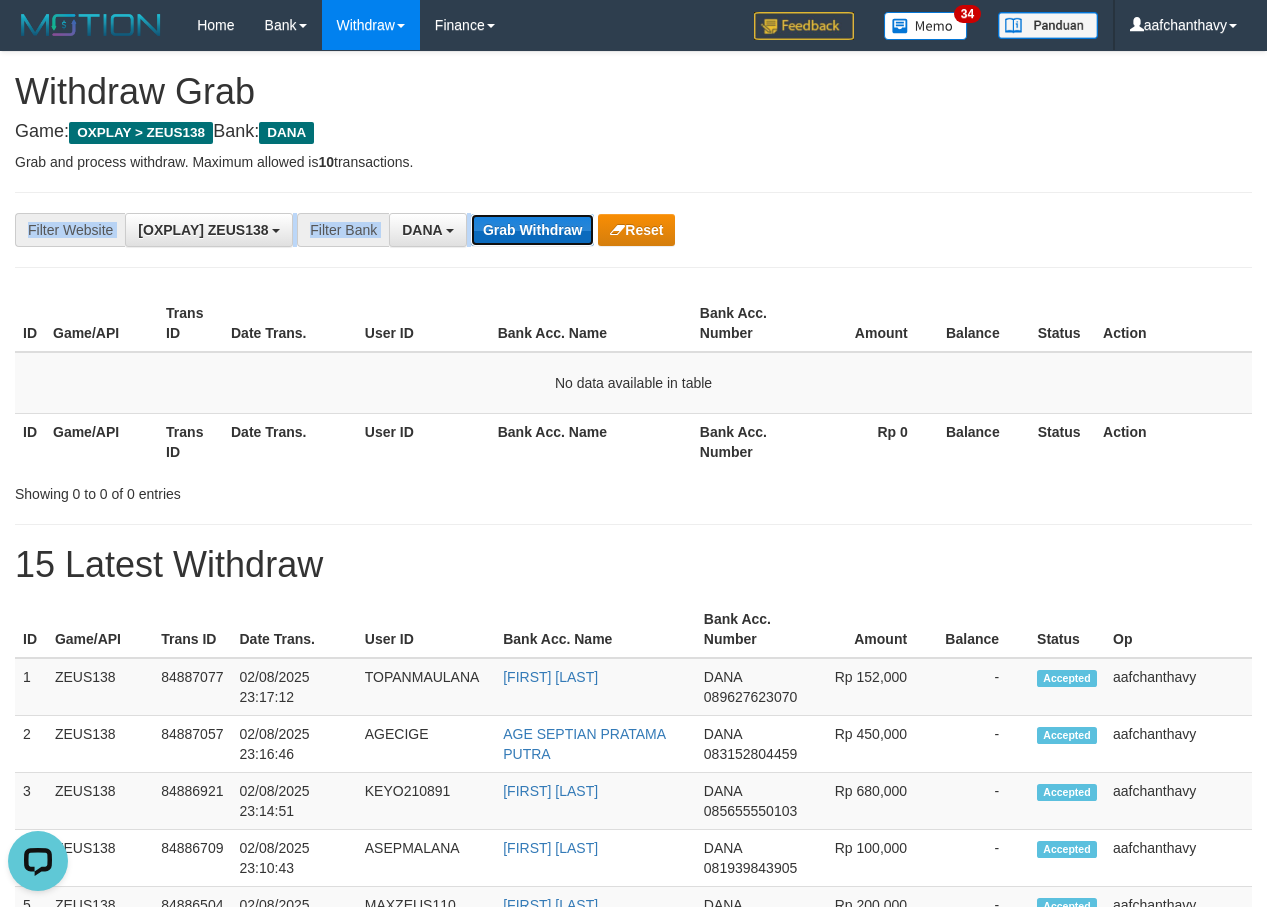 click on "Grab Withdraw" at bounding box center (532, 230) 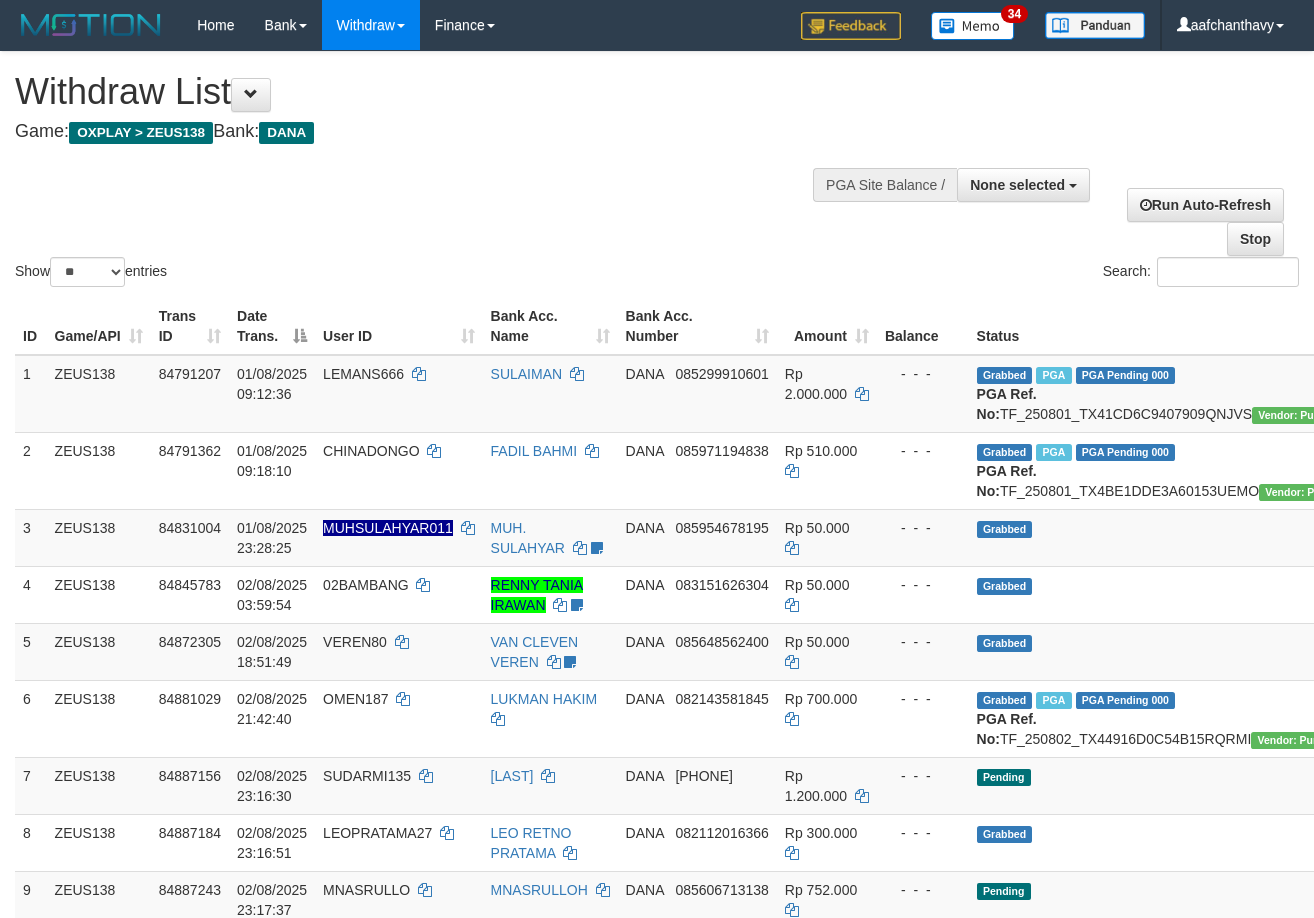 select 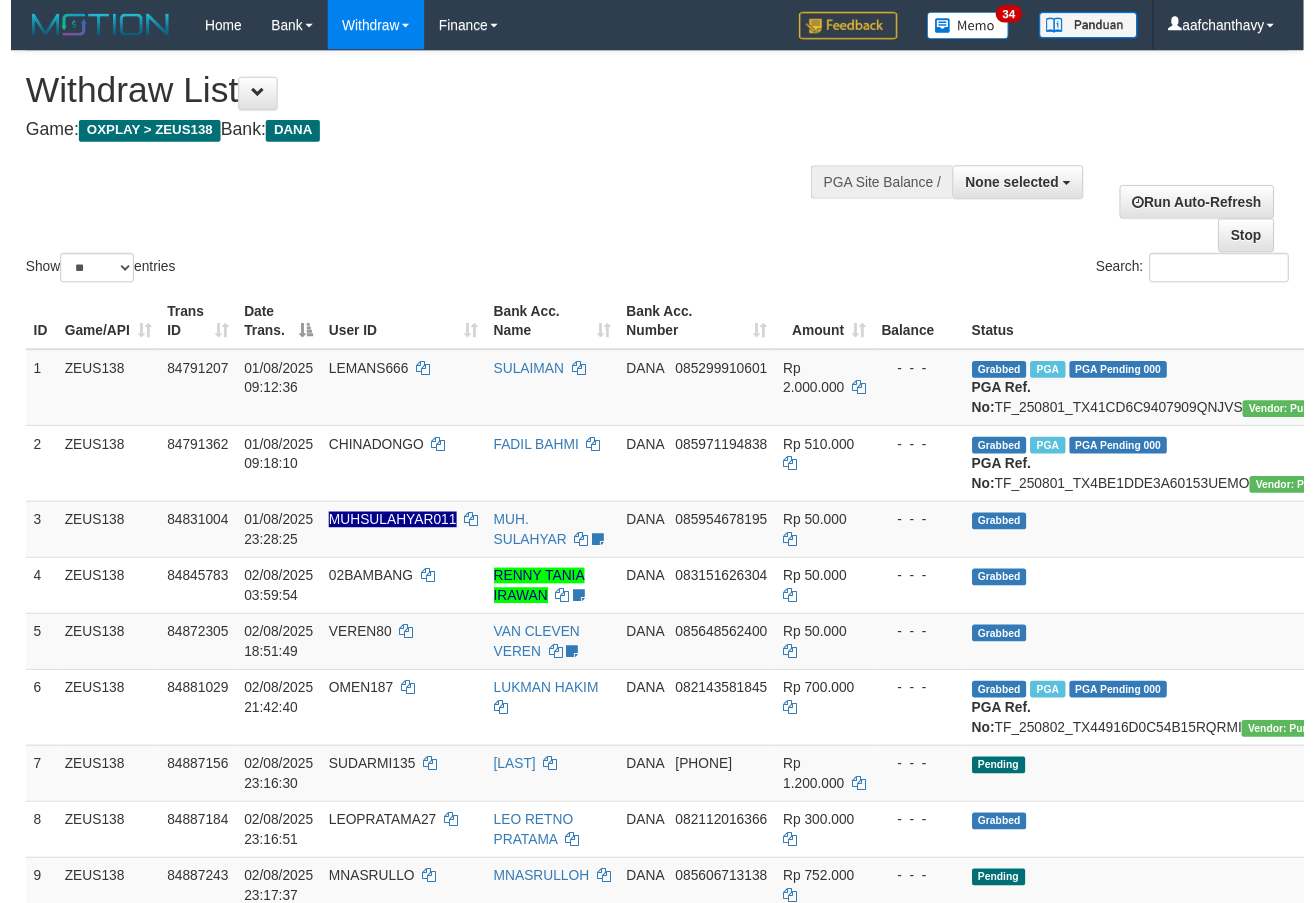 scroll, scrollTop: 297, scrollLeft: 0, axis: vertical 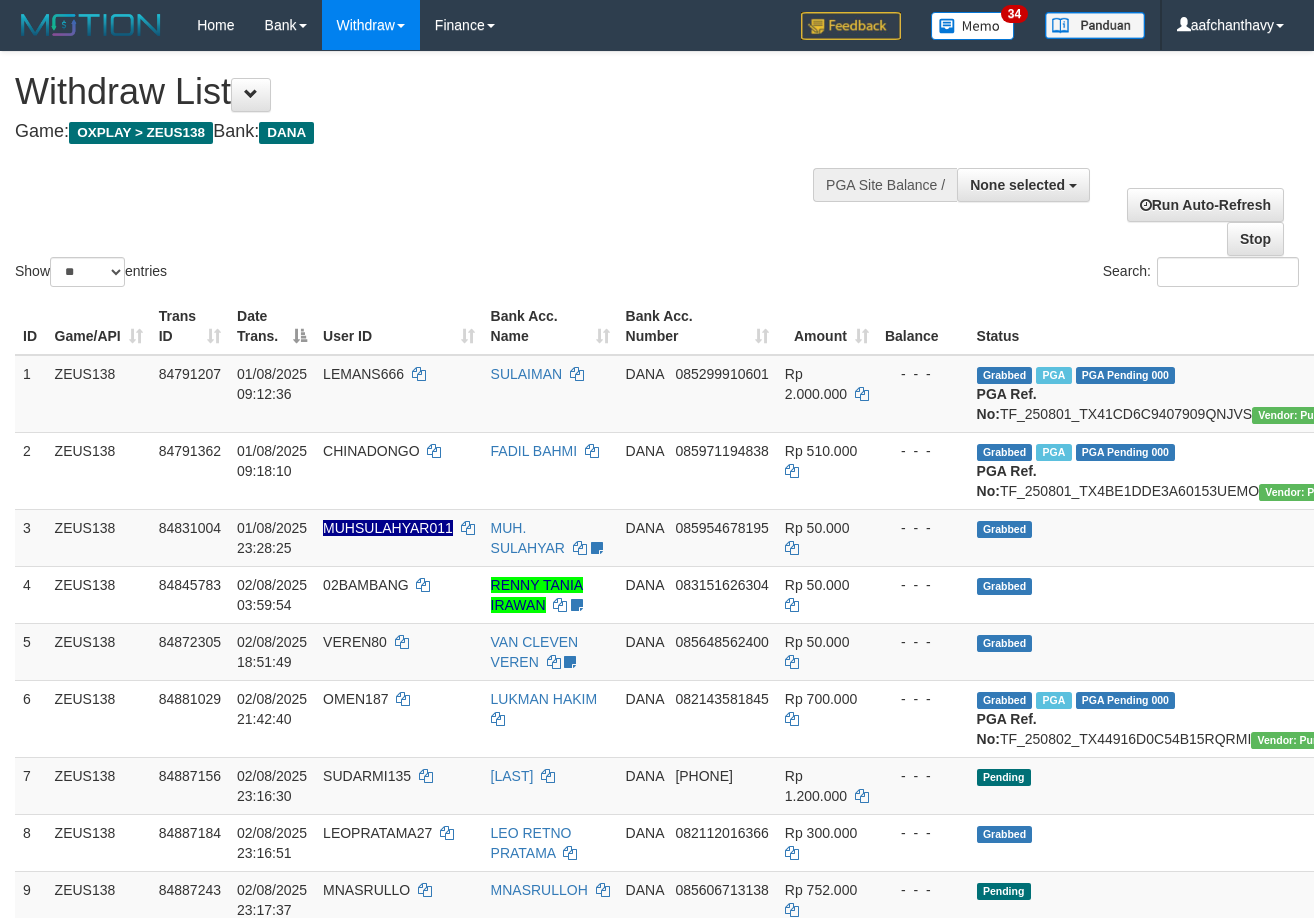 select 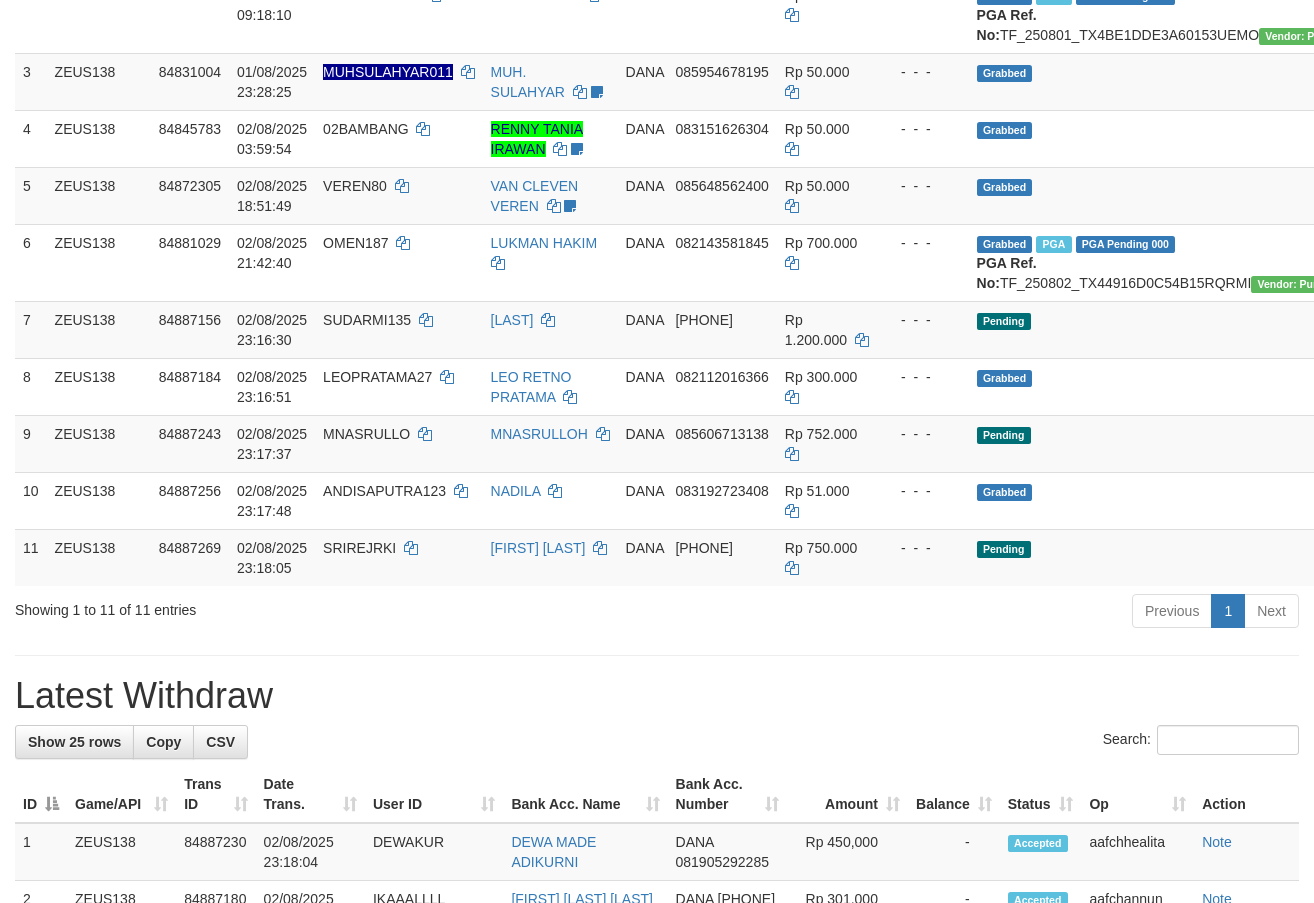 scroll, scrollTop: 297, scrollLeft: 0, axis: vertical 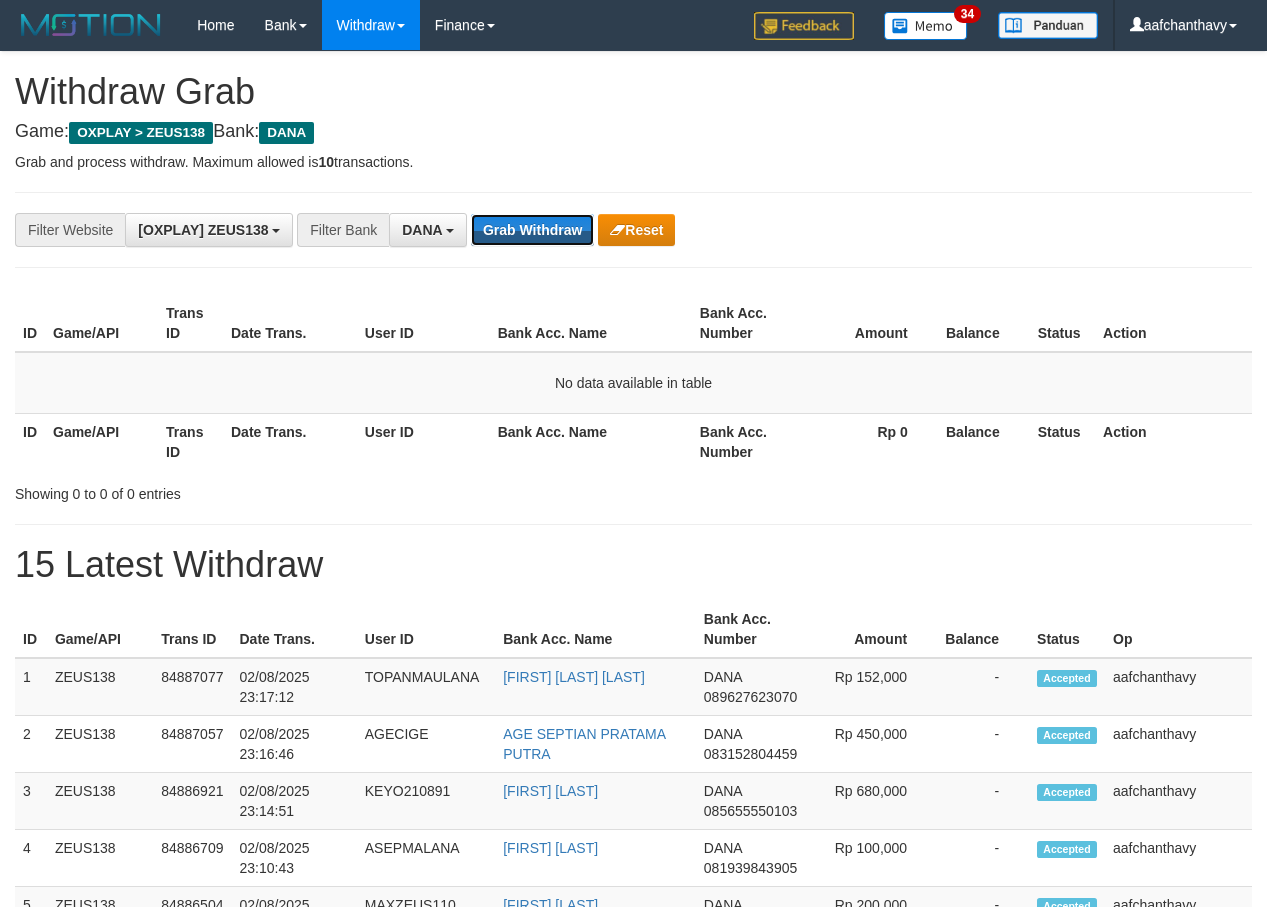 click on "Grab Withdraw" at bounding box center (532, 230) 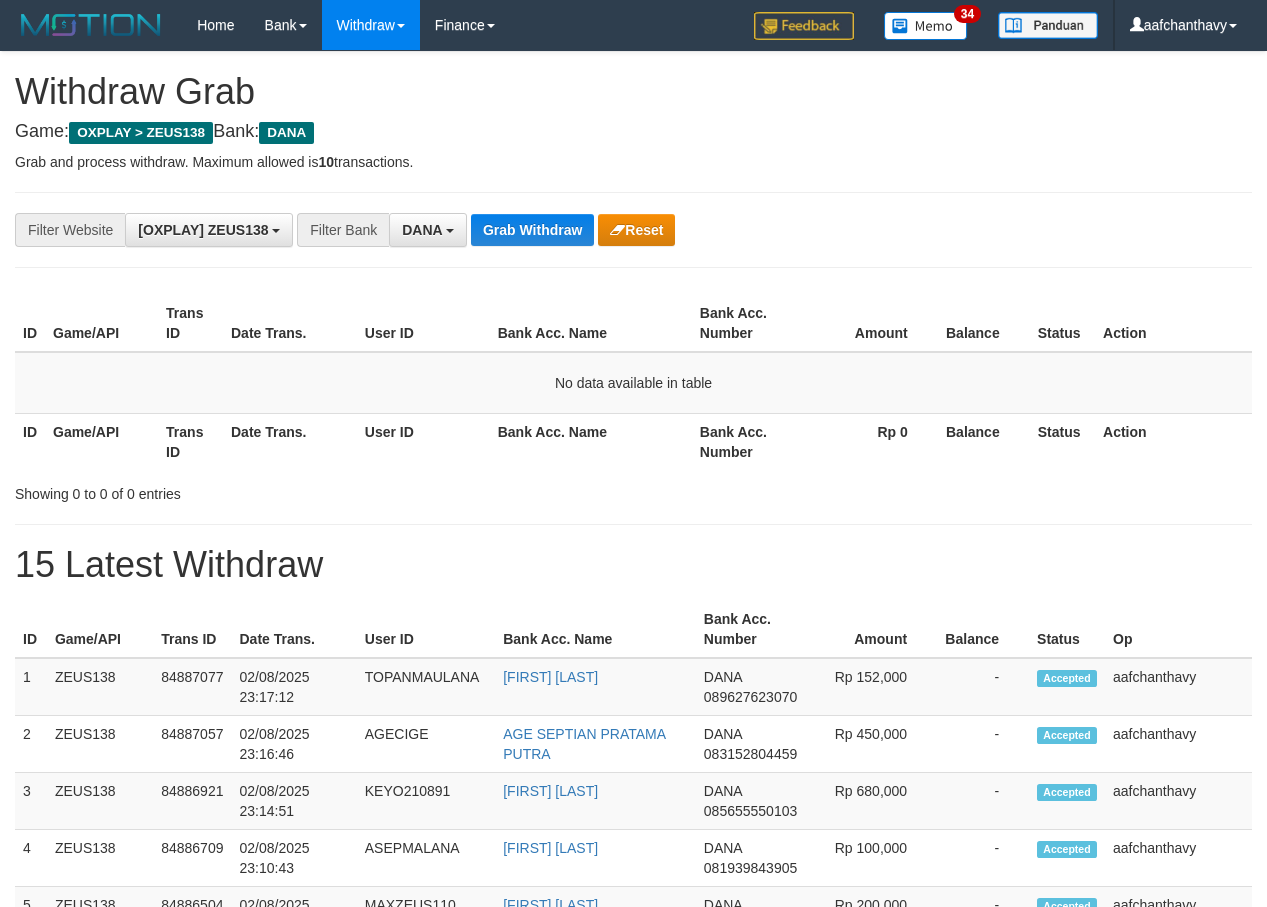 scroll, scrollTop: 0, scrollLeft: 0, axis: both 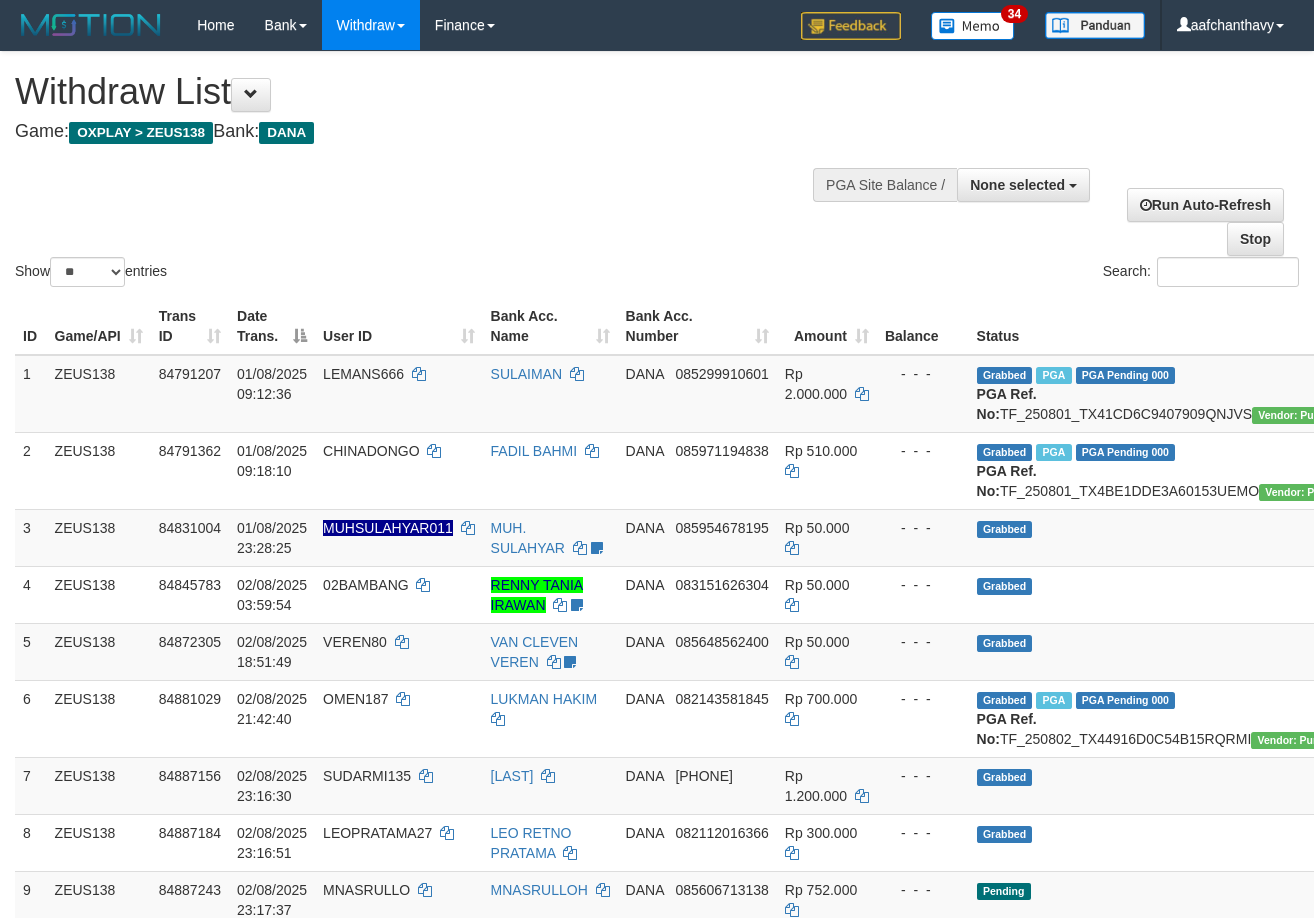 select 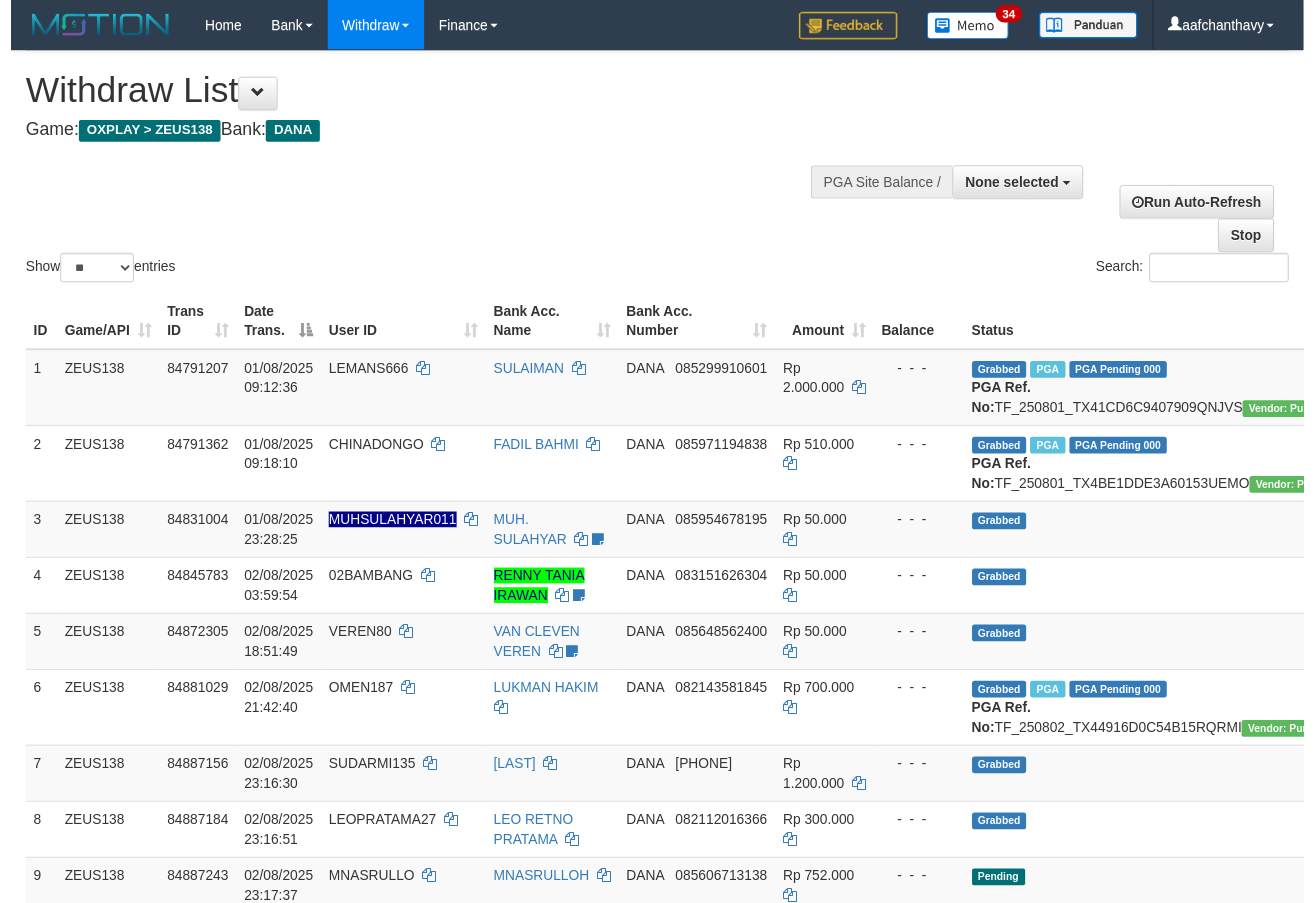 scroll, scrollTop: 256, scrollLeft: 0, axis: vertical 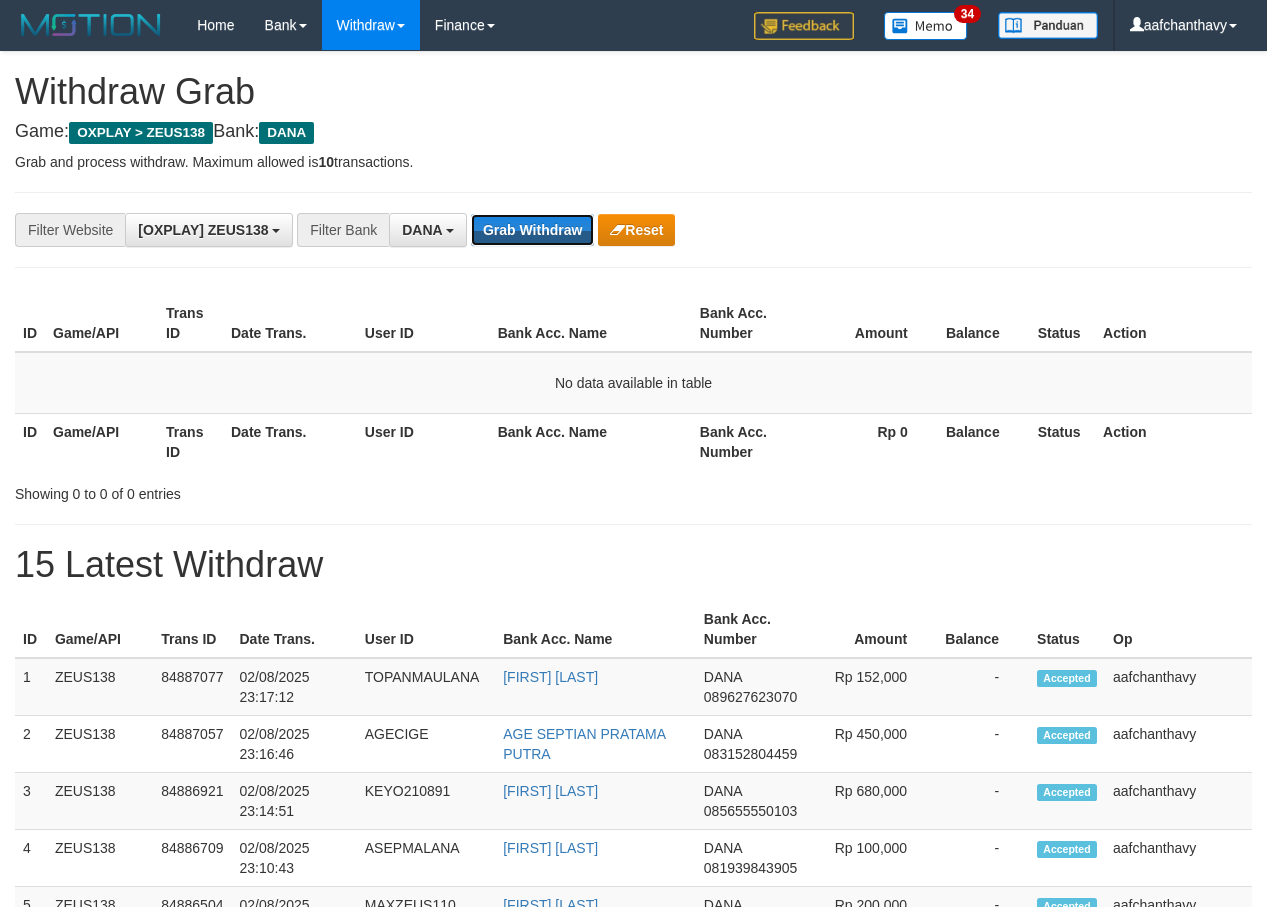 click on "Grab Withdraw" at bounding box center (532, 230) 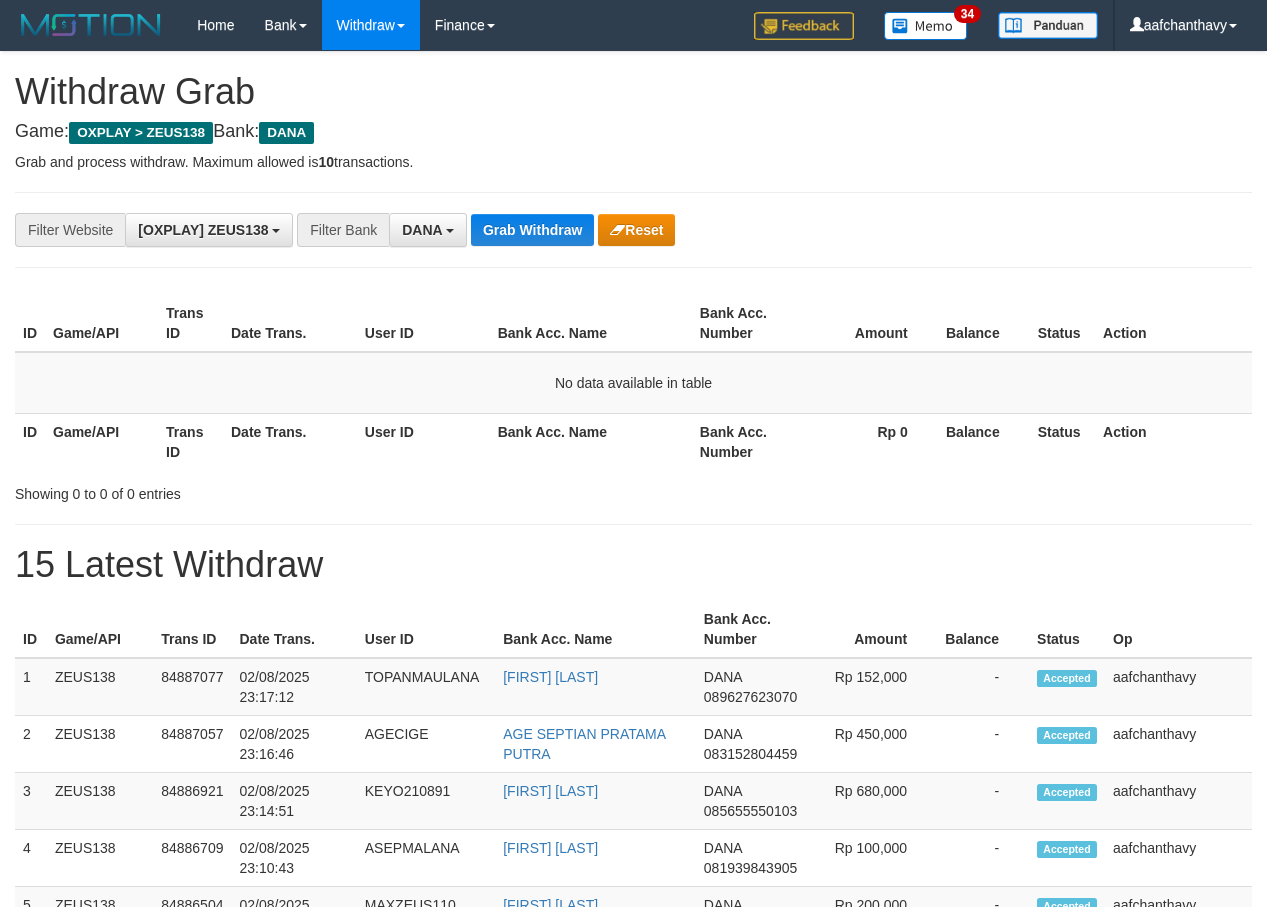 scroll, scrollTop: 0, scrollLeft: 0, axis: both 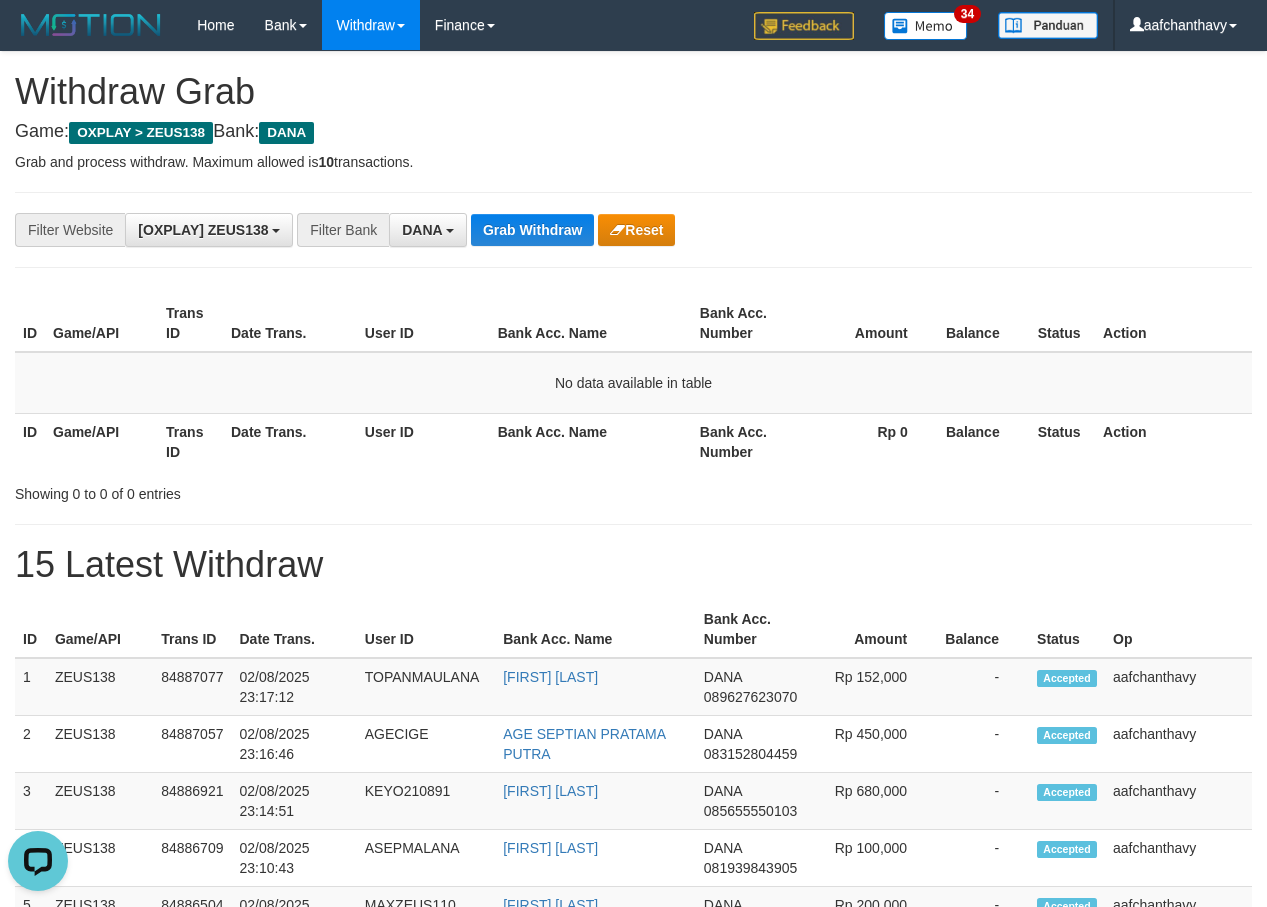 click on "ID Game/API Trans ID Date Trans. User ID Bank Acc. Name Bank Acc. Number Amount Balance Status Action
No data available in table
ID Game/API Trans ID Date Trans. User ID Bank Acc. Name Bank Acc. Number Rp 0 Balance Status Action" at bounding box center (633, 382) 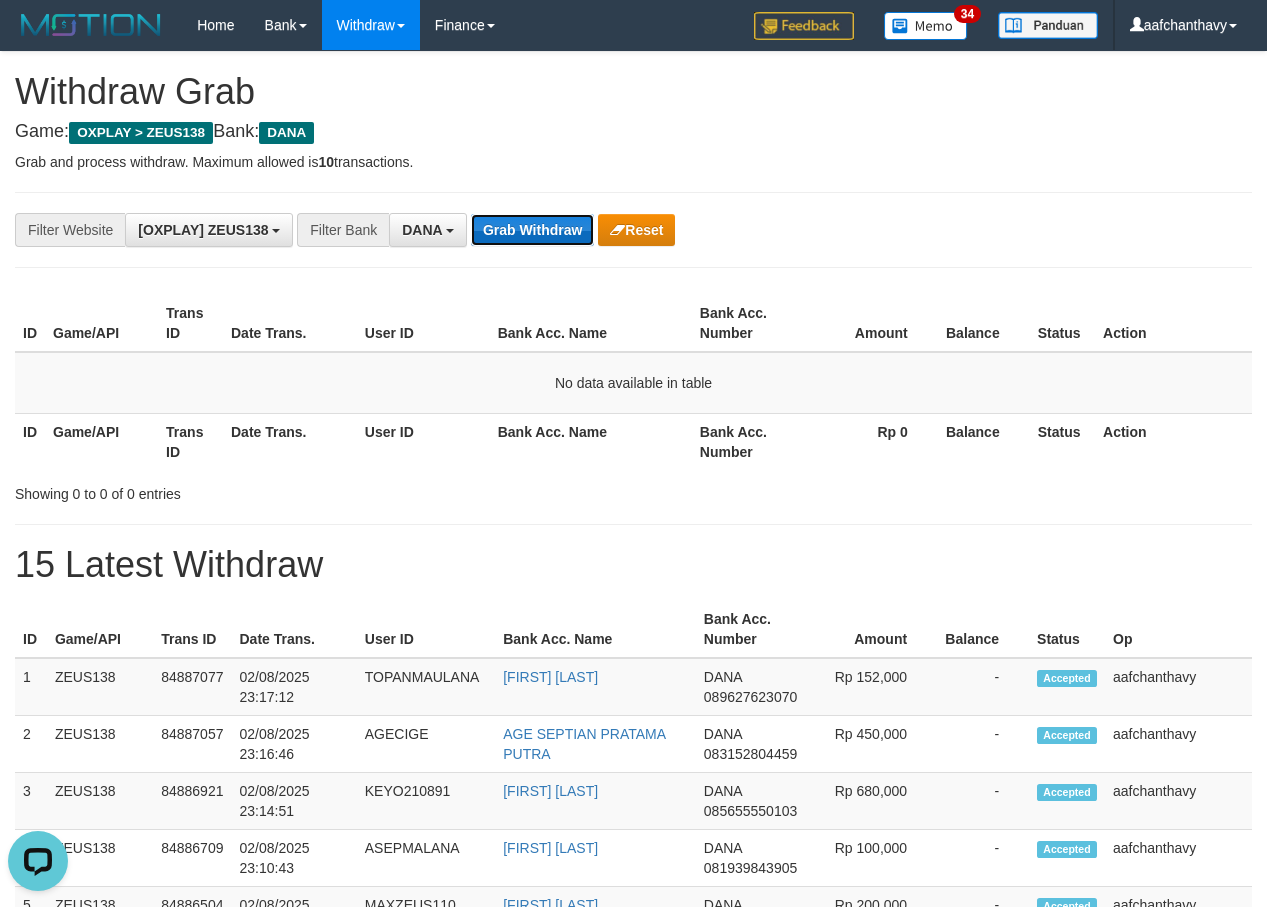 click on "Grab Withdraw" at bounding box center [532, 230] 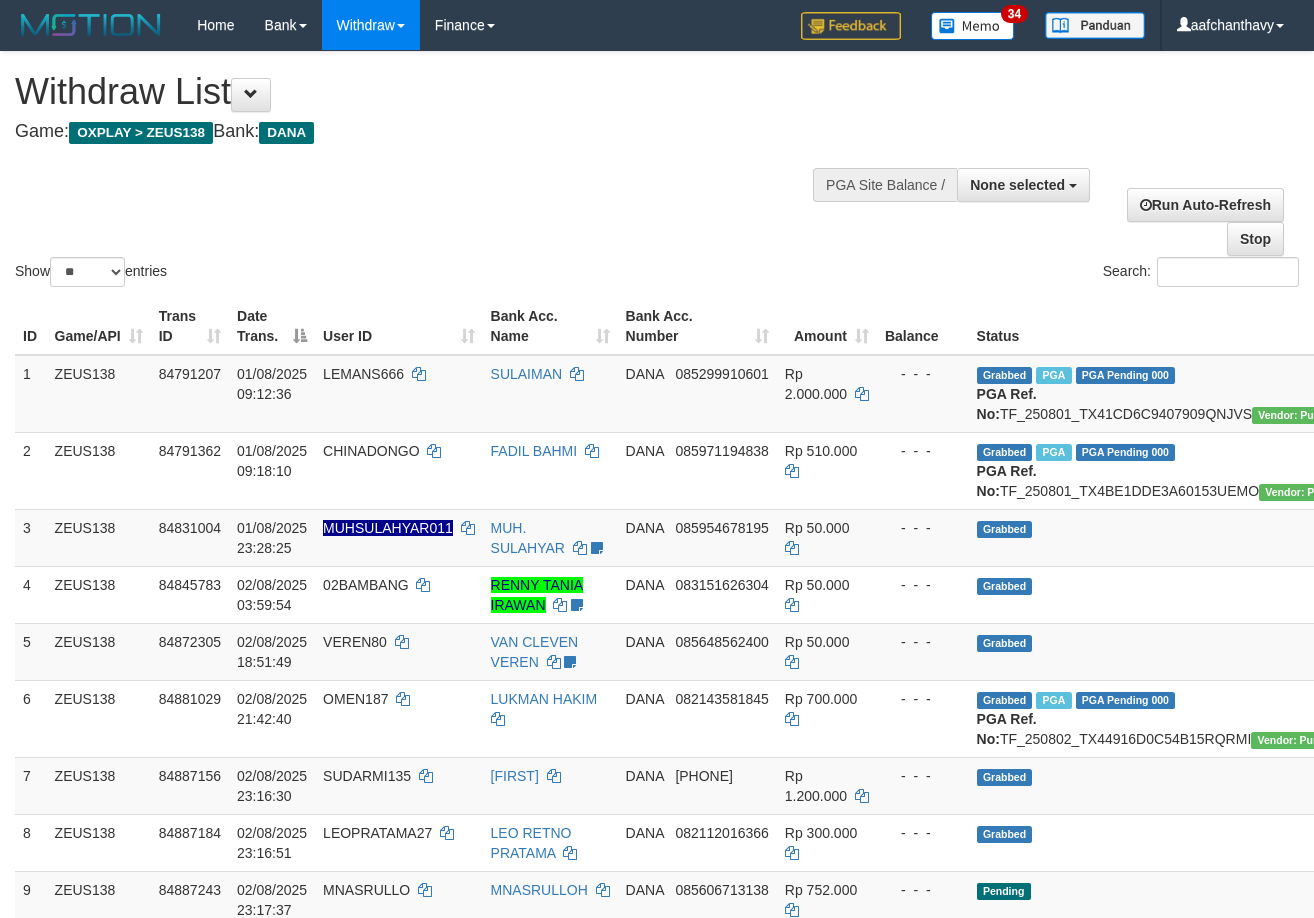 select 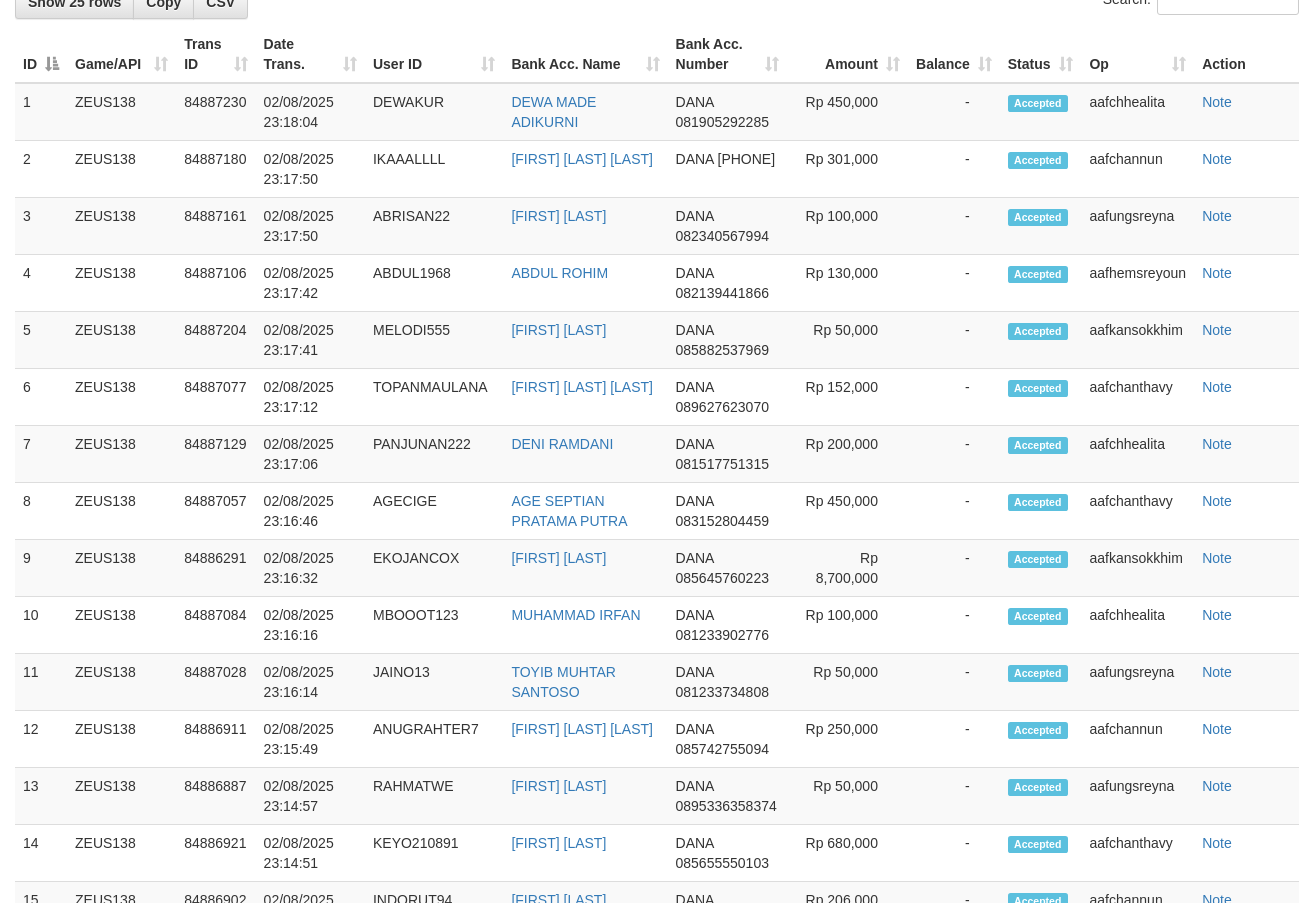 click on "aafhemsreyoun" at bounding box center (1137, 283) 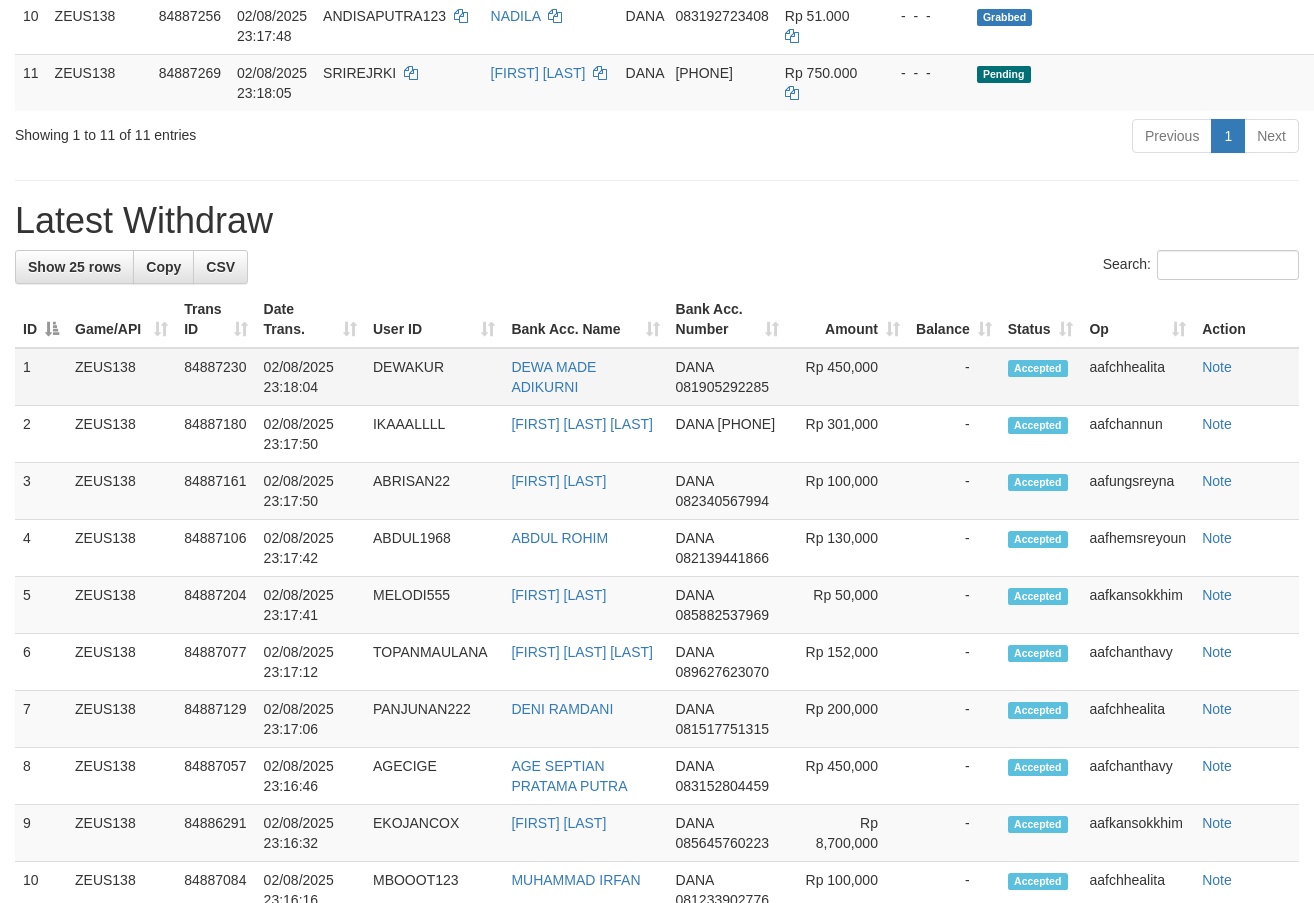 scroll, scrollTop: 796, scrollLeft: 0, axis: vertical 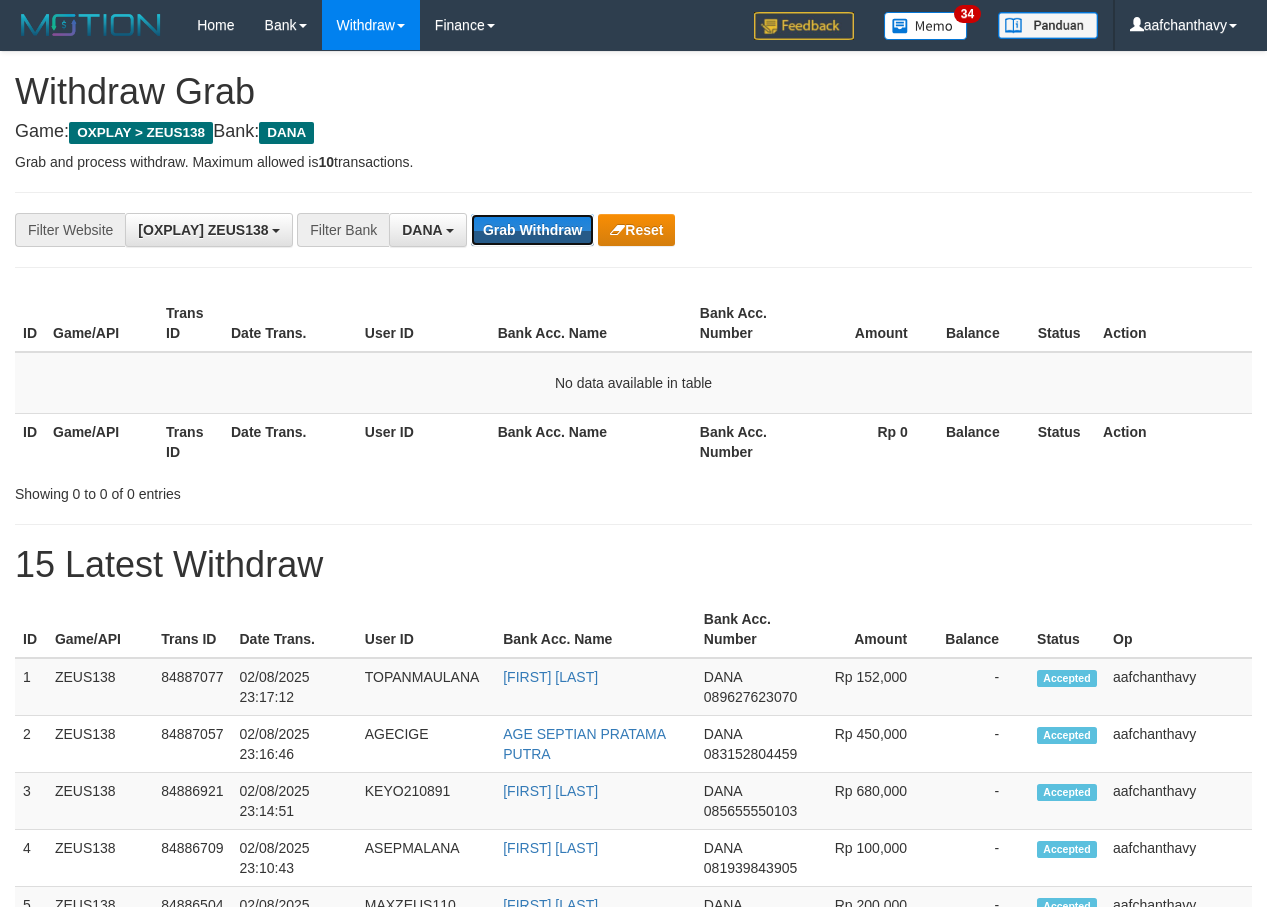 click on "Grab Withdraw" at bounding box center [532, 230] 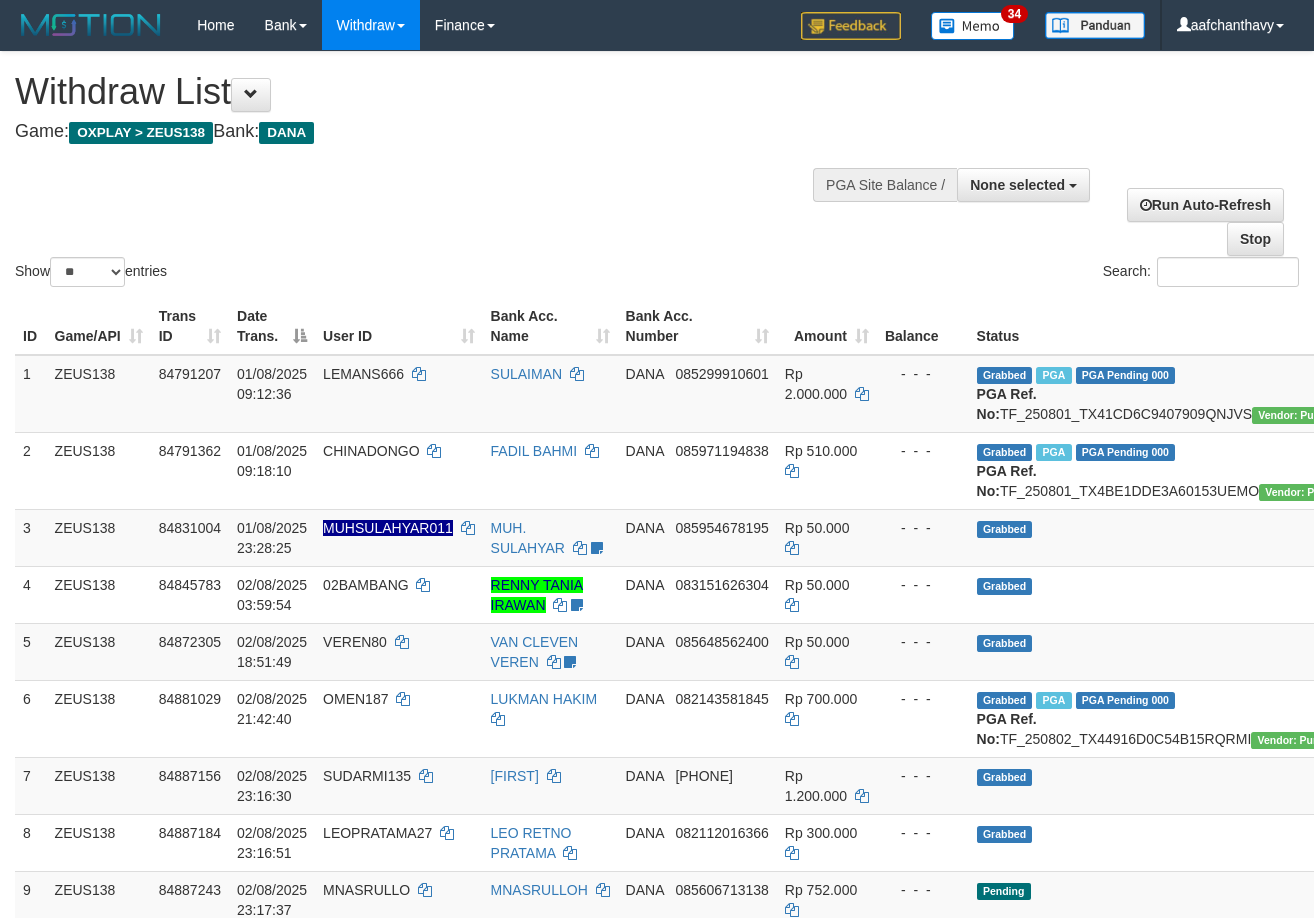 select 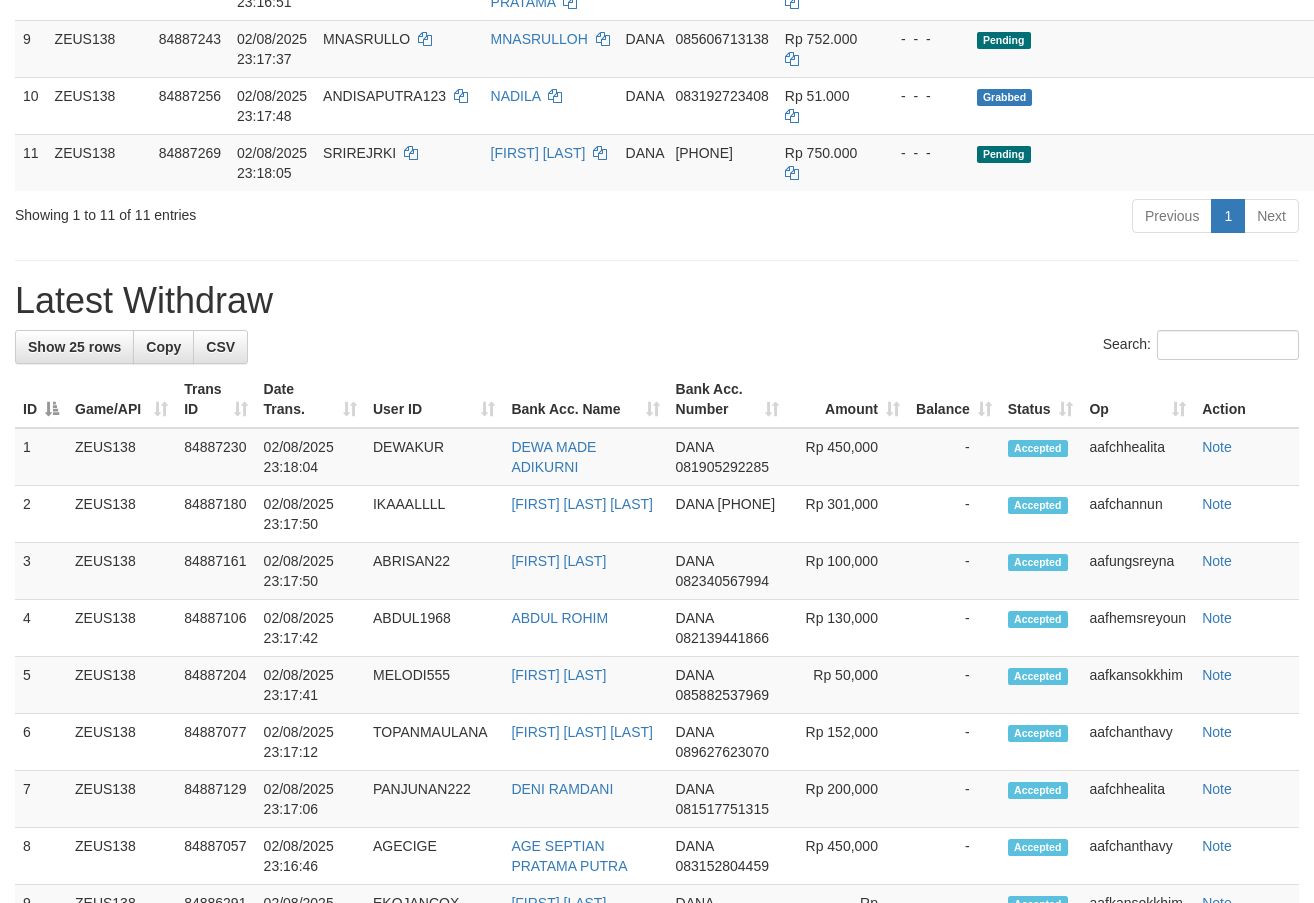 scroll, scrollTop: 796, scrollLeft: 0, axis: vertical 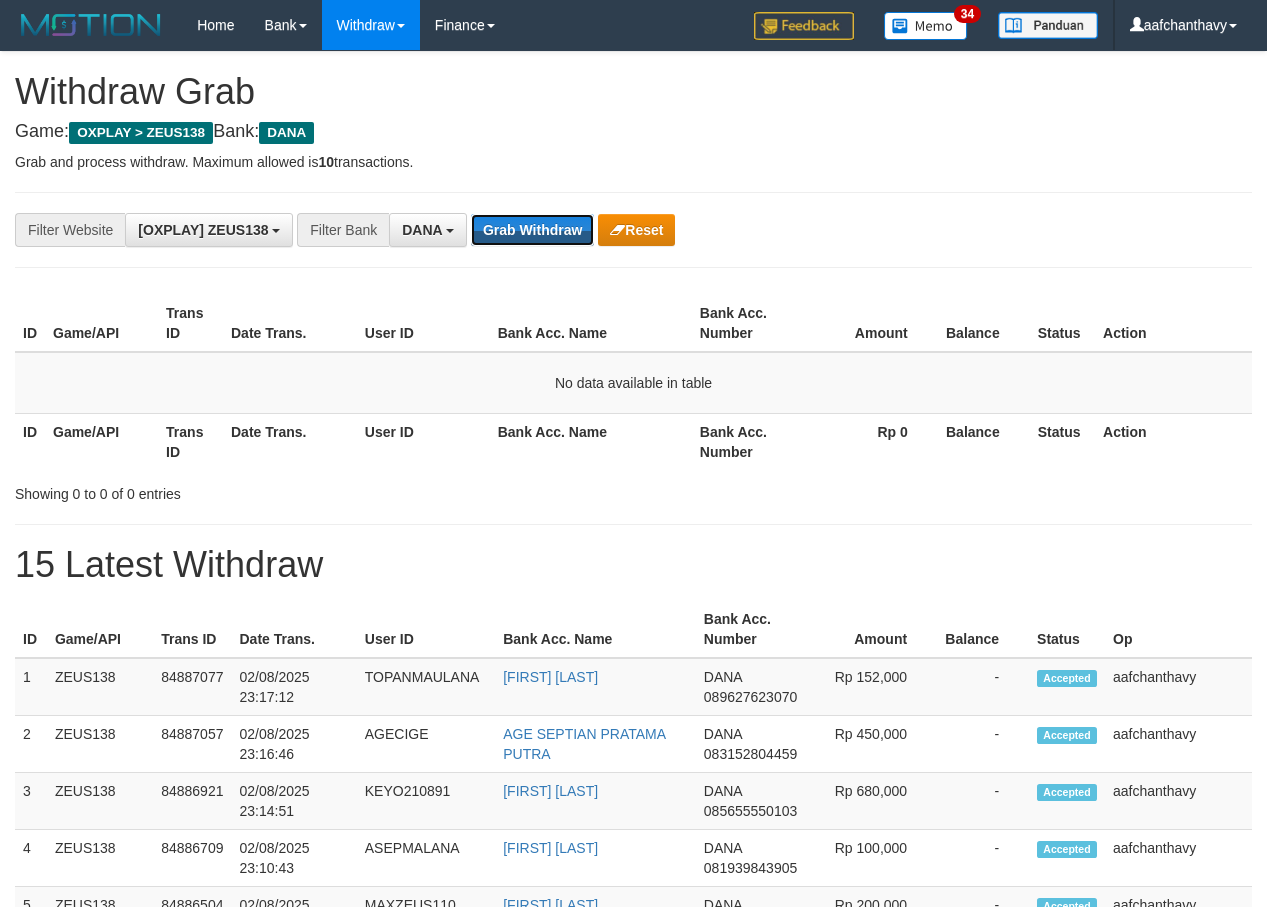 click on "Grab Withdraw" at bounding box center [532, 230] 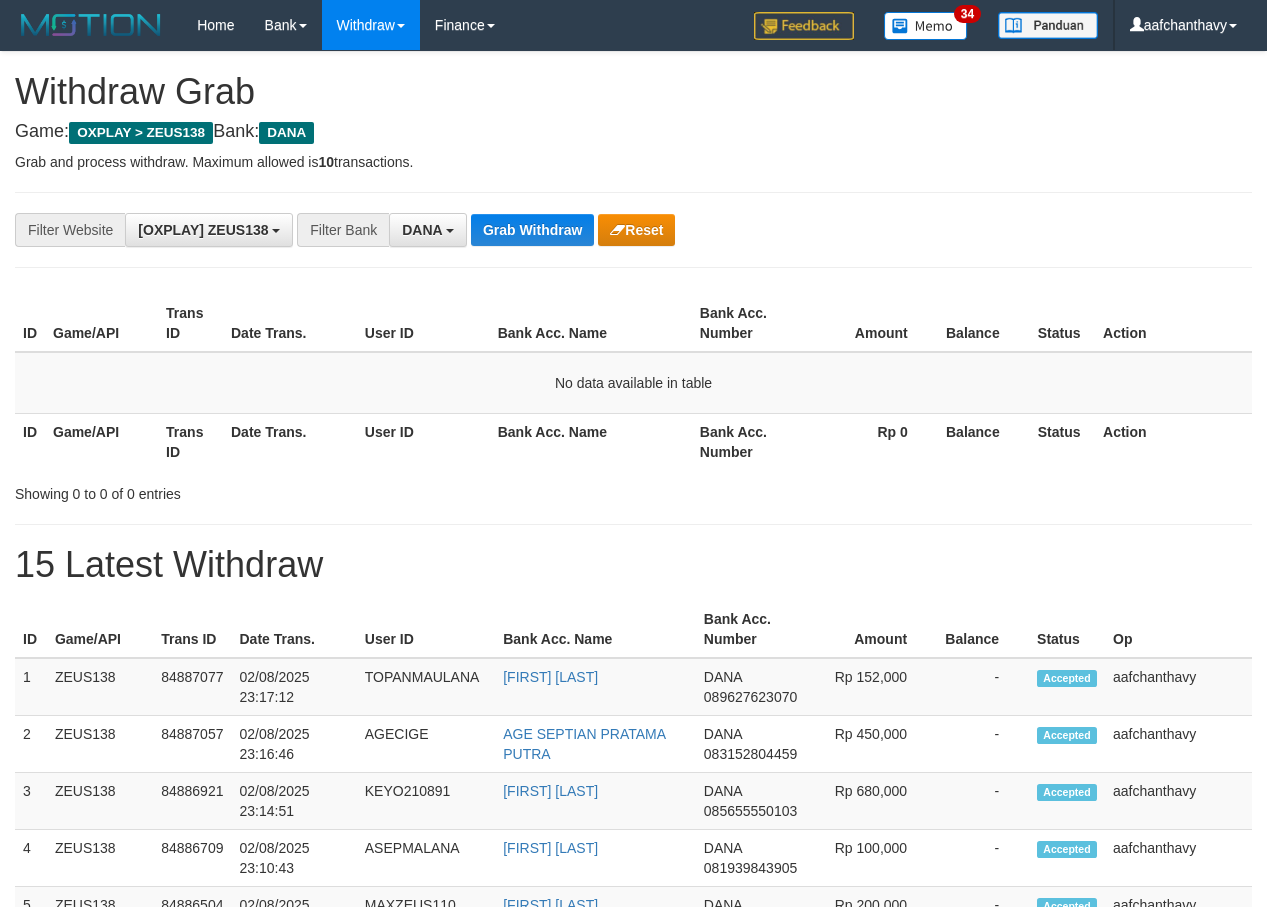 scroll, scrollTop: 0, scrollLeft: 0, axis: both 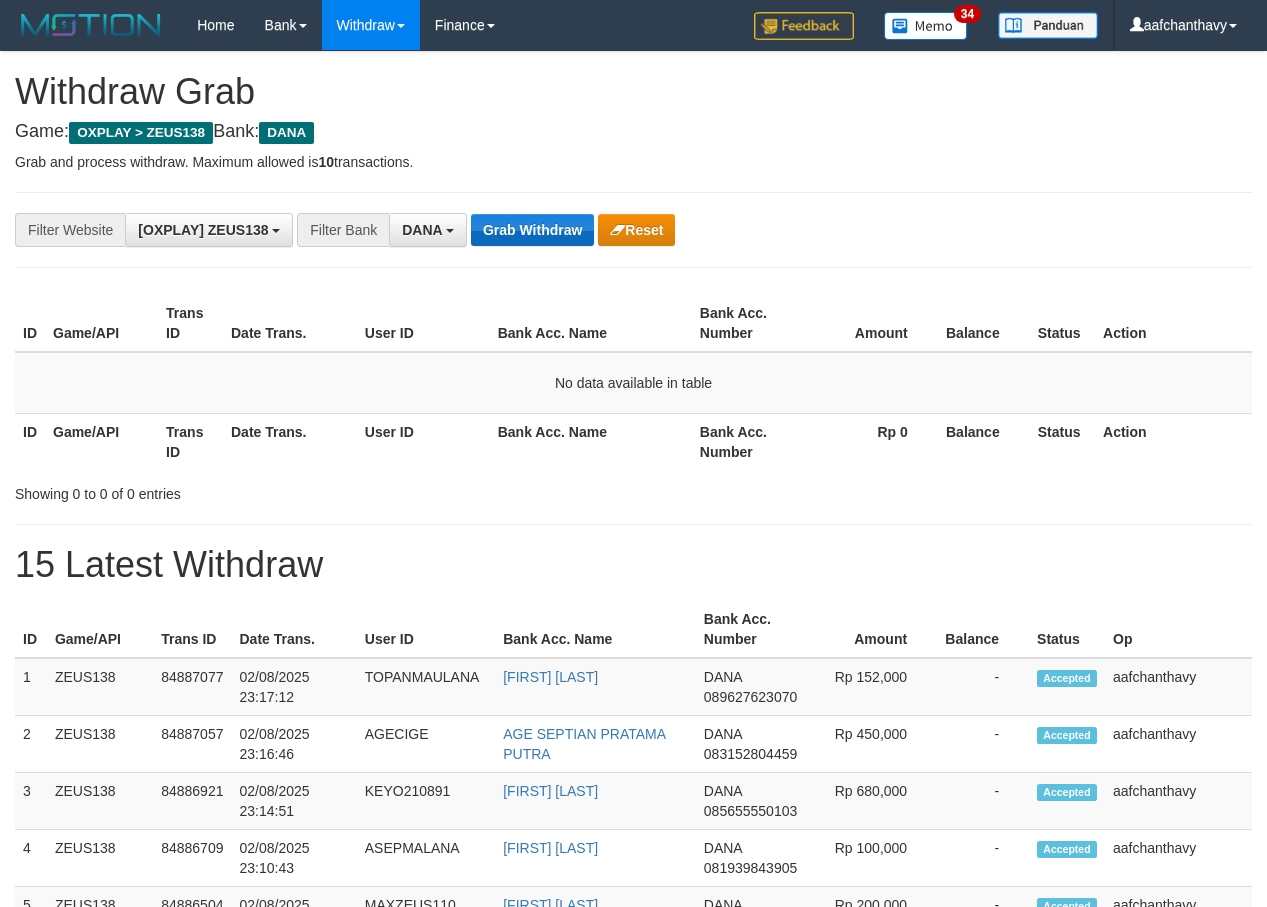 drag, startPoint x: 0, startPoint y: 0, endPoint x: 525, endPoint y: 224, distance: 570.7898 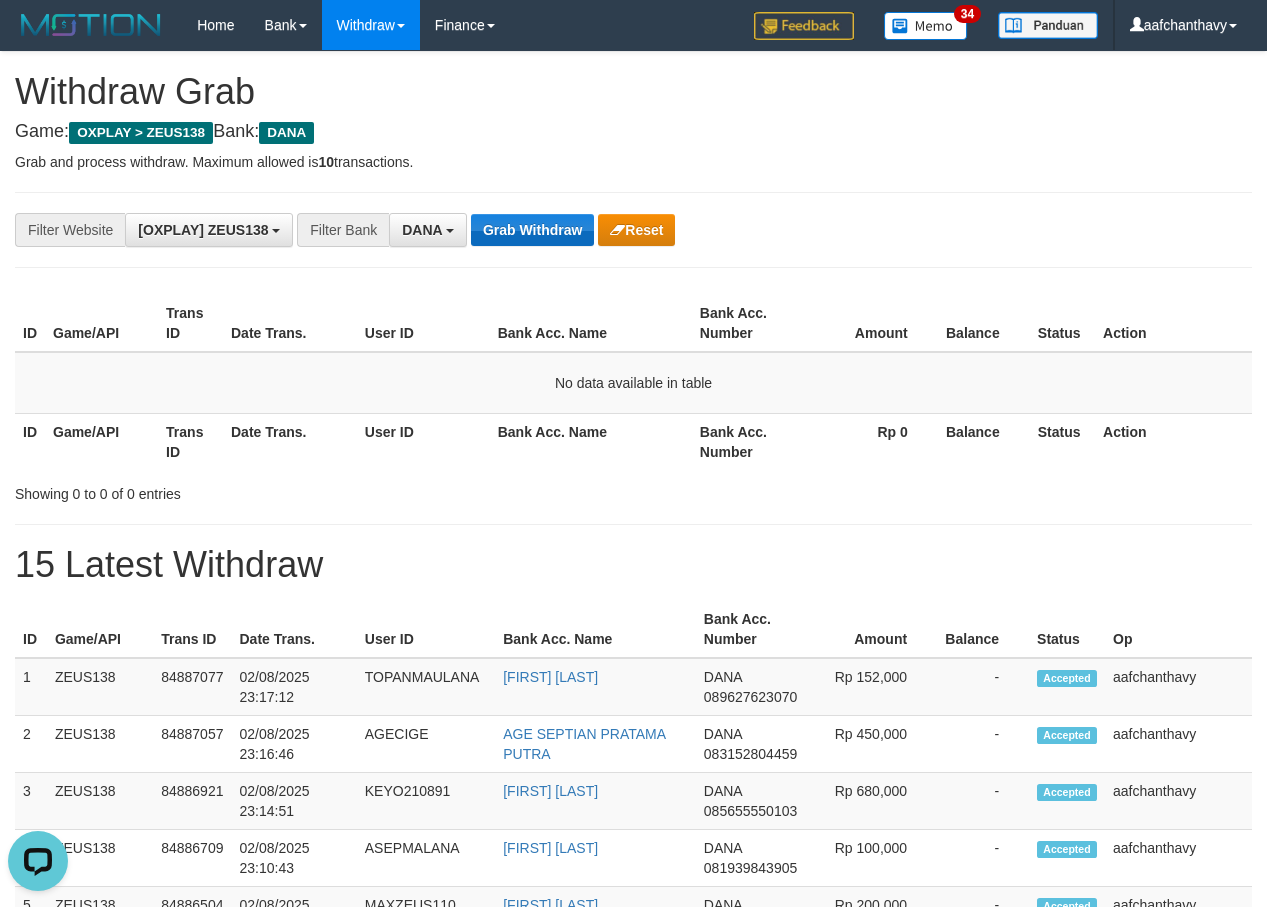 scroll, scrollTop: 0, scrollLeft: 0, axis: both 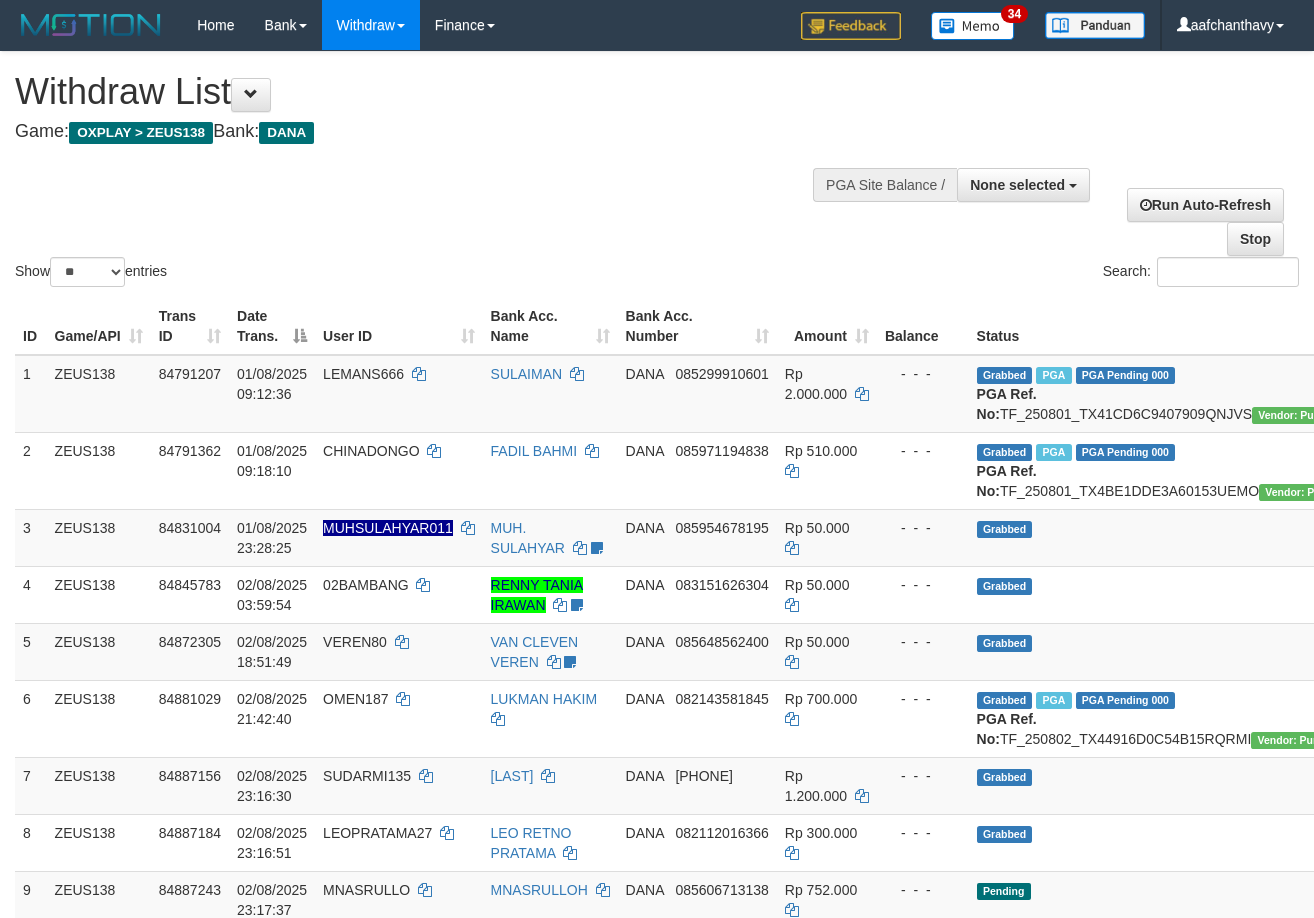 select 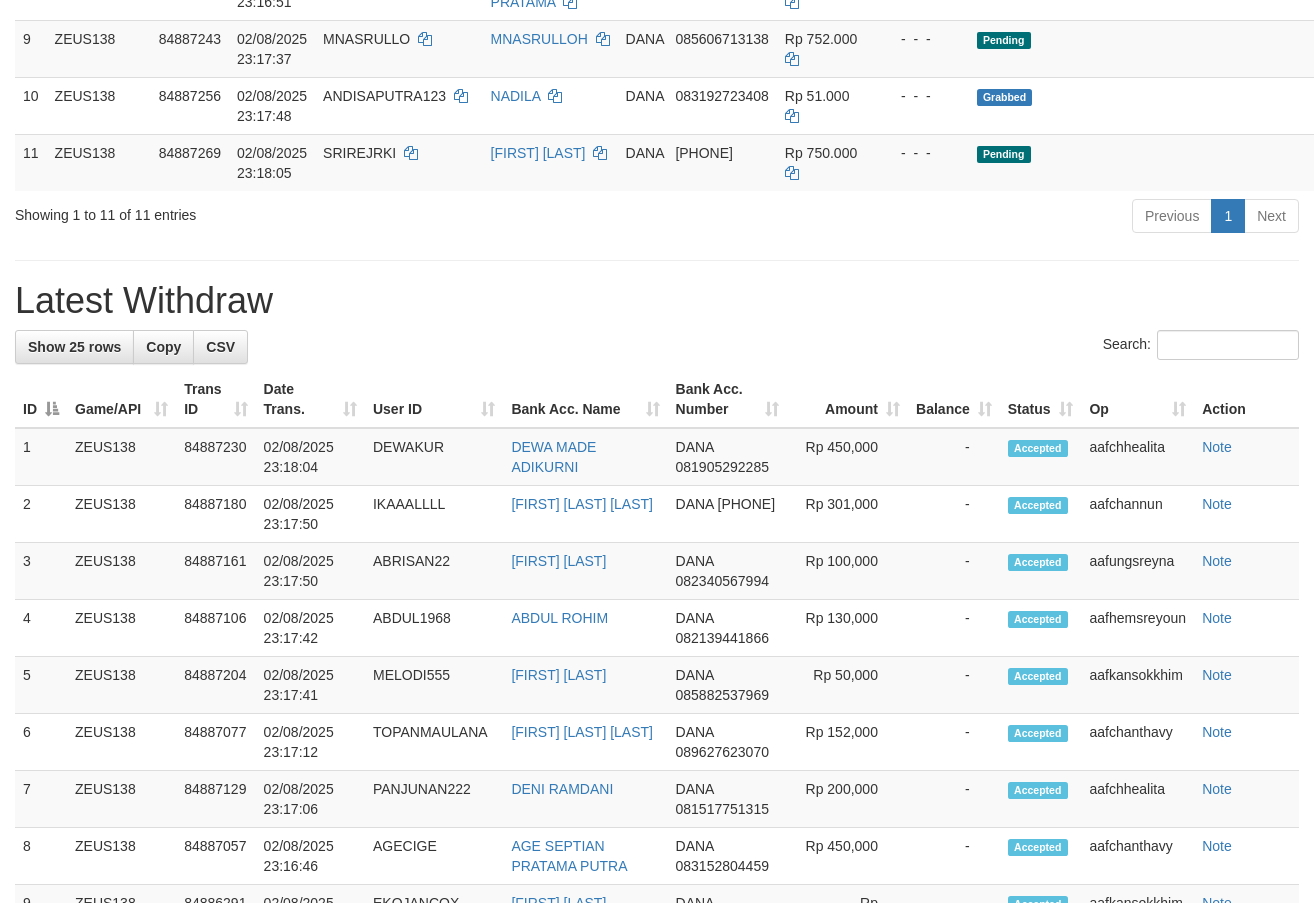 scroll, scrollTop: 796, scrollLeft: 0, axis: vertical 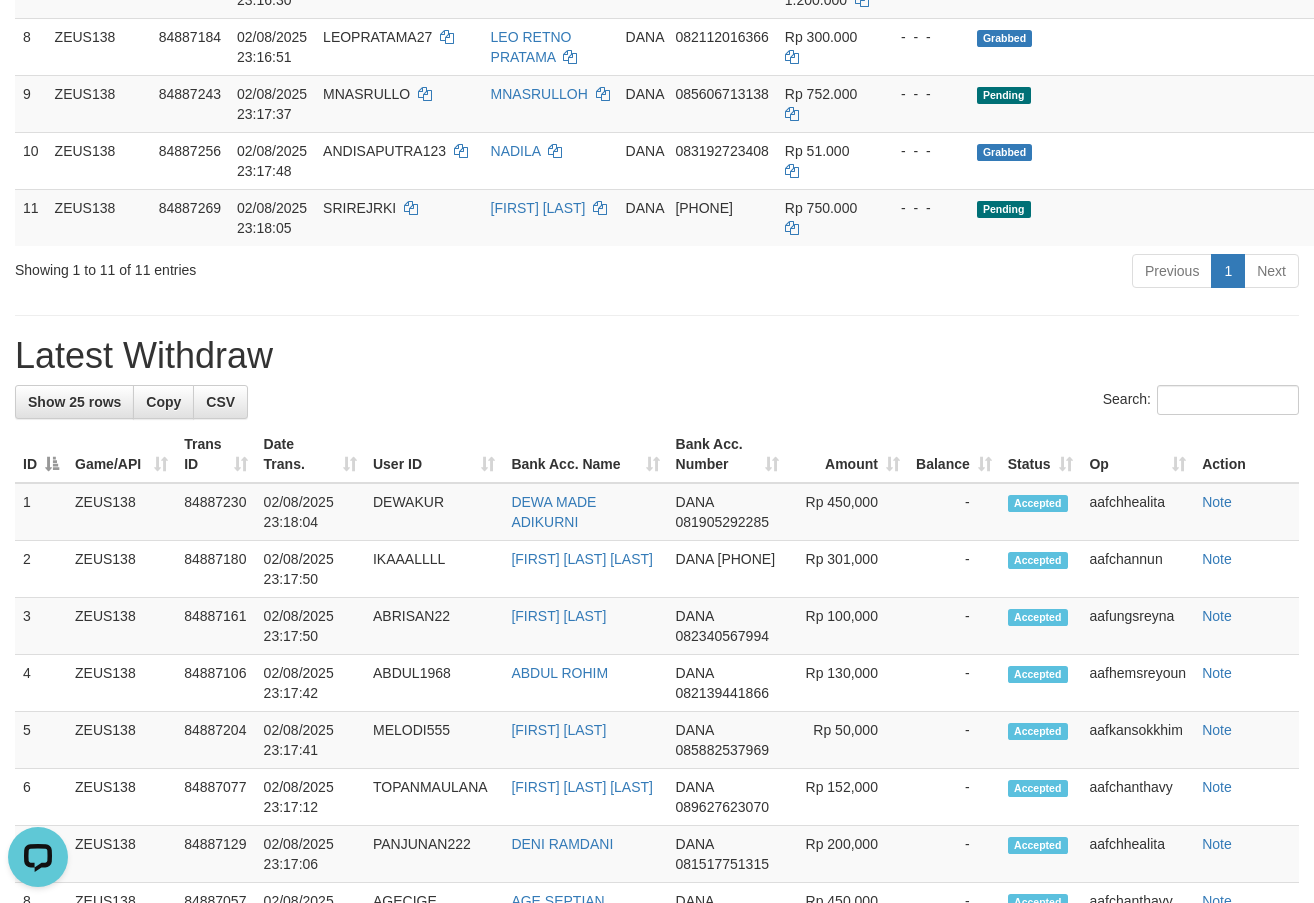 click on "Latest Withdraw" at bounding box center [657, 356] 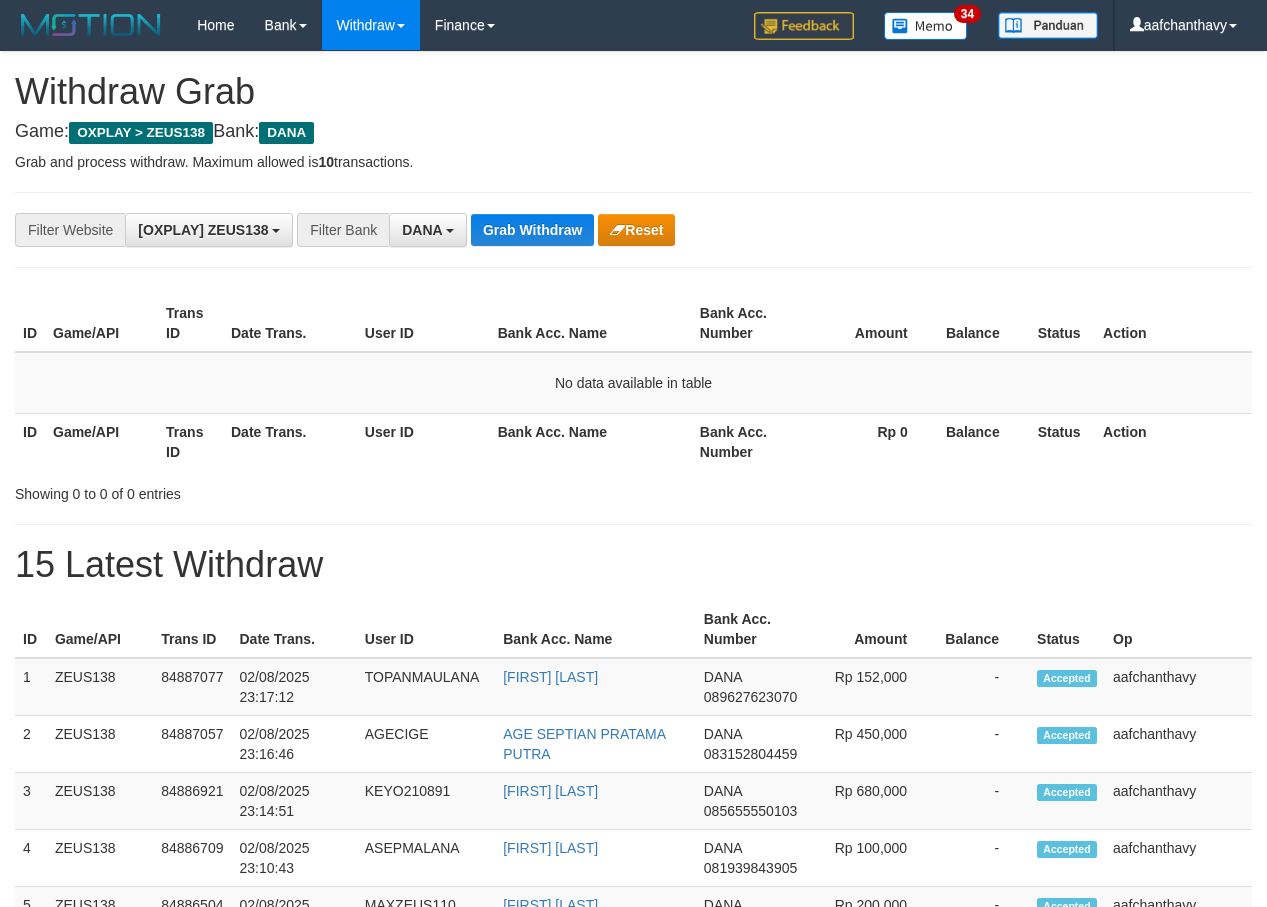 scroll, scrollTop: 0, scrollLeft: 0, axis: both 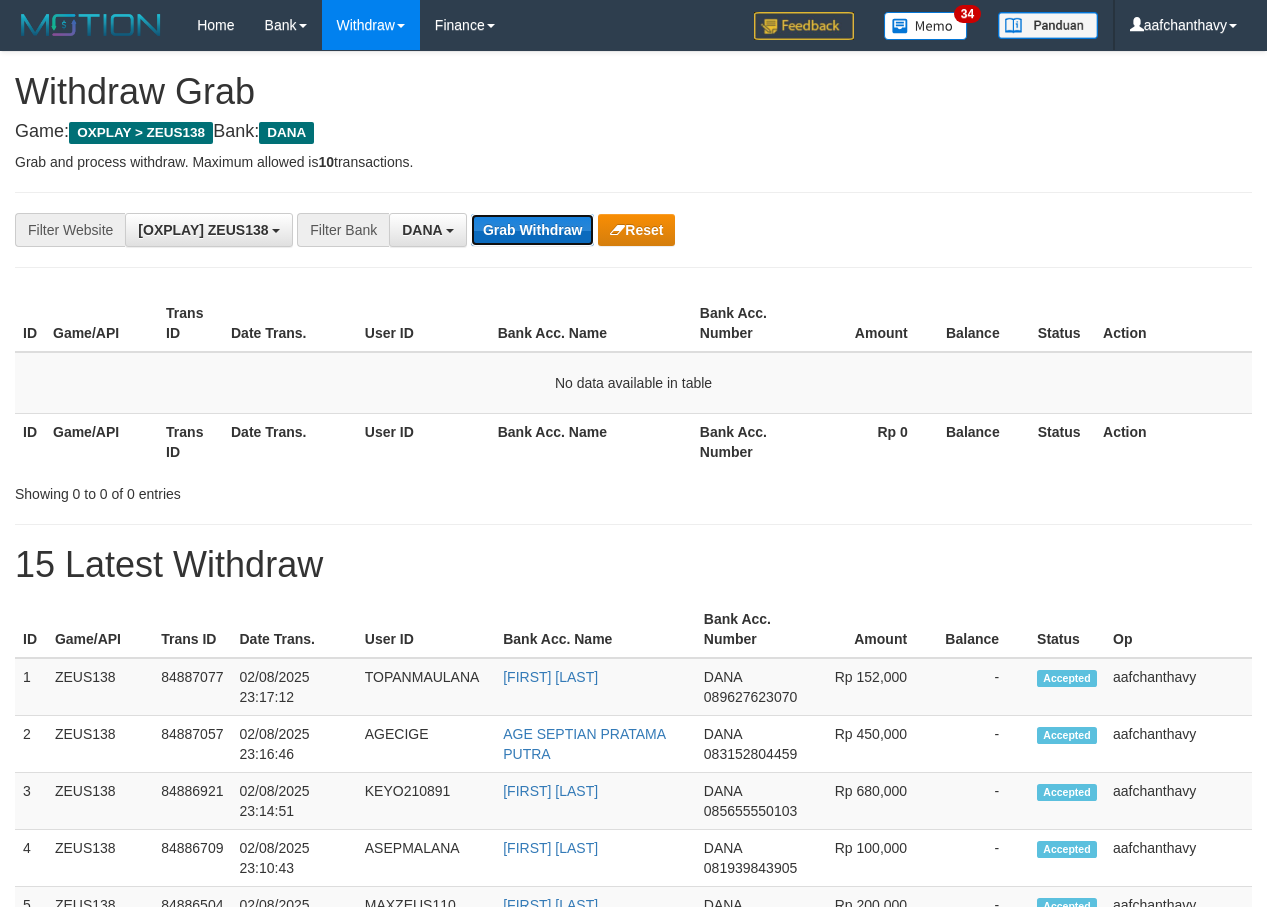 click on "Grab Withdraw" at bounding box center (532, 230) 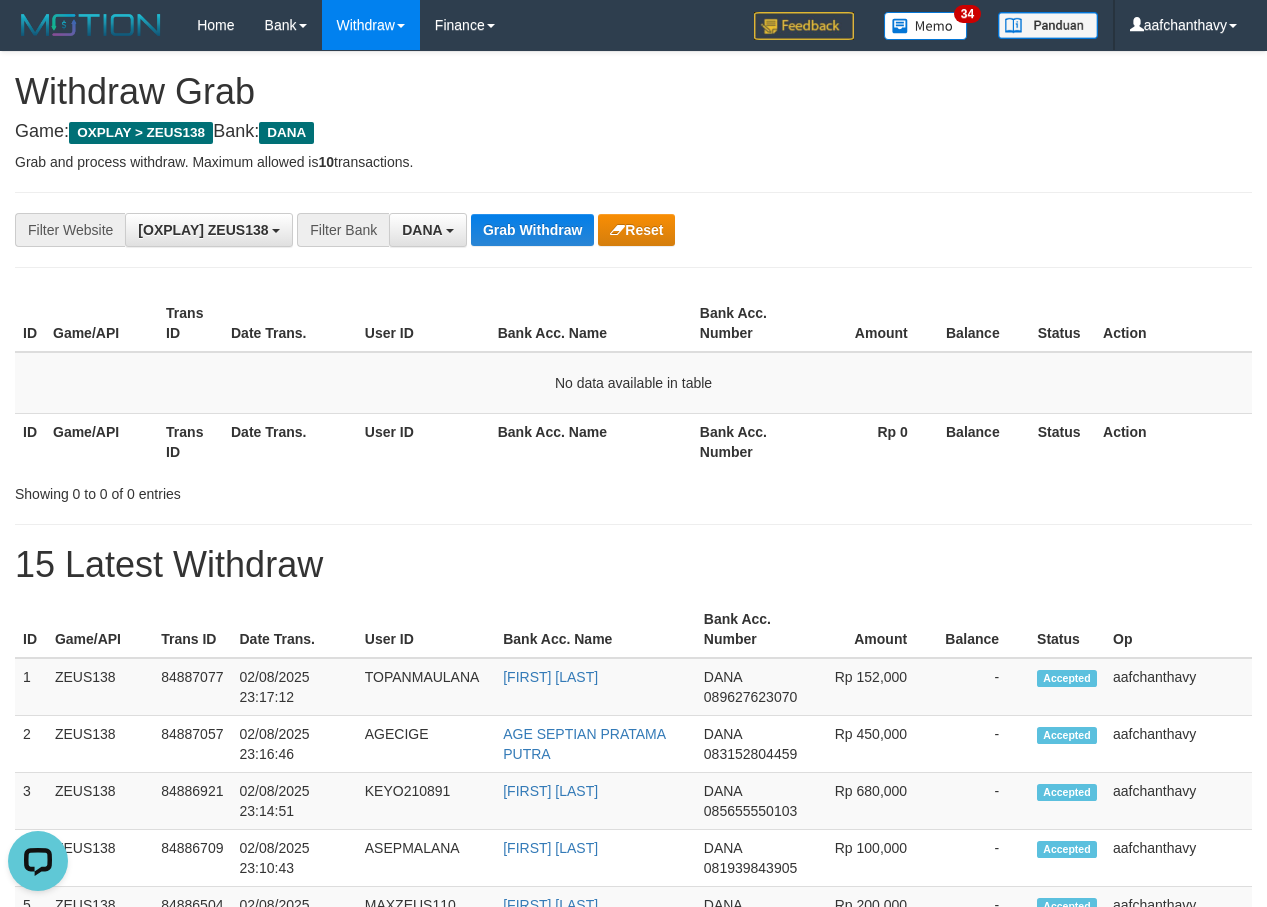 scroll, scrollTop: 0, scrollLeft: 0, axis: both 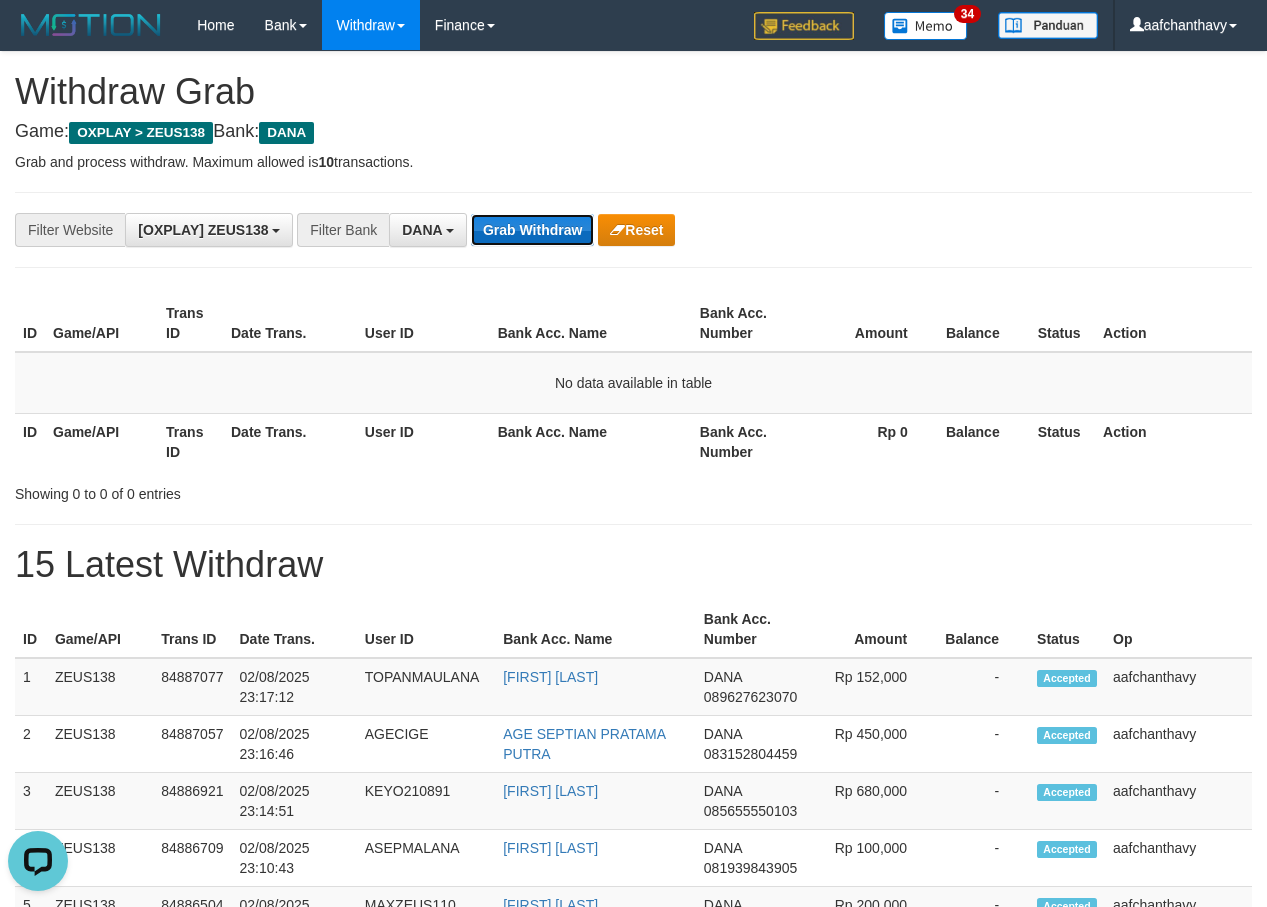 click on "Grab Withdraw" at bounding box center (532, 230) 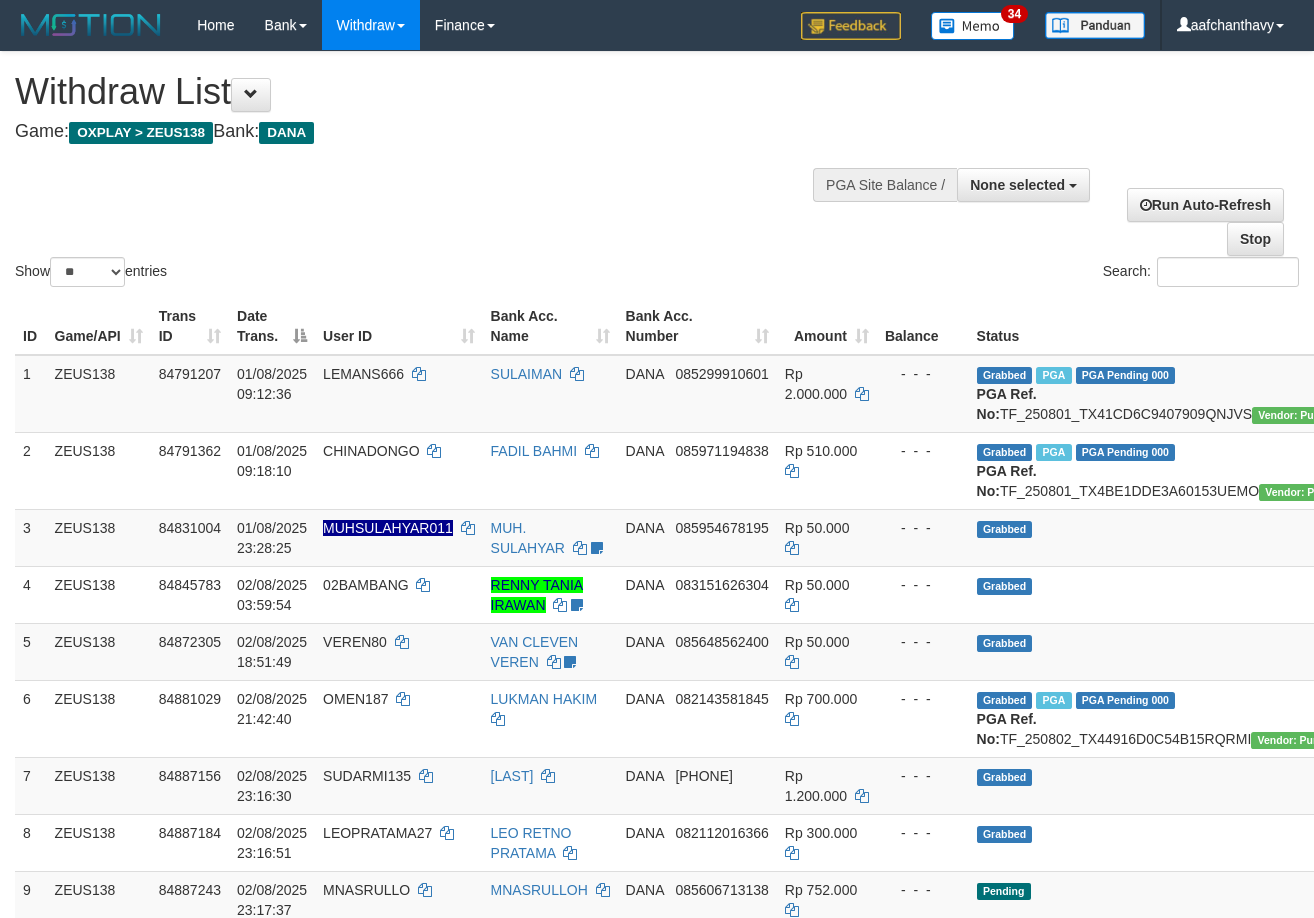 select 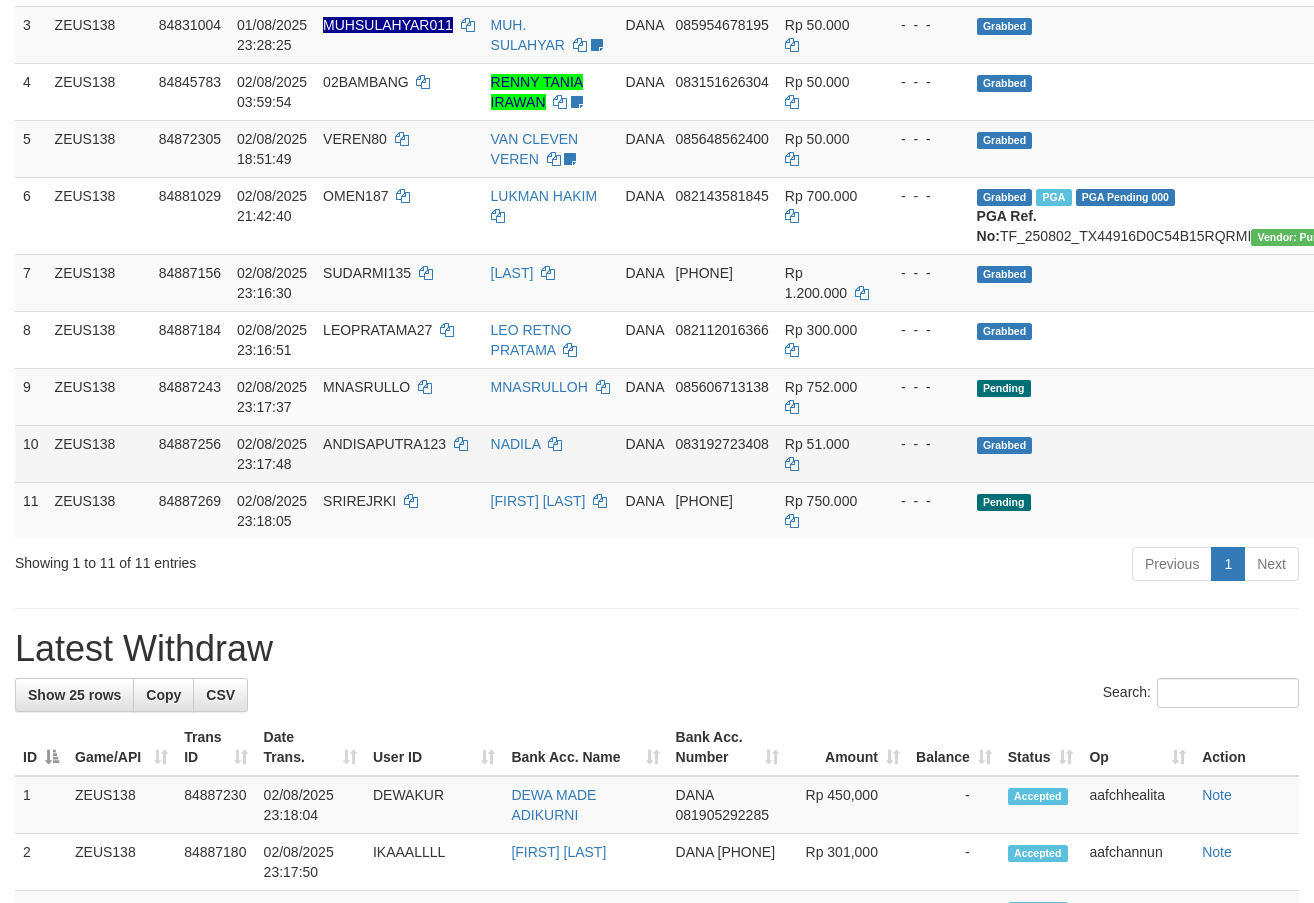 scroll, scrollTop: 318, scrollLeft: 0, axis: vertical 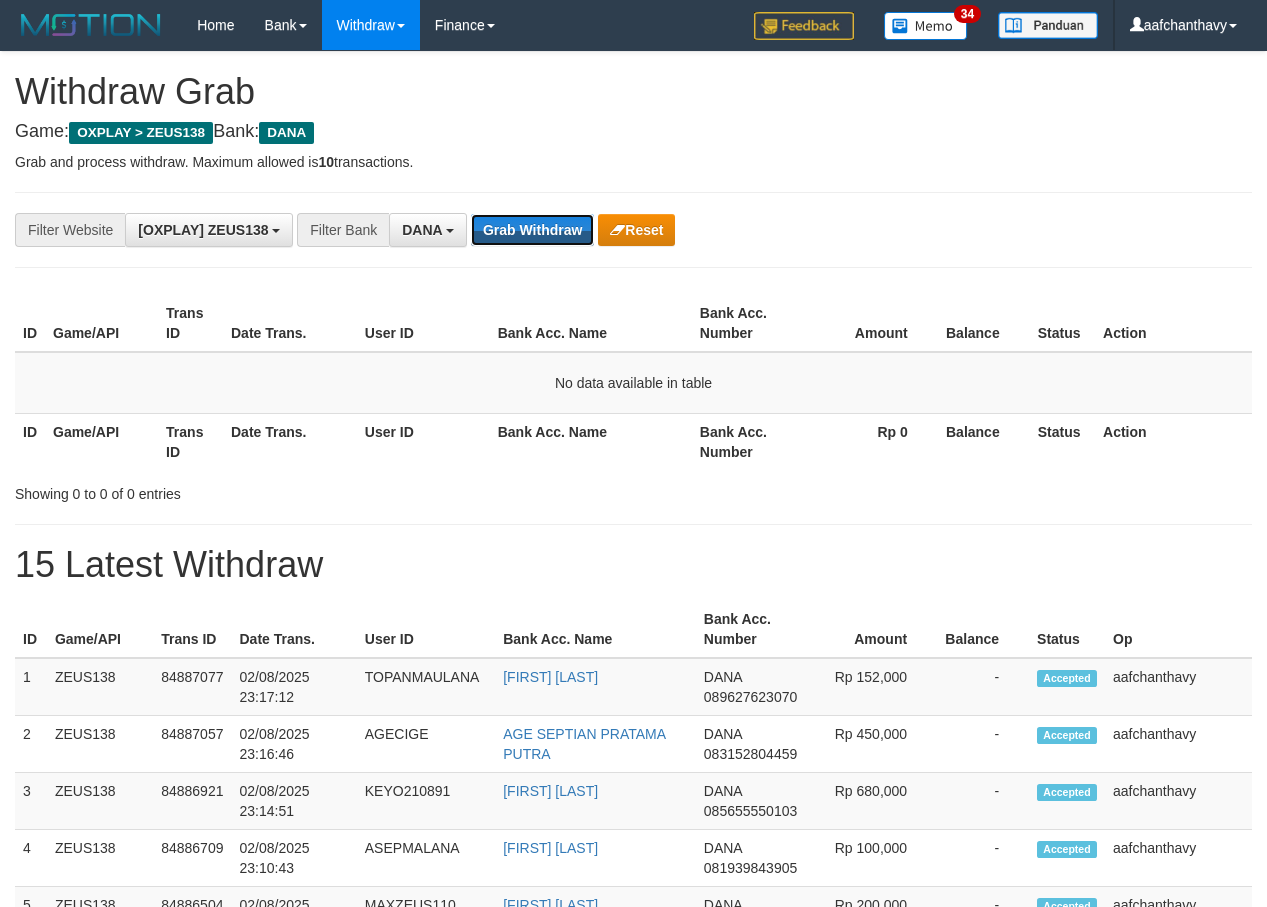 click on "Grab Withdraw" at bounding box center [532, 230] 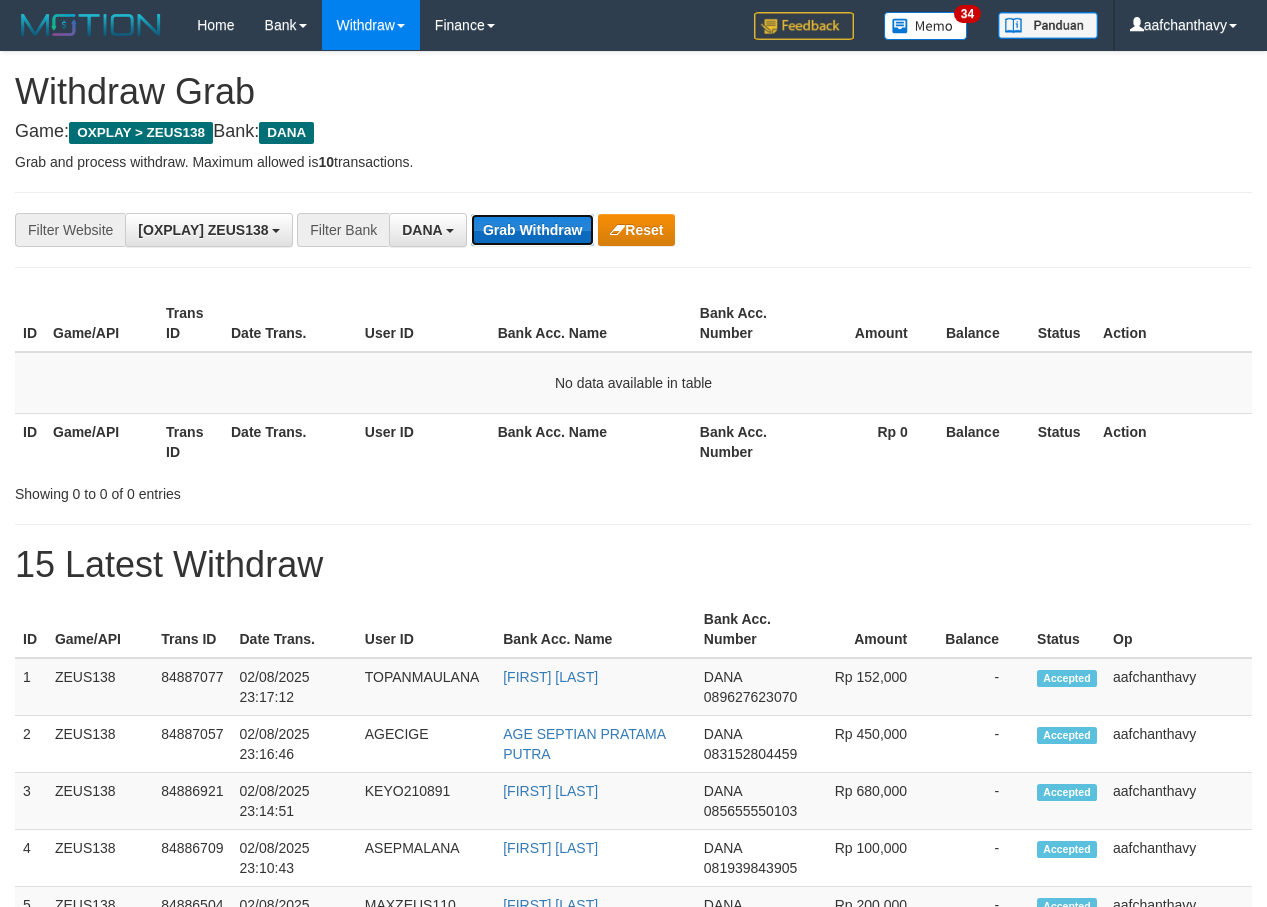 drag, startPoint x: 0, startPoint y: 0, endPoint x: 536, endPoint y: 226, distance: 581.6975 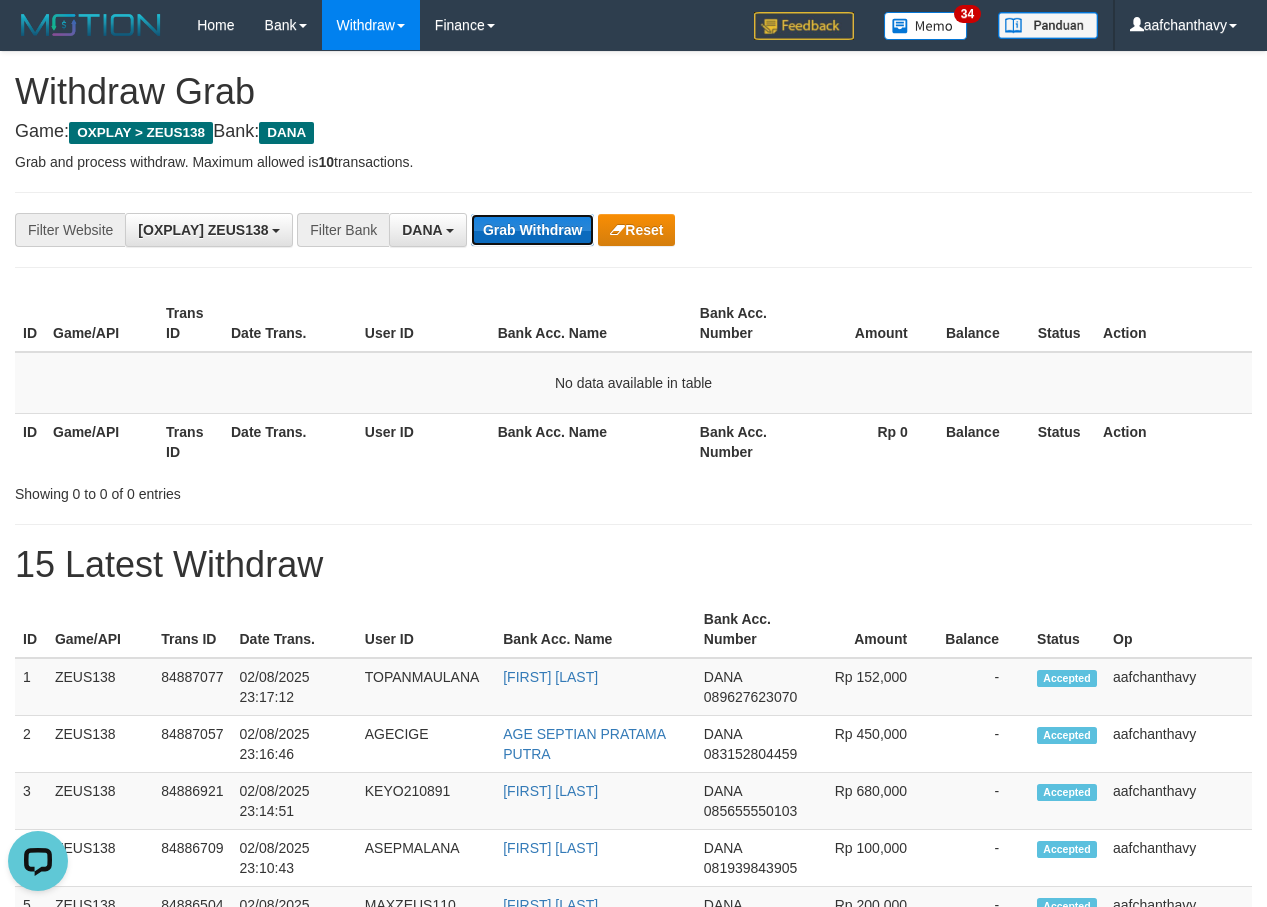 scroll, scrollTop: 0, scrollLeft: 0, axis: both 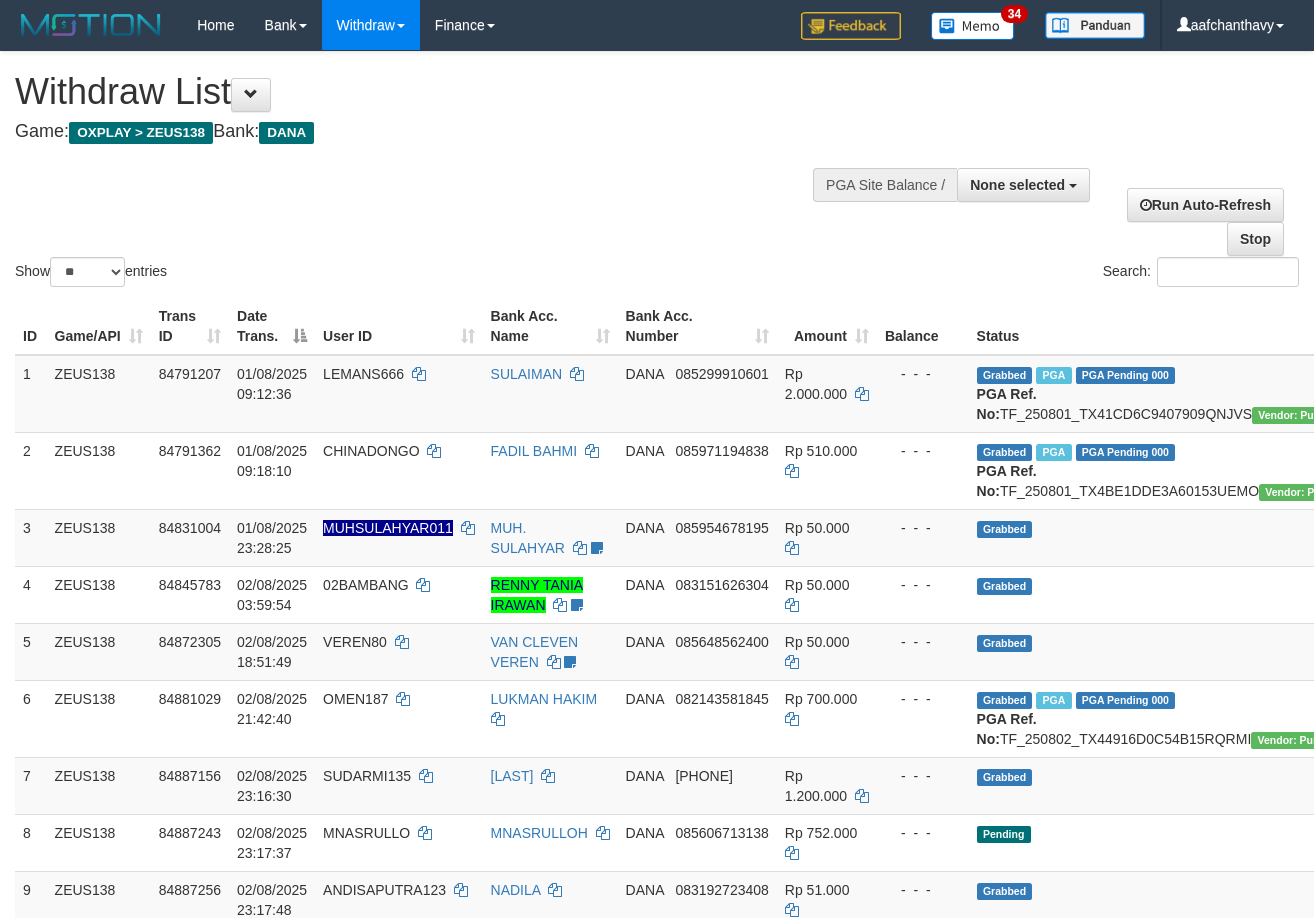select 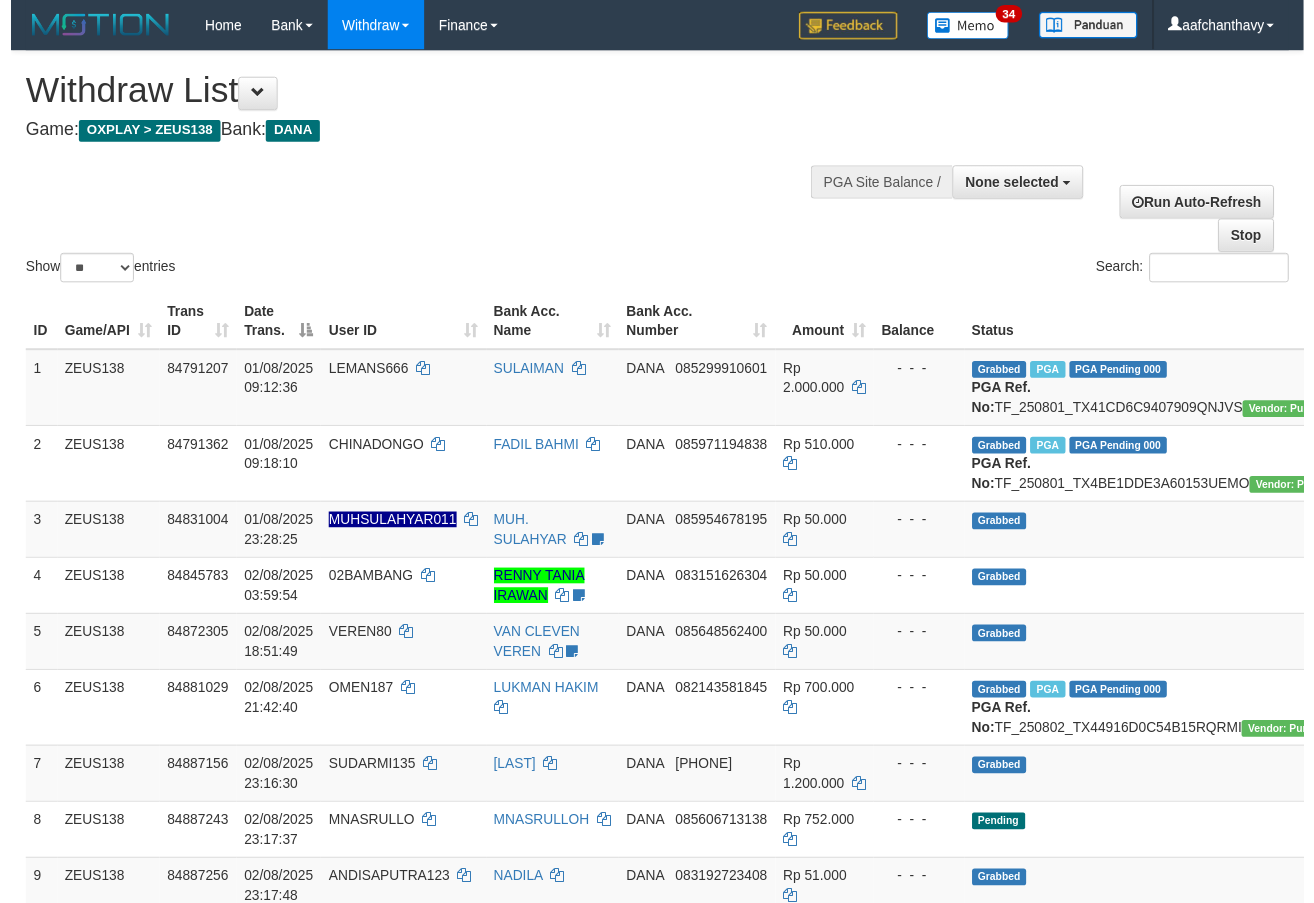 scroll, scrollTop: 247, scrollLeft: 0, axis: vertical 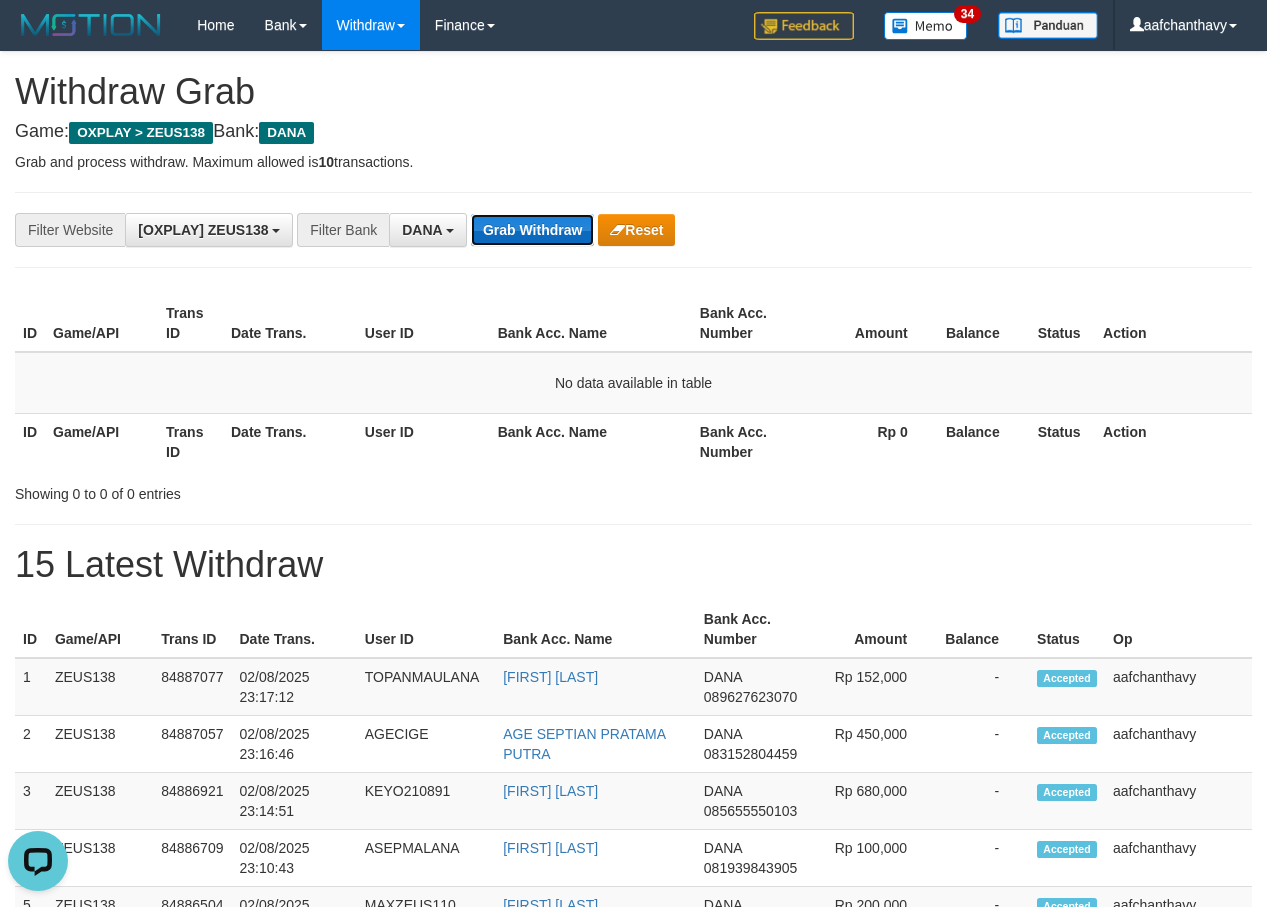 click on "Grab Withdraw" at bounding box center [532, 230] 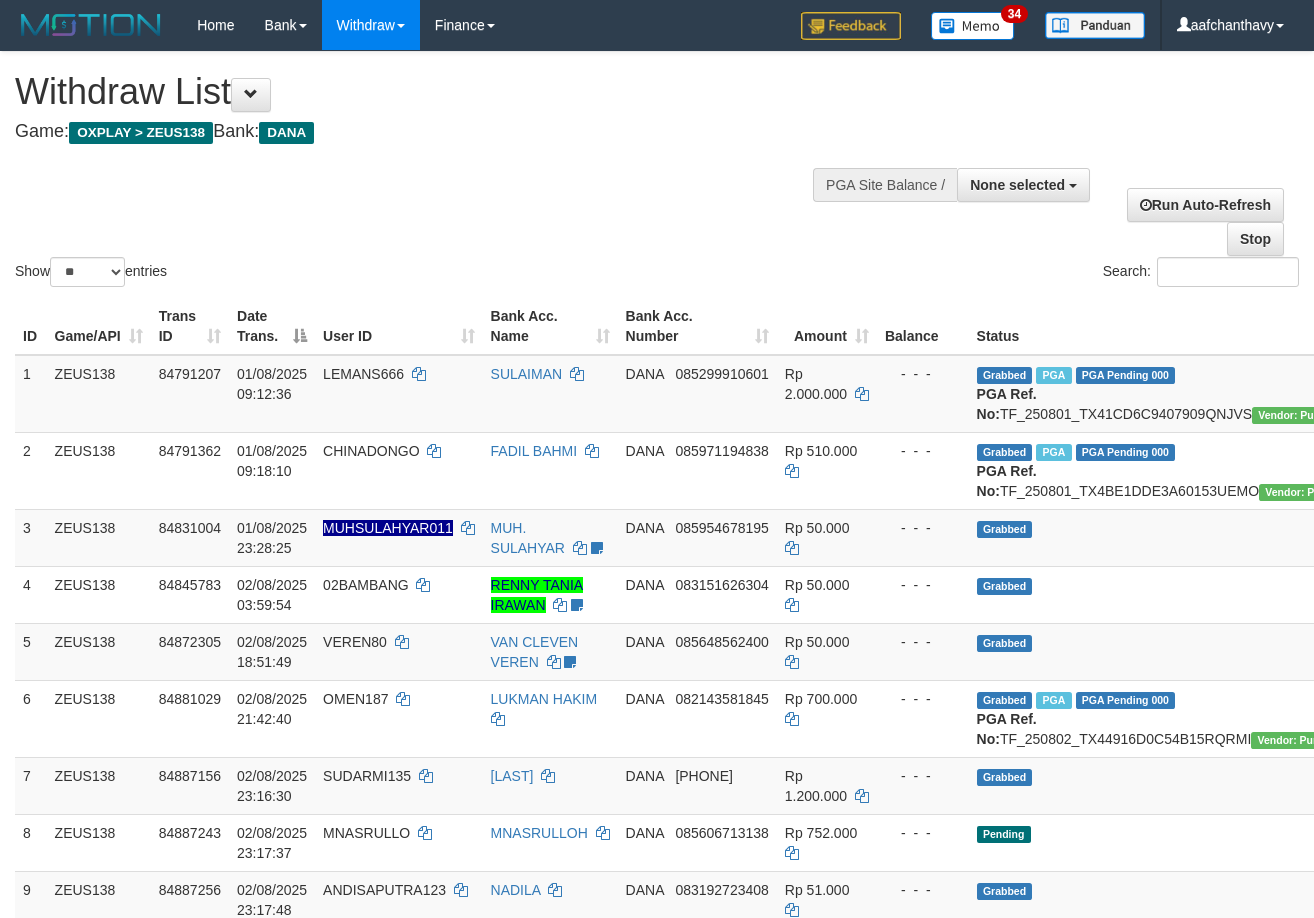 select 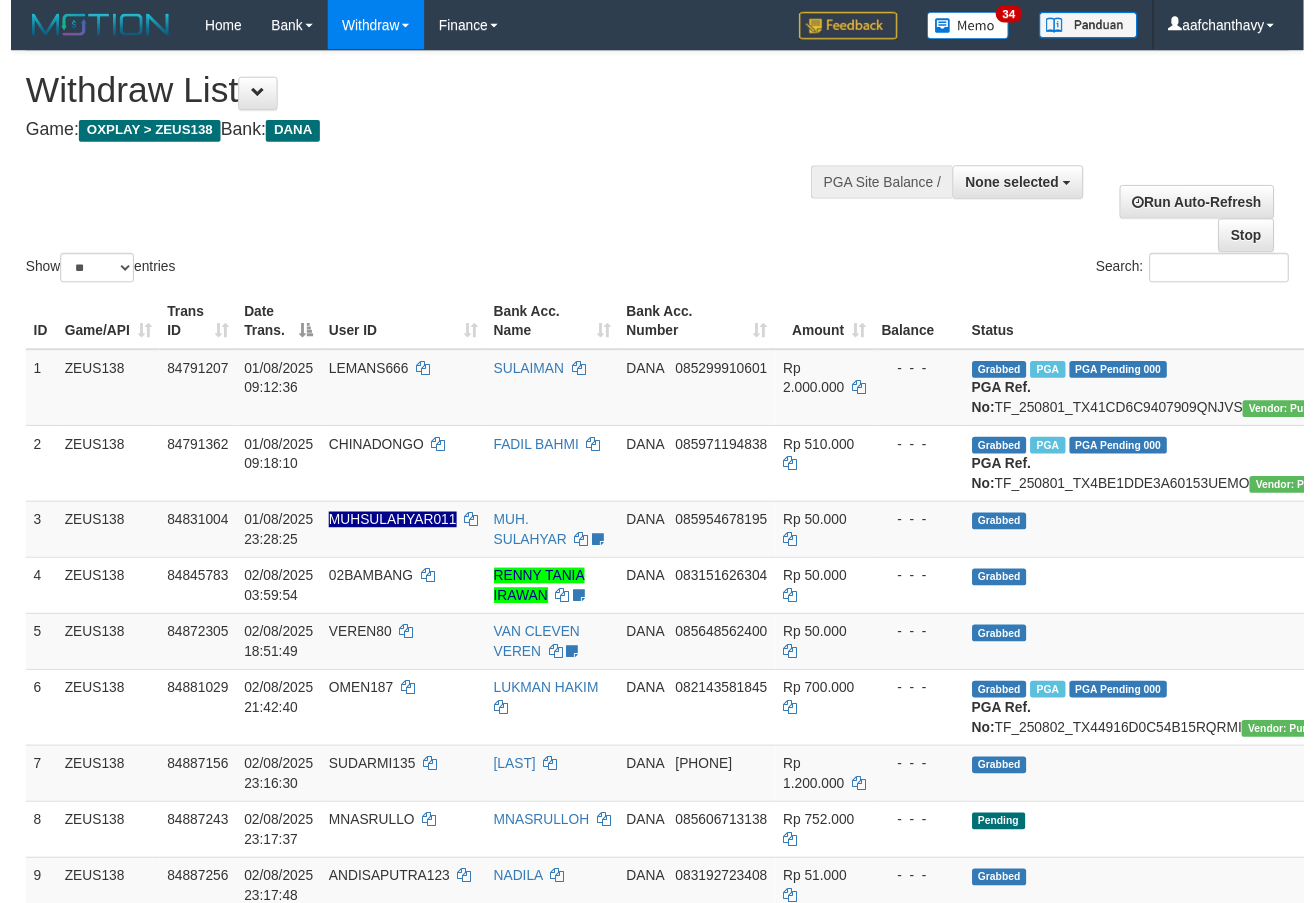 scroll, scrollTop: 351, scrollLeft: 0, axis: vertical 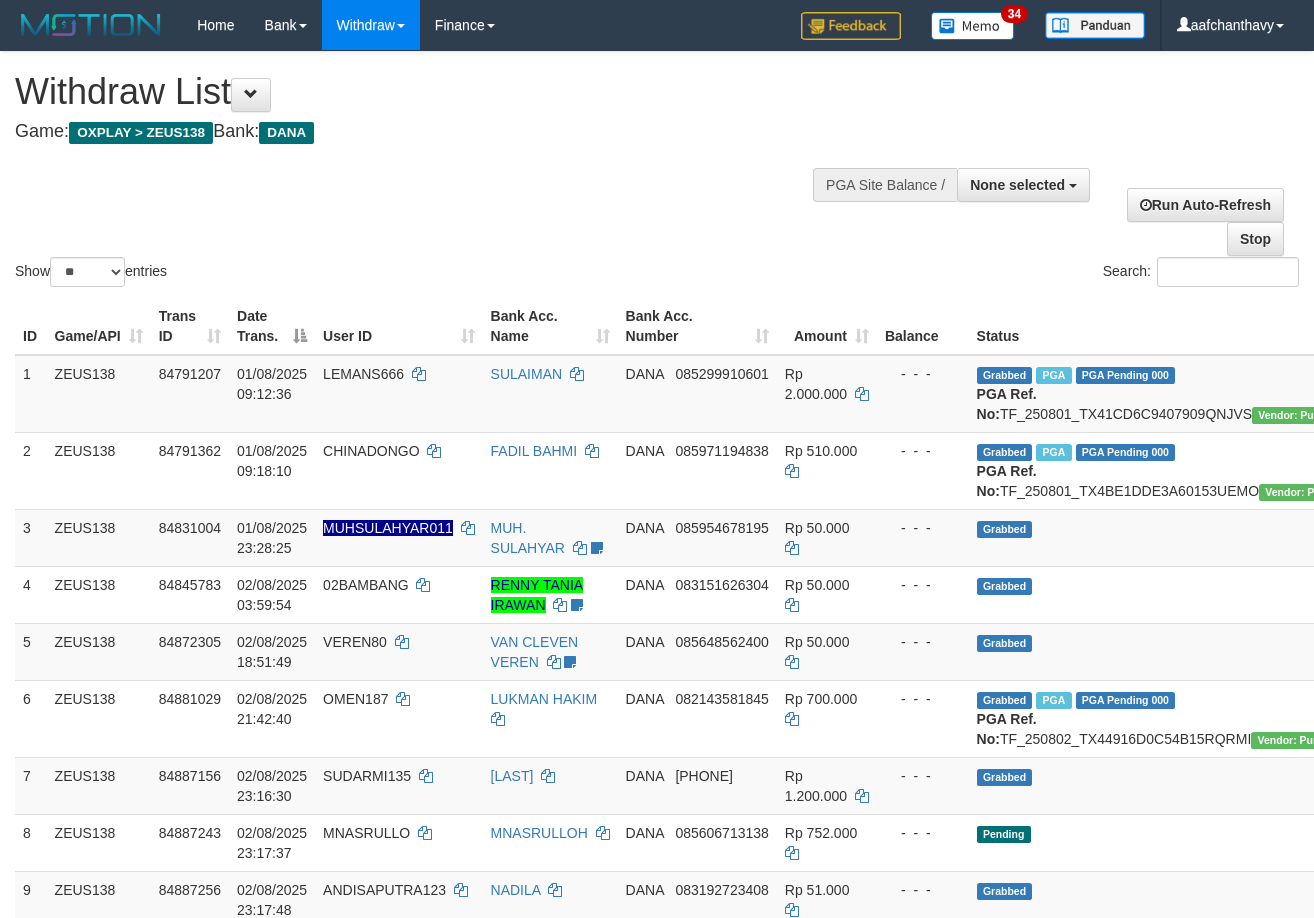 select 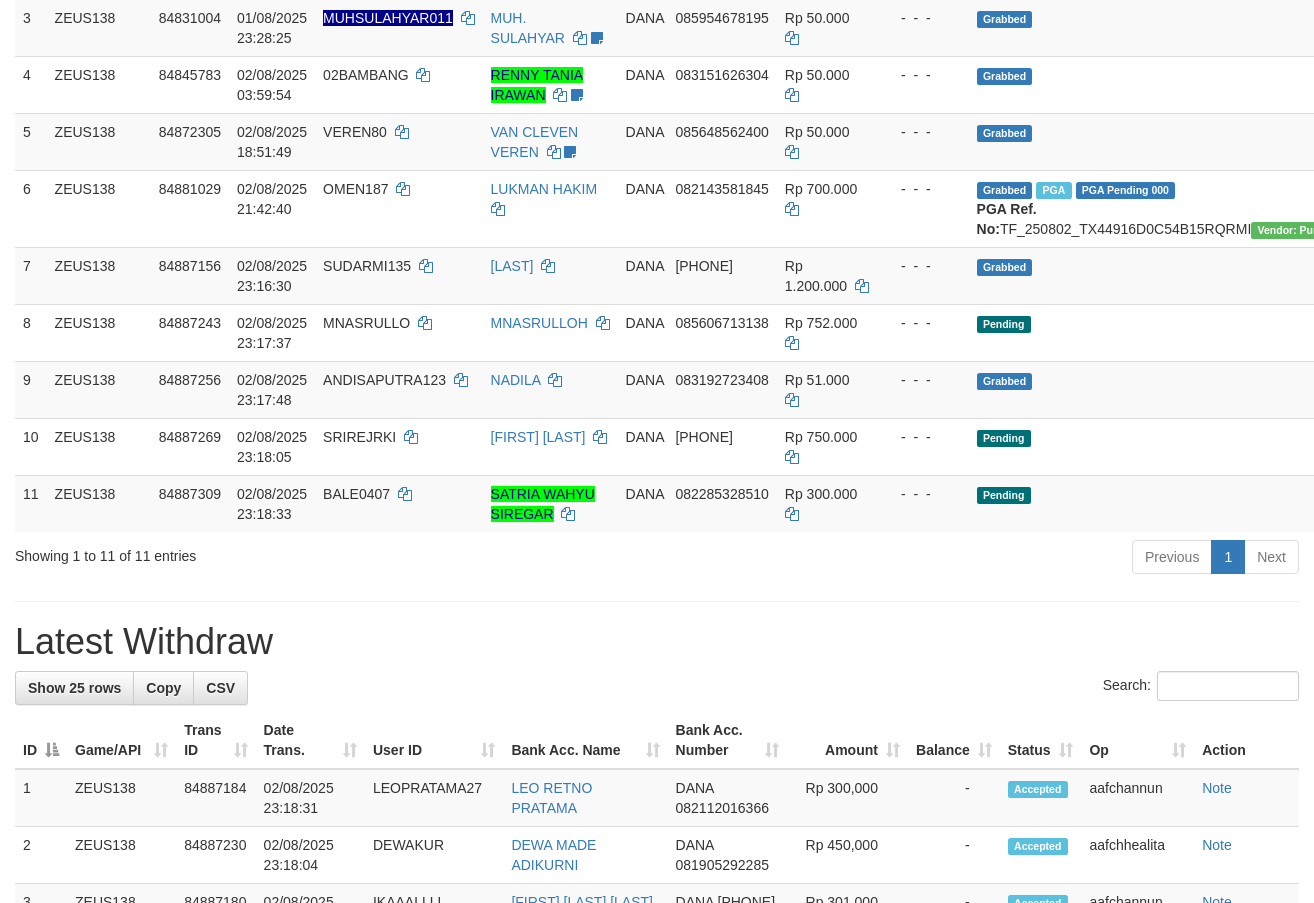 scroll, scrollTop: 351, scrollLeft: 0, axis: vertical 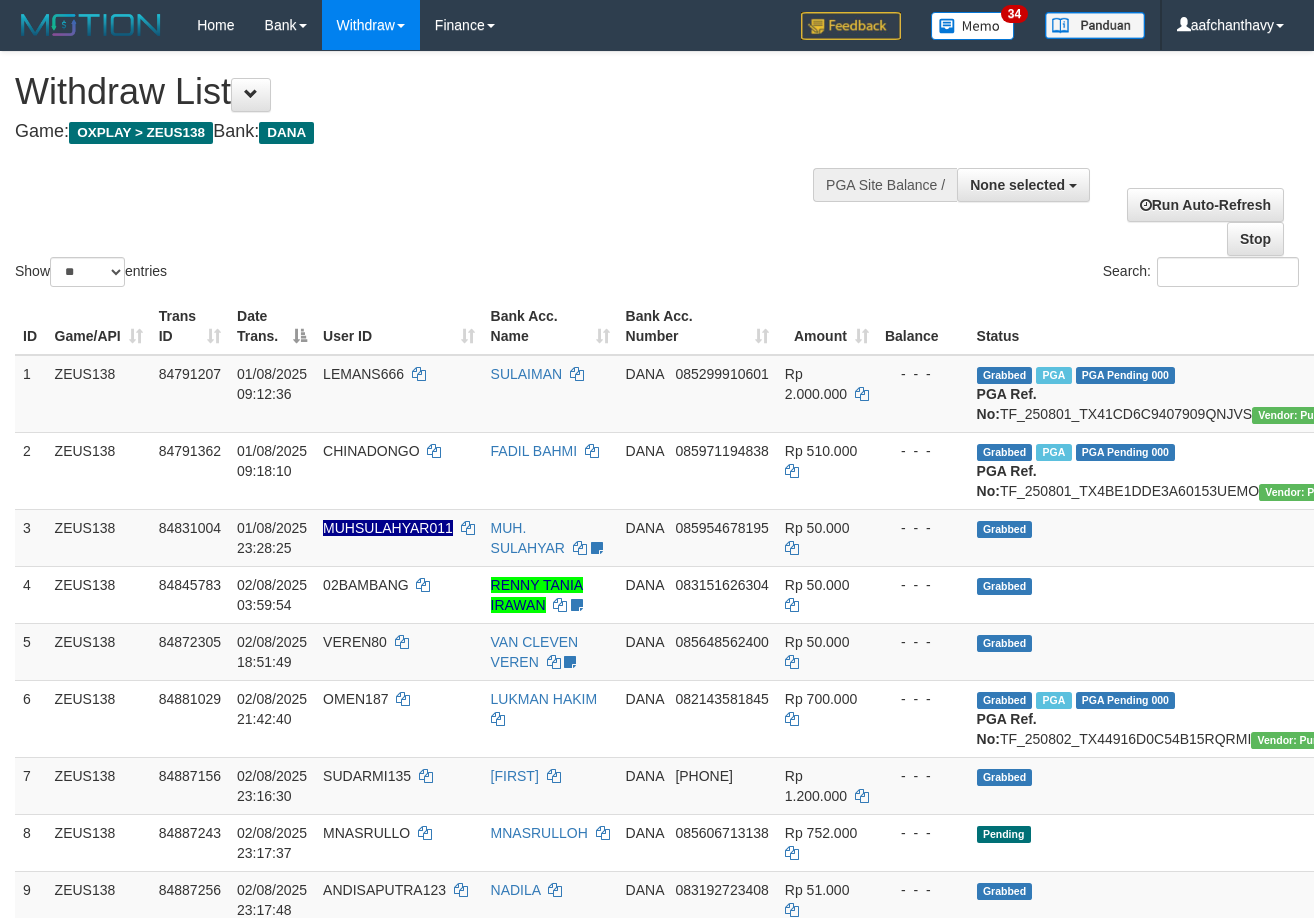 select 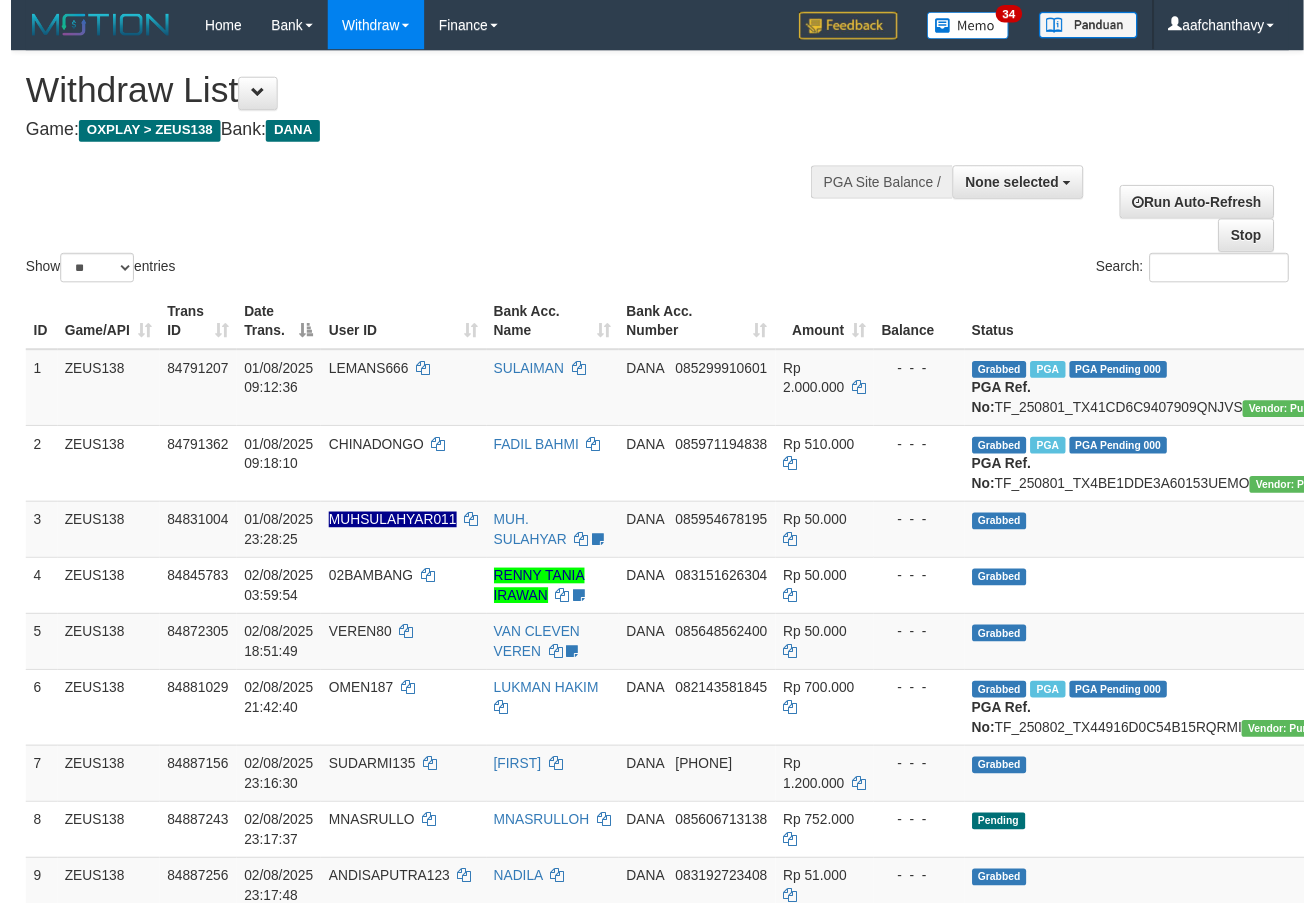 scroll, scrollTop: 310, scrollLeft: 0, axis: vertical 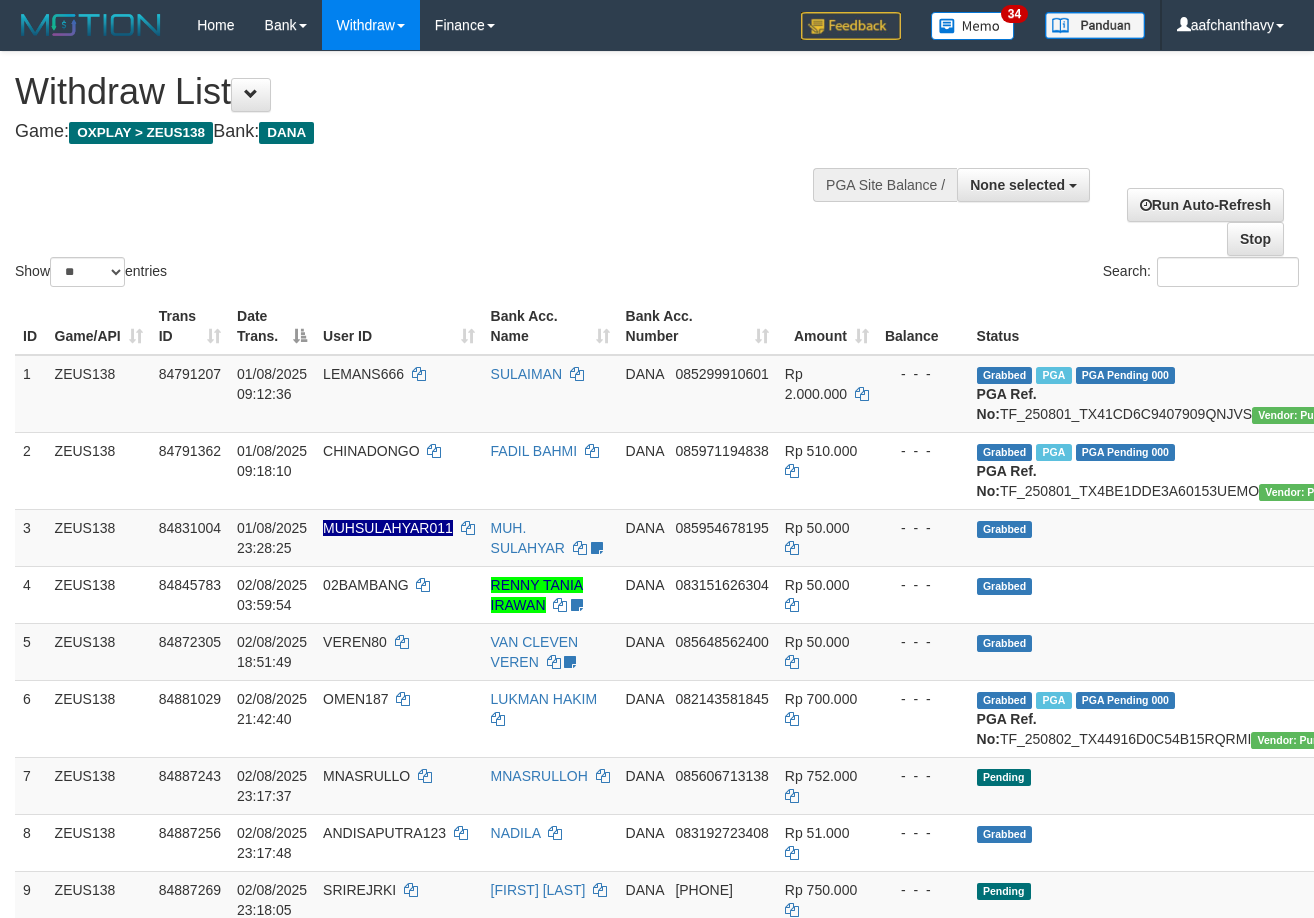 select 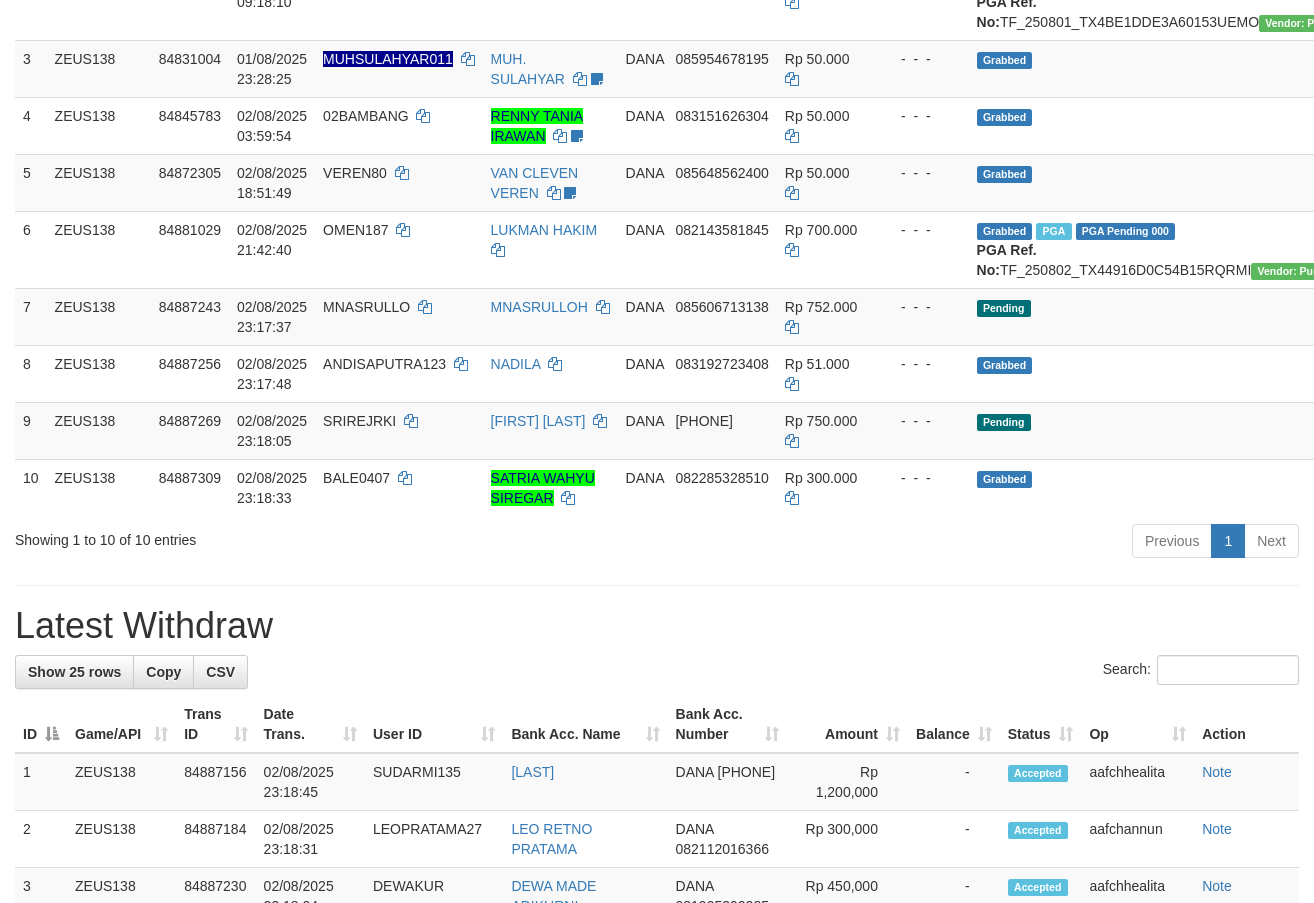 scroll, scrollTop: 310, scrollLeft: 0, axis: vertical 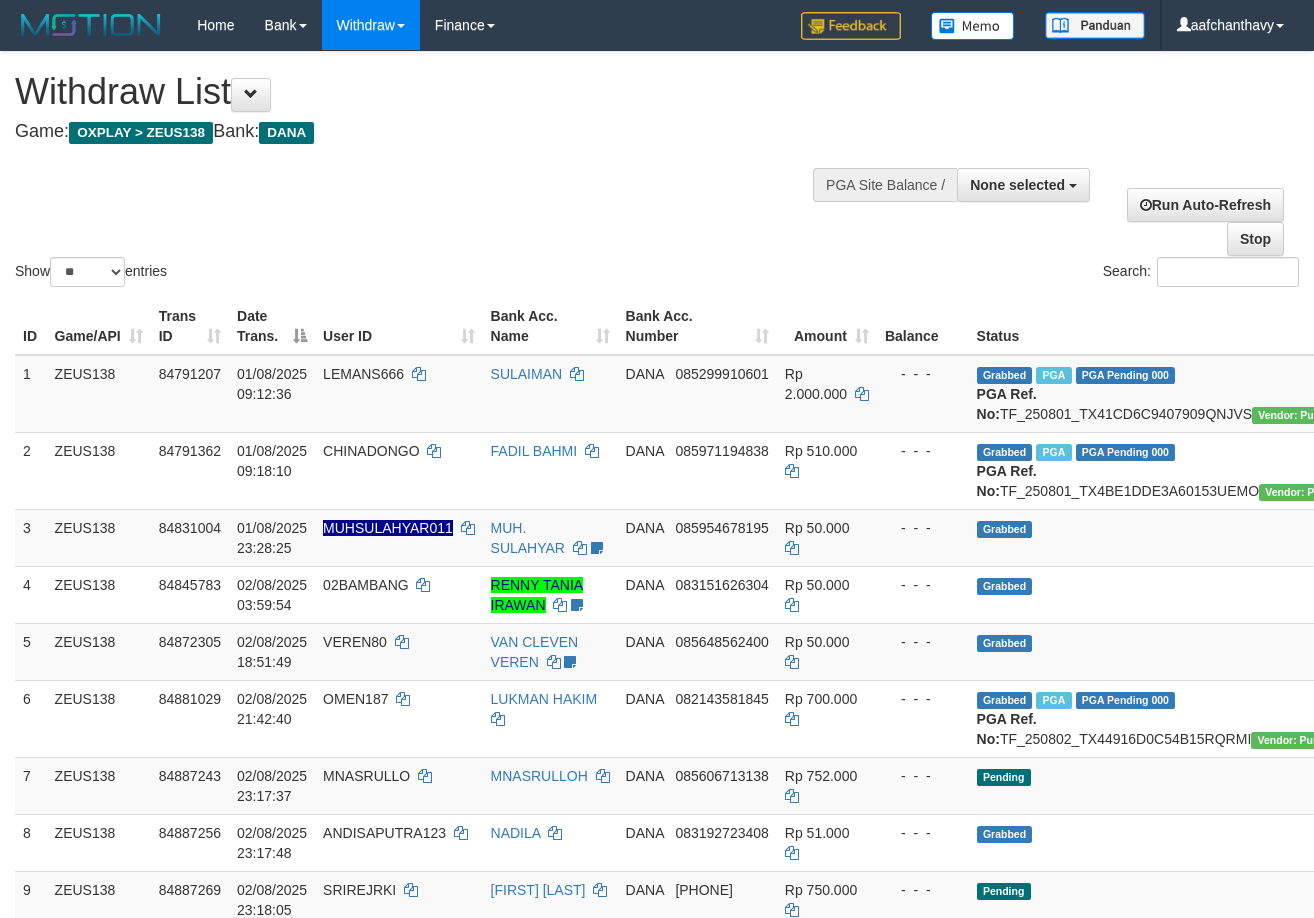 select 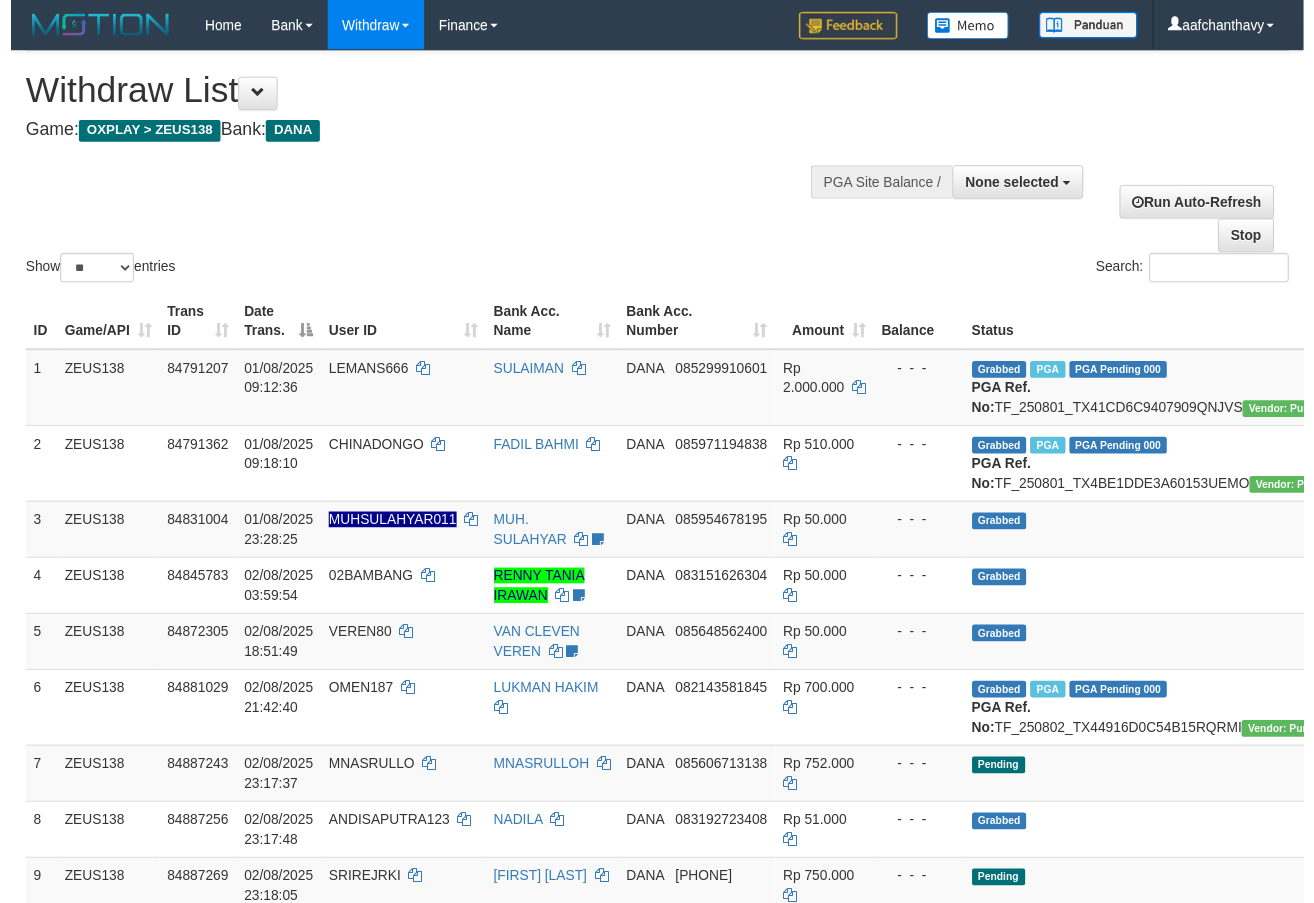 scroll, scrollTop: 239, scrollLeft: 0, axis: vertical 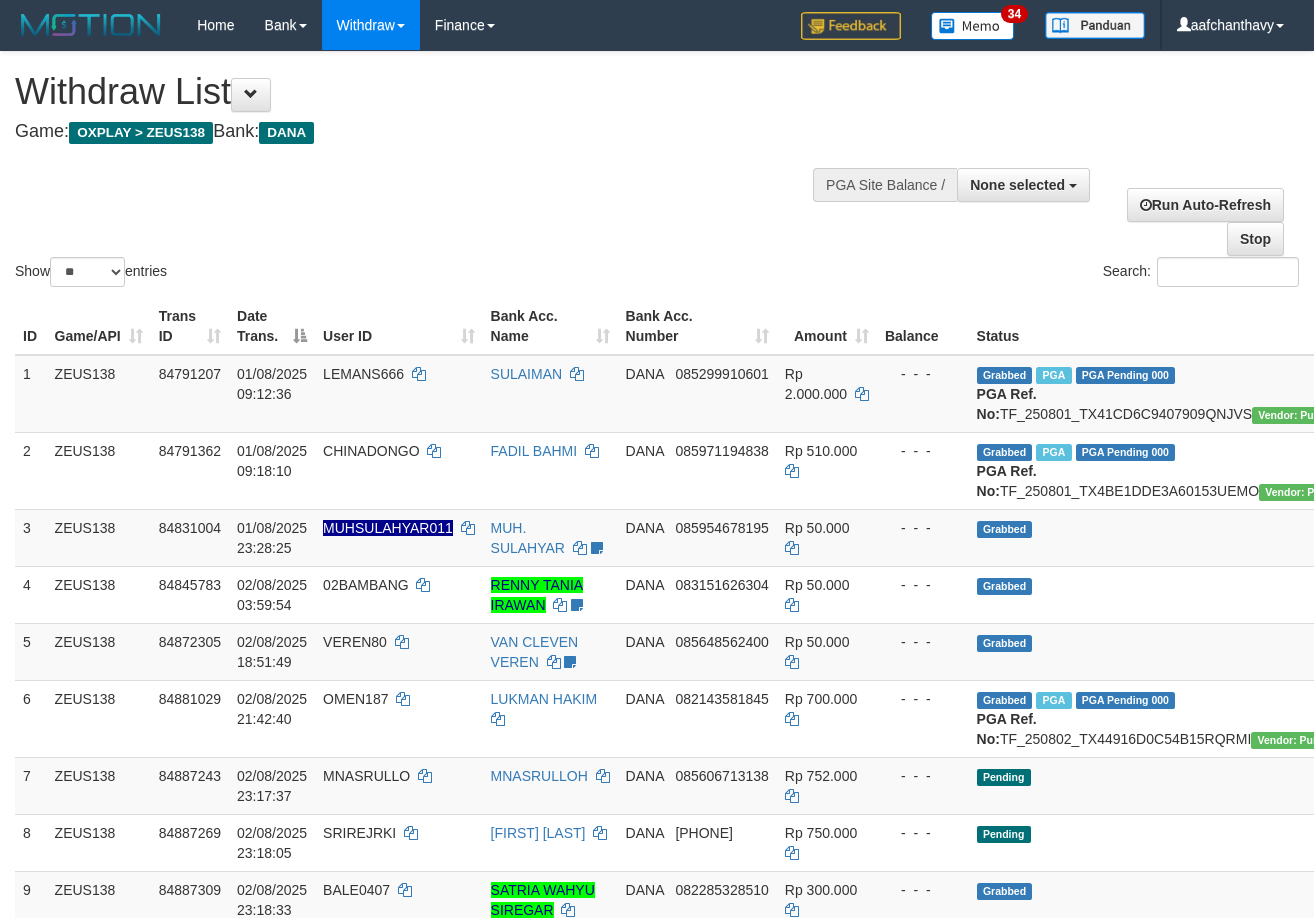 select 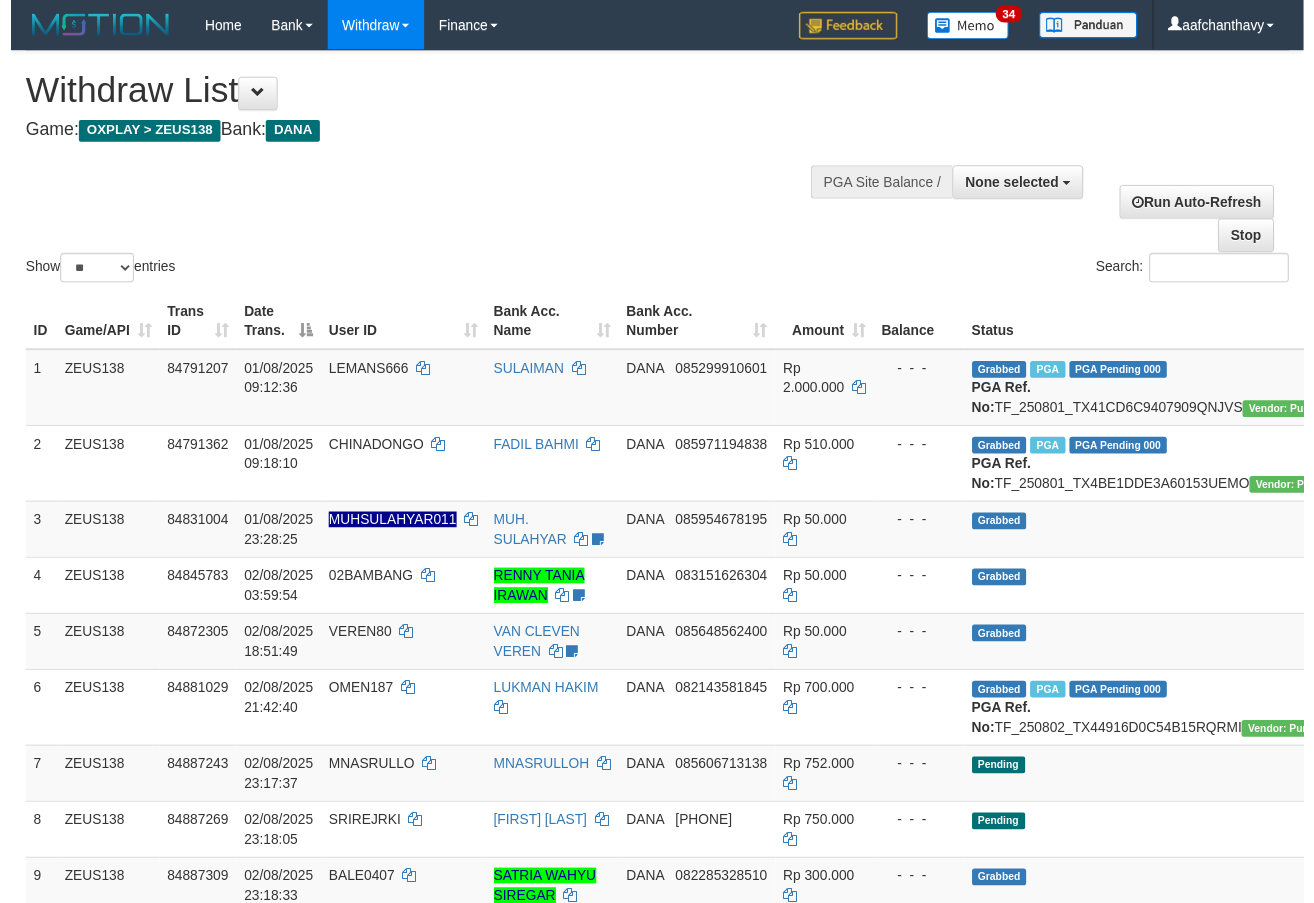 scroll, scrollTop: 343, scrollLeft: 0, axis: vertical 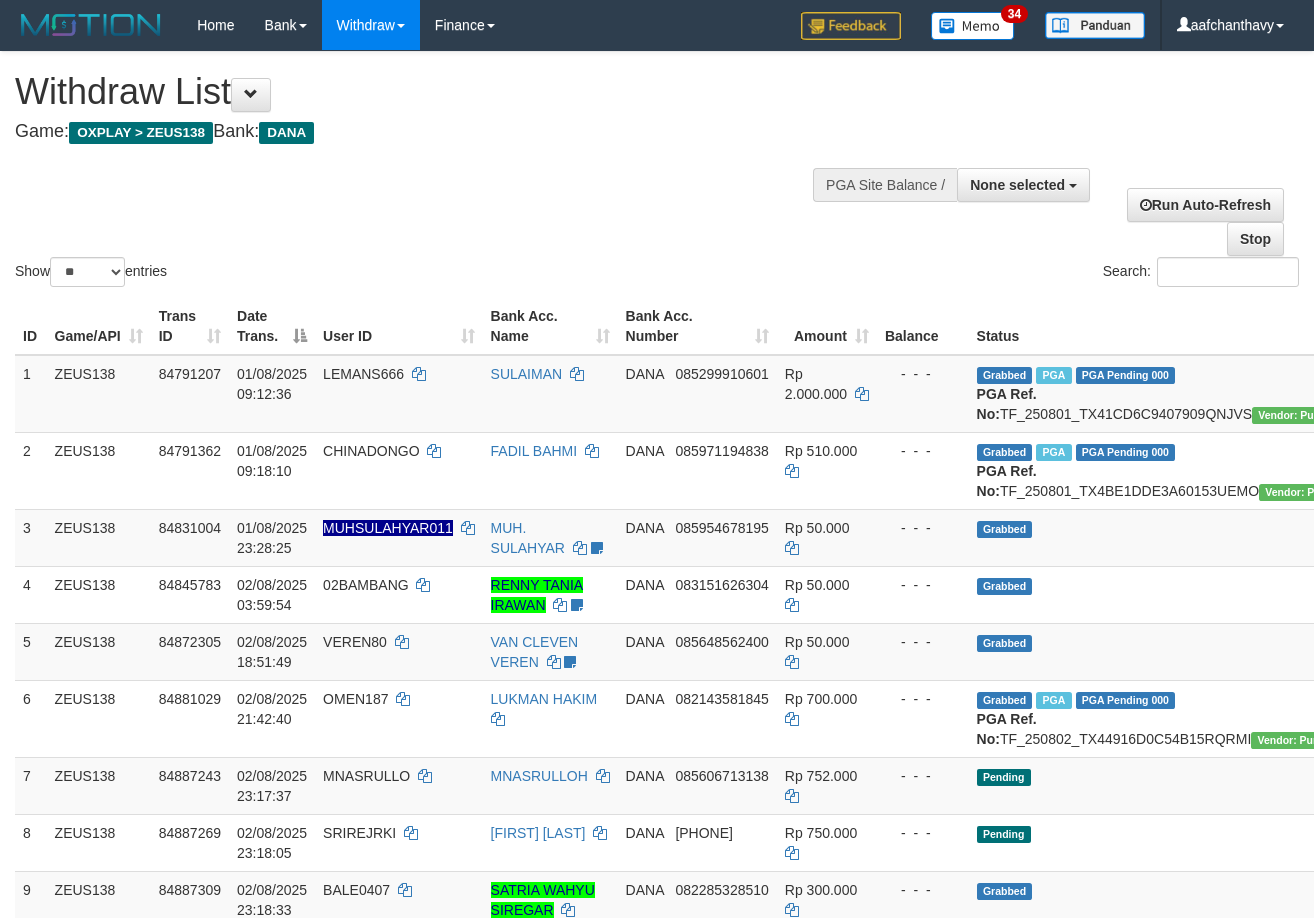 select 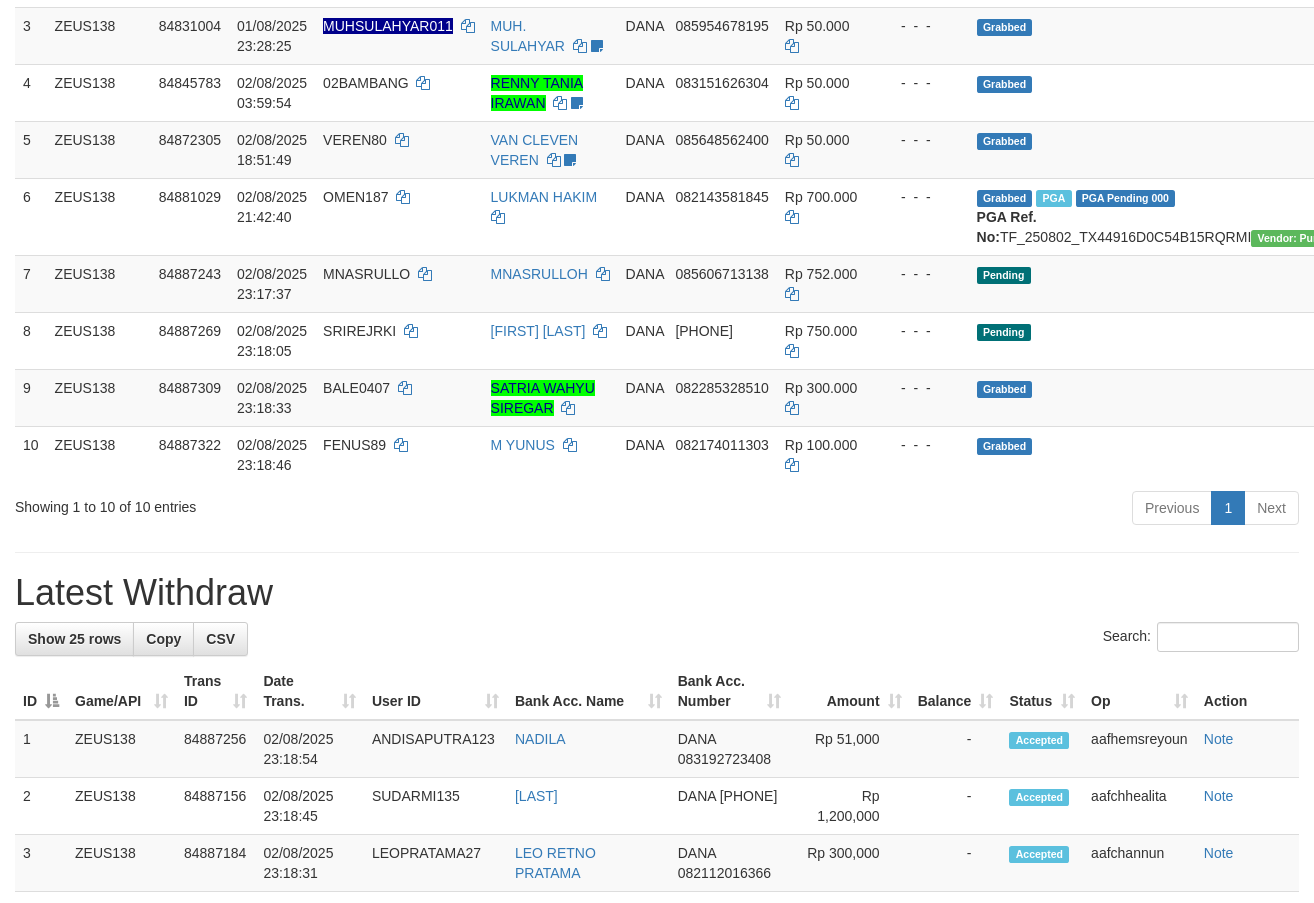 scroll, scrollTop: 343, scrollLeft: 0, axis: vertical 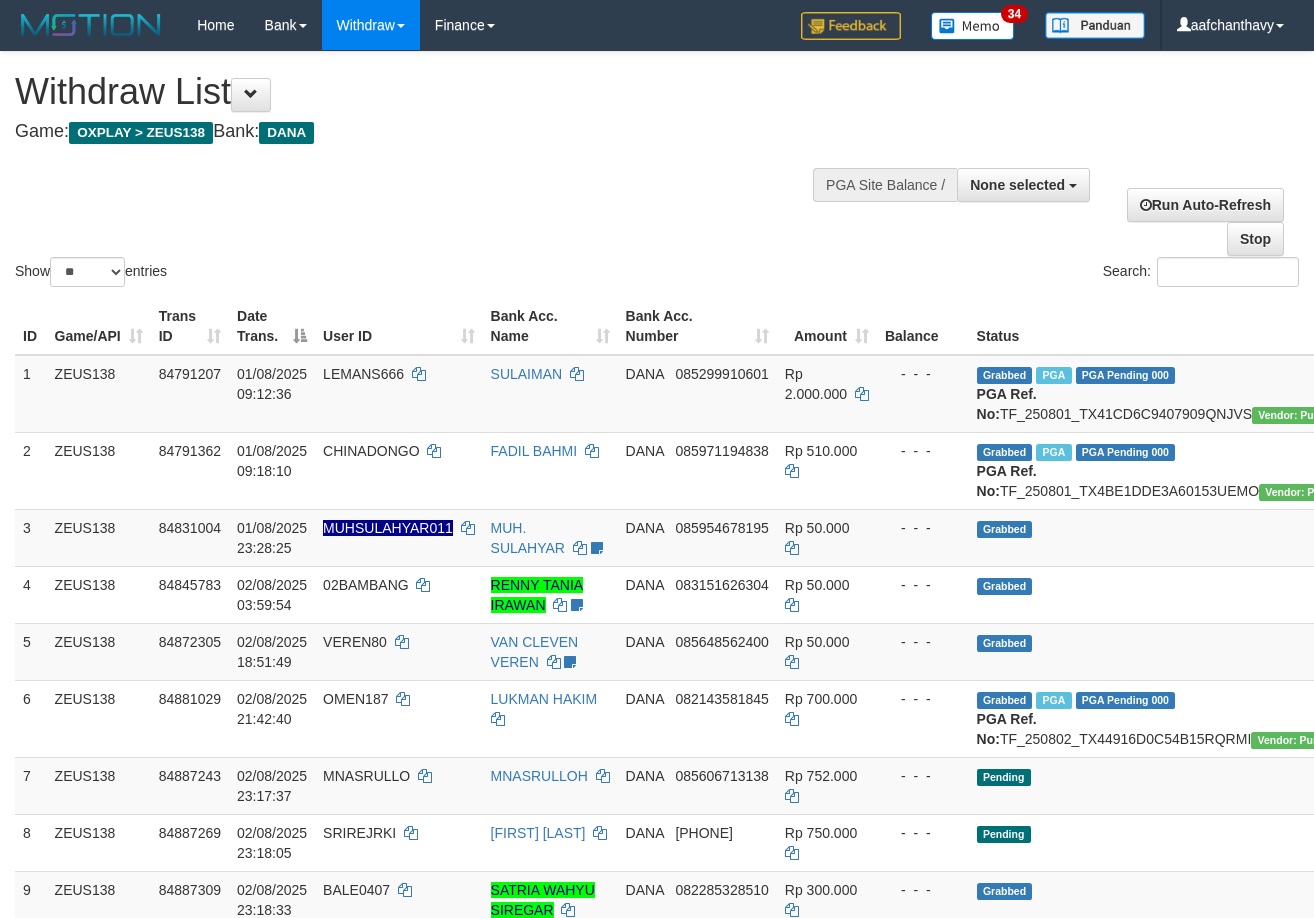 select 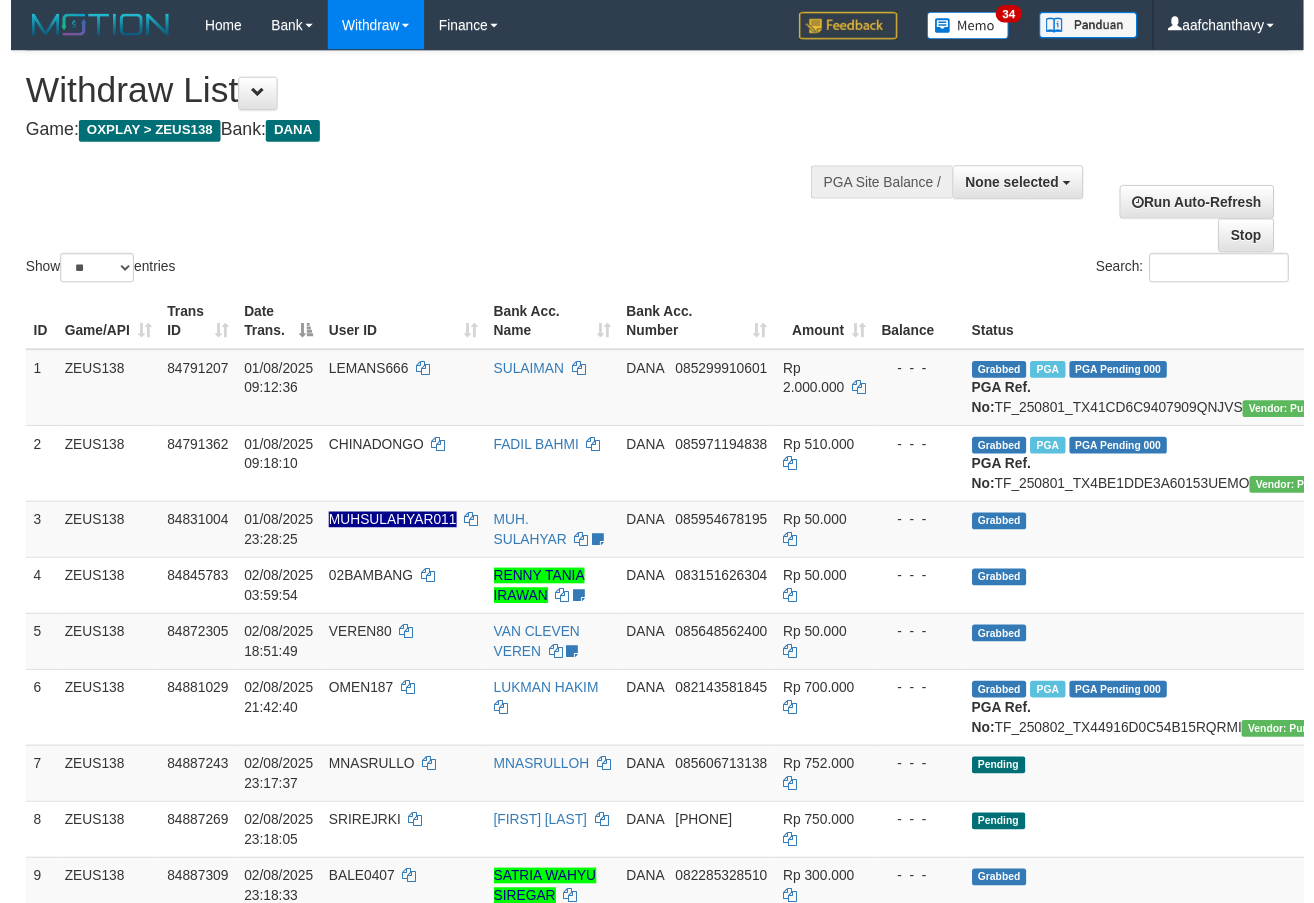 scroll, scrollTop: 272, scrollLeft: 0, axis: vertical 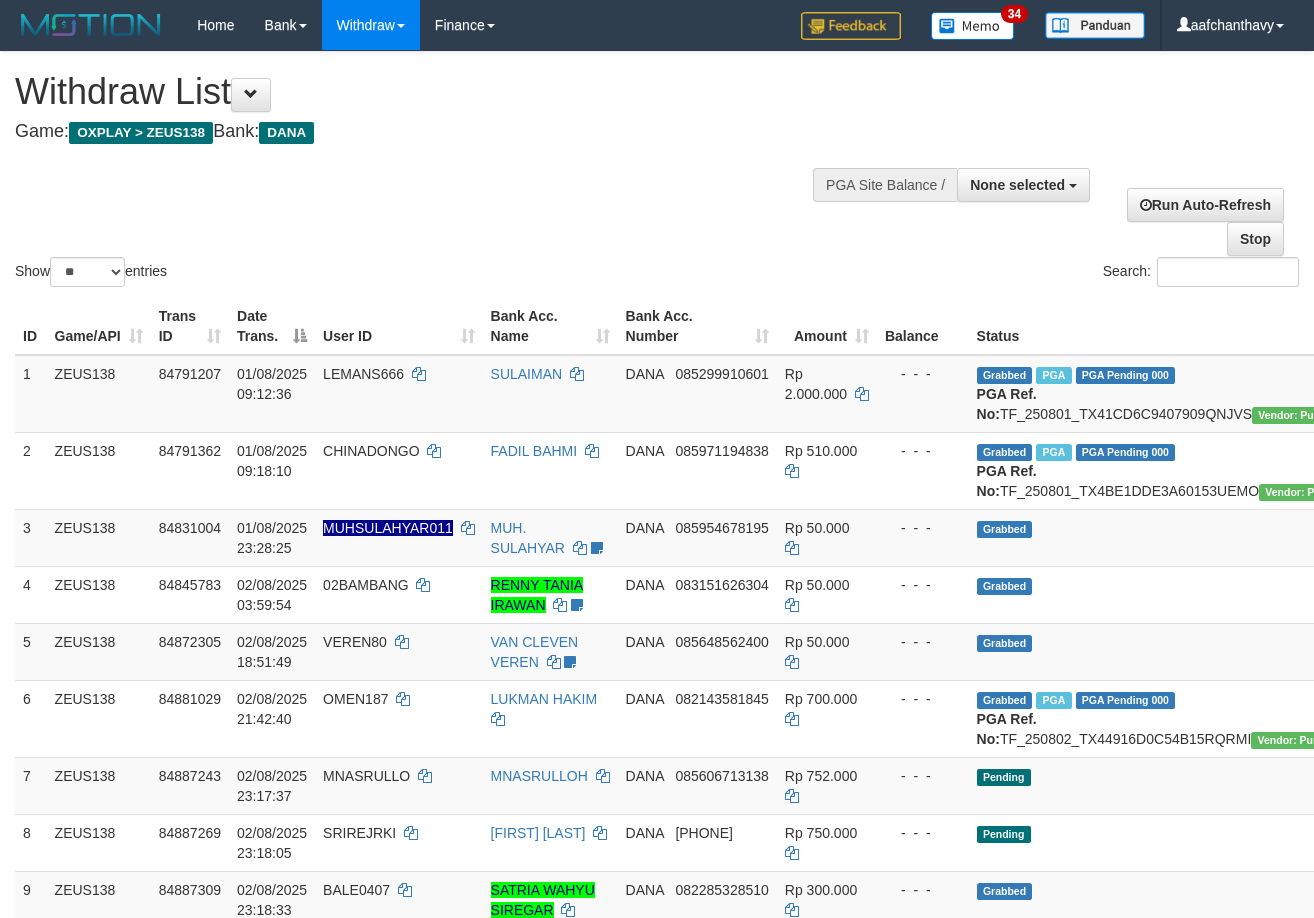 select 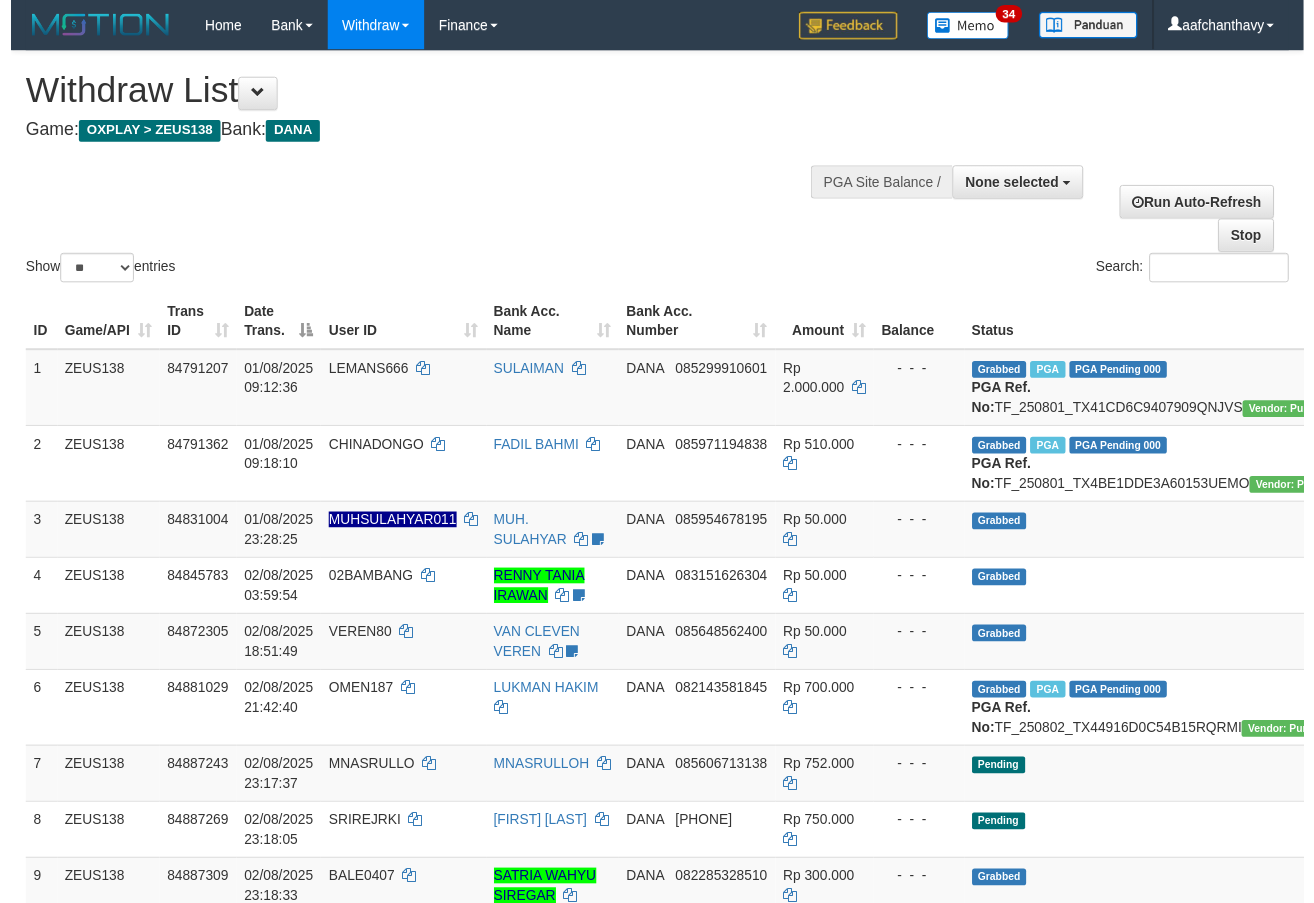scroll, scrollTop: 1155, scrollLeft: 0, axis: vertical 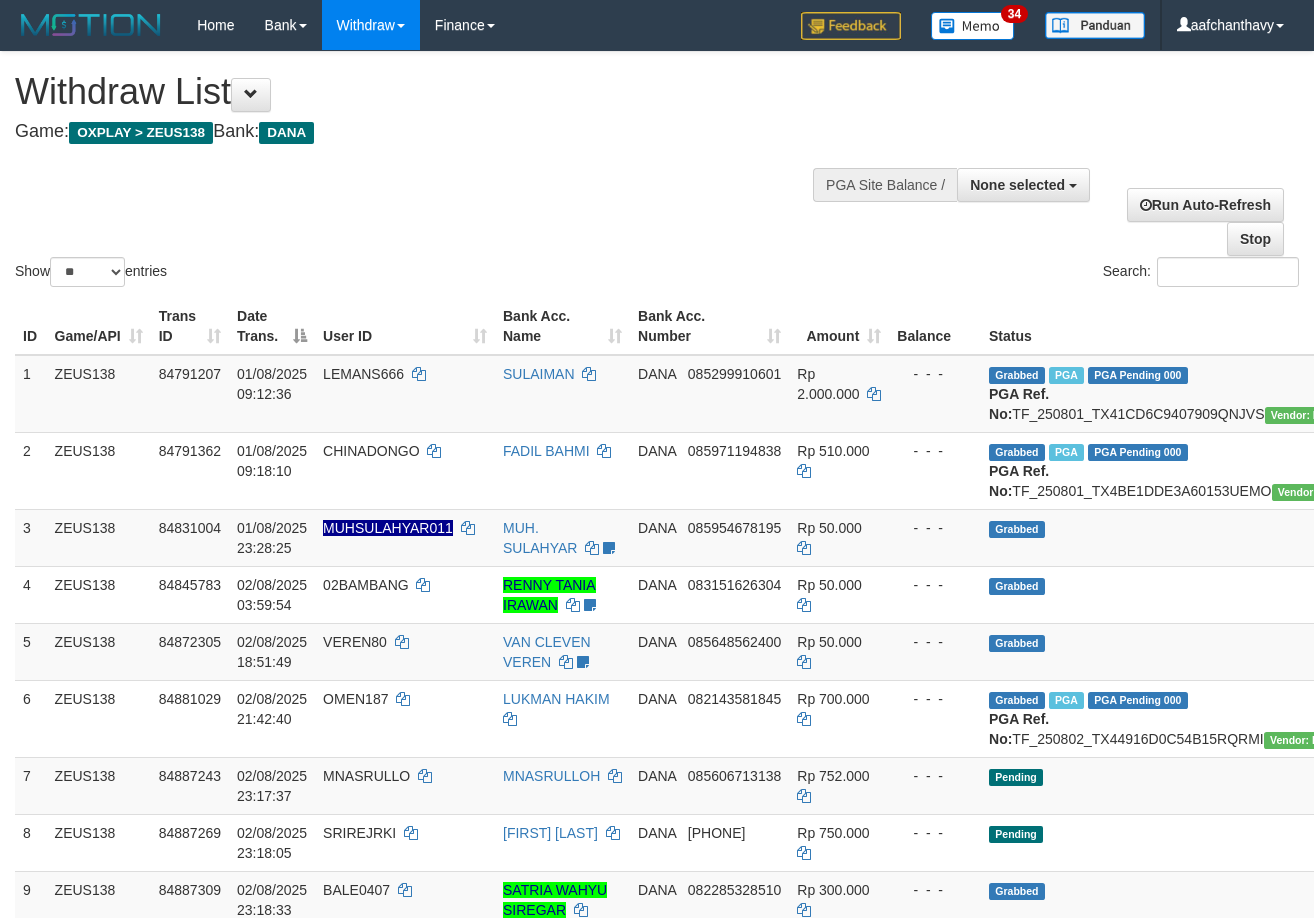 select 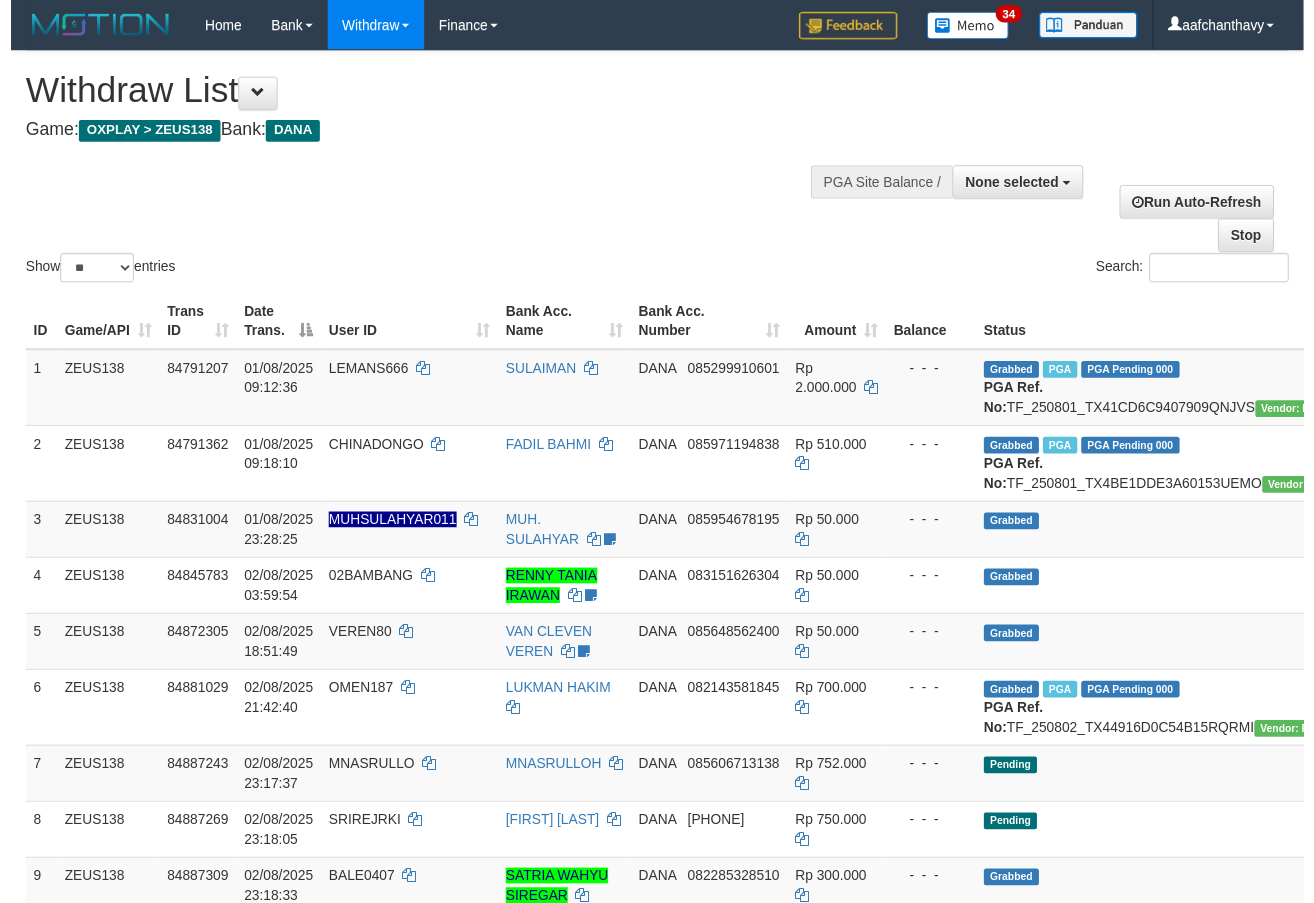 scroll, scrollTop: 278, scrollLeft: 0, axis: vertical 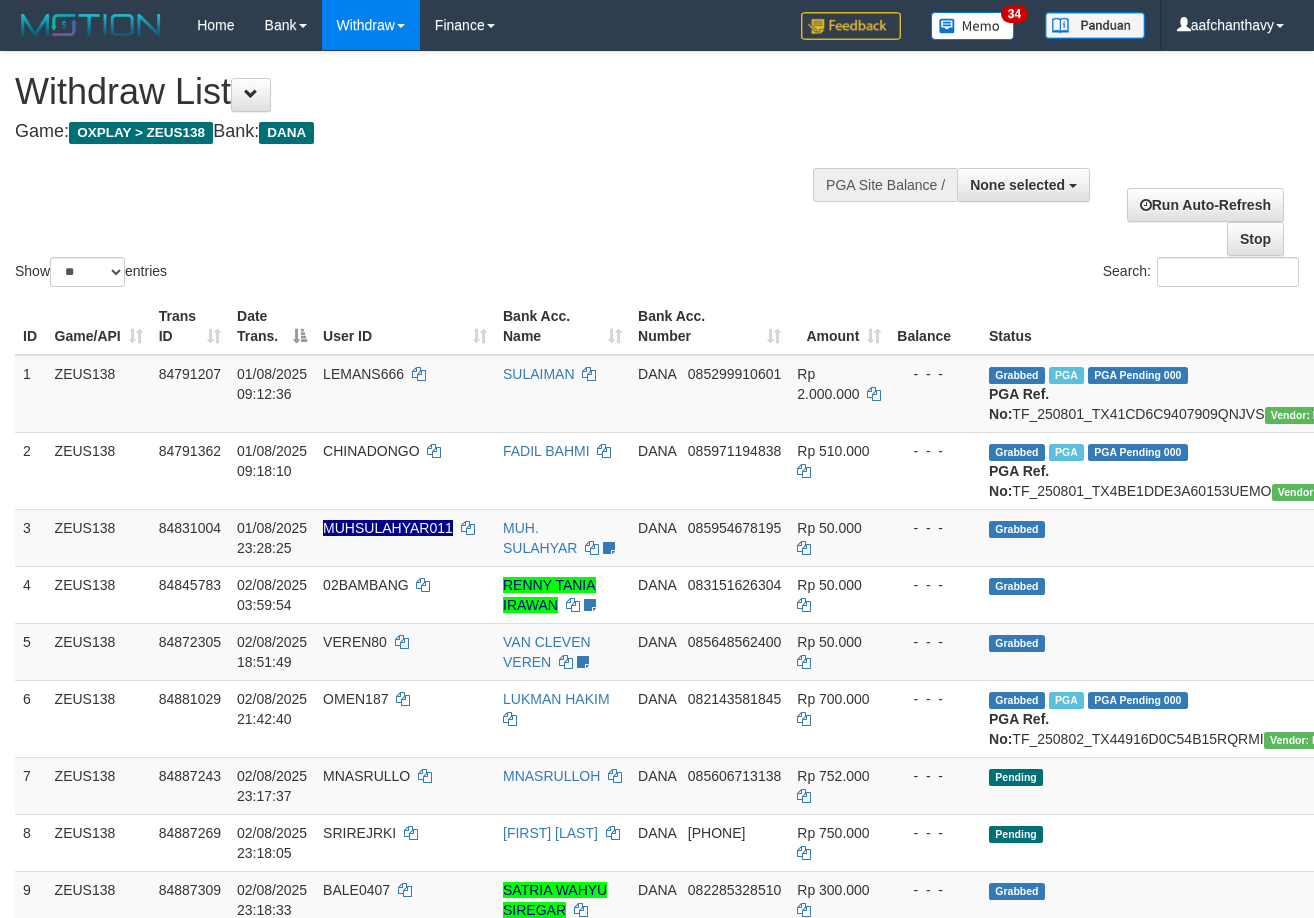 select 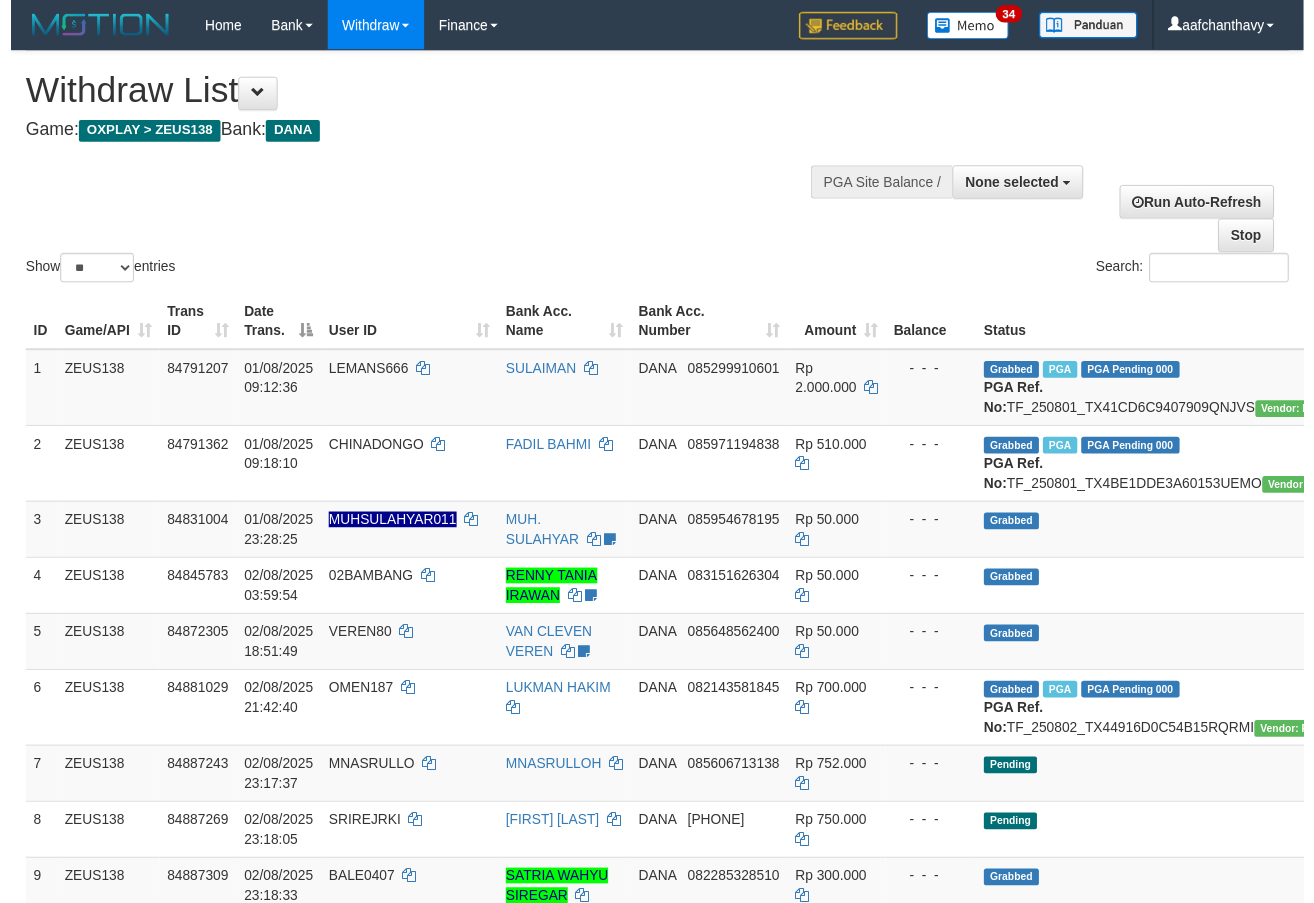 scroll, scrollTop: 1275, scrollLeft: 0, axis: vertical 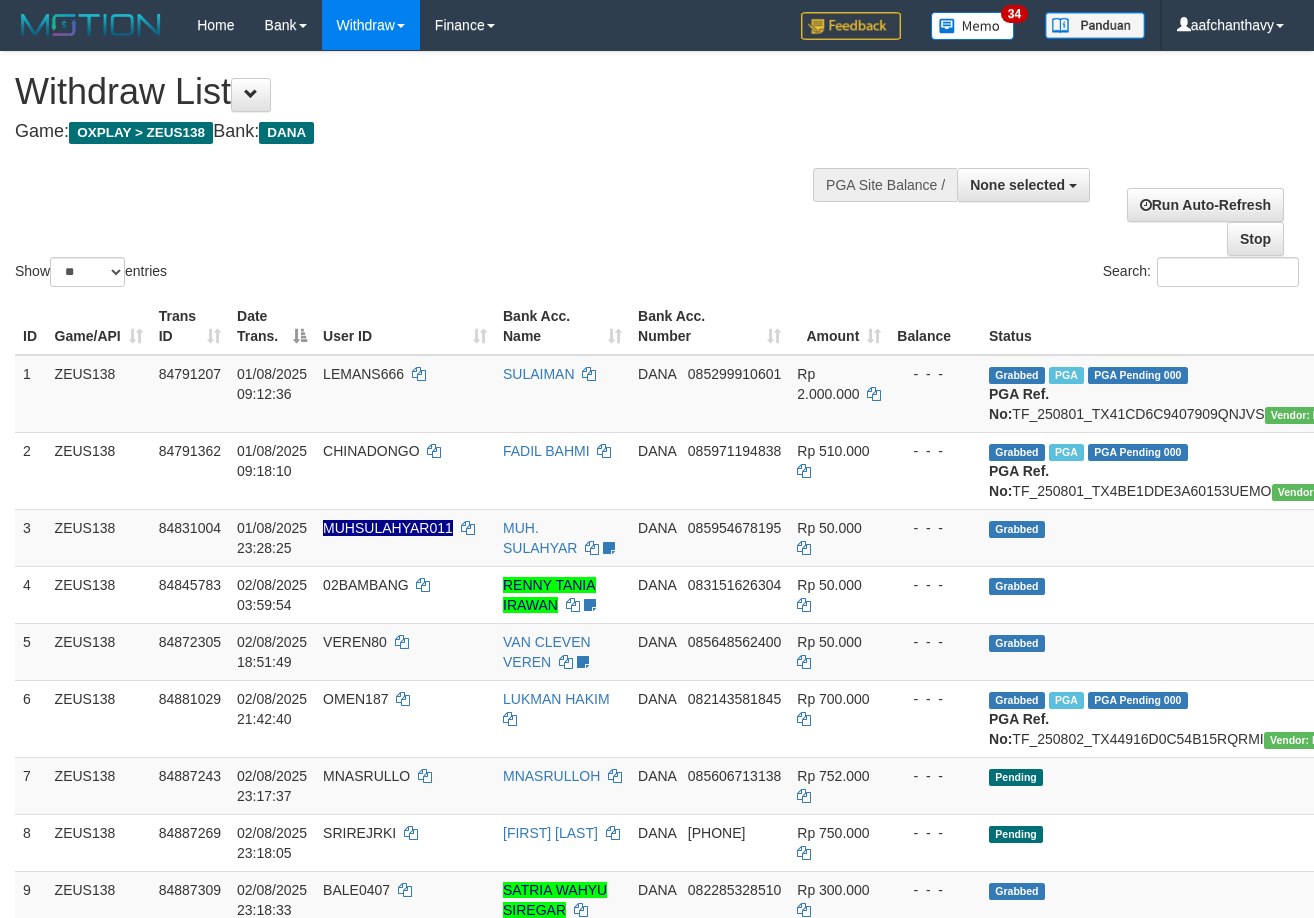 select 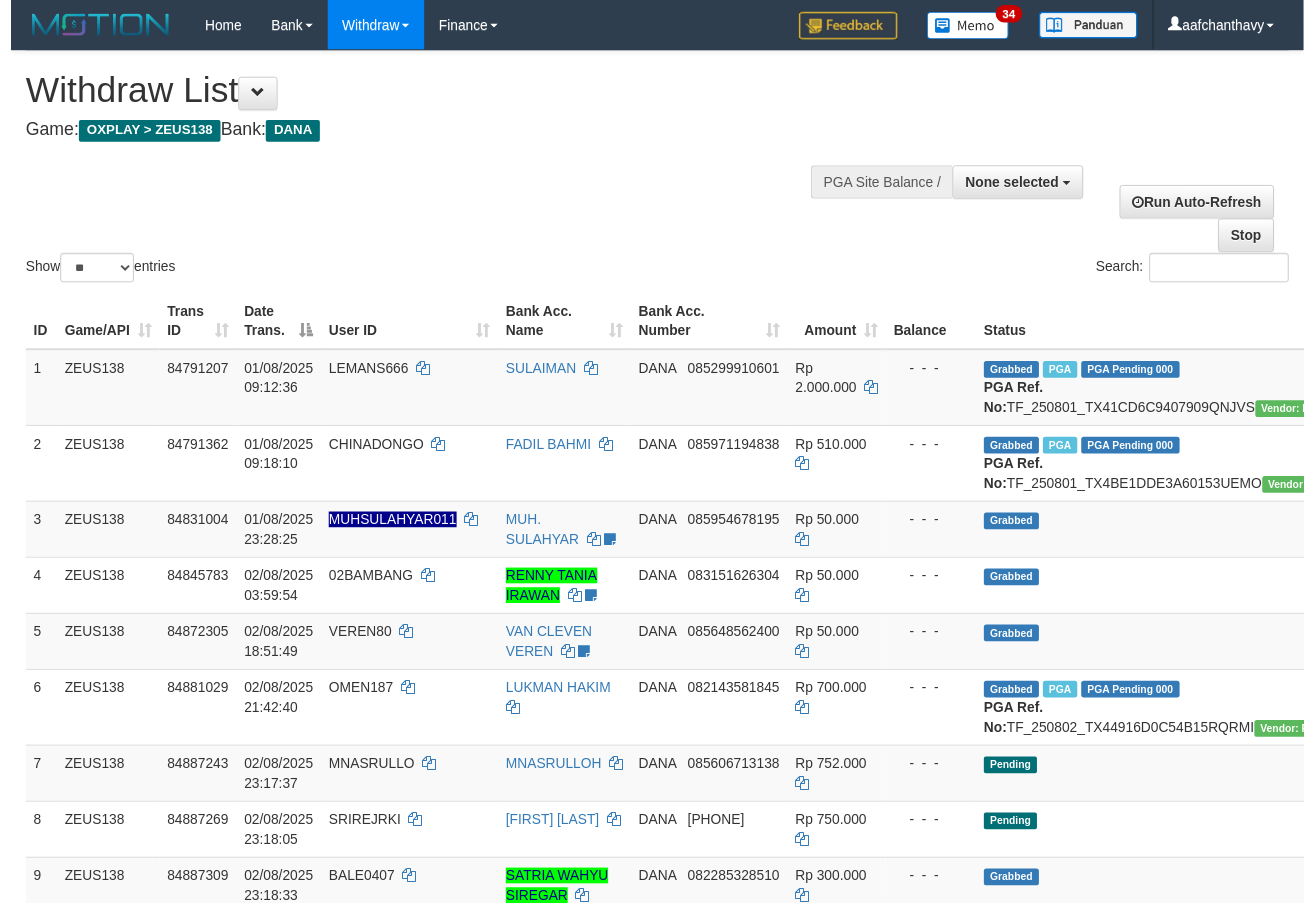 scroll, scrollTop: 284, scrollLeft: 0, axis: vertical 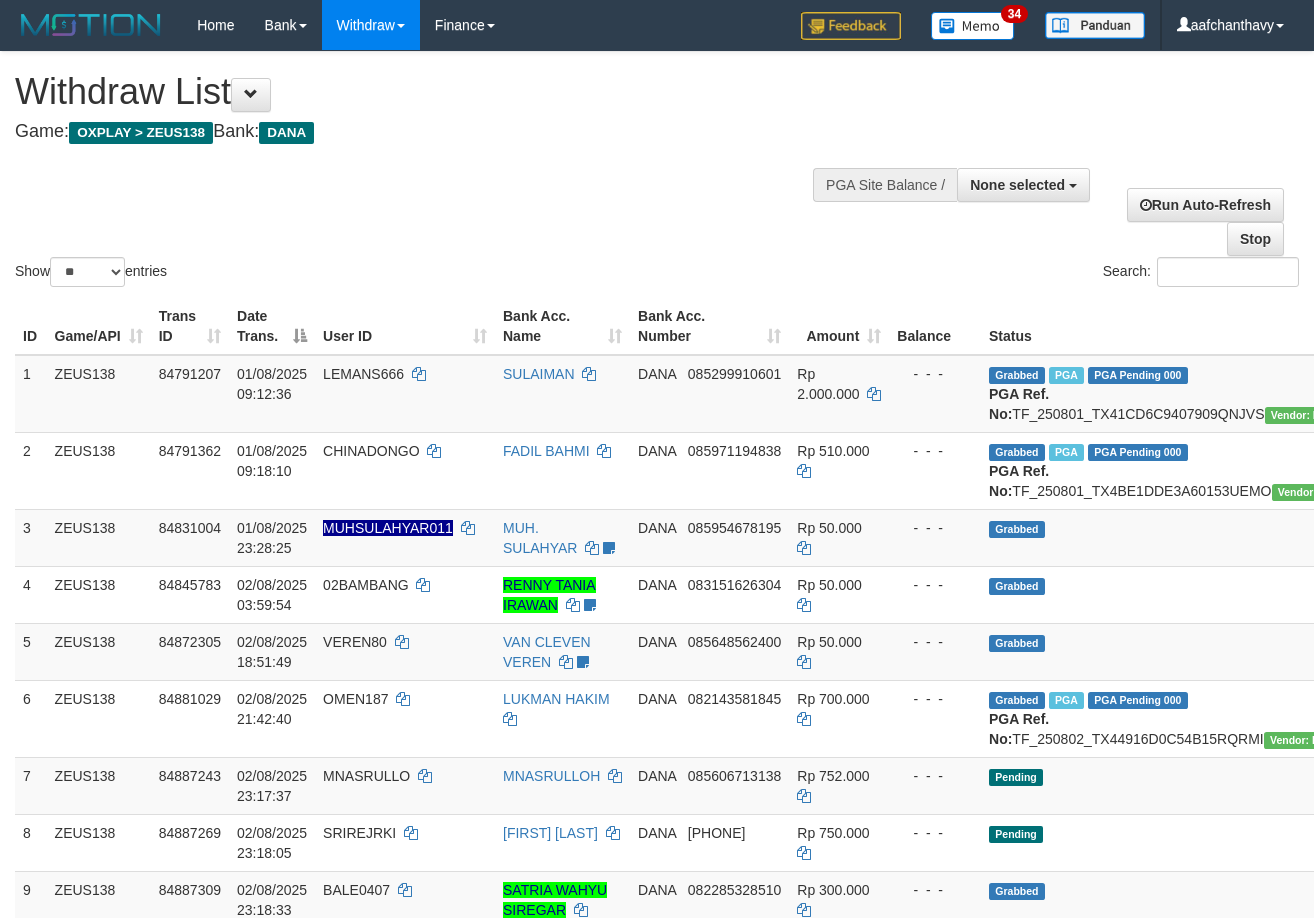 select 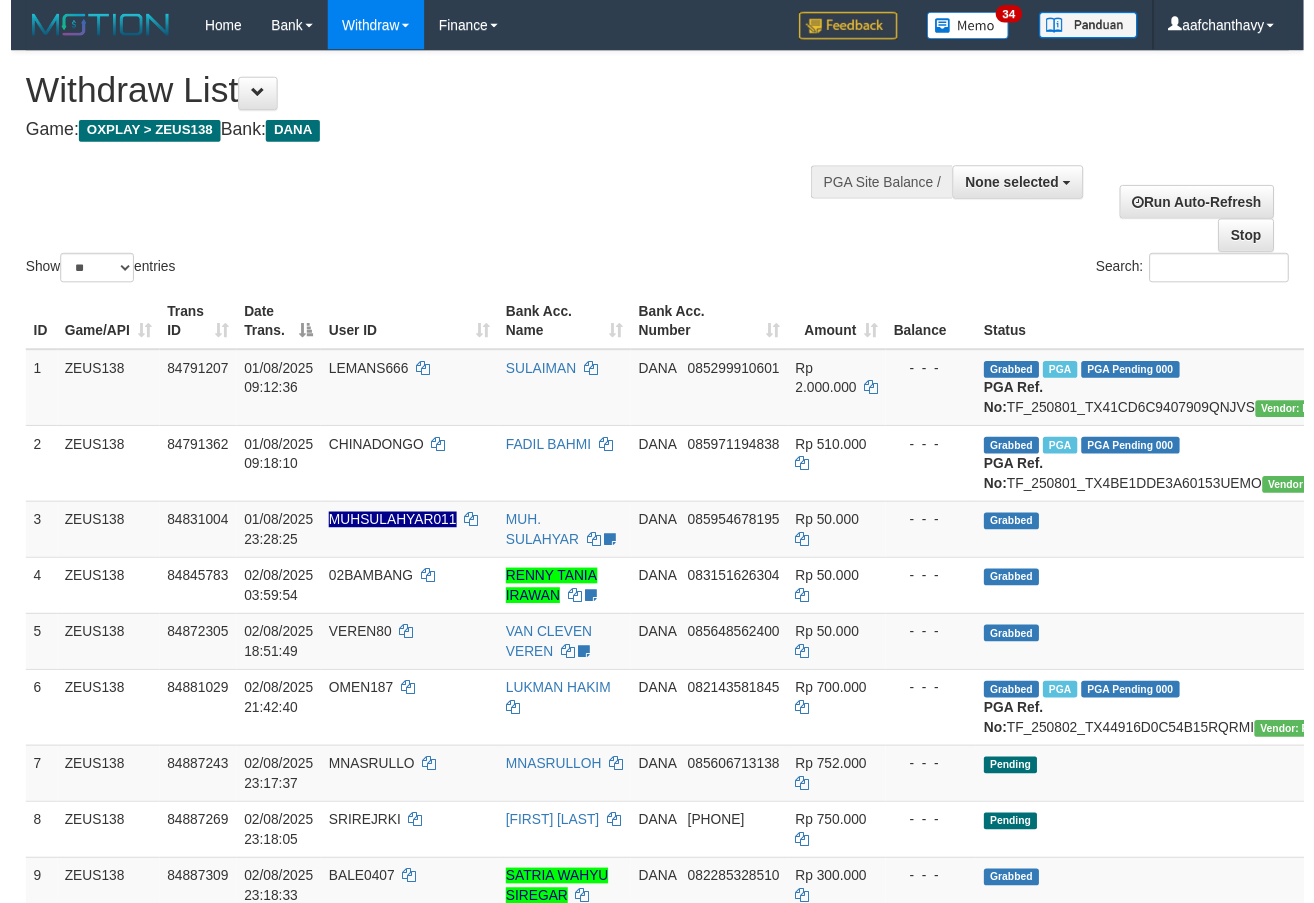 scroll, scrollTop: 1281, scrollLeft: 0, axis: vertical 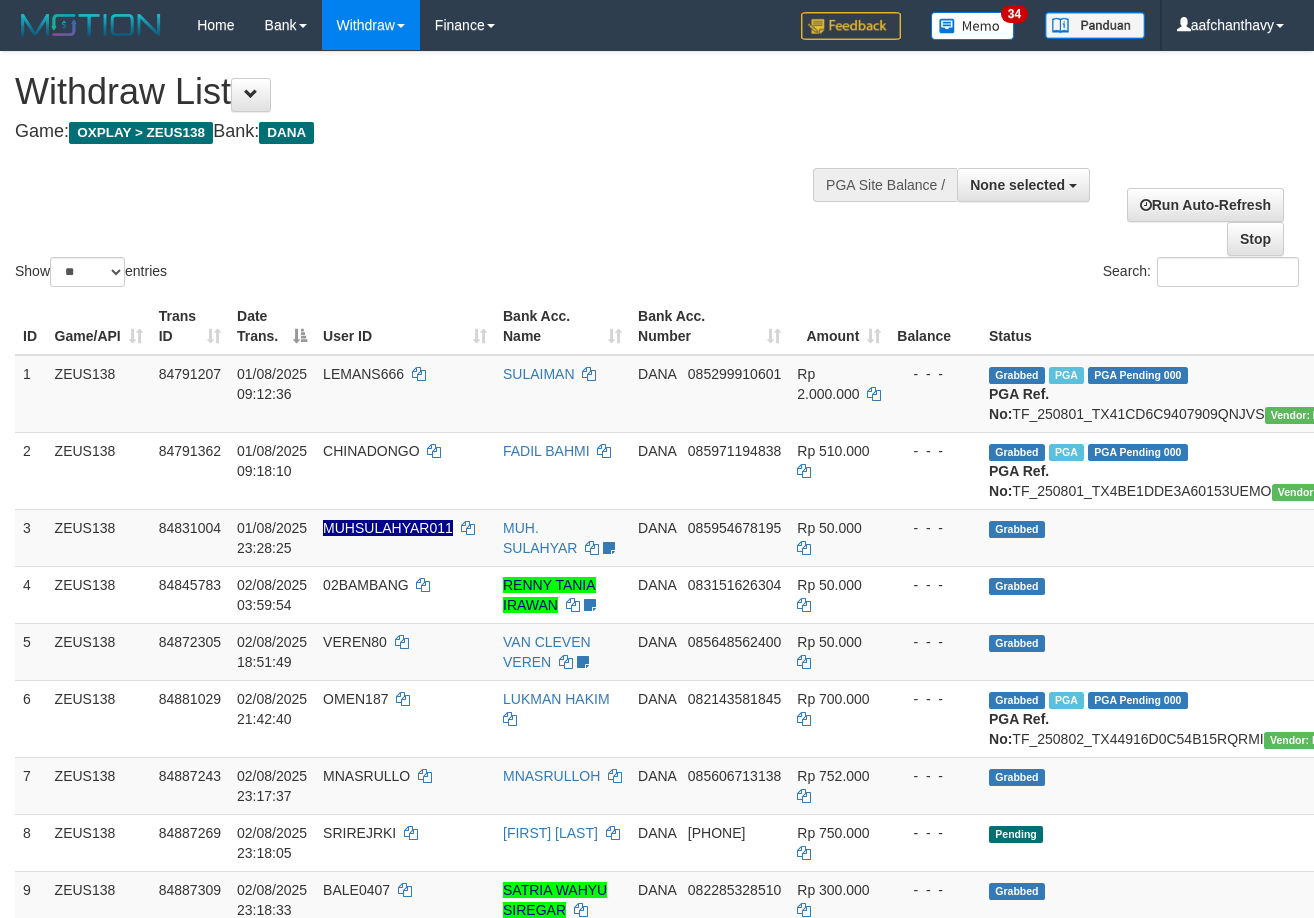 select 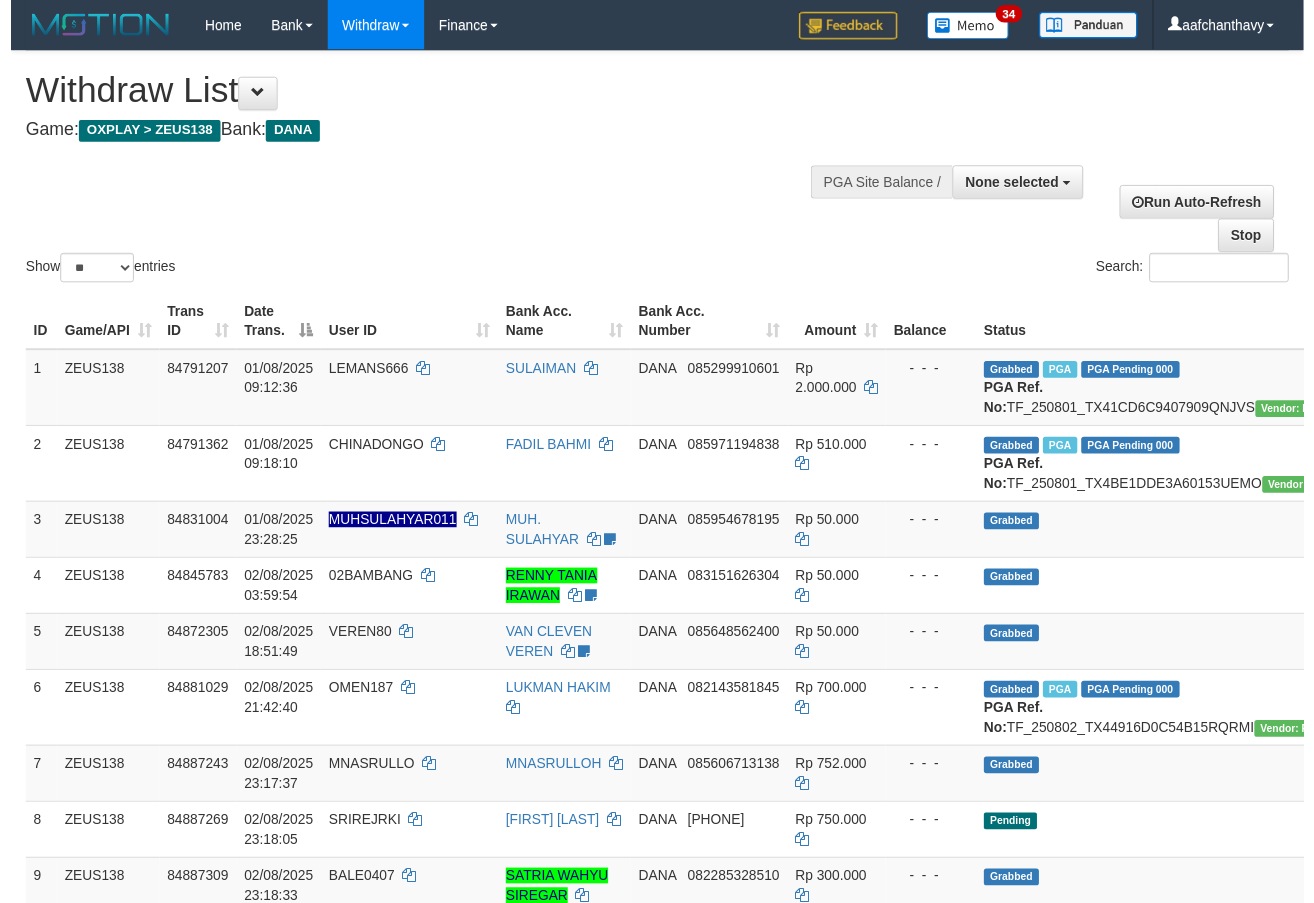 scroll, scrollTop: 290, scrollLeft: 0, axis: vertical 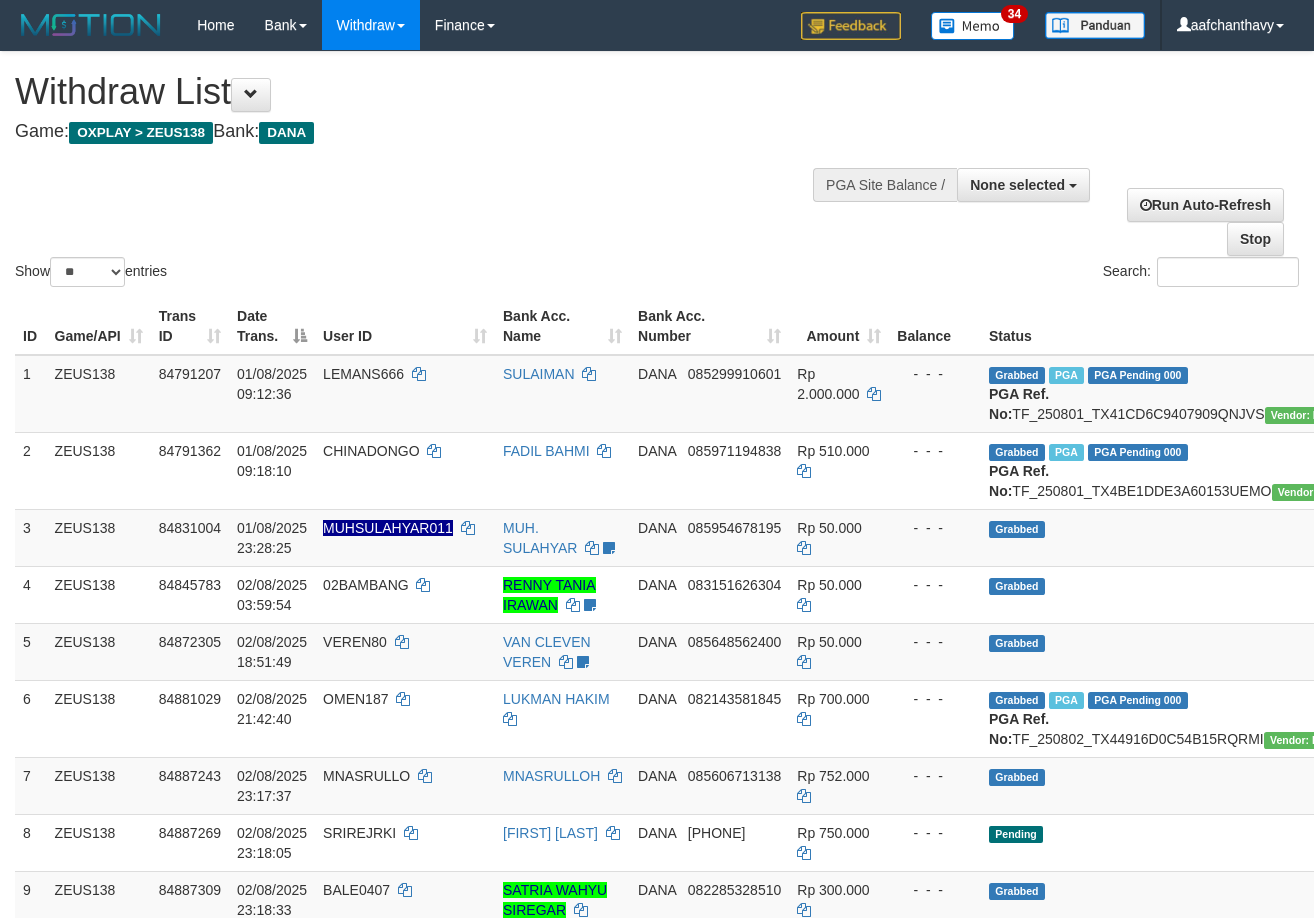select 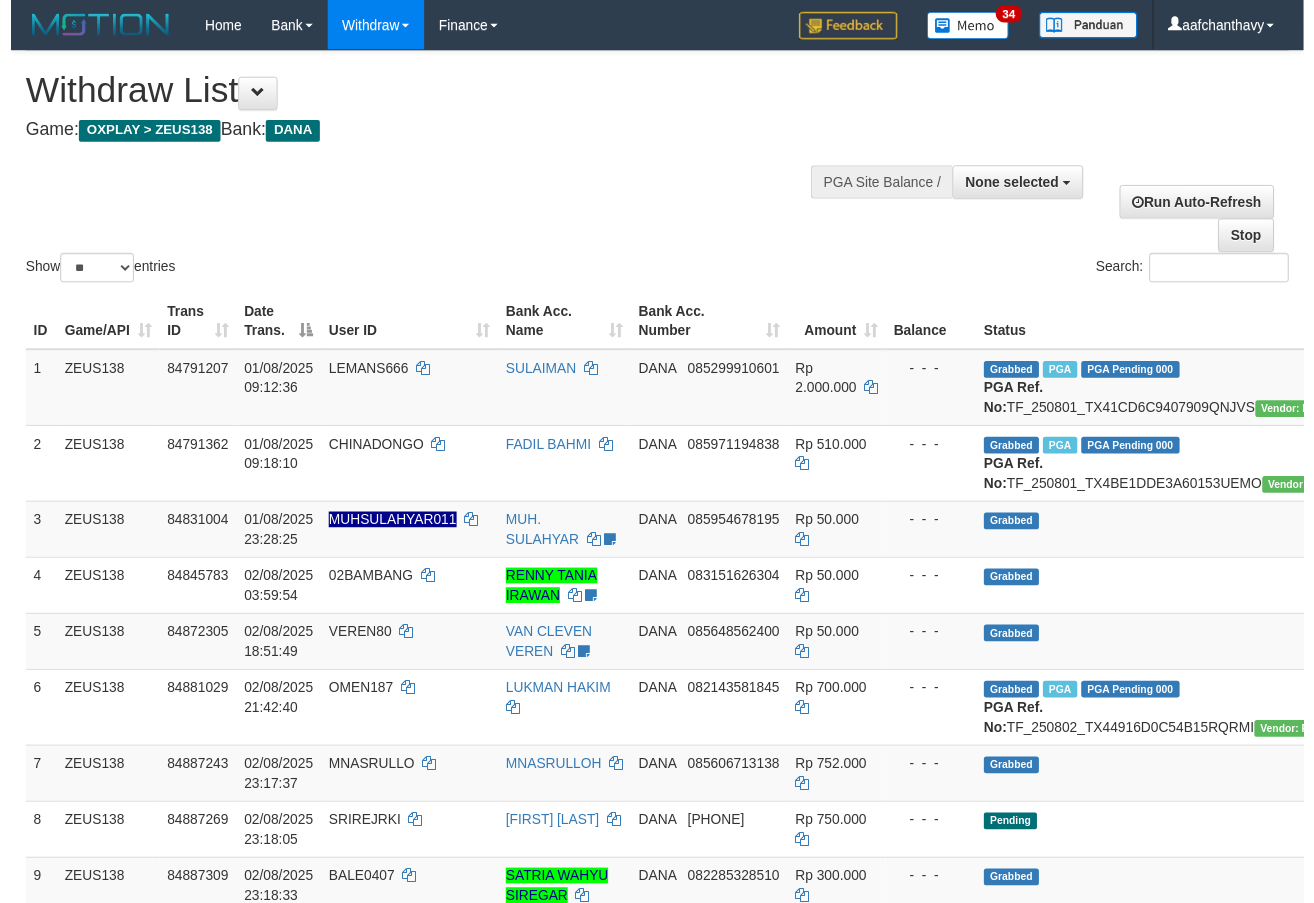 scroll, scrollTop: 1230, scrollLeft: 0, axis: vertical 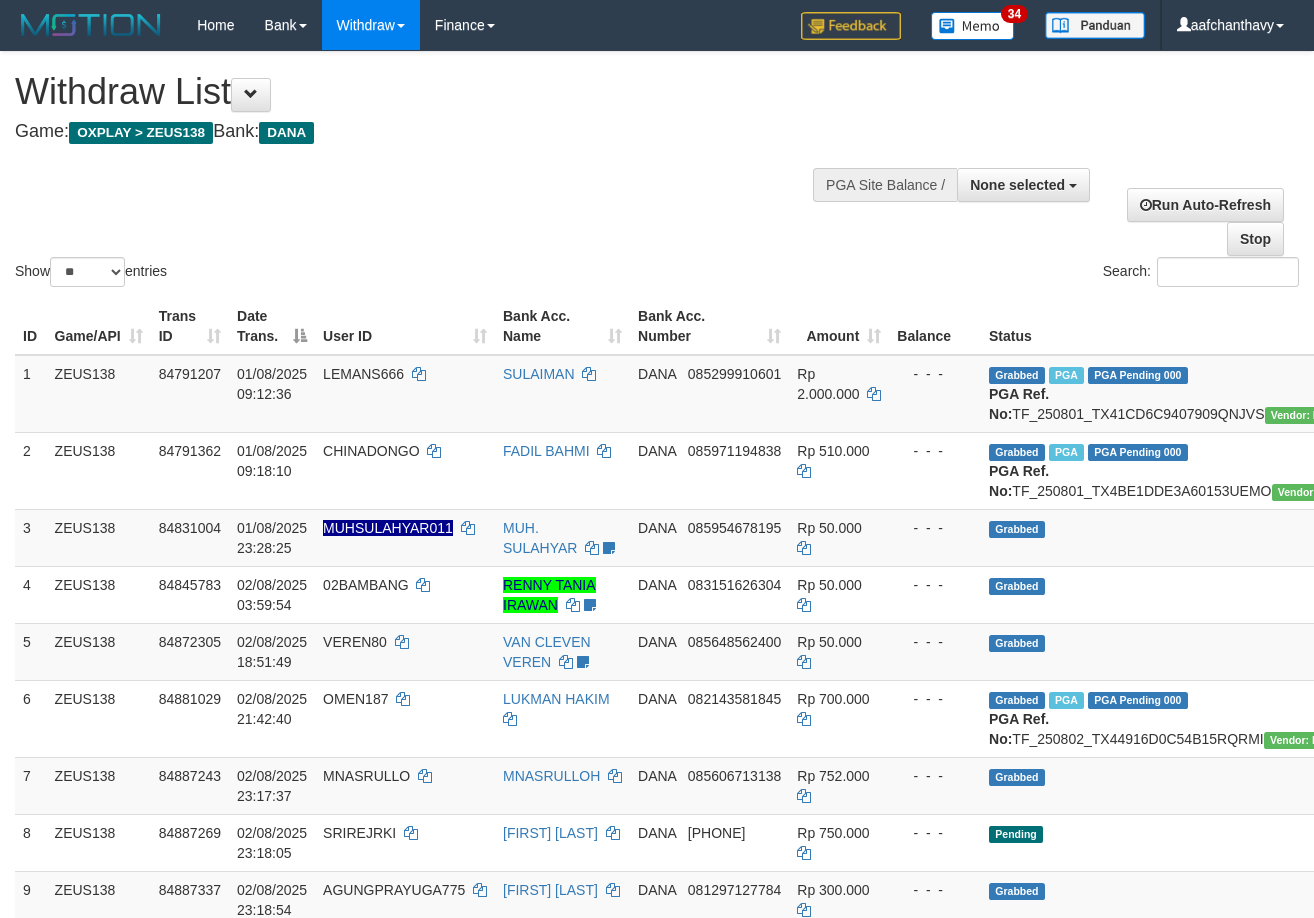 select 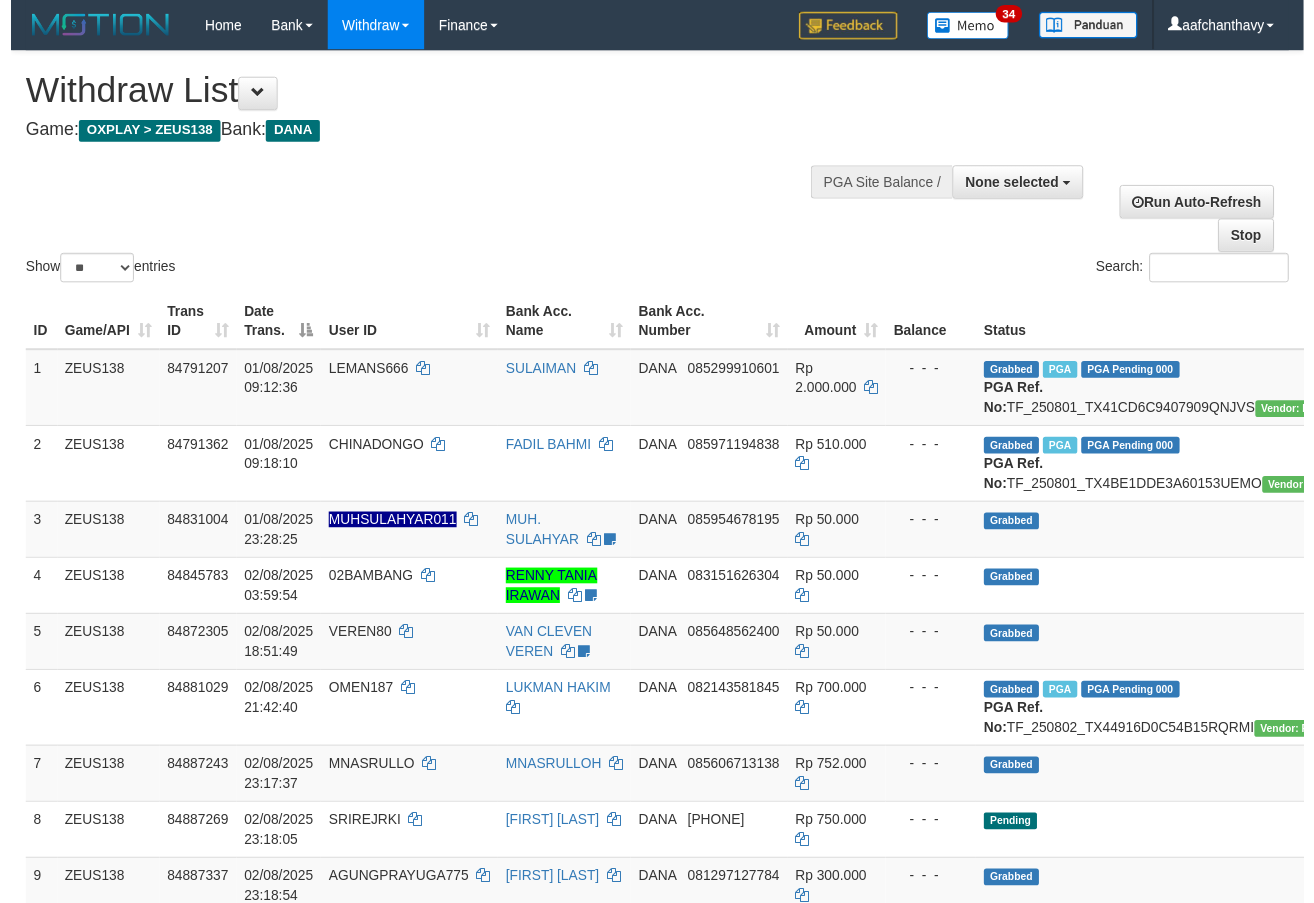 scroll, scrollTop: 296, scrollLeft: 0, axis: vertical 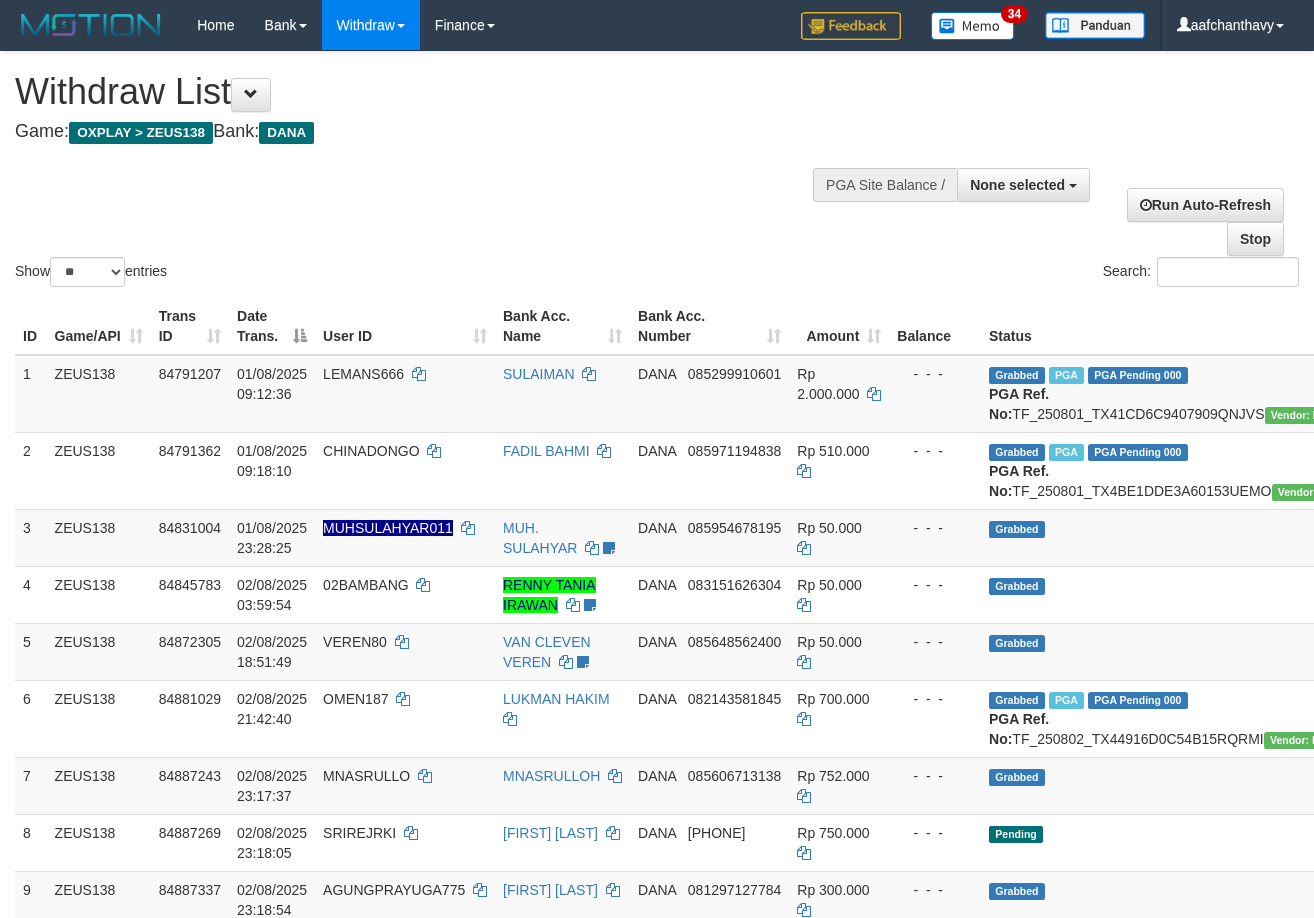 select 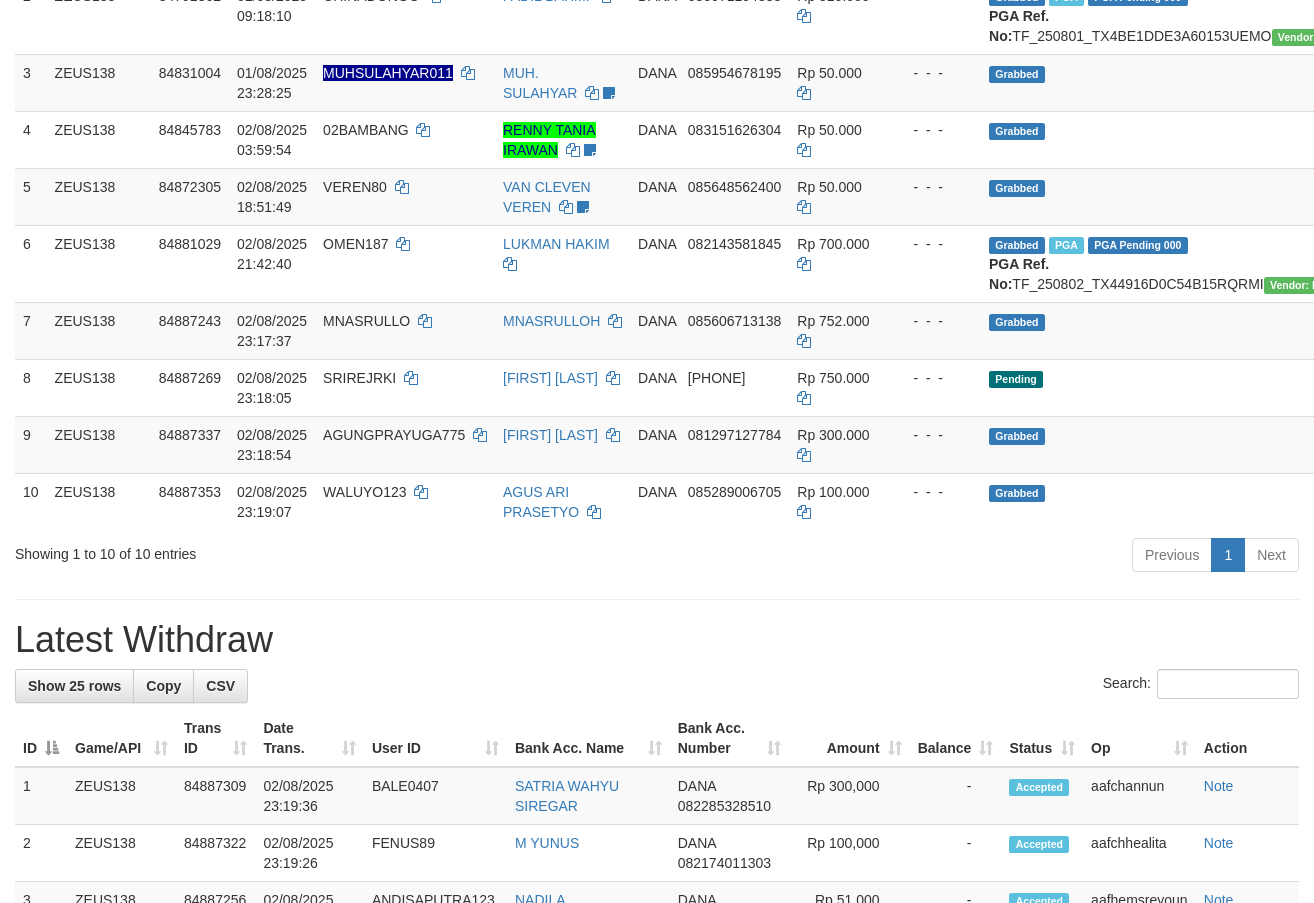 scroll, scrollTop: 296, scrollLeft: 0, axis: vertical 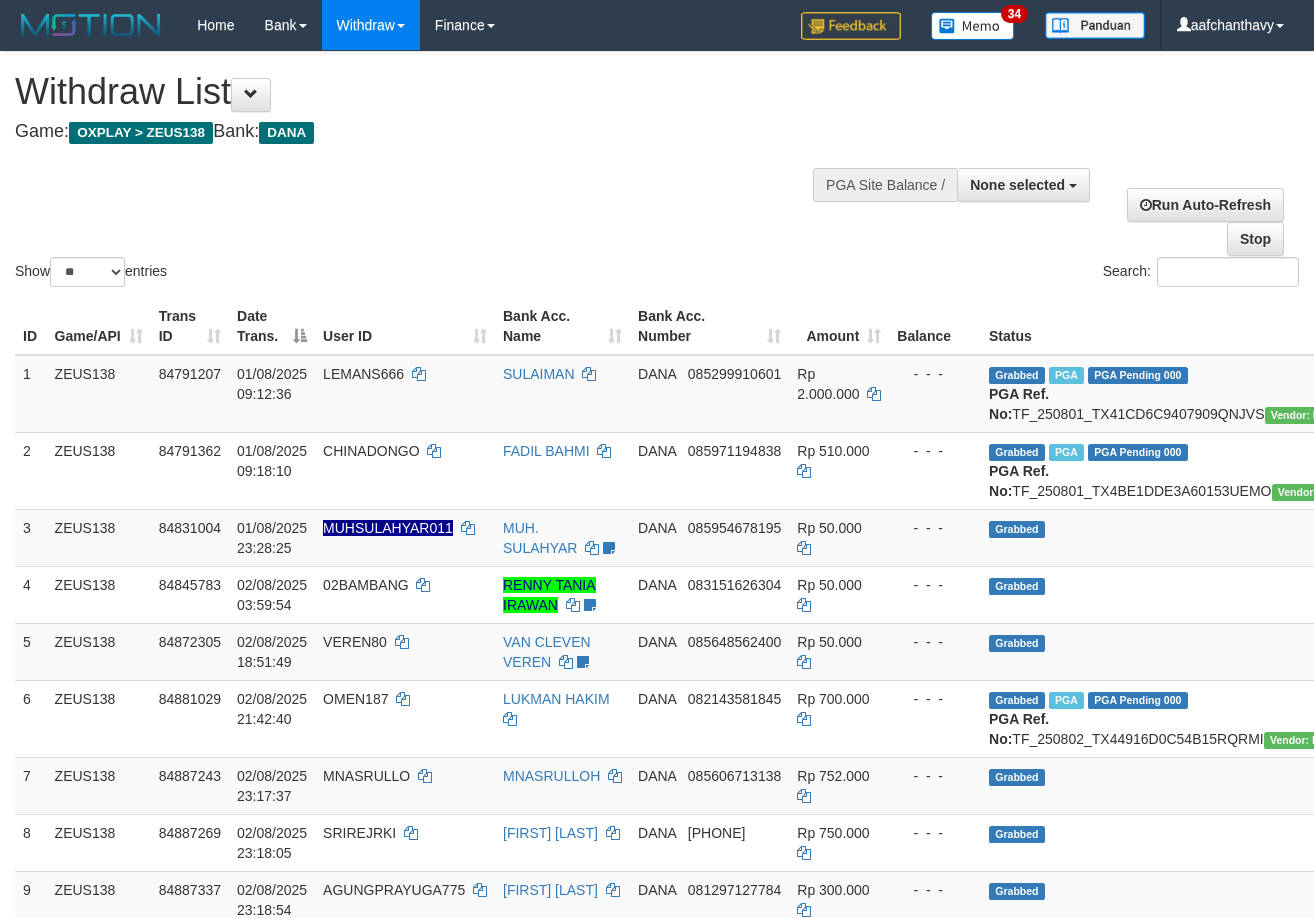 select 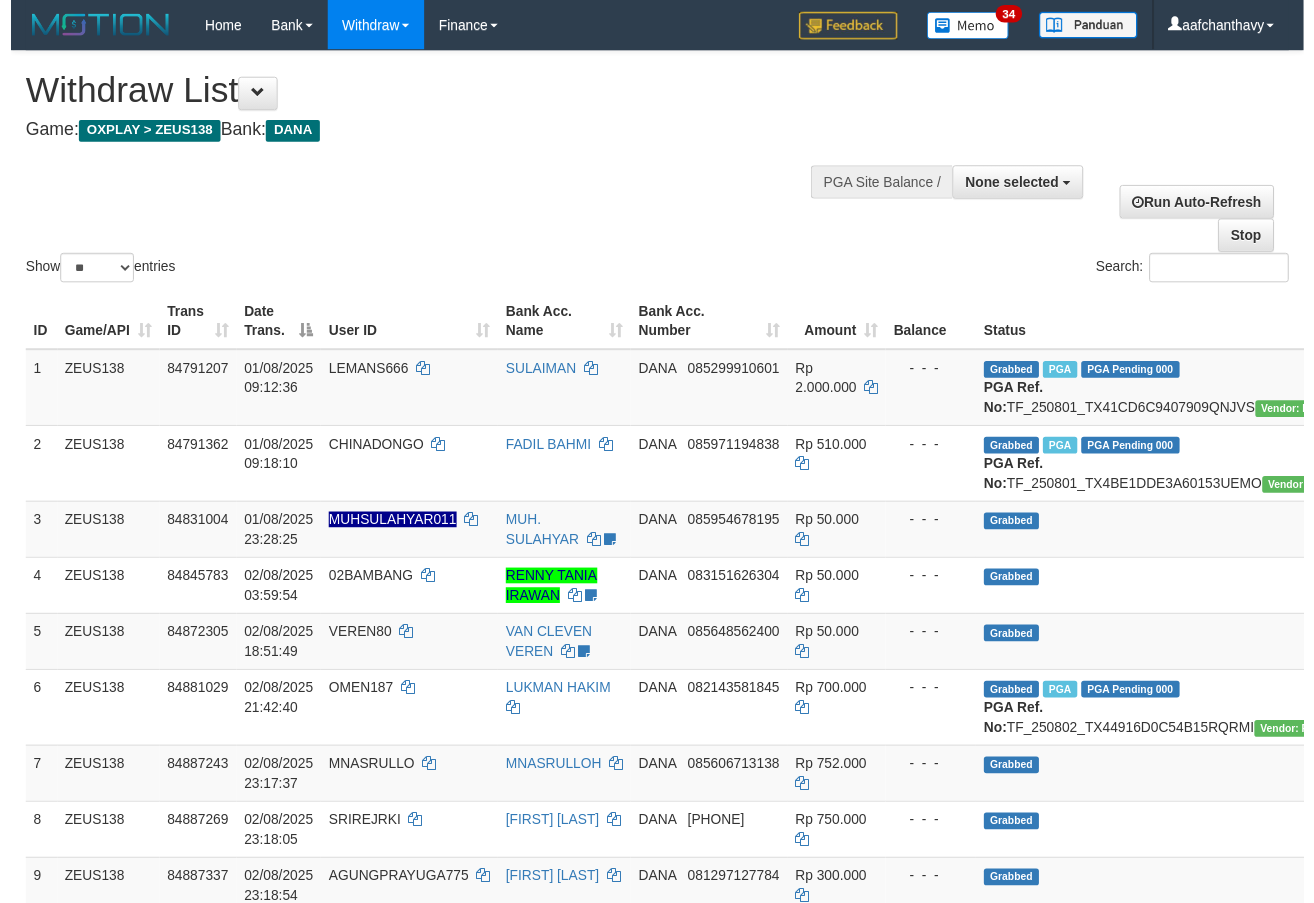 scroll, scrollTop: 255, scrollLeft: 0, axis: vertical 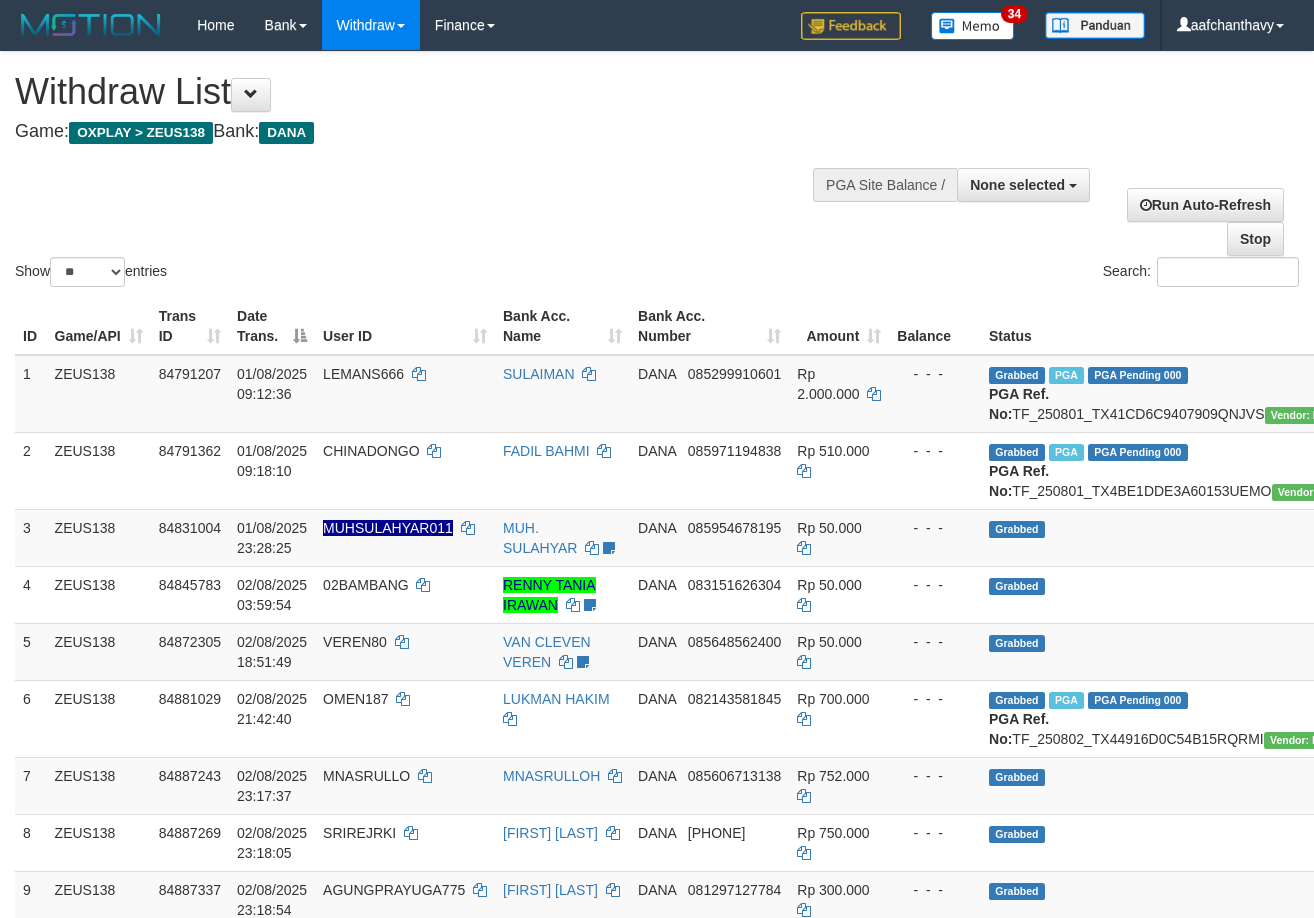 select 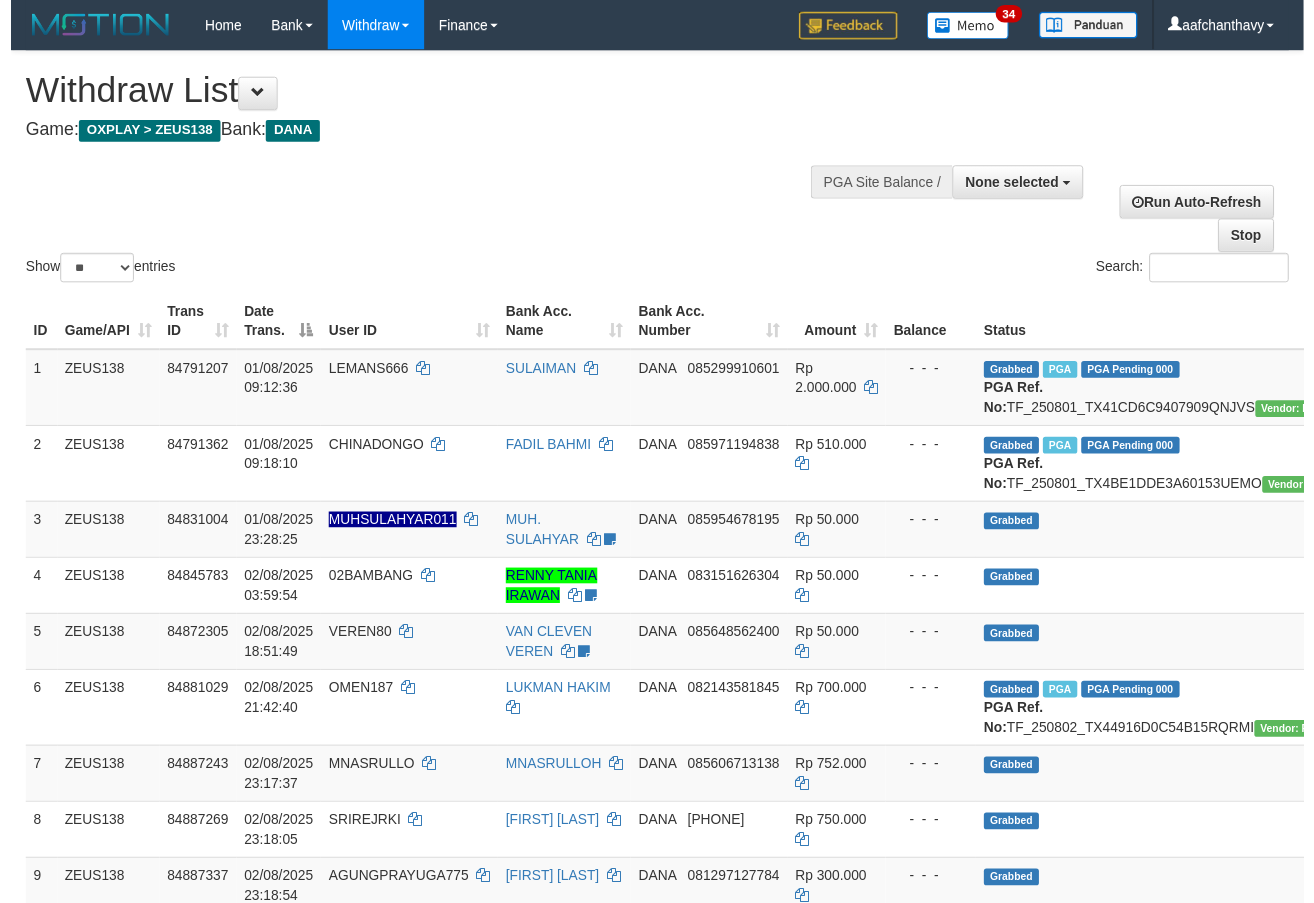 scroll, scrollTop: 359, scrollLeft: 0, axis: vertical 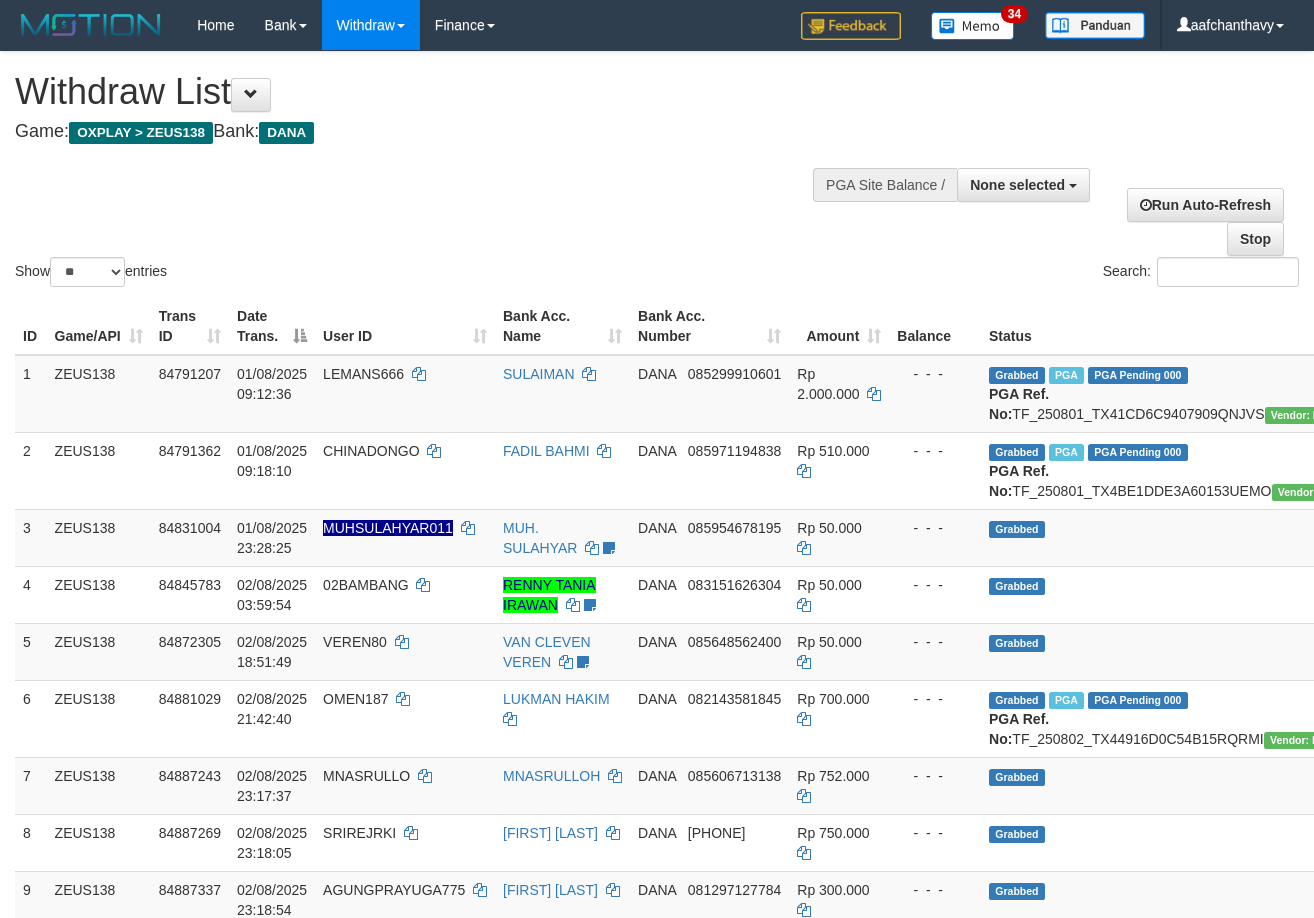 select 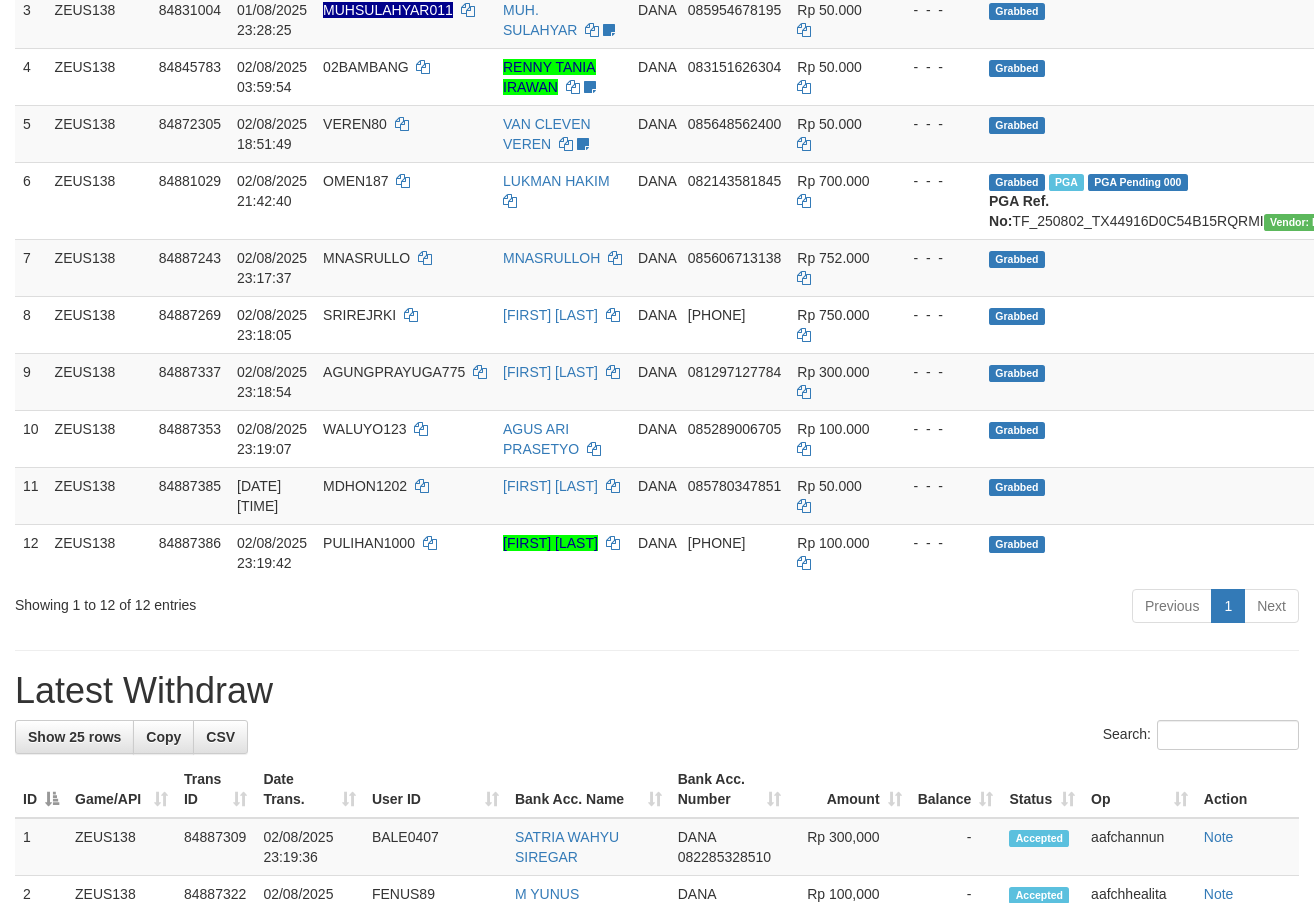scroll, scrollTop: 359, scrollLeft: 0, axis: vertical 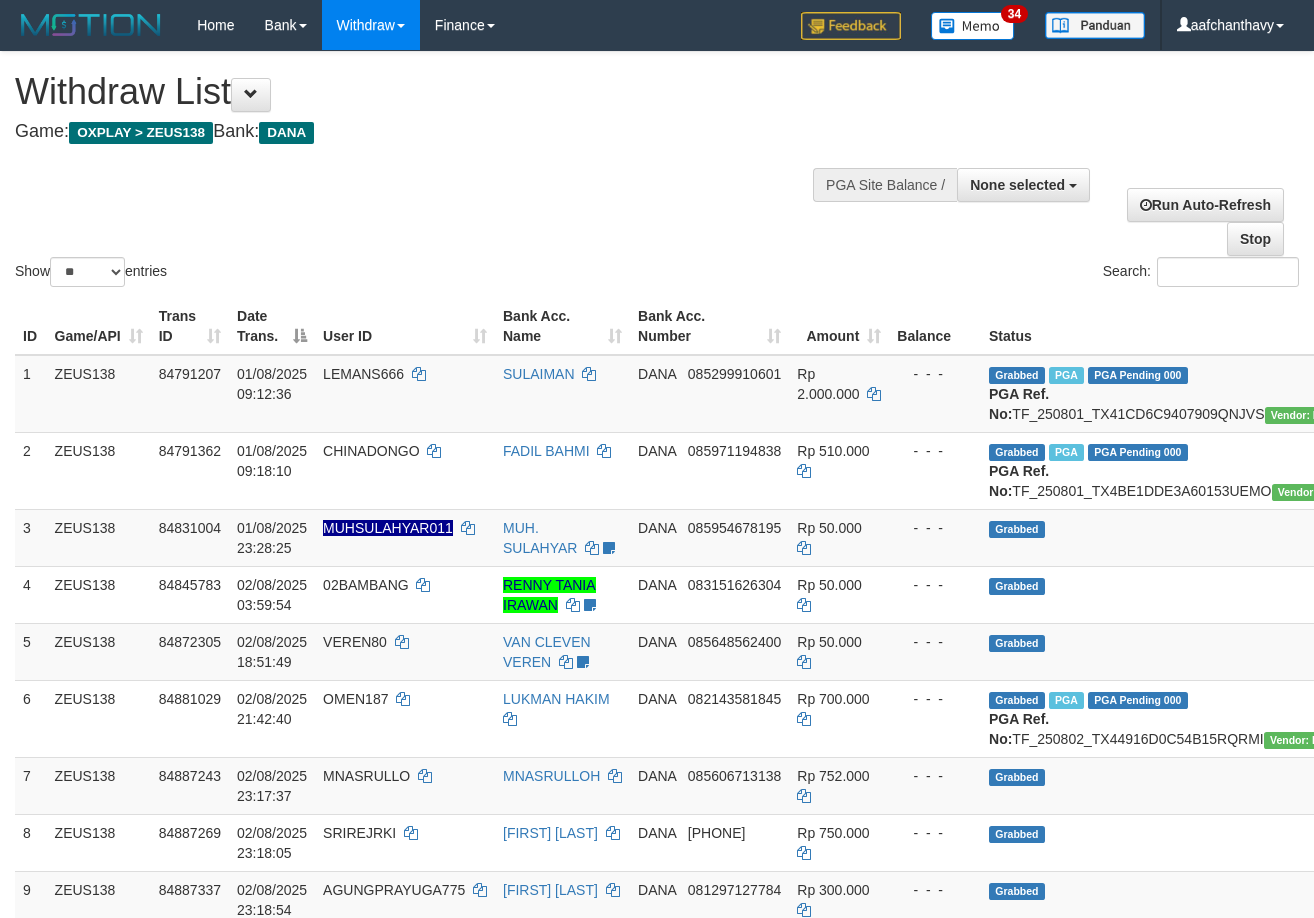 select 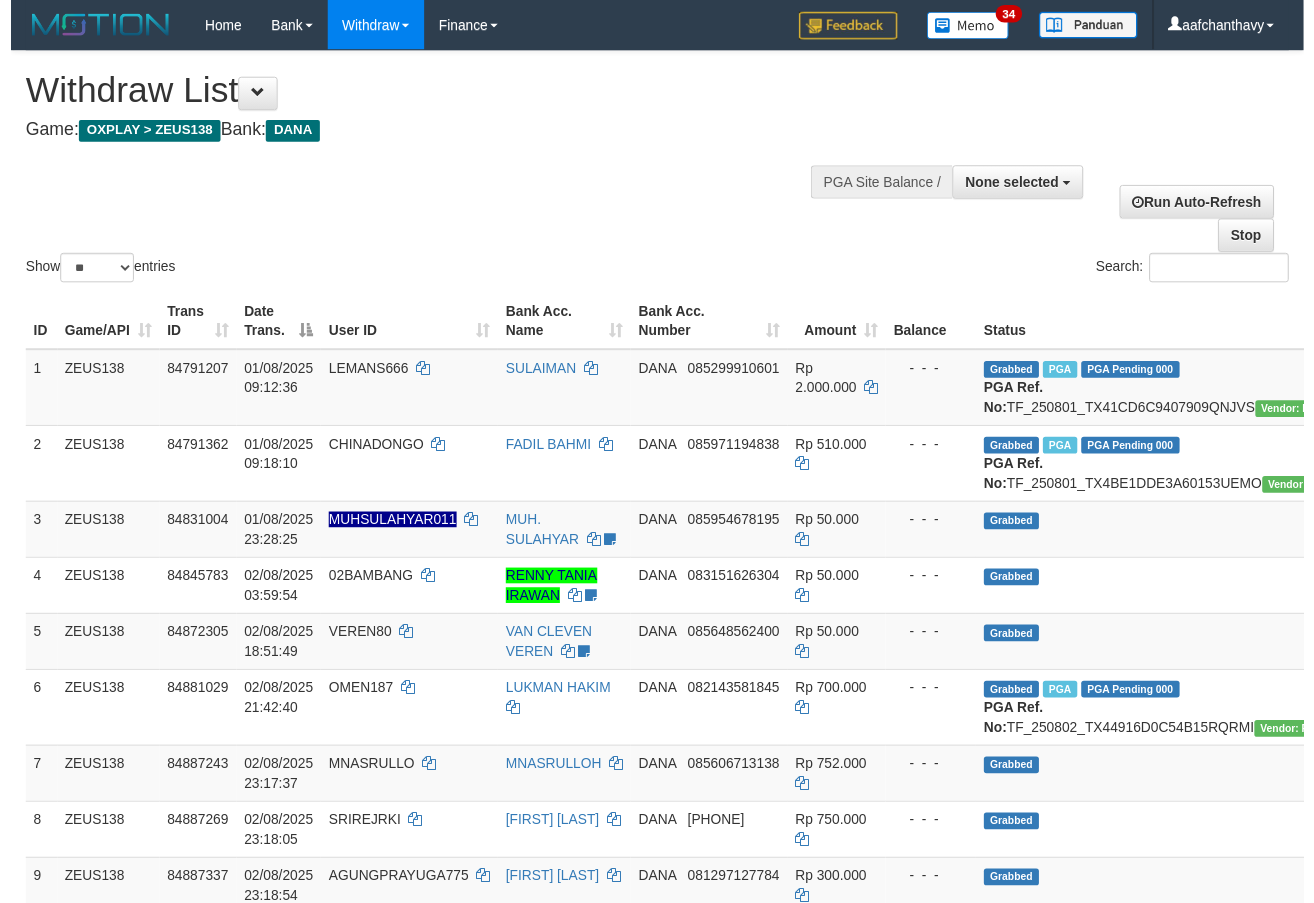 scroll, scrollTop: 359, scrollLeft: 0, axis: vertical 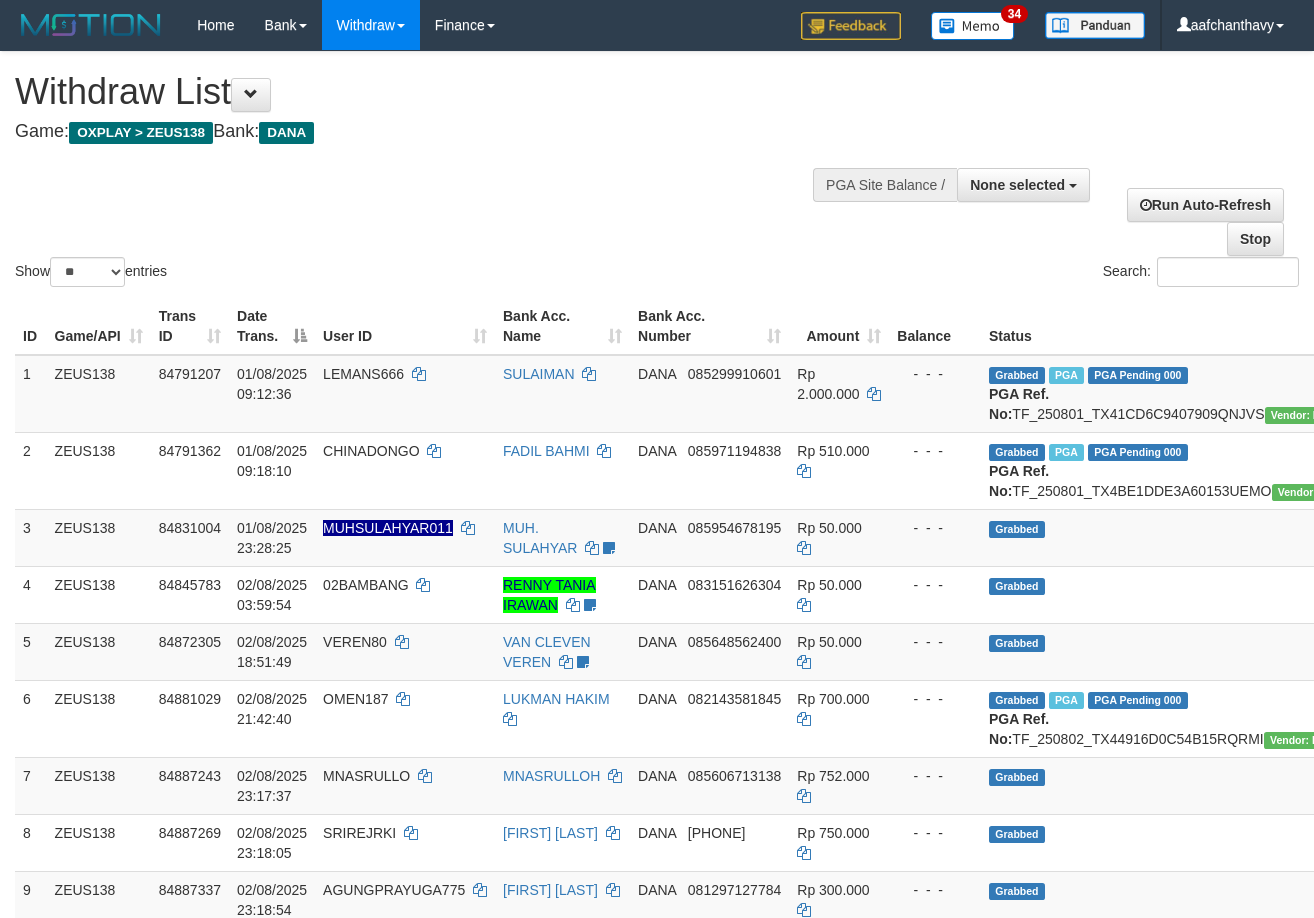select 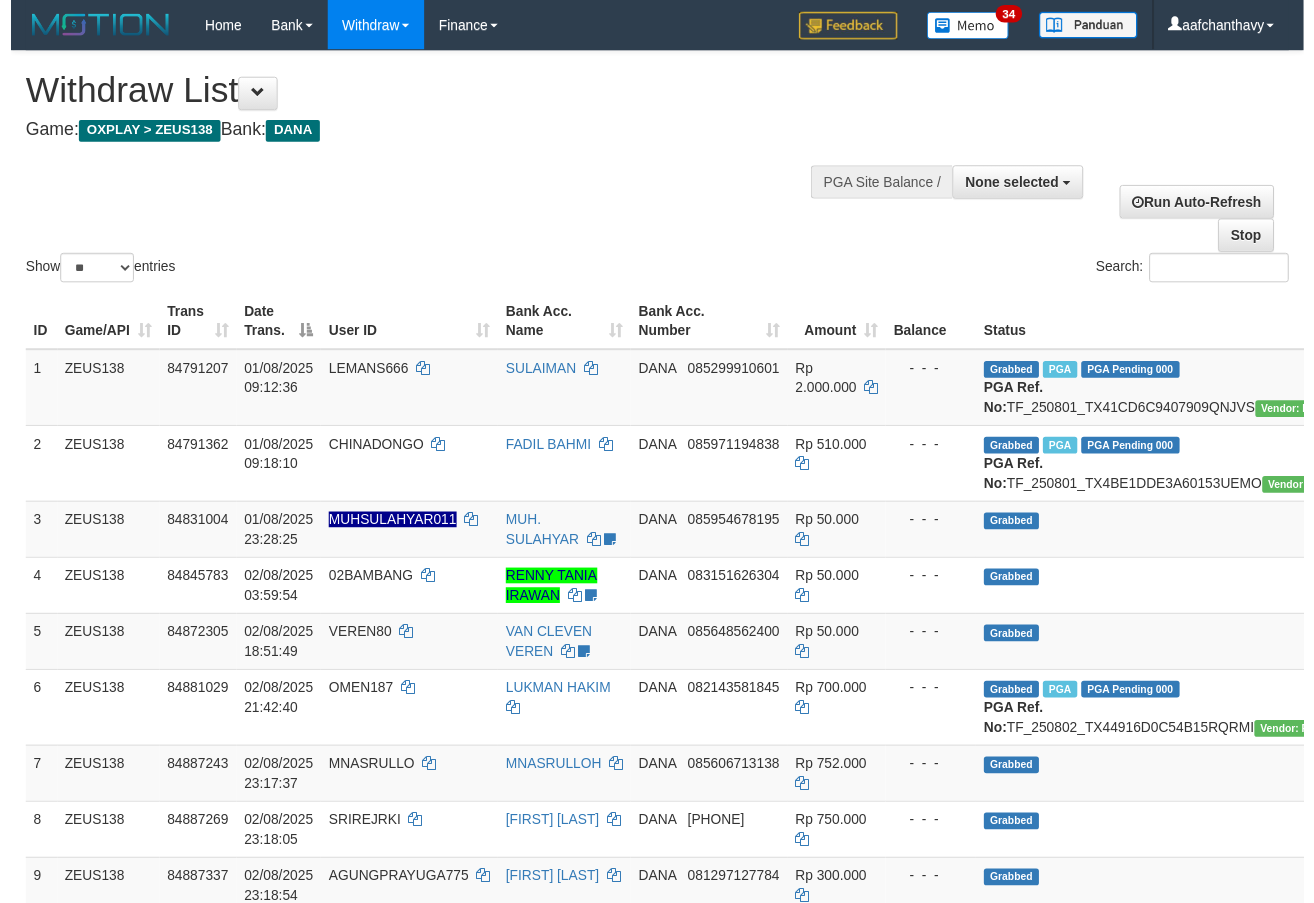 scroll, scrollTop: 359, scrollLeft: 0, axis: vertical 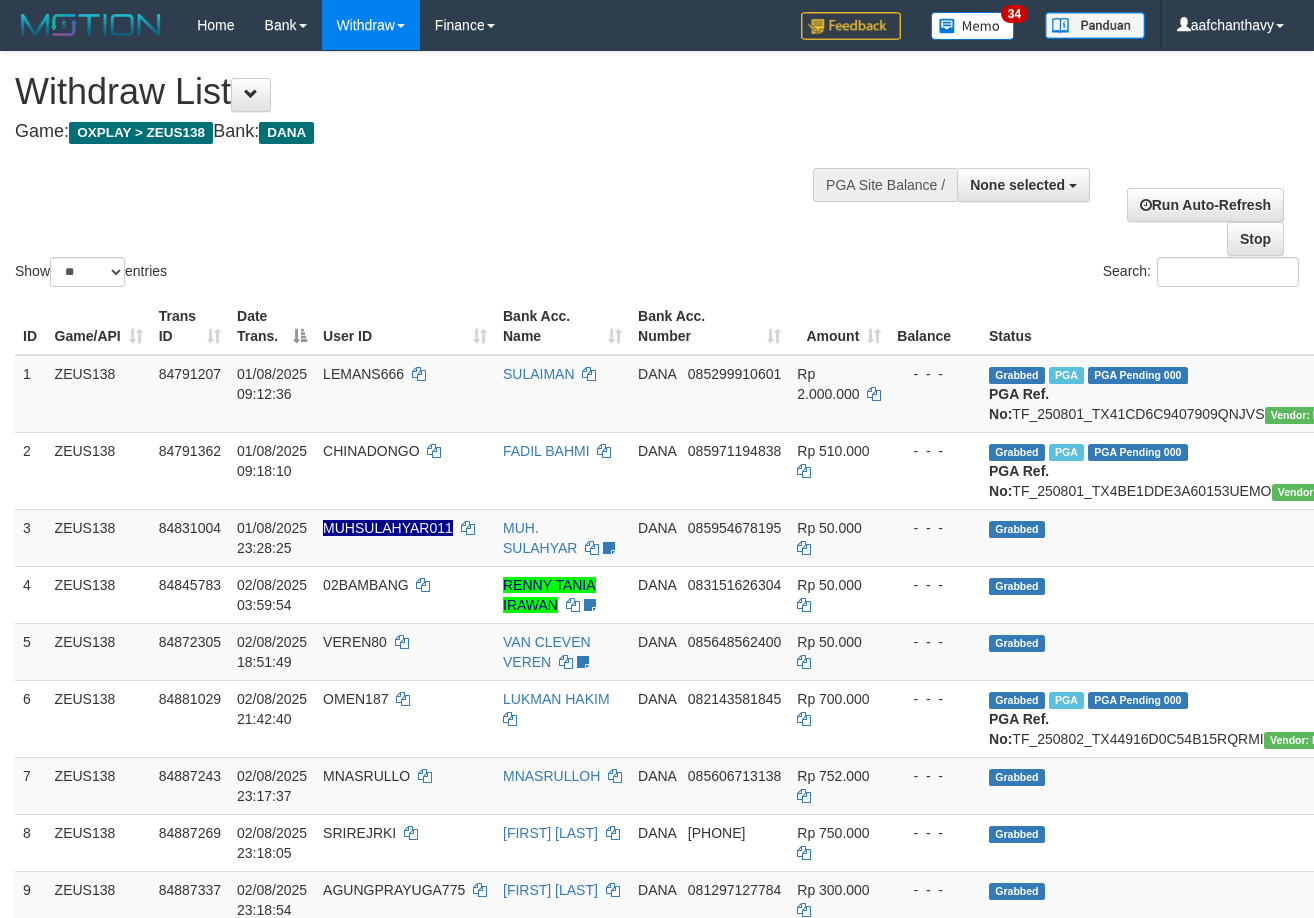 select 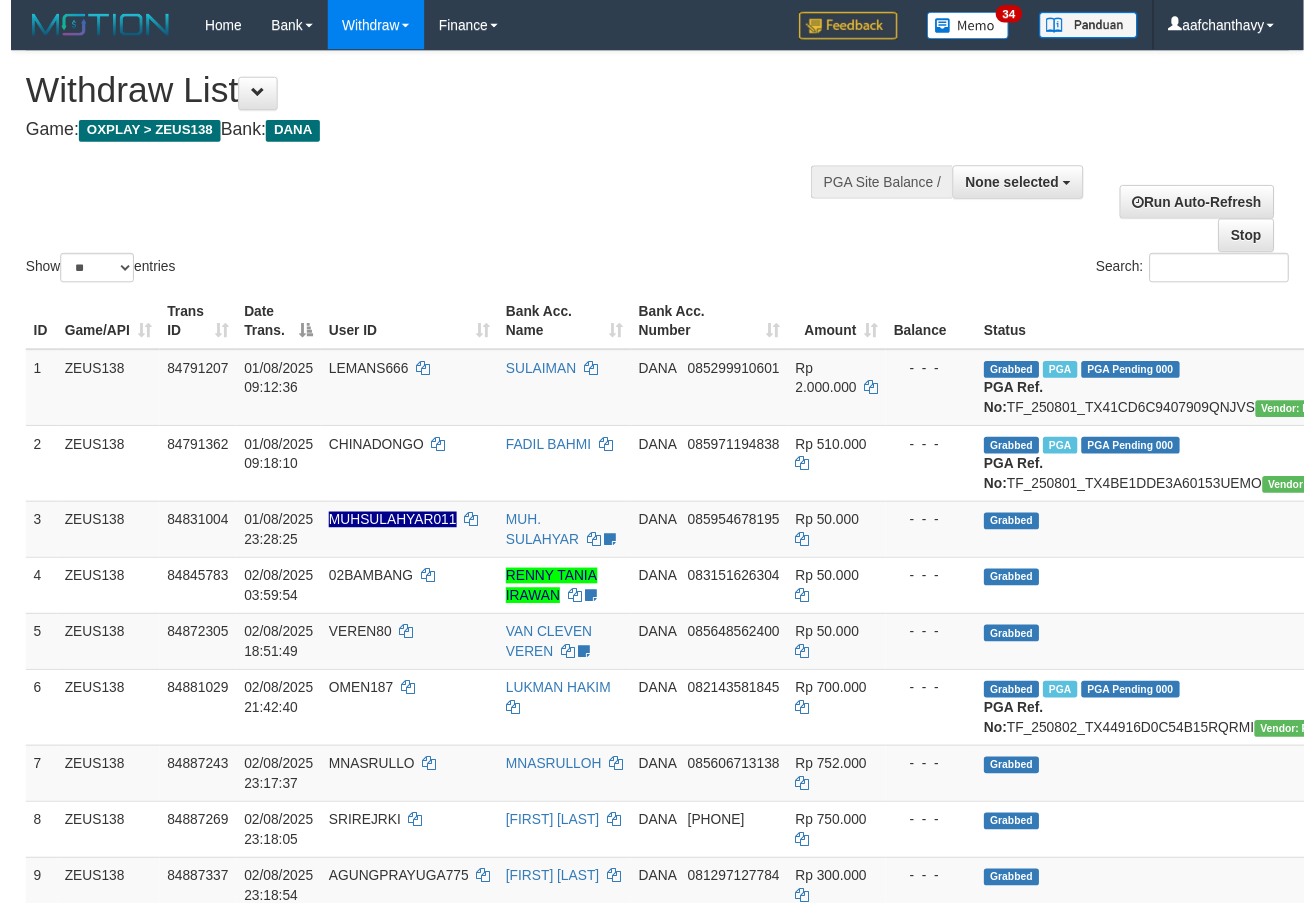 scroll, scrollTop: 359, scrollLeft: 0, axis: vertical 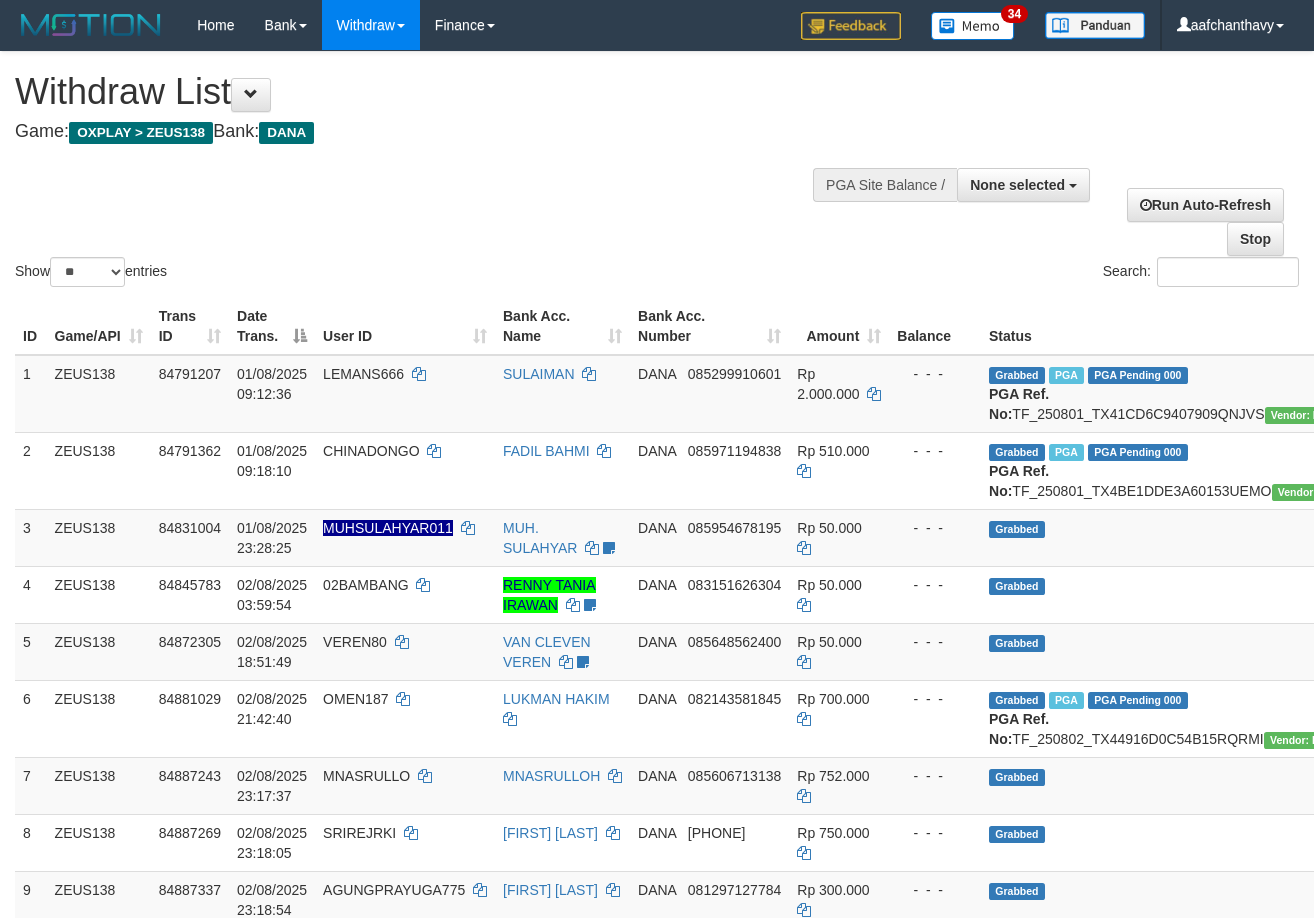 select 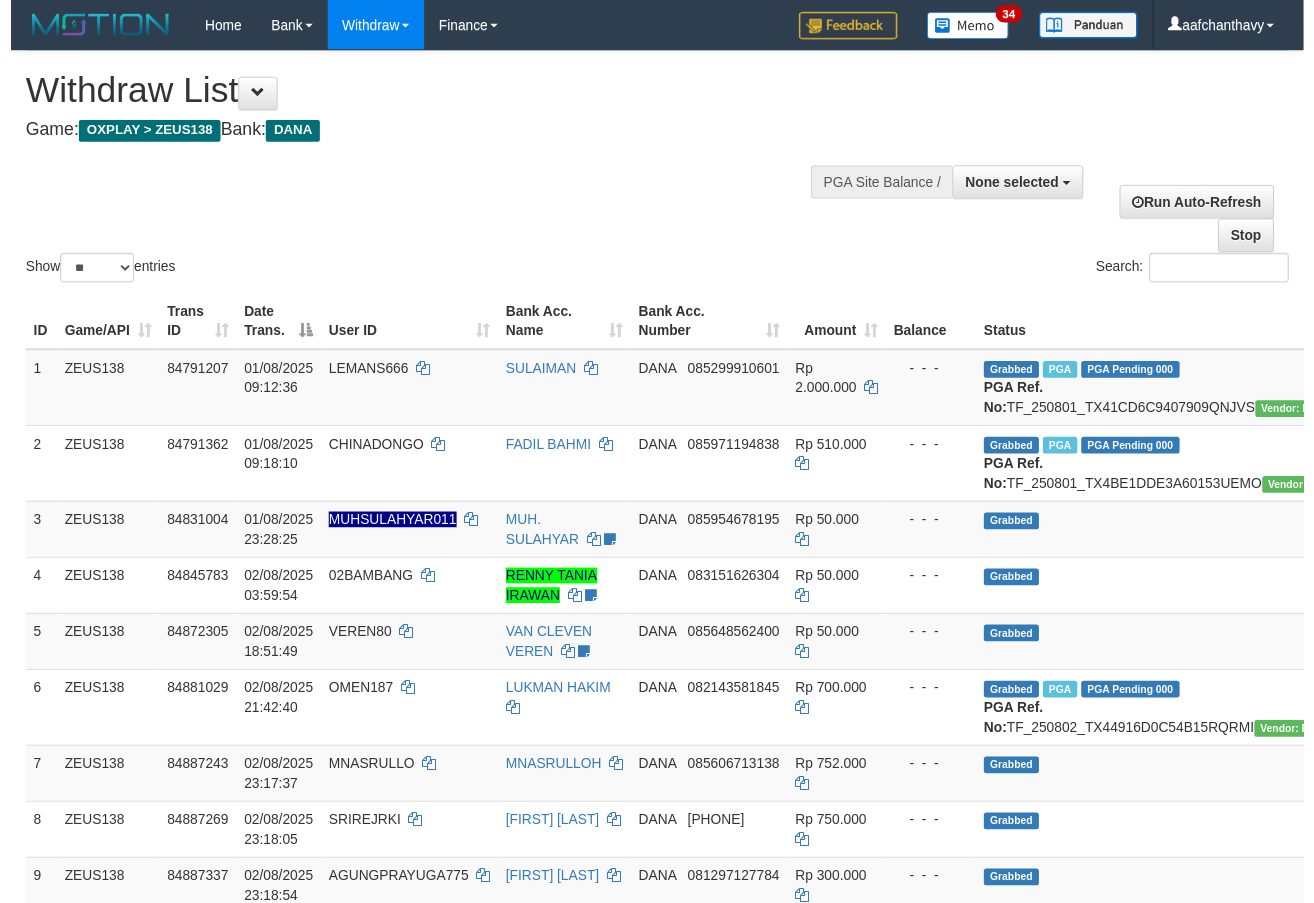 scroll, scrollTop: 359, scrollLeft: 0, axis: vertical 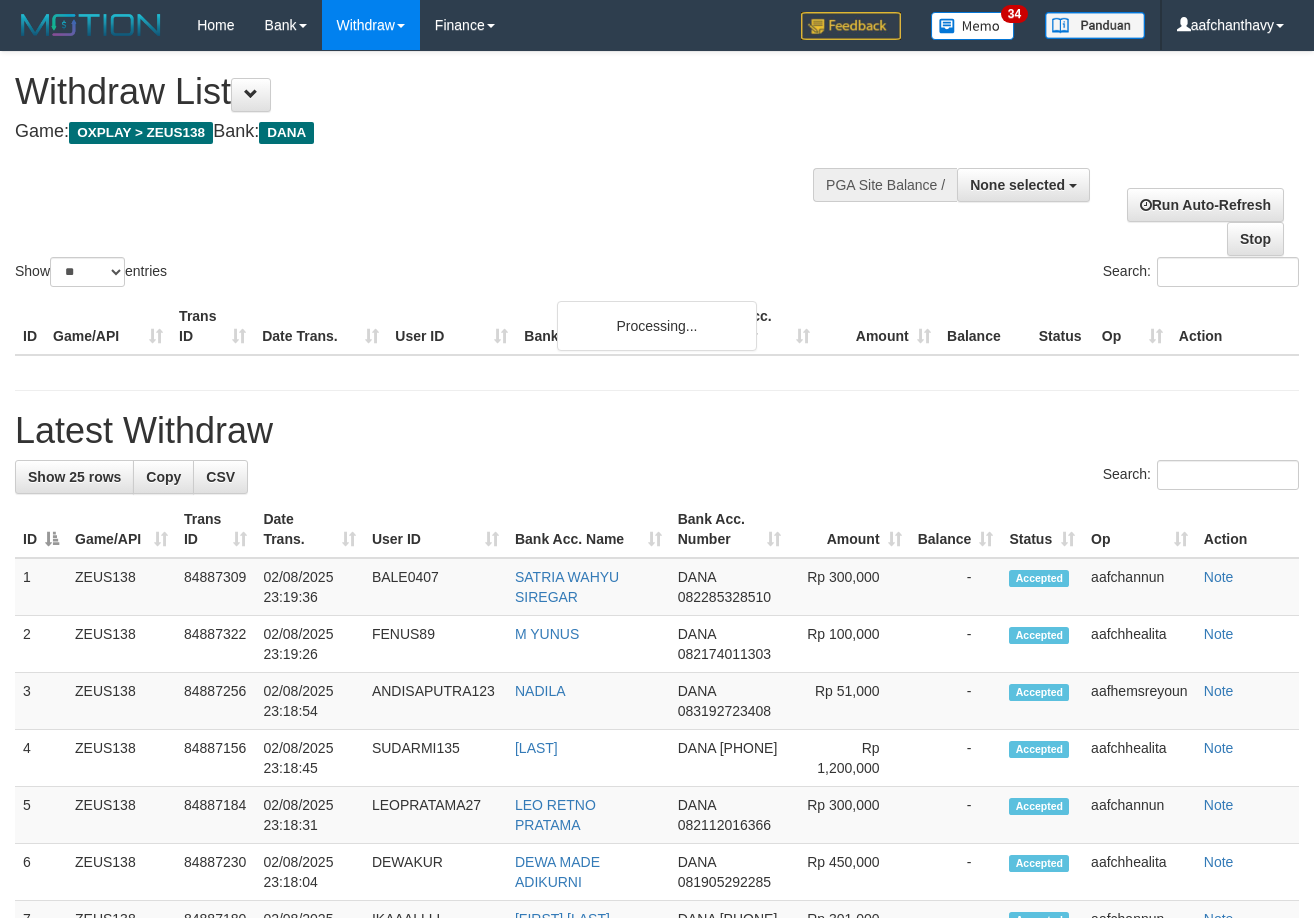 select 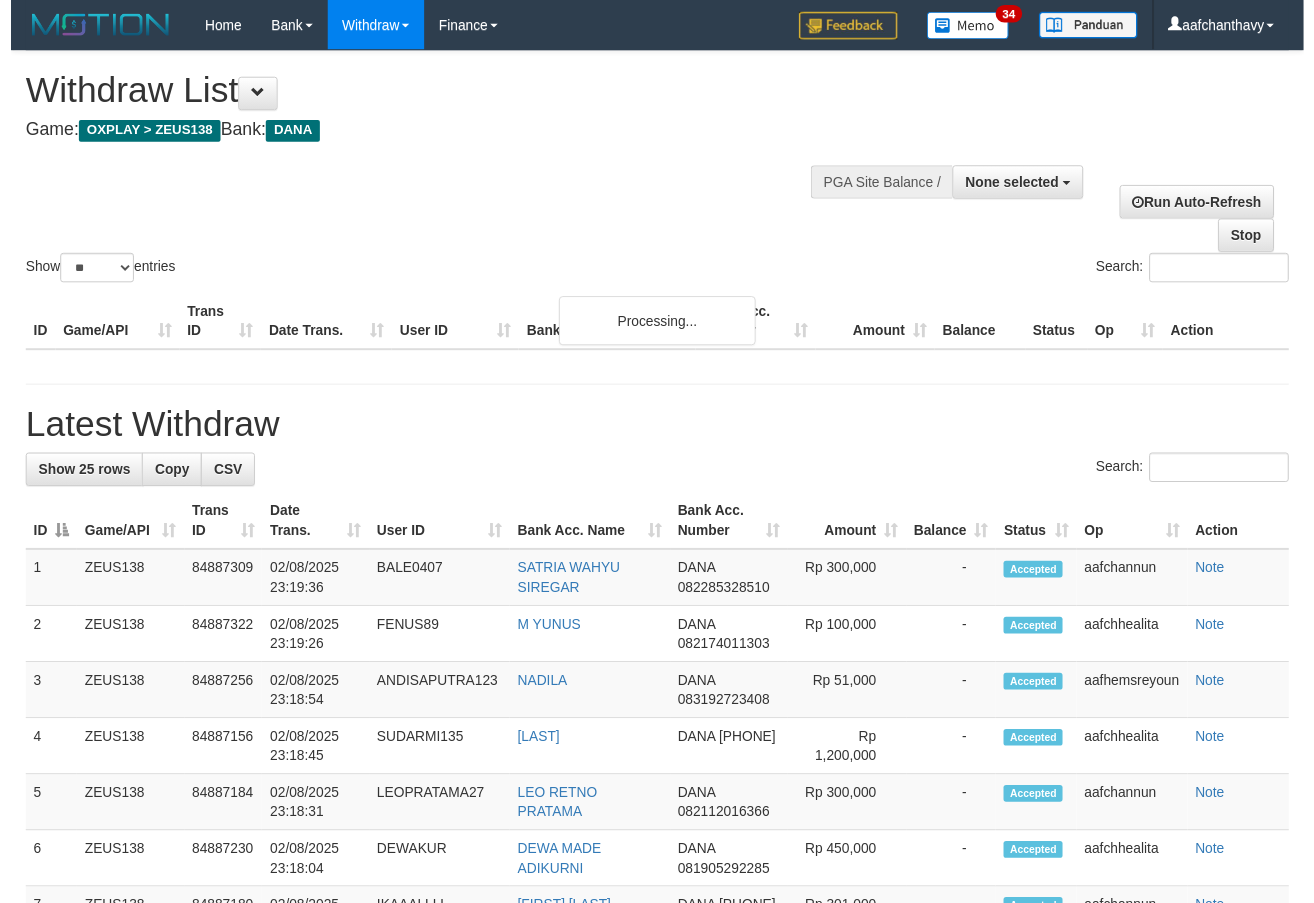 scroll, scrollTop: 359, scrollLeft: 0, axis: vertical 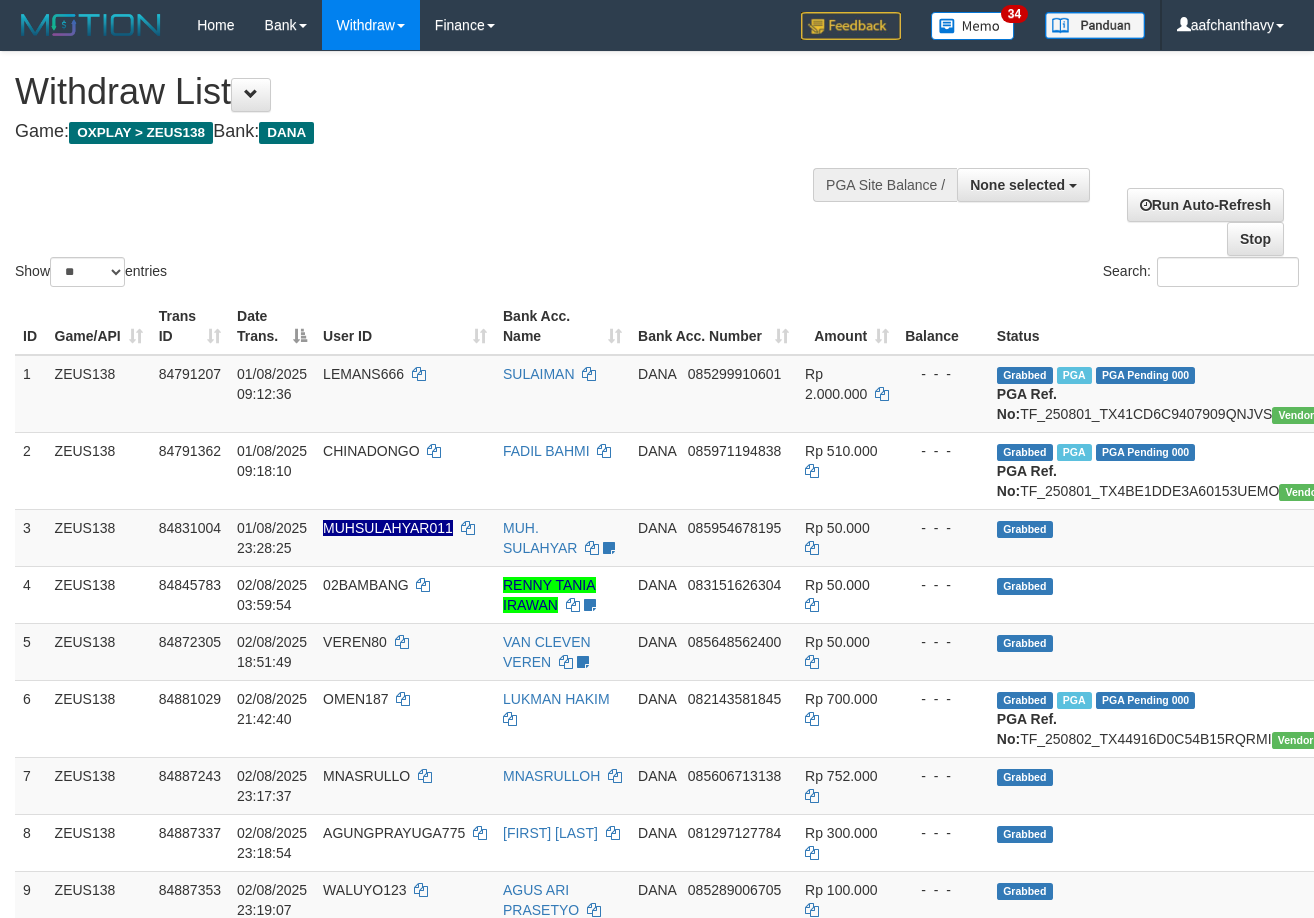 select 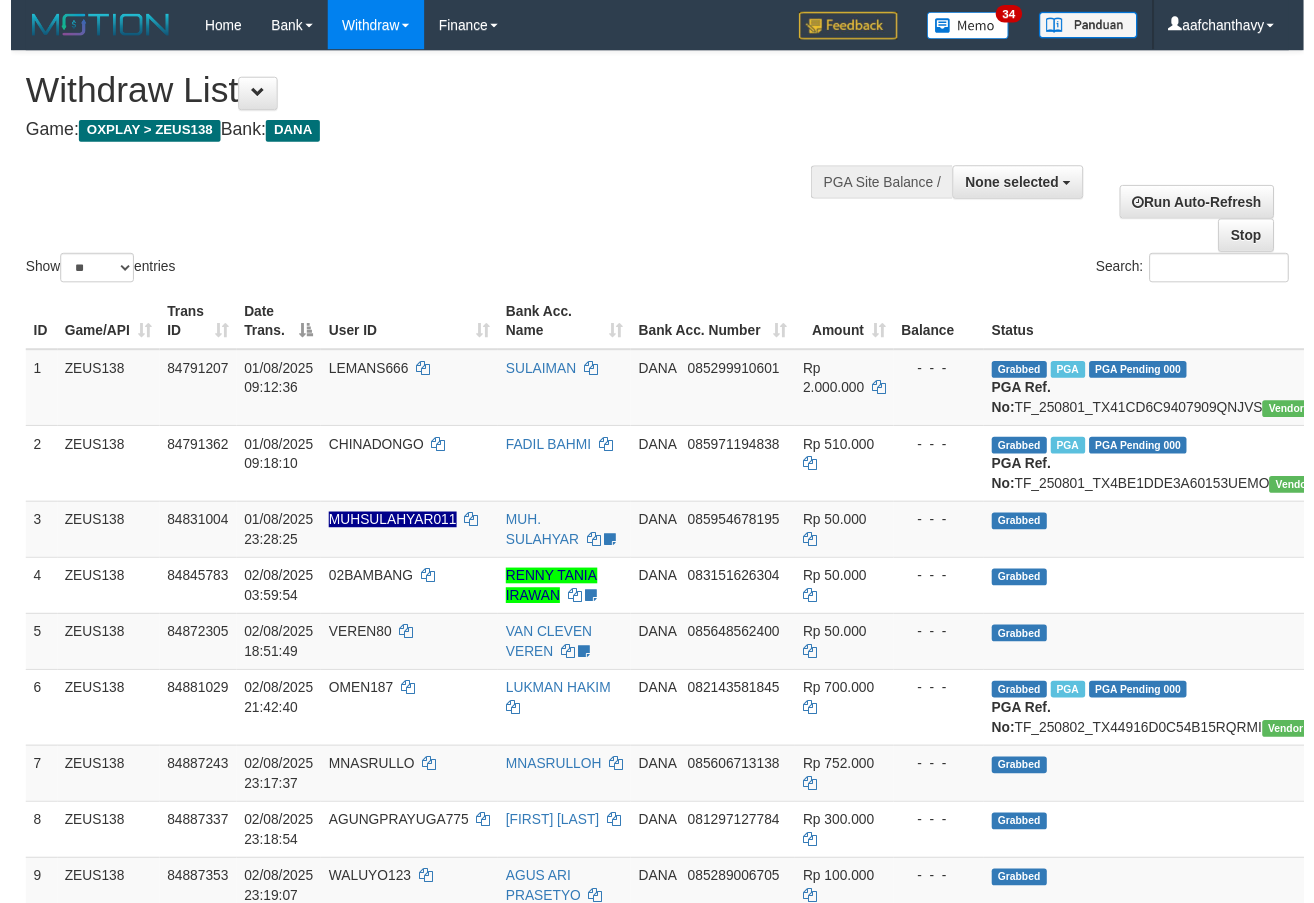 scroll, scrollTop: 359, scrollLeft: 0, axis: vertical 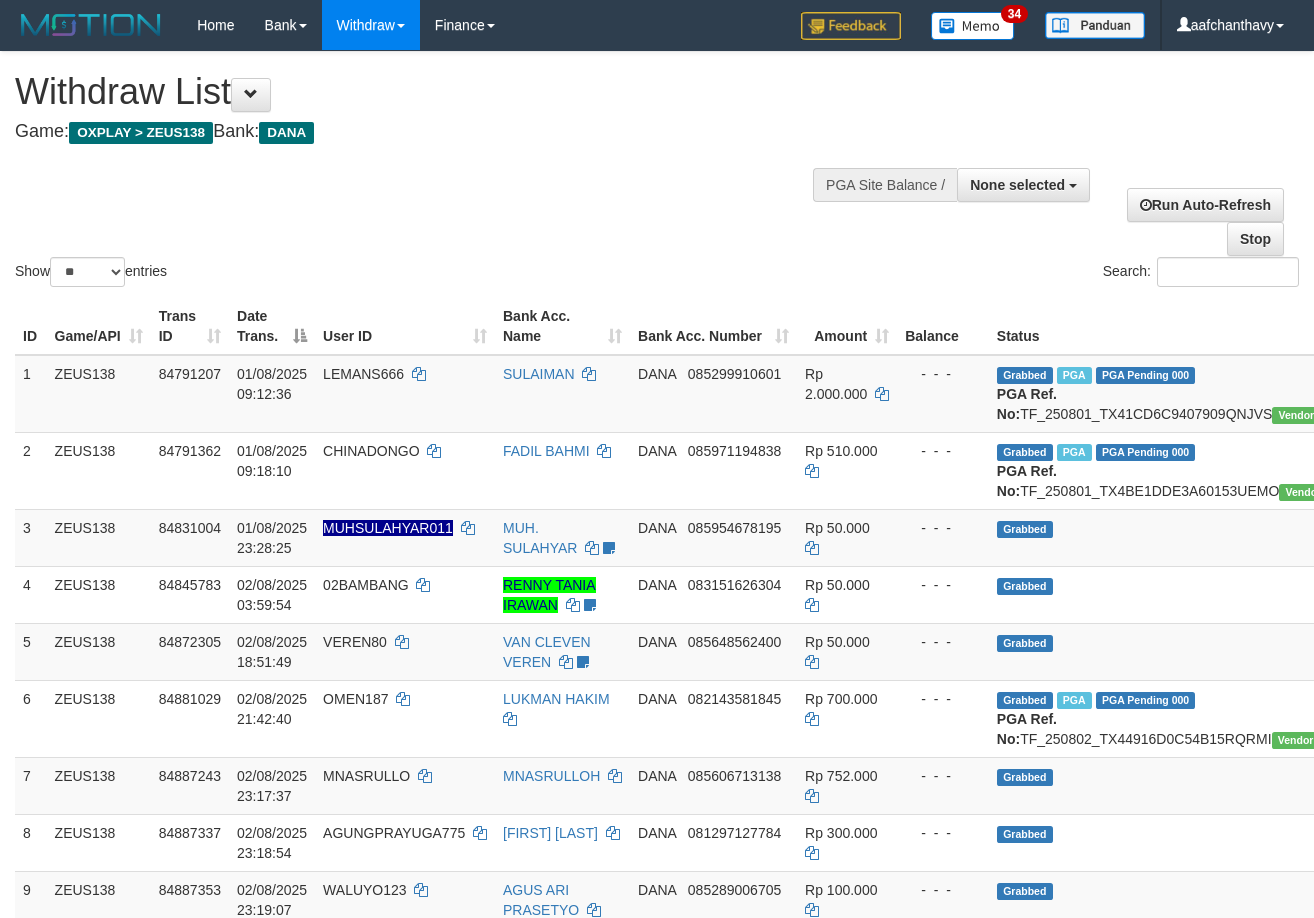 select 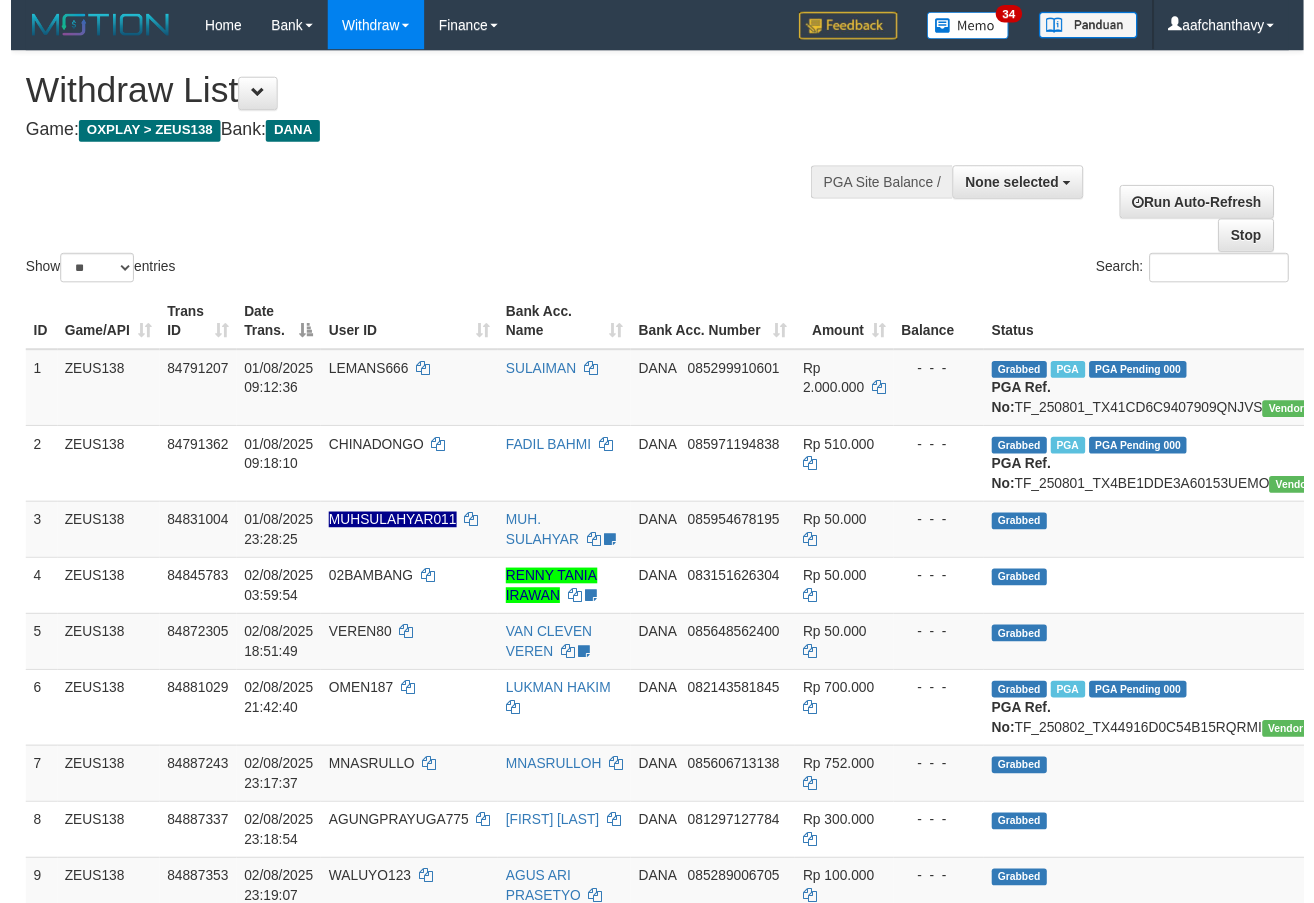 scroll, scrollTop: 359, scrollLeft: 0, axis: vertical 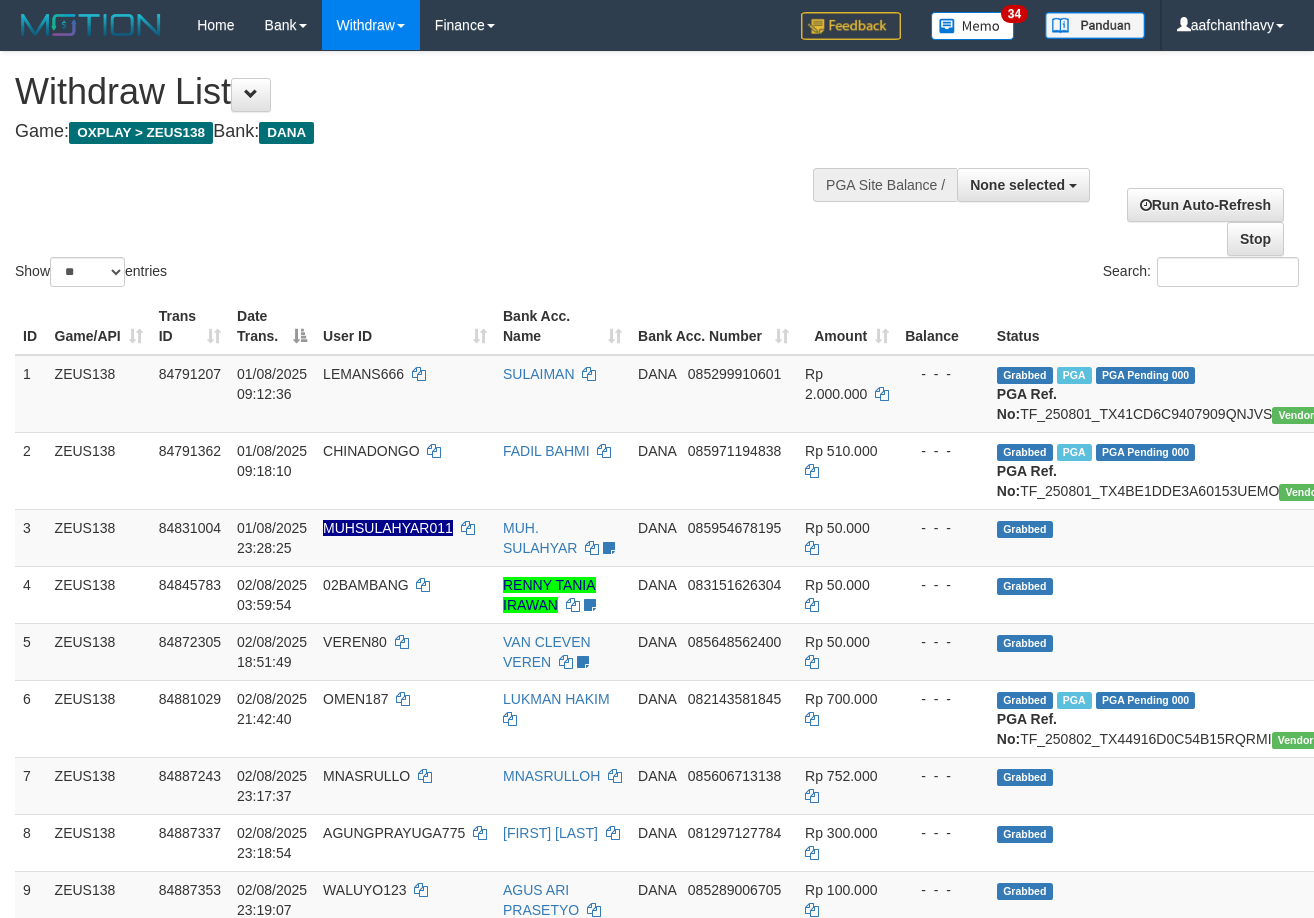 select 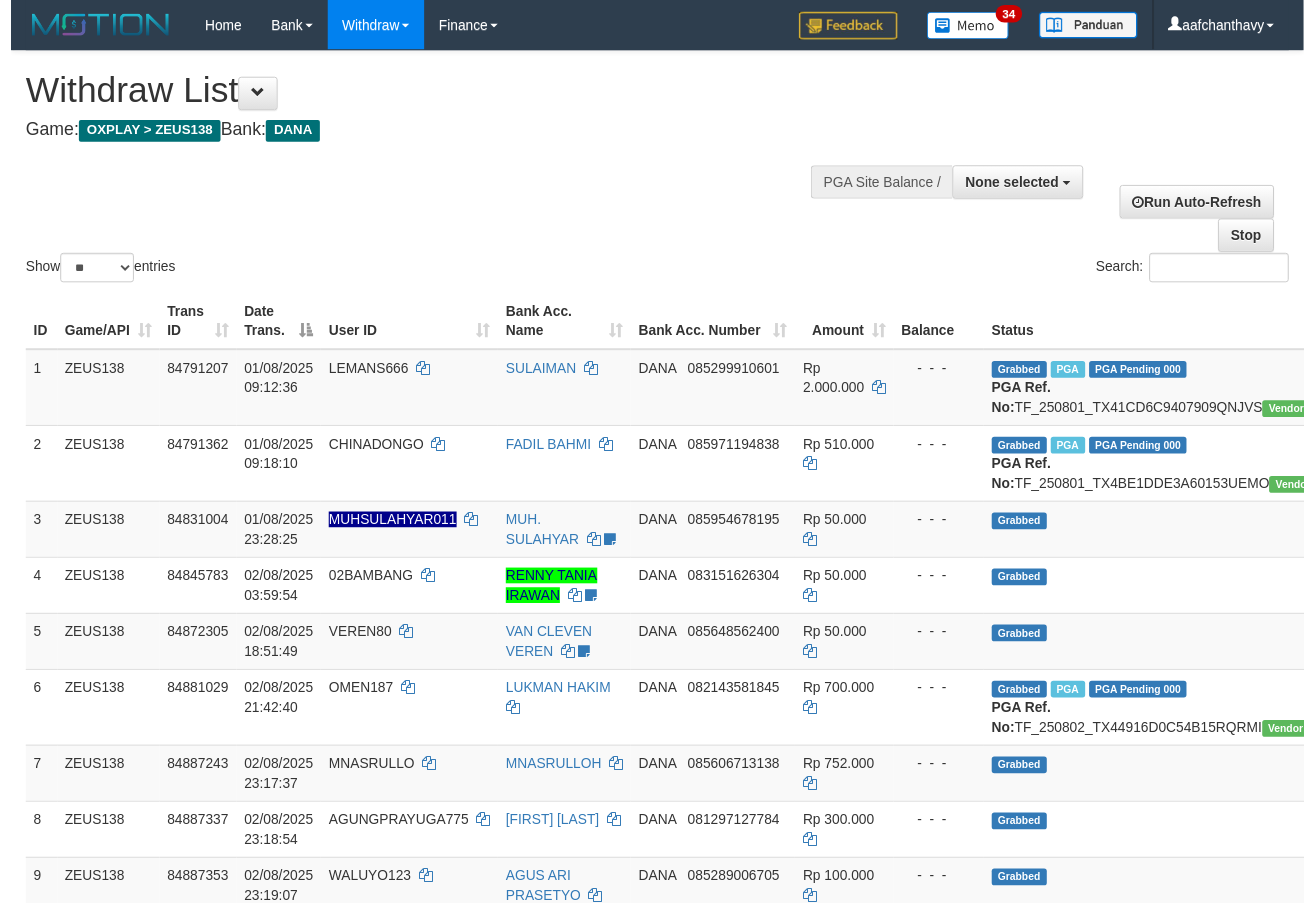 scroll, scrollTop: 359, scrollLeft: 0, axis: vertical 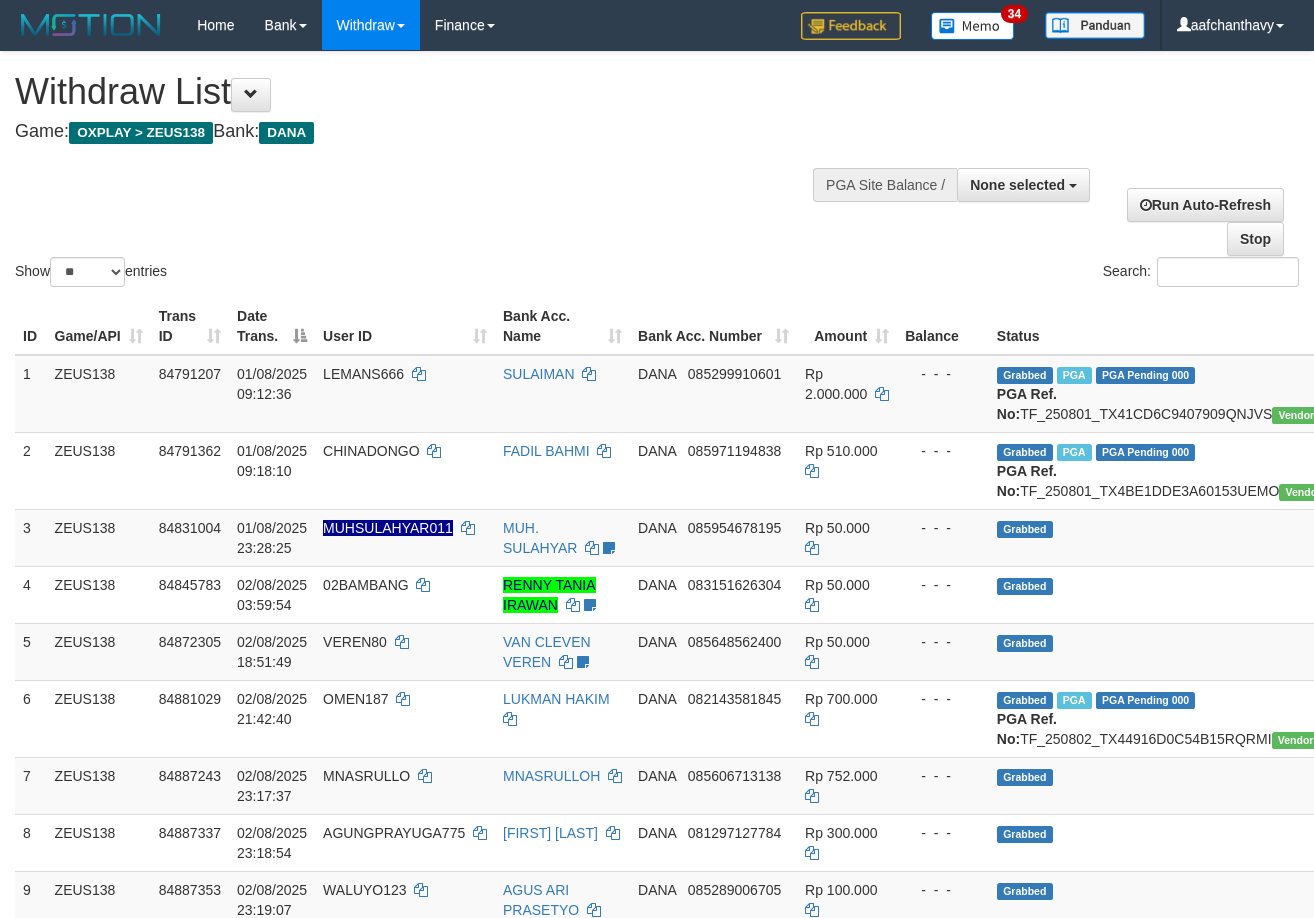 select 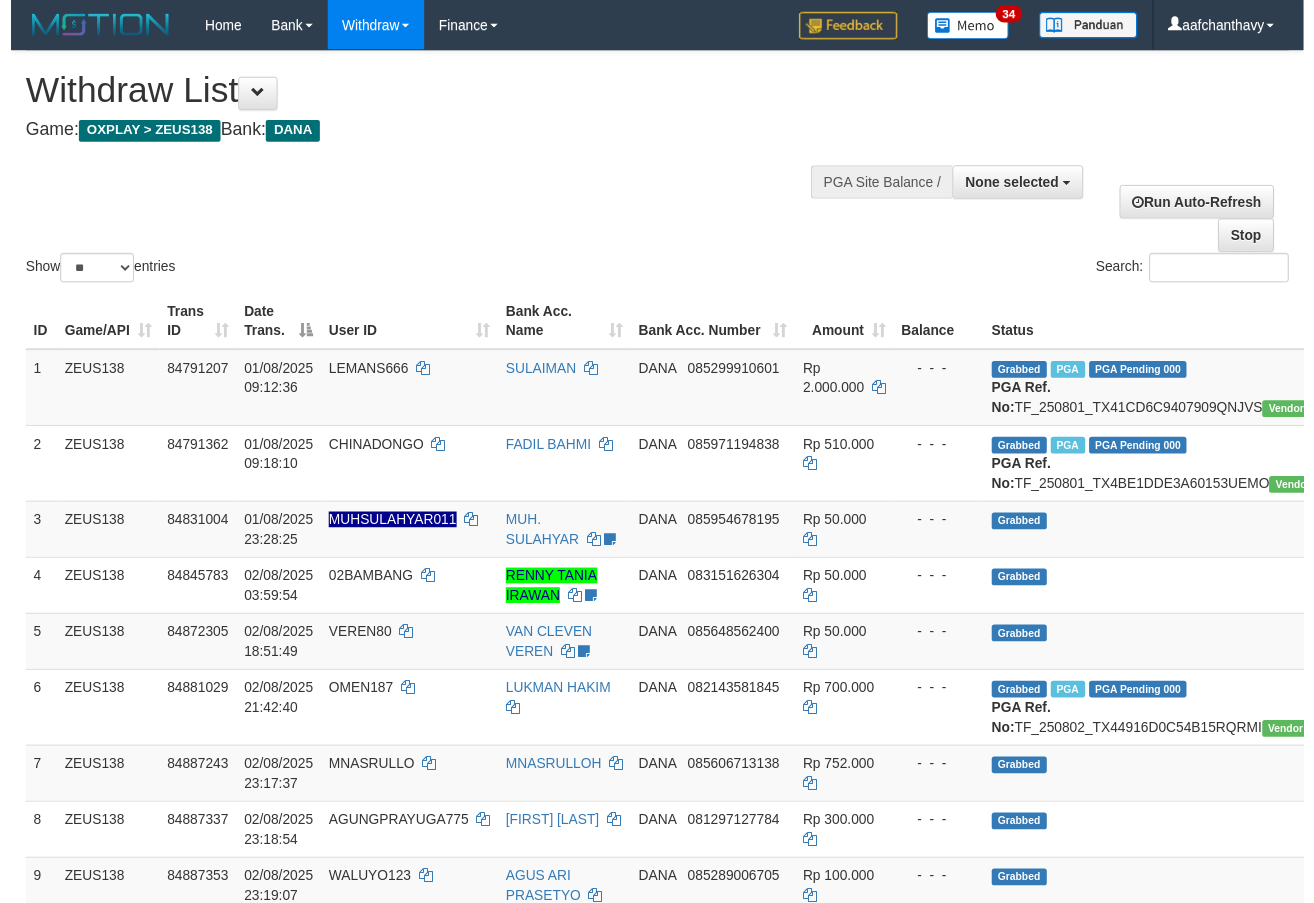 scroll, scrollTop: 359, scrollLeft: 0, axis: vertical 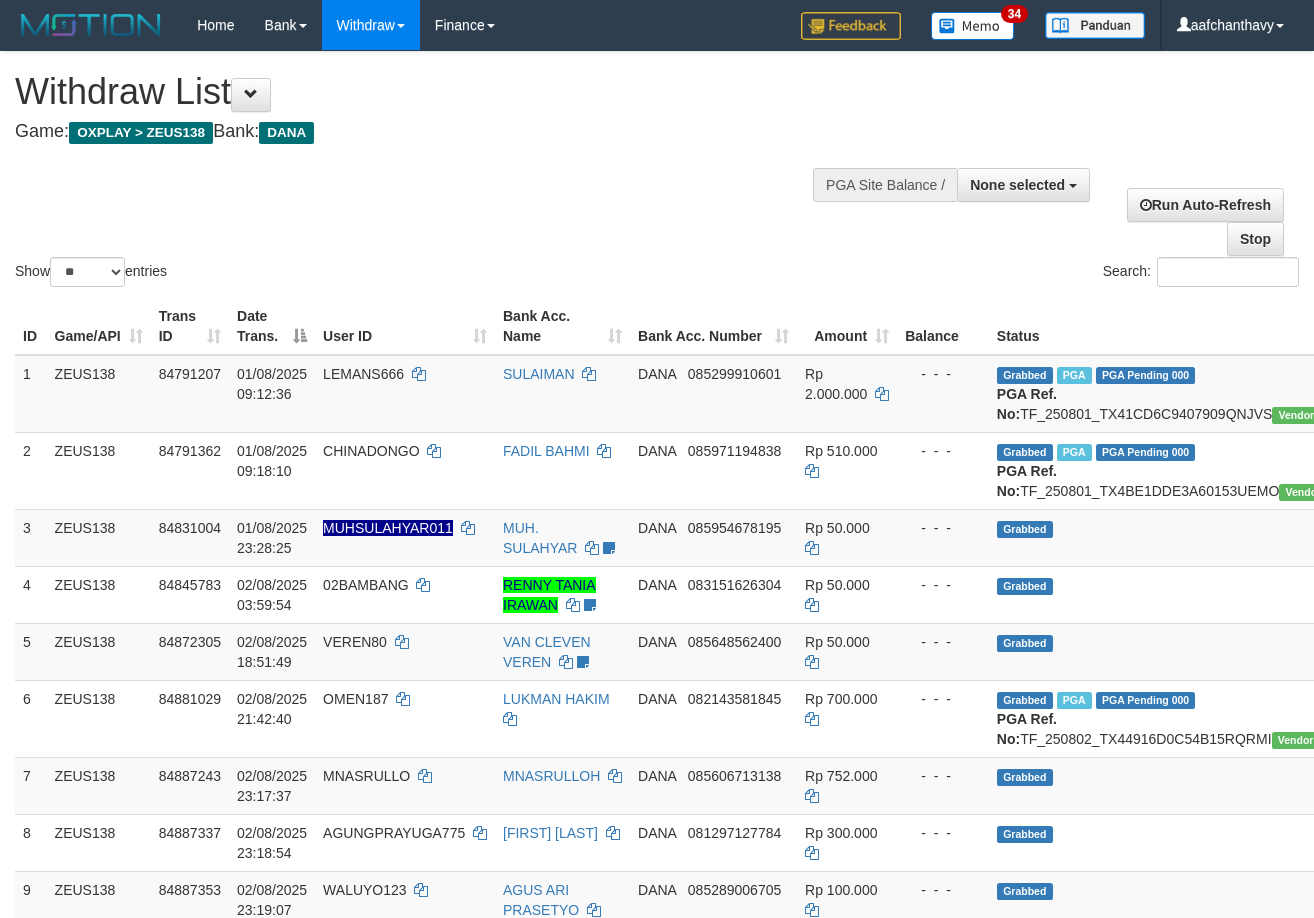 select 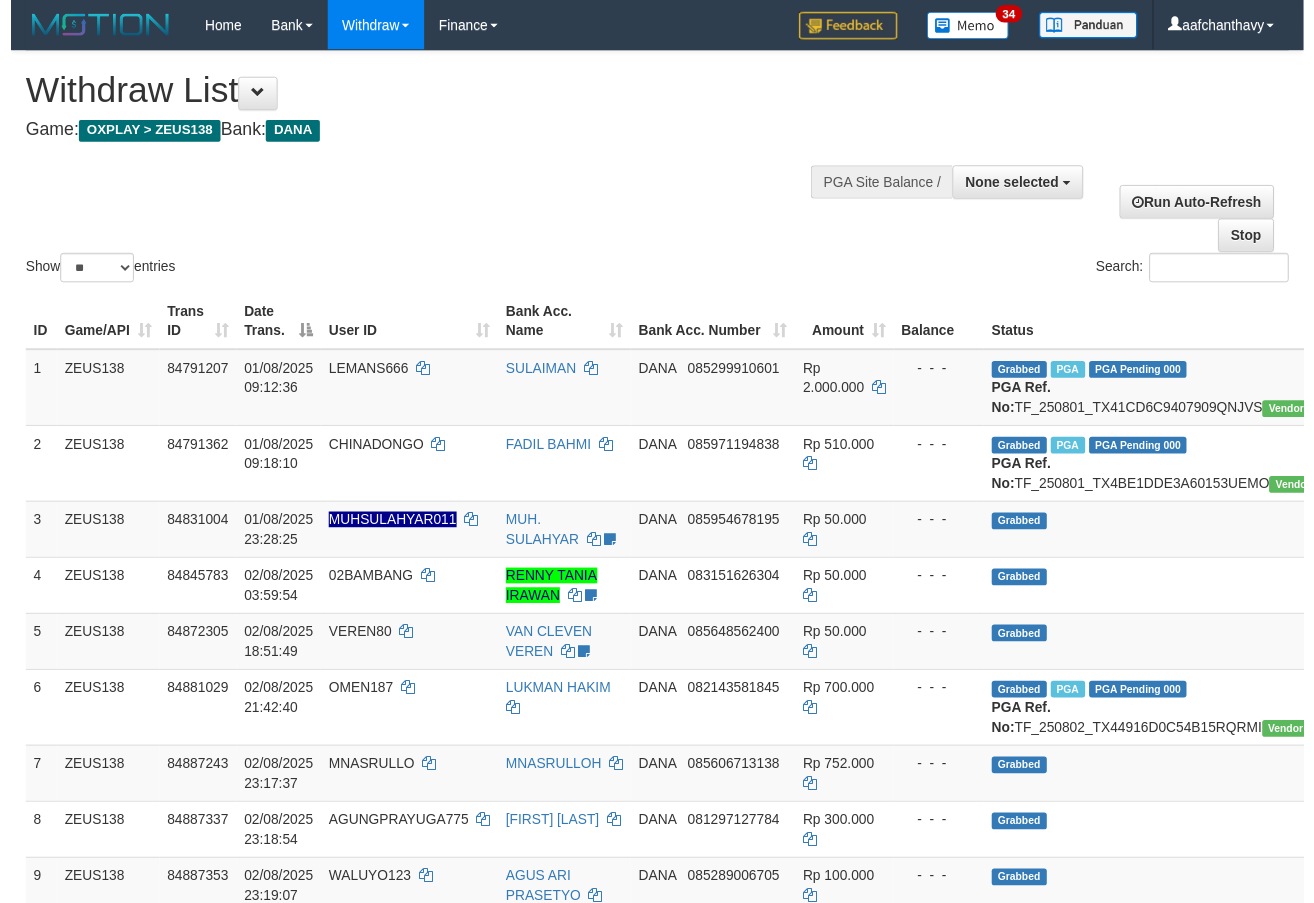 scroll, scrollTop: 359, scrollLeft: 0, axis: vertical 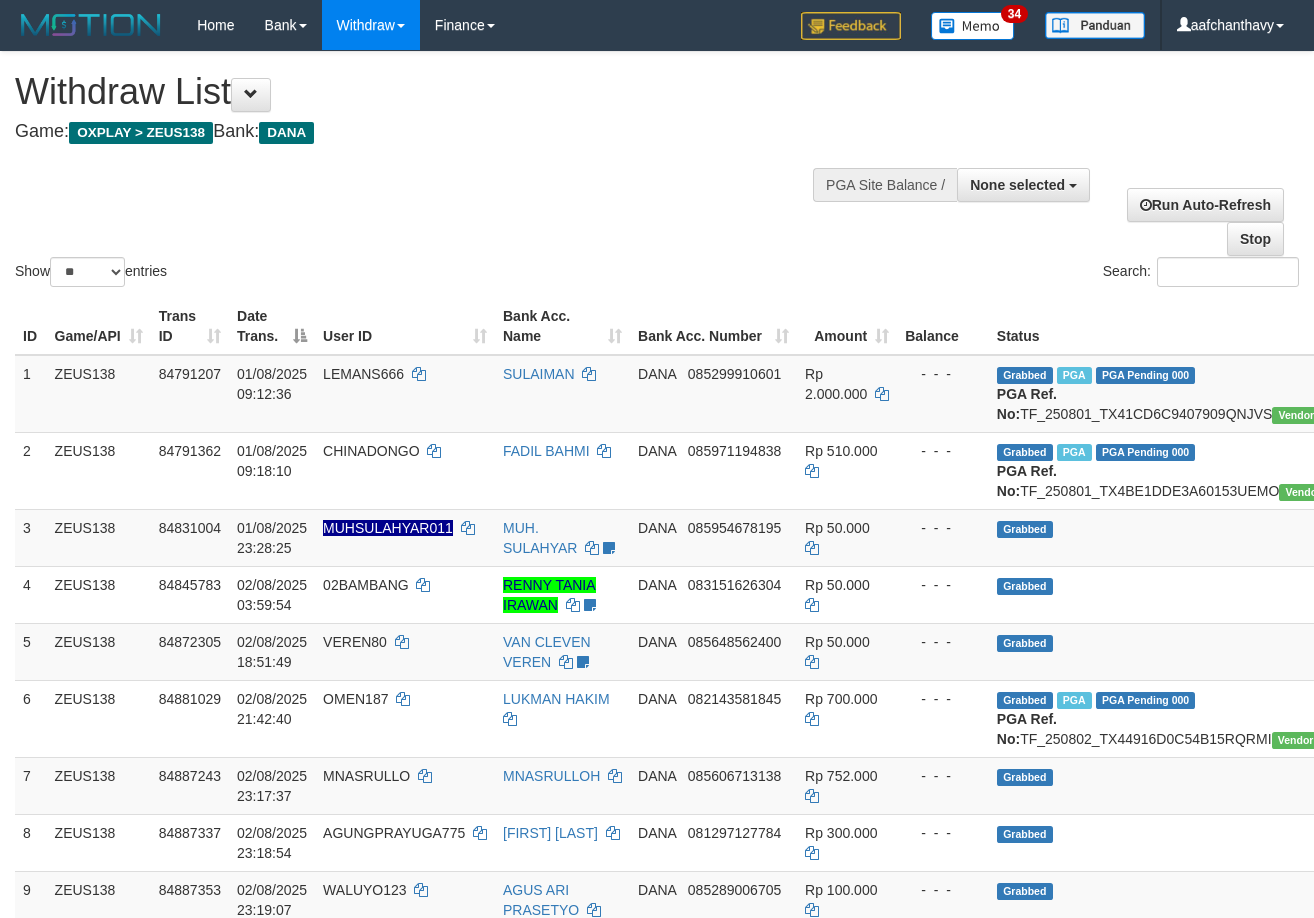 select 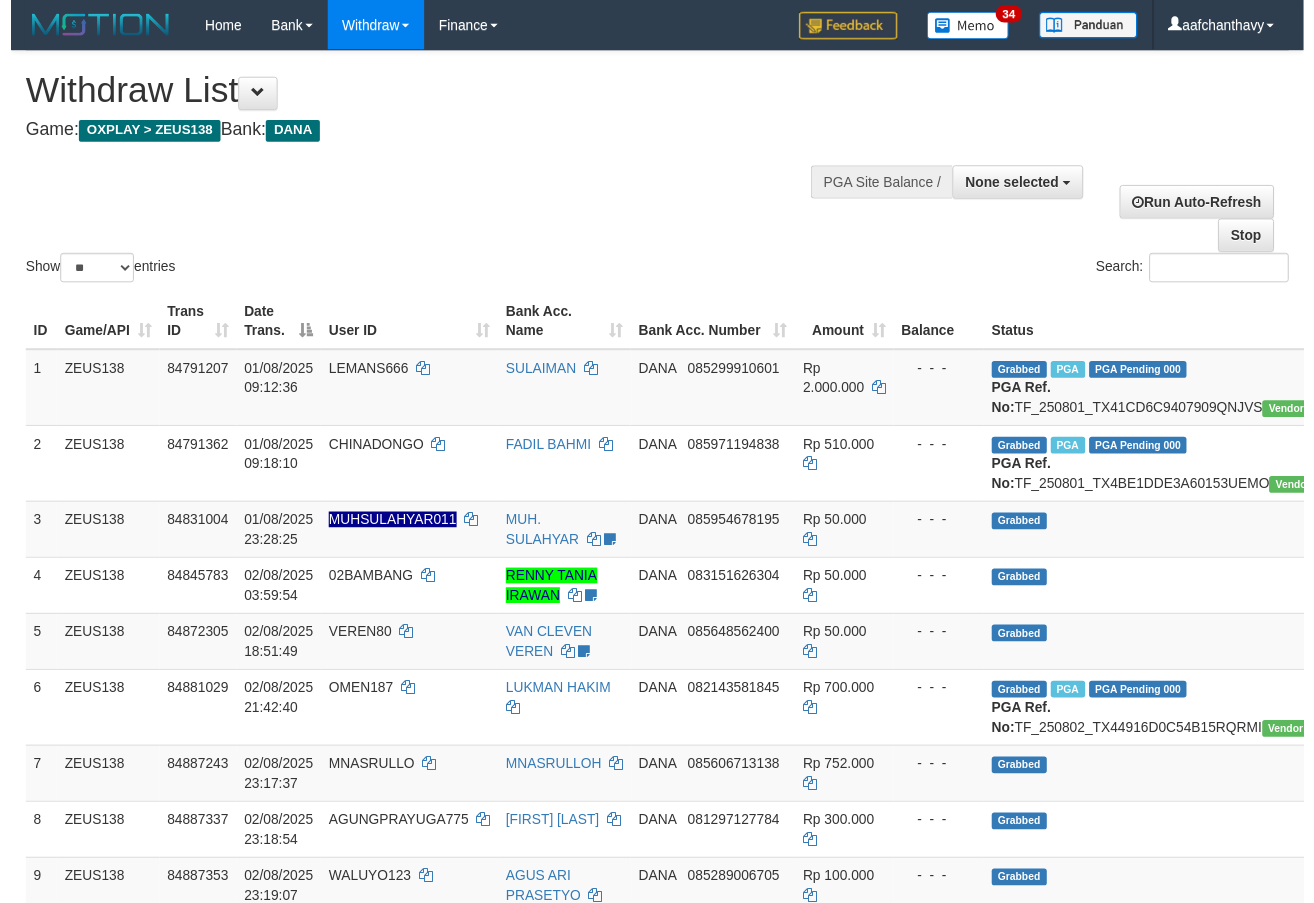 scroll, scrollTop: 359, scrollLeft: 0, axis: vertical 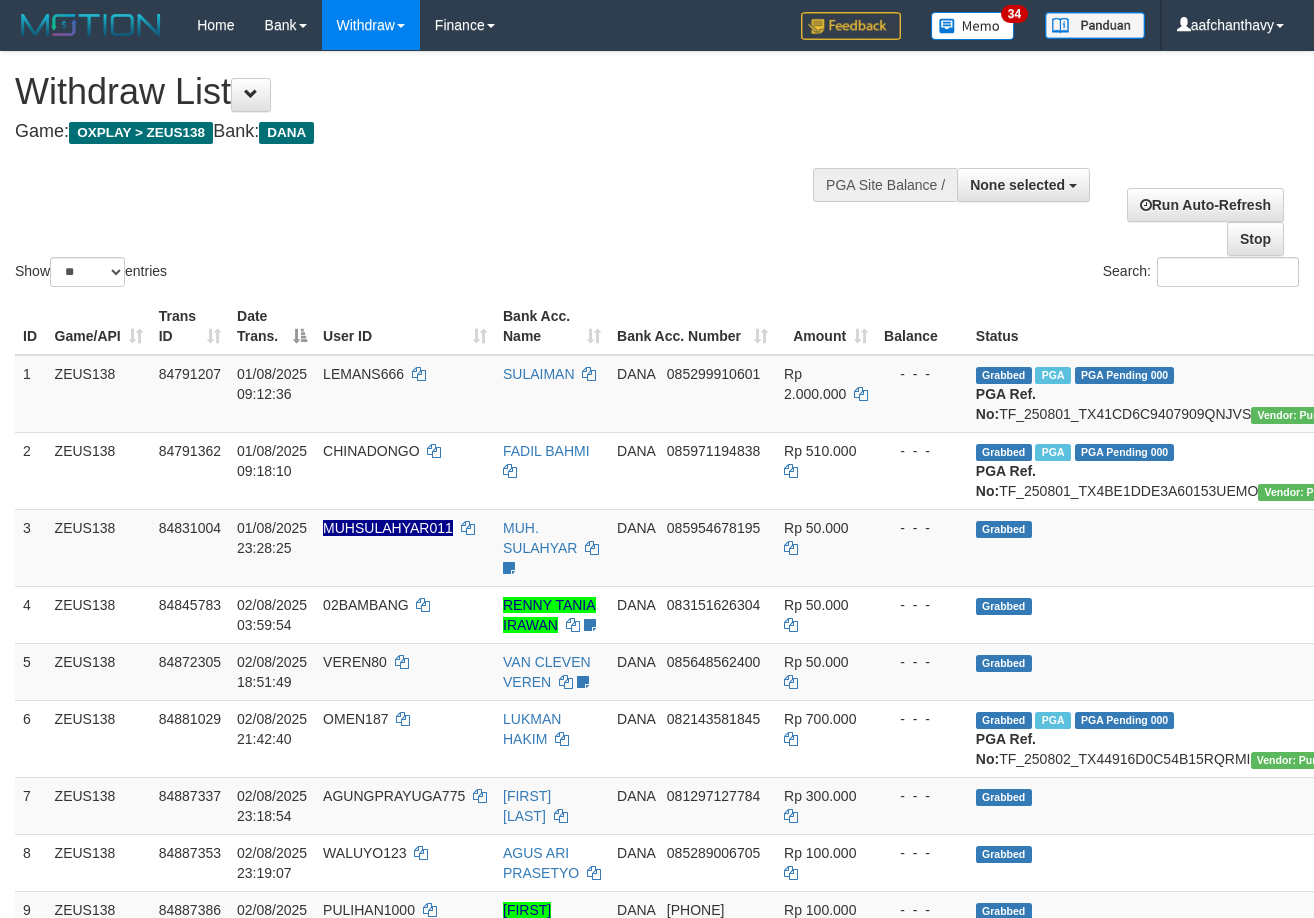 select 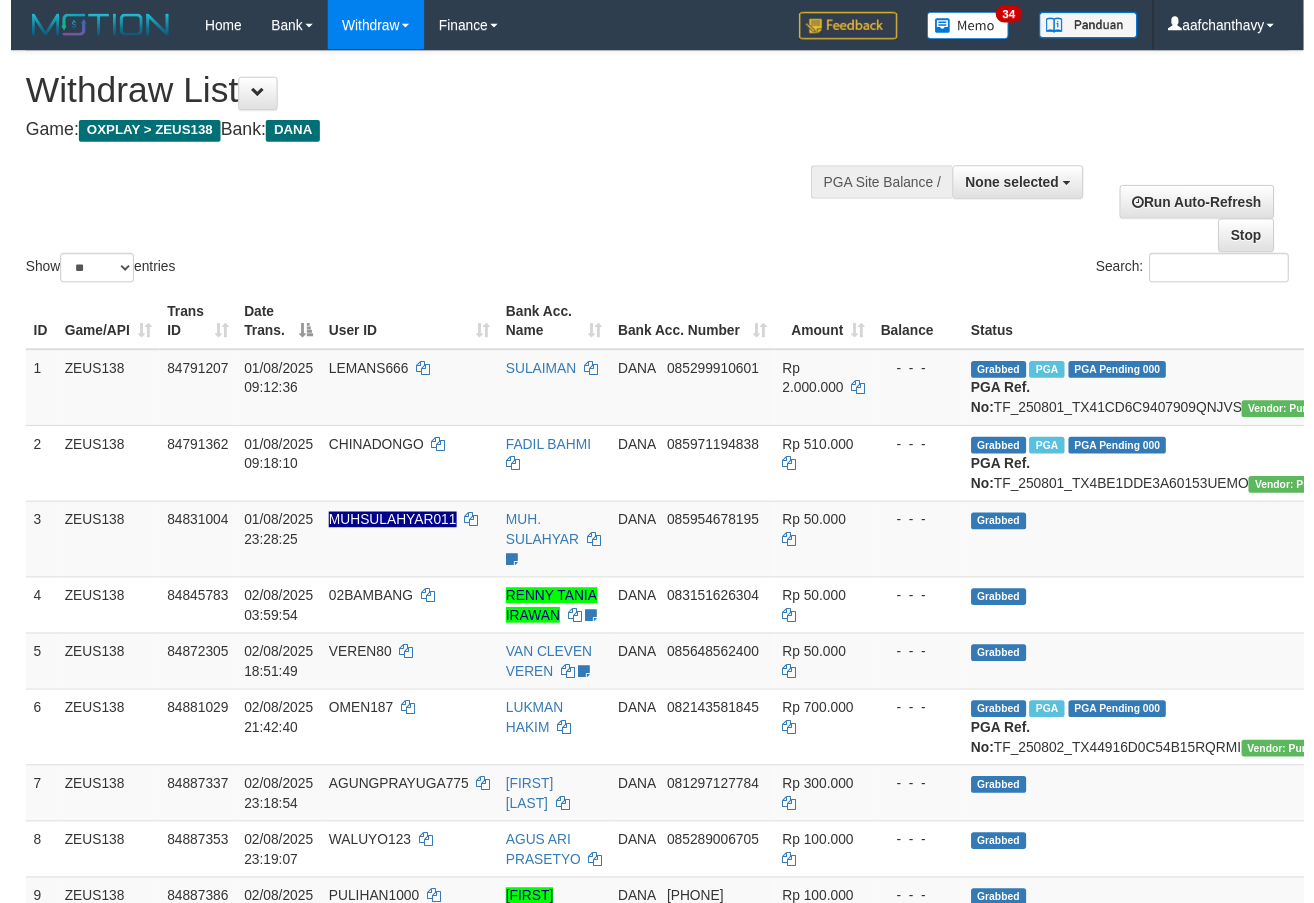 scroll, scrollTop: 359, scrollLeft: 0, axis: vertical 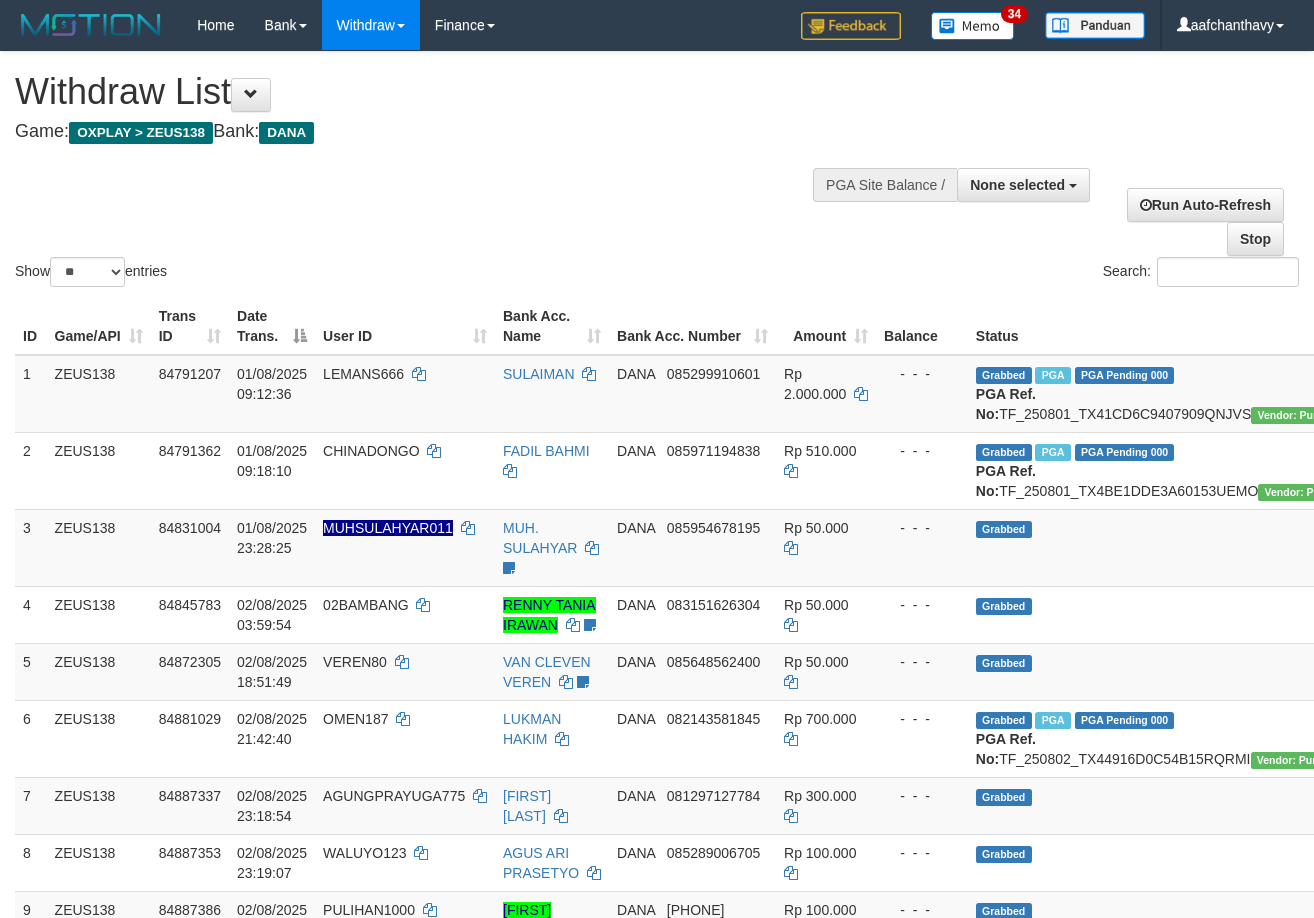 select 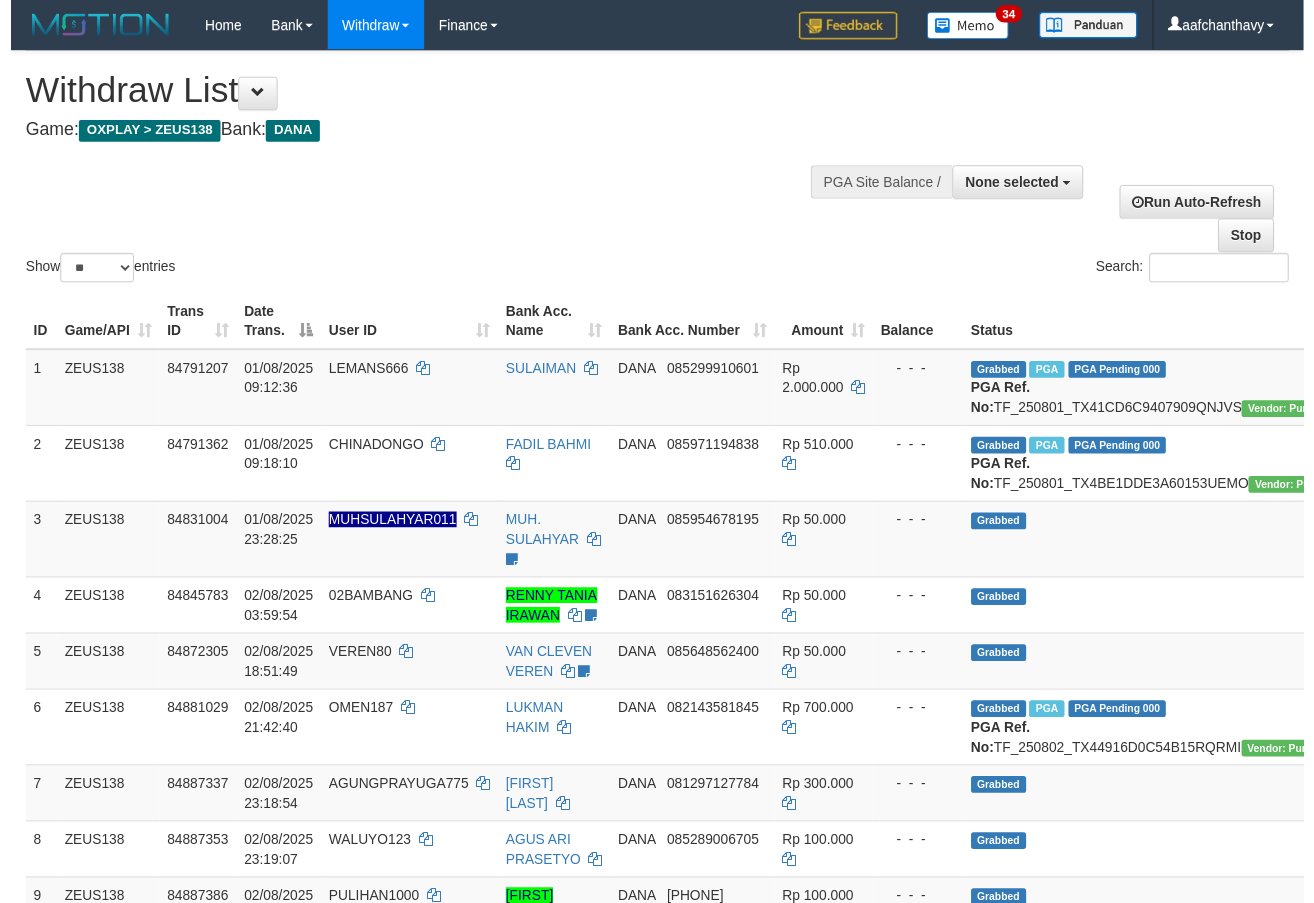 scroll, scrollTop: 359, scrollLeft: 0, axis: vertical 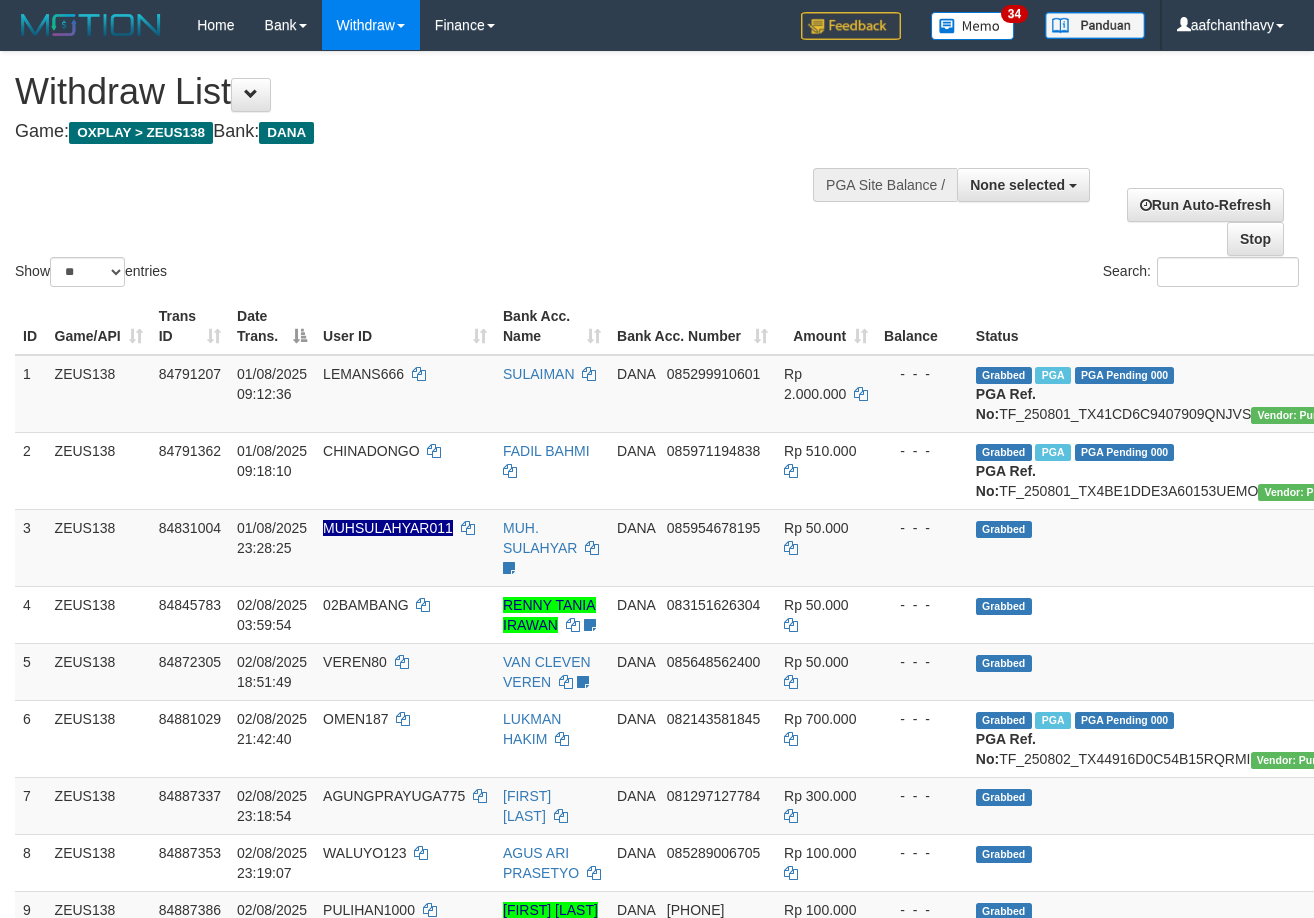 select 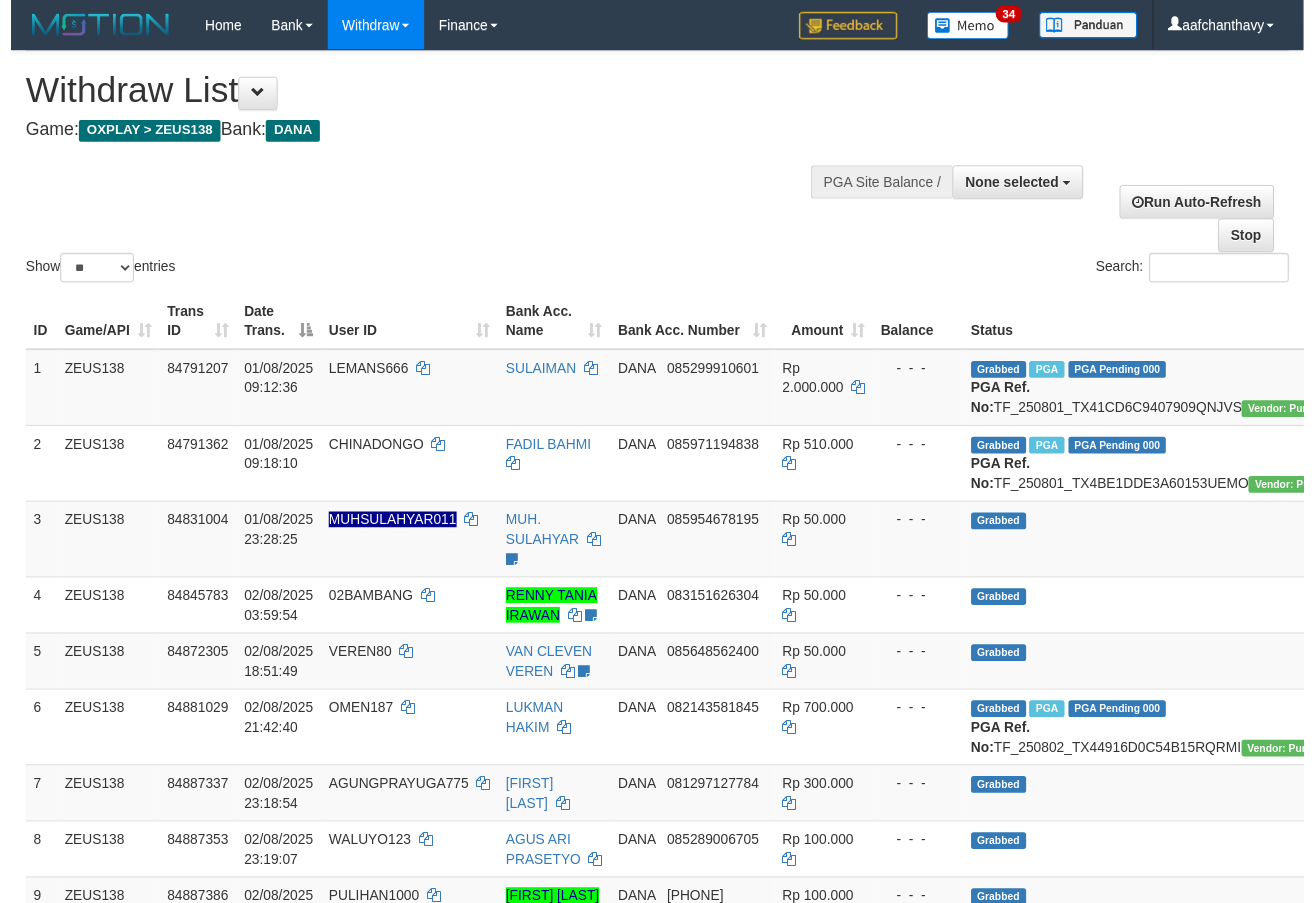 scroll, scrollTop: 359, scrollLeft: 0, axis: vertical 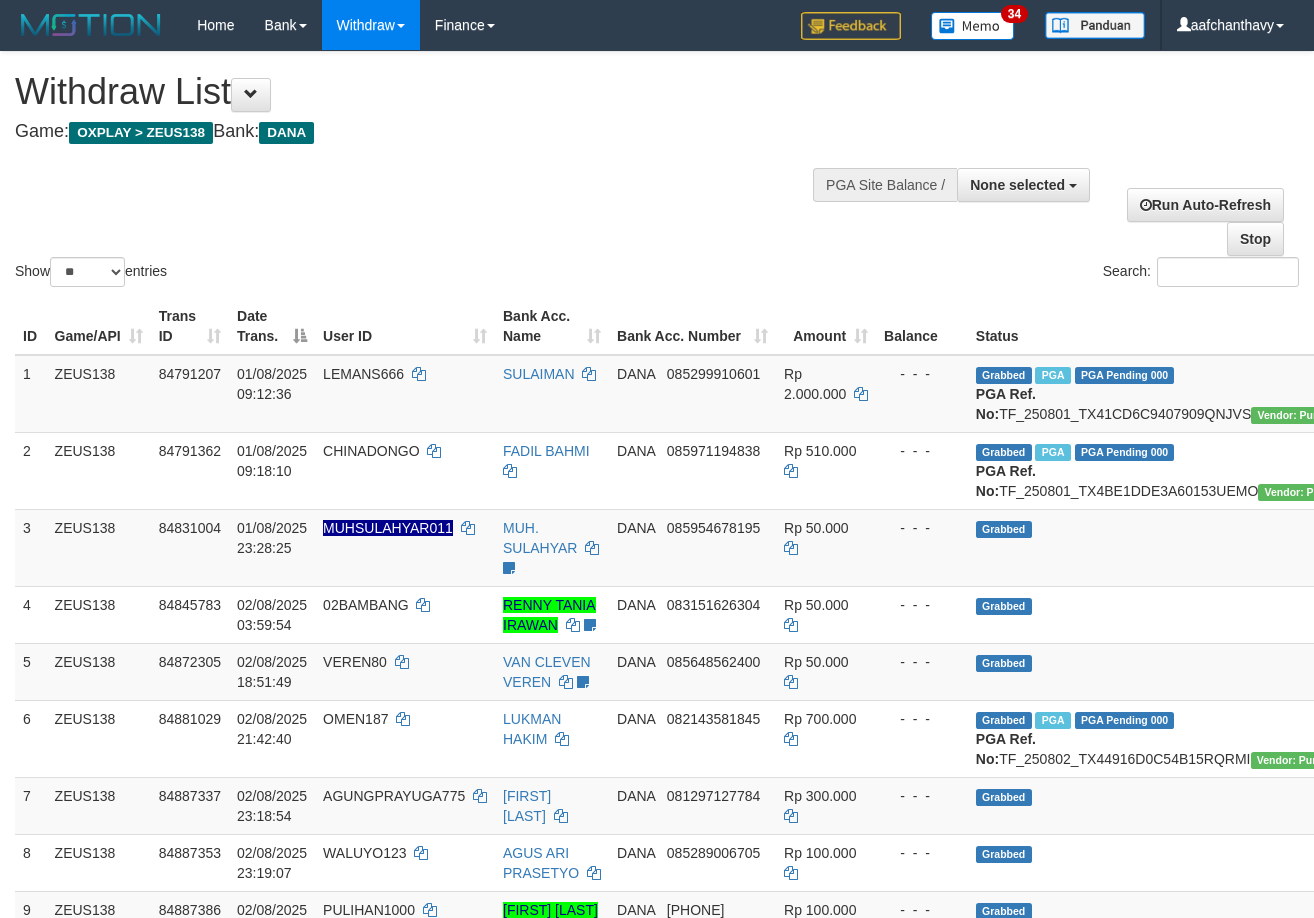select 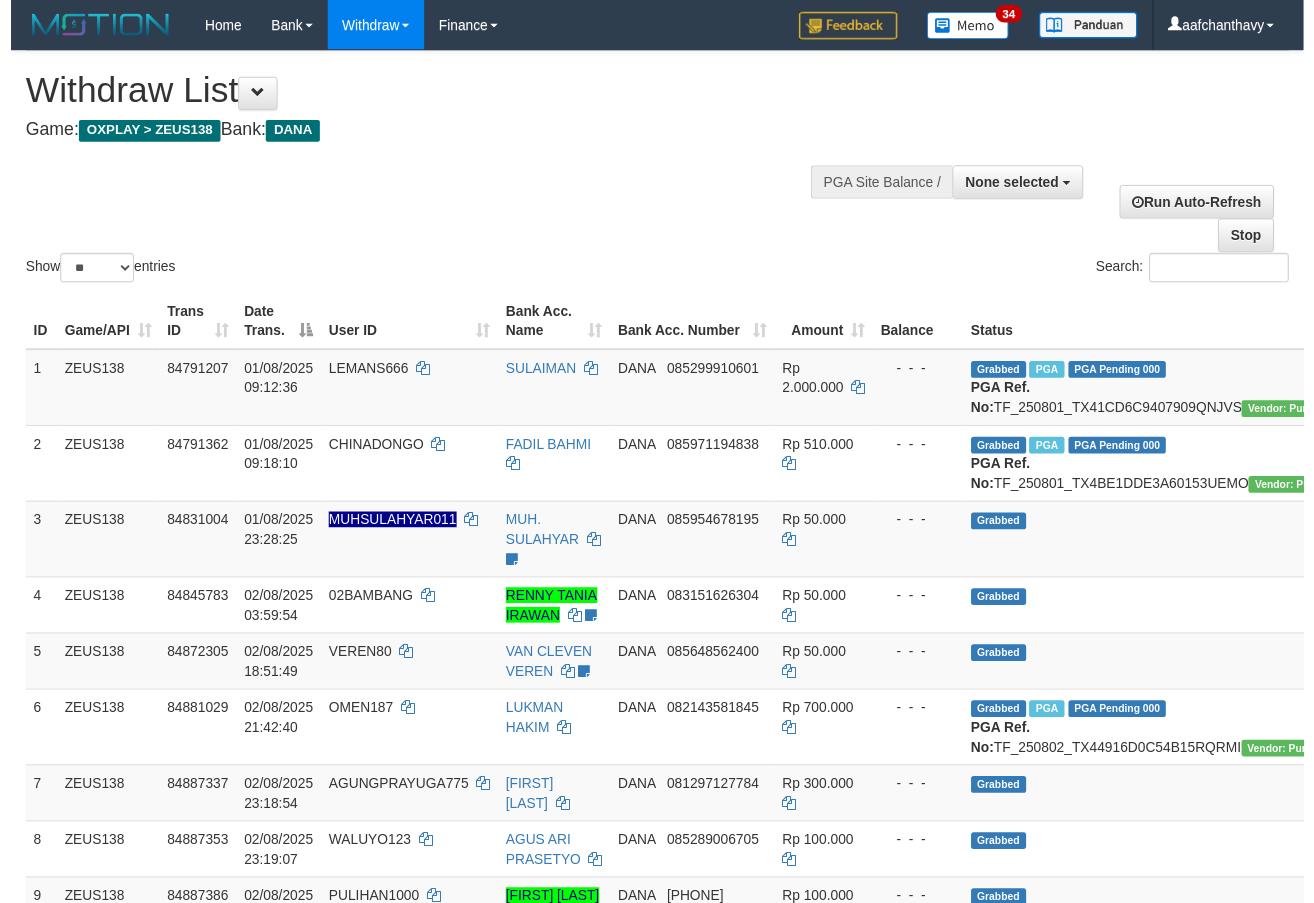 scroll, scrollTop: 359, scrollLeft: 0, axis: vertical 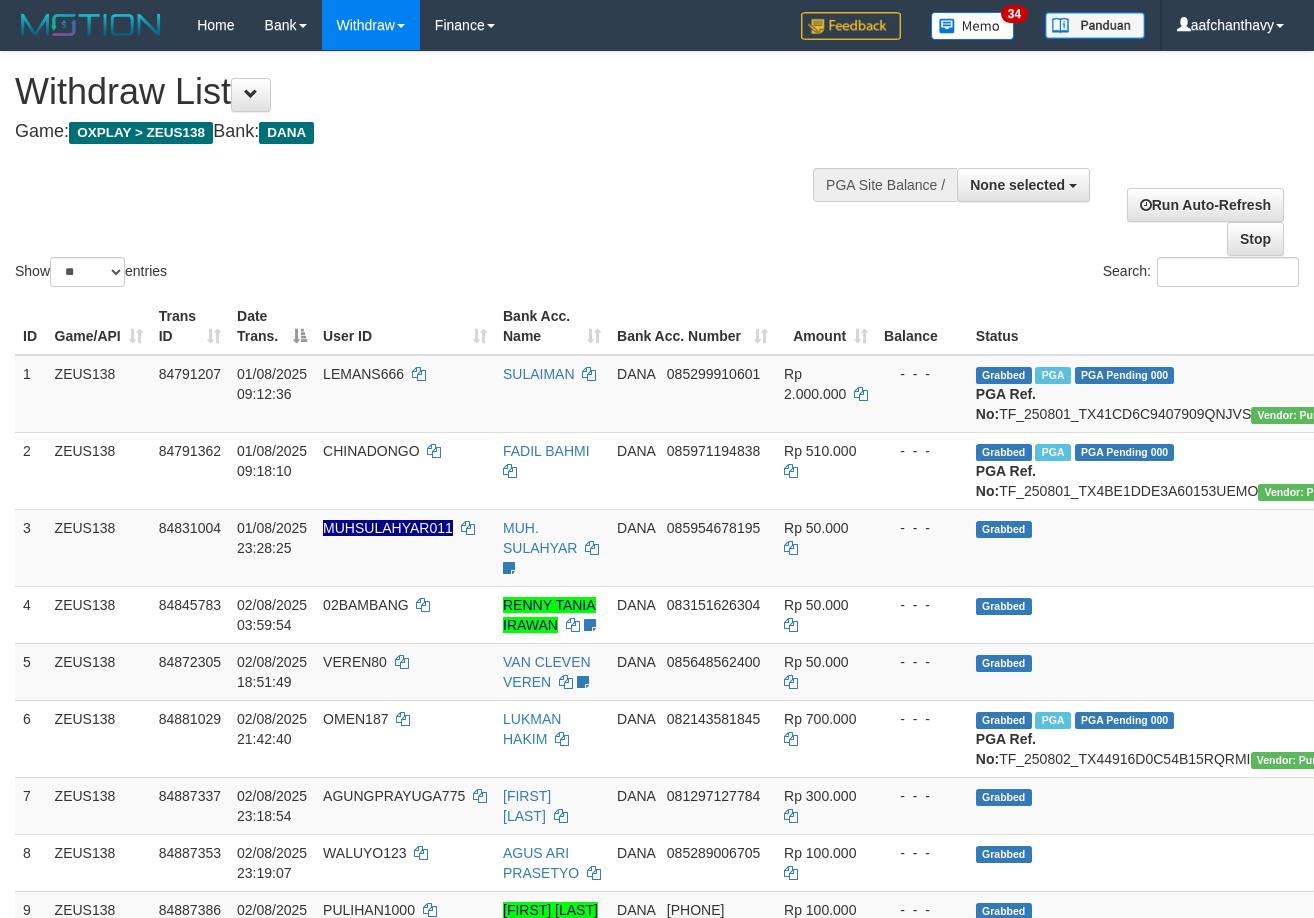 select 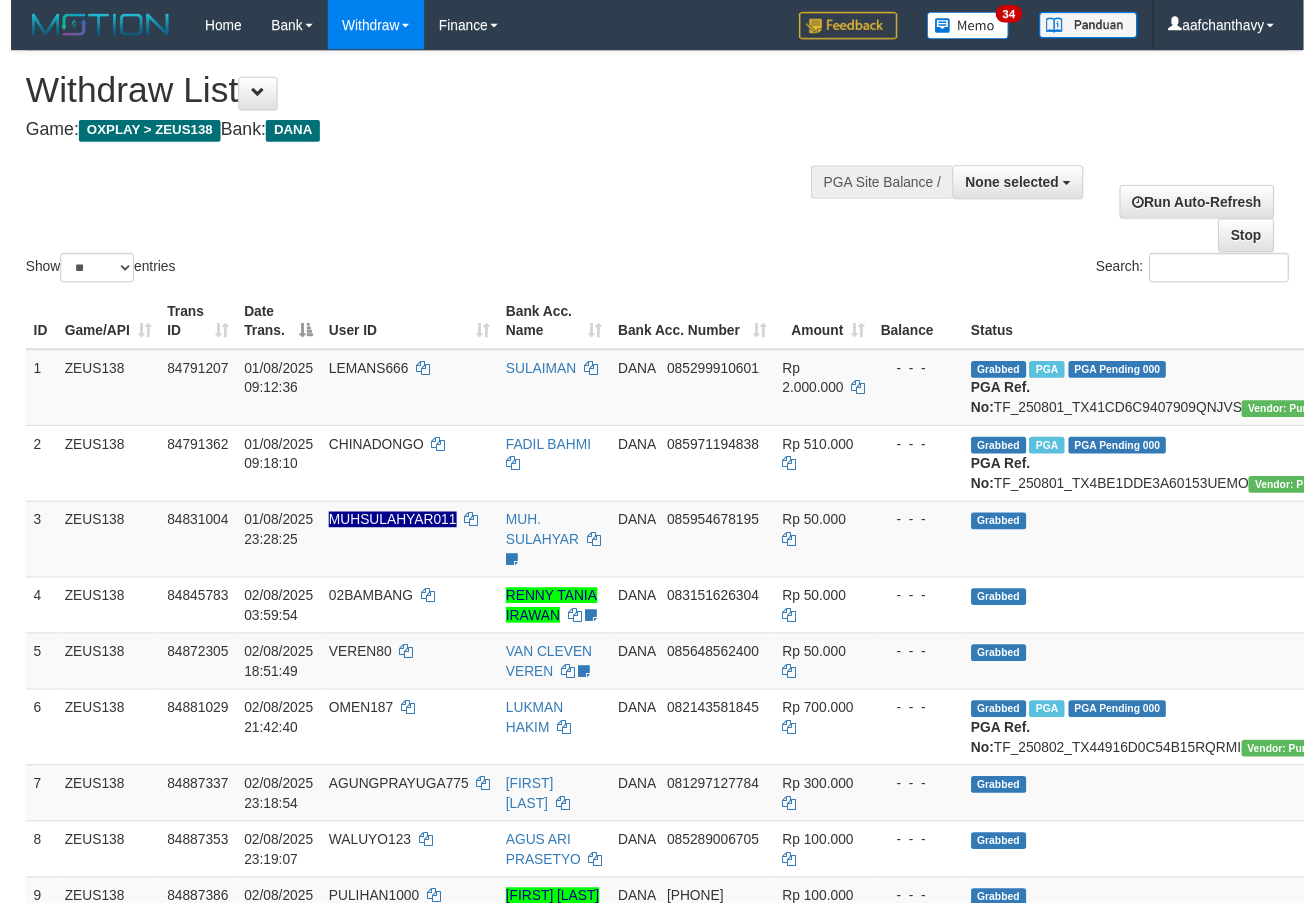 scroll, scrollTop: 359, scrollLeft: 0, axis: vertical 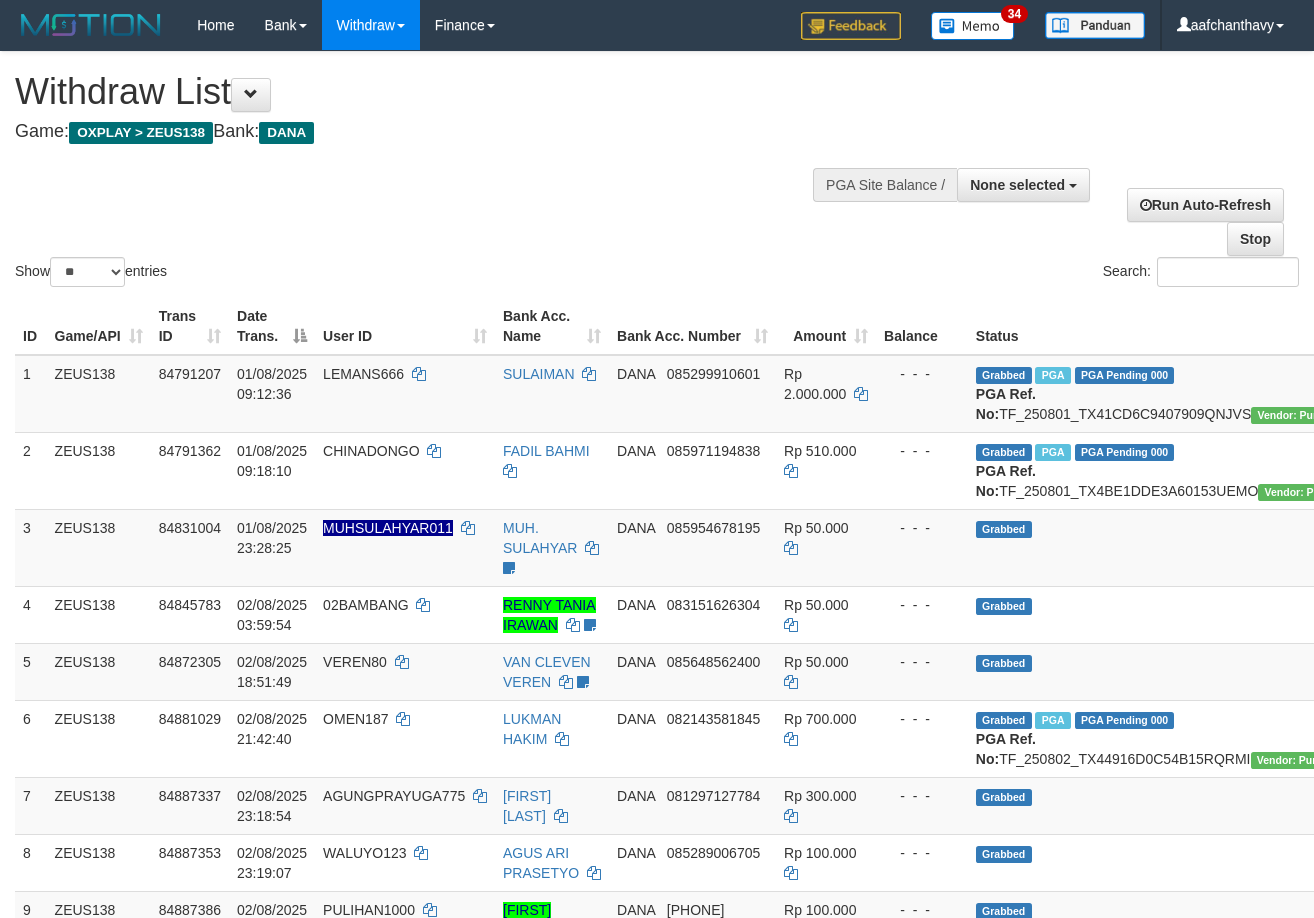 select 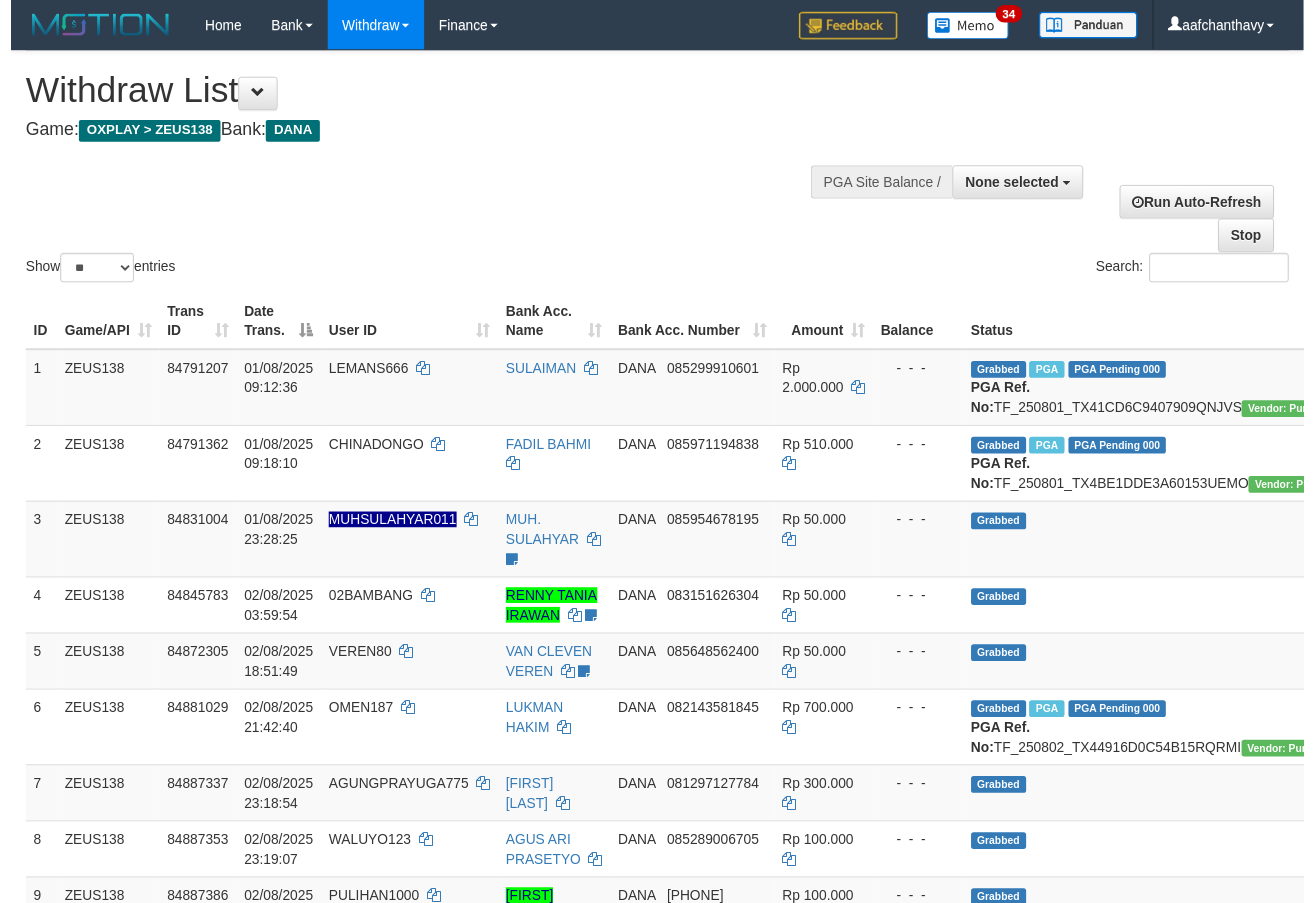 scroll, scrollTop: 359, scrollLeft: 0, axis: vertical 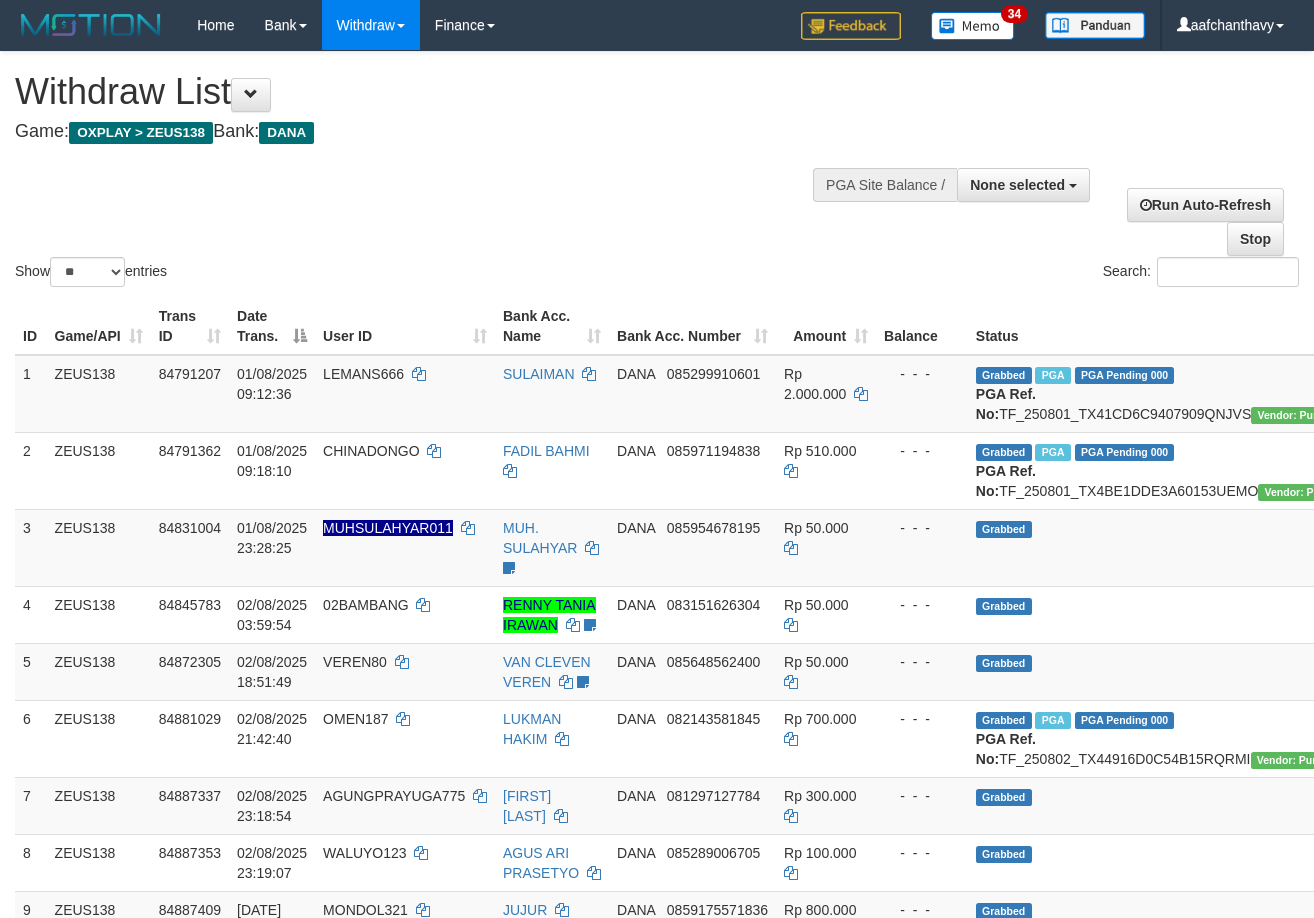 select 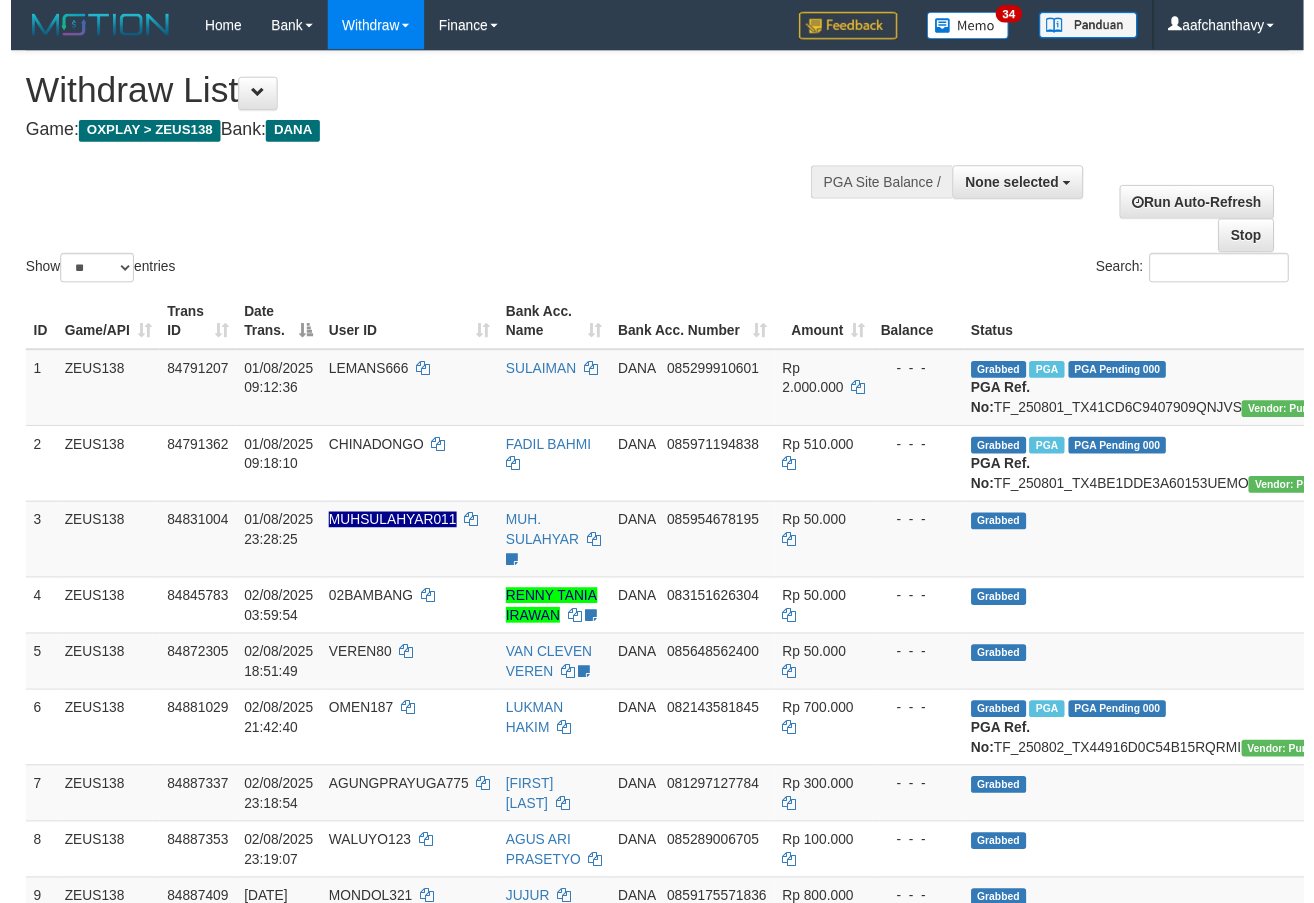 scroll, scrollTop: 359, scrollLeft: 0, axis: vertical 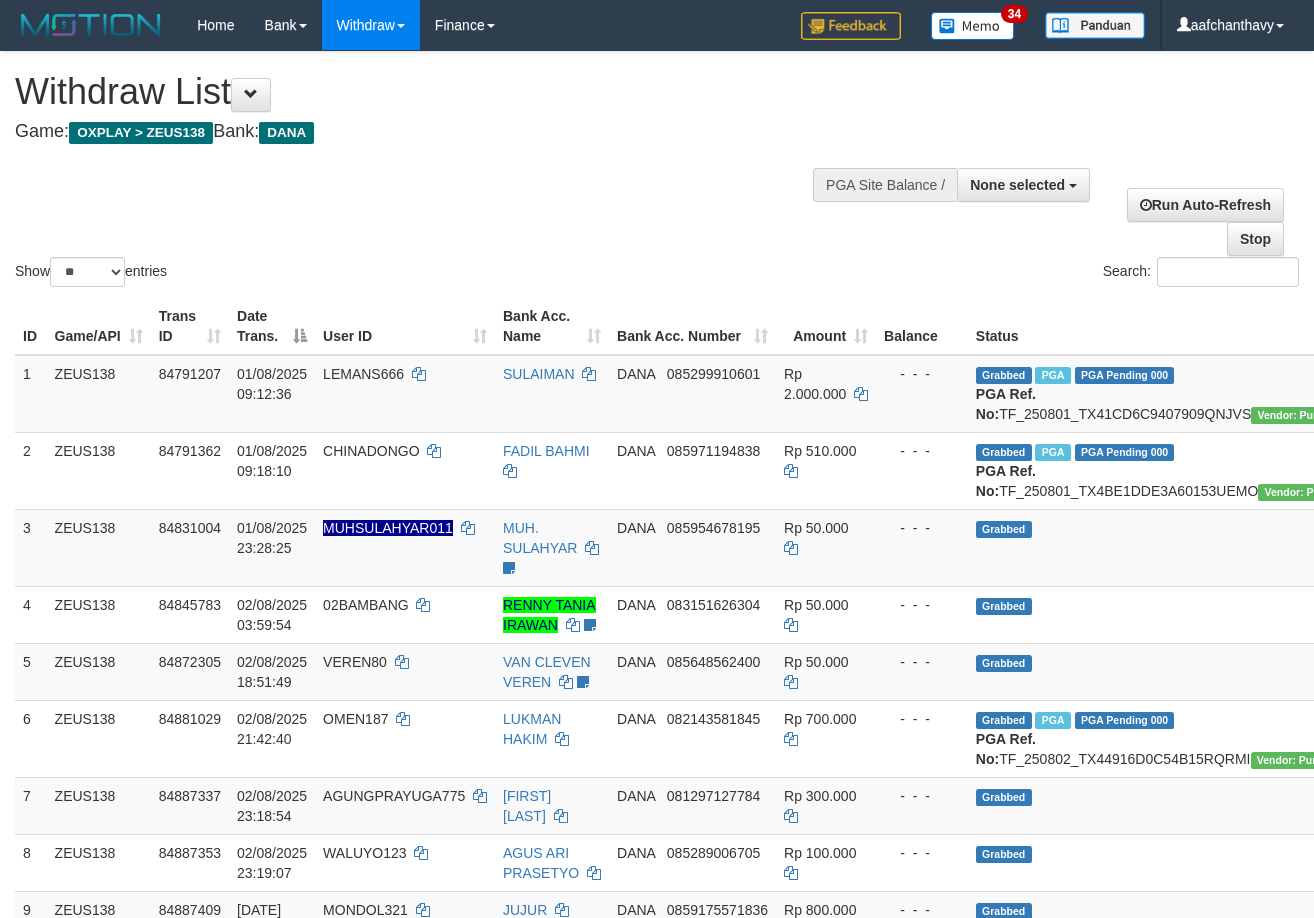 select 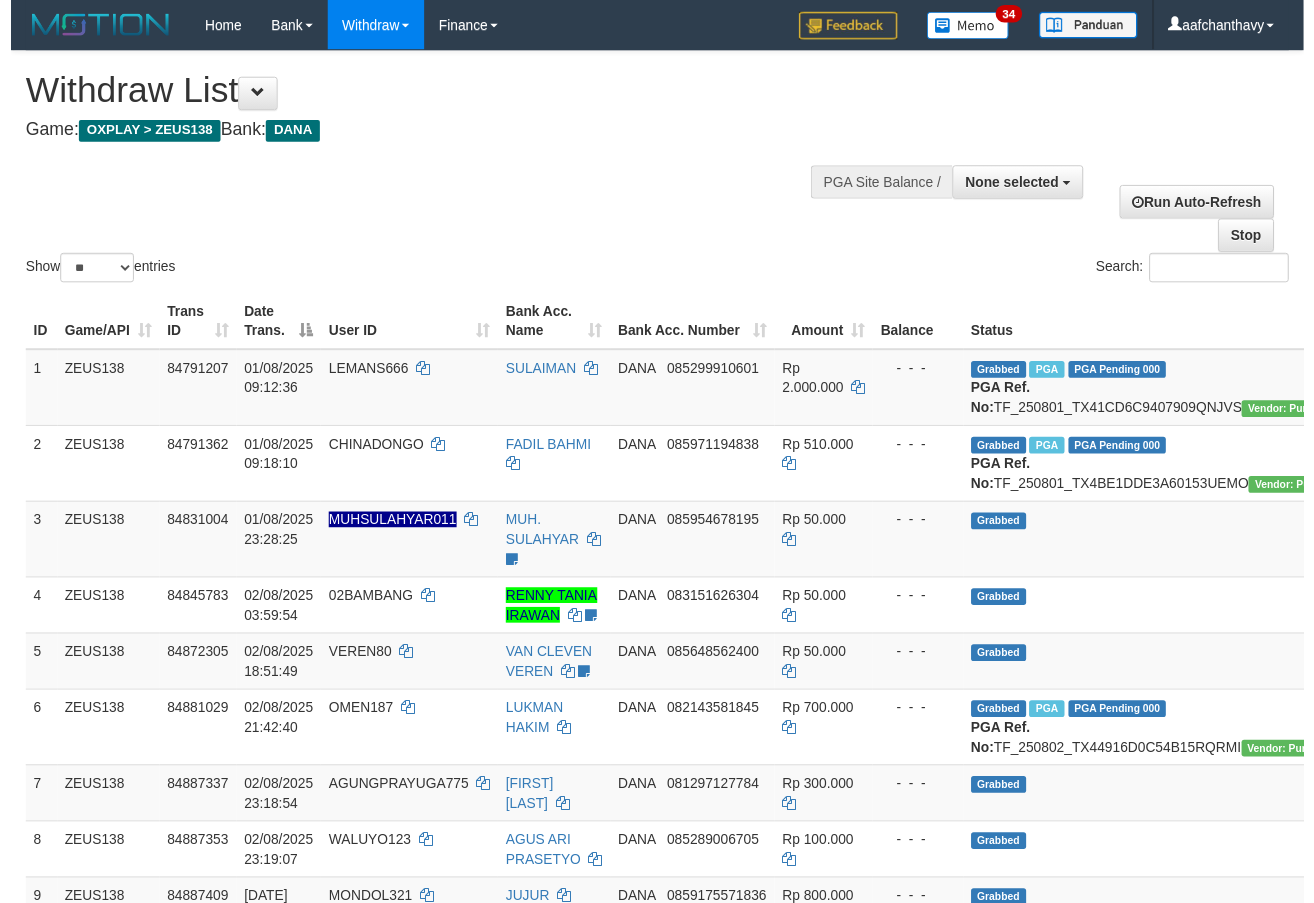 scroll, scrollTop: 359, scrollLeft: 0, axis: vertical 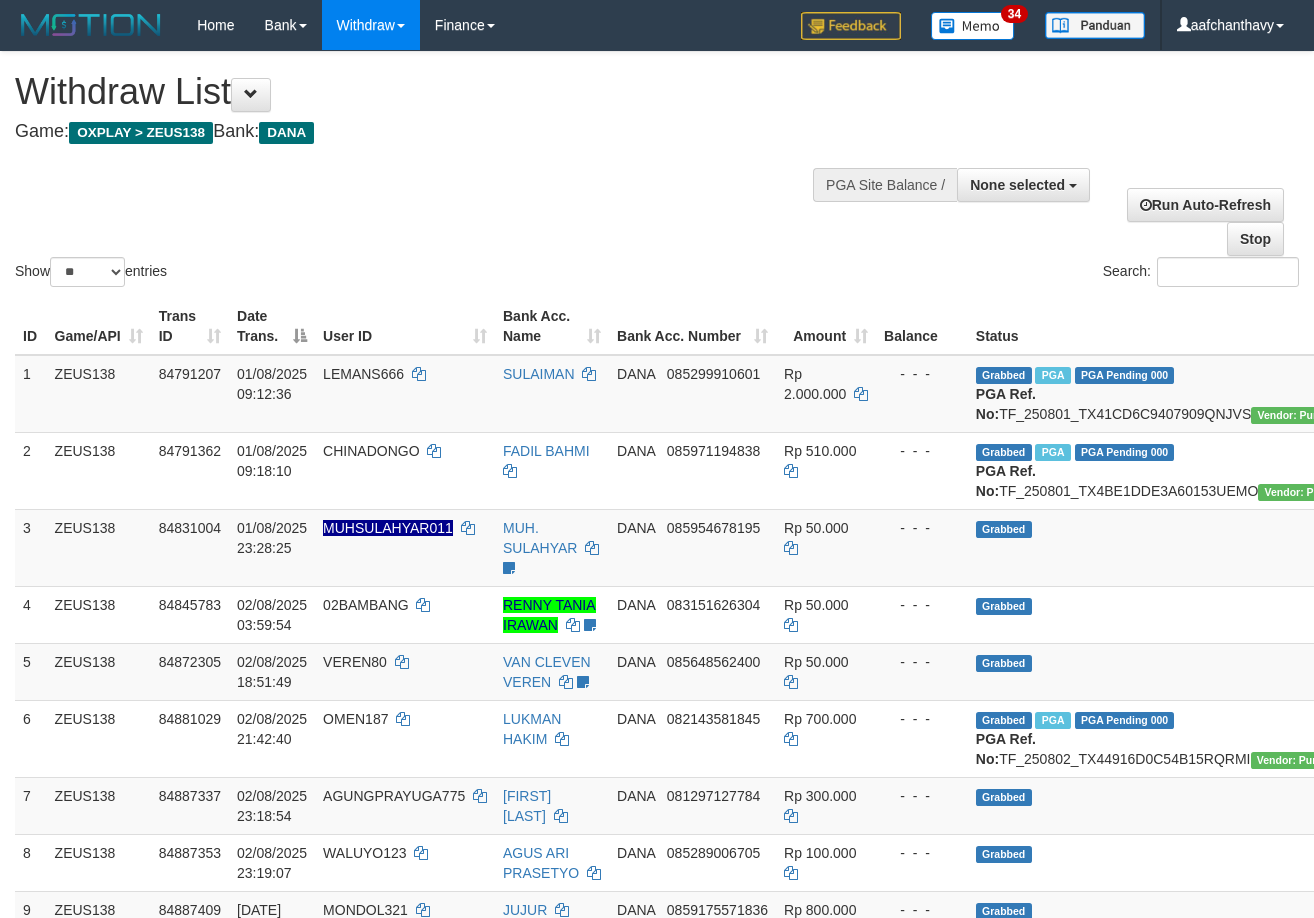 select 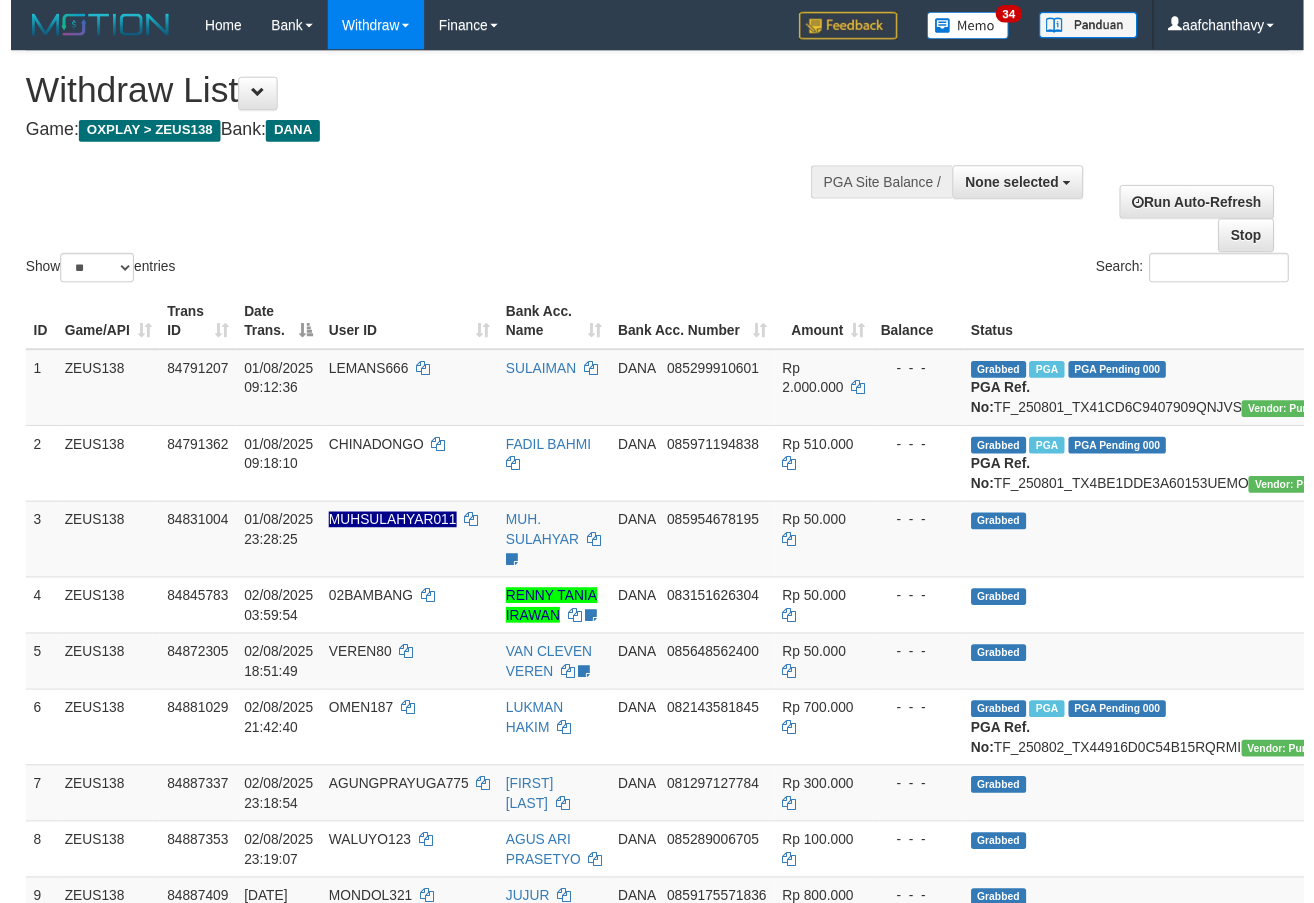scroll, scrollTop: 359, scrollLeft: 0, axis: vertical 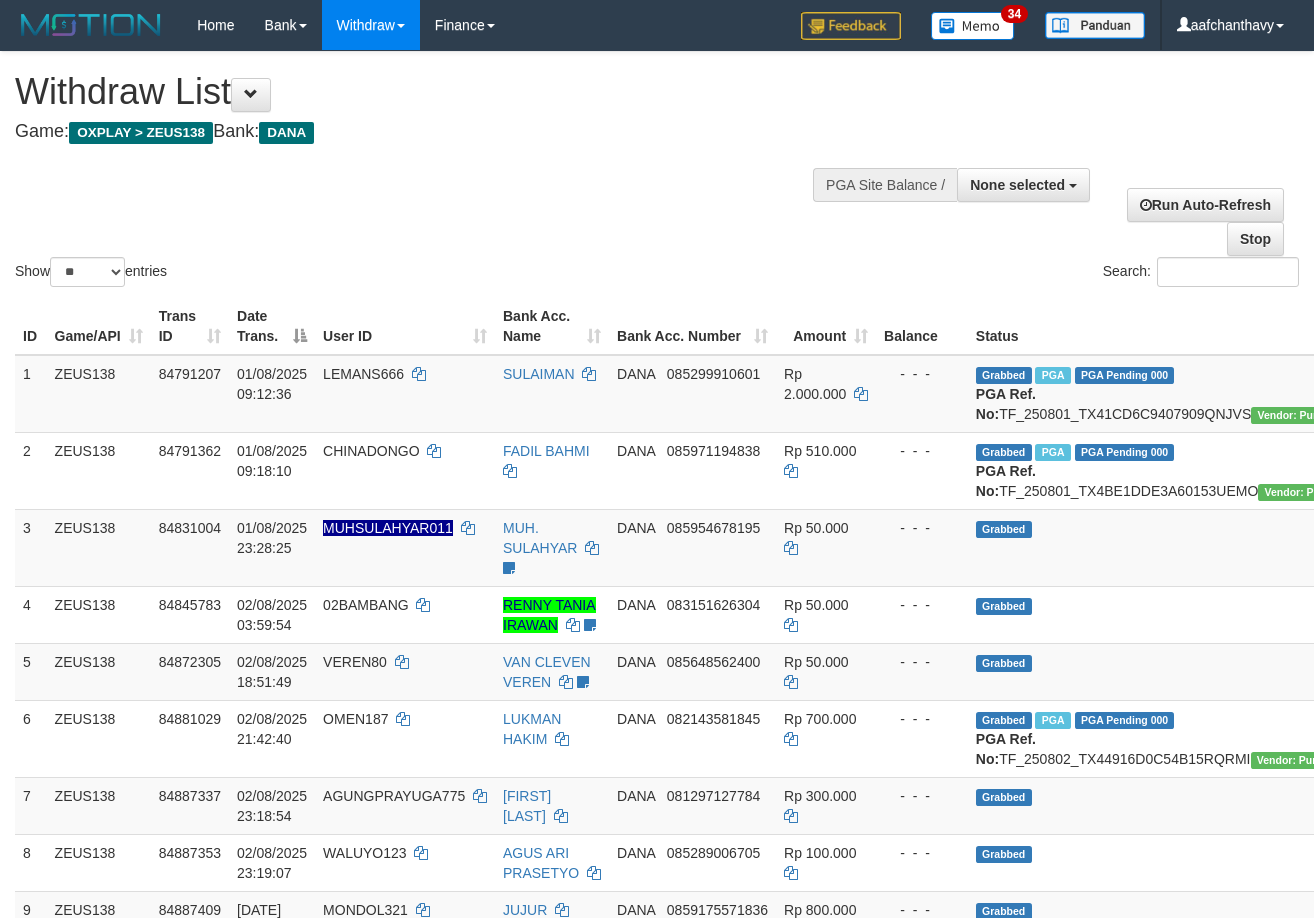 select 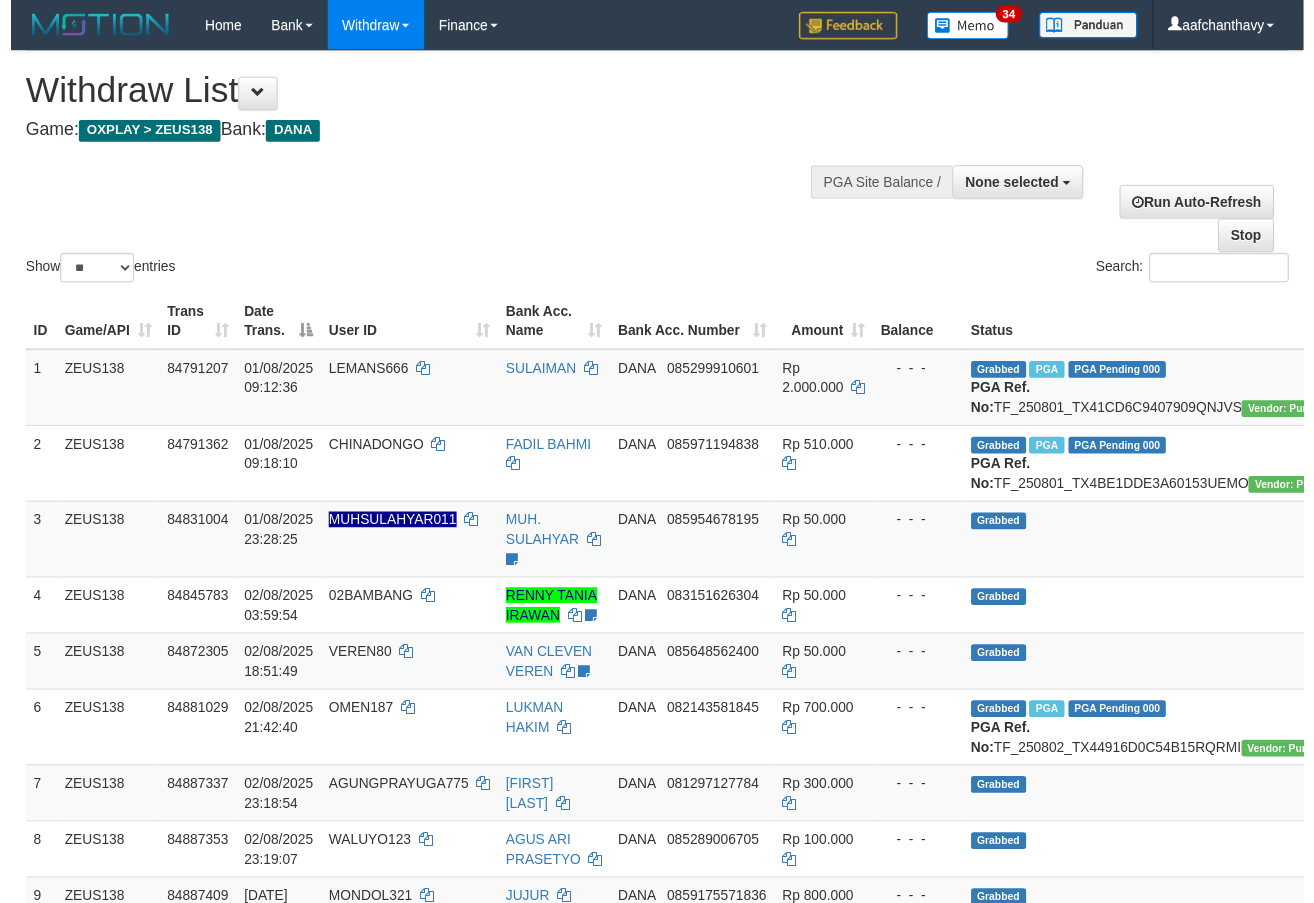 scroll, scrollTop: 359, scrollLeft: 0, axis: vertical 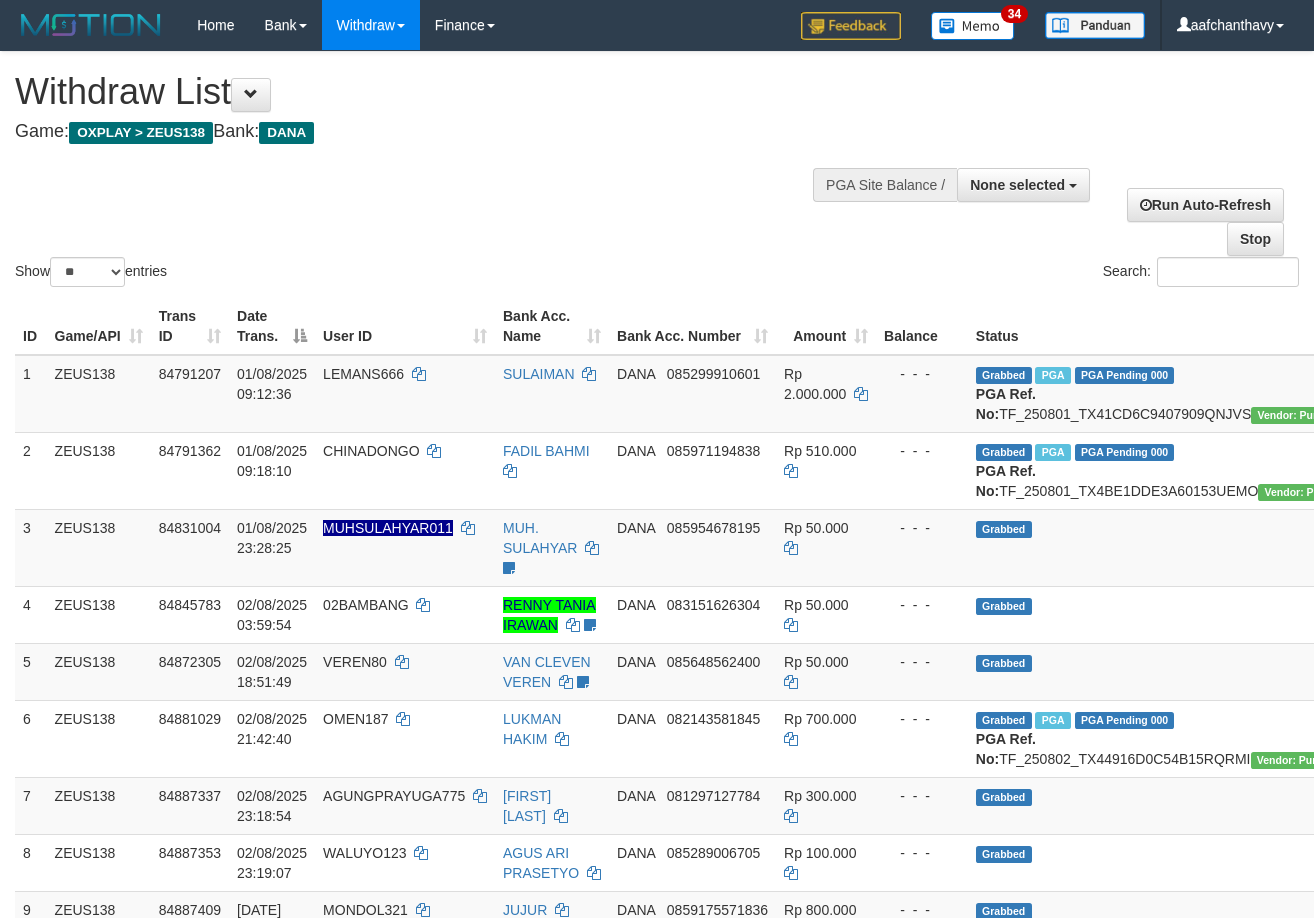 select 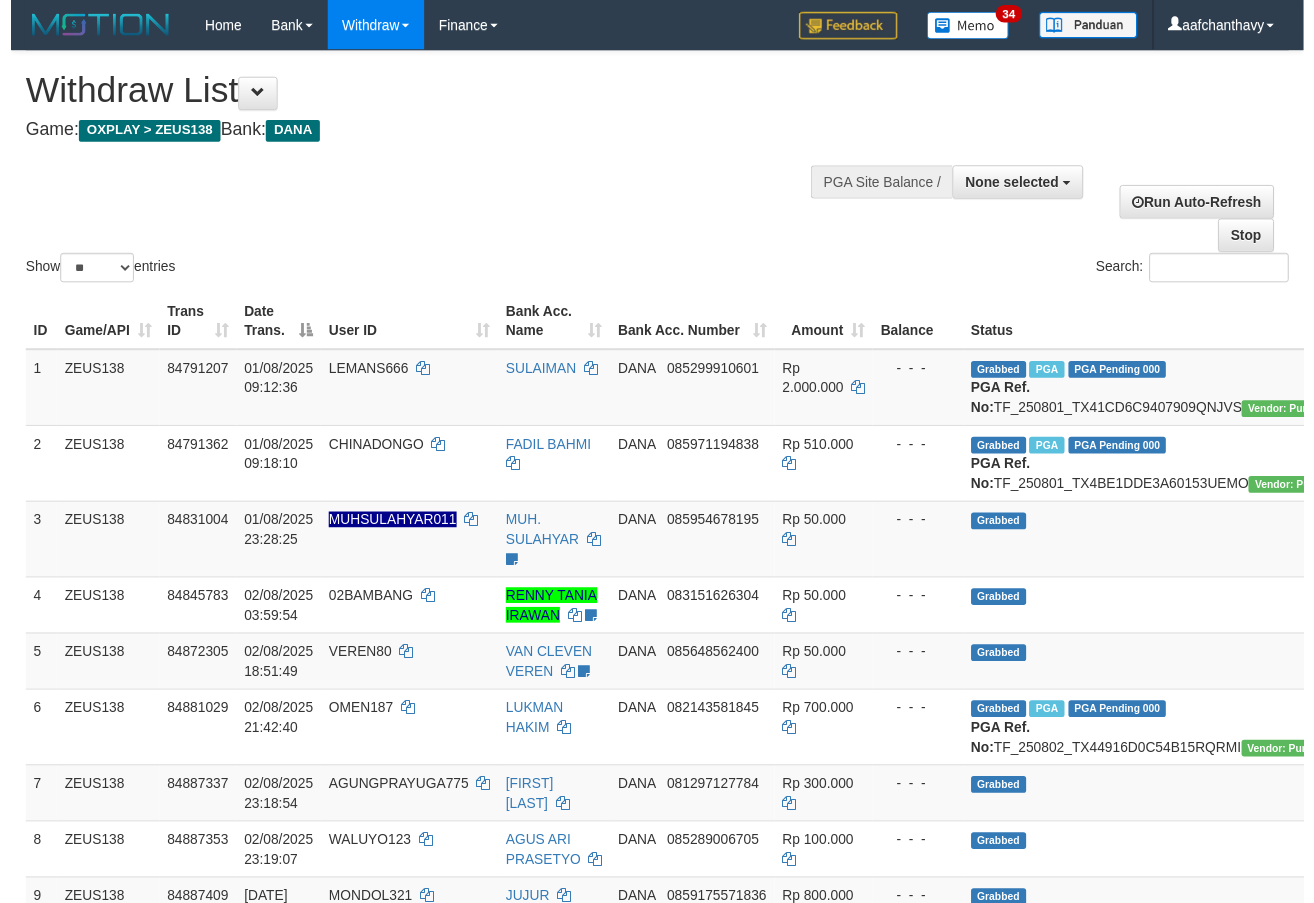 scroll, scrollTop: 359, scrollLeft: 0, axis: vertical 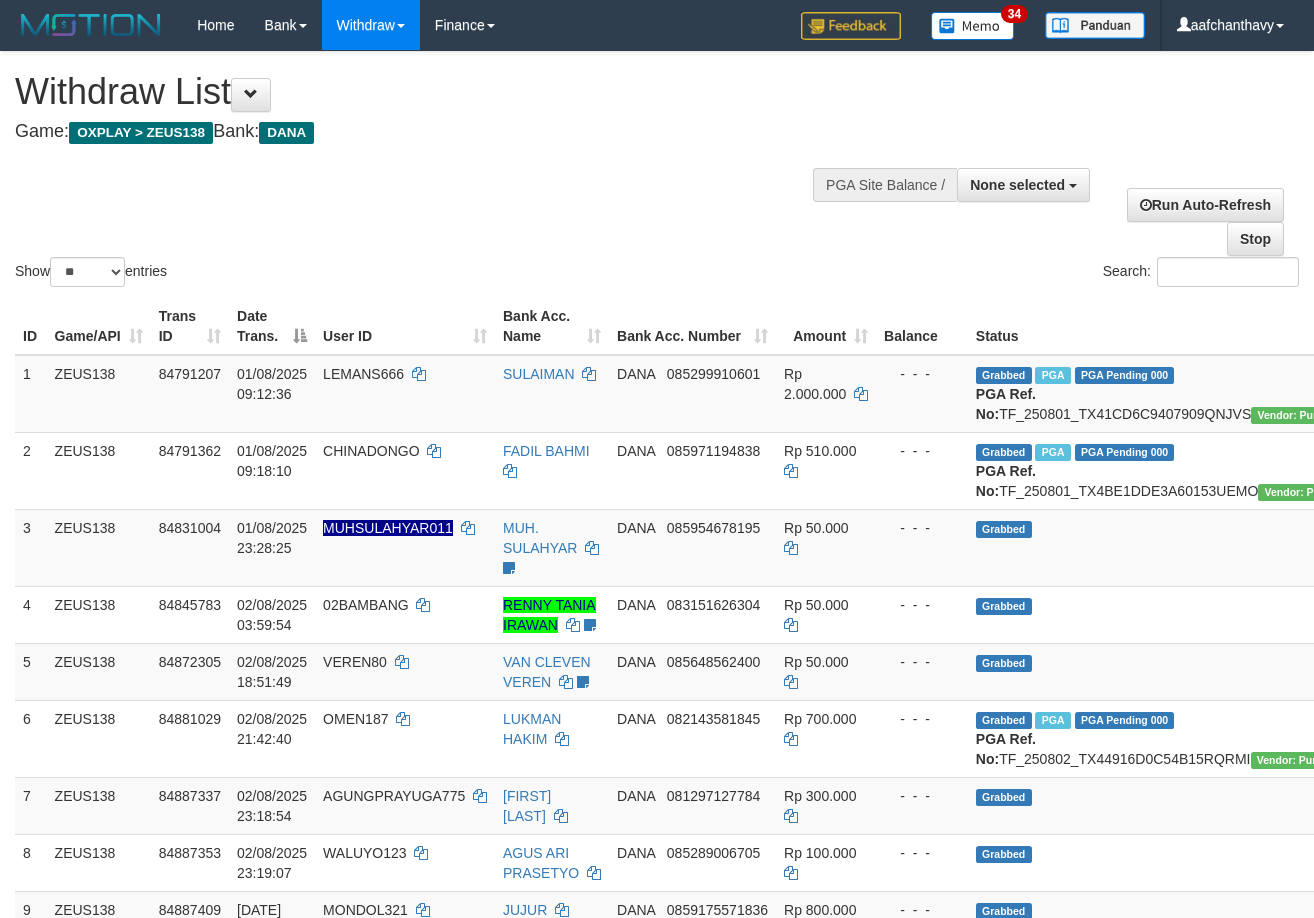 select 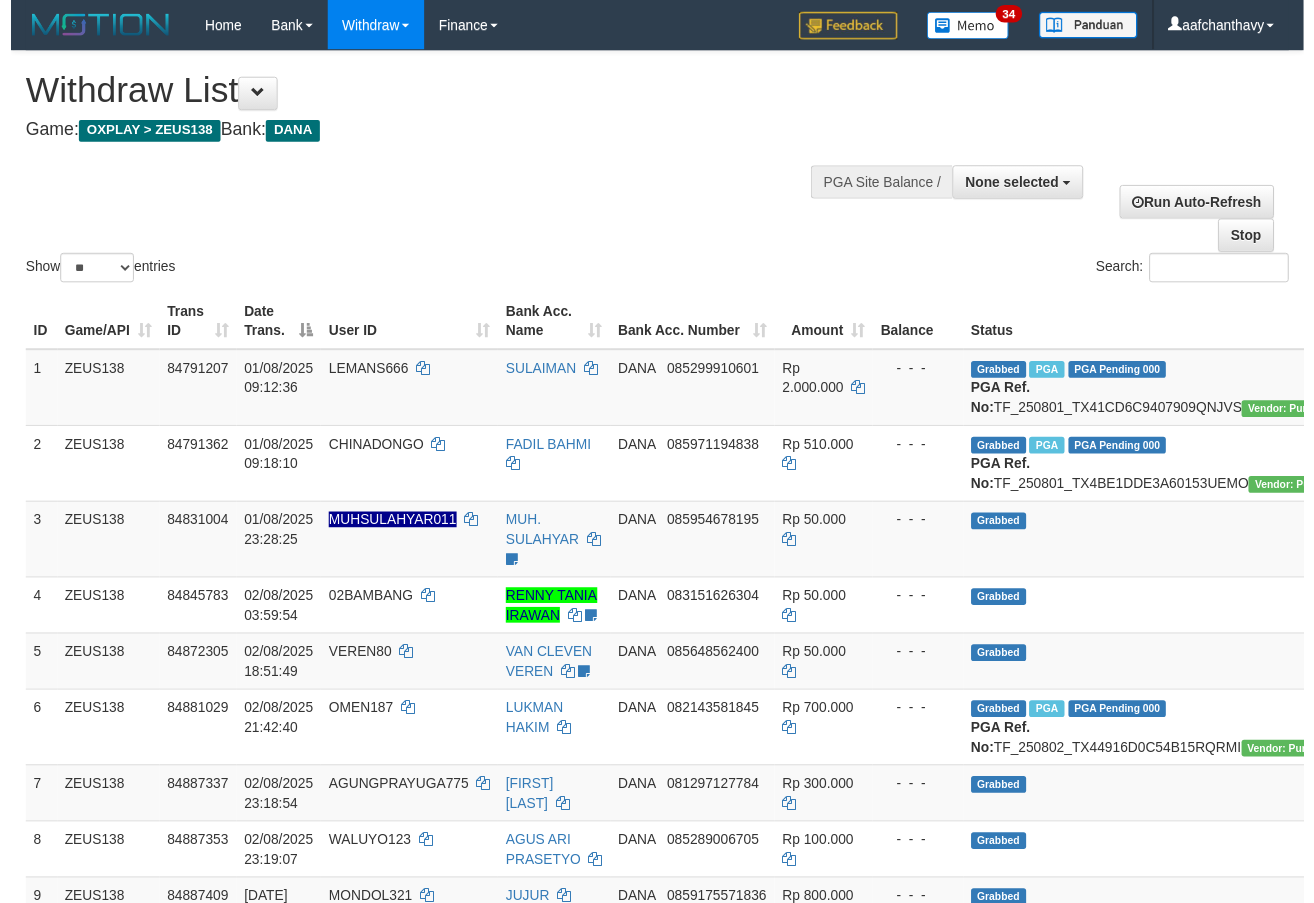 scroll, scrollTop: 359, scrollLeft: 0, axis: vertical 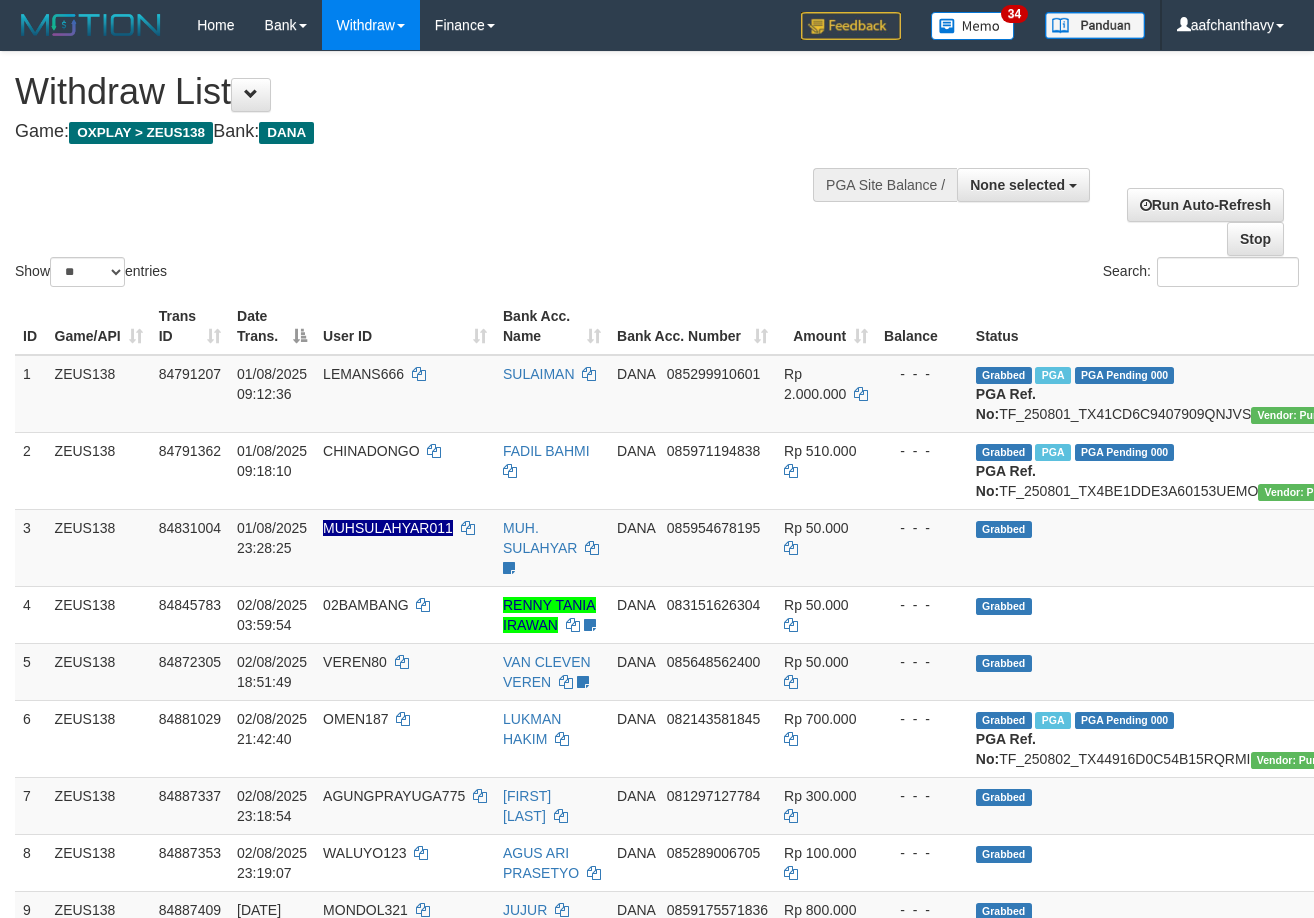 select 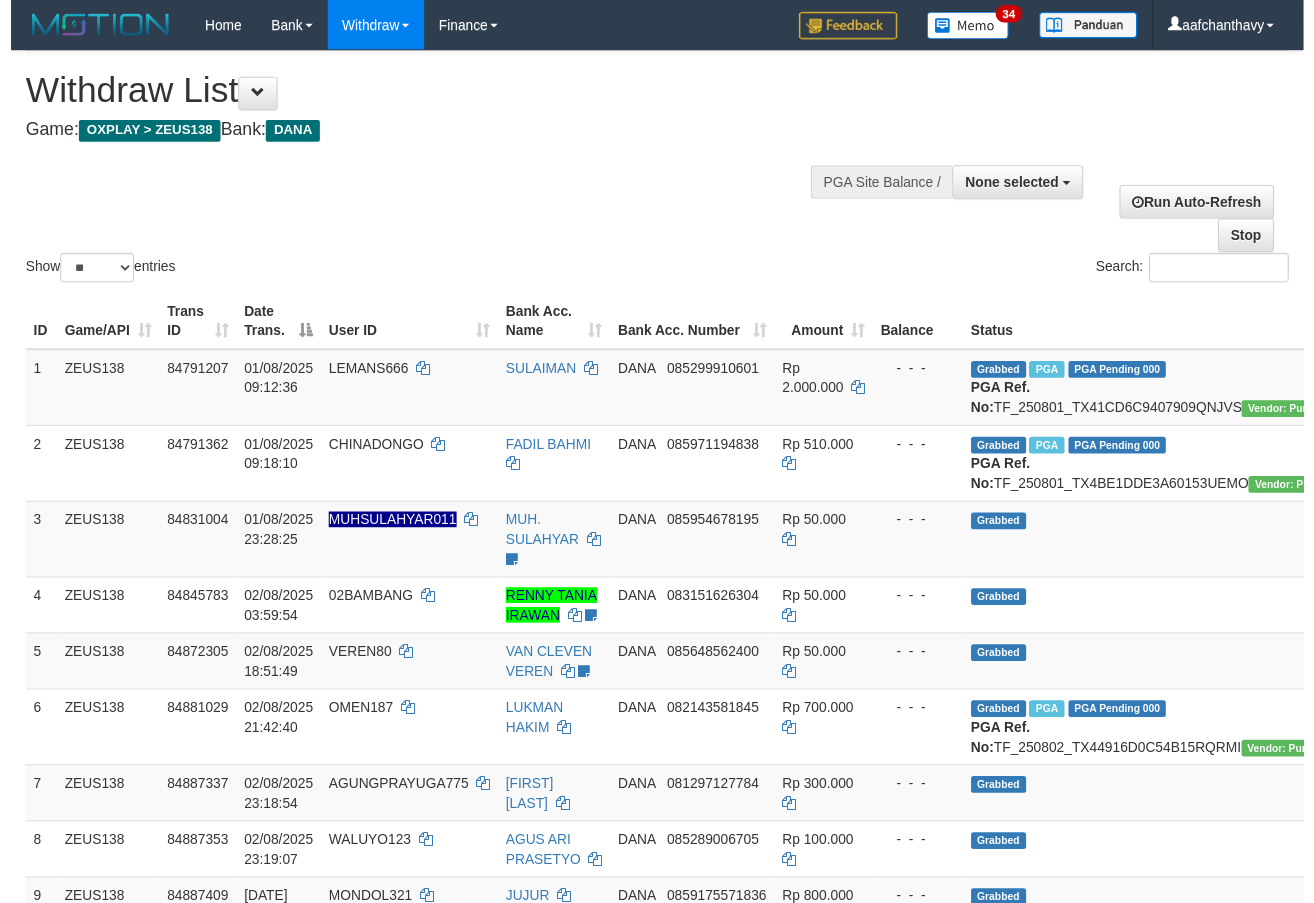 scroll, scrollTop: 359, scrollLeft: 0, axis: vertical 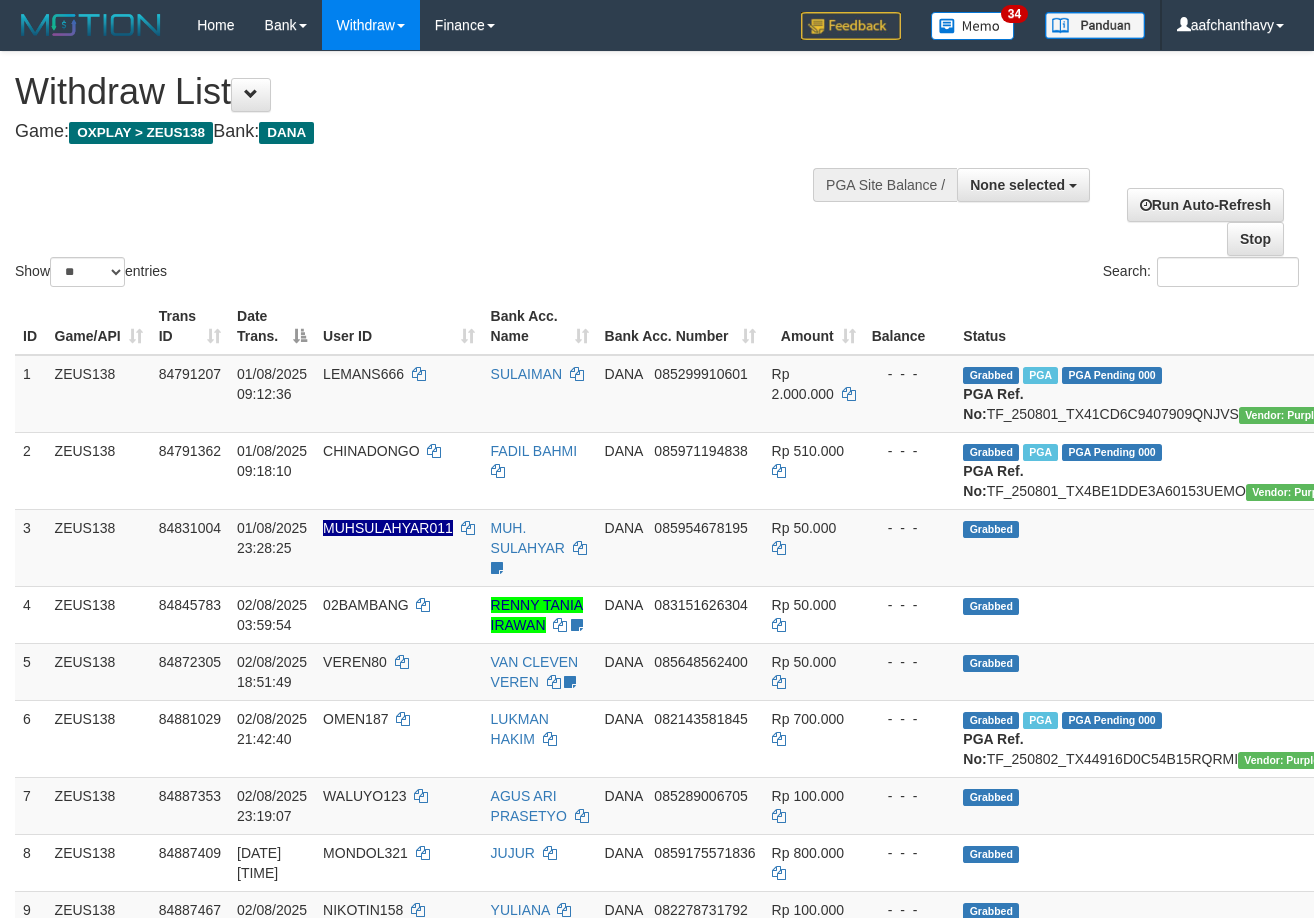 select 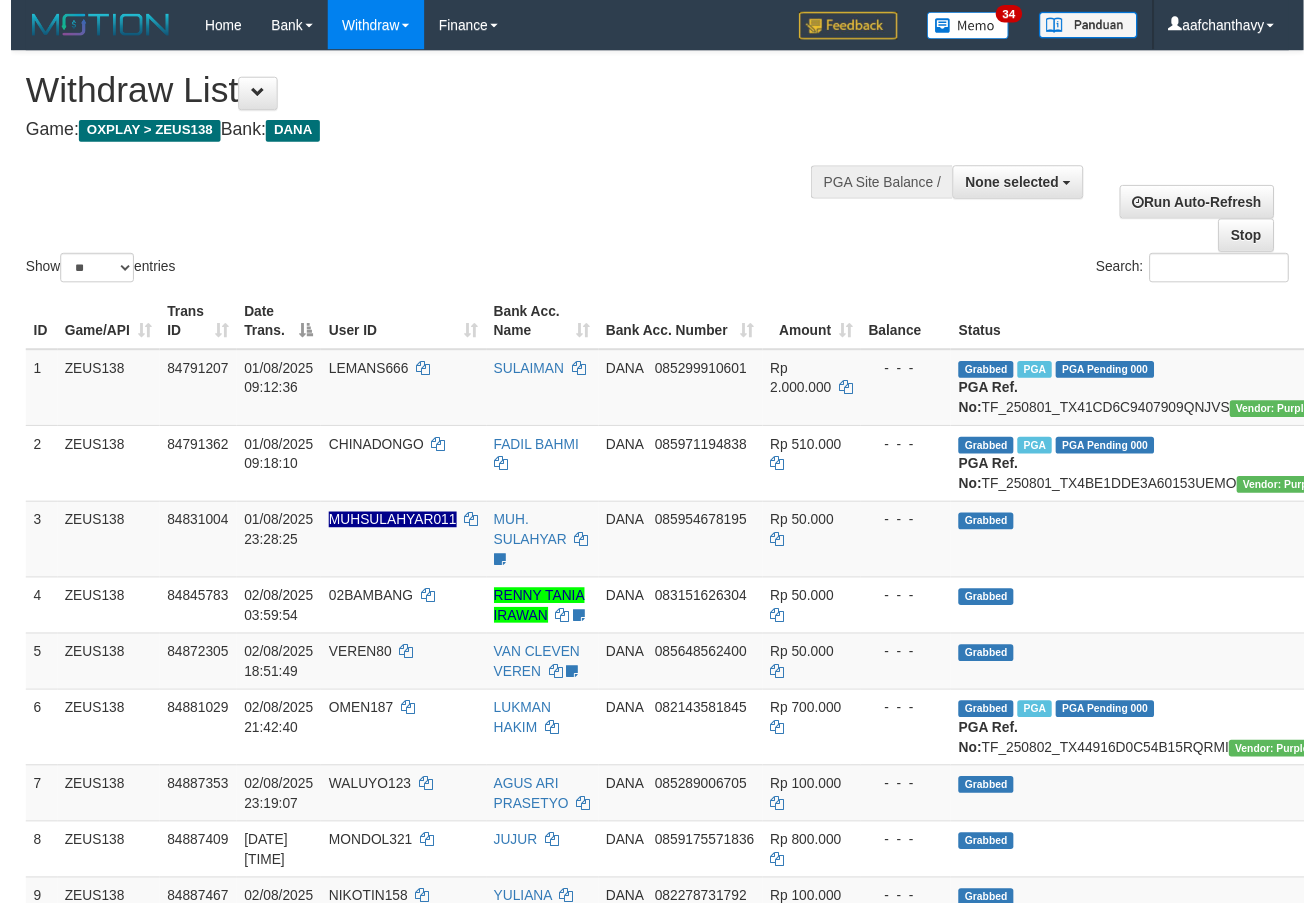scroll, scrollTop: 359, scrollLeft: 0, axis: vertical 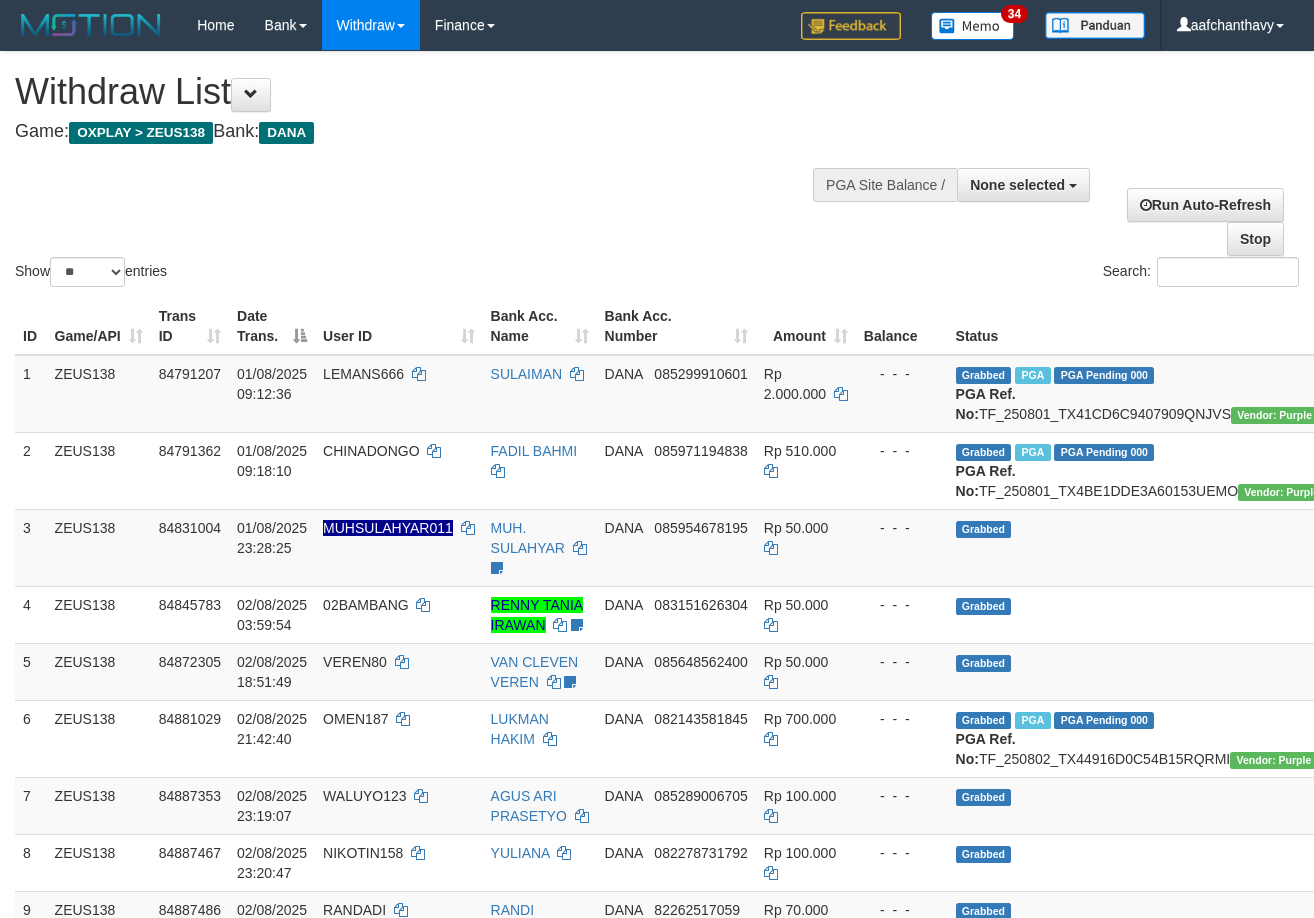 select 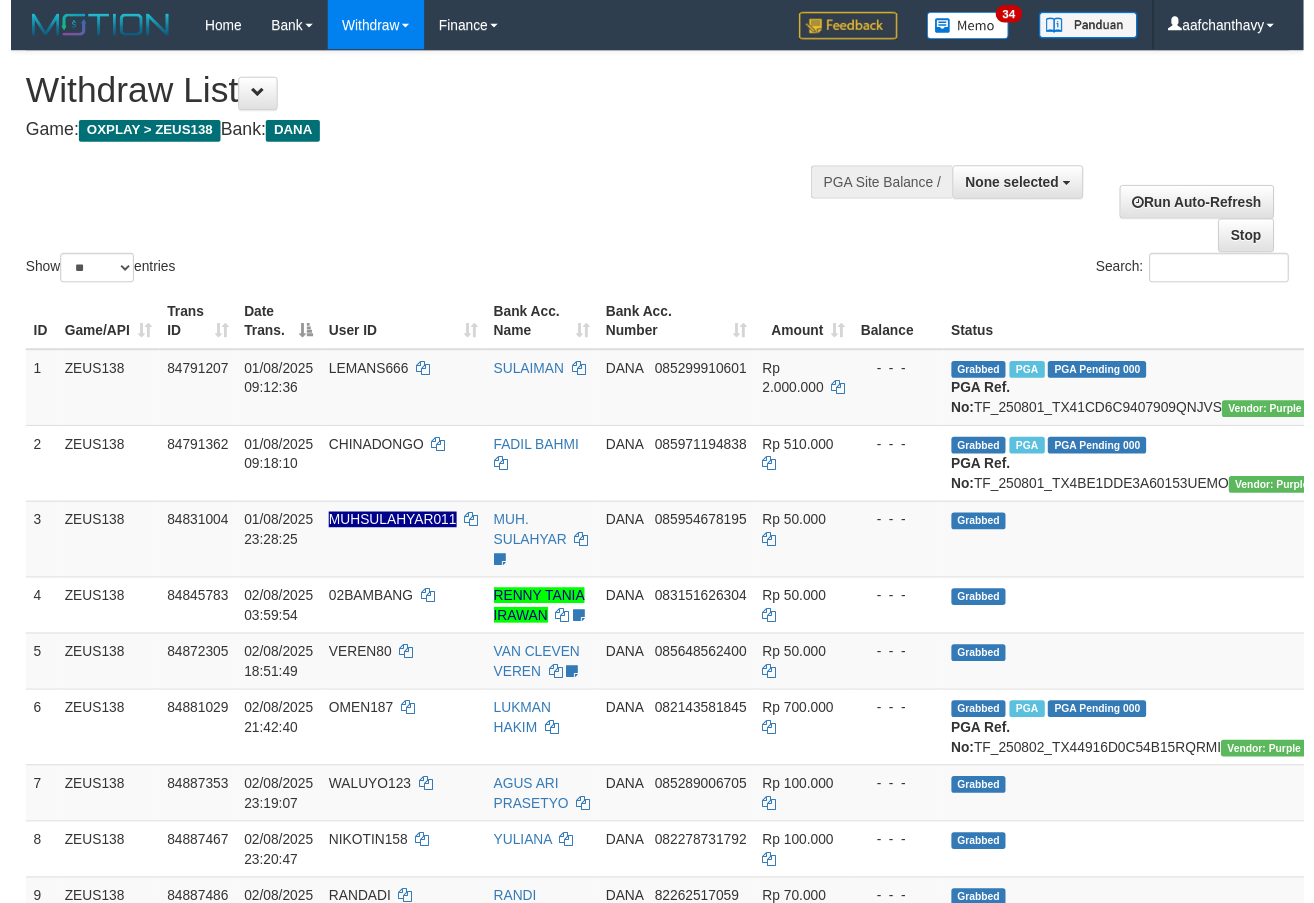 scroll, scrollTop: 359, scrollLeft: 0, axis: vertical 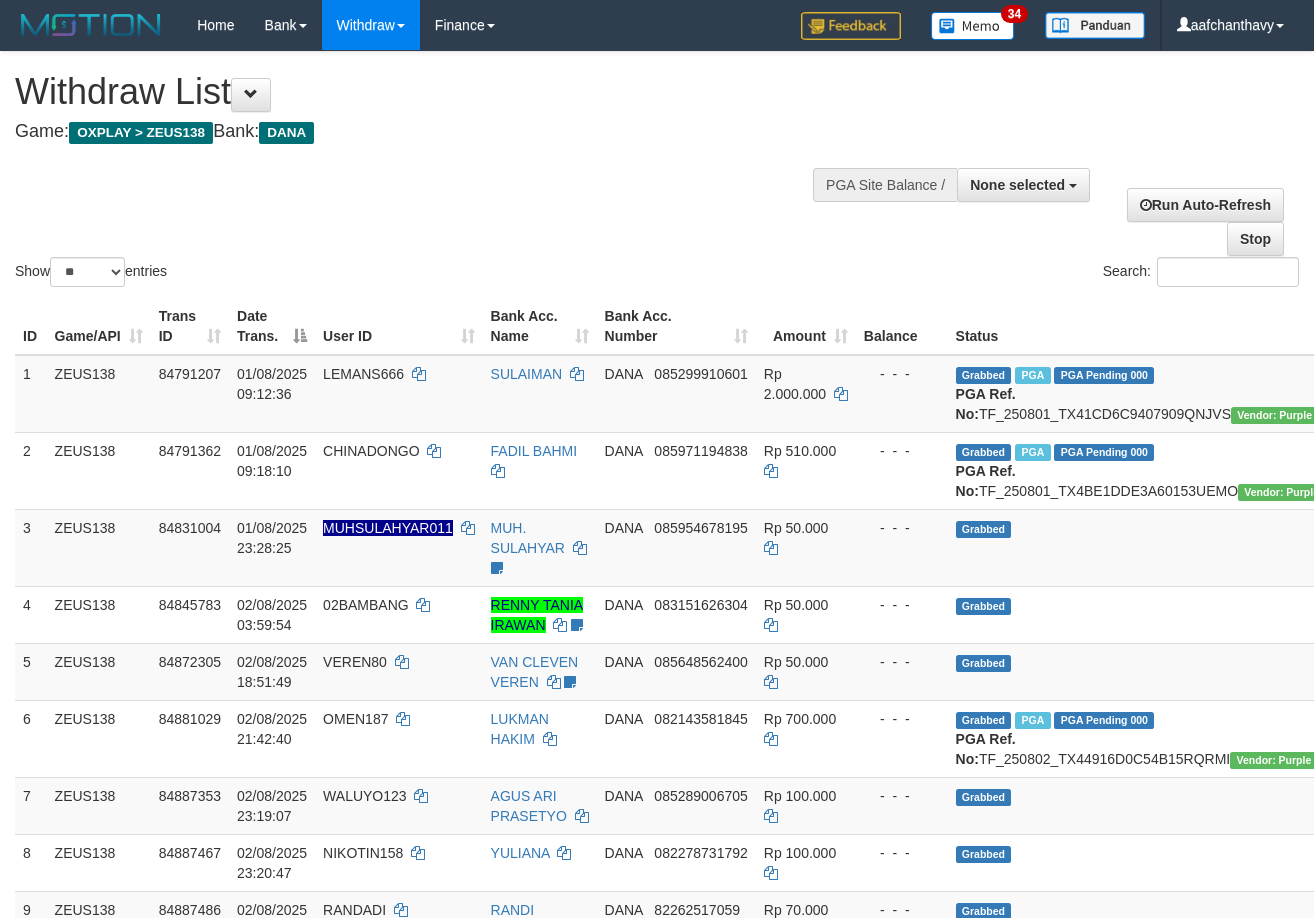 select 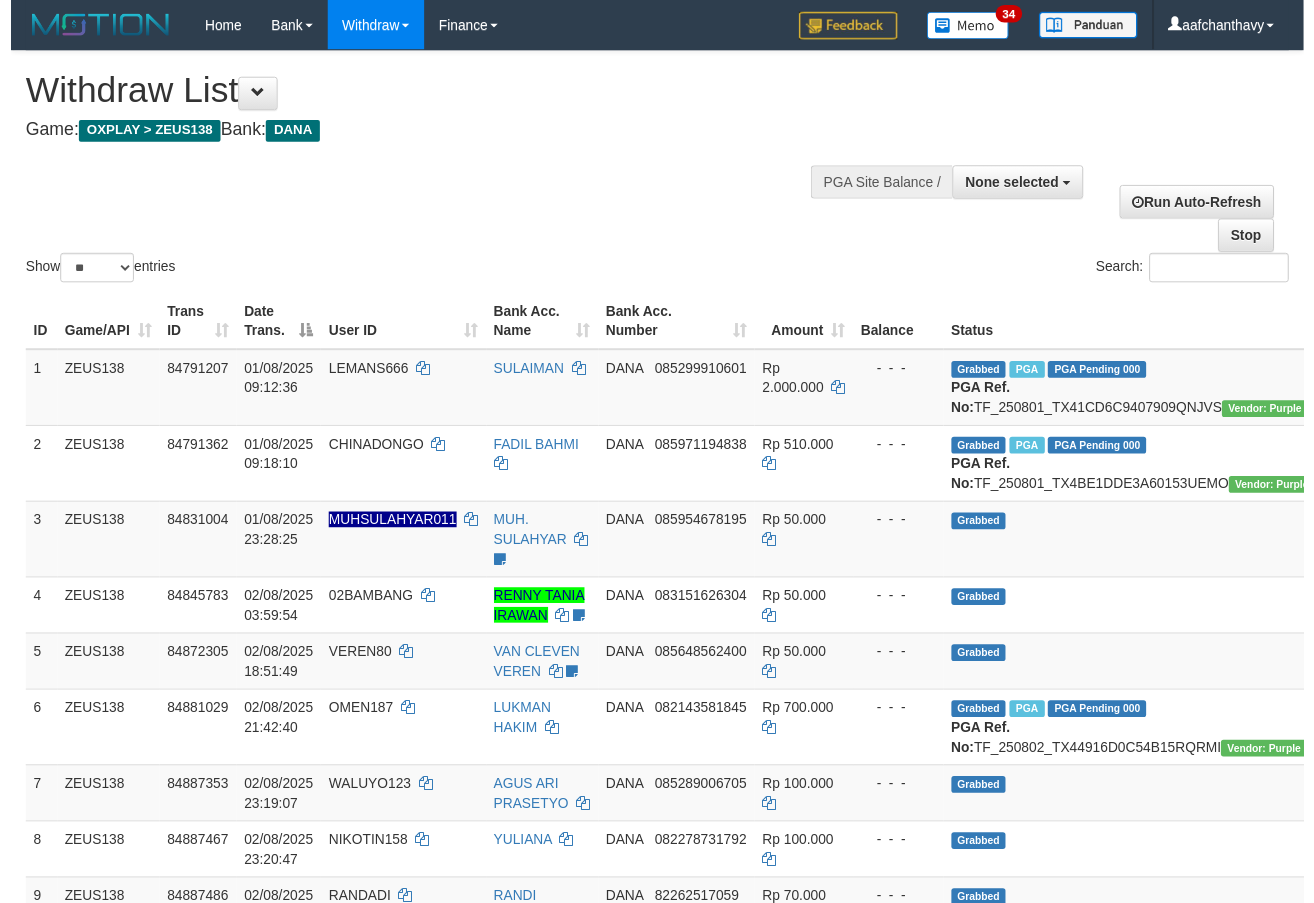 scroll, scrollTop: 359, scrollLeft: 0, axis: vertical 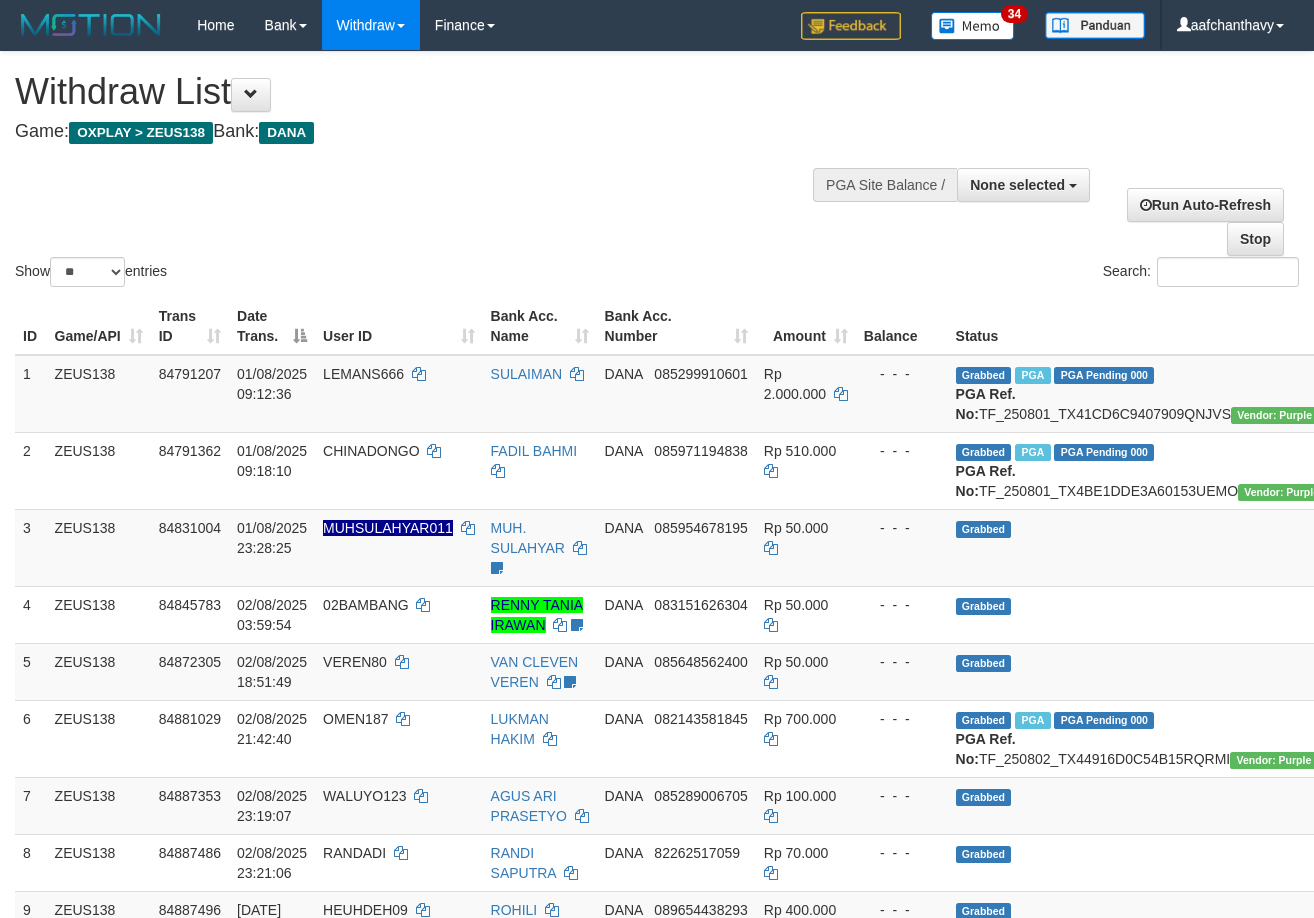 select 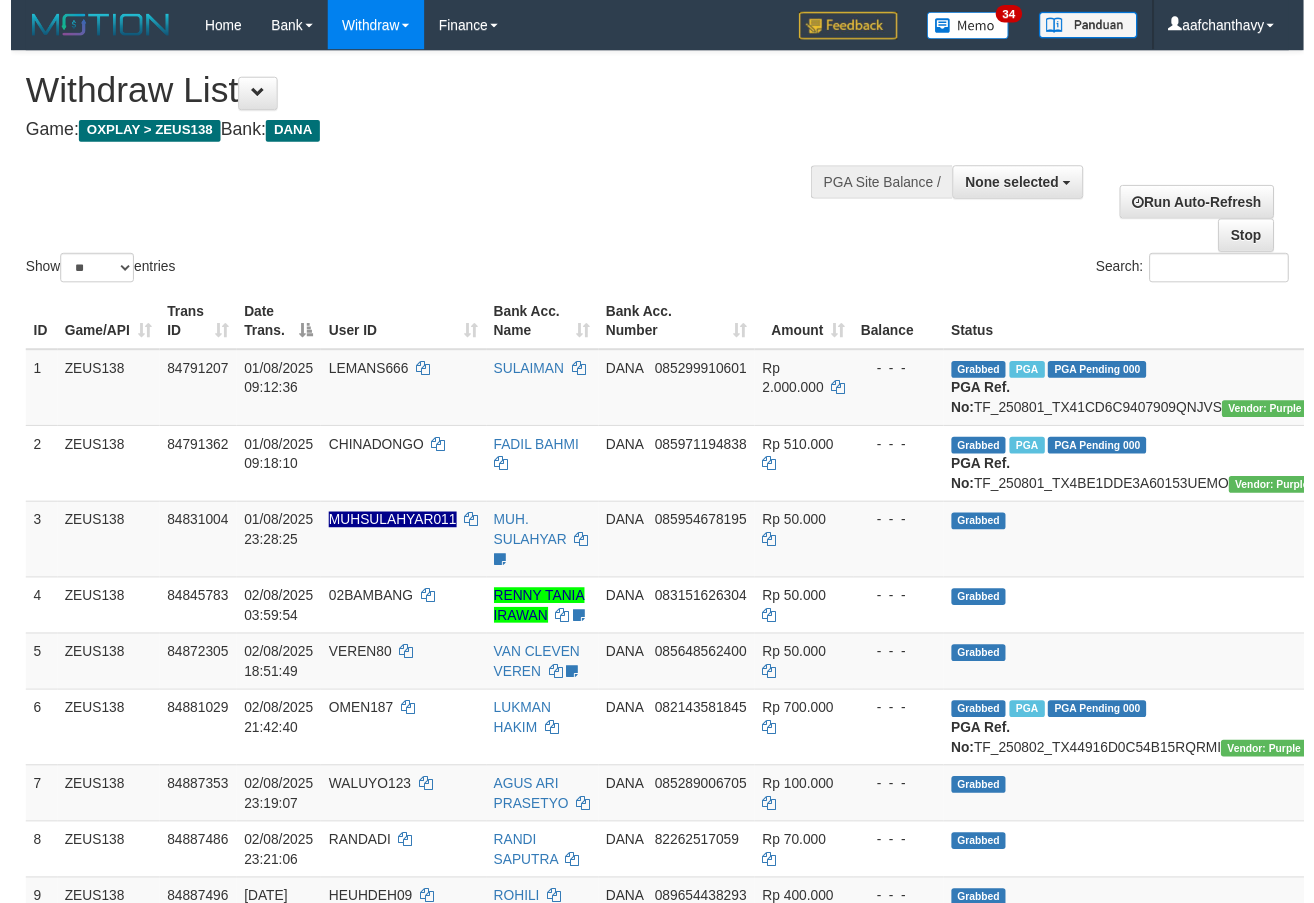 scroll, scrollTop: 359, scrollLeft: 0, axis: vertical 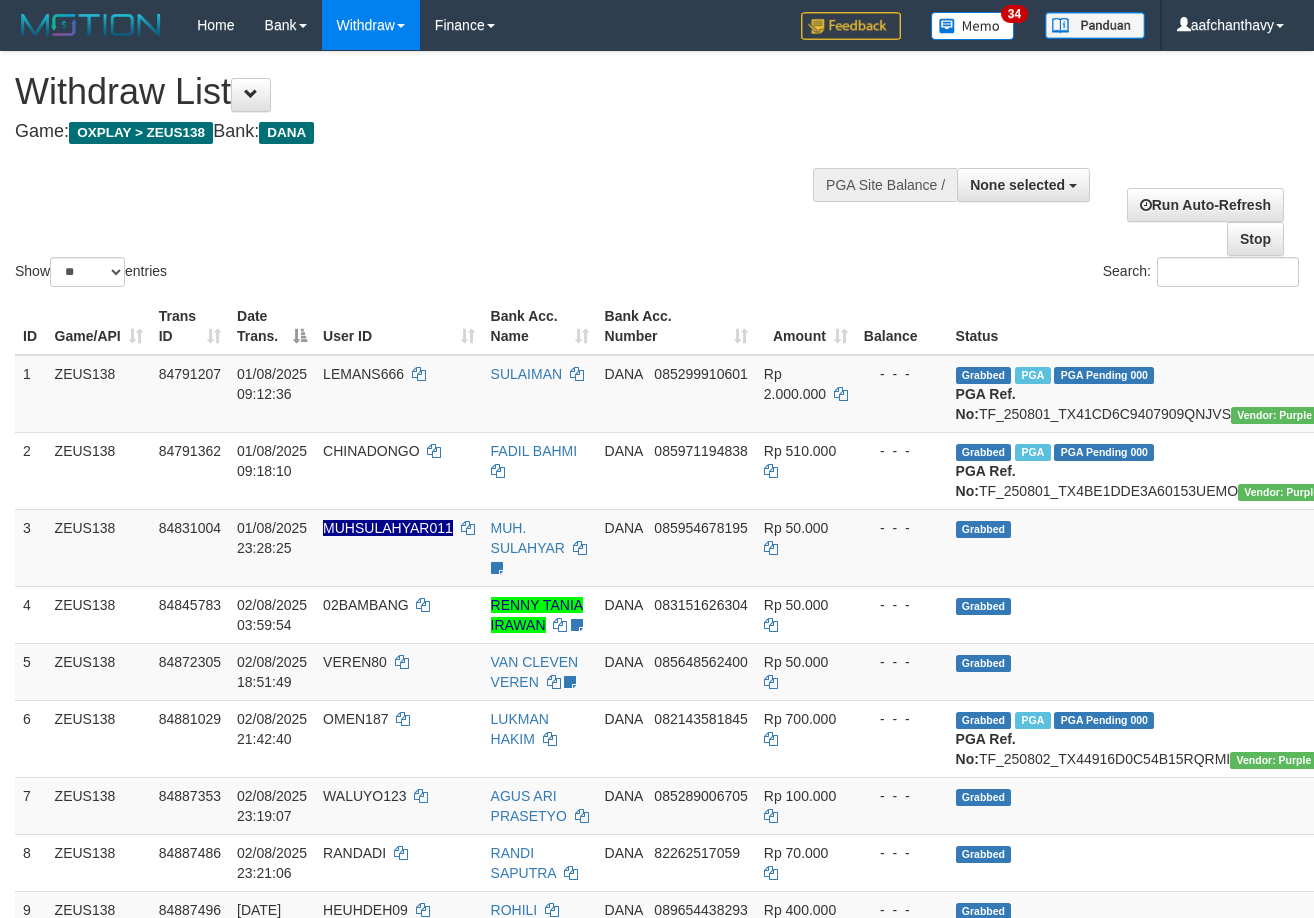 select 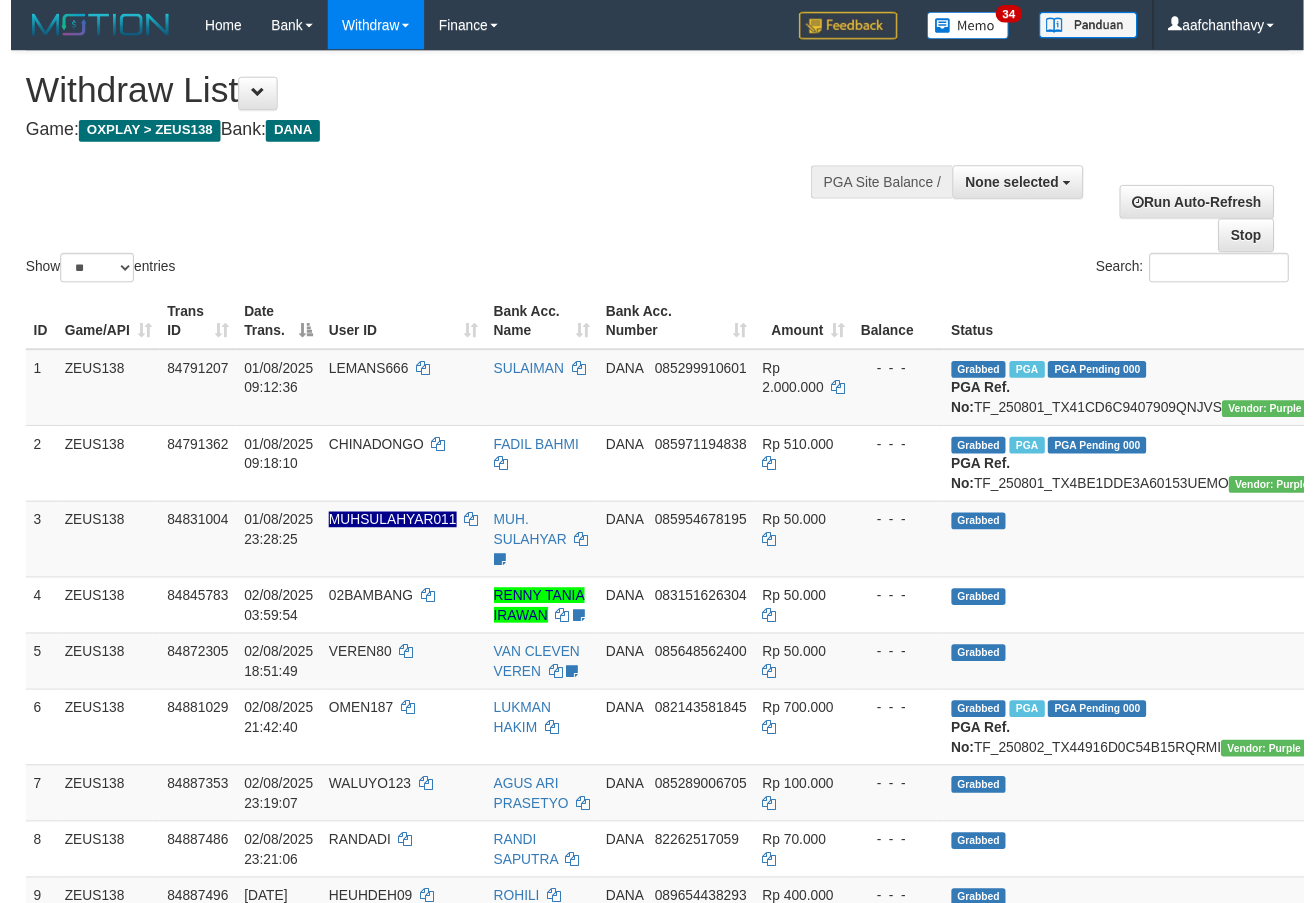 scroll, scrollTop: 359, scrollLeft: 0, axis: vertical 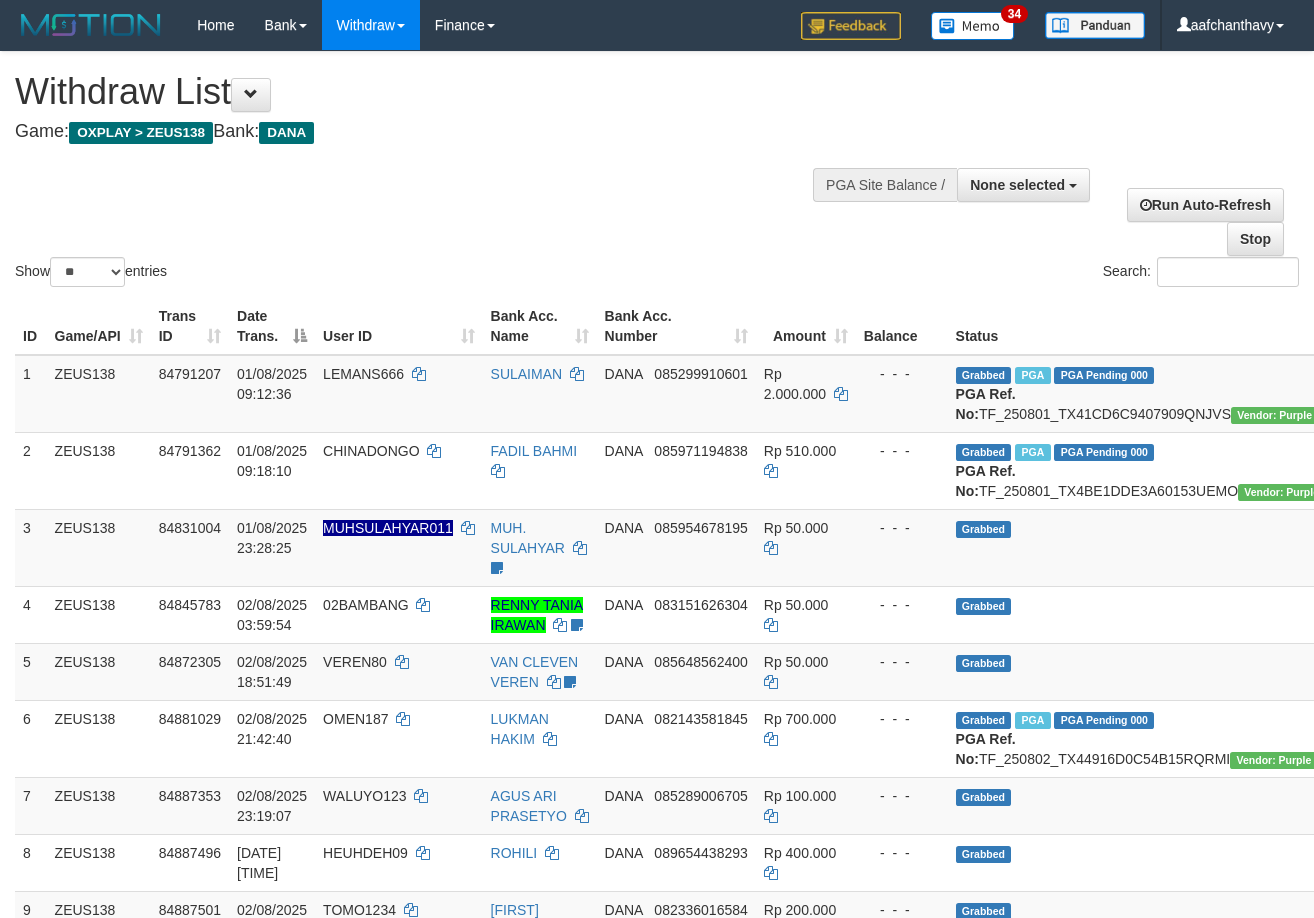 select 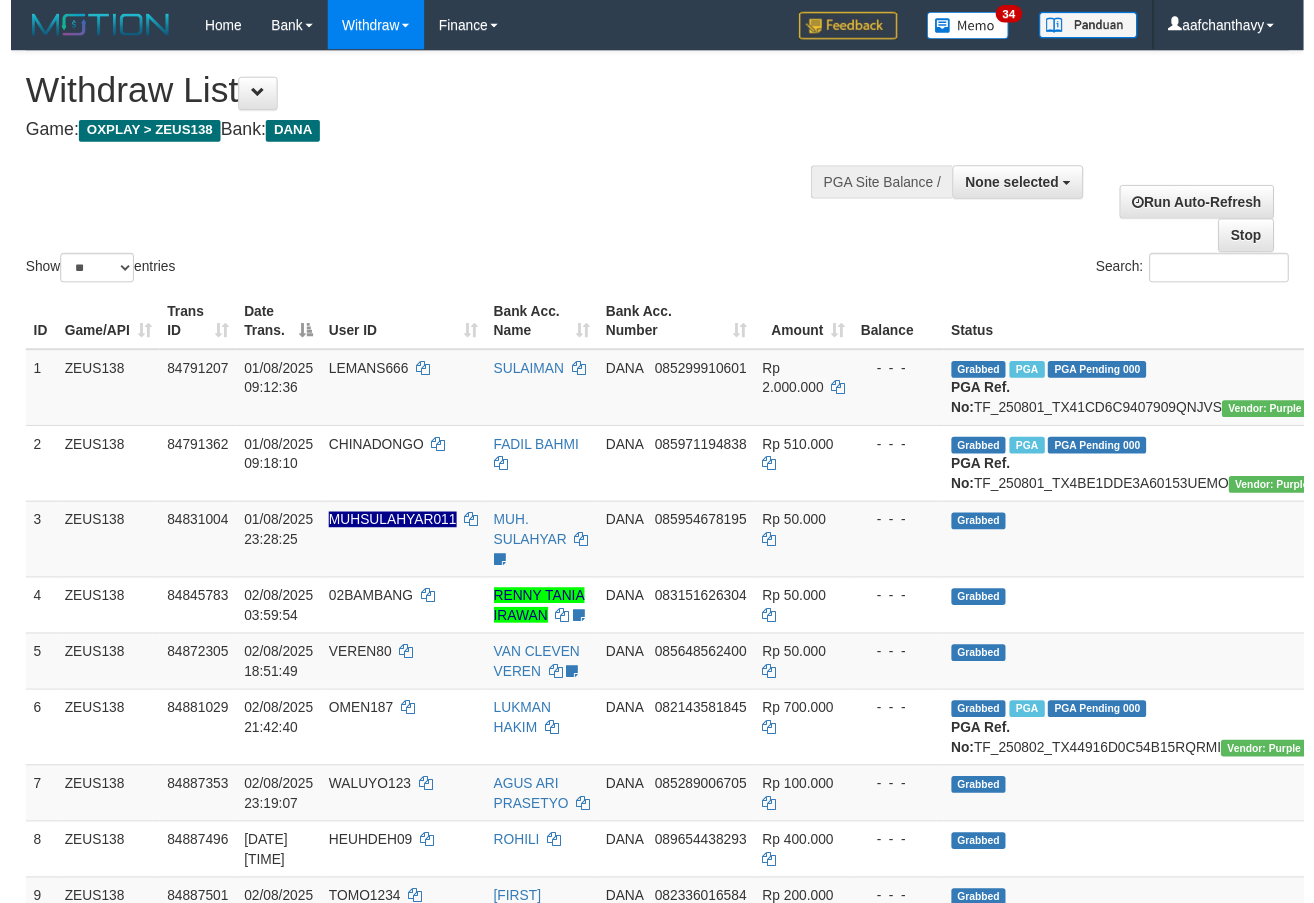 scroll, scrollTop: 359, scrollLeft: 0, axis: vertical 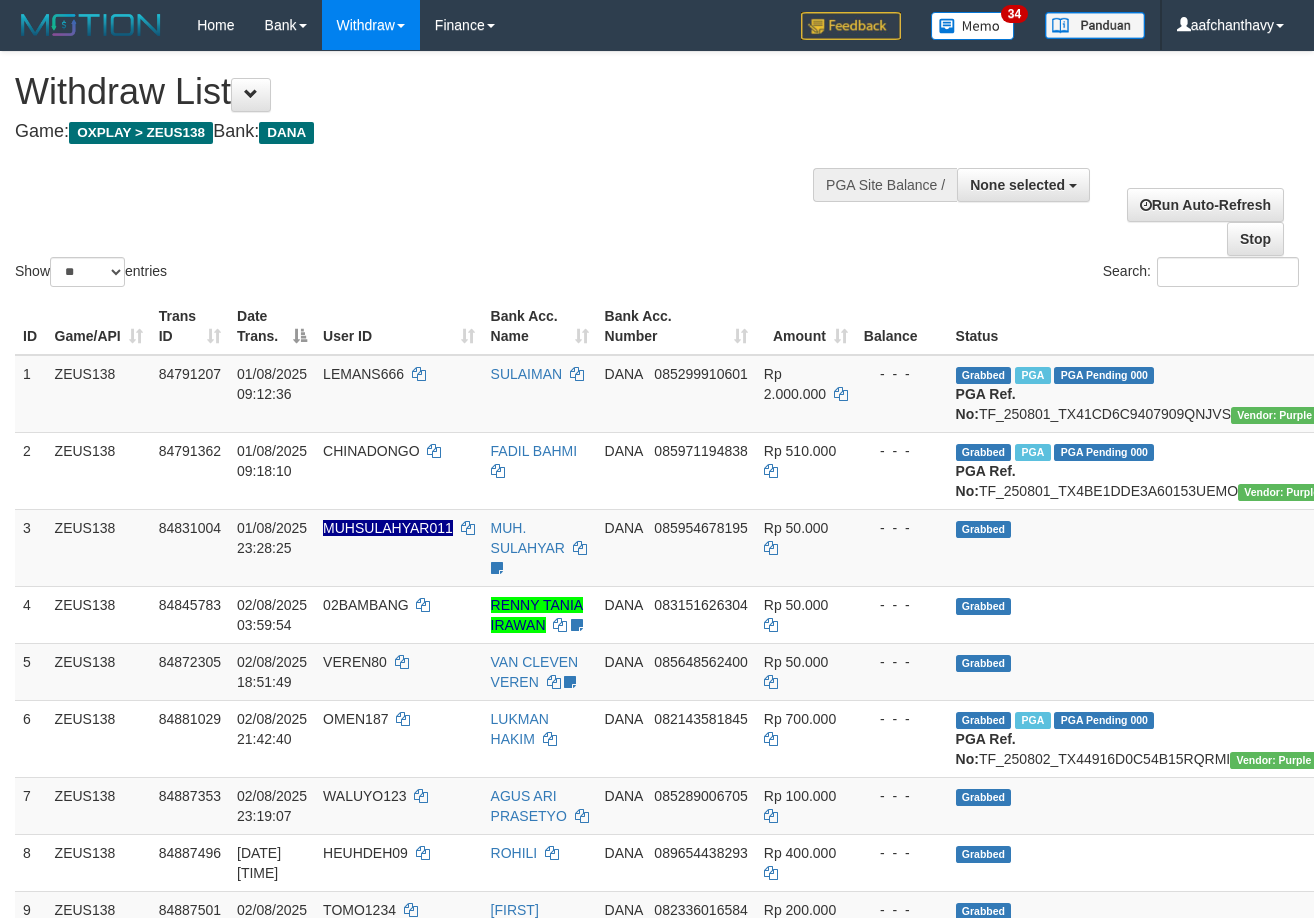 select 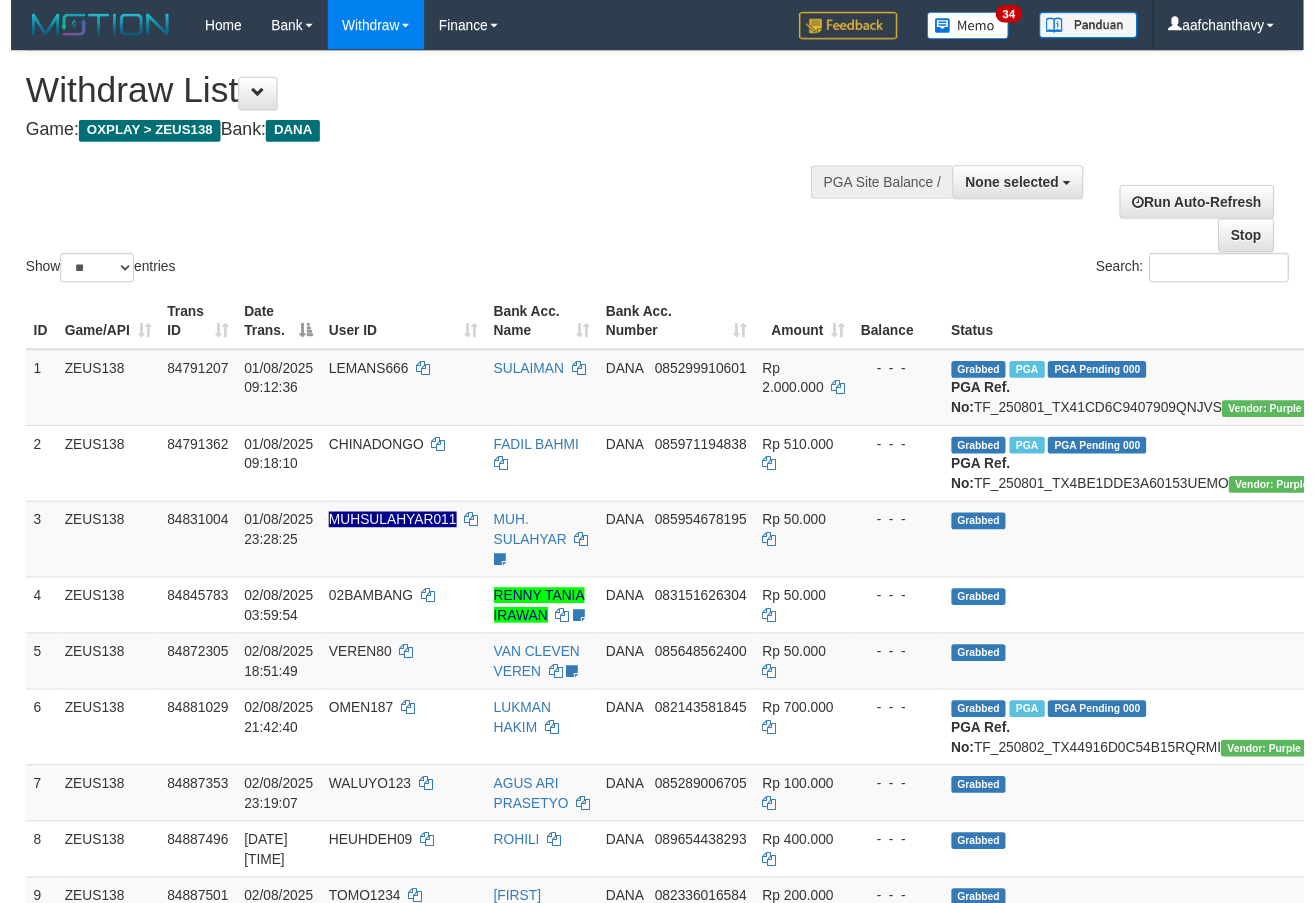 scroll, scrollTop: 359, scrollLeft: 0, axis: vertical 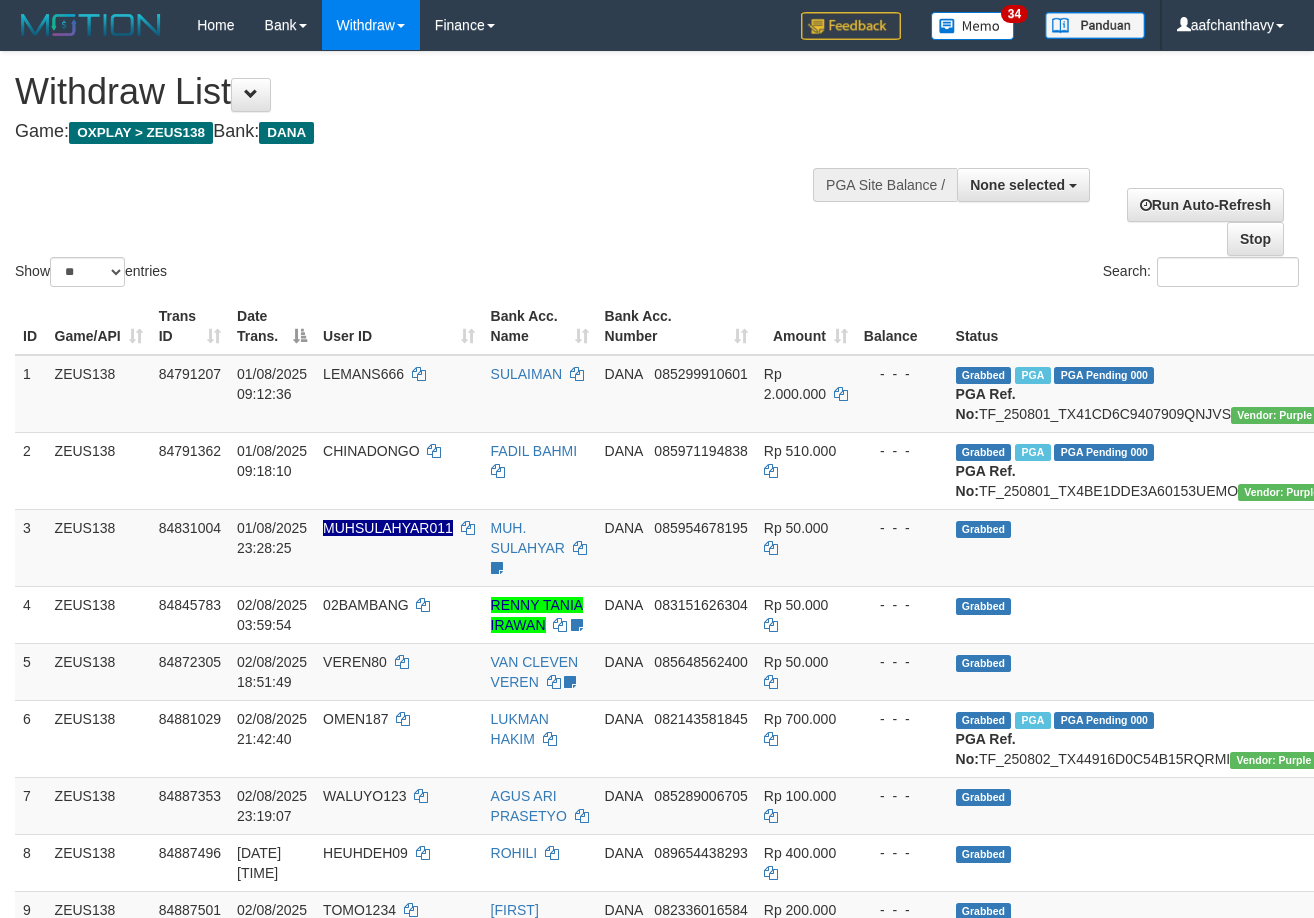 select 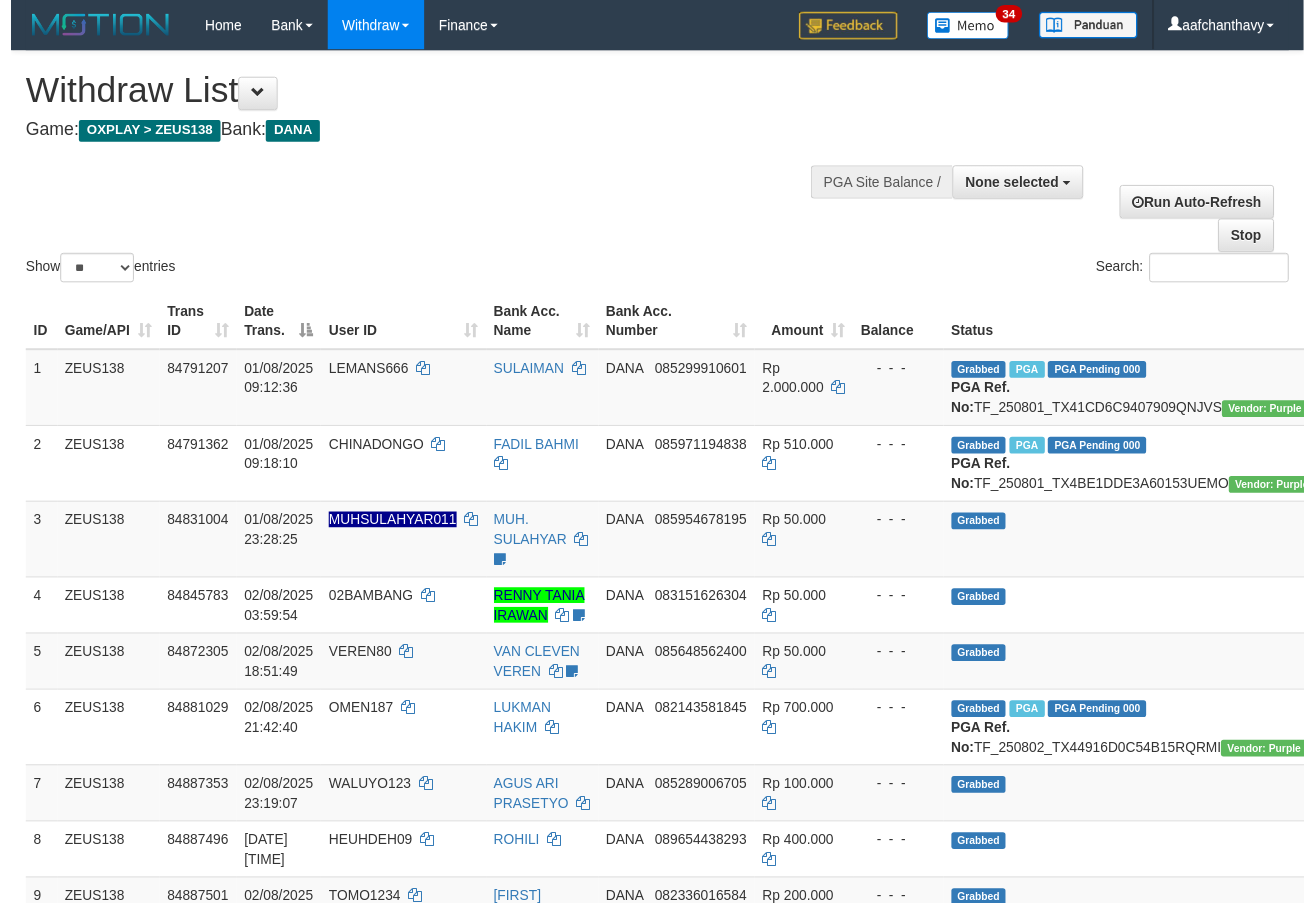 scroll, scrollTop: 359, scrollLeft: 0, axis: vertical 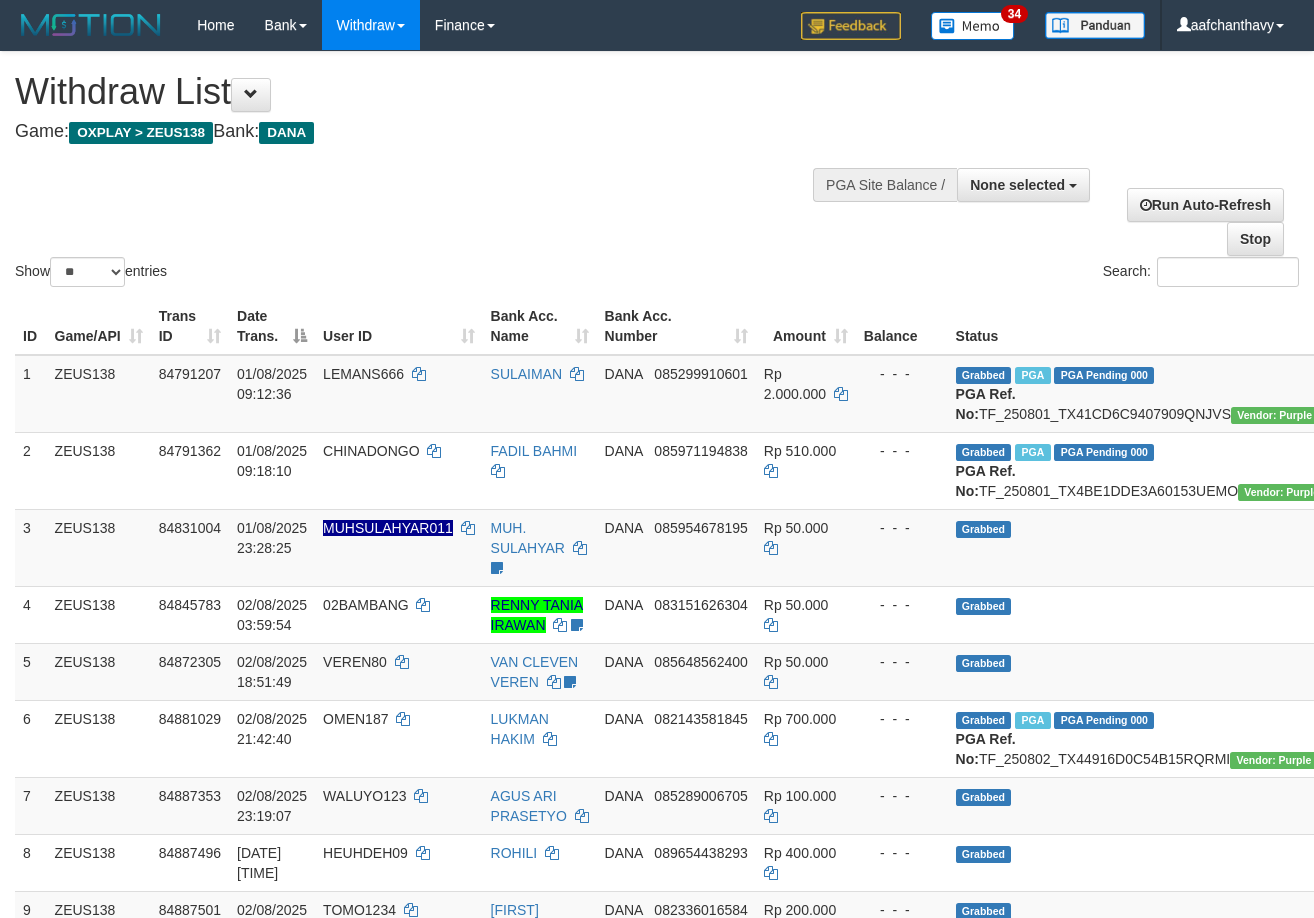 select 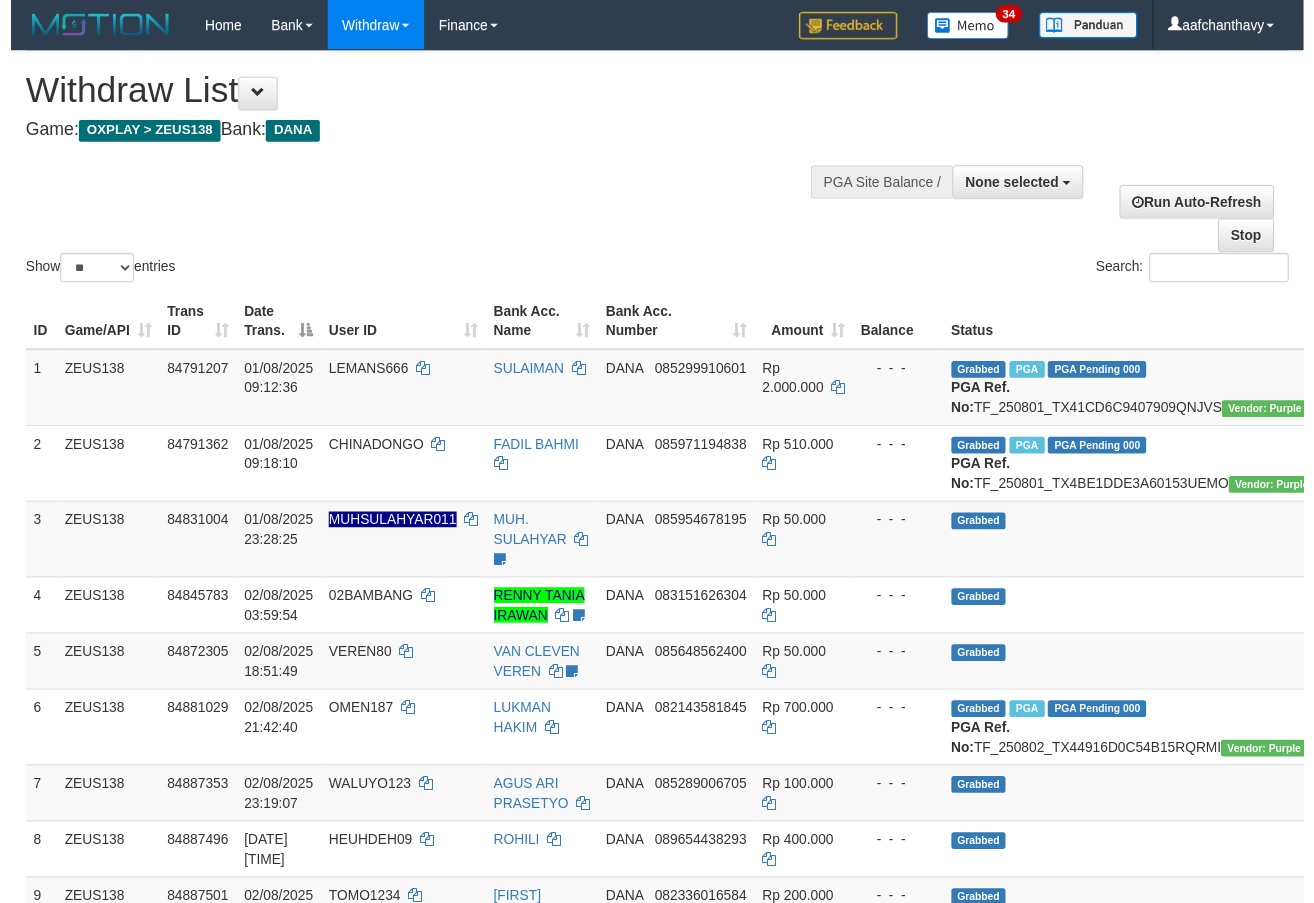 scroll, scrollTop: 359, scrollLeft: 0, axis: vertical 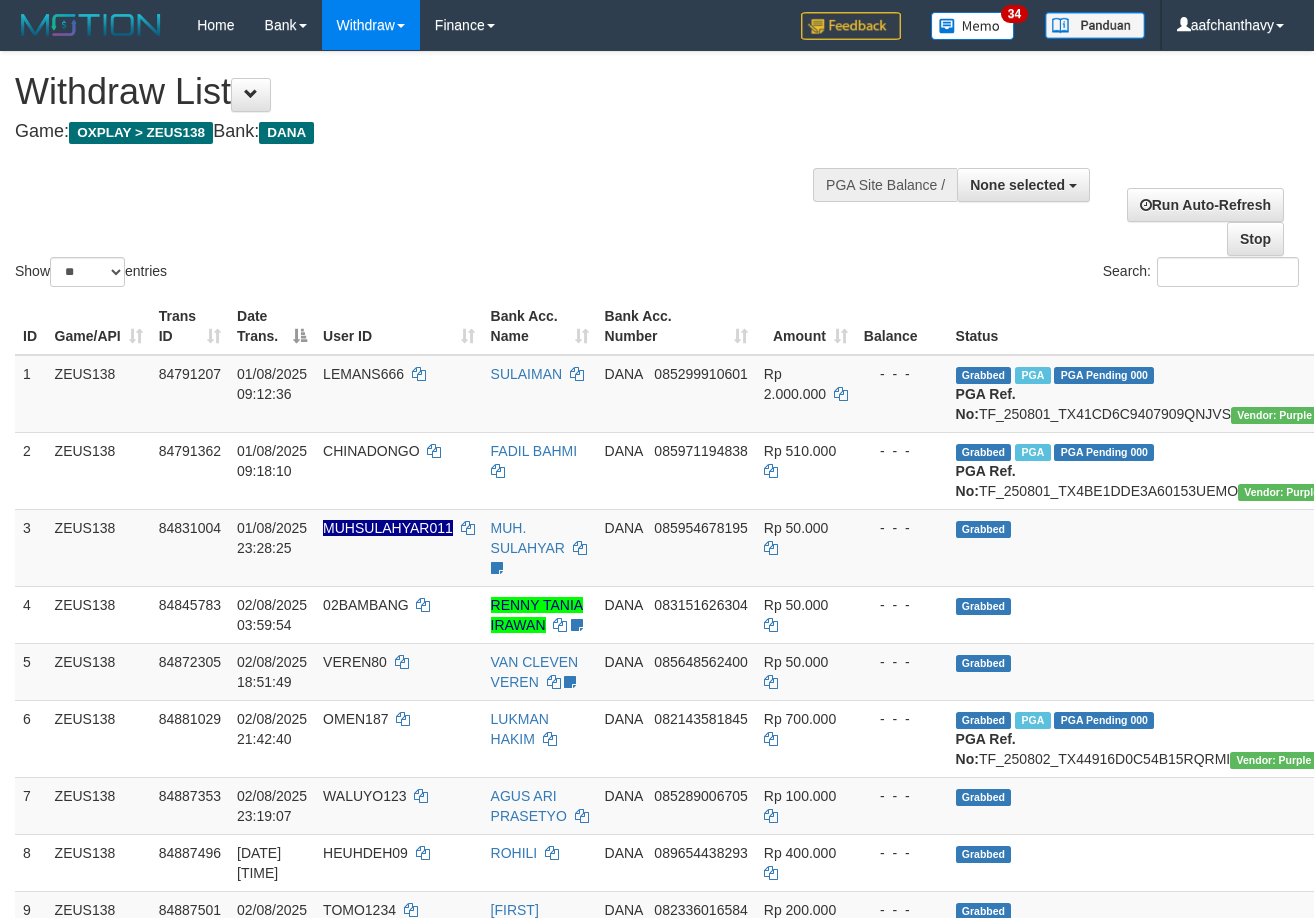 select 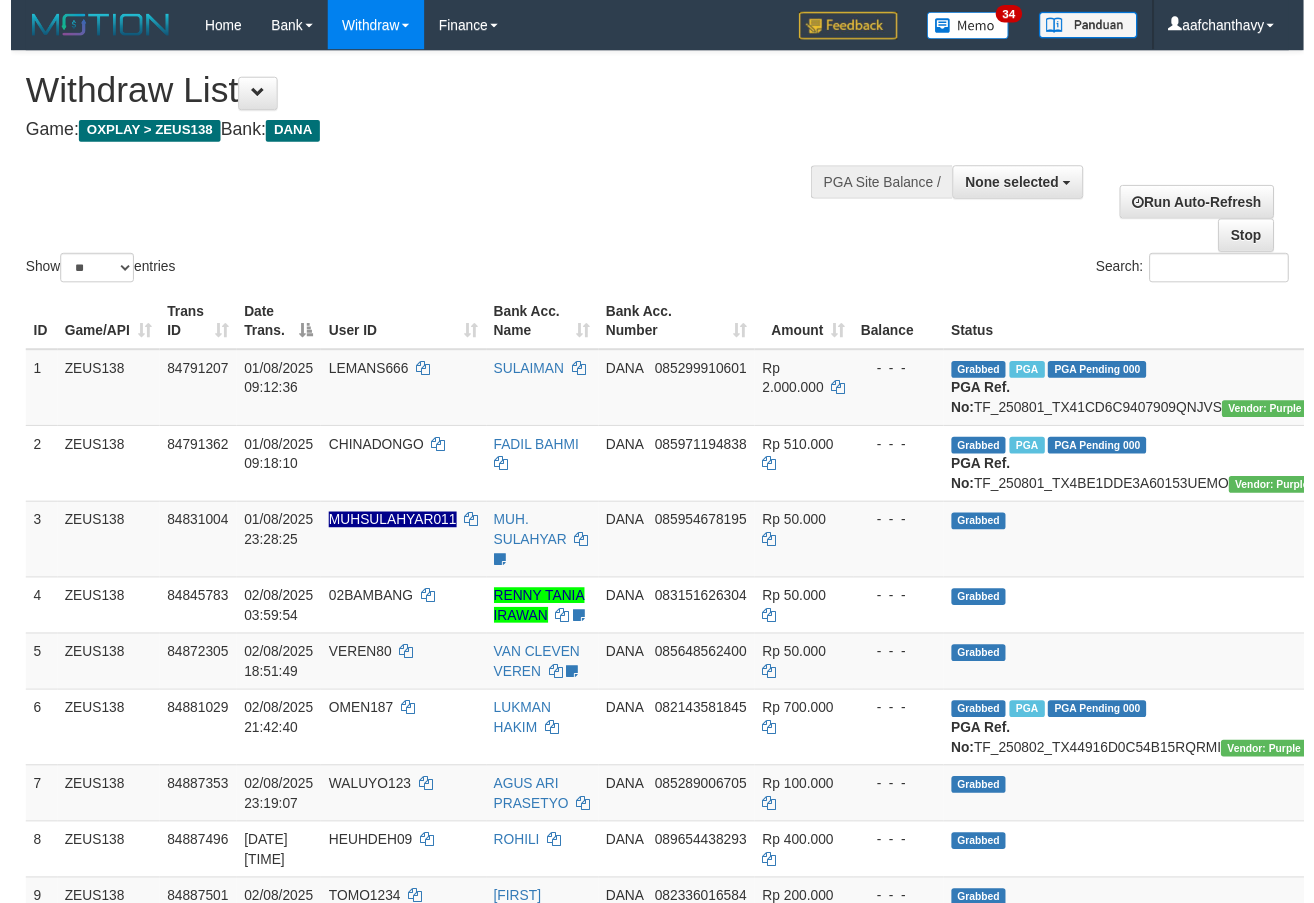 scroll, scrollTop: 359, scrollLeft: 0, axis: vertical 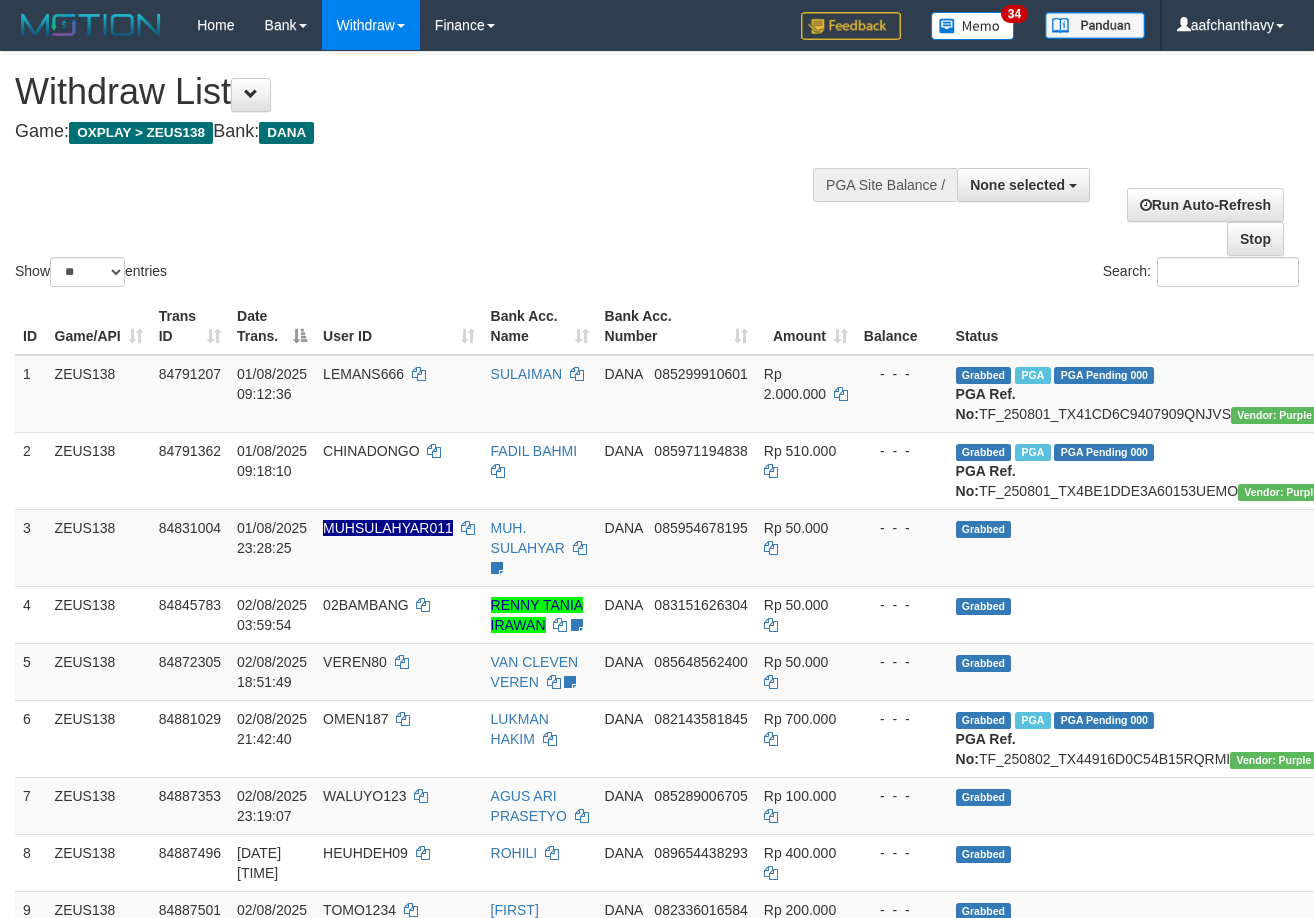 select 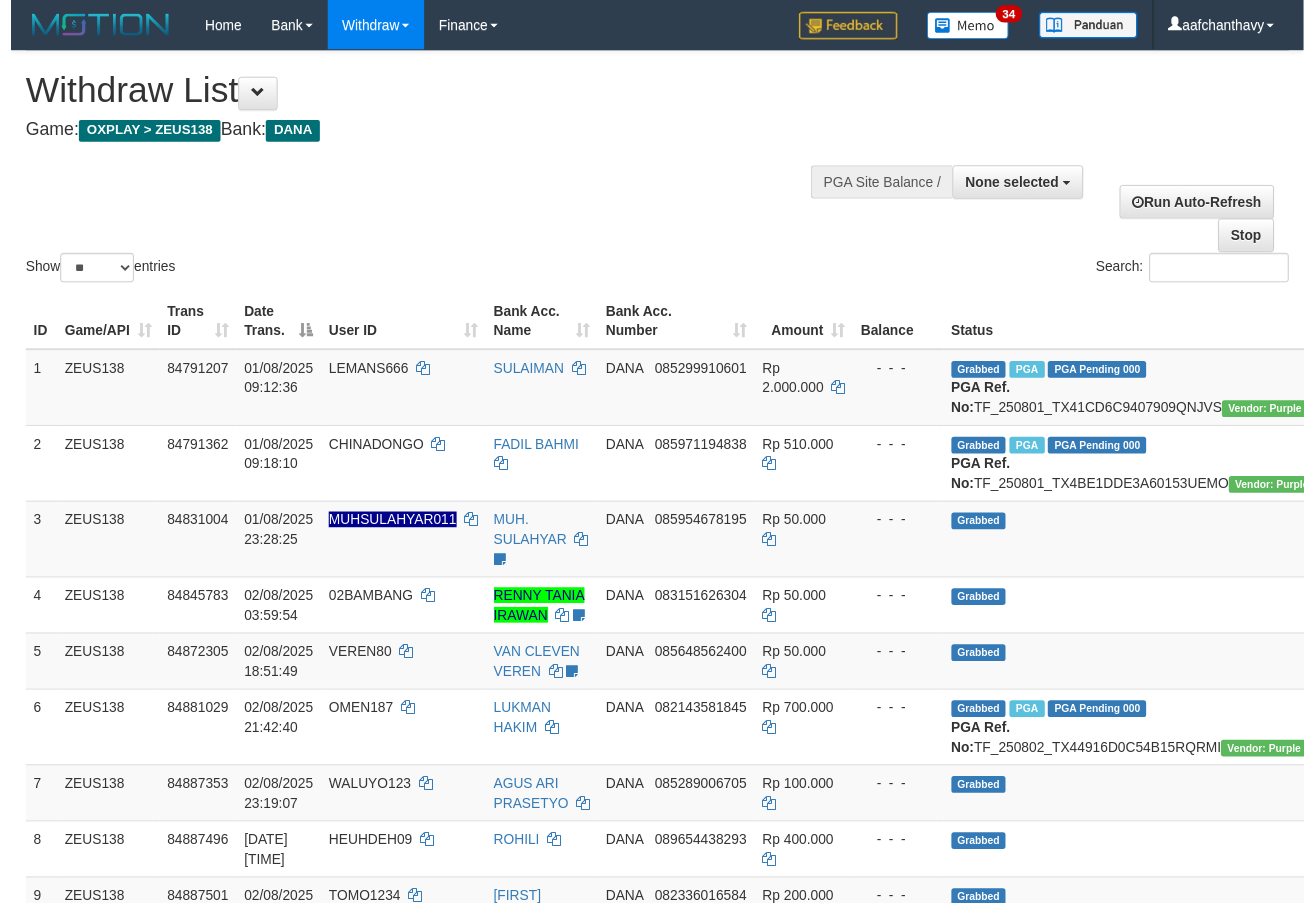 scroll, scrollTop: 359, scrollLeft: 0, axis: vertical 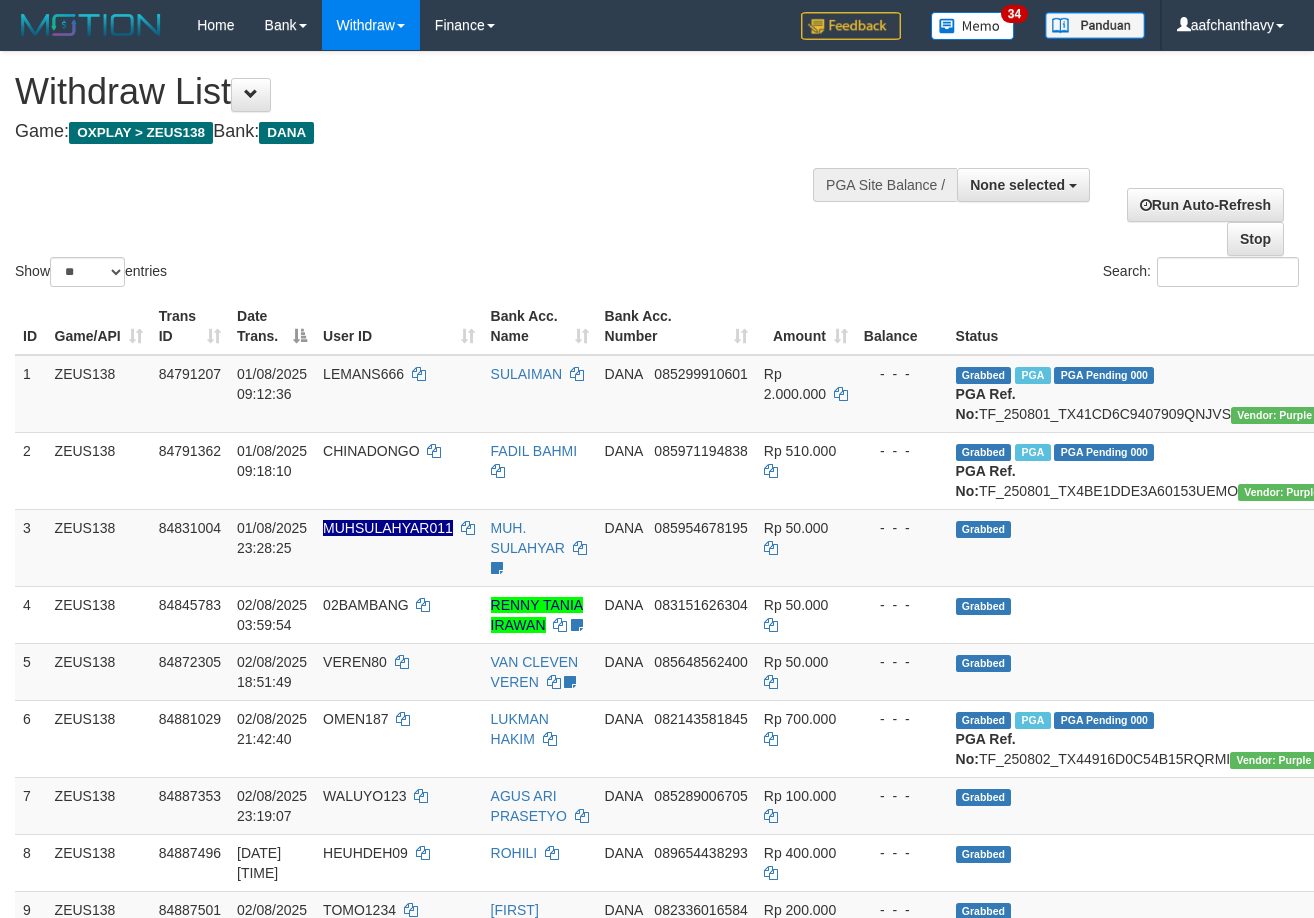select 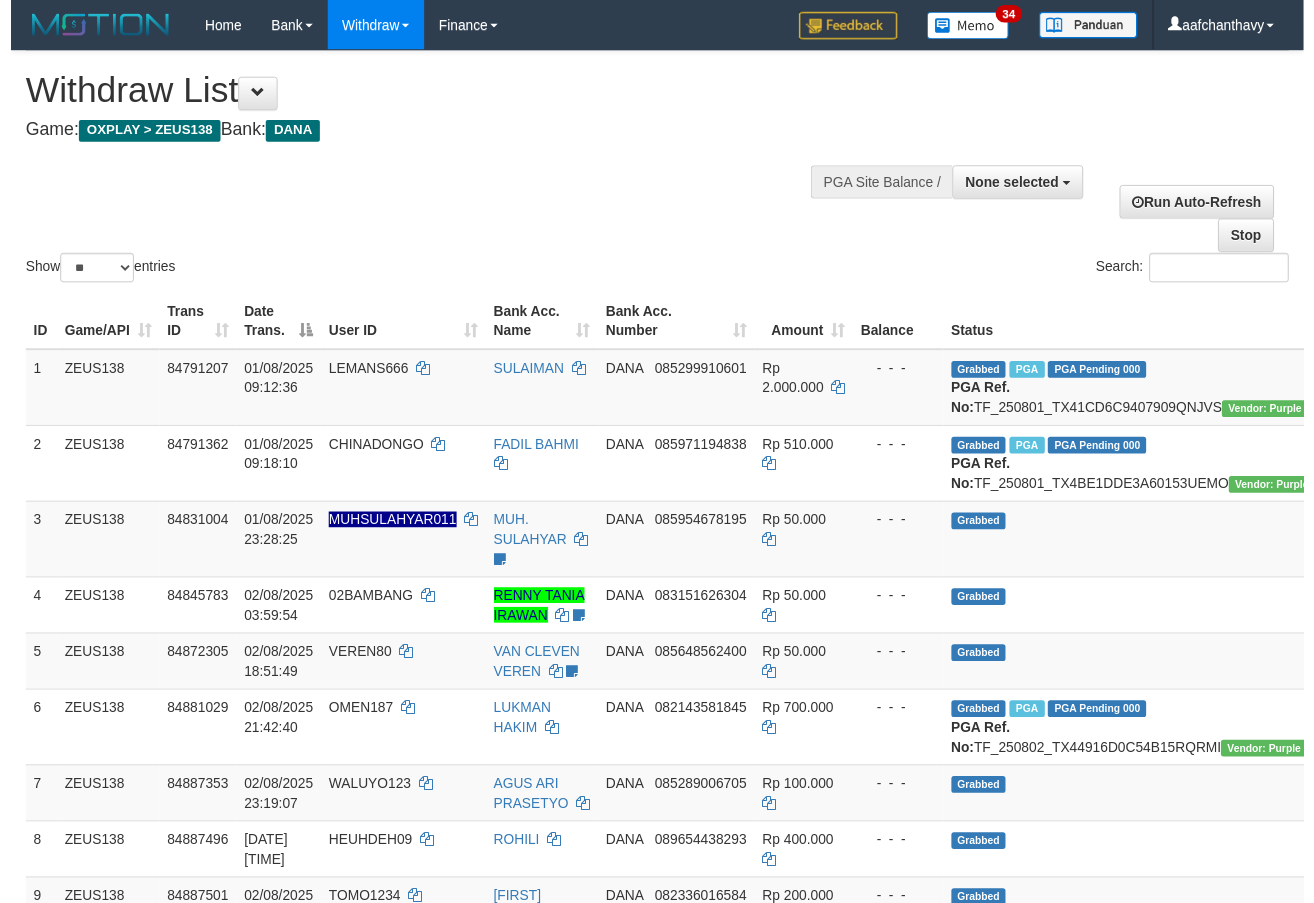 scroll, scrollTop: 359, scrollLeft: 0, axis: vertical 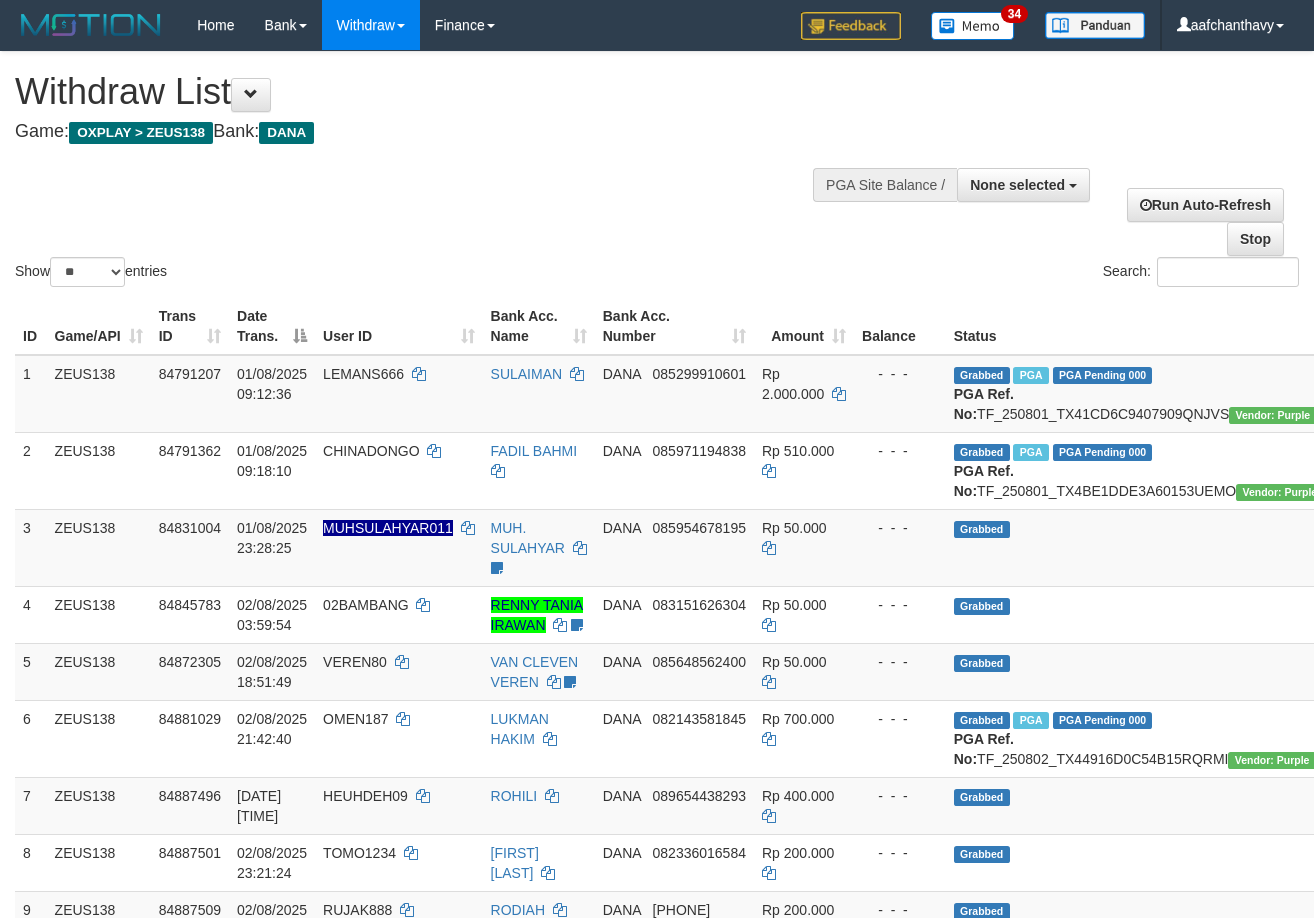 select 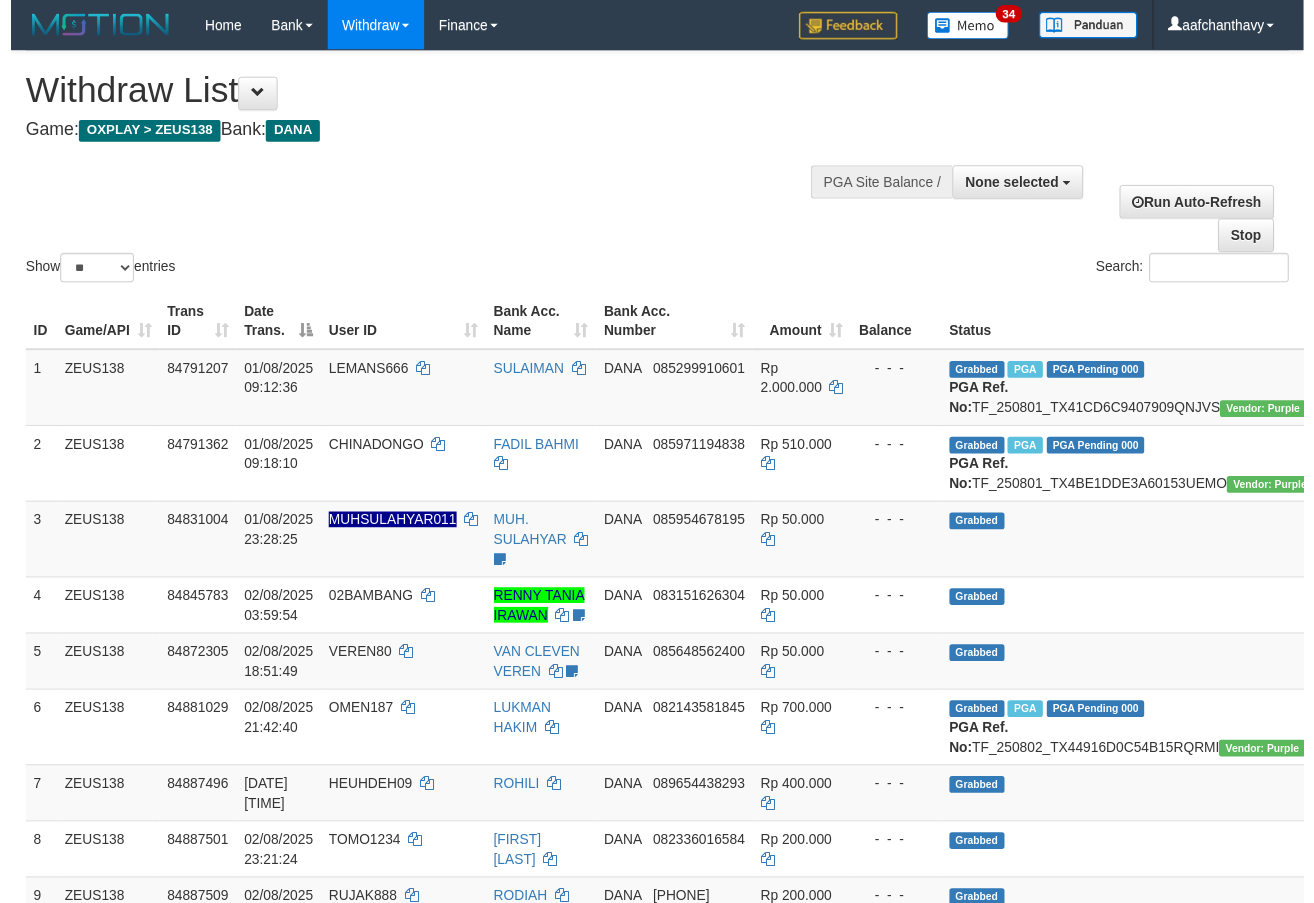scroll, scrollTop: 359, scrollLeft: 0, axis: vertical 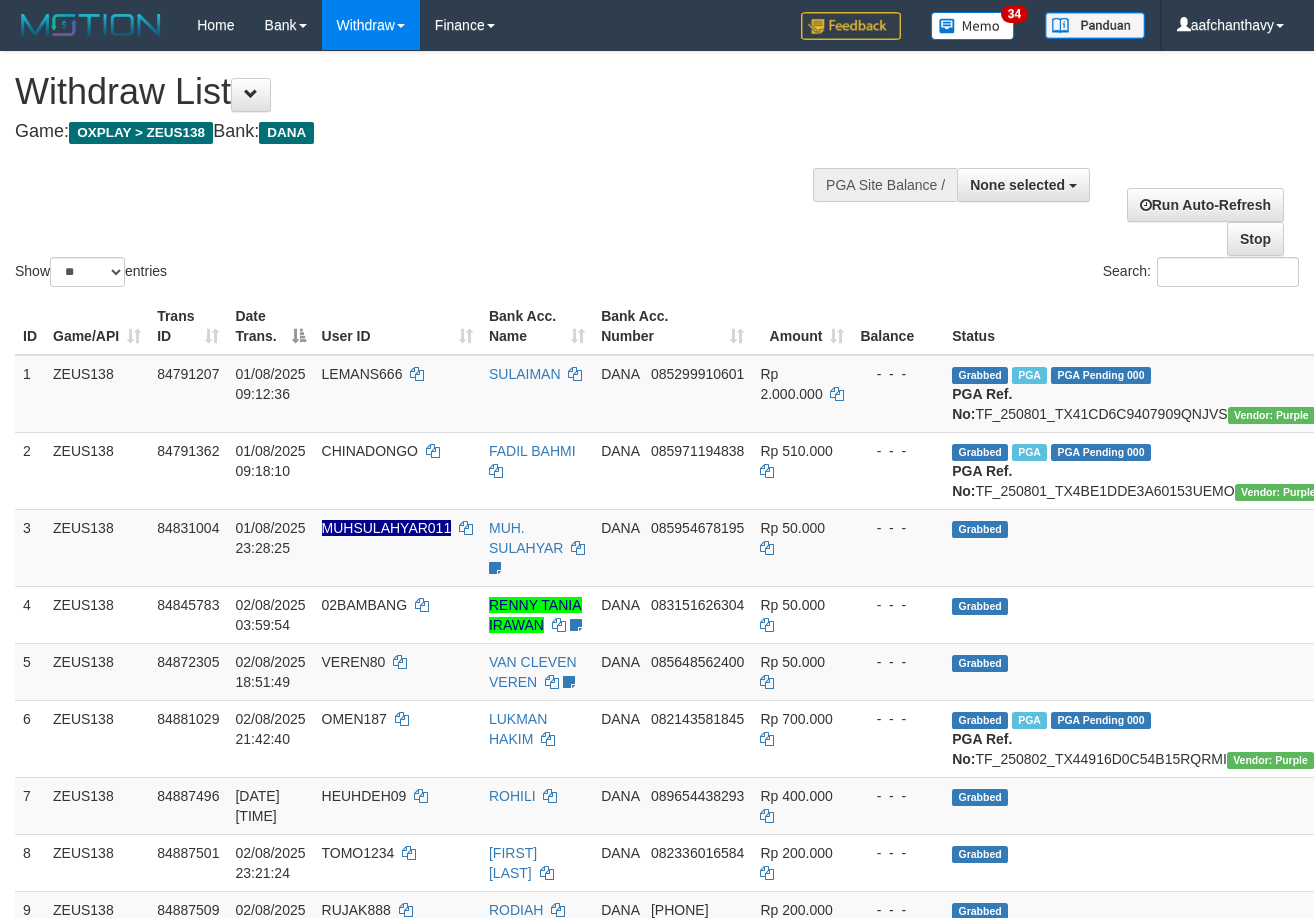 select 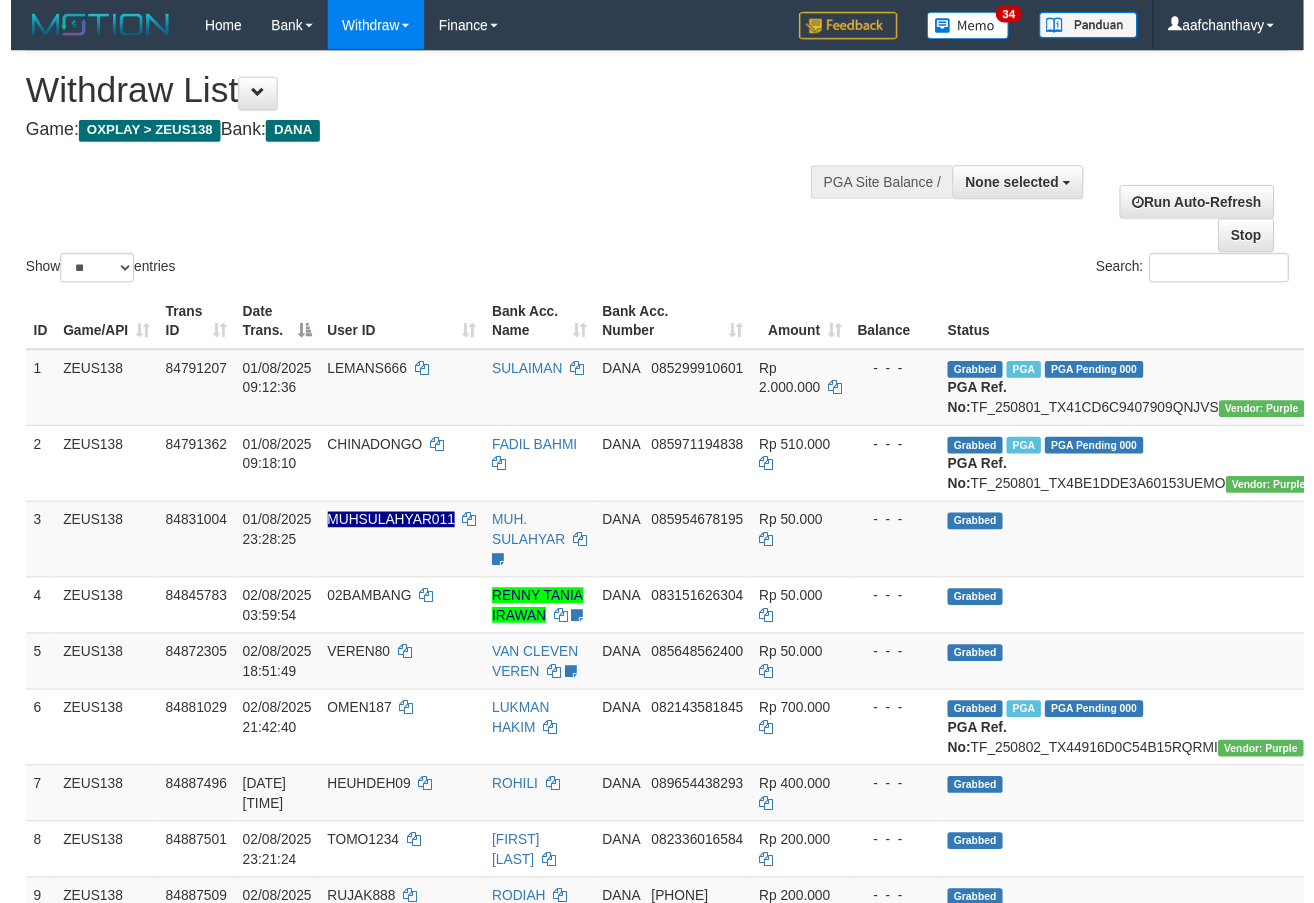 scroll, scrollTop: 359, scrollLeft: 0, axis: vertical 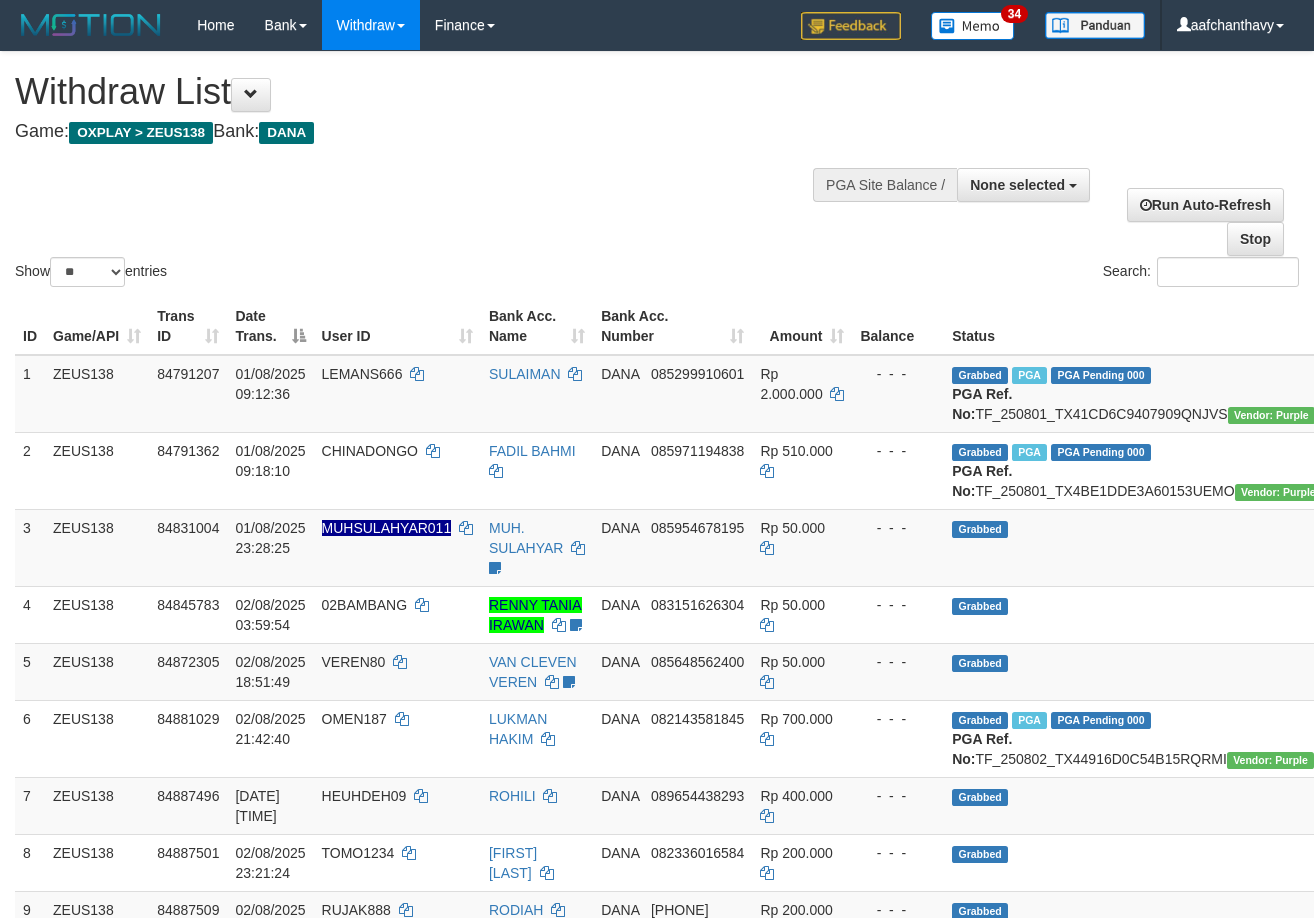 select 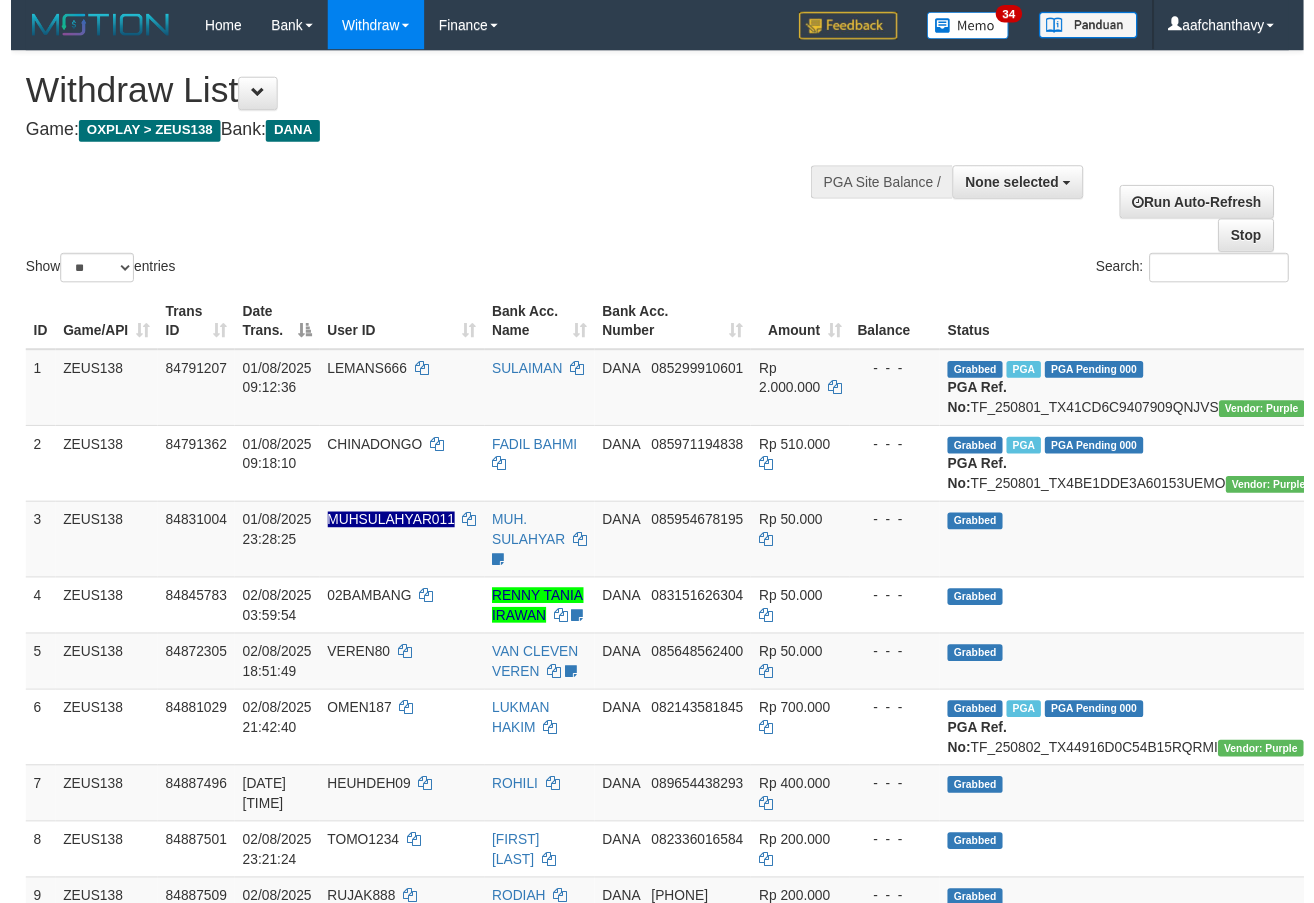 scroll, scrollTop: 359, scrollLeft: 0, axis: vertical 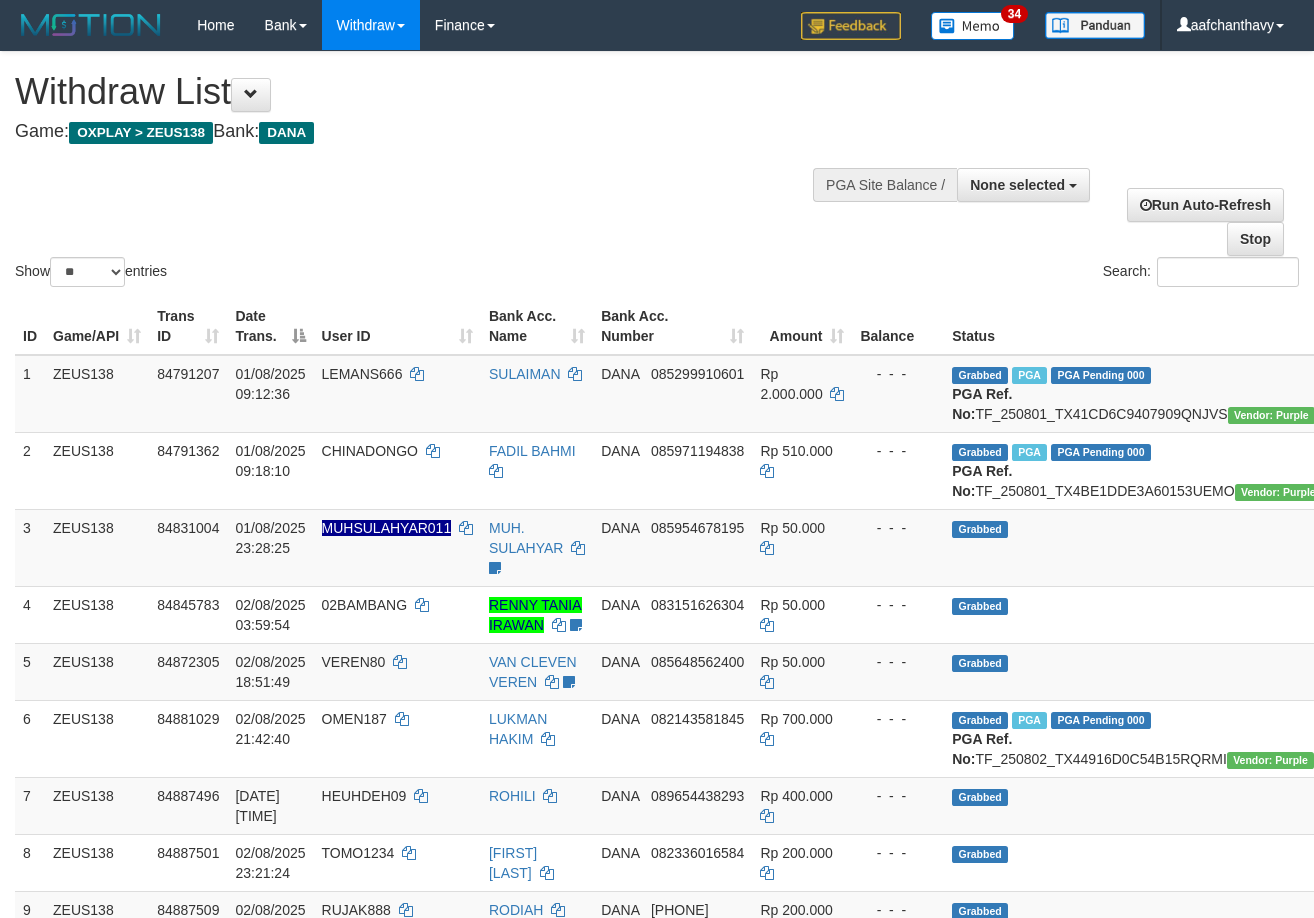 select 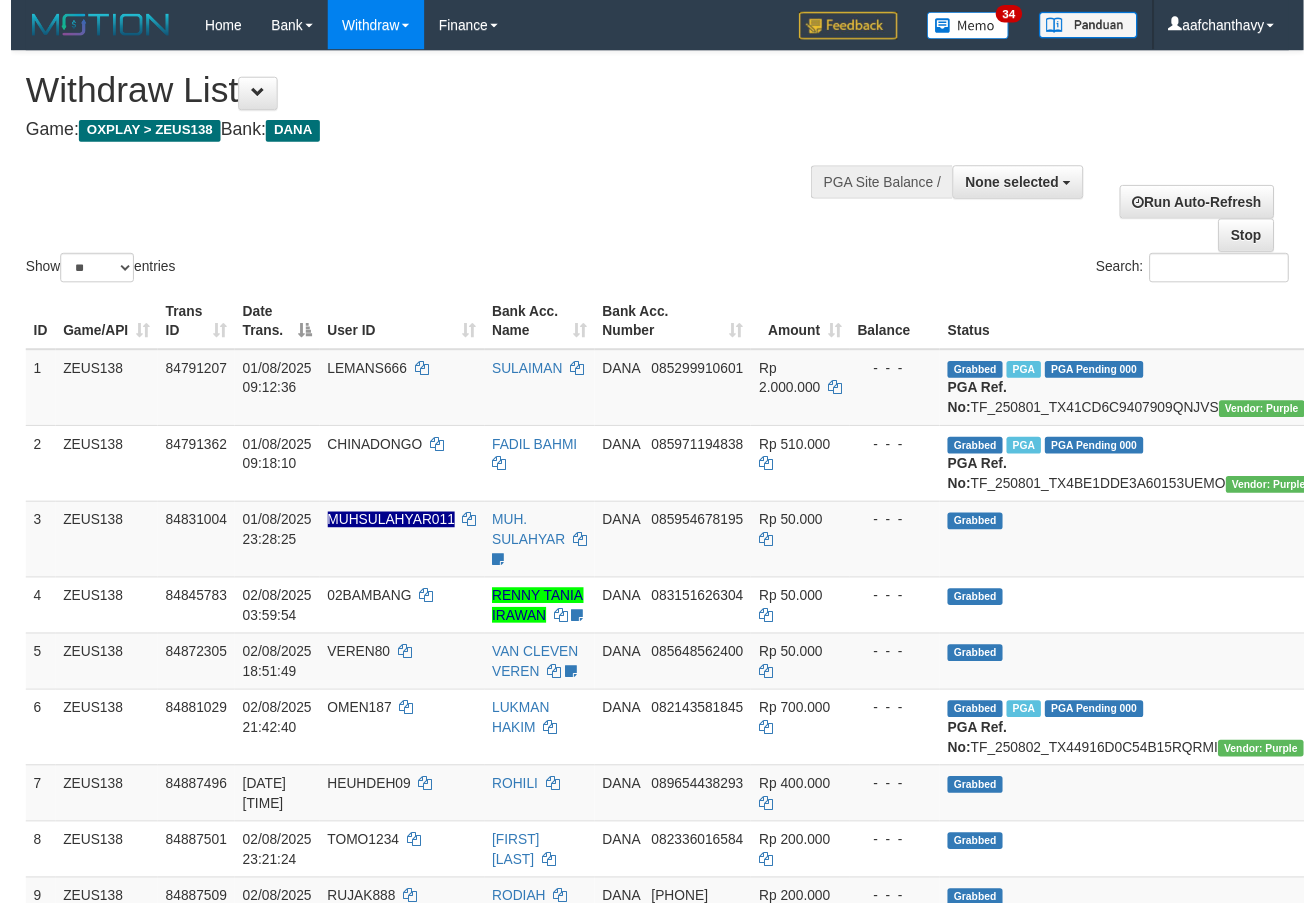 scroll, scrollTop: 359, scrollLeft: 0, axis: vertical 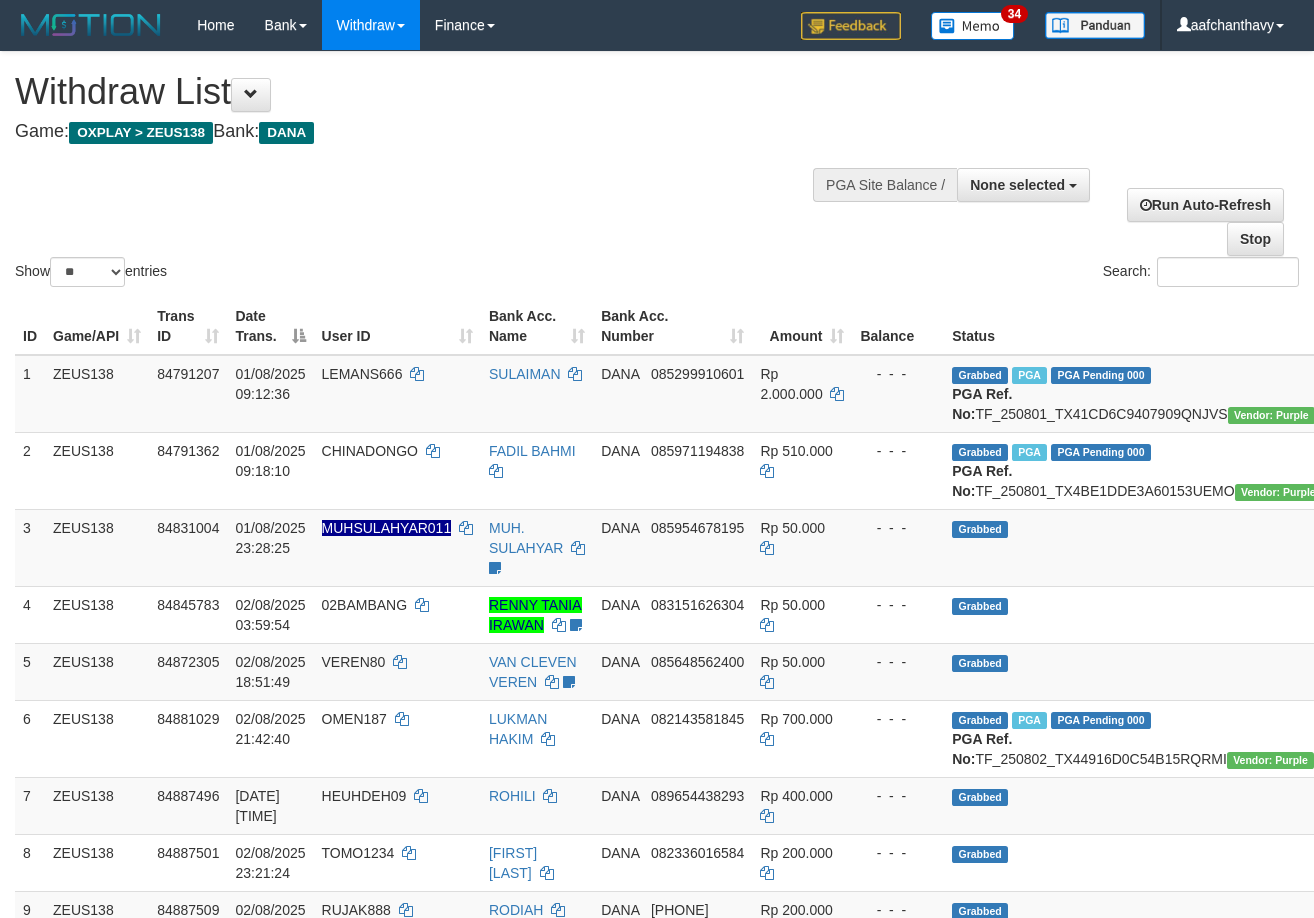 select 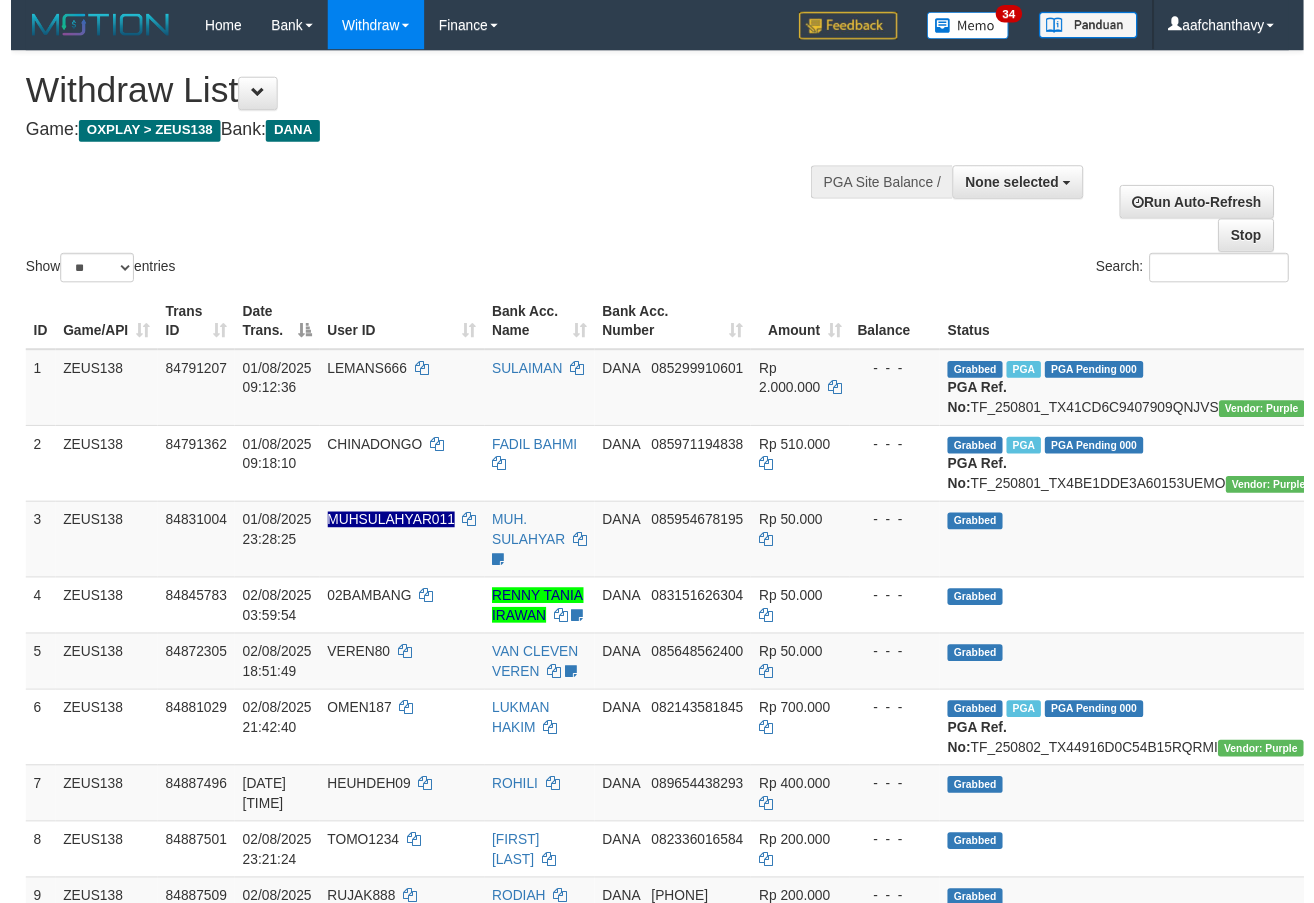 scroll, scrollTop: 359, scrollLeft: 0, axis: vertical 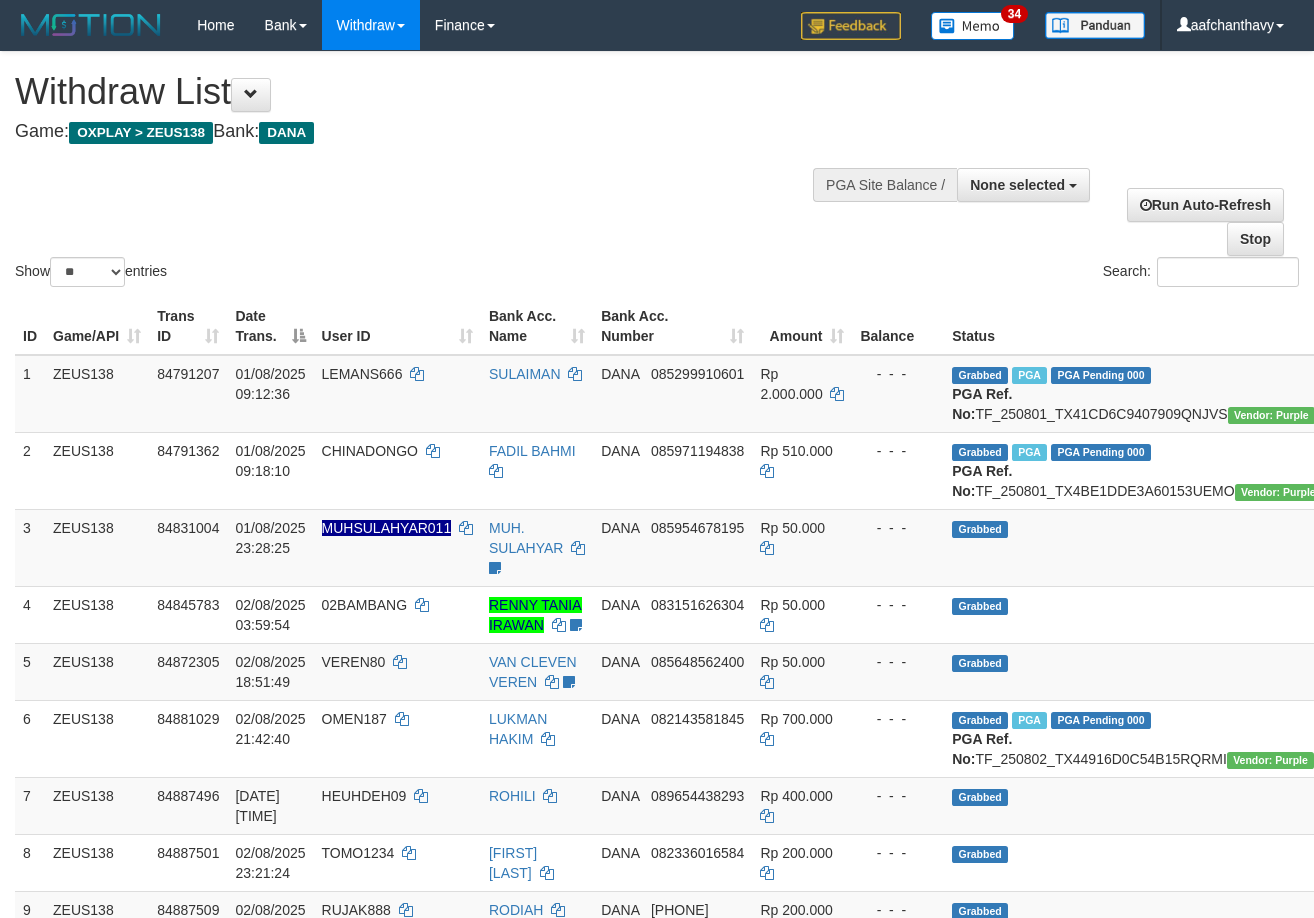 select 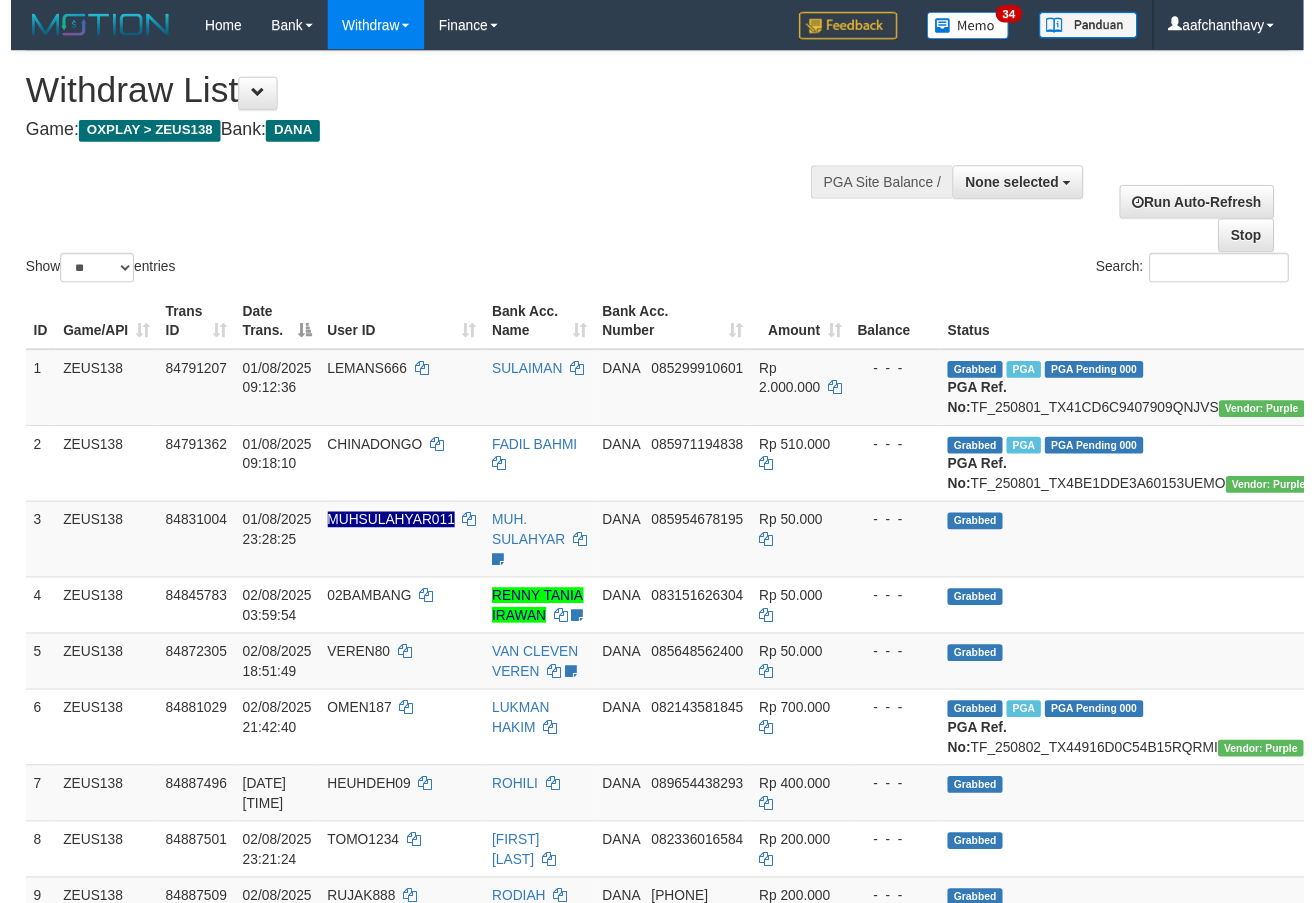 scroll, scrollTop: 359, scrollLeft: 0, axis: vertical 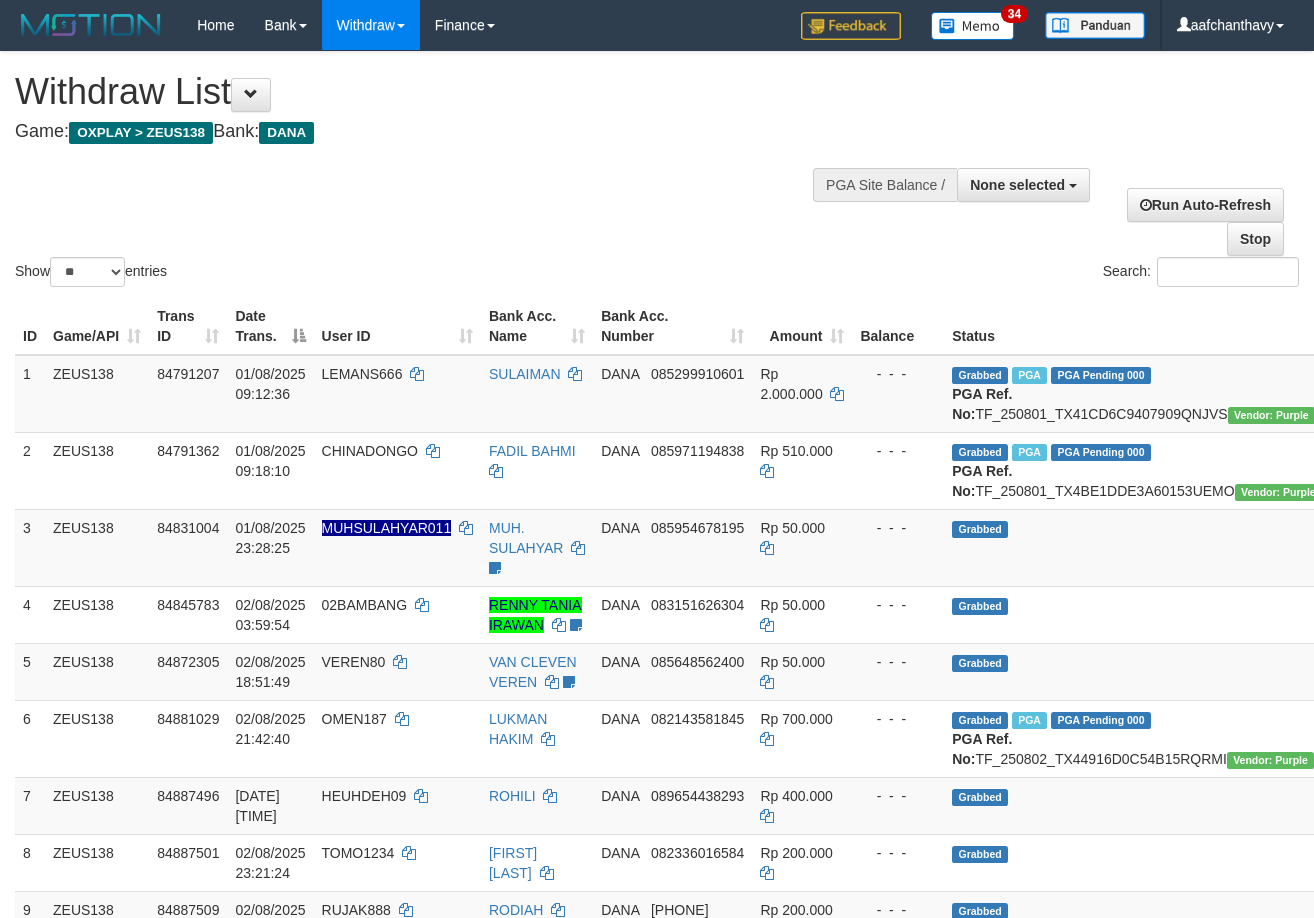 select 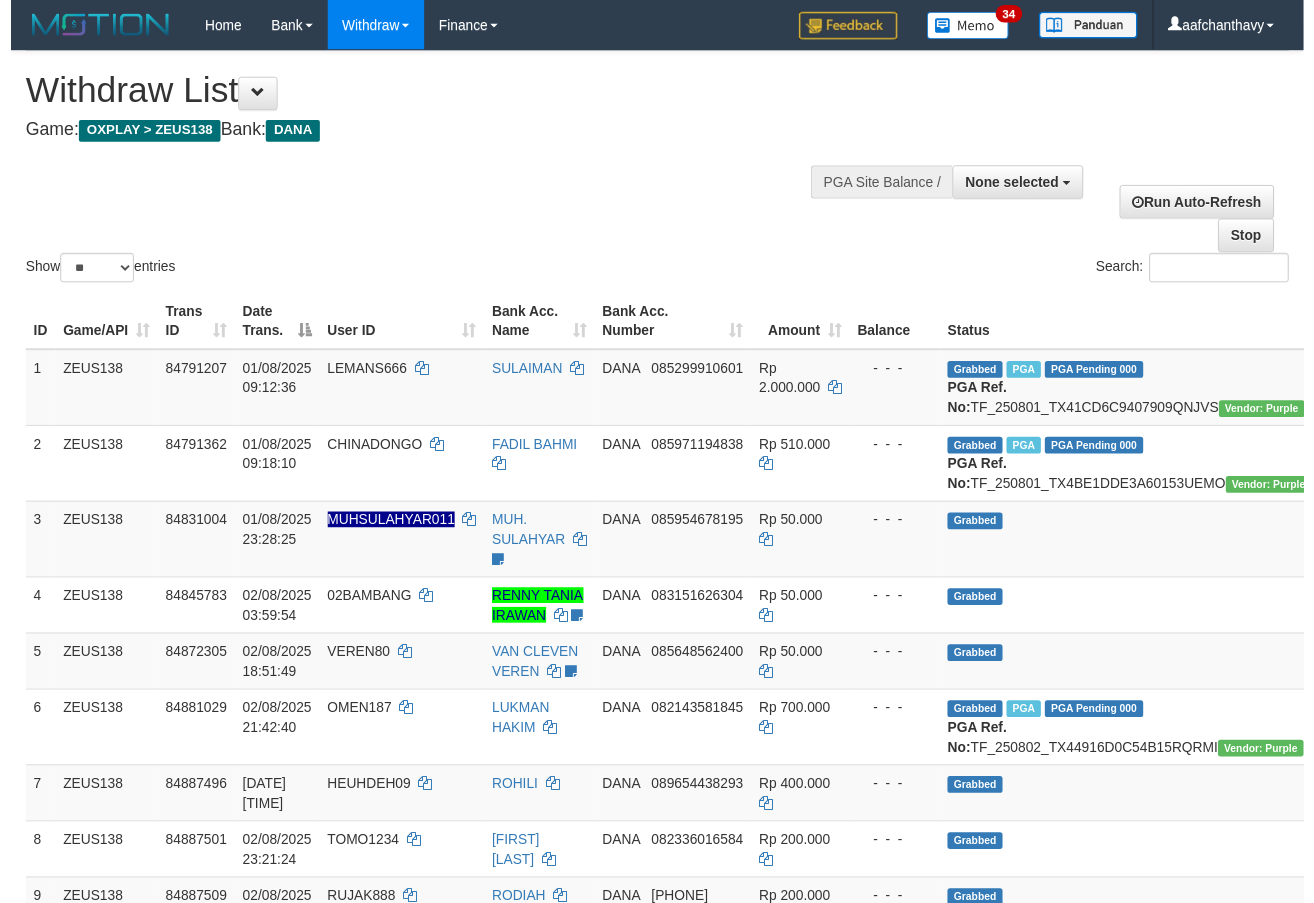 scroll, scrollTop: 359, scrollLeft: 0, axis: vertical 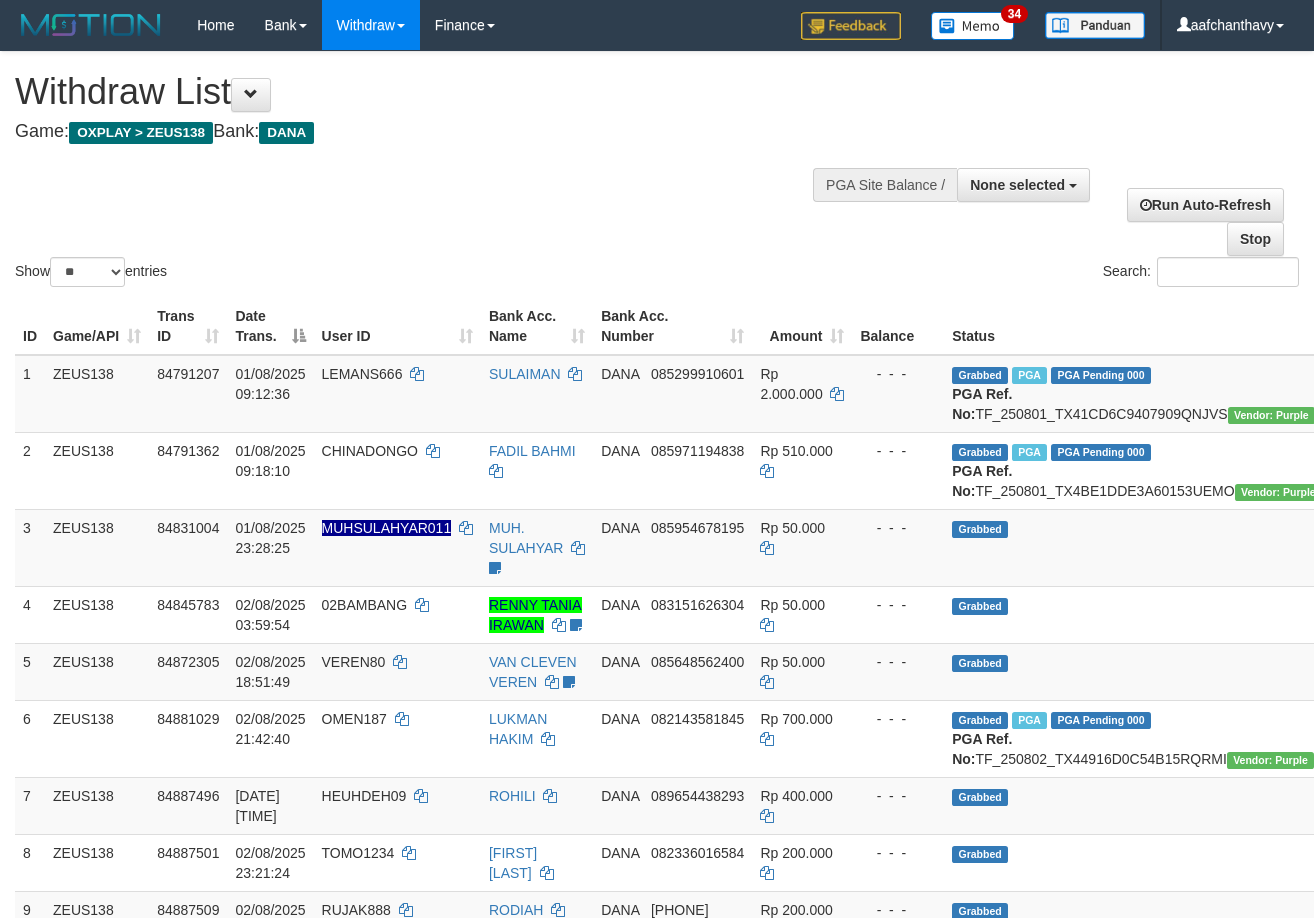 select 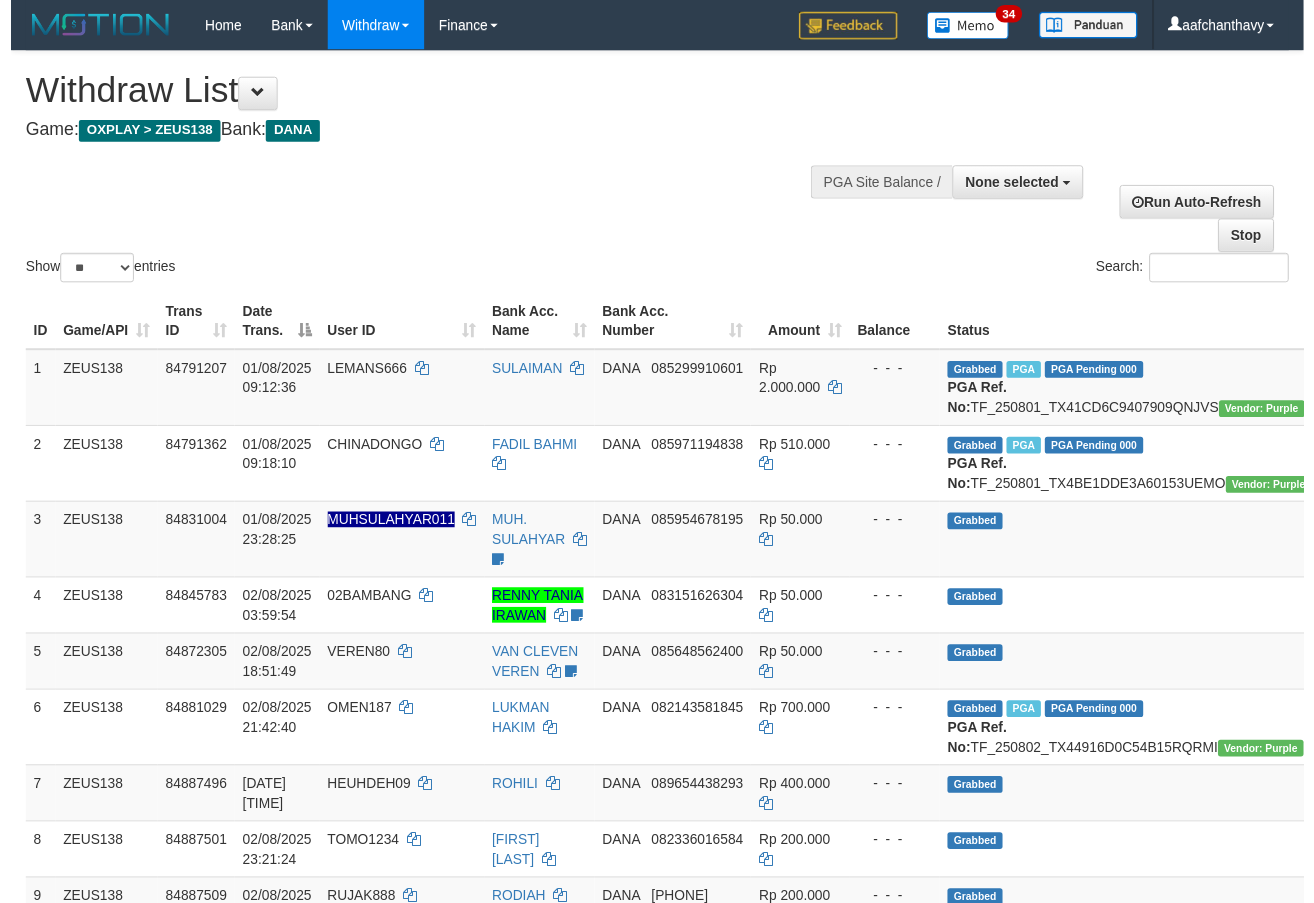 scroll, scrollTop: 359, scrollLeft: 0, axis: vertical 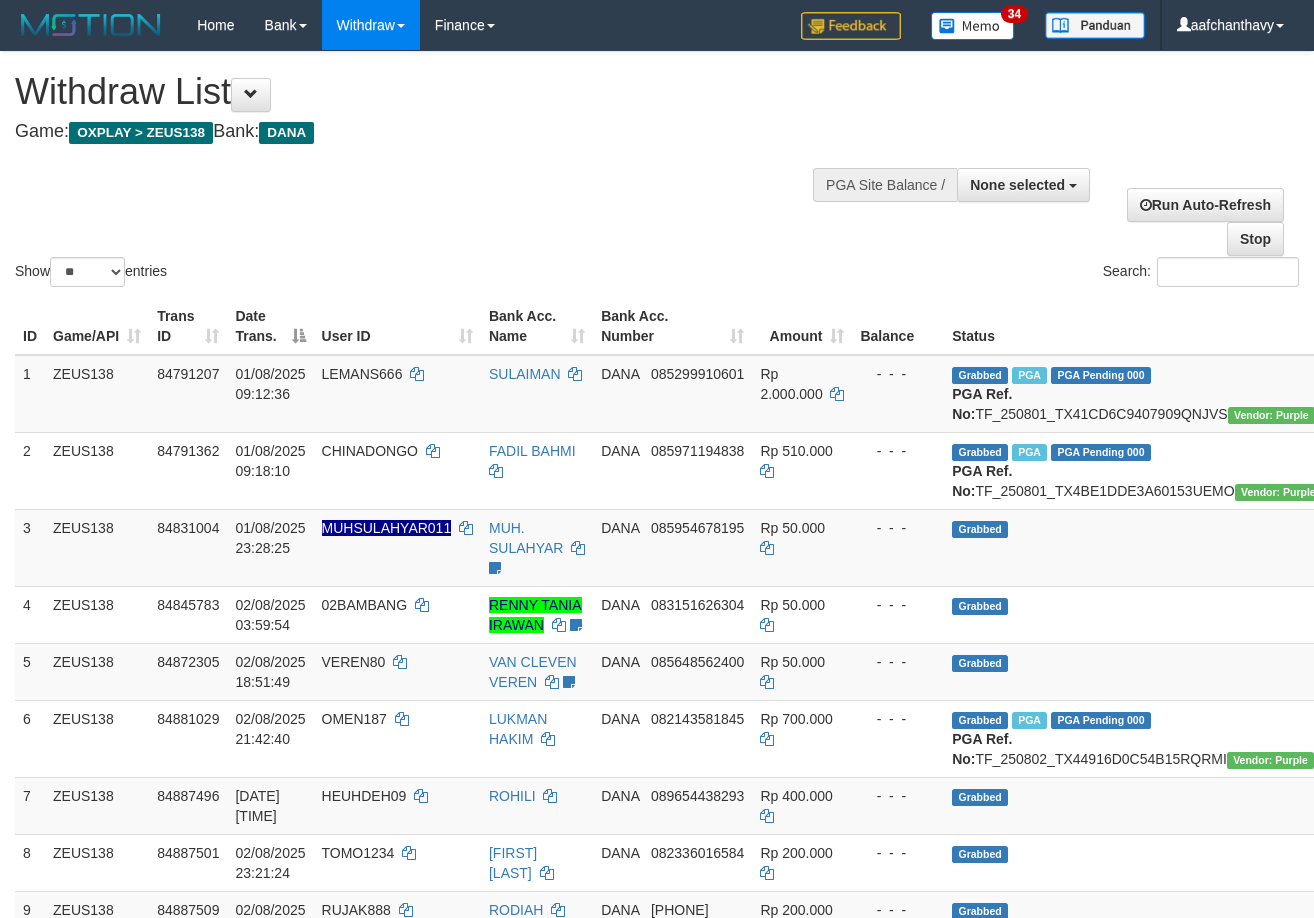 select 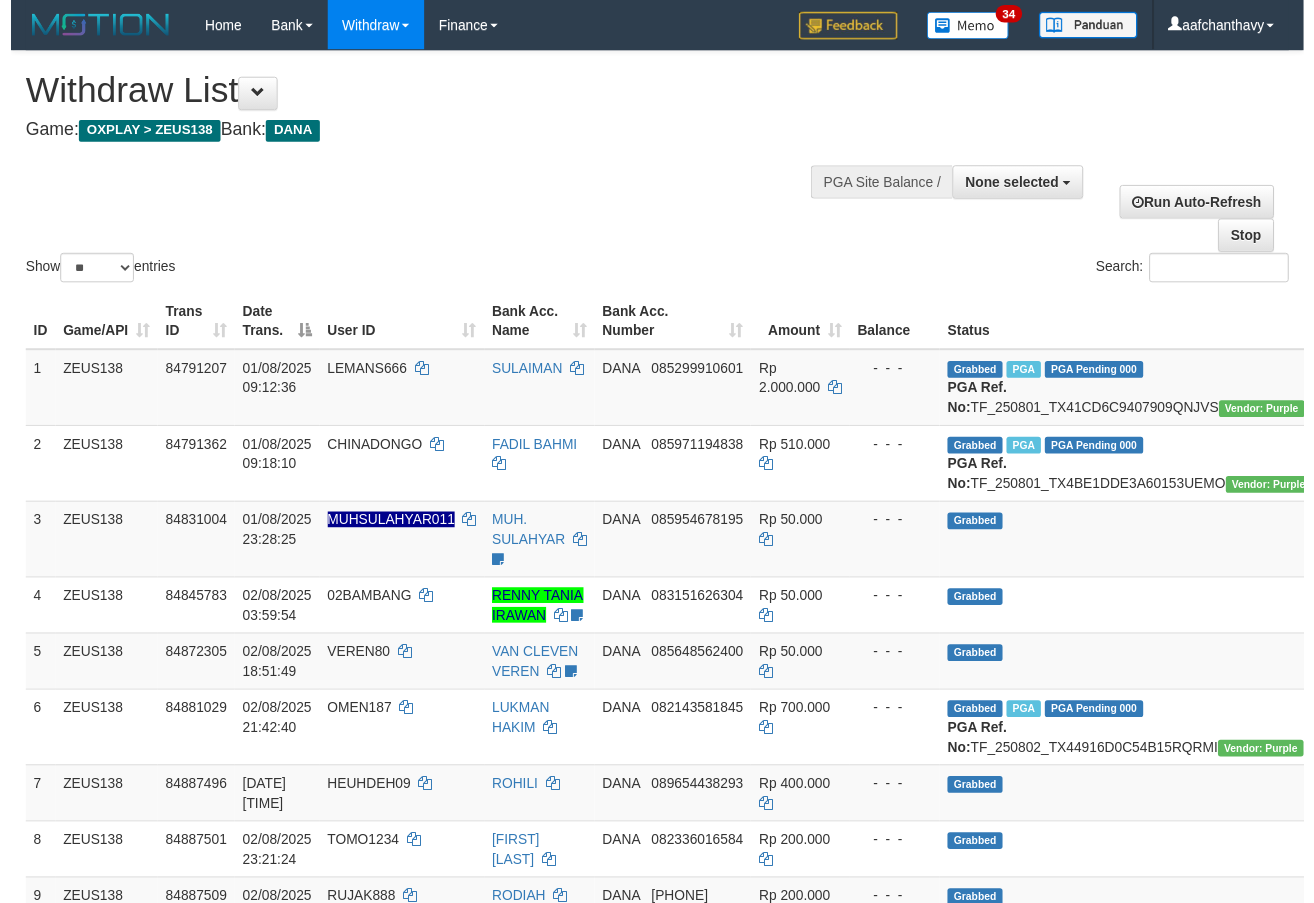 scroll, scrollTop: 359, scrollLeft: 0, axis: vertical 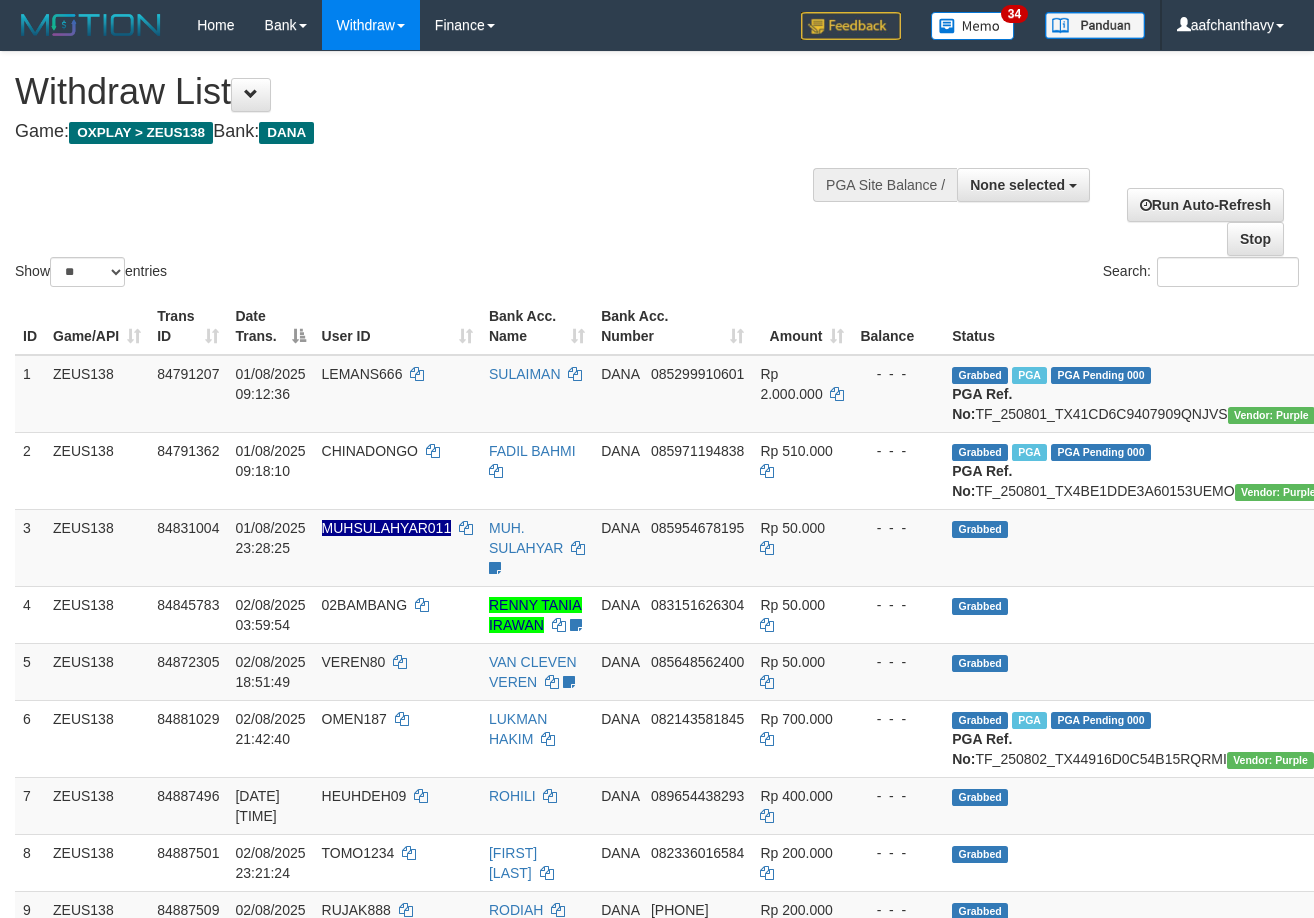 select 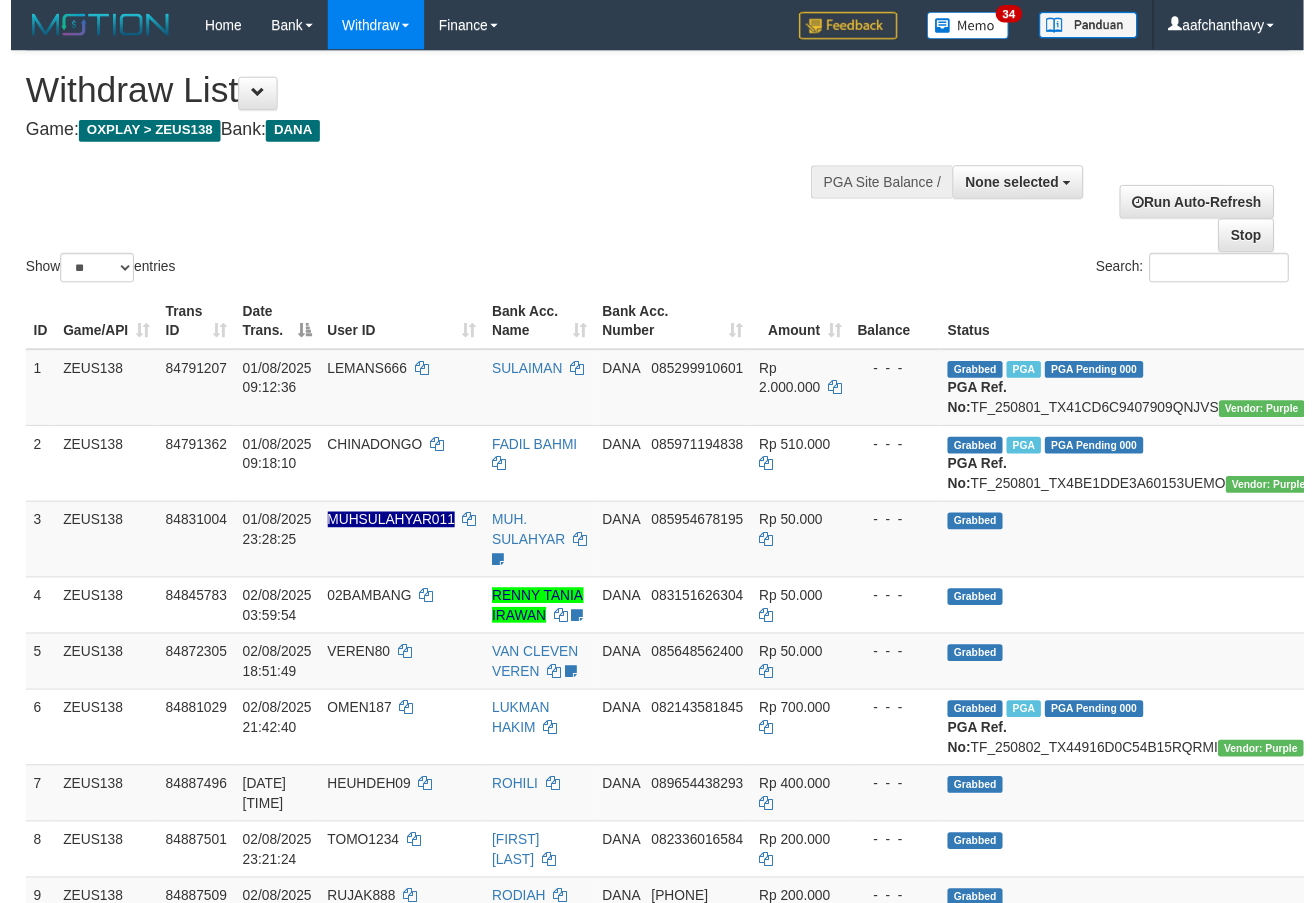 scroll, scrollTop: 359, scrollLeft: 0, axis: vertical 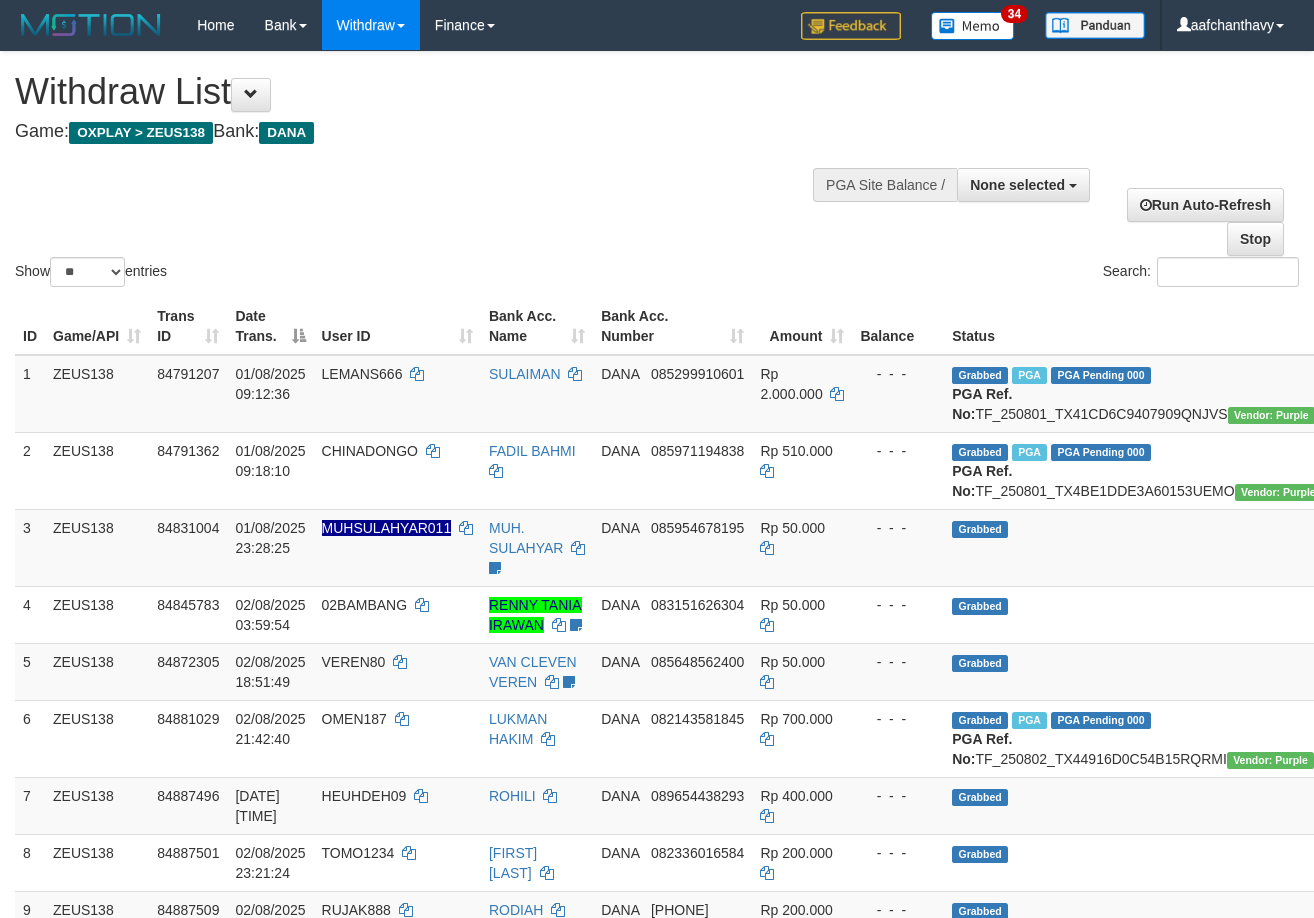 select 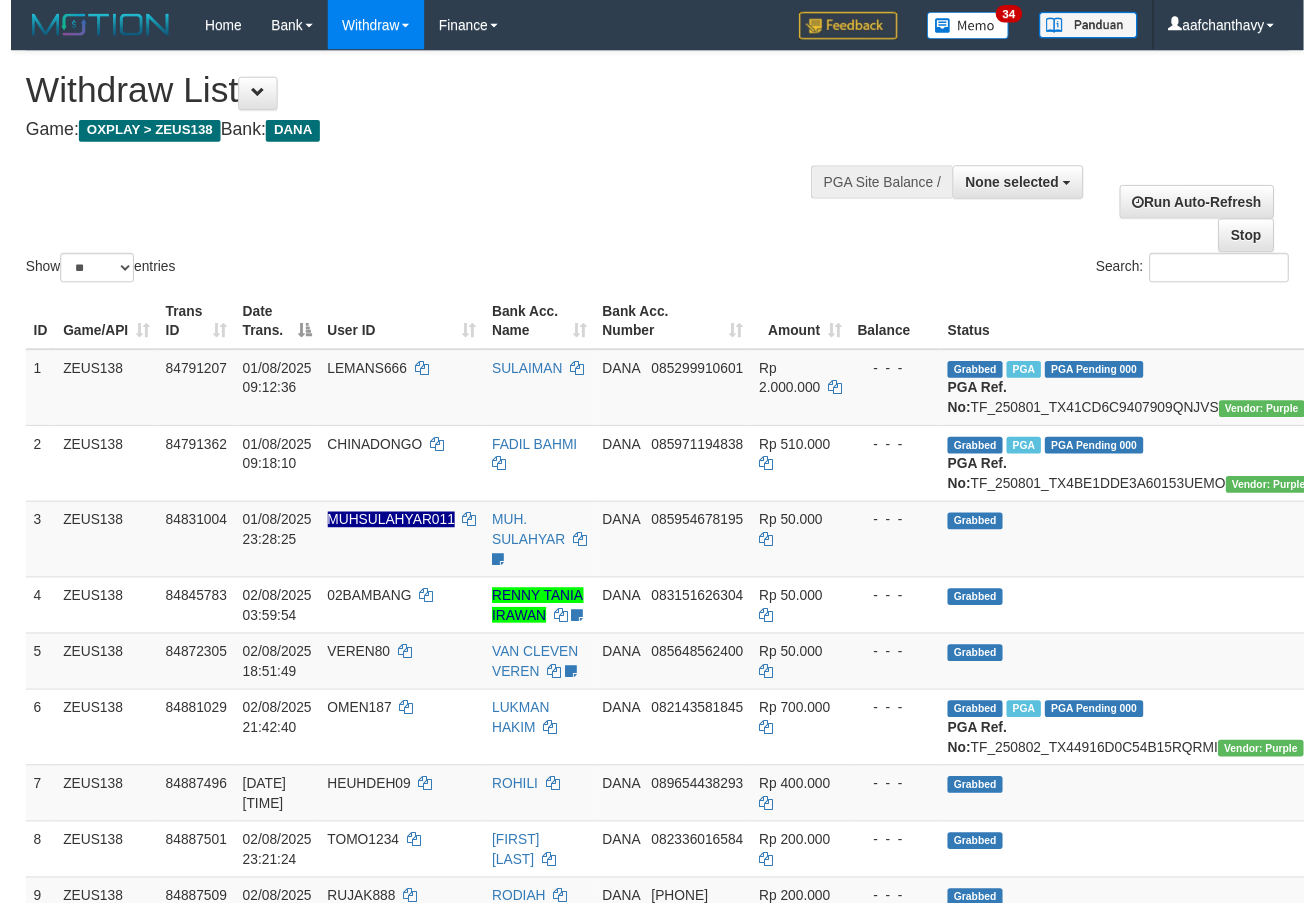 scroll, scrollTop: 359, scrollLeft: 0, axis: vertical 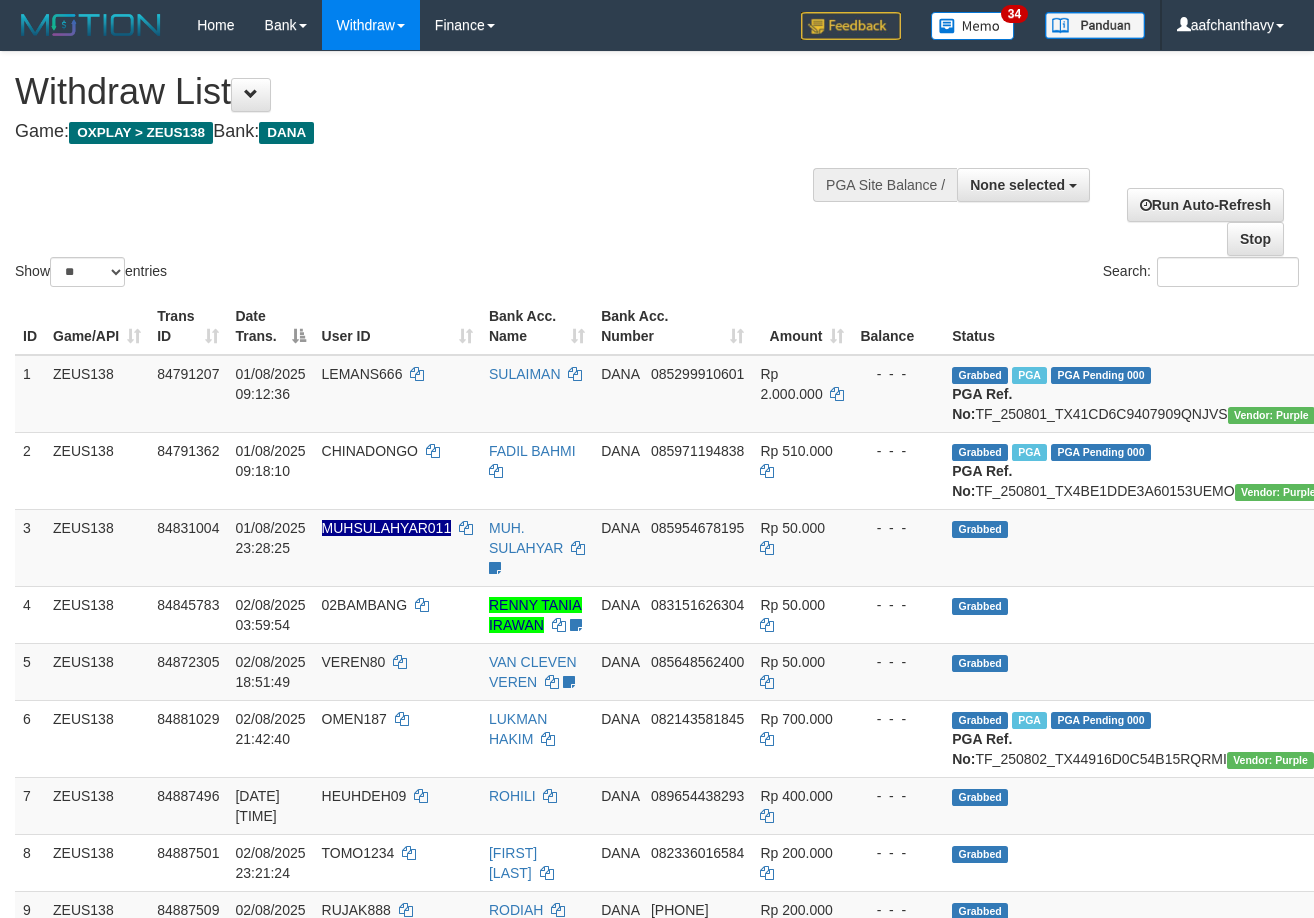 select 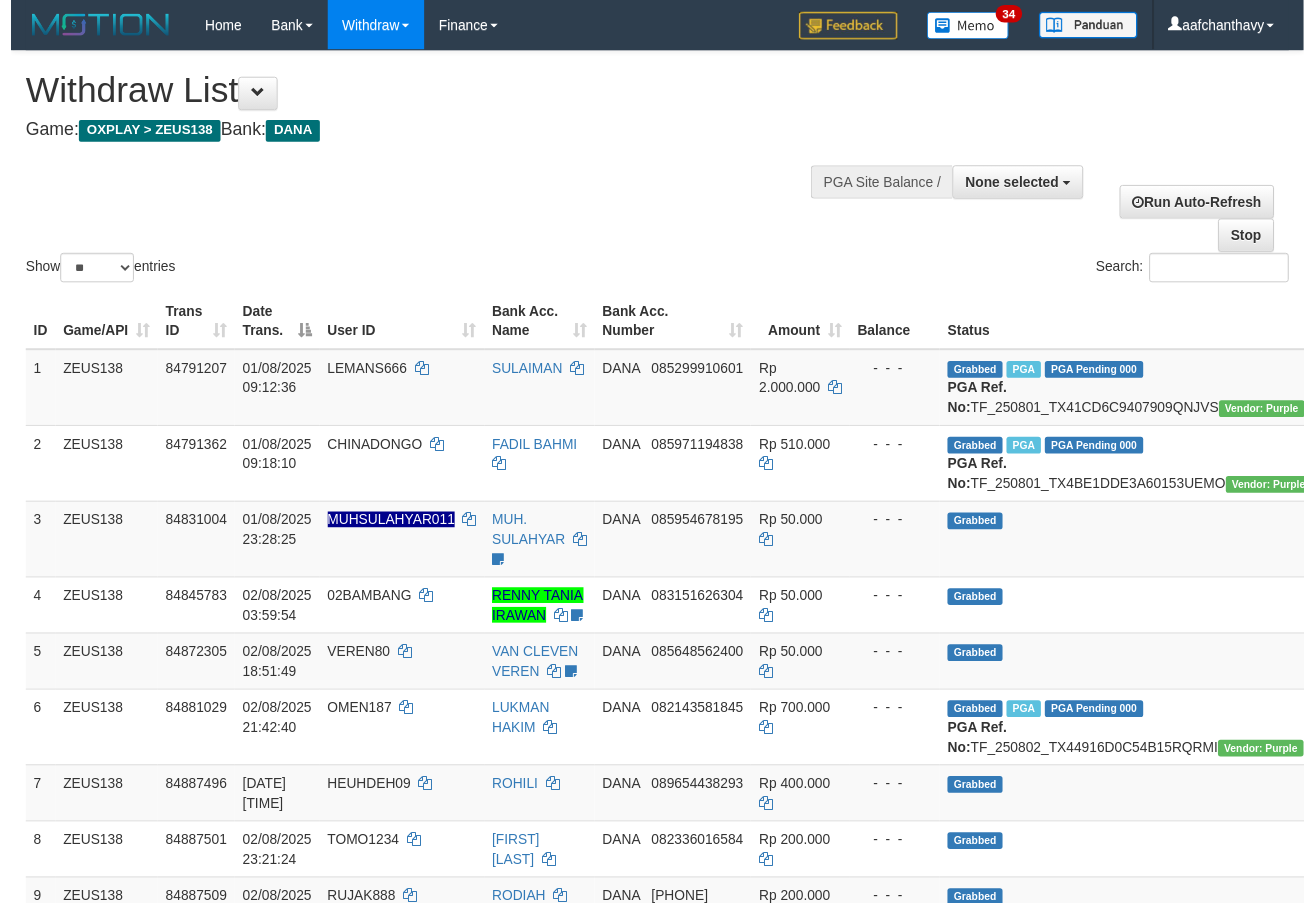 scroll, scrollTop: 359, scrollLeft: 0, axis: vertical 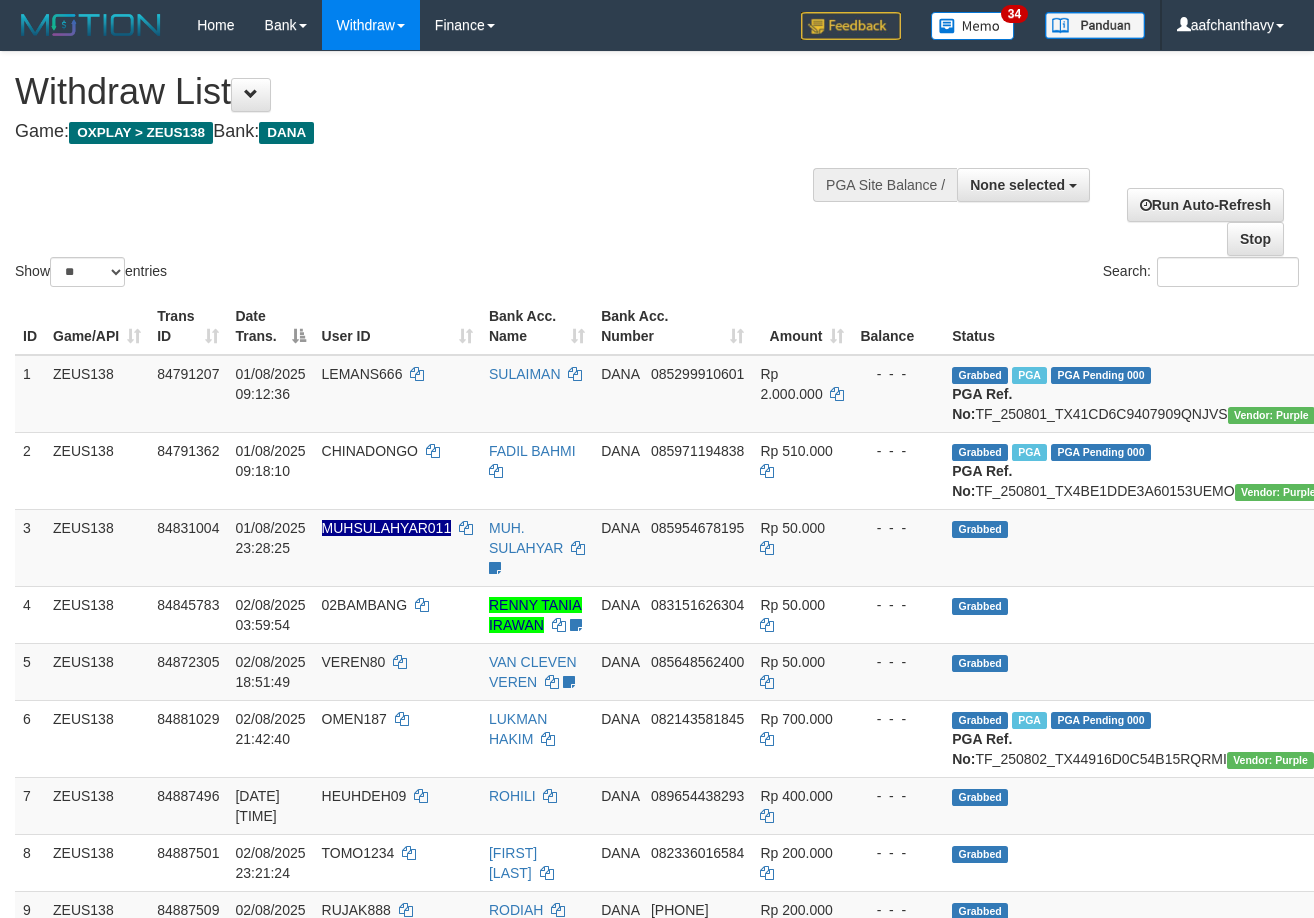 select 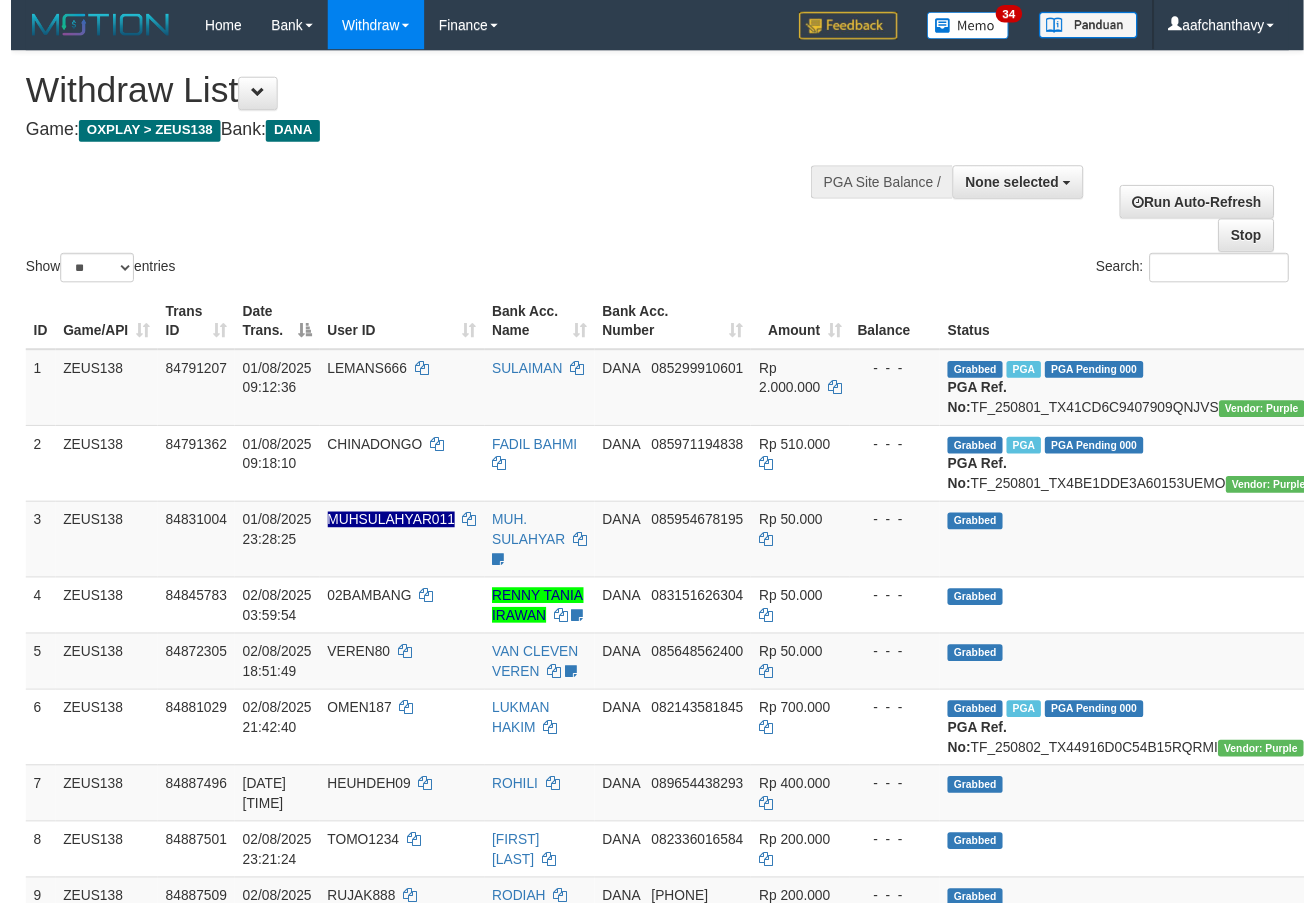 scroll, scrollTop: 359, scrollLeft: 0, axis: vertical 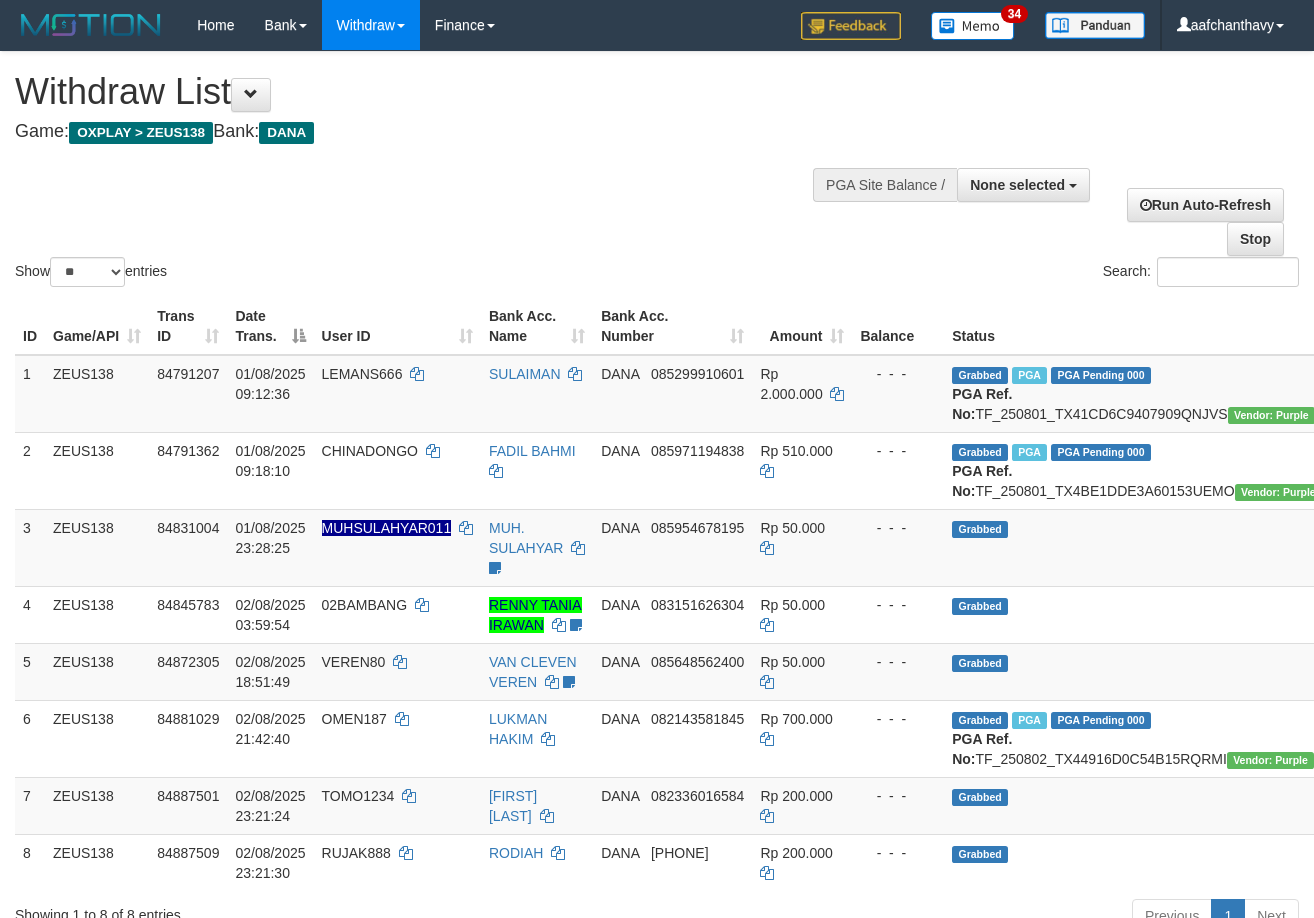 select 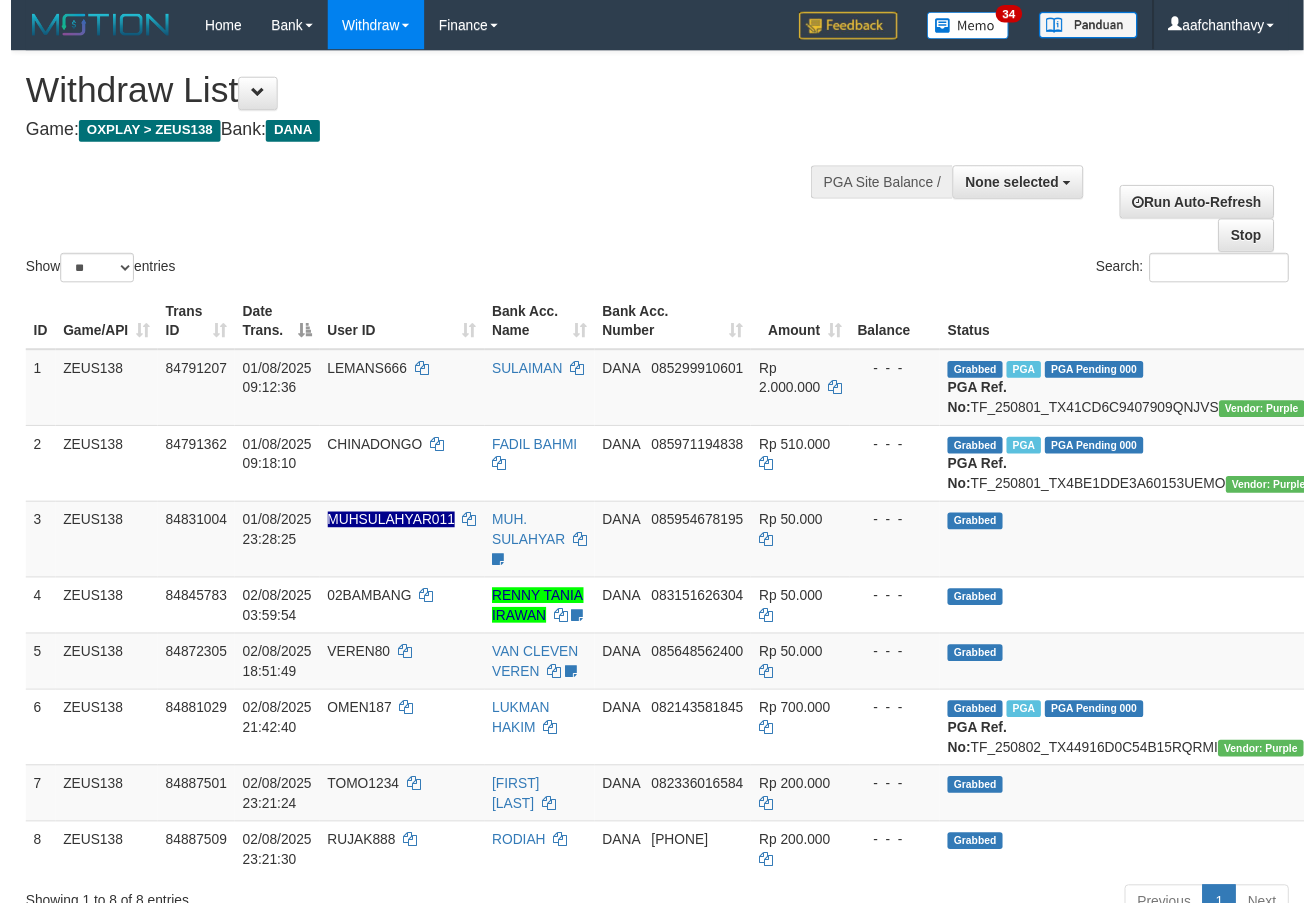 scroll, scrollTop: 359, scrollLeft: 0, axis: vertical 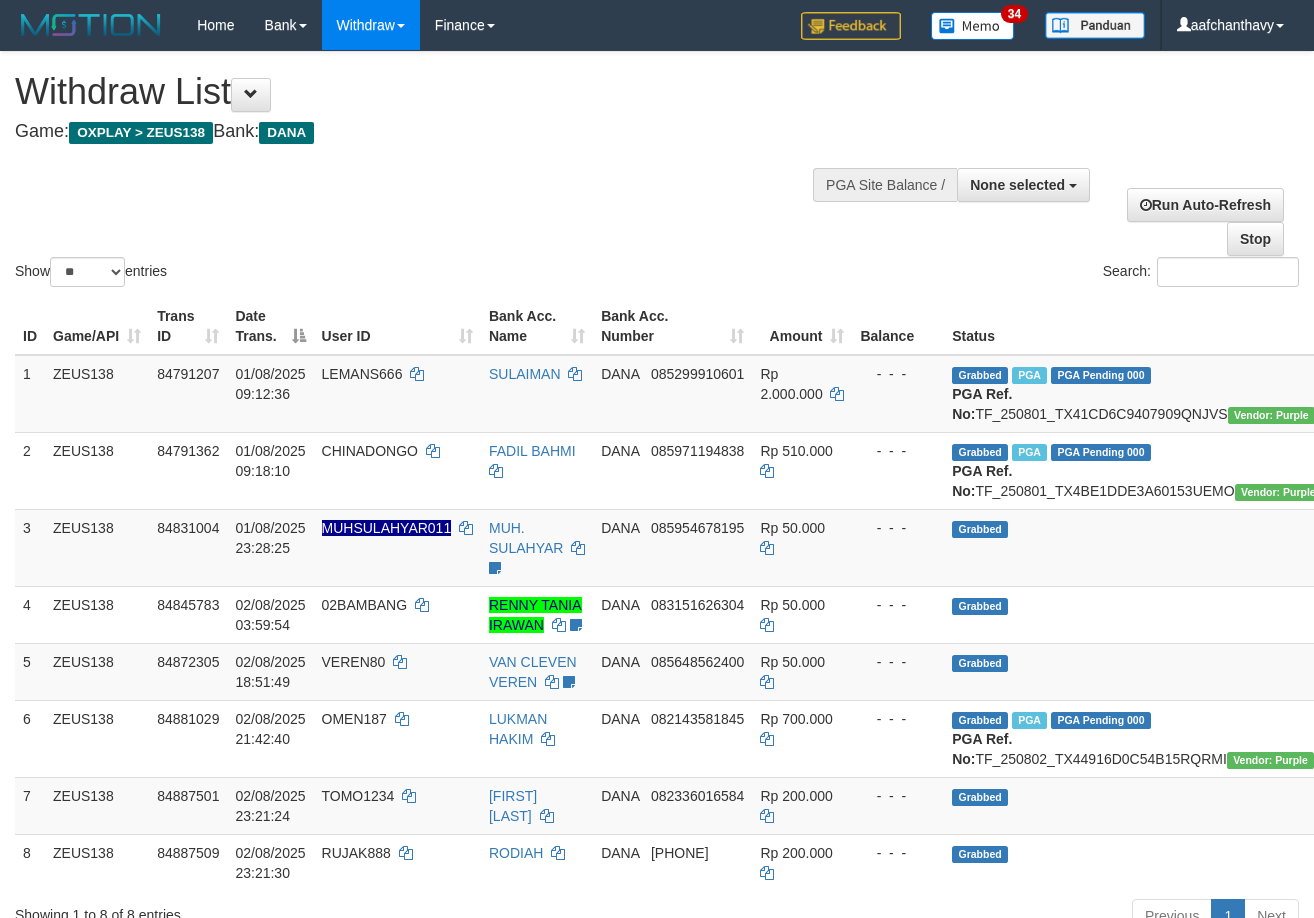 select 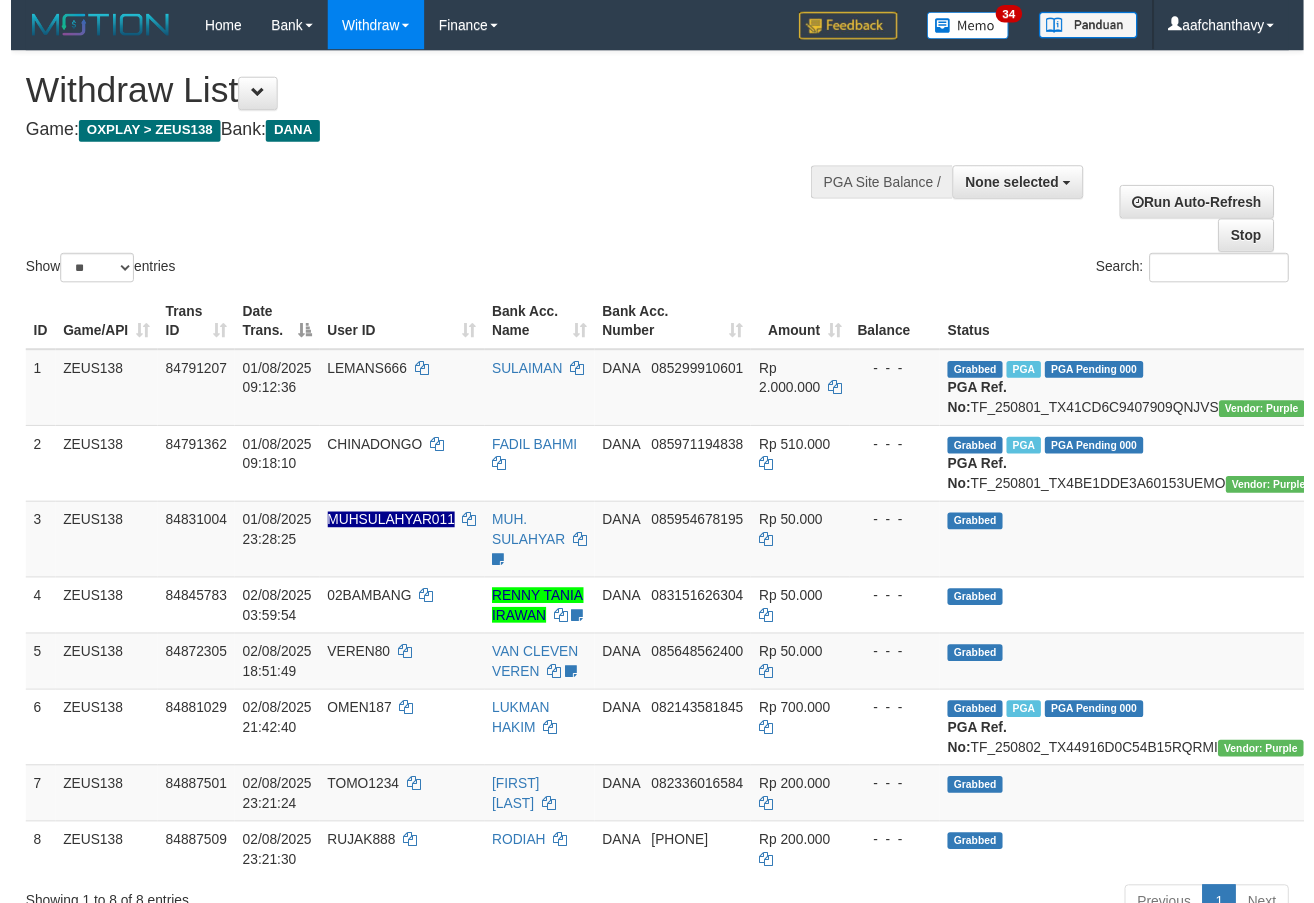 scroll, scrollTop: 359, scrollLeft: 0, axis: vertical 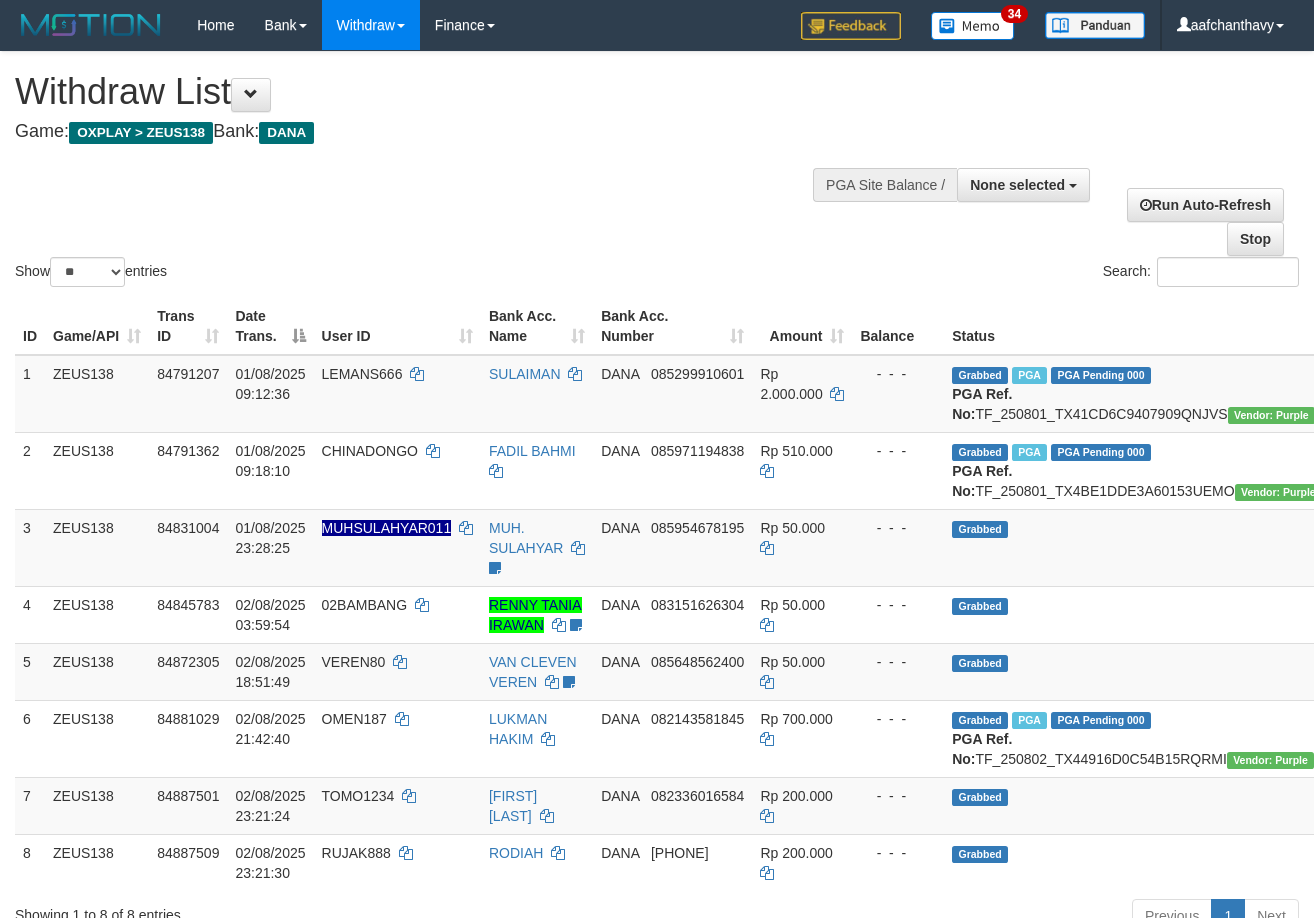 select 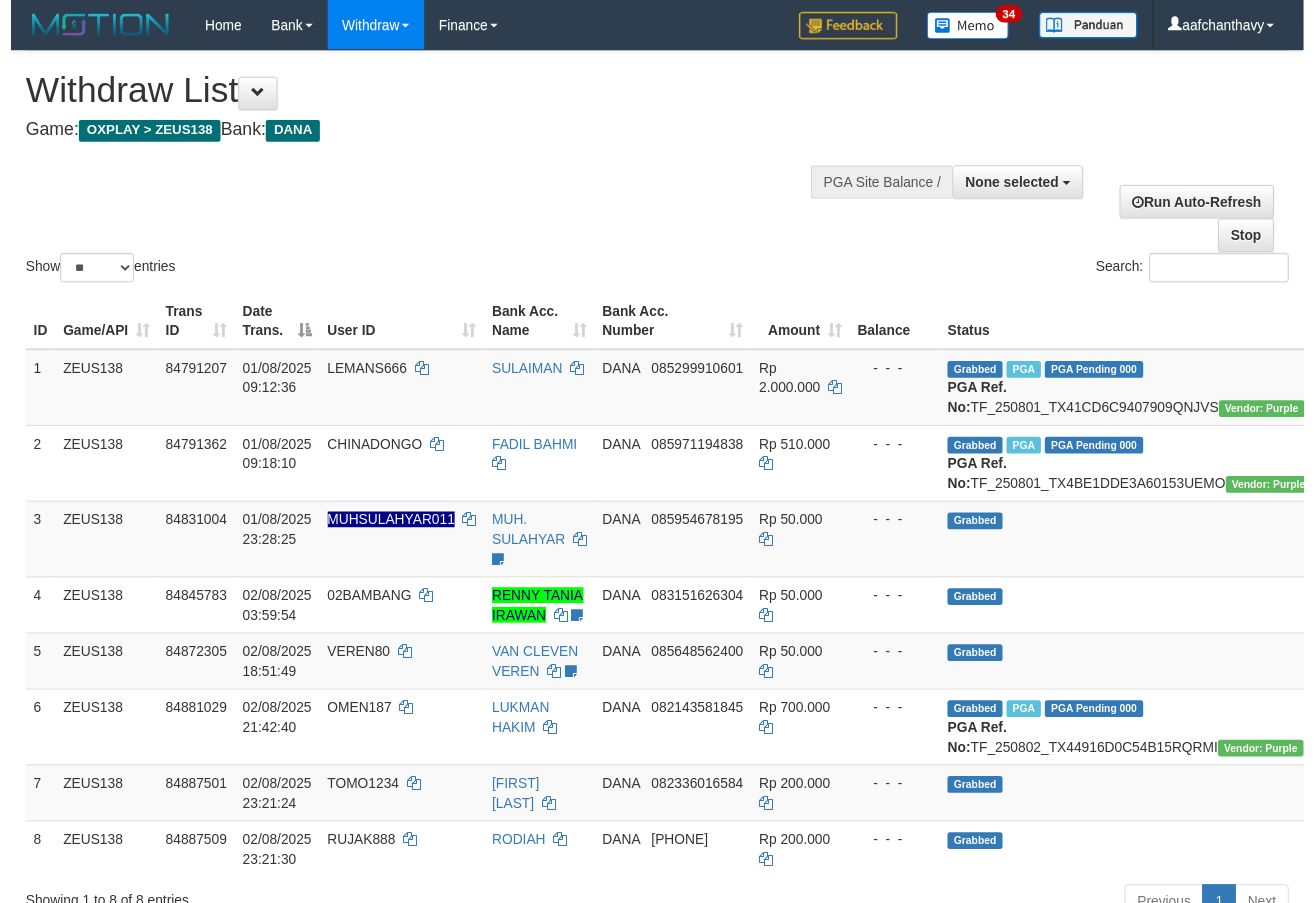 scroll, scrollTop: 359, scrollLeft: 0, axis: vertical 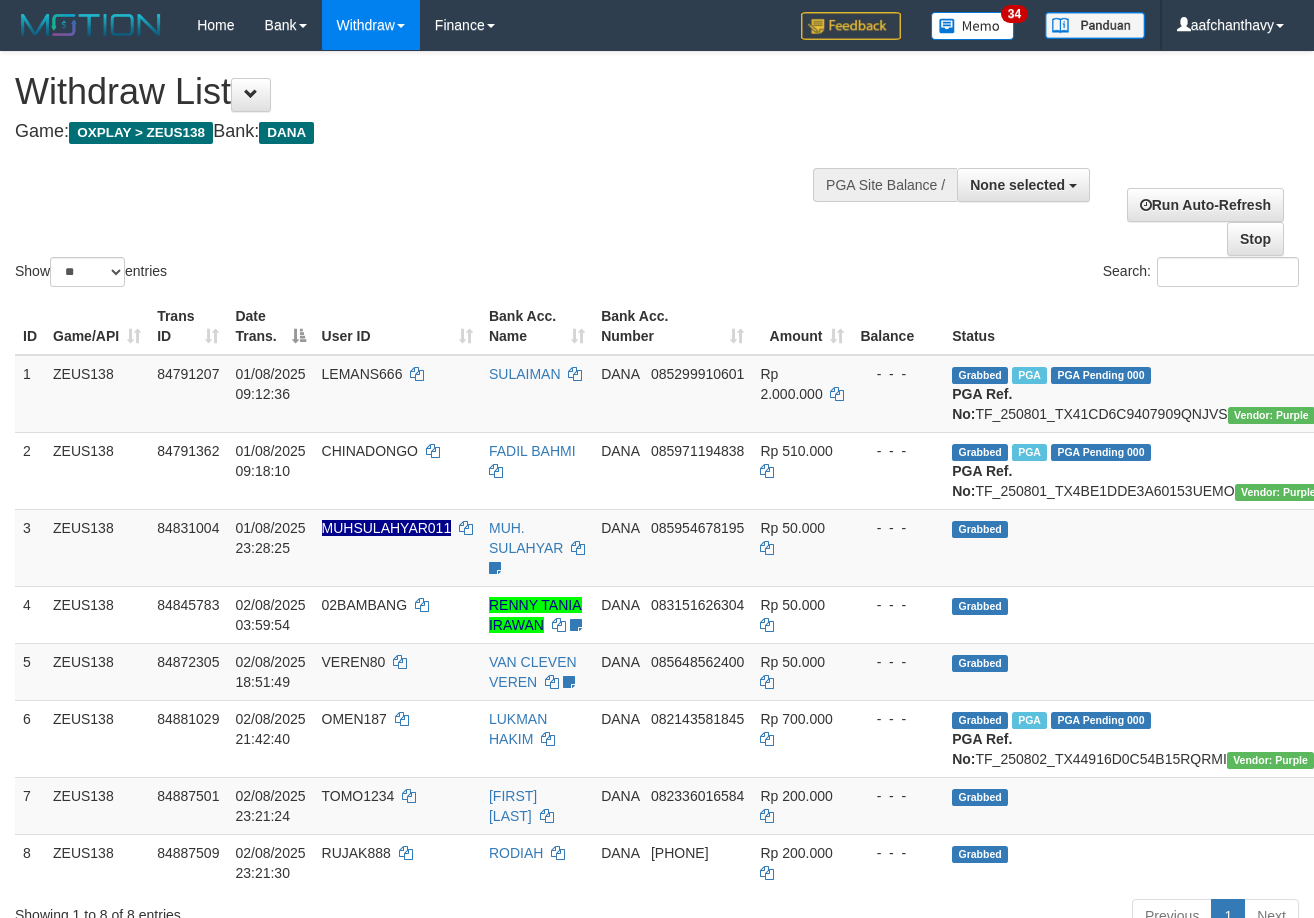select 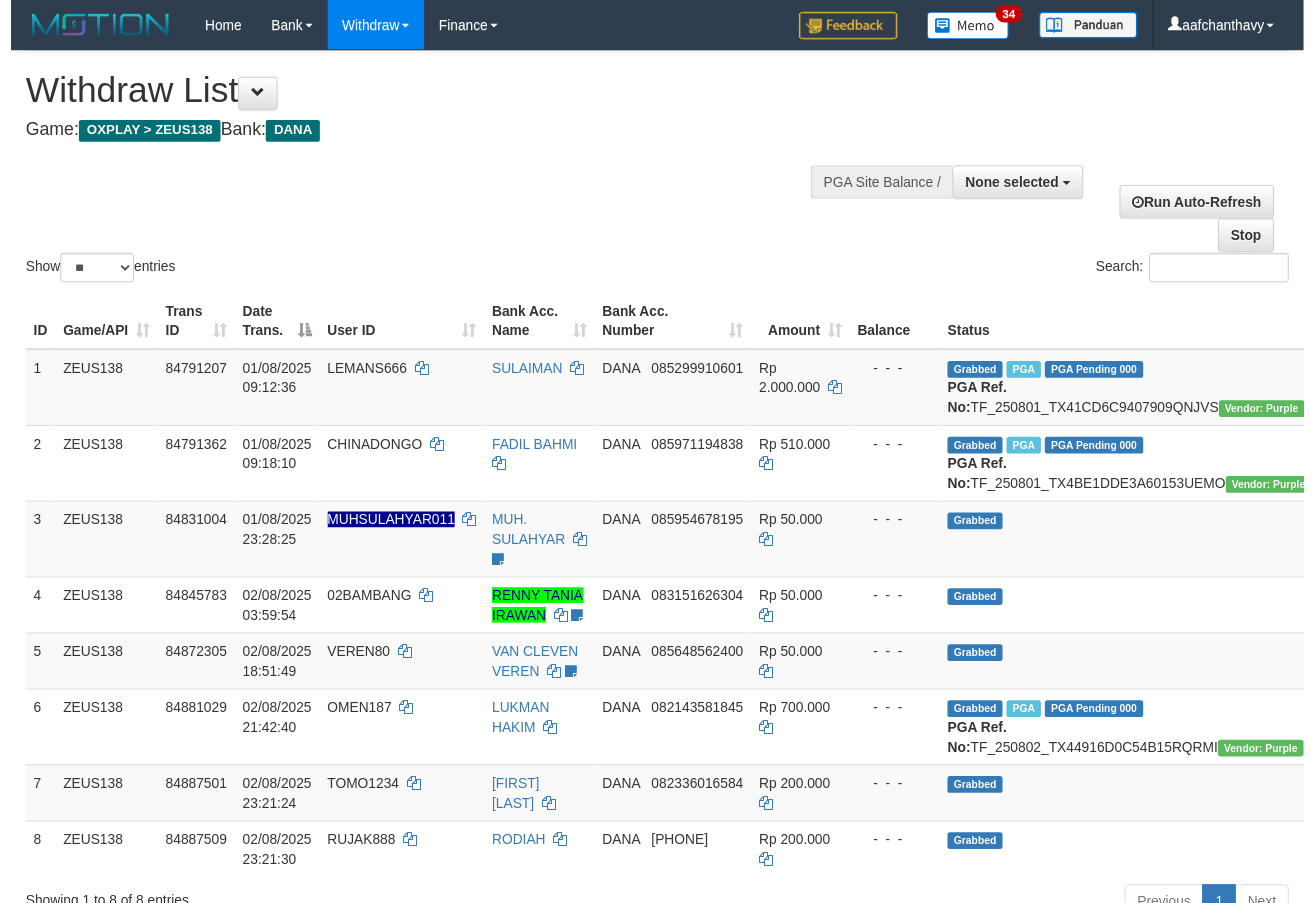scroll, scrollTop: 359, scrollLeft: 0, axis: vertical 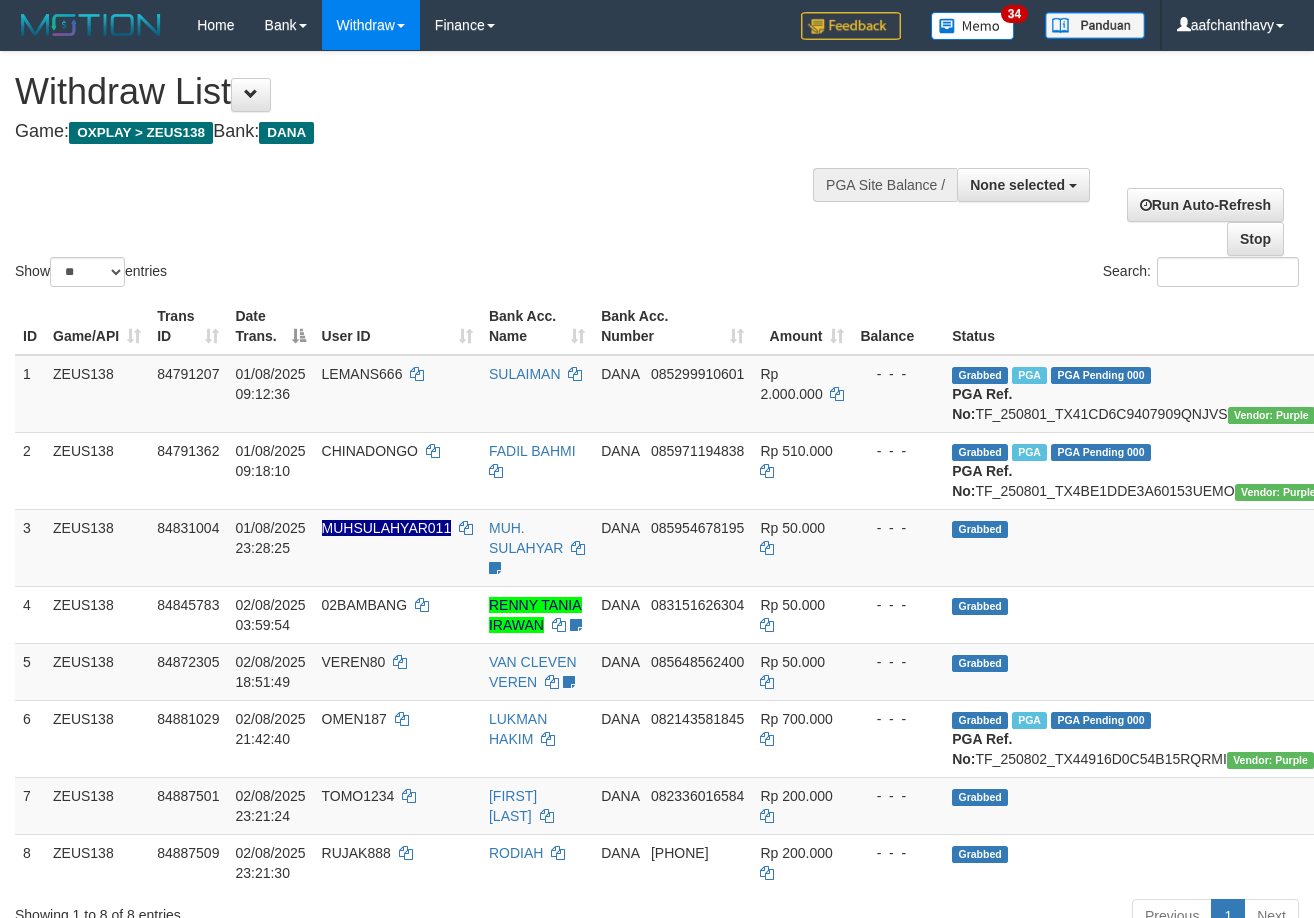 select 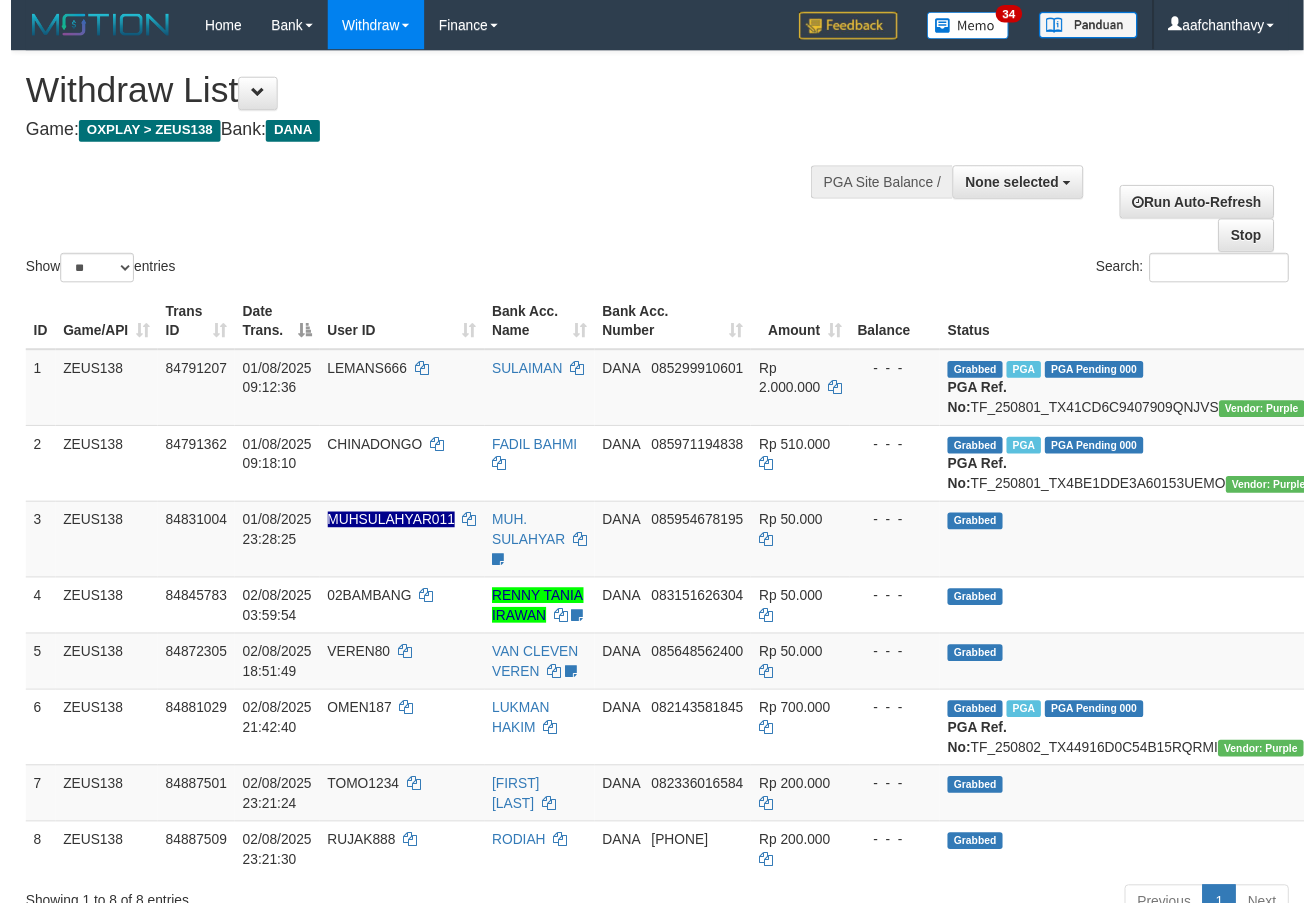 scroll, scrollTop: 359, scrollLeft: 0, axis: vertical 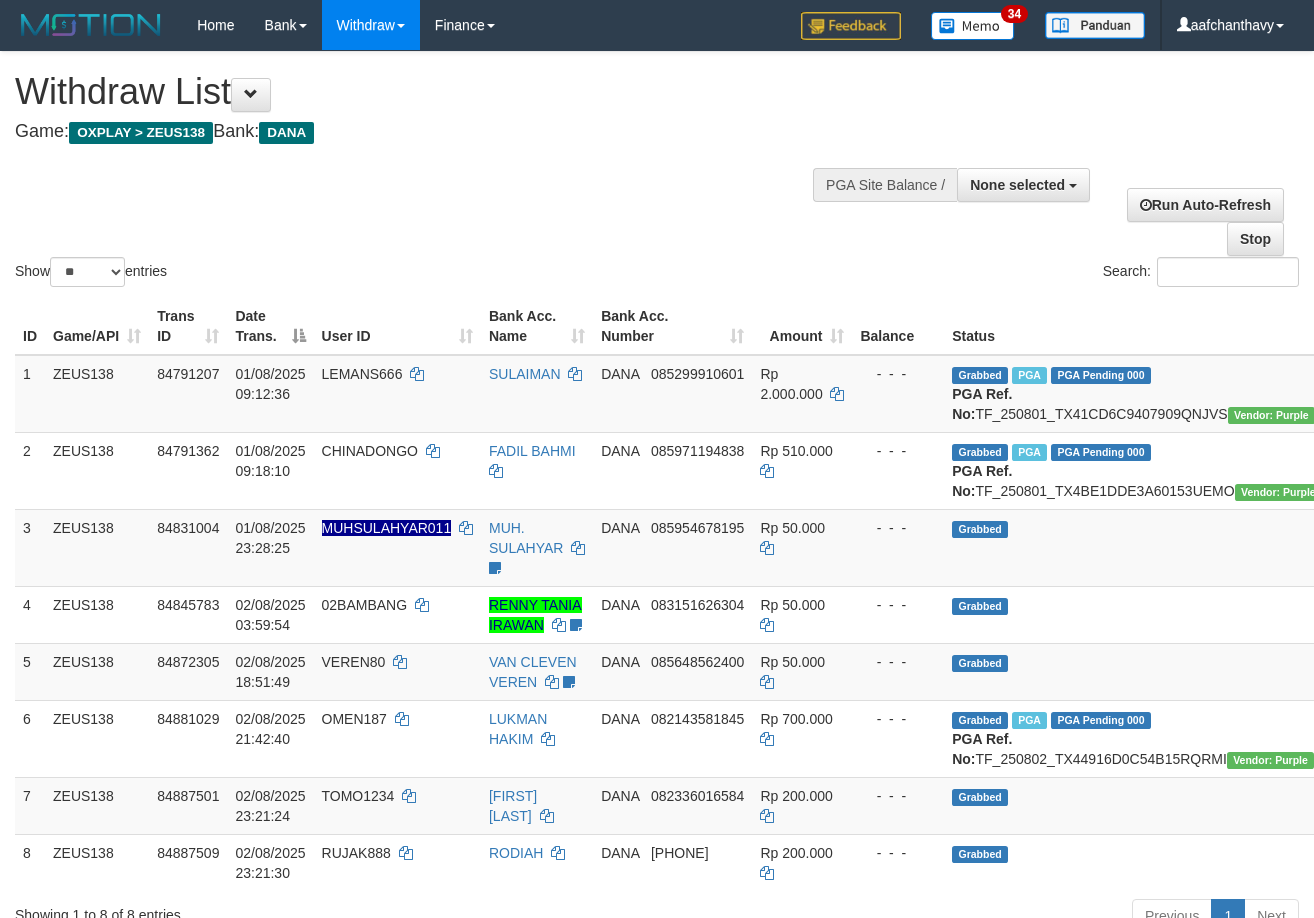 select 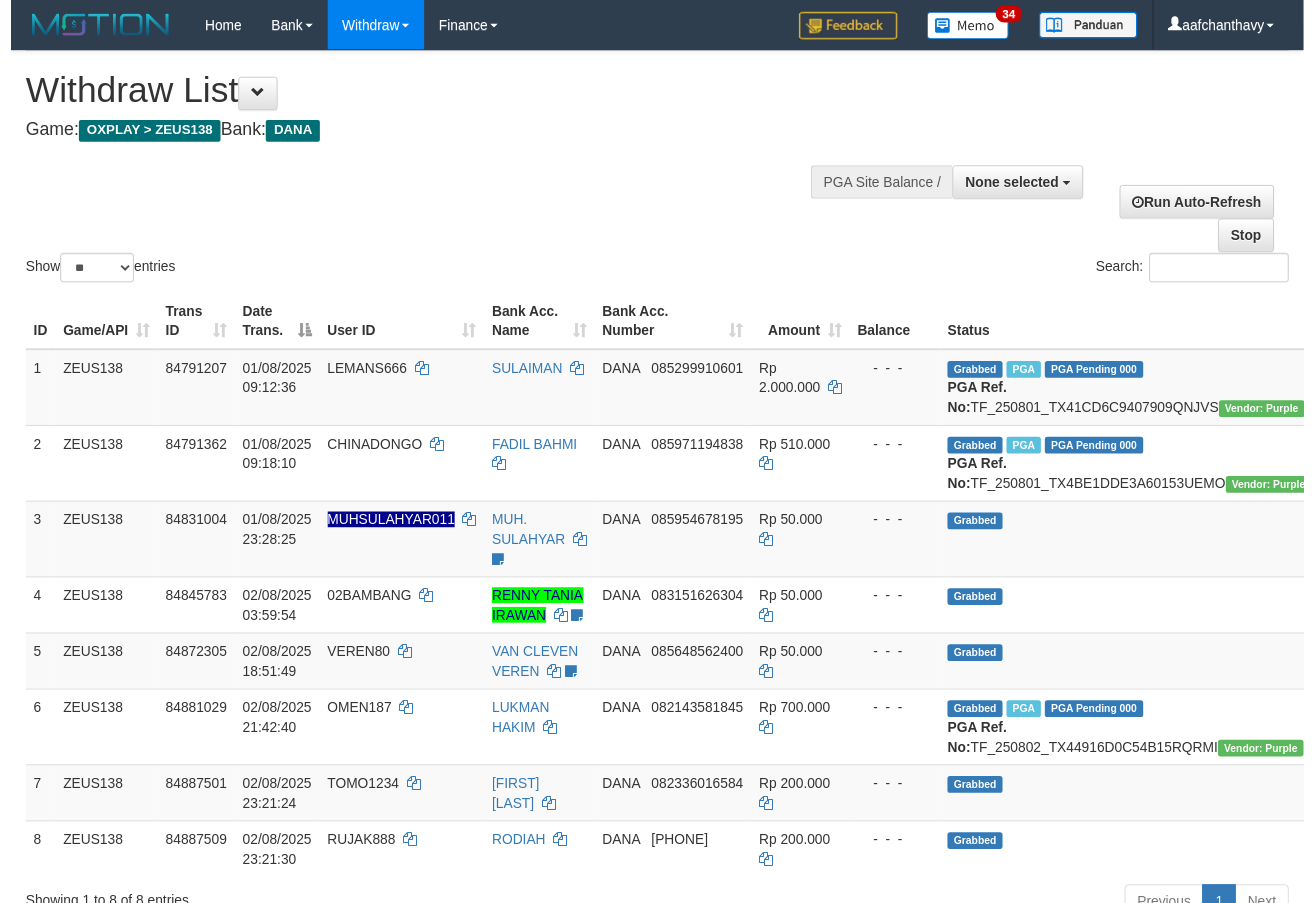 scroll, scrollTop: 359, scrollLeft: 0, axis: vertical 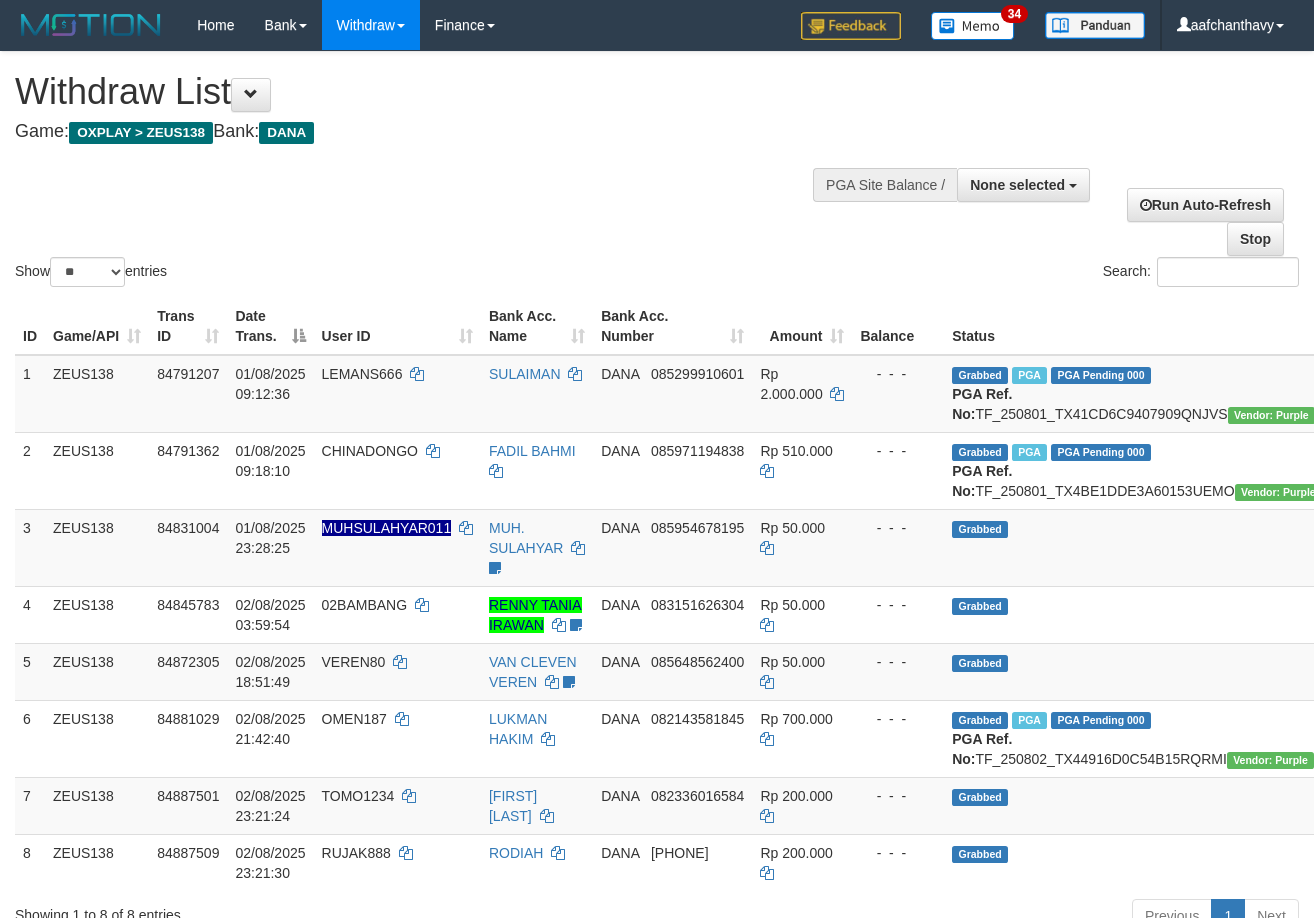 select 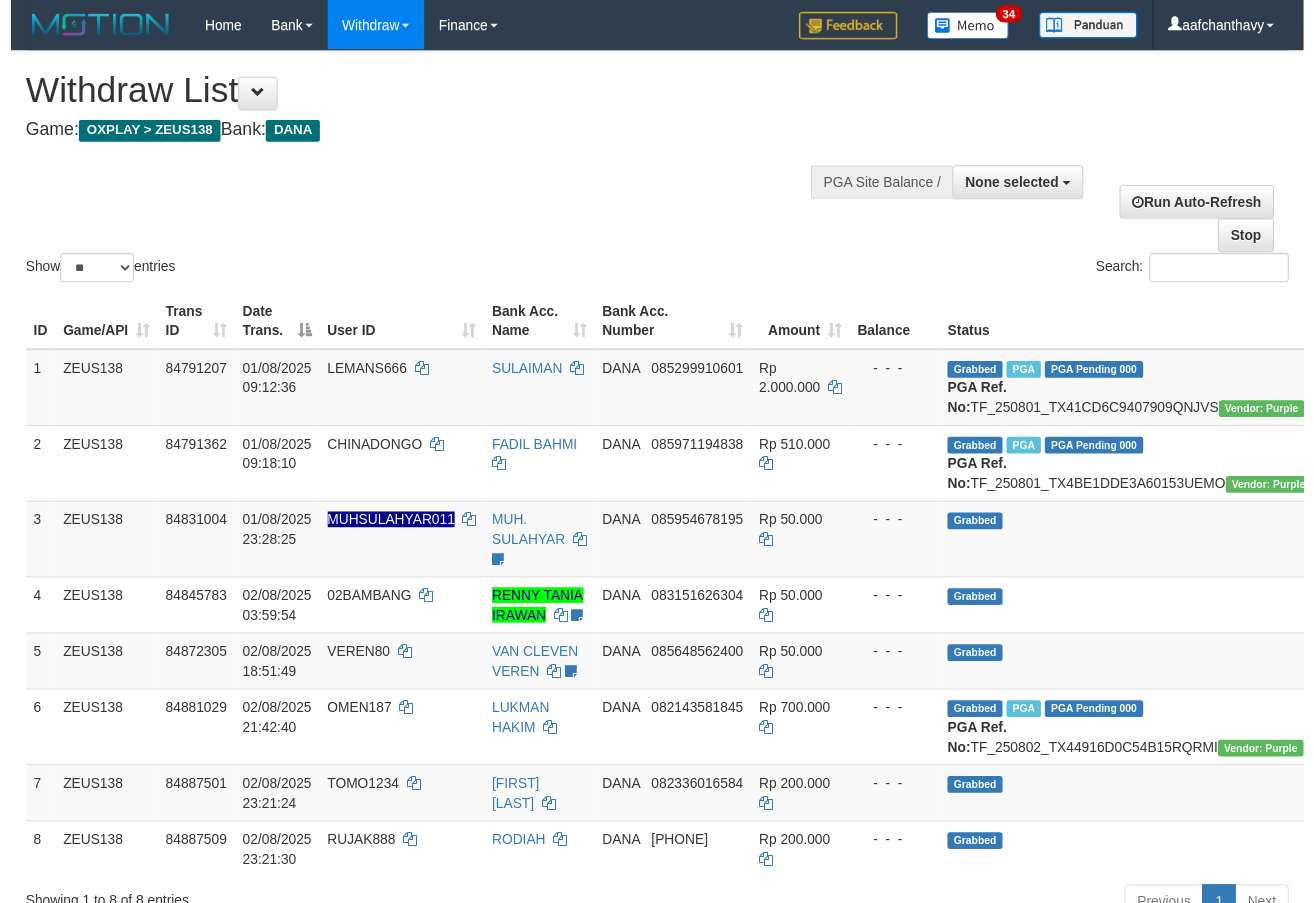 scroll, scrollTop: 359, scrollLeft: 0, axis: vertical 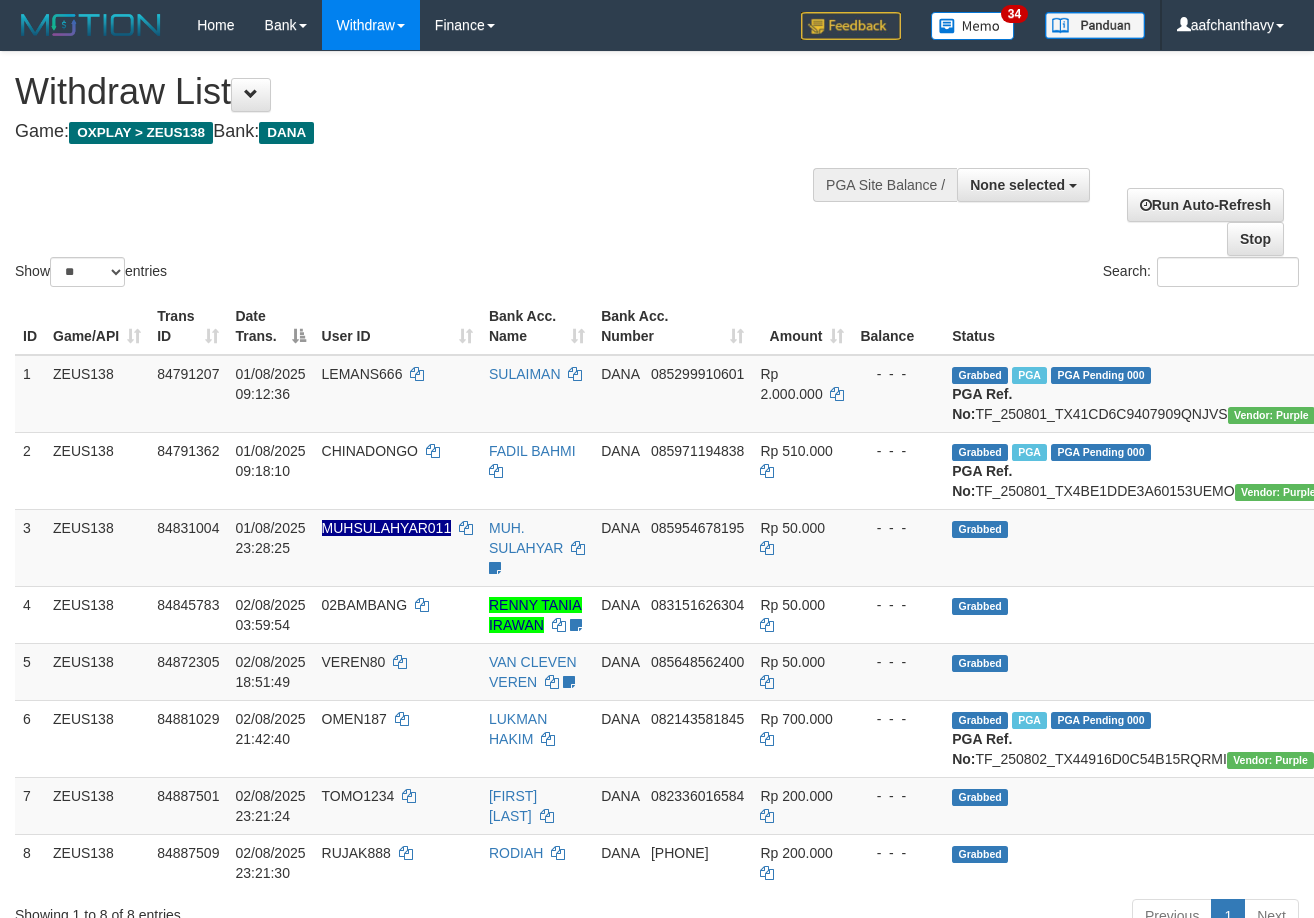 select 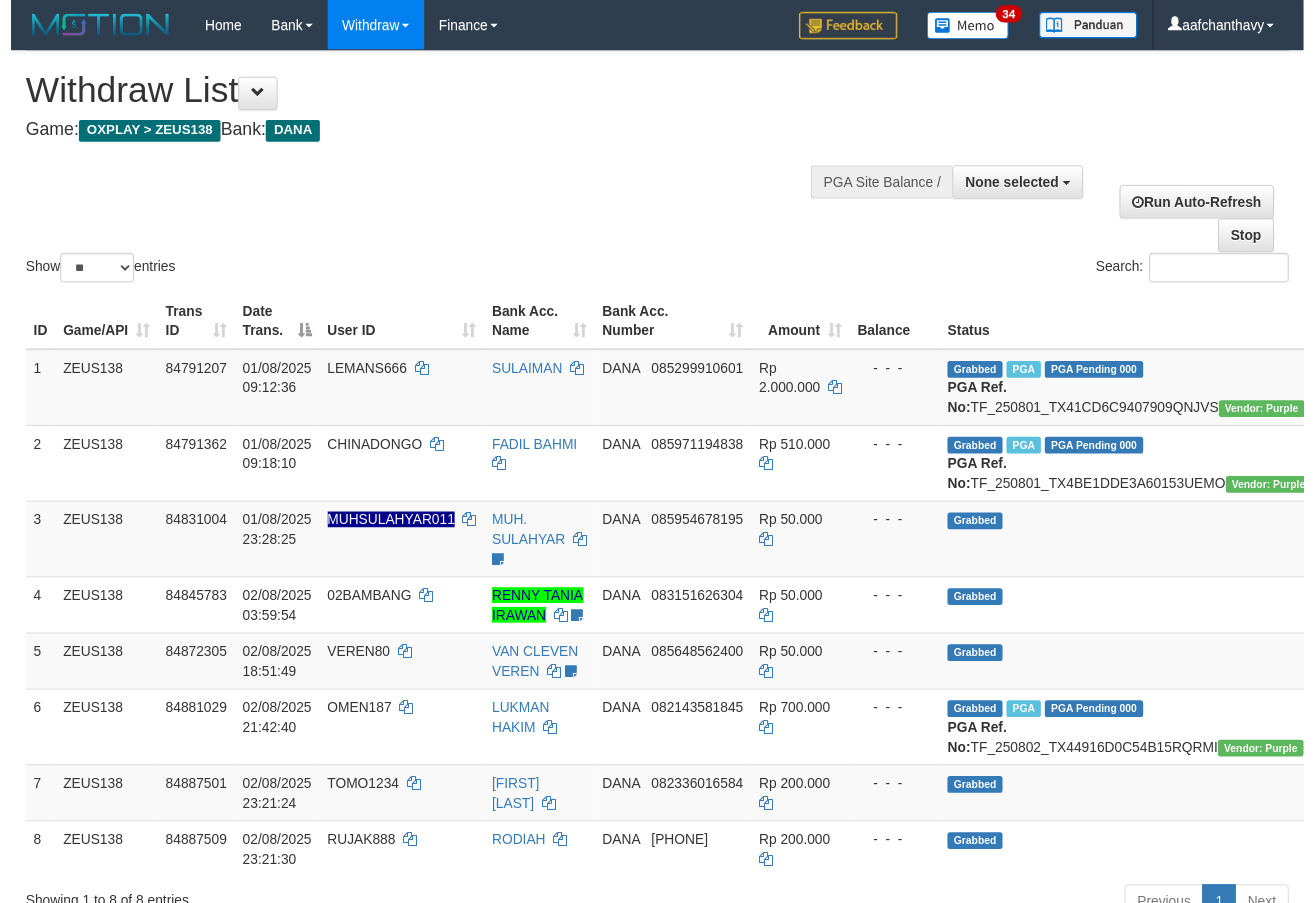 scroll, scrollTop: 359, scrollLeft: 0, axis: vertical 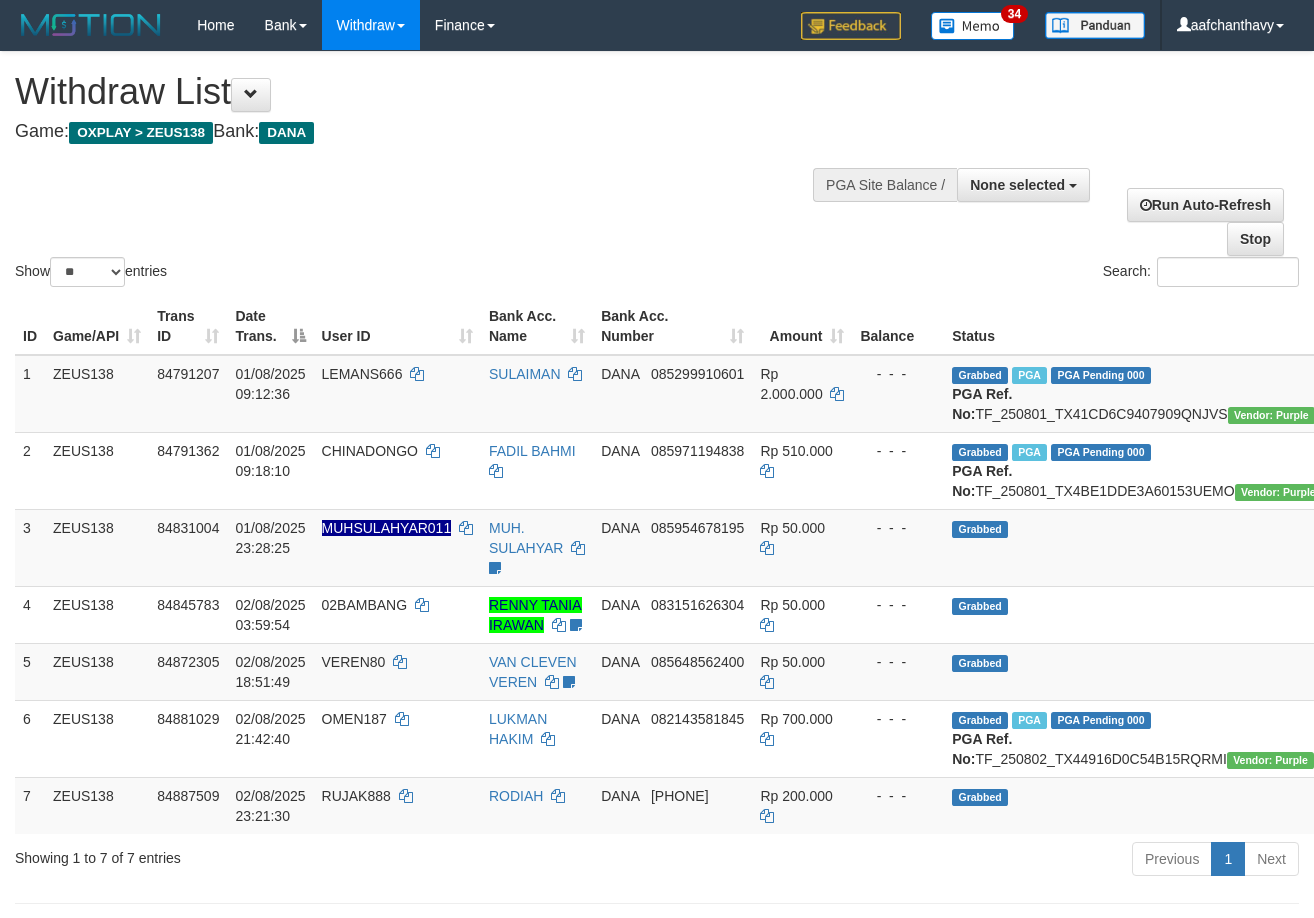 select 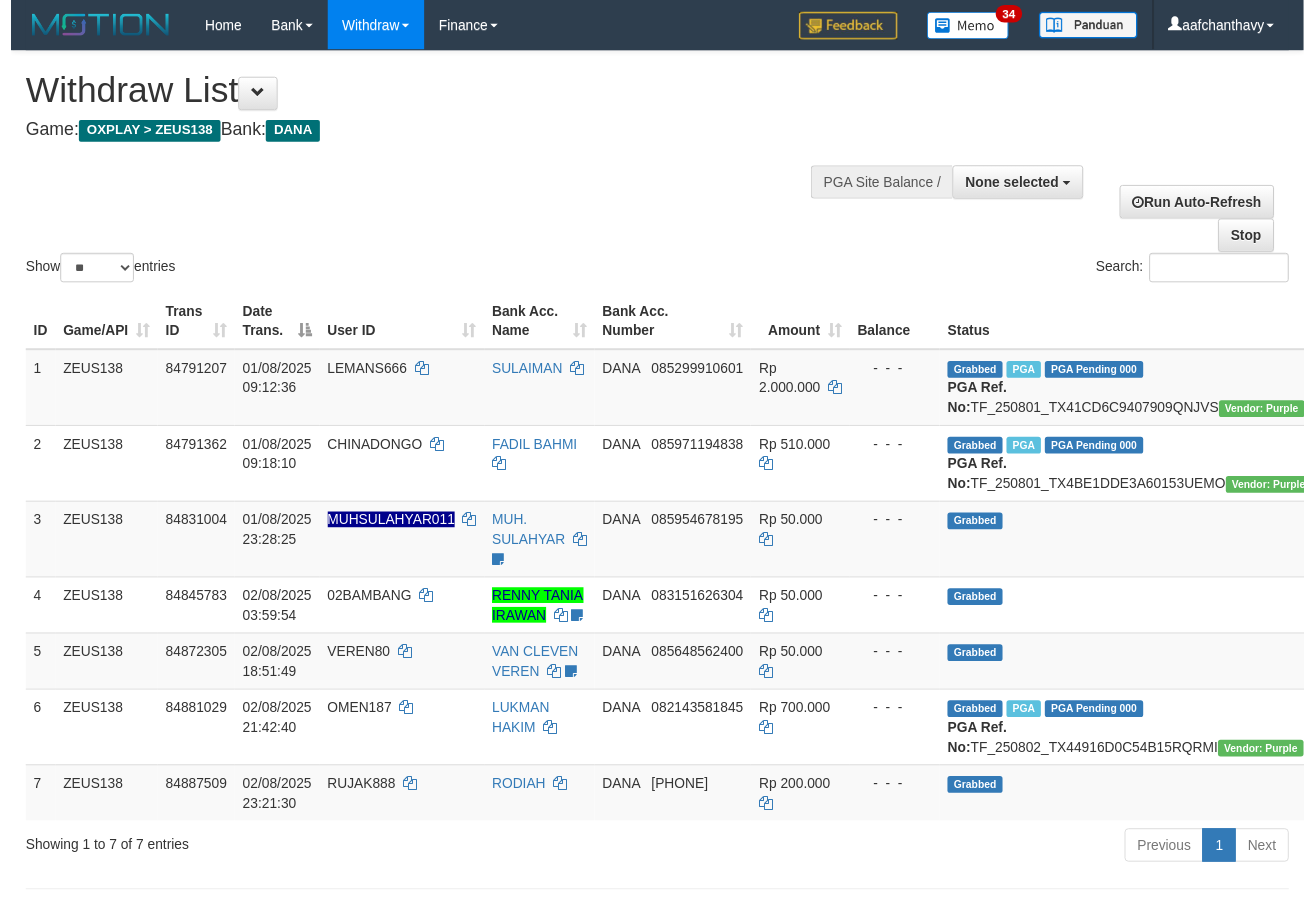 scroll, scrollTop: 359, scrollLeft: 0, axis: vertical 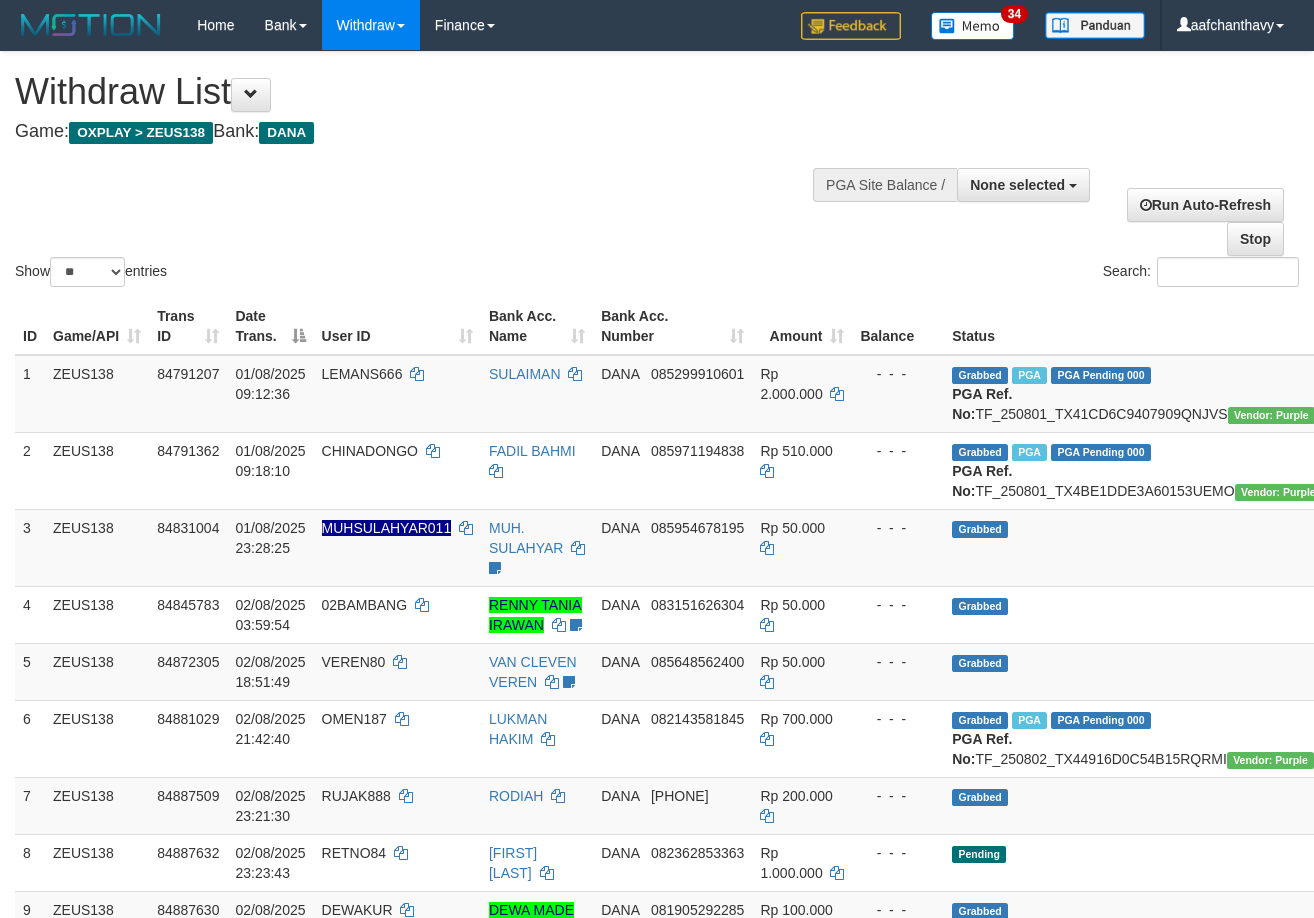 select 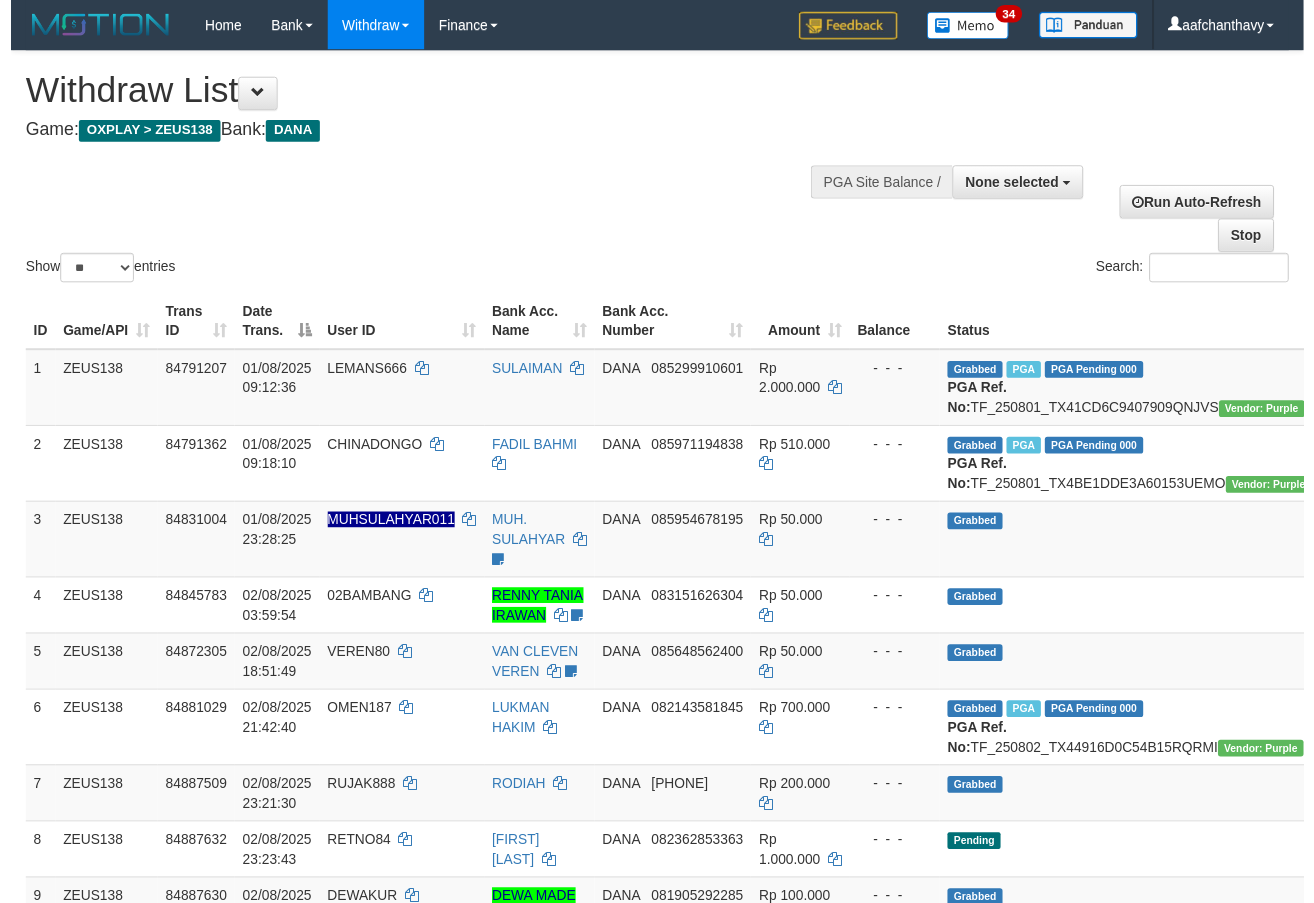 scroll, scrollTop: 359, scrollLeft: 0, axis: vertical 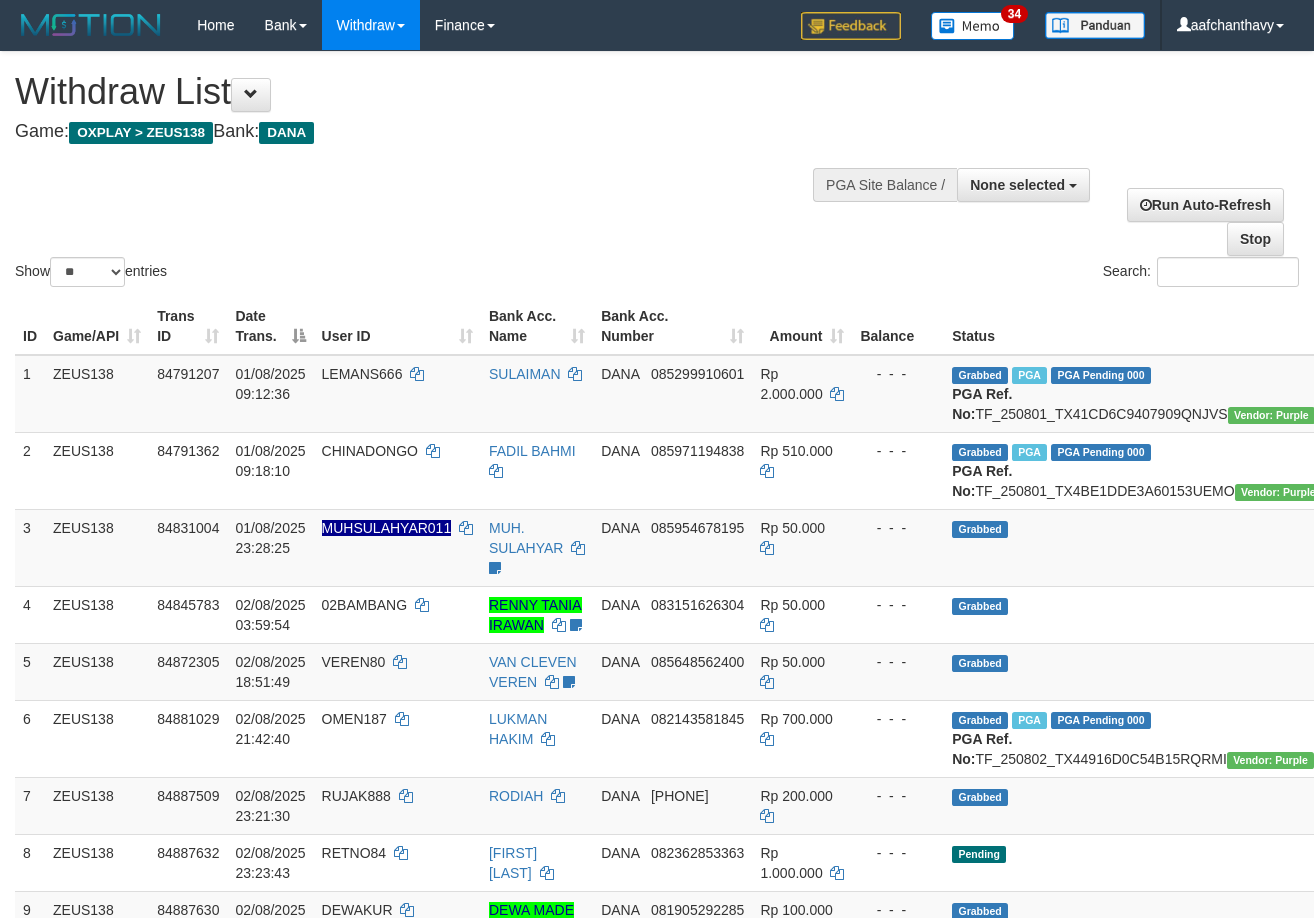 select 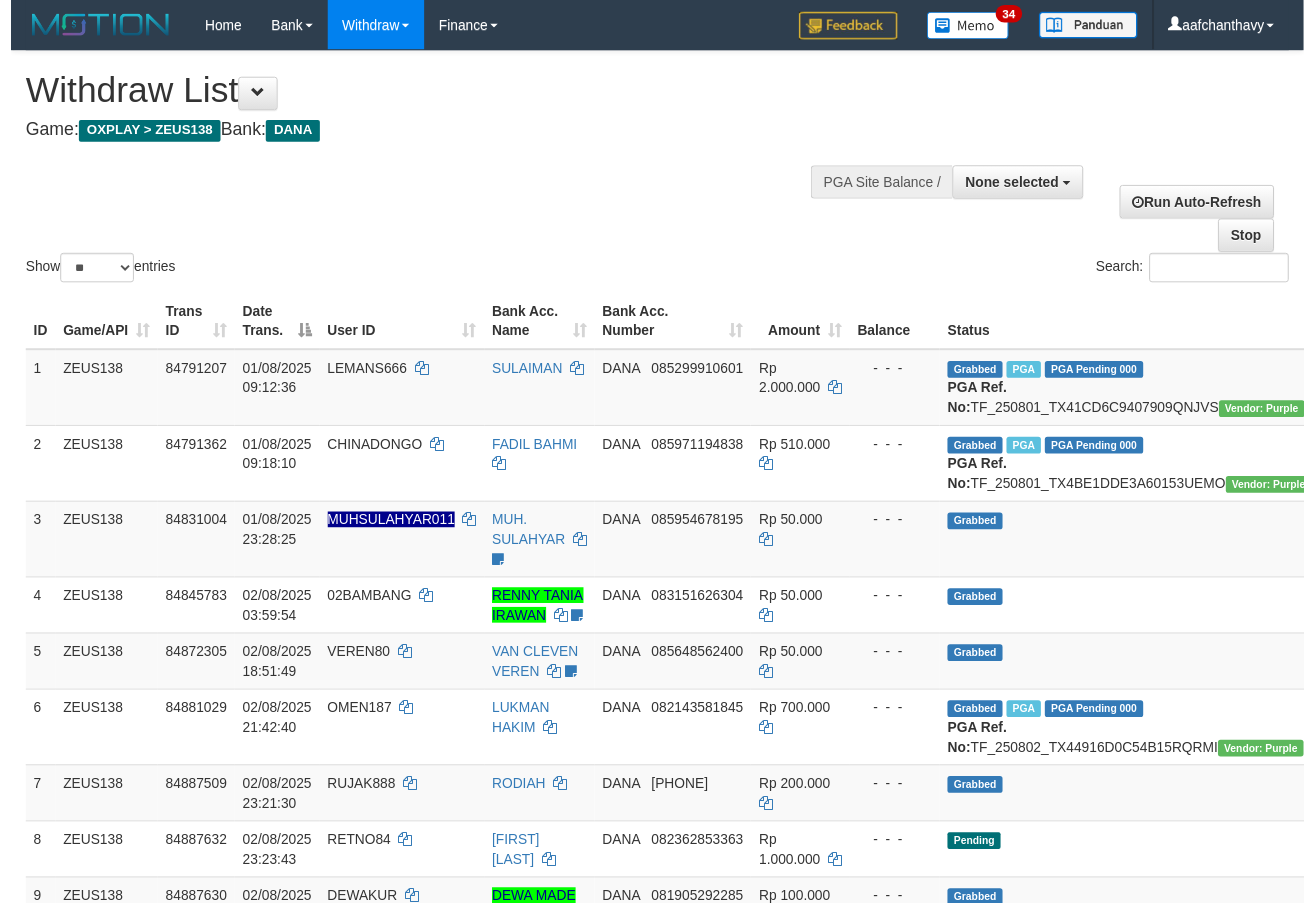 scroll, scrollTop: 359, scrollLeft: 0, axis: vertical 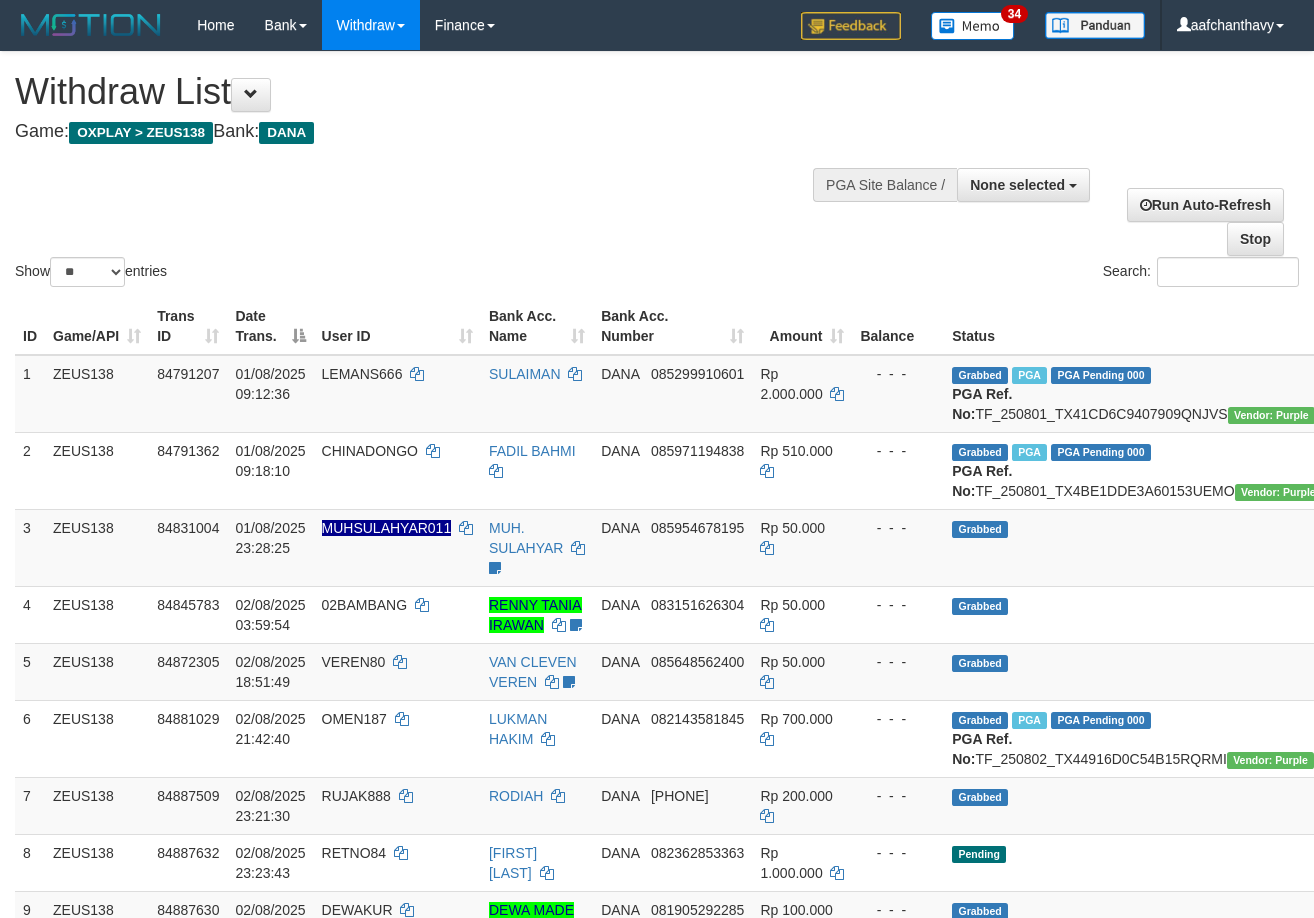 select 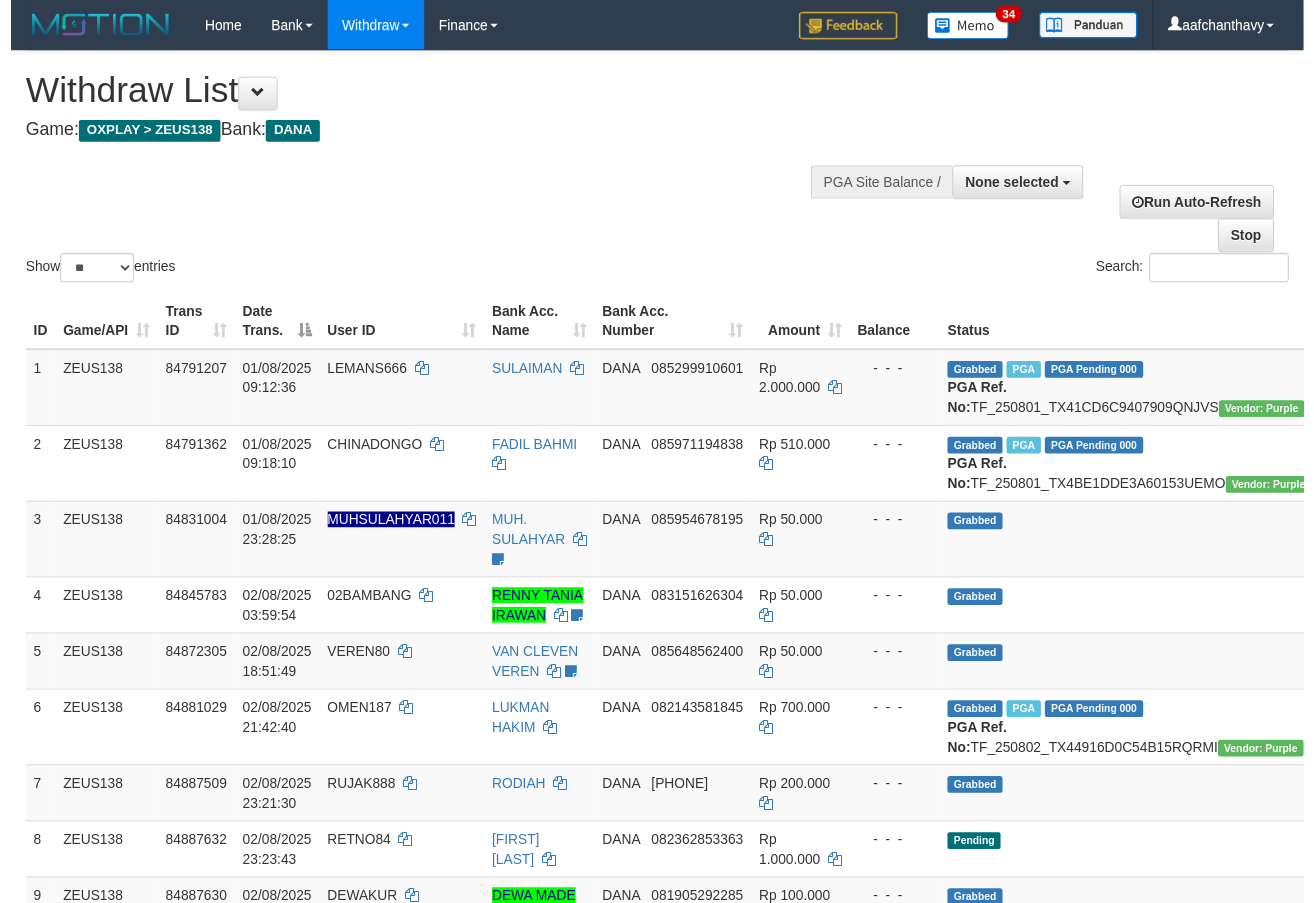 scroll, scrollTop: 359, scrollLeft: 0, axis: vertical 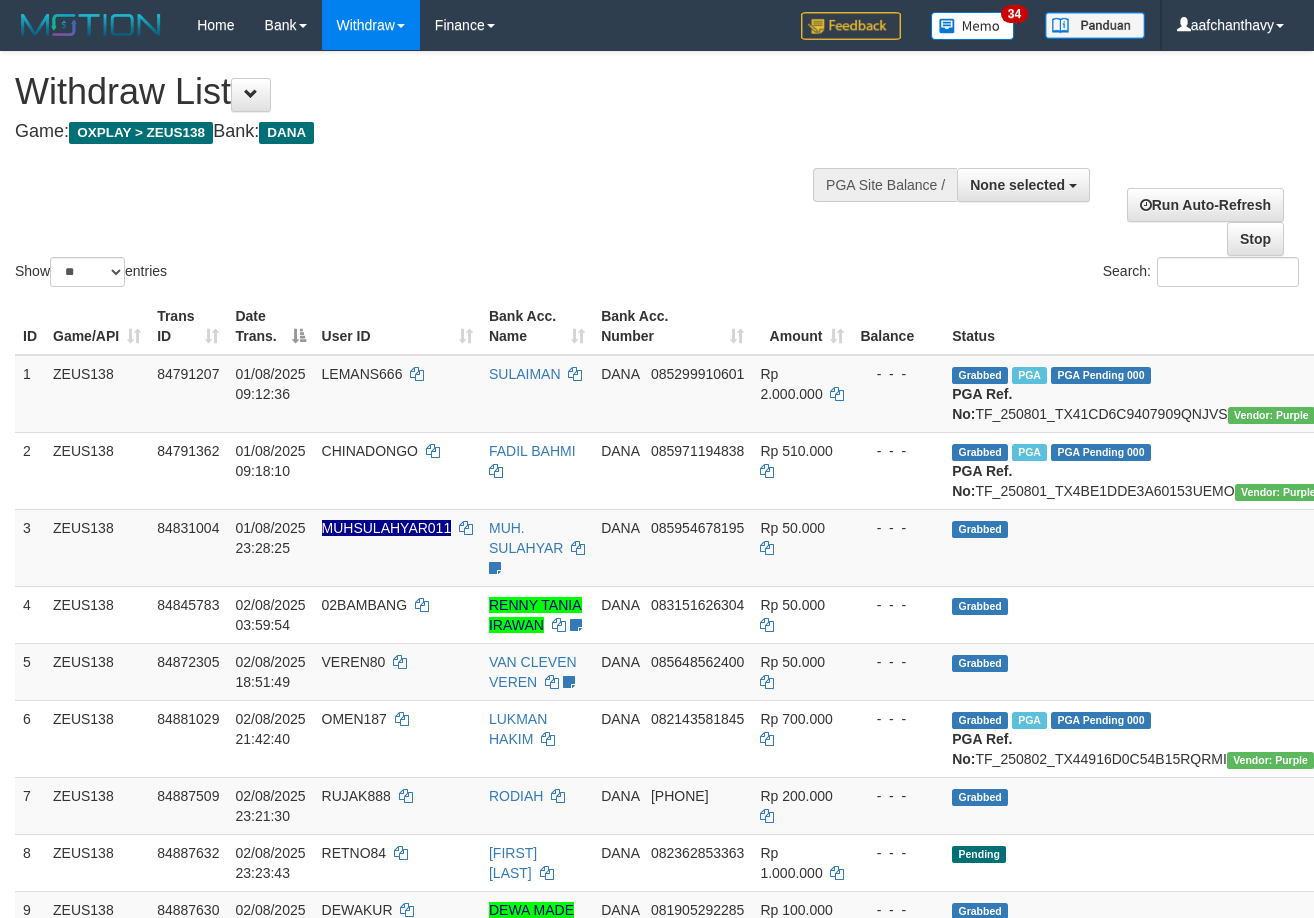 select 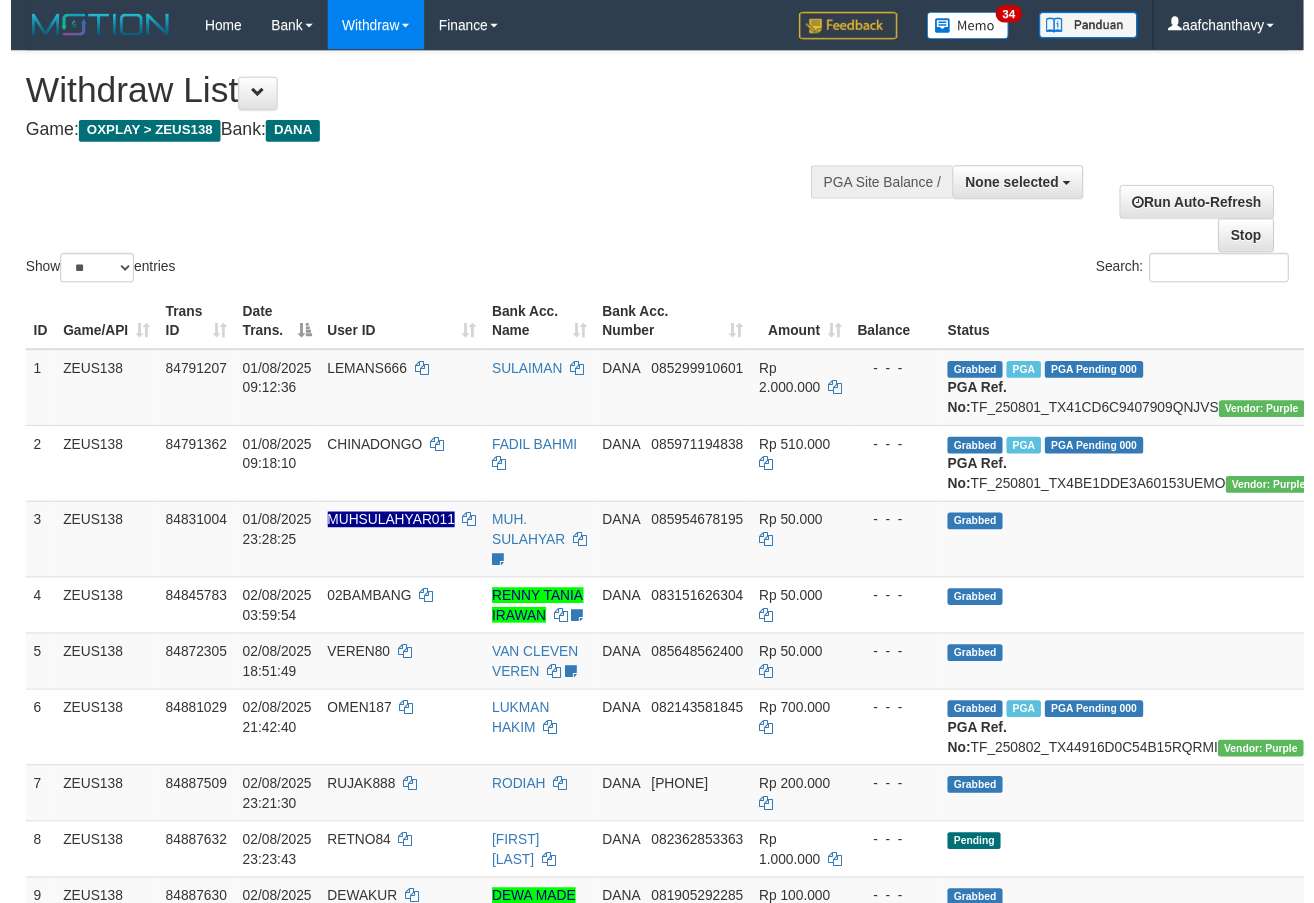 scroll, scrollTop: 359, scrollLeft: 0, axis: vertical 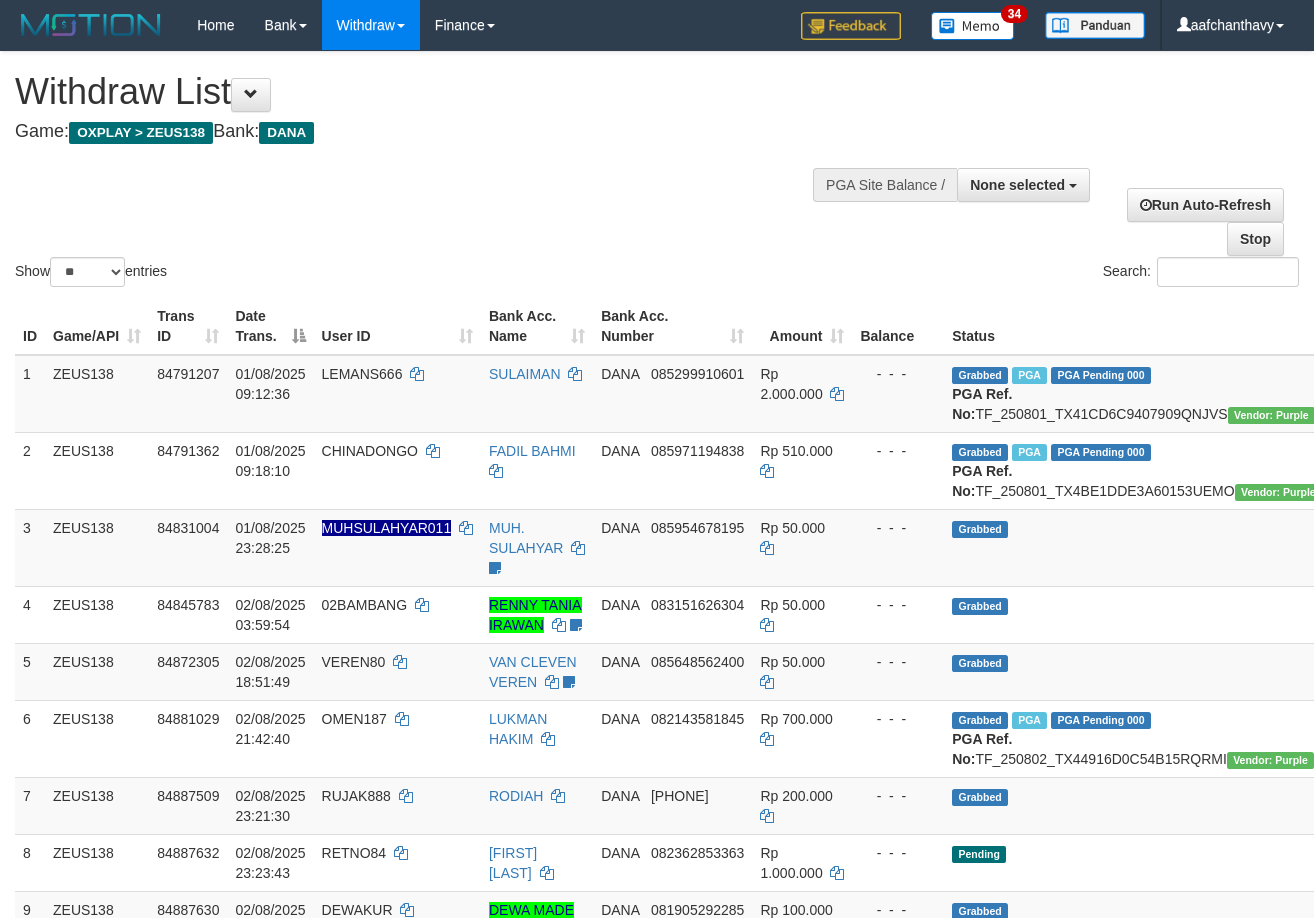 select 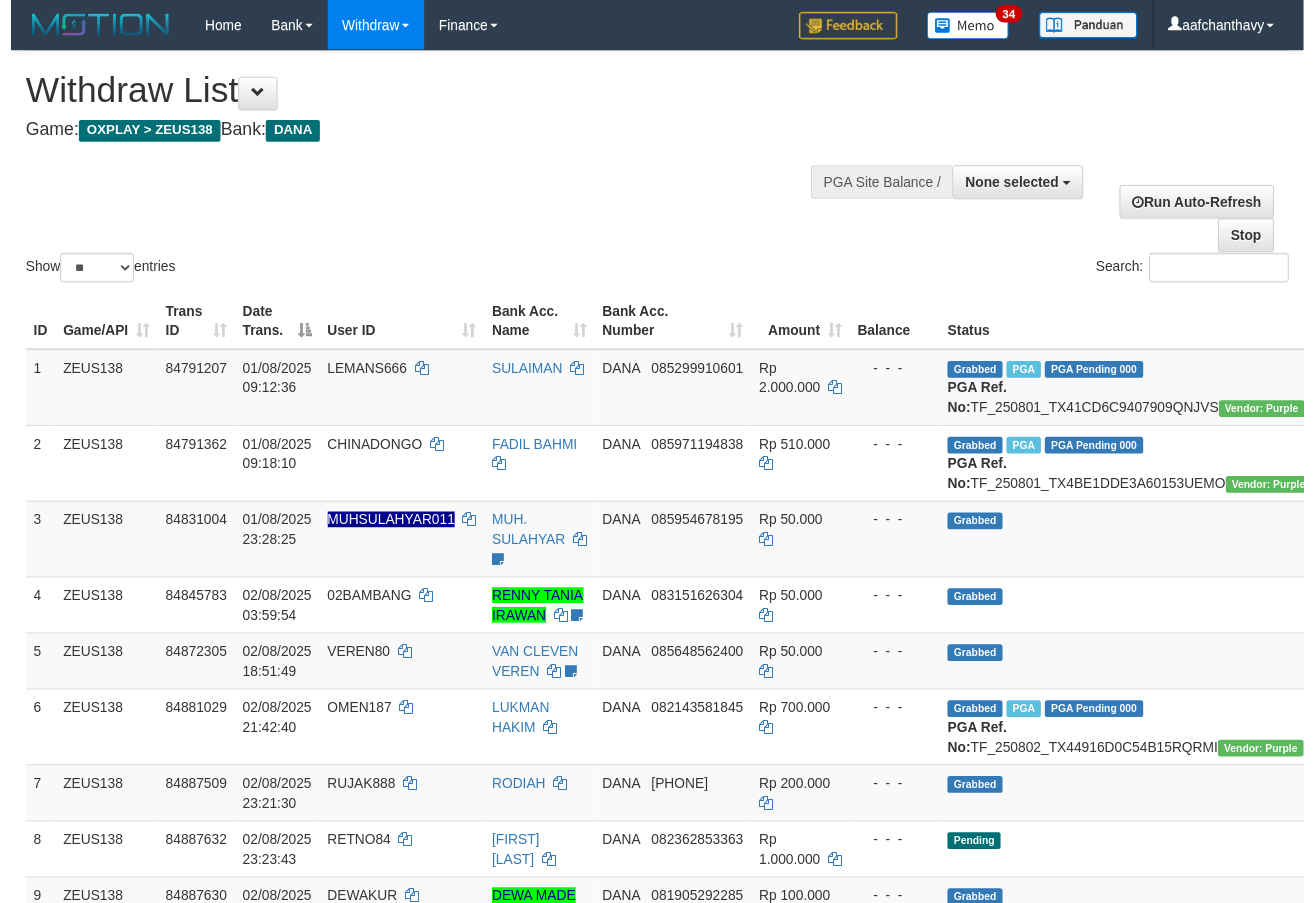 scroll, scrollTop: 359, scrollLeft: 0, axis: vertical 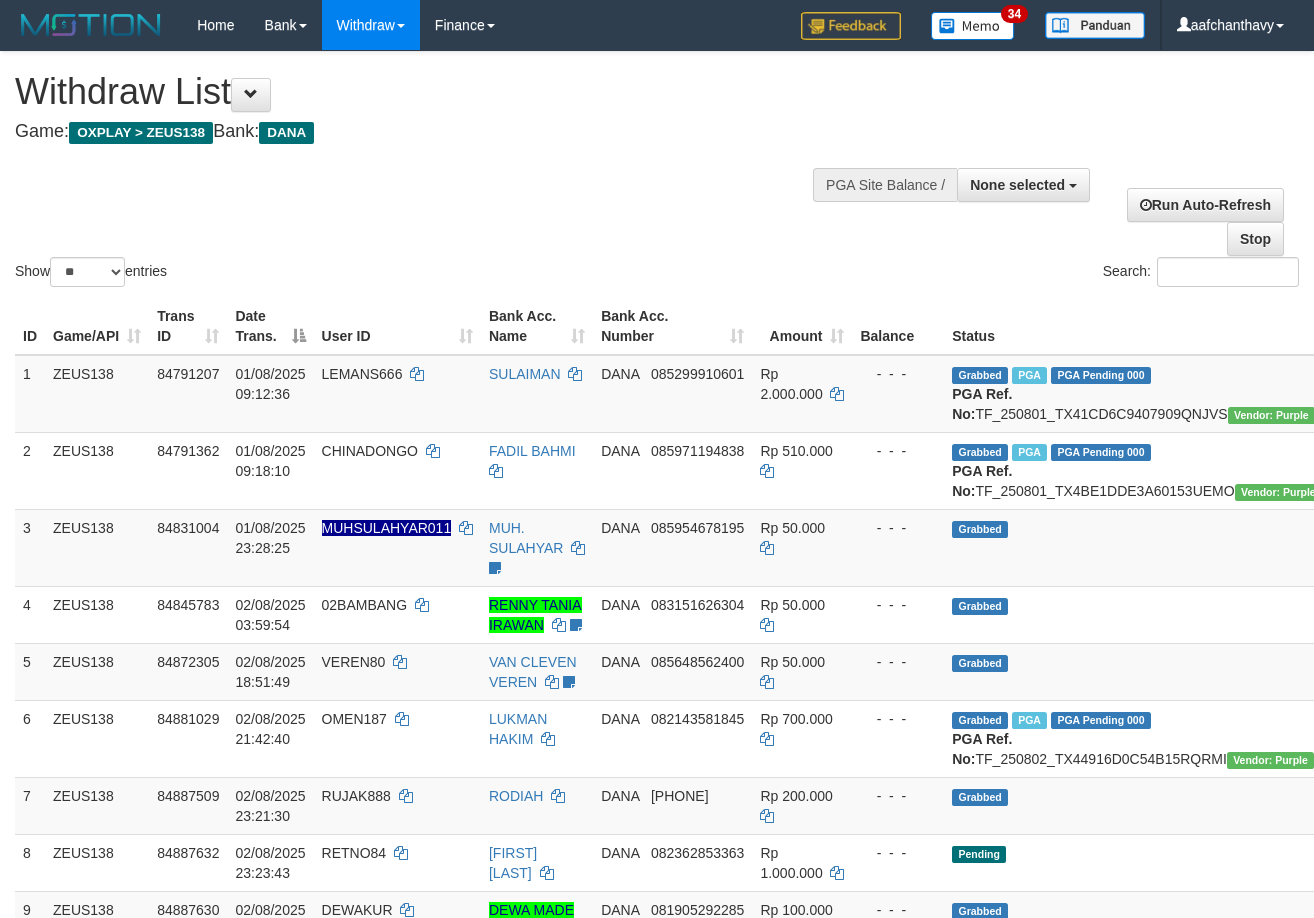 select 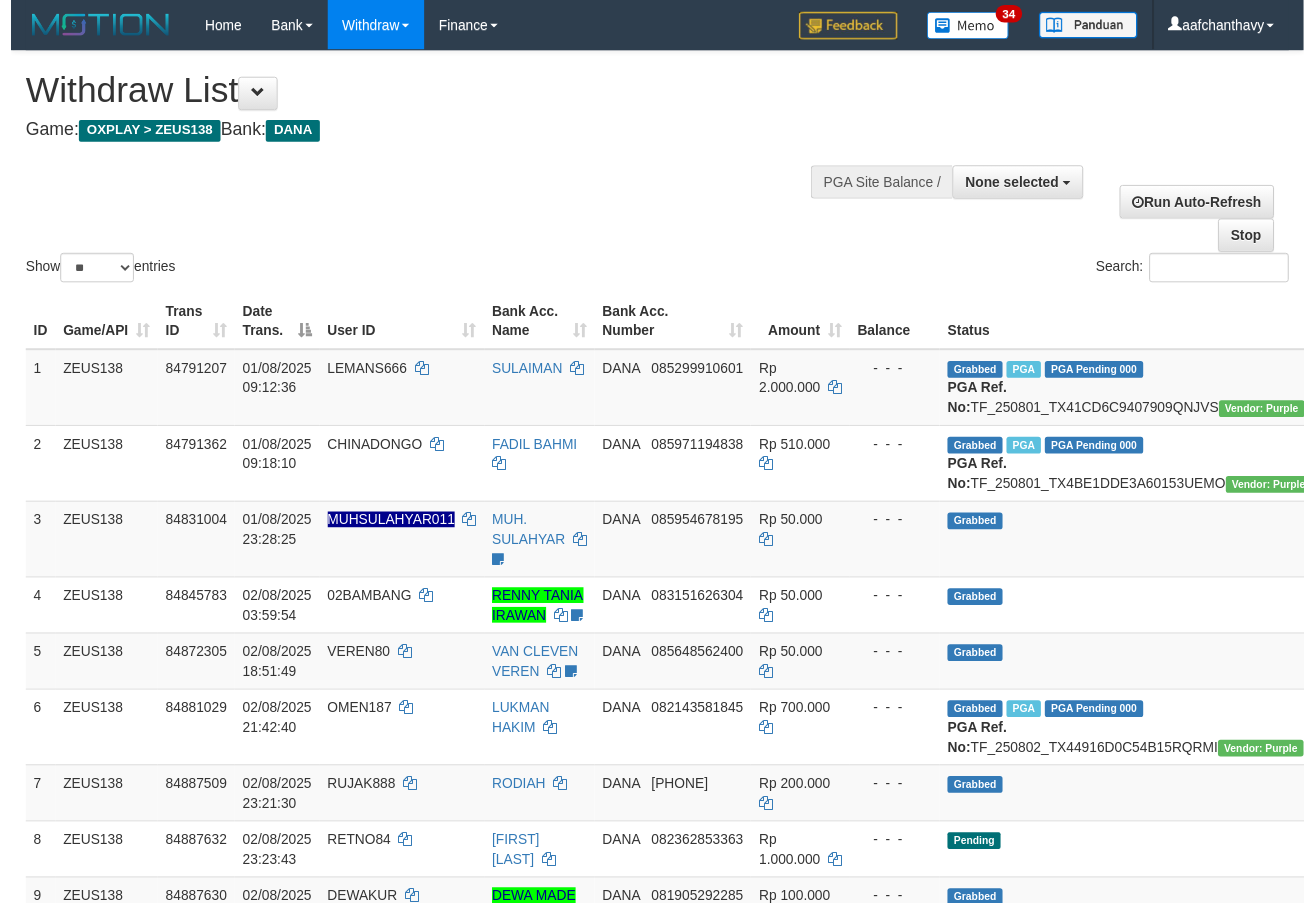 scroll, scrollTop: 359, scrollLeft: 0, axis: vertical 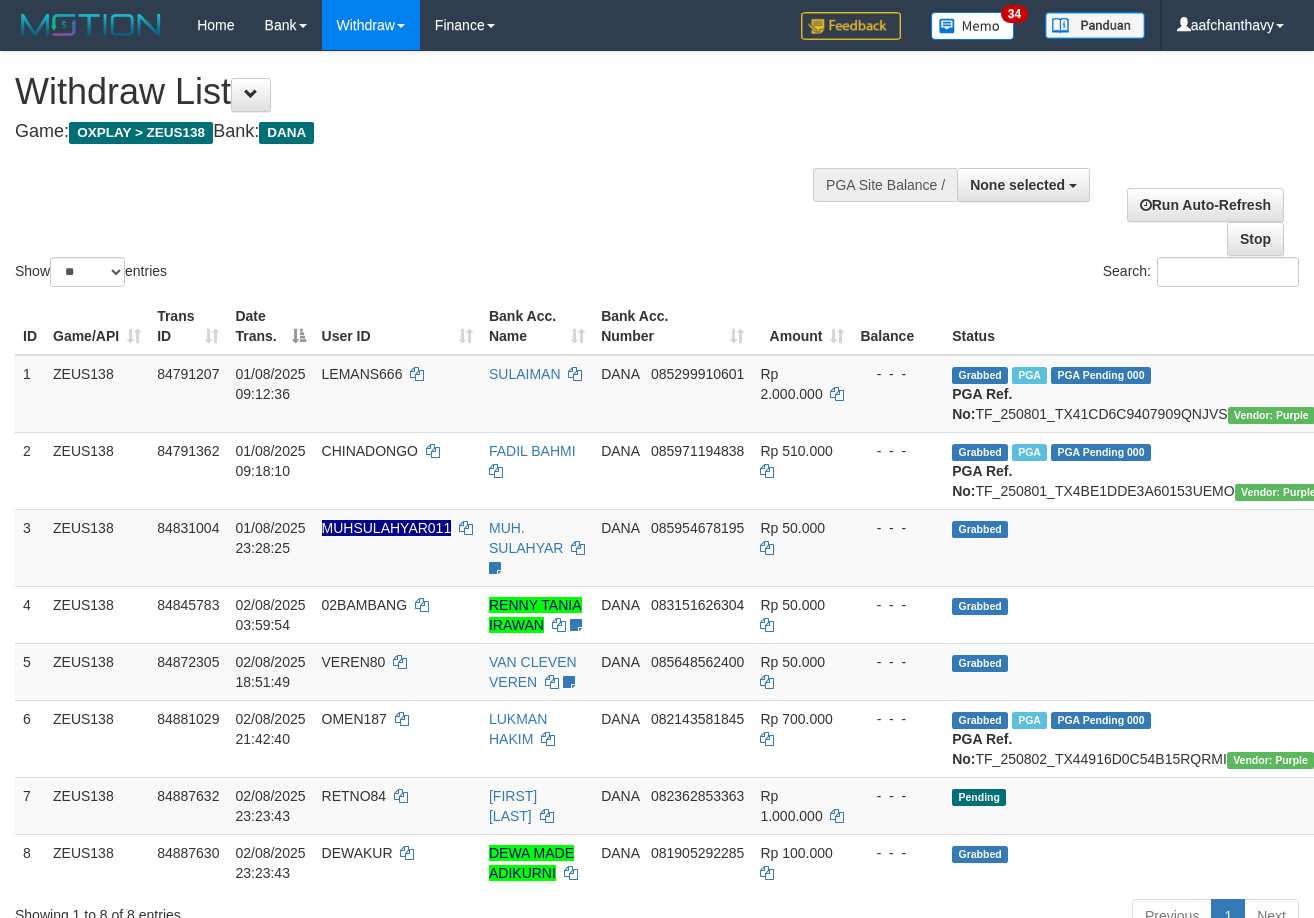 select 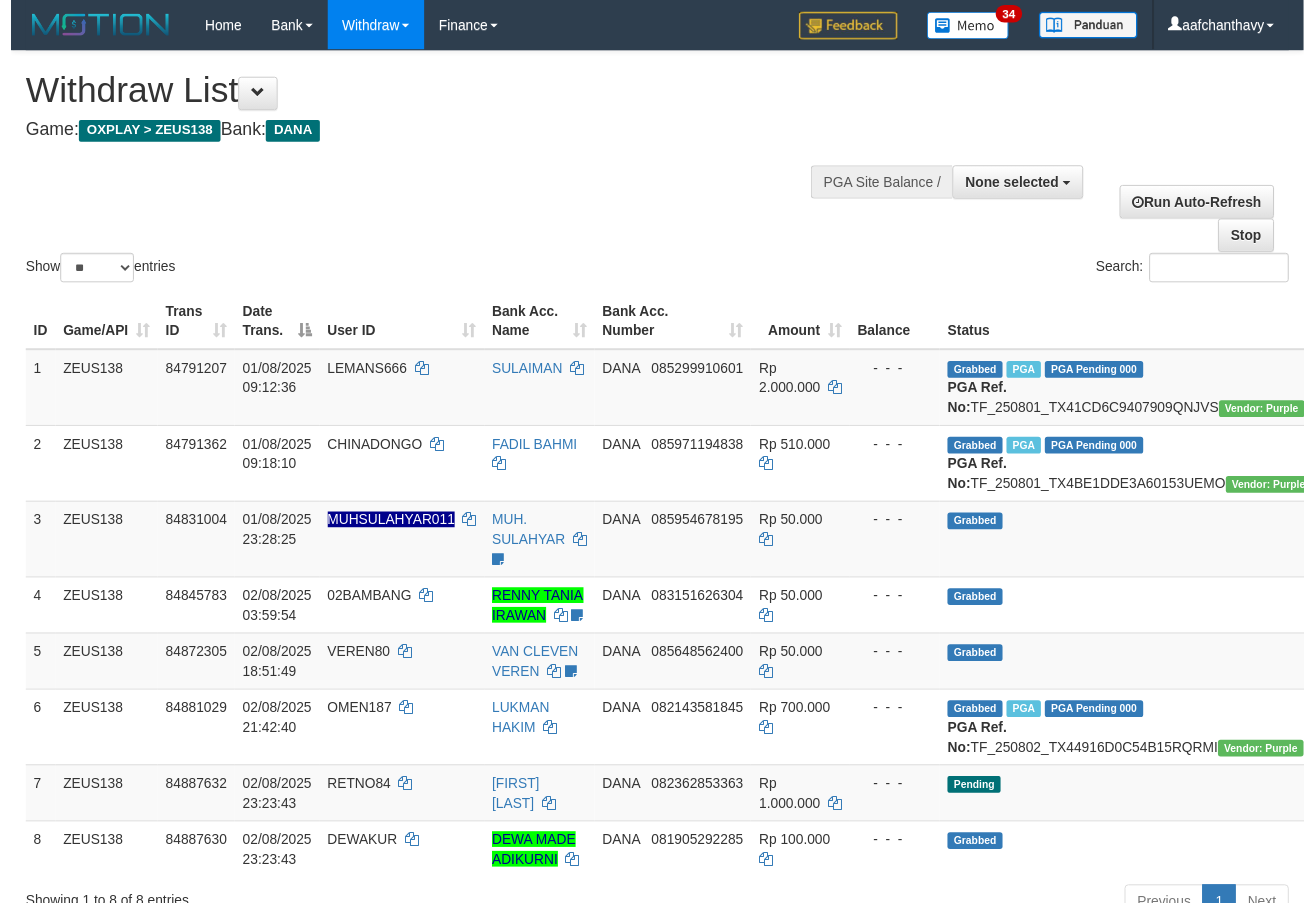scroll, scrollTop: 359, scrollLeft: 0, axis: vertical 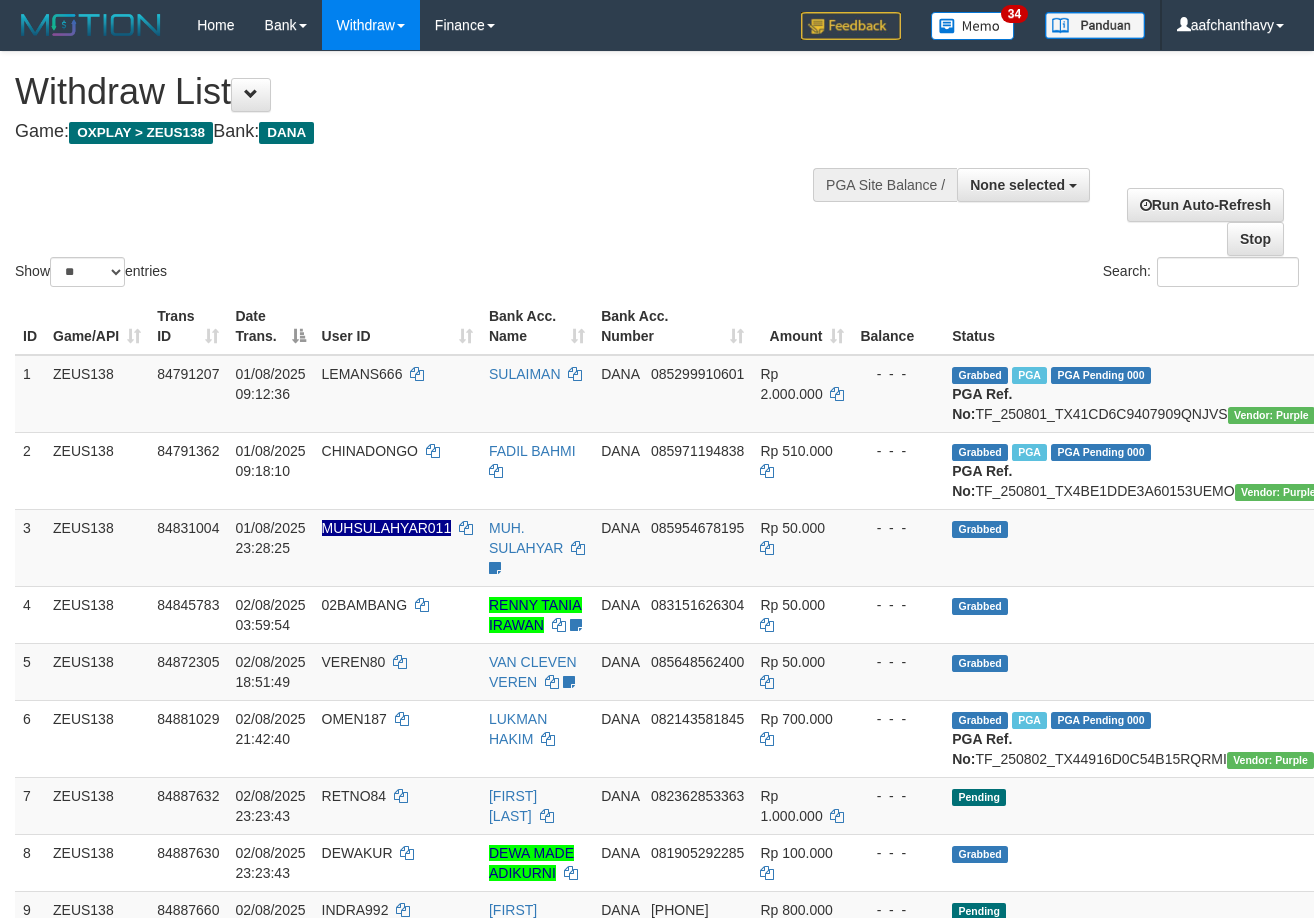 select 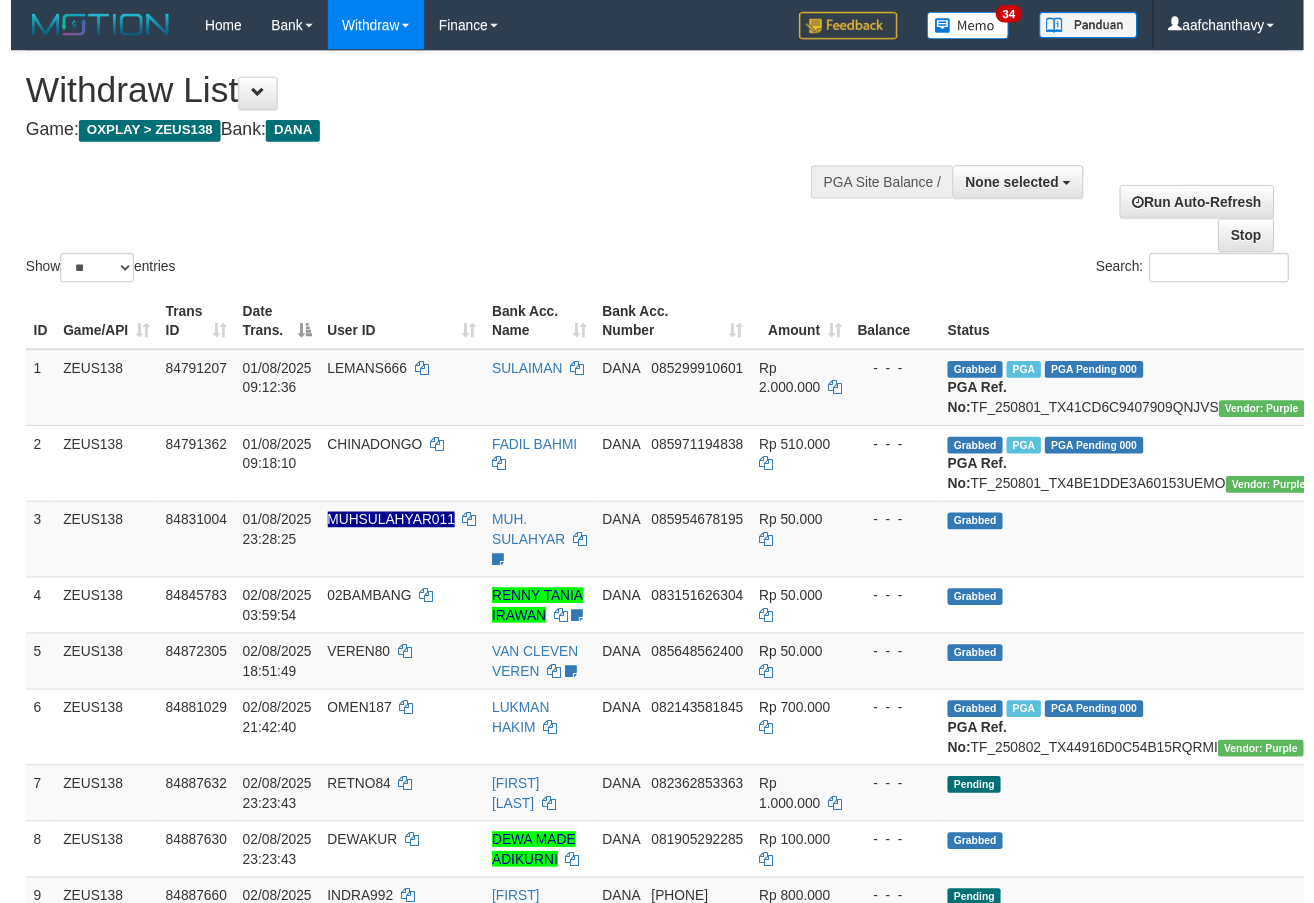 scroll, scrollTop: 359, scrollLeft: 0, axis: vertical 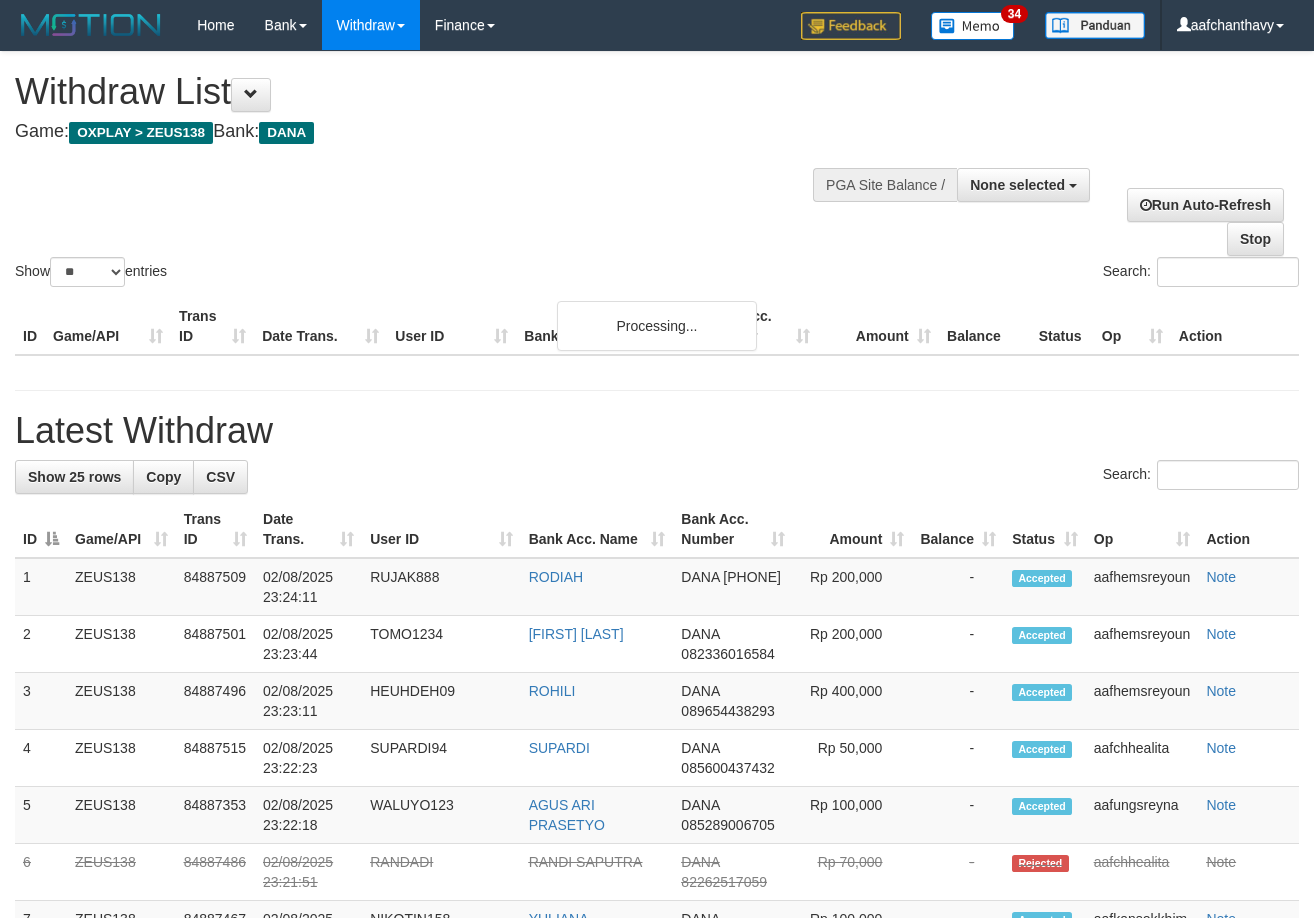 select 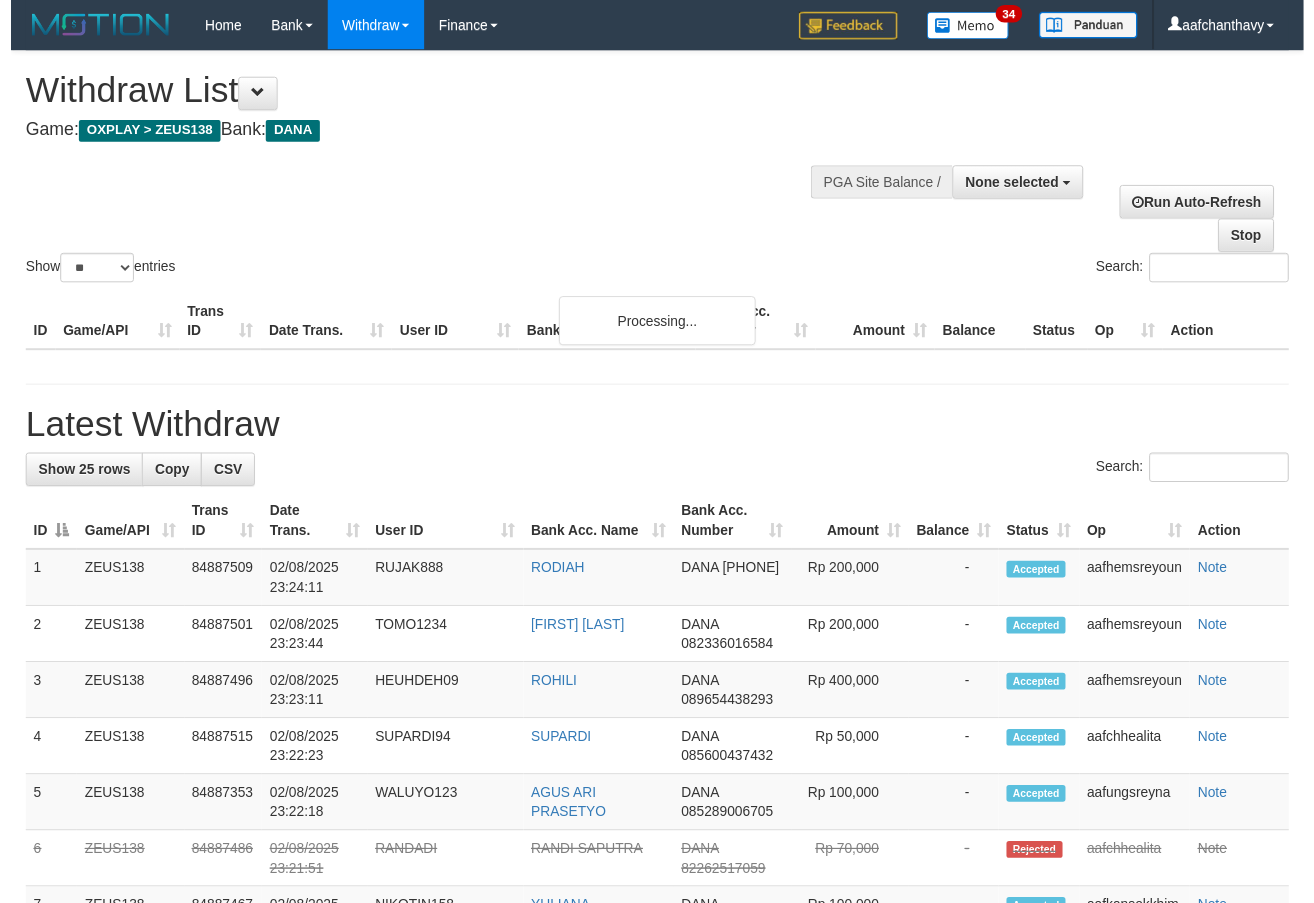 scroll, scrollTop: 359, scrollLeft: 0, axis: vertical 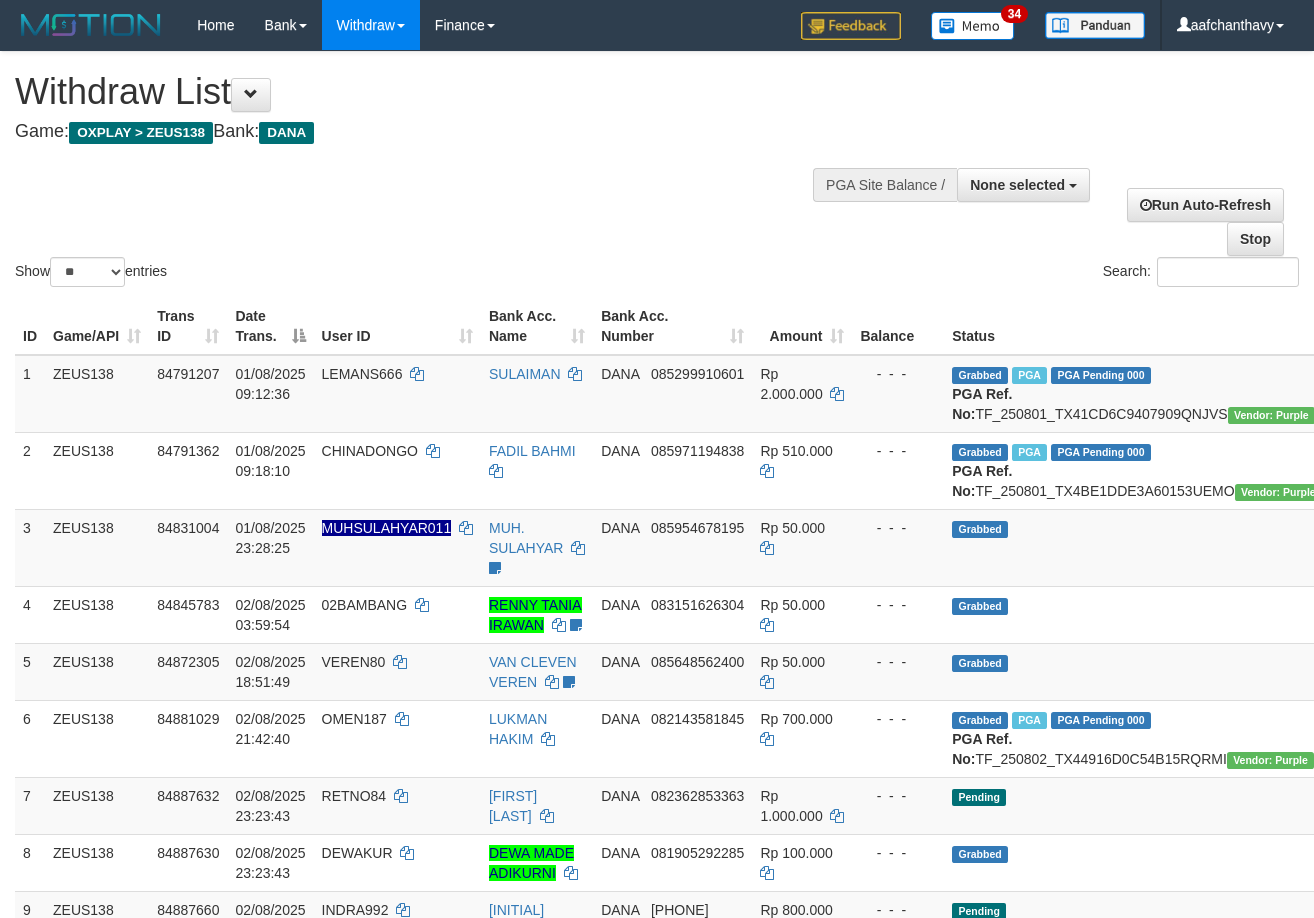 select 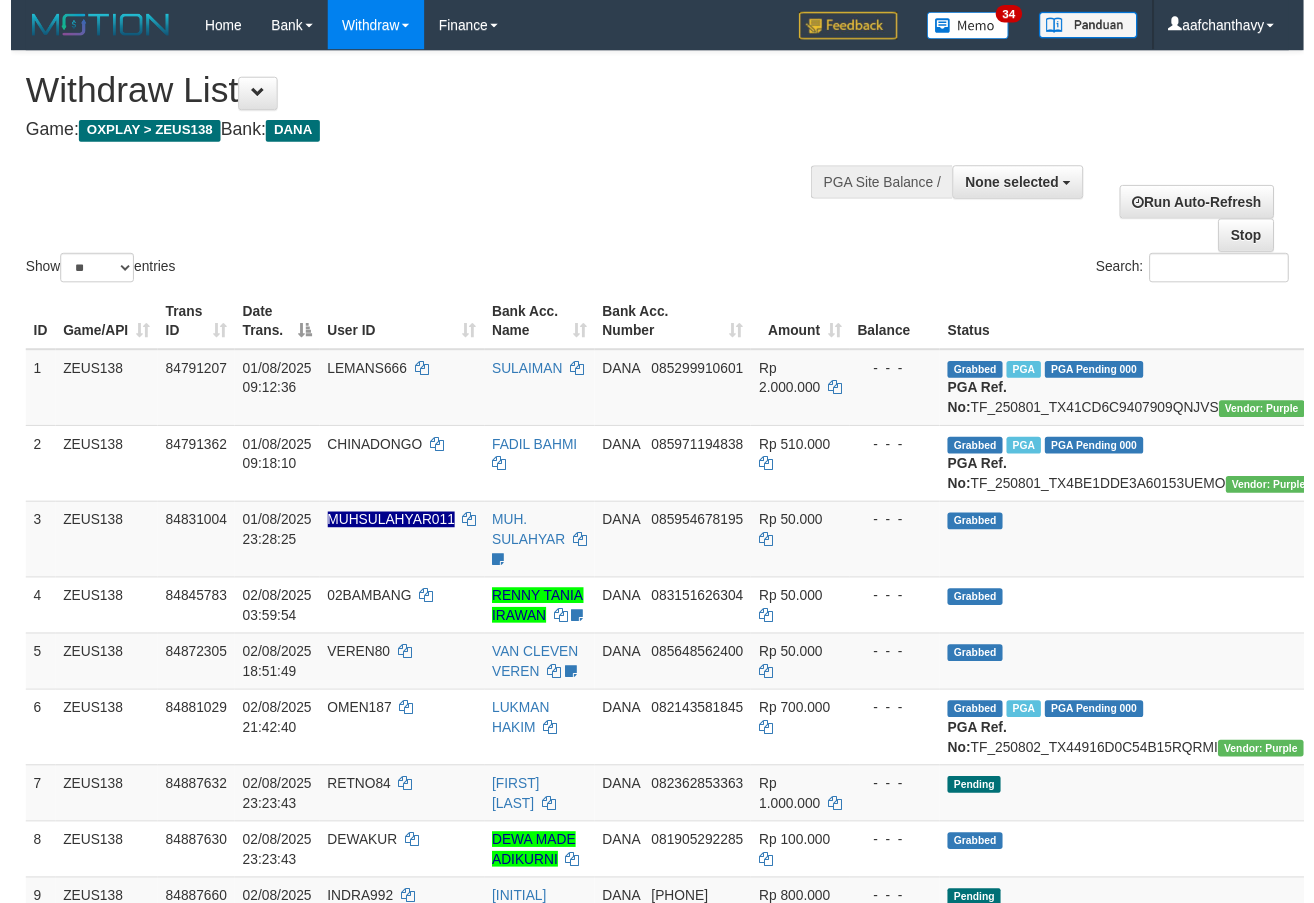 scroll, scrollTop: 359, scrollLeft: 0, axis: vertical 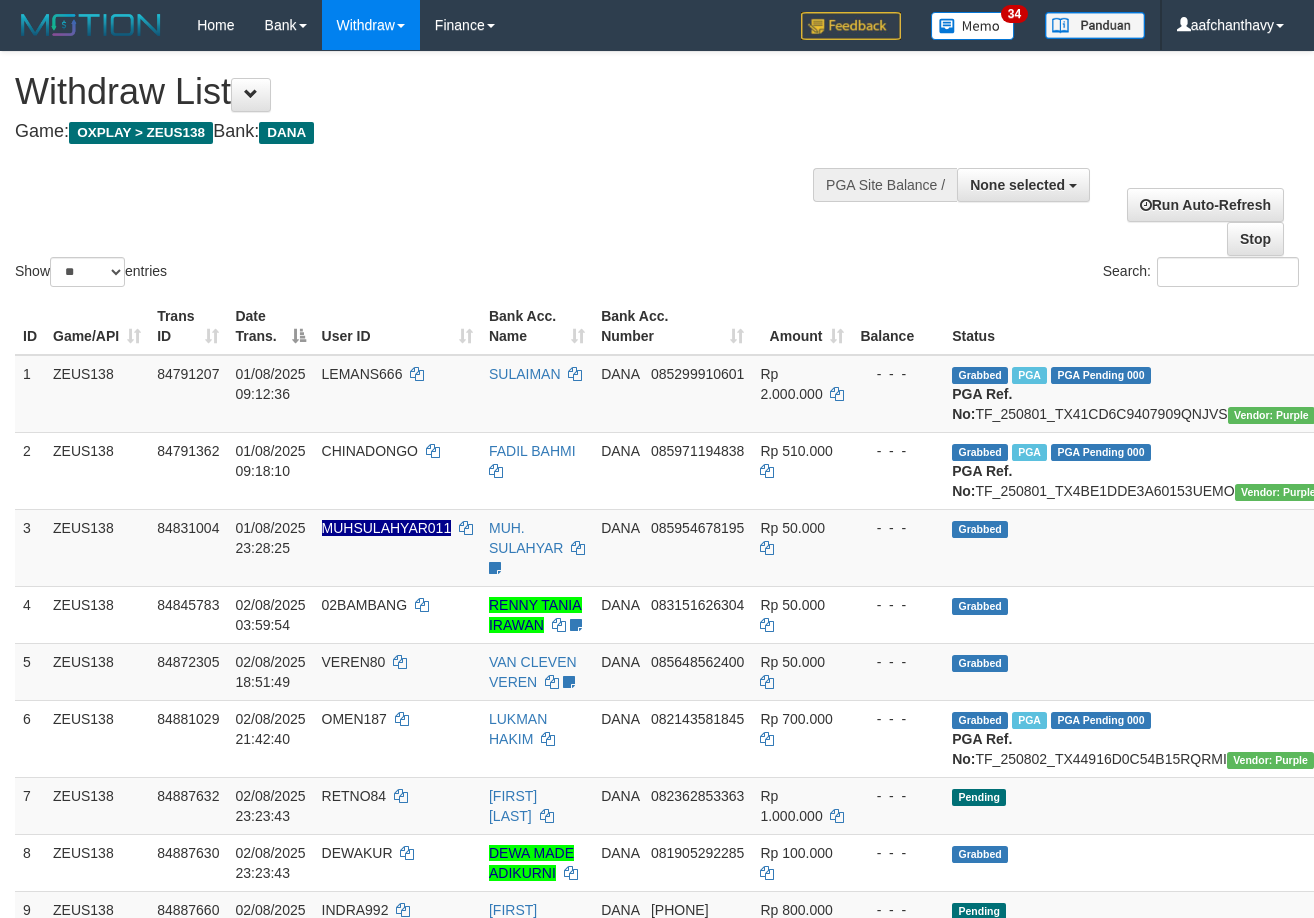 select 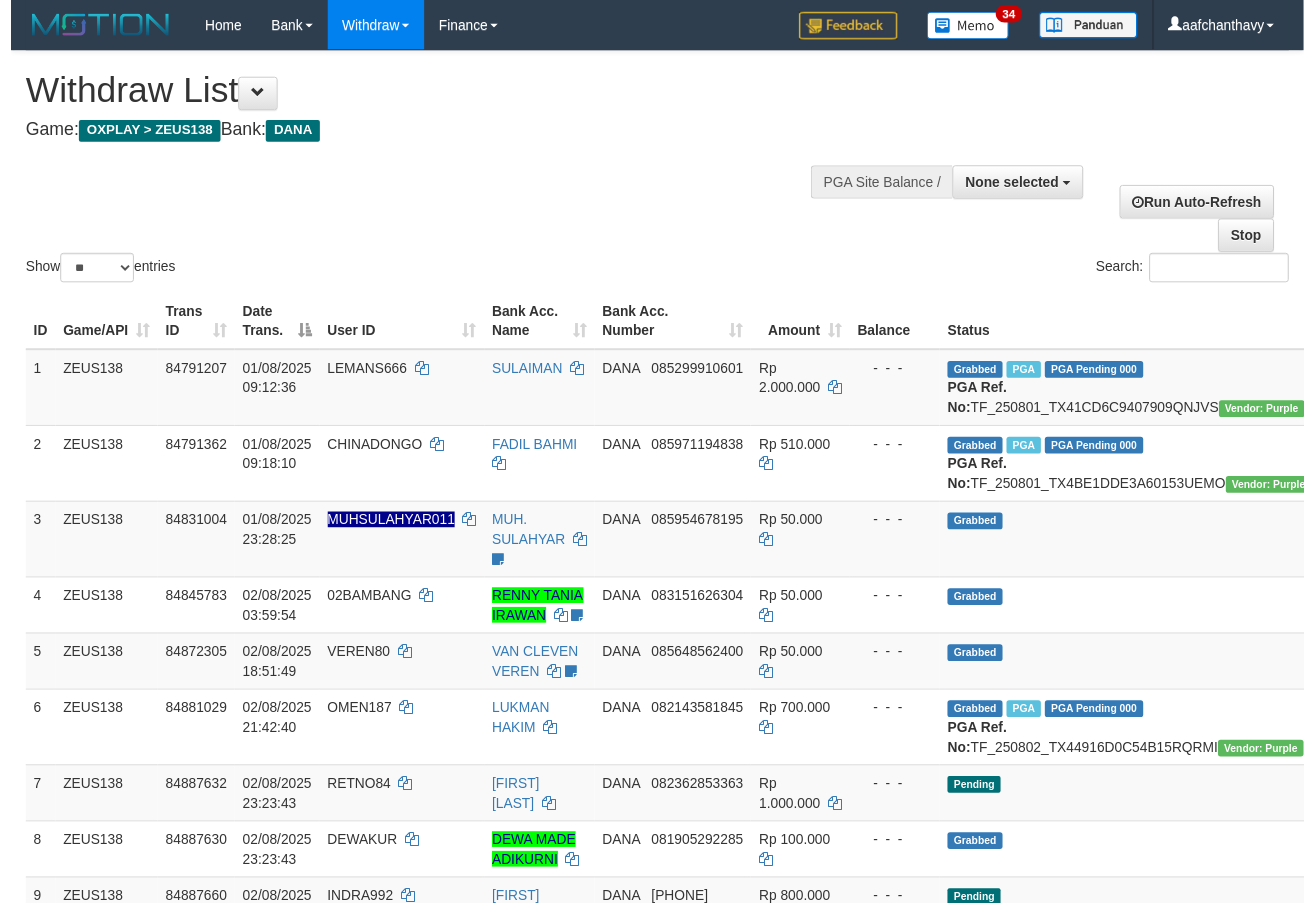 scroll, scrollTop: 359, scrollLeft: 0, axis: vertical 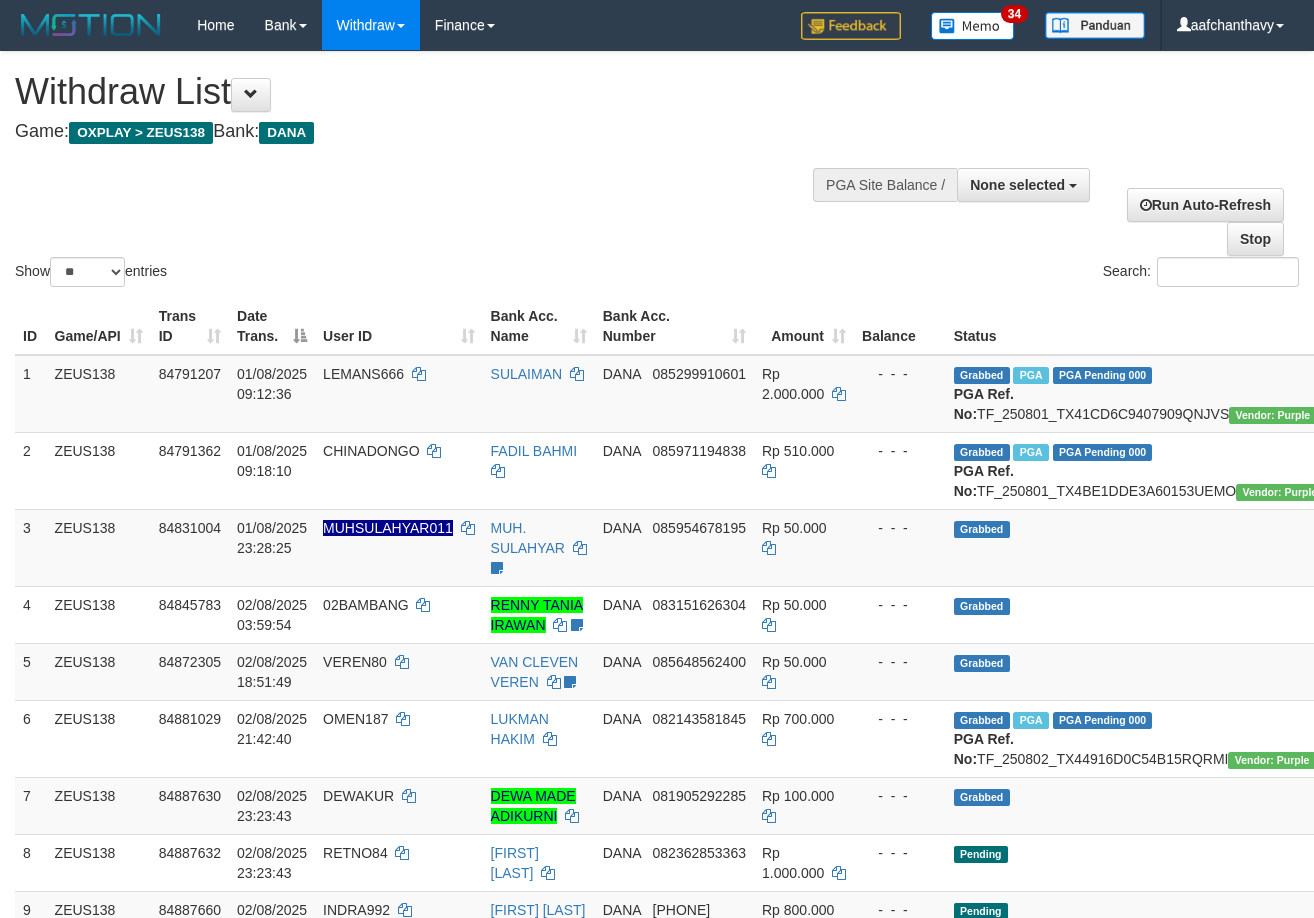 select 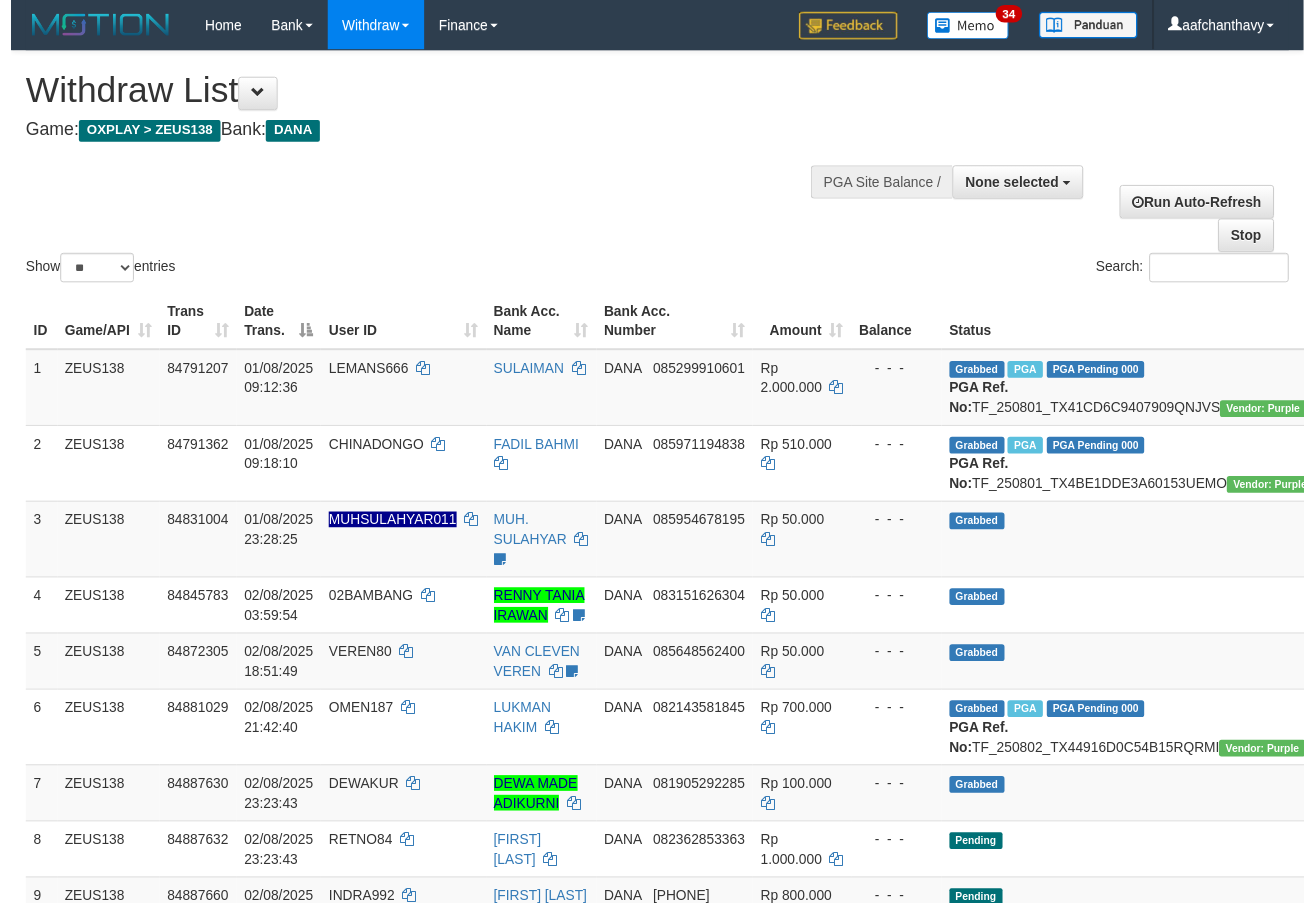 scroll, scrollTop: 359, scrollLeft: 0, axis: vertical 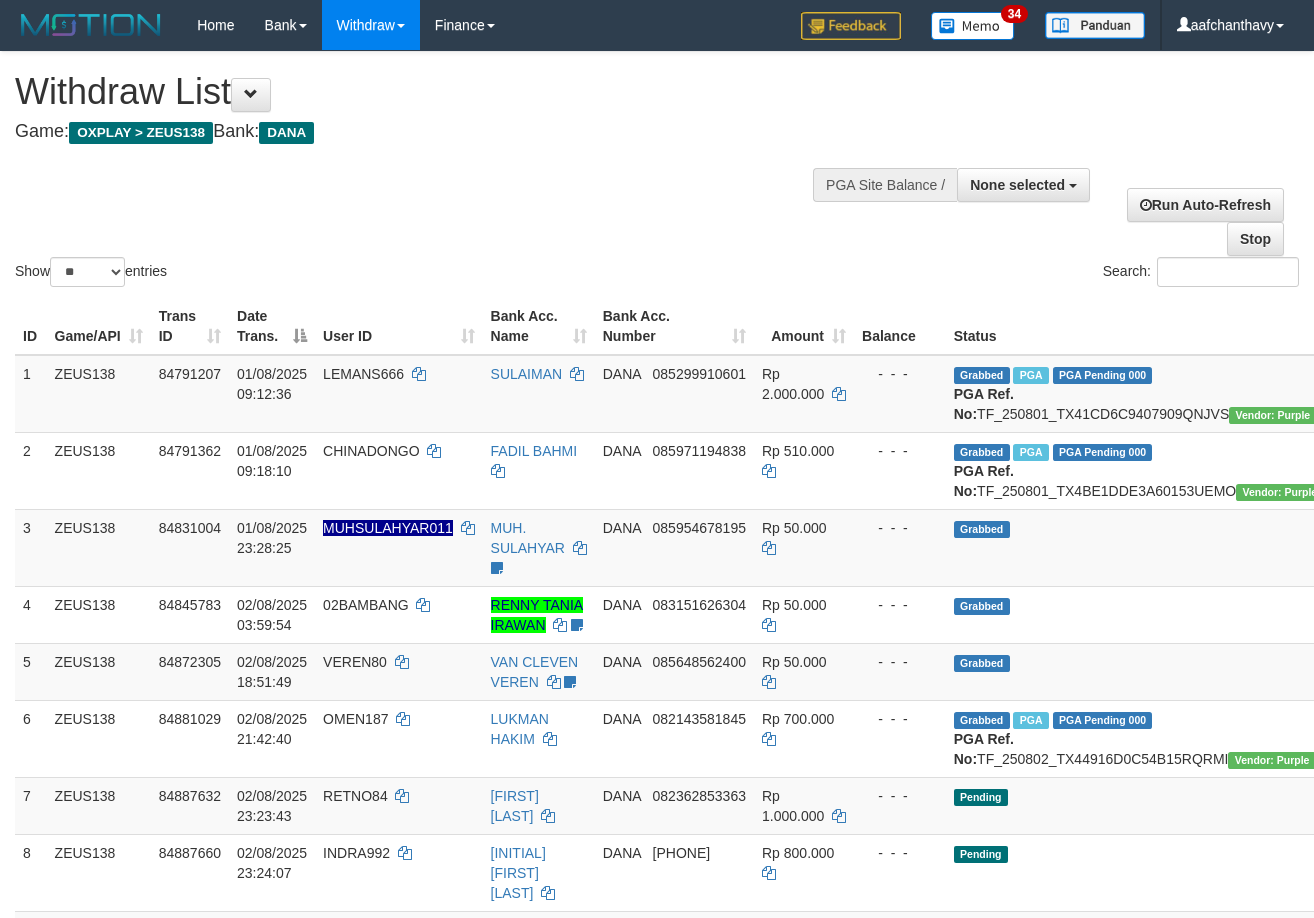 select 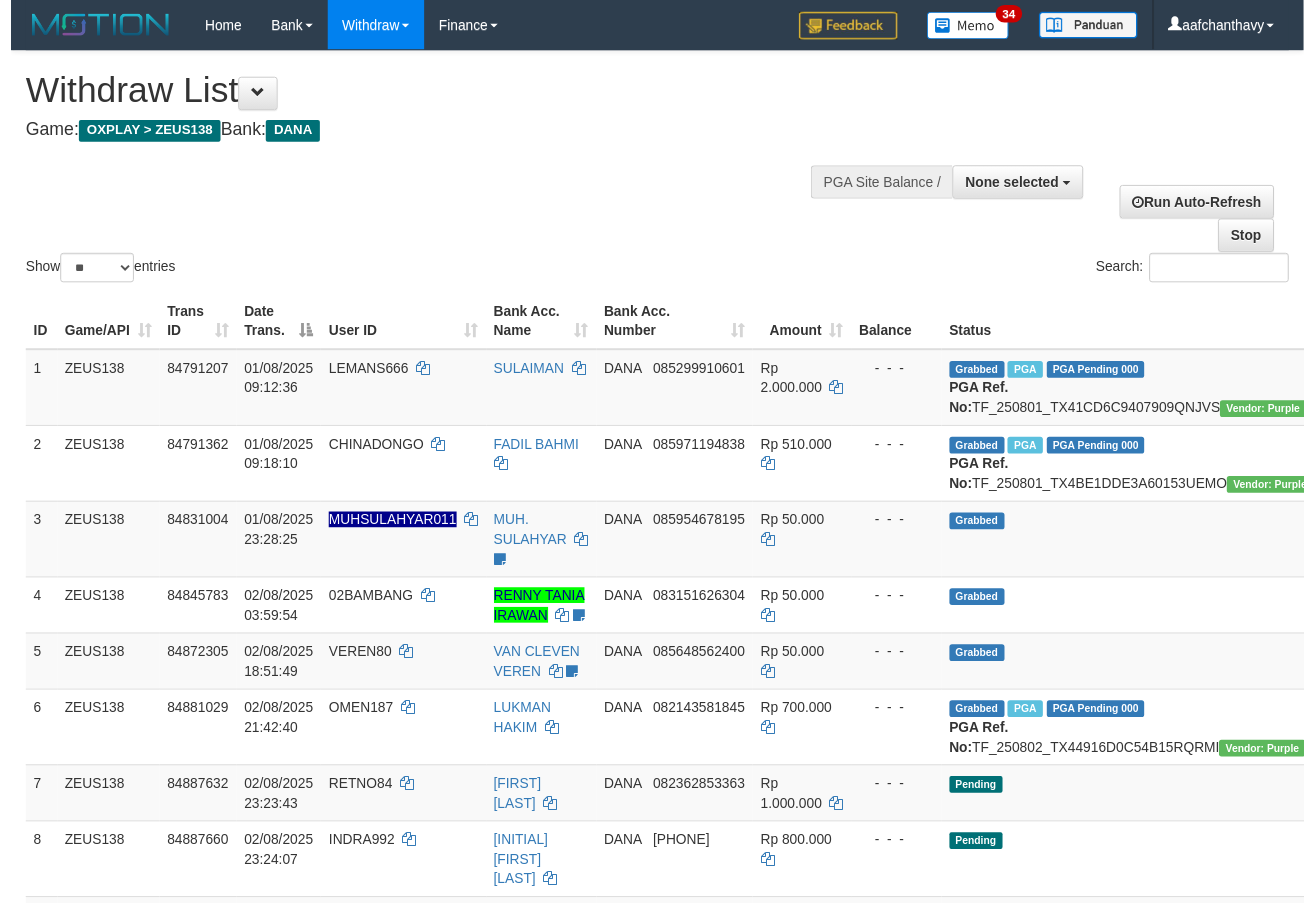 scroll, scrollTop: 359, scrollLeft: 0, axis: vertical 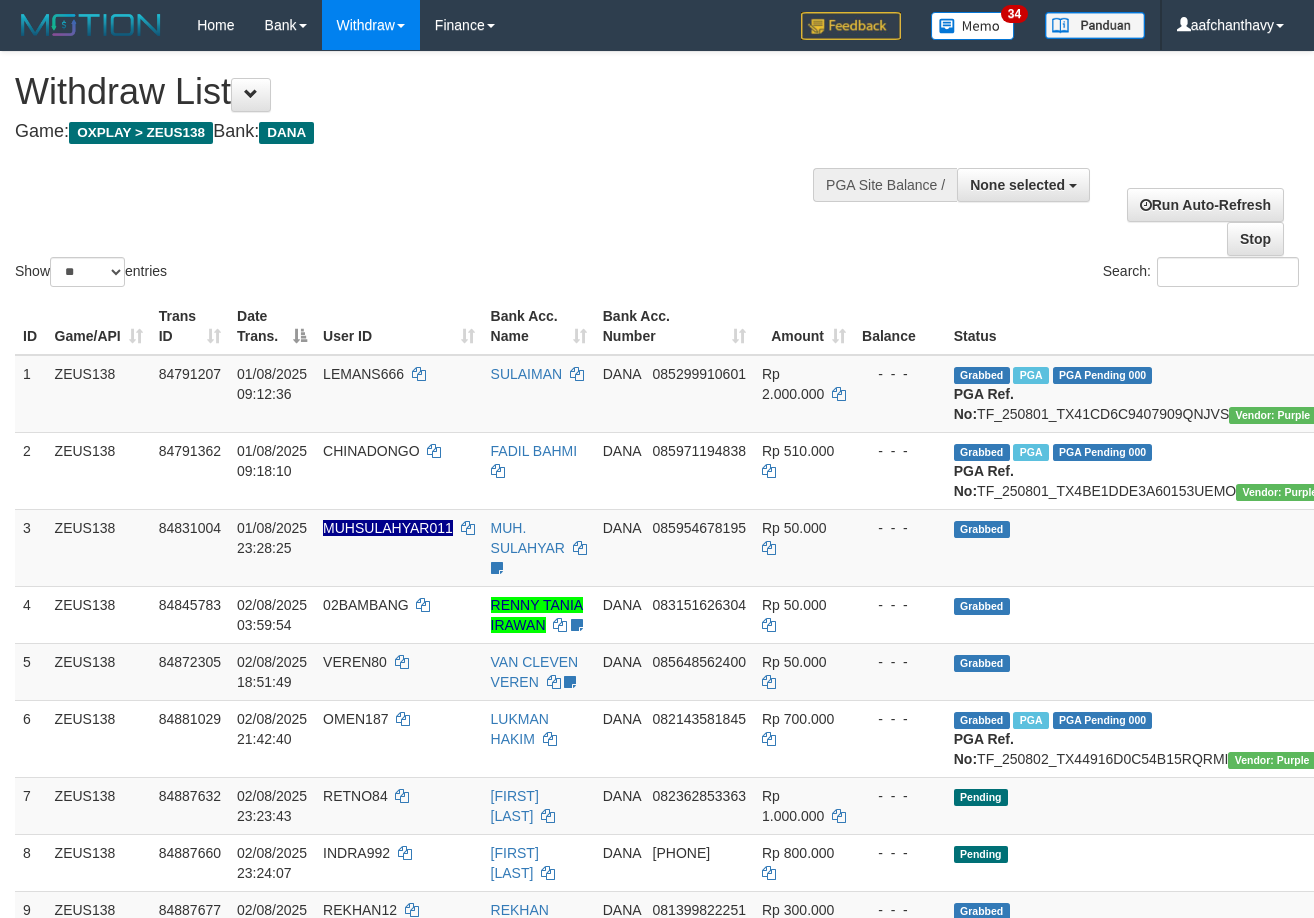 select 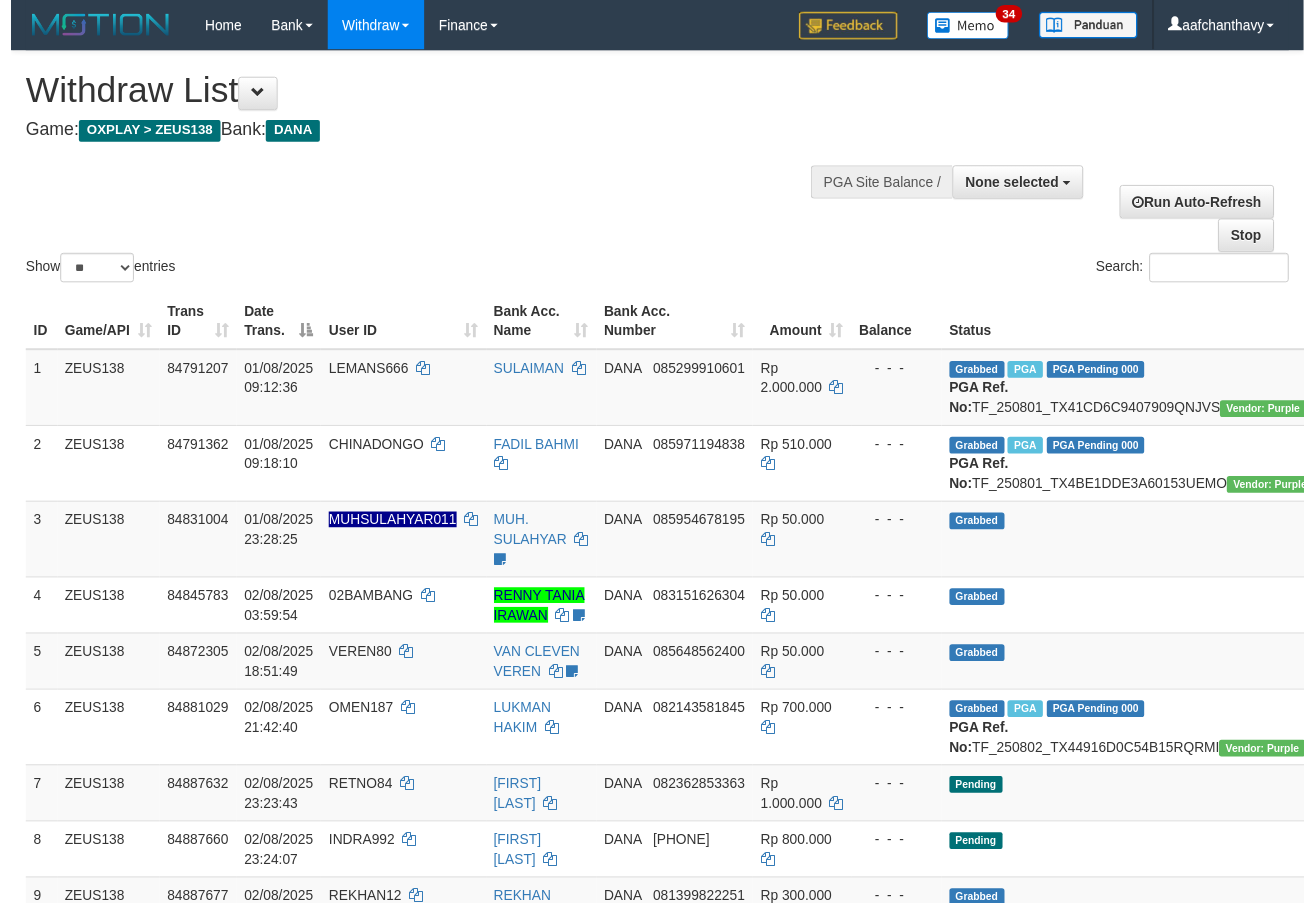 scroll, scrollTop: 359, scrollLeft: 0, axis: vertical 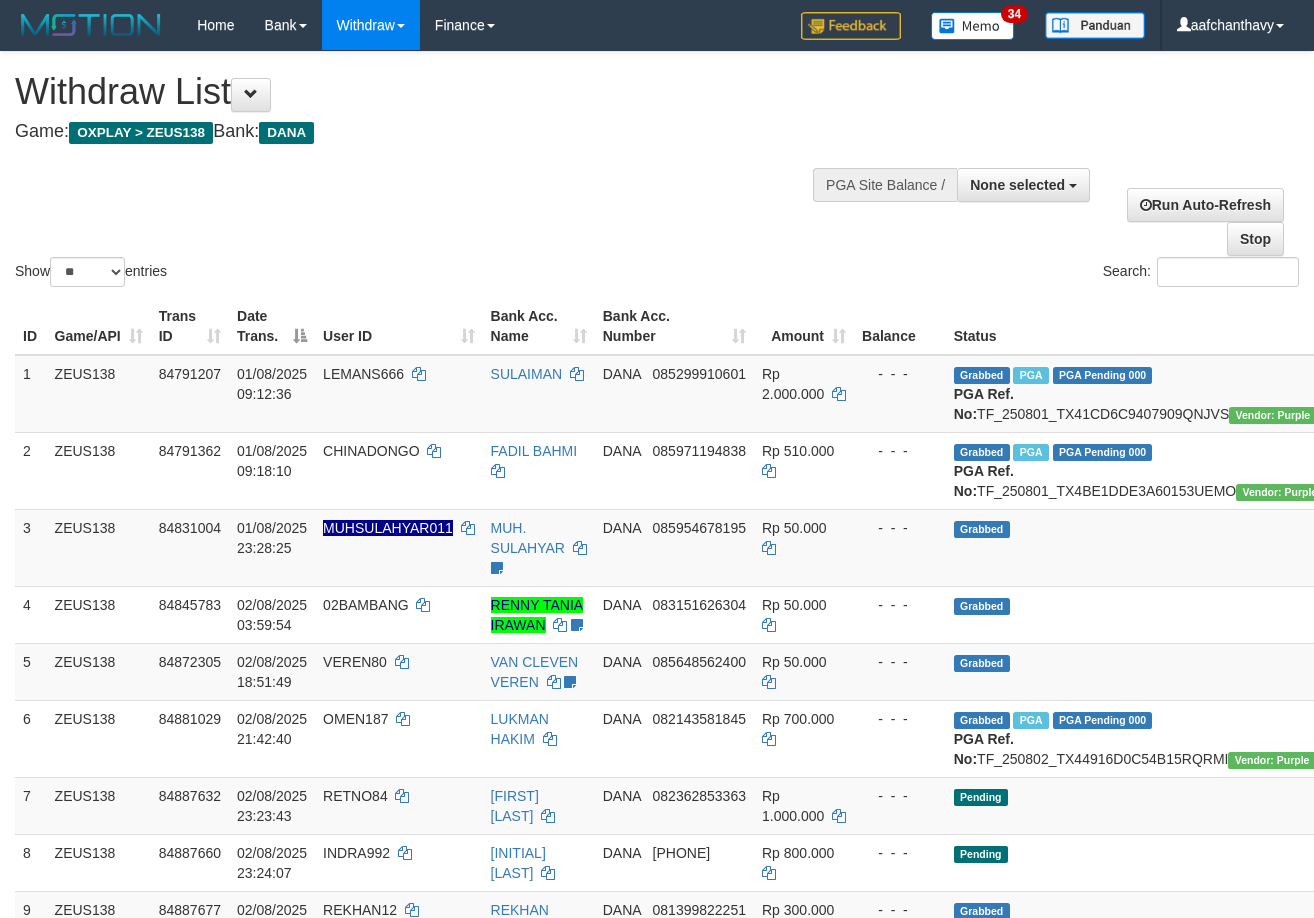 select 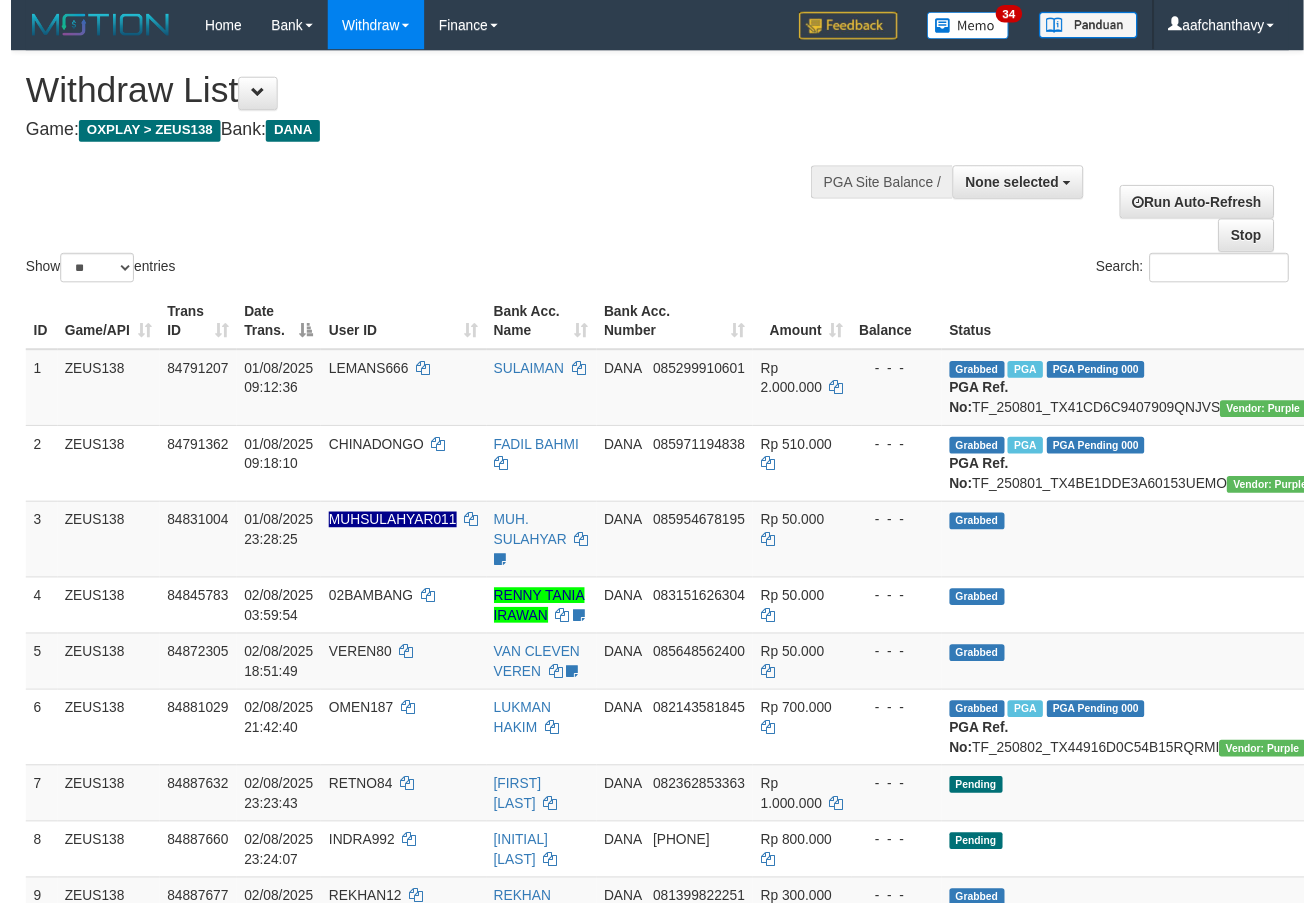 scroll, scrollTop: 359, scrollLeft: 0, axis: vertical 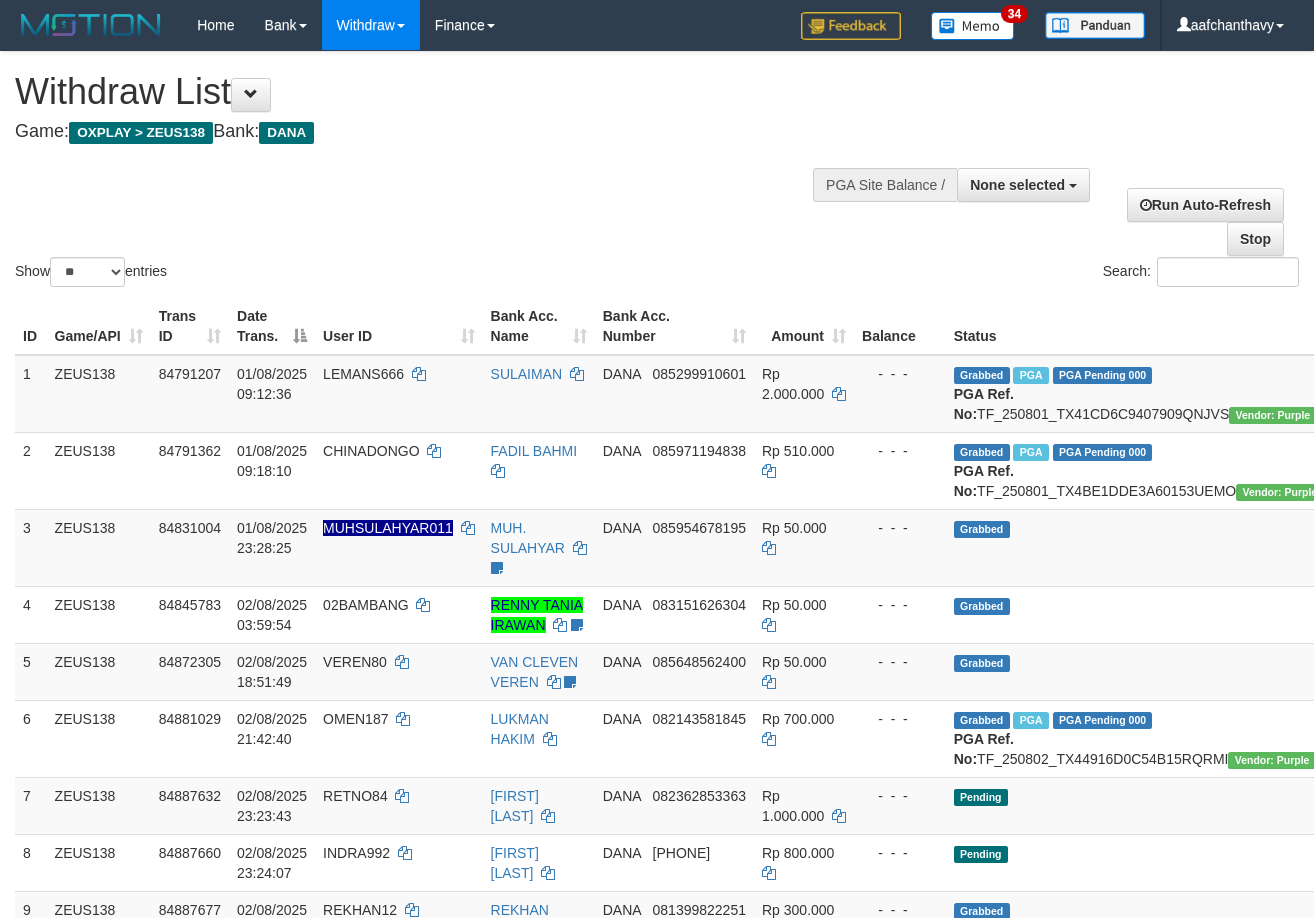 select 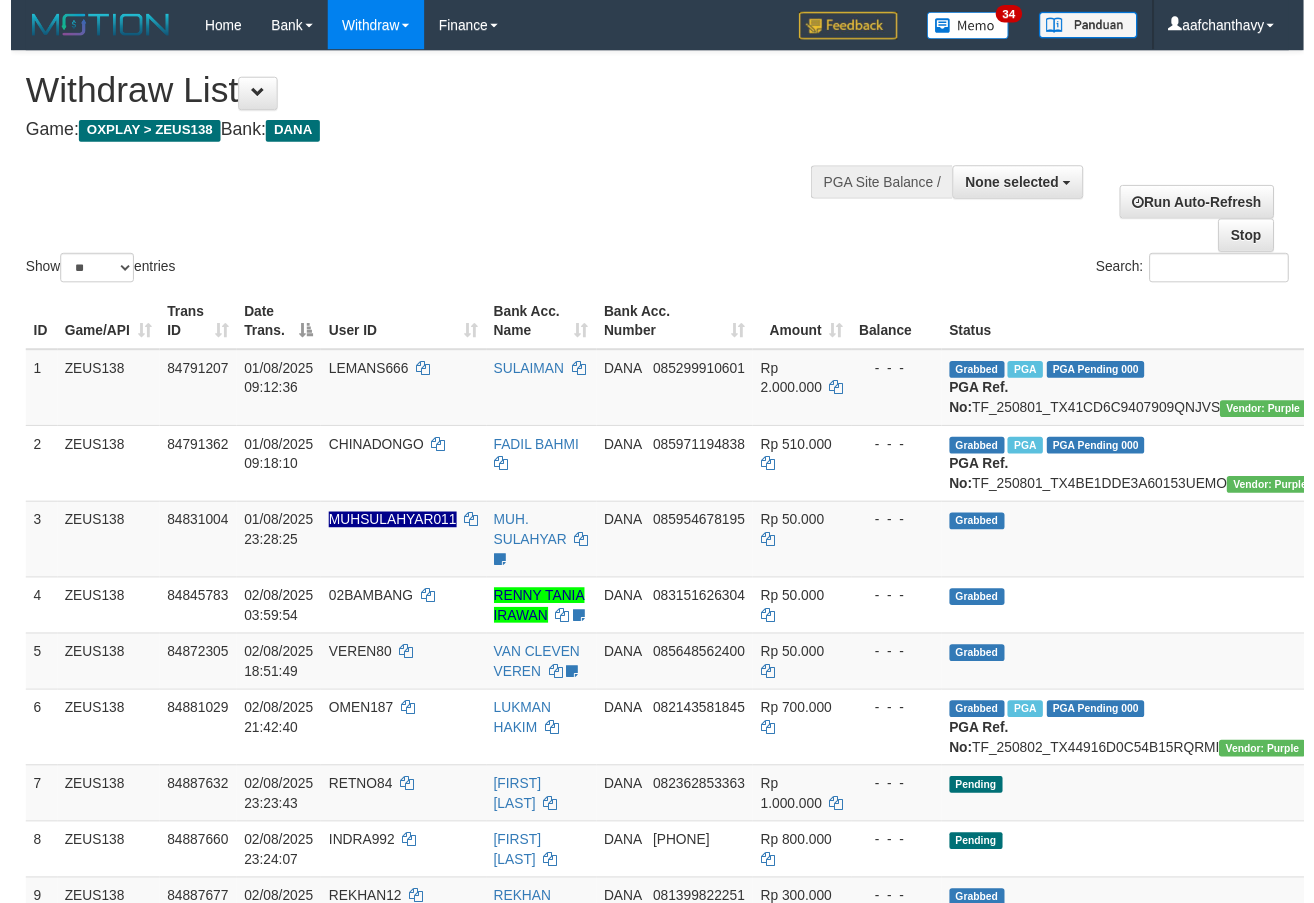 scroll, scrollTop: 359, scrollLeft: 0, axis: vertical 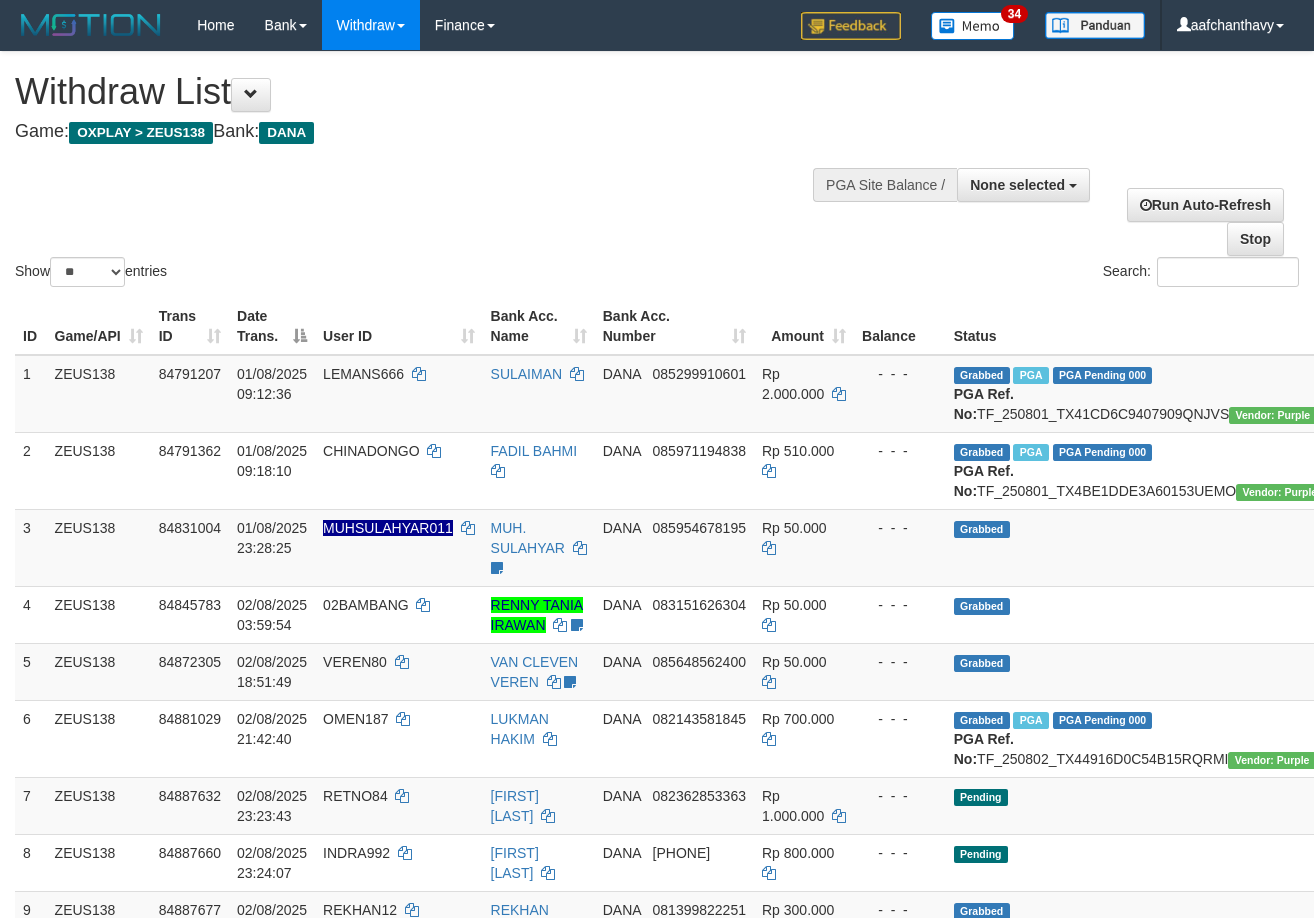 select 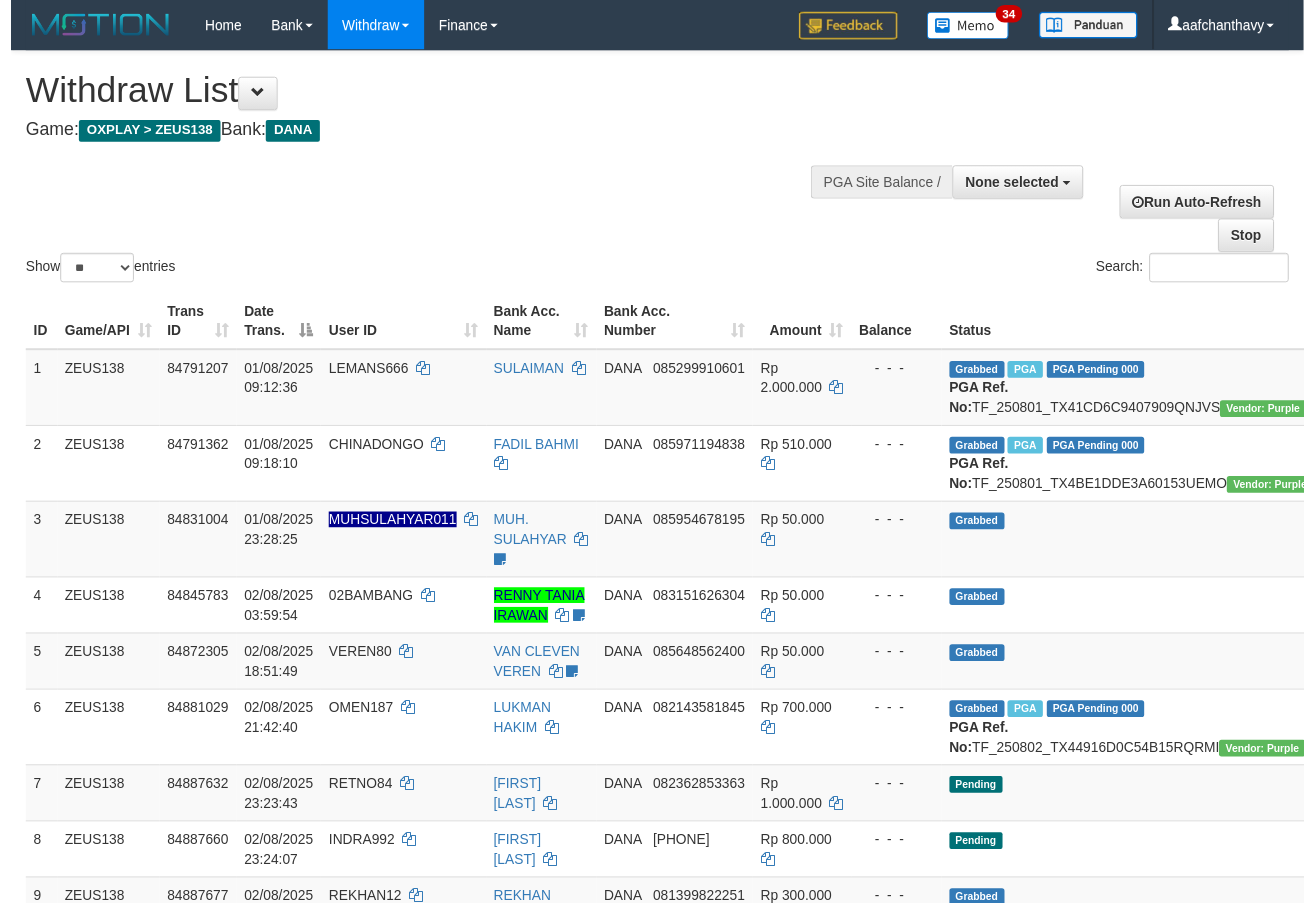 scroll, scrollTop: 359, scrollLeft: 0, axis: vertical 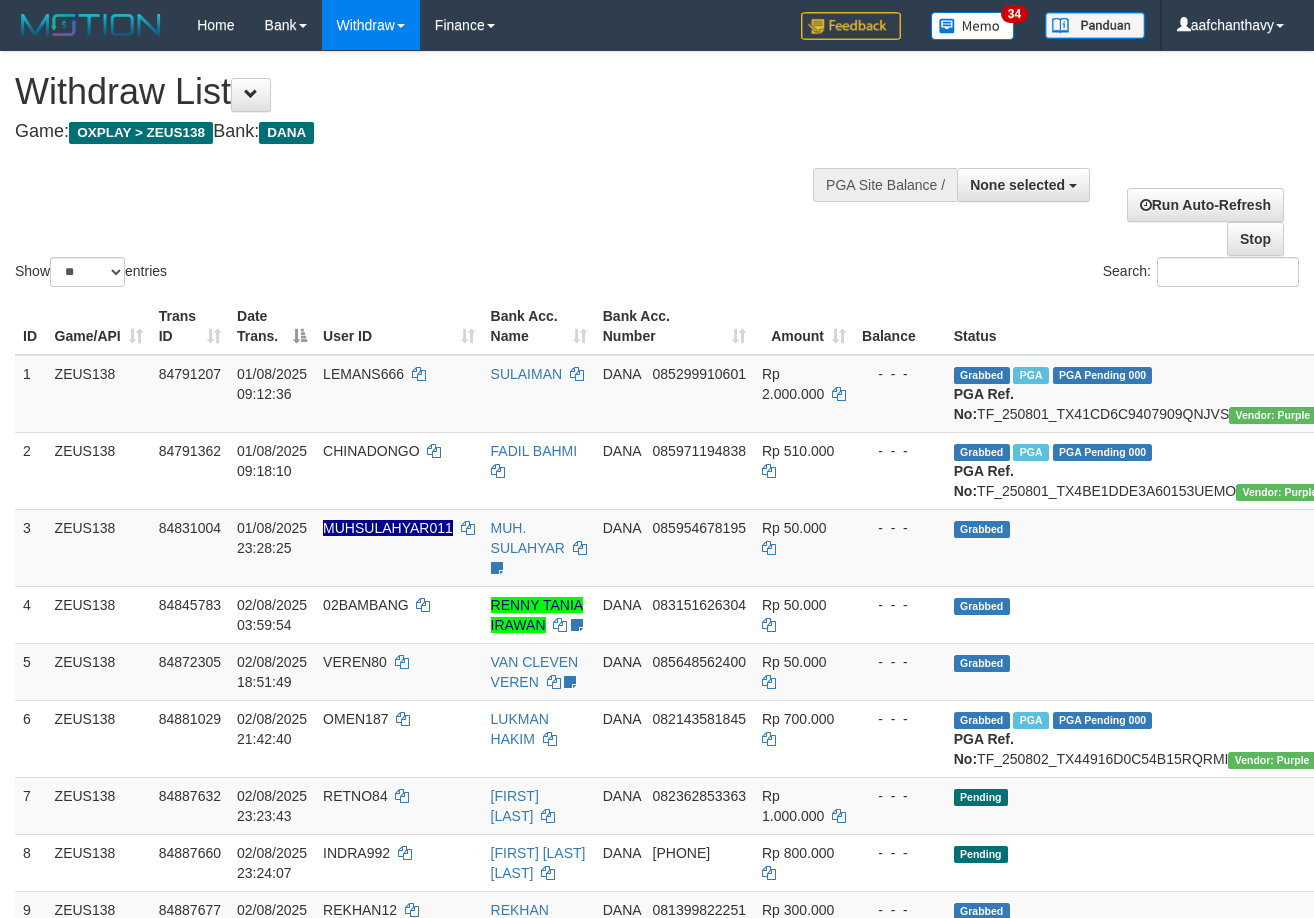 select 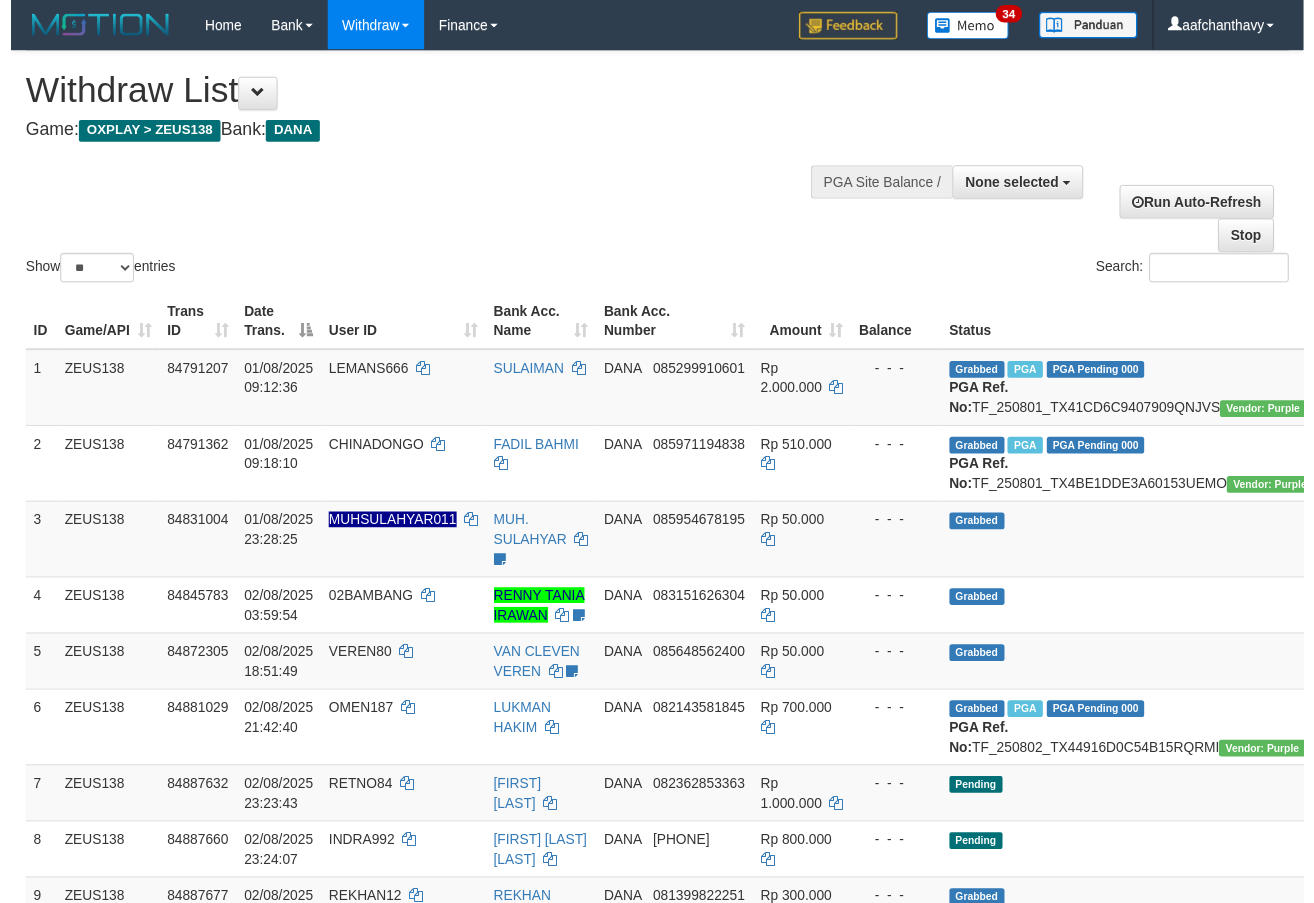 scroll, scrollTop: 359, scrollLeft: 0, axis: vertical 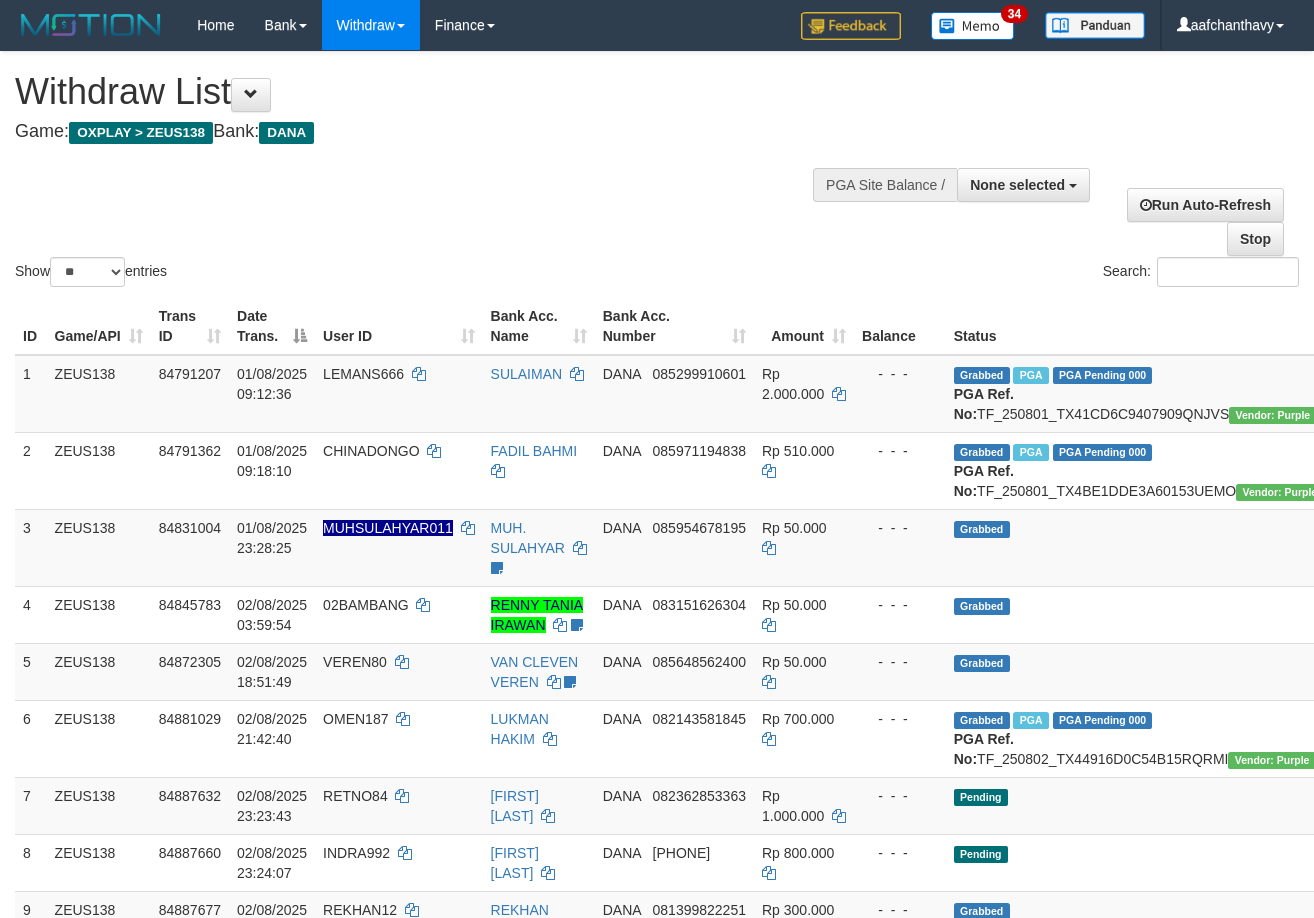 select 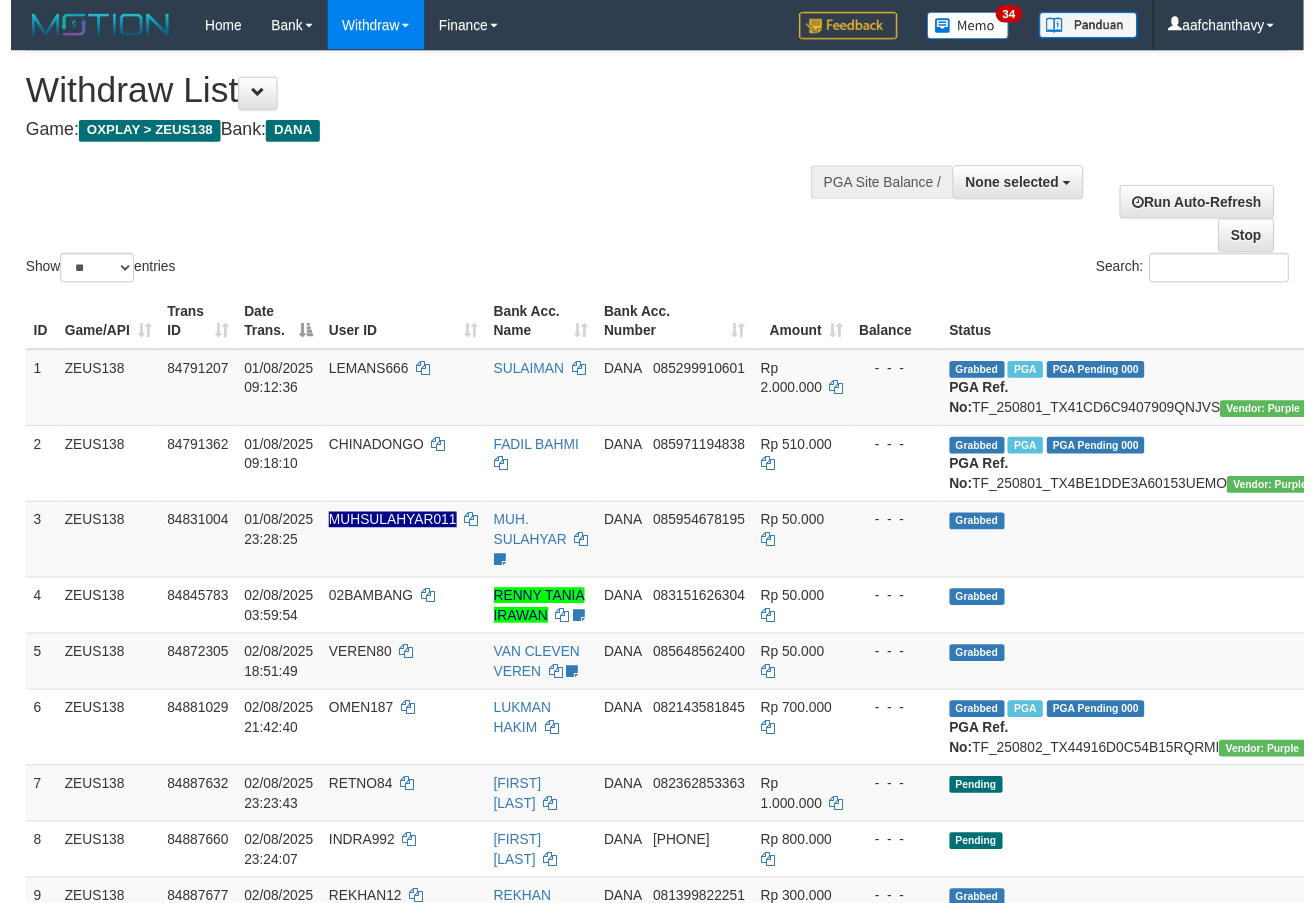 scroll, scrollTop: 359, scrollLeft: 0, axis: vertical 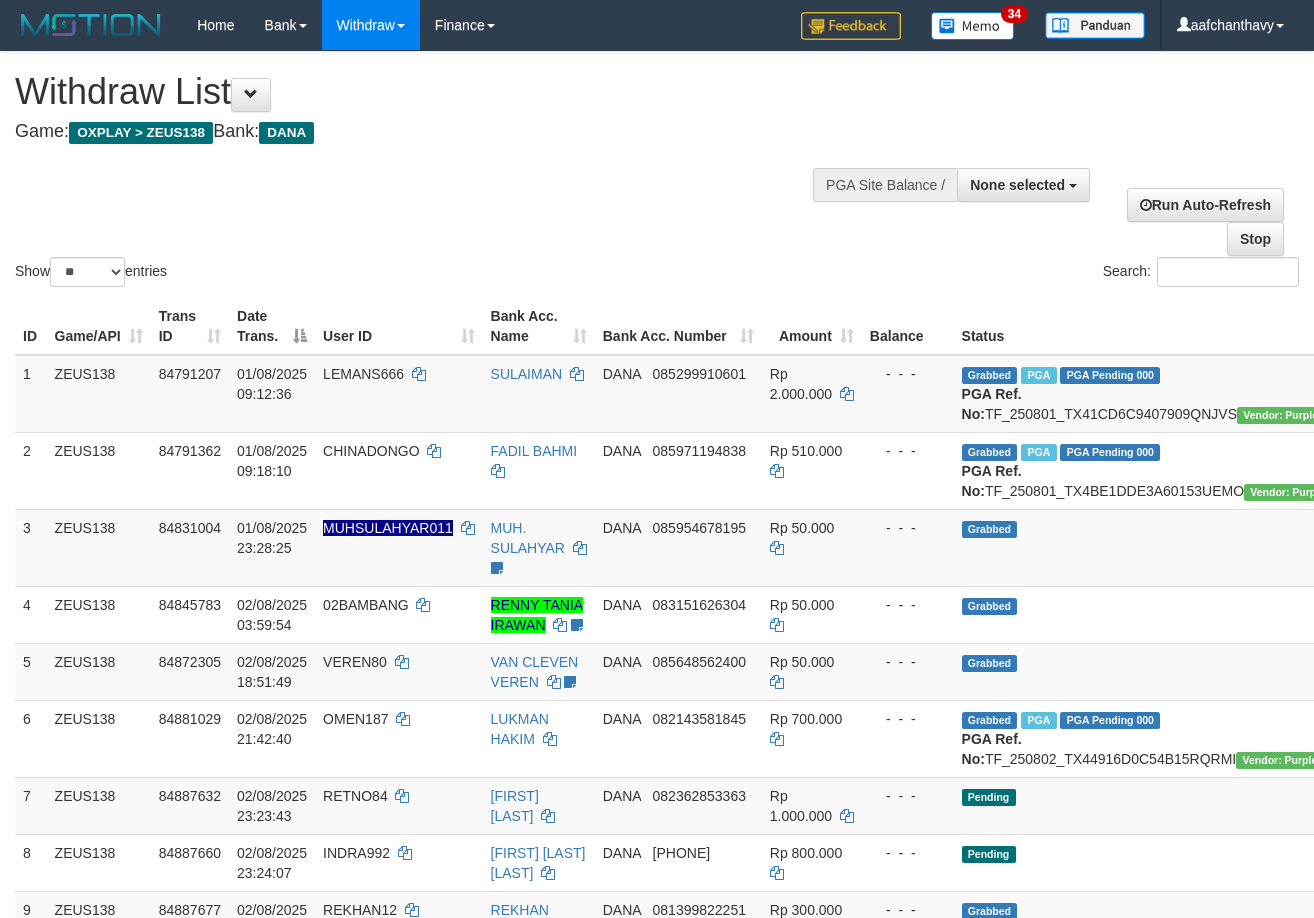 select 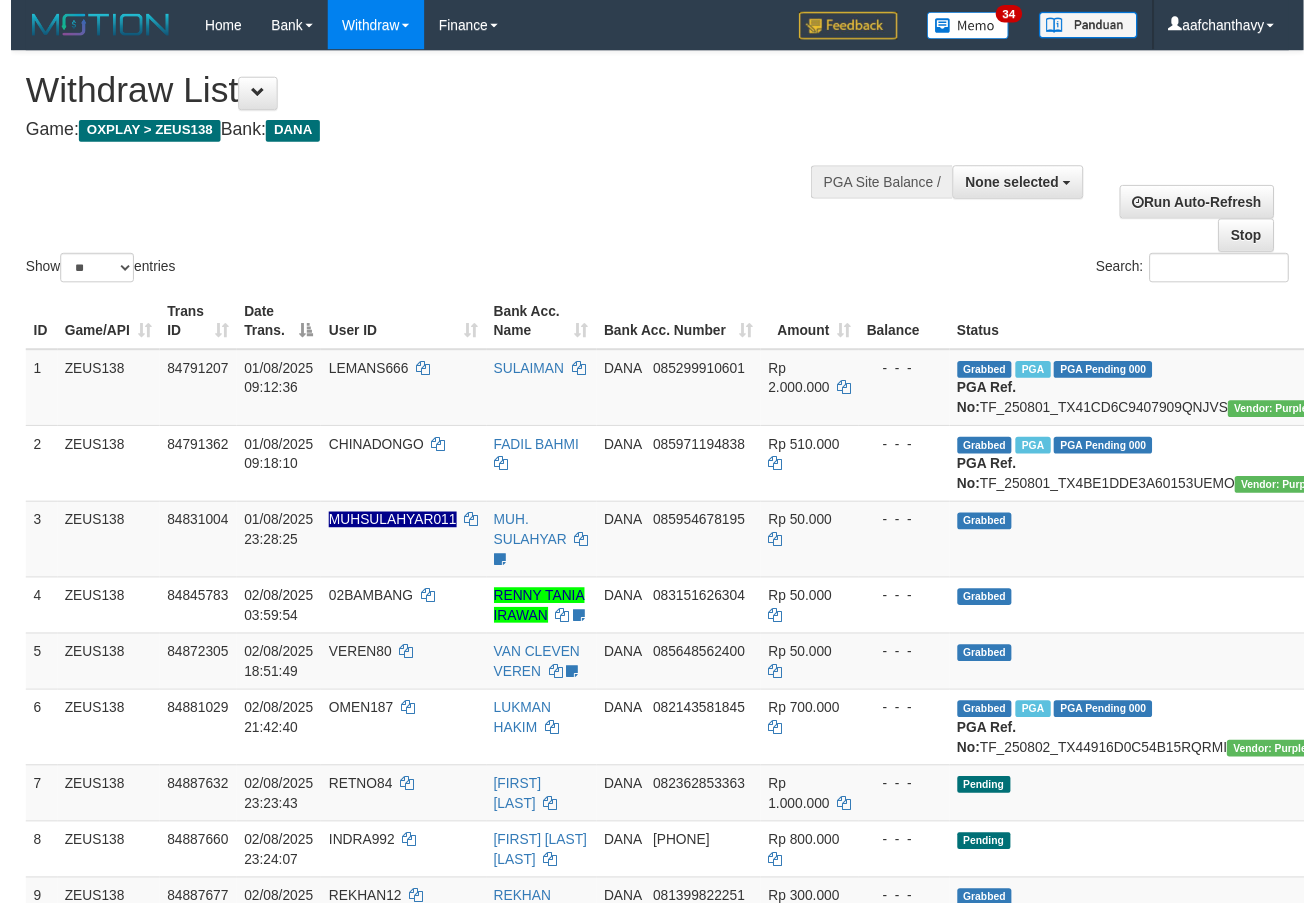 scroll, scrollTop: 359, scrollLeft: 0, axis: vertical 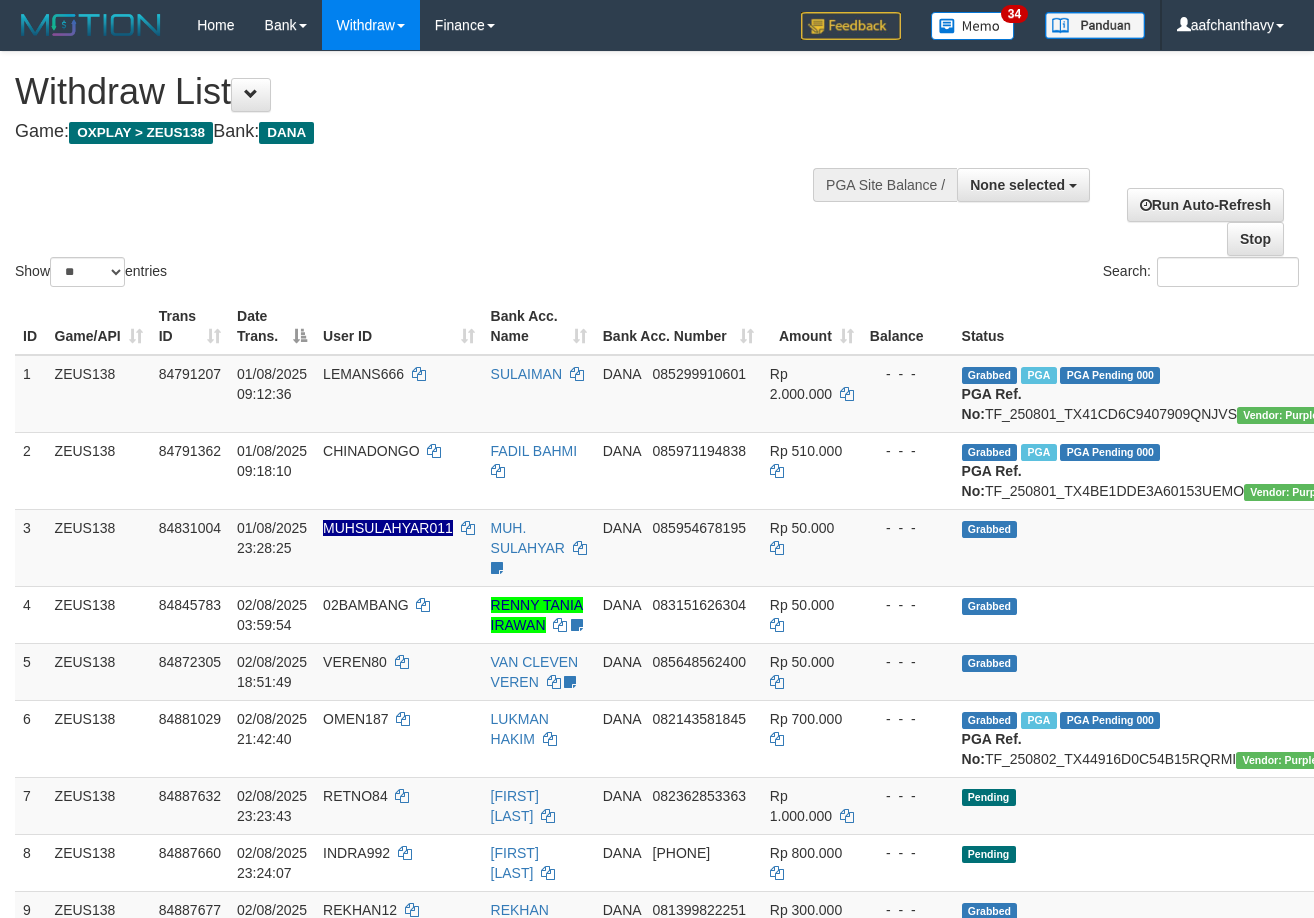 select 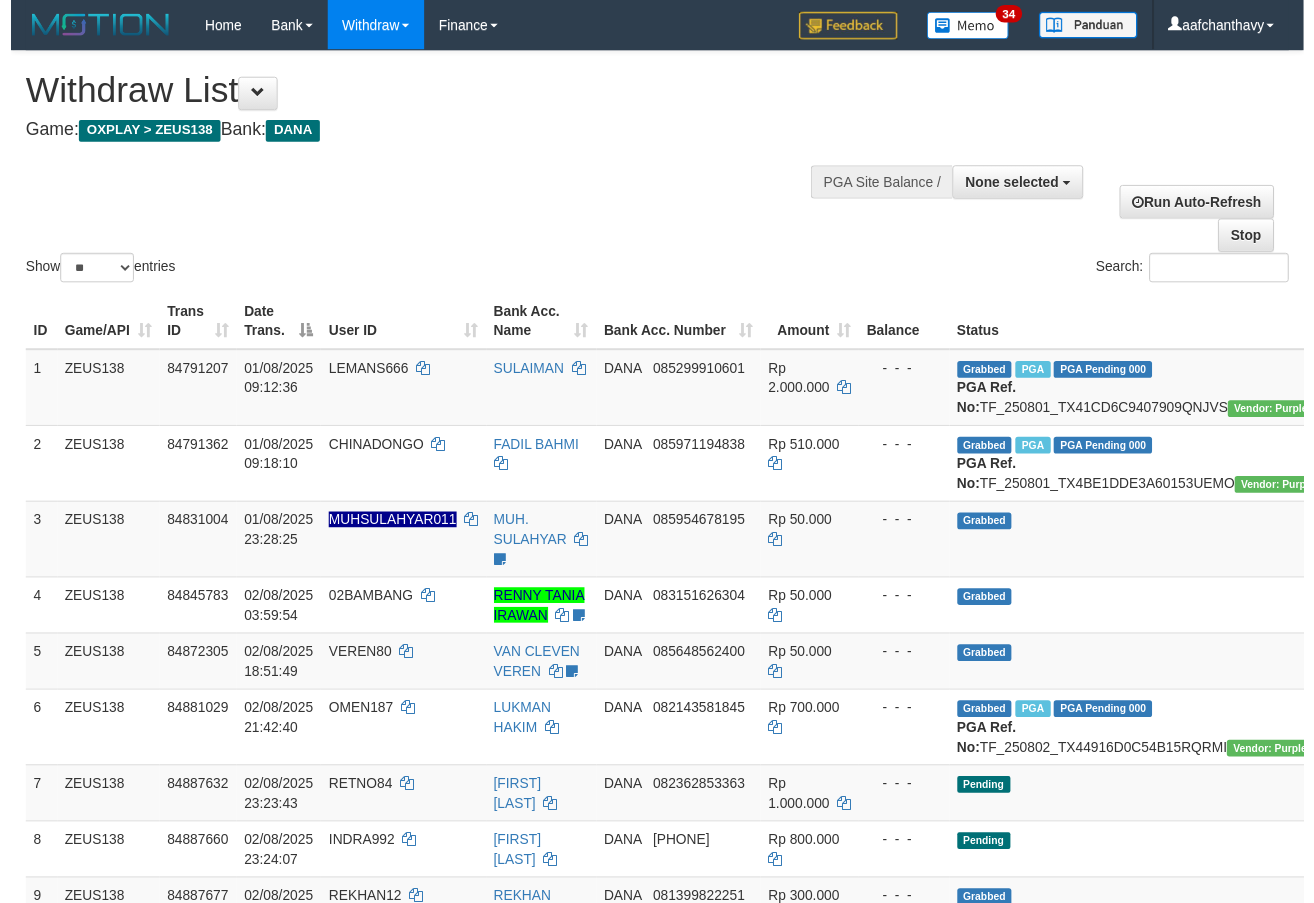 scroll, scrollTop: 359, scrollLeft: 0, axis: vertical 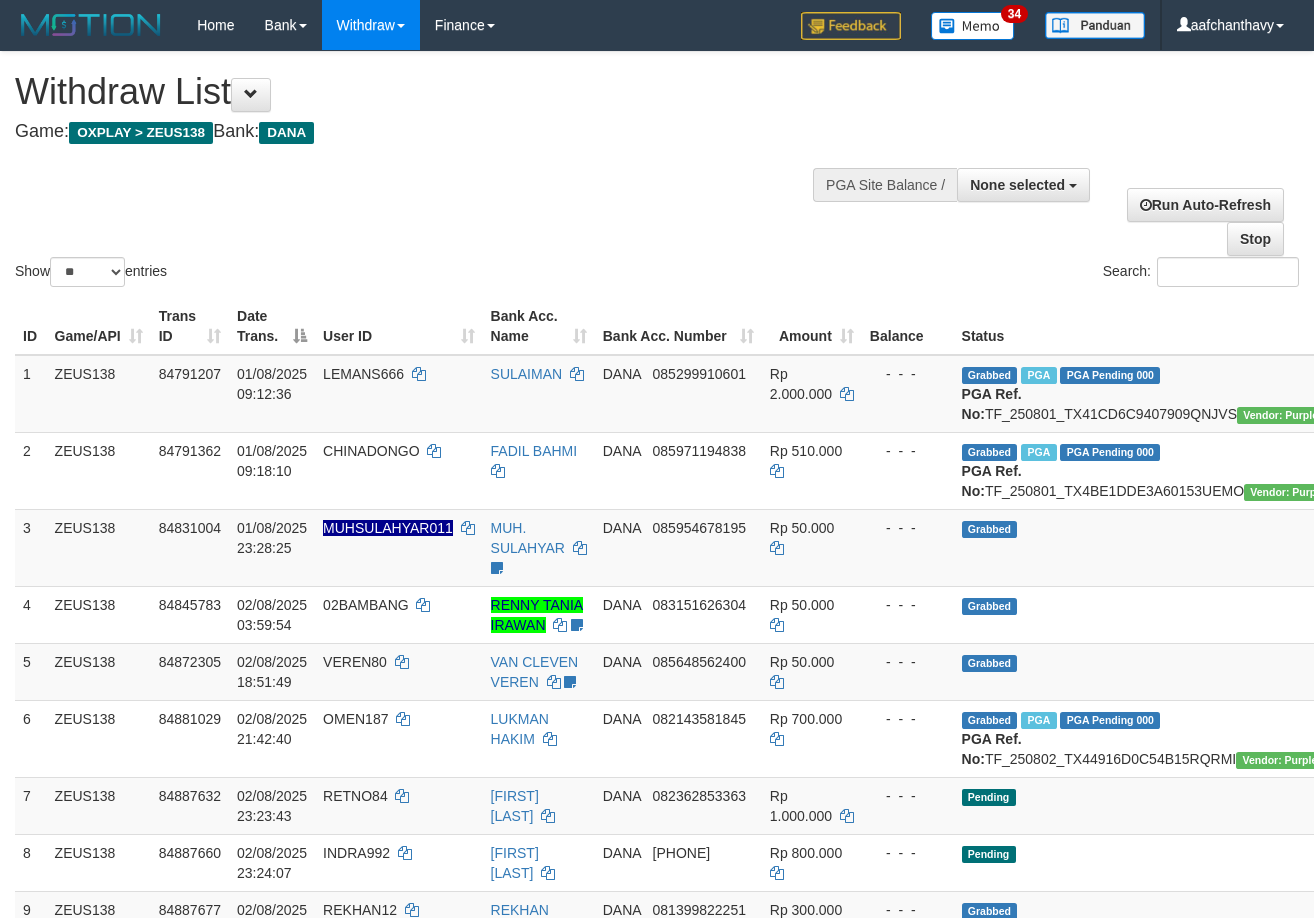 select 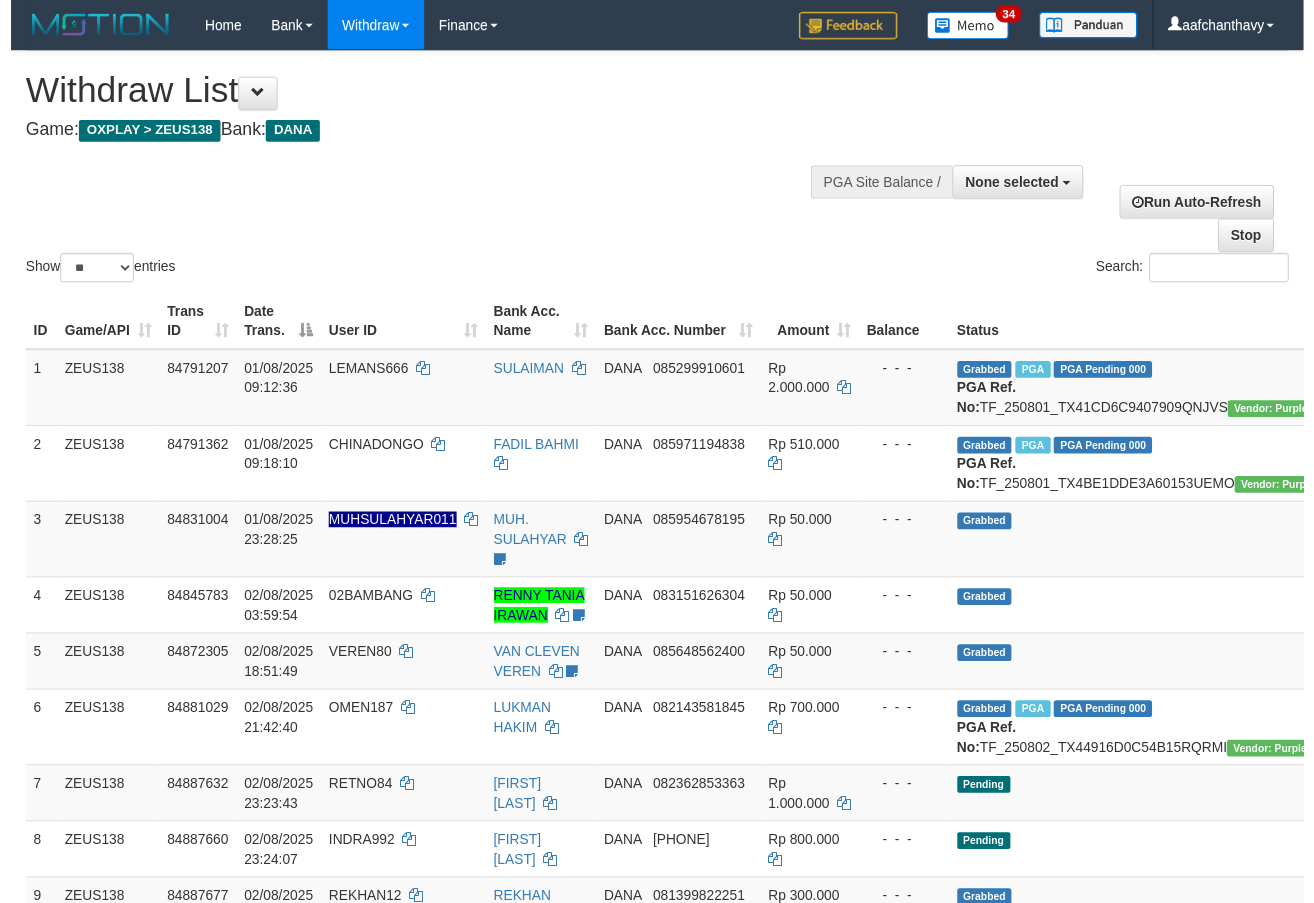 scroll, scrollTop: 359, scrollLeft: 0, axis: vertical 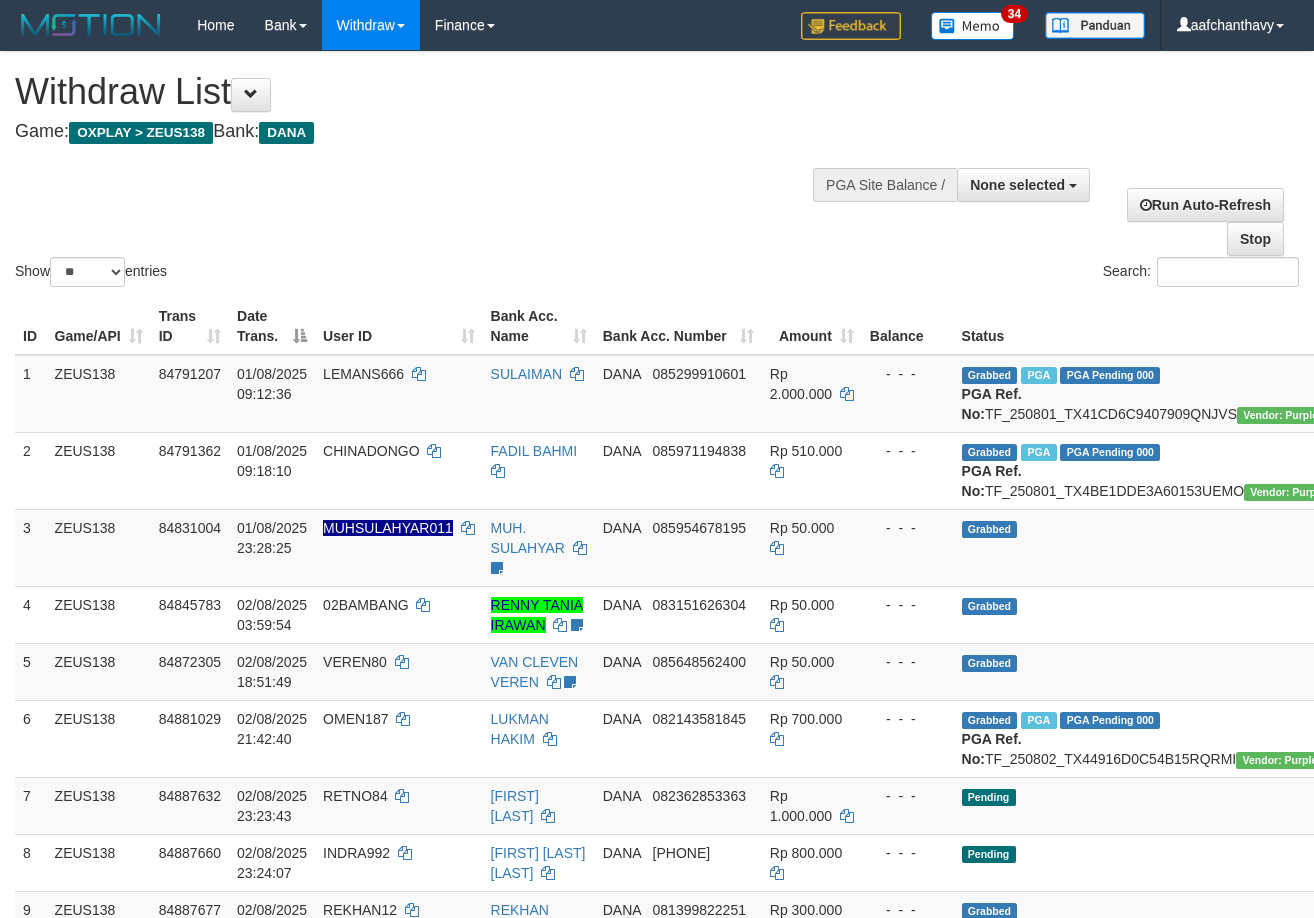 select 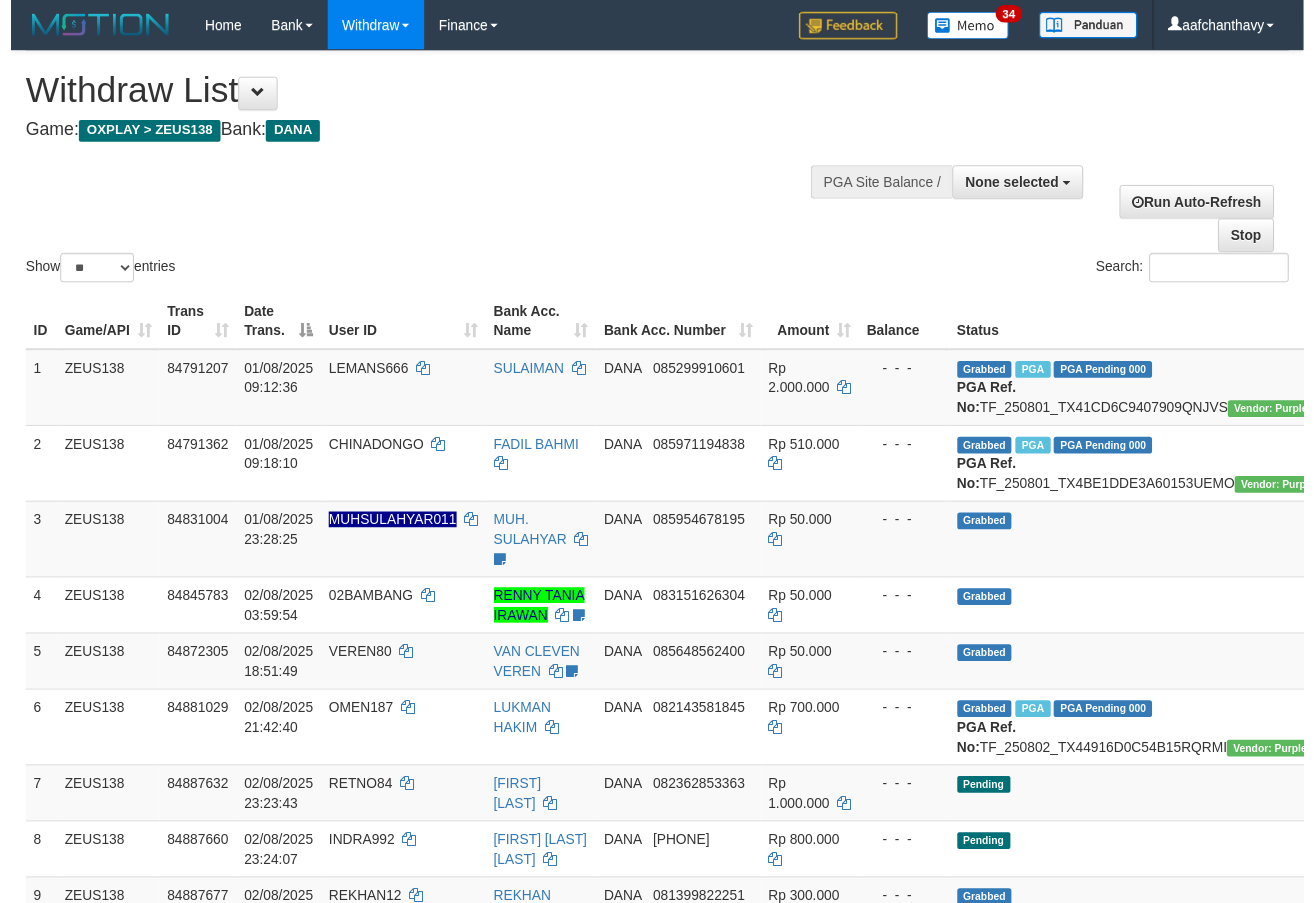 scroll, scrollTop: 359, scrollLeft: 0, axis: vertical 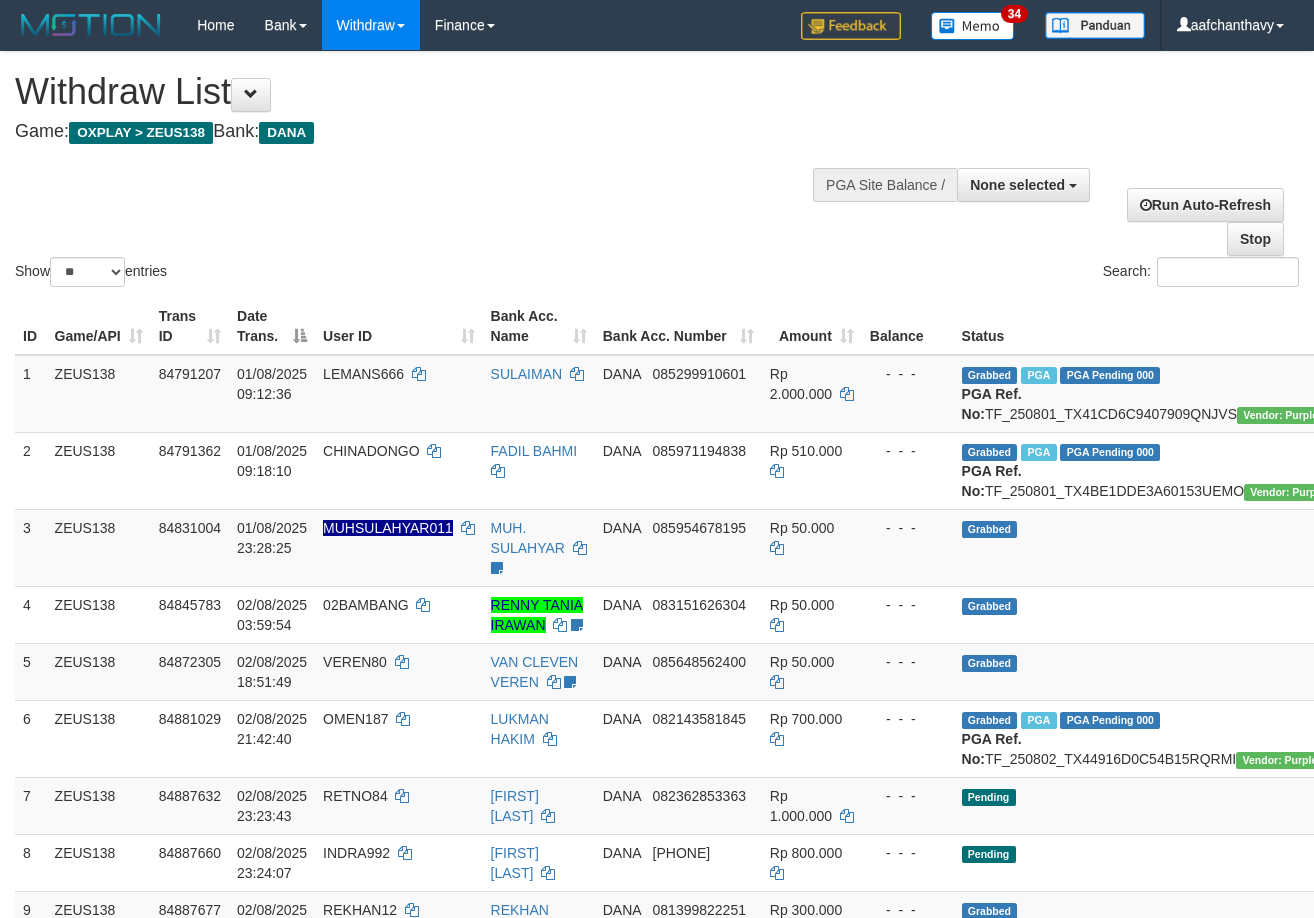 select 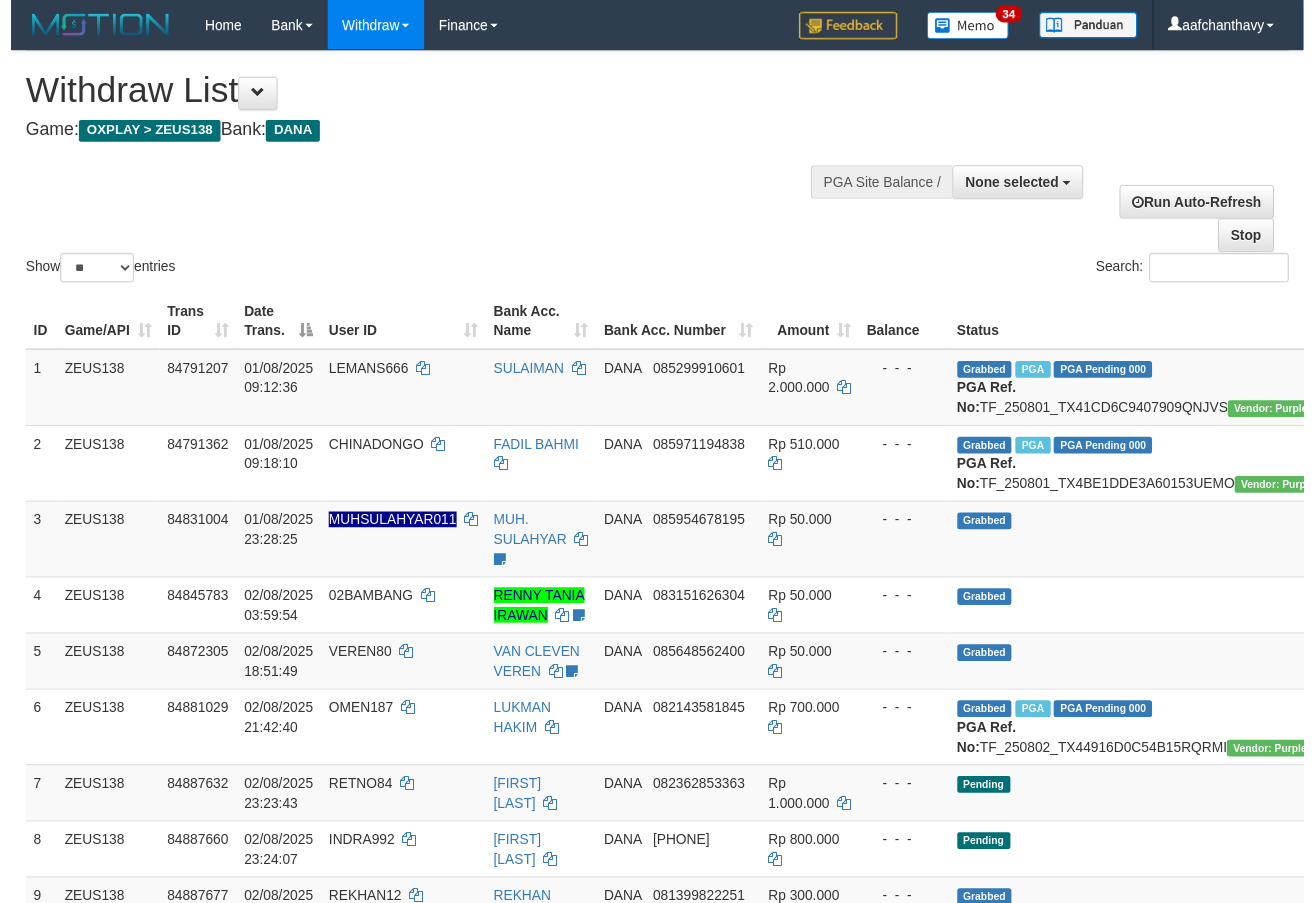 scroll, scrollTop: 359, scrollLeft: 0, axis: vertical 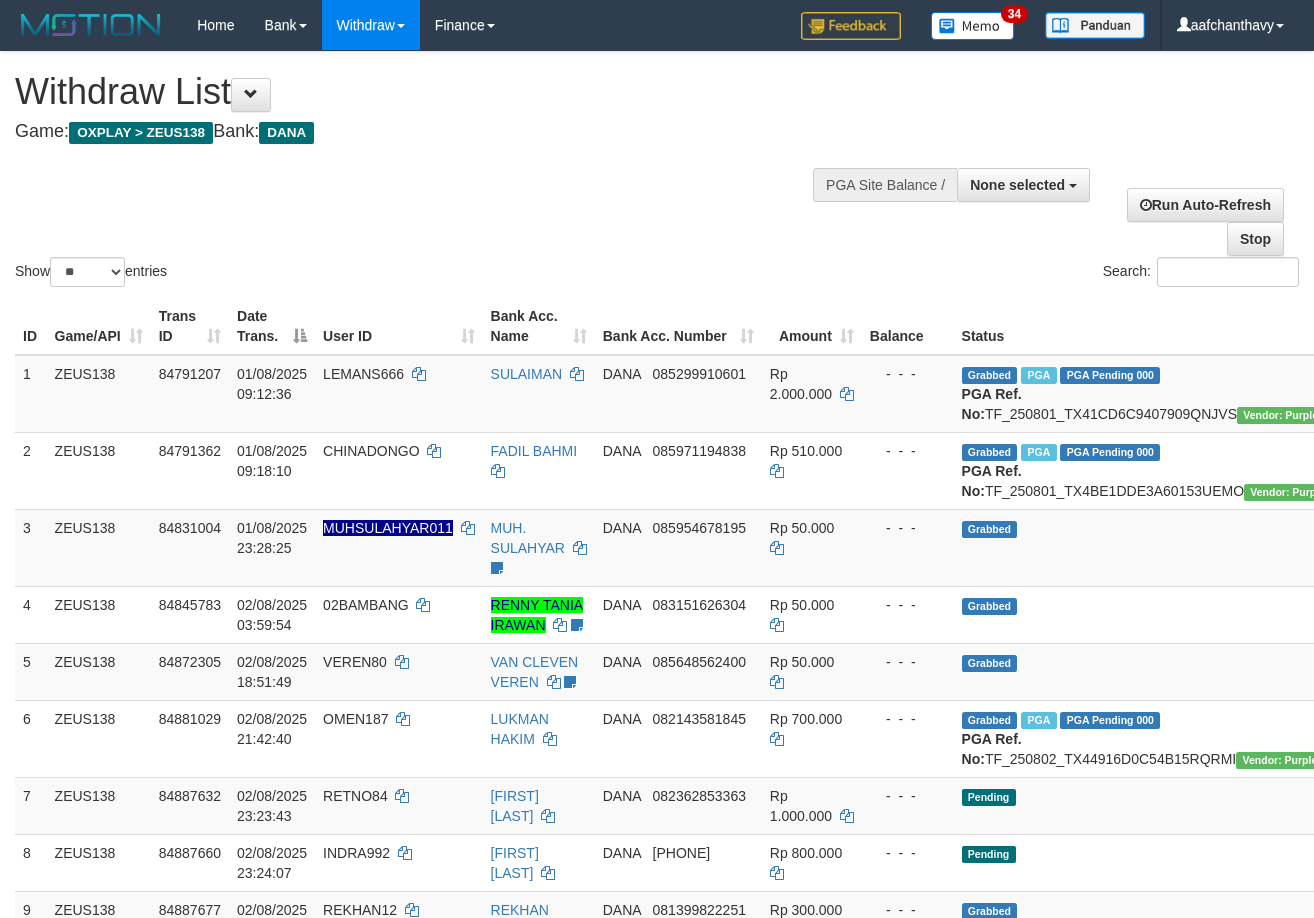 select 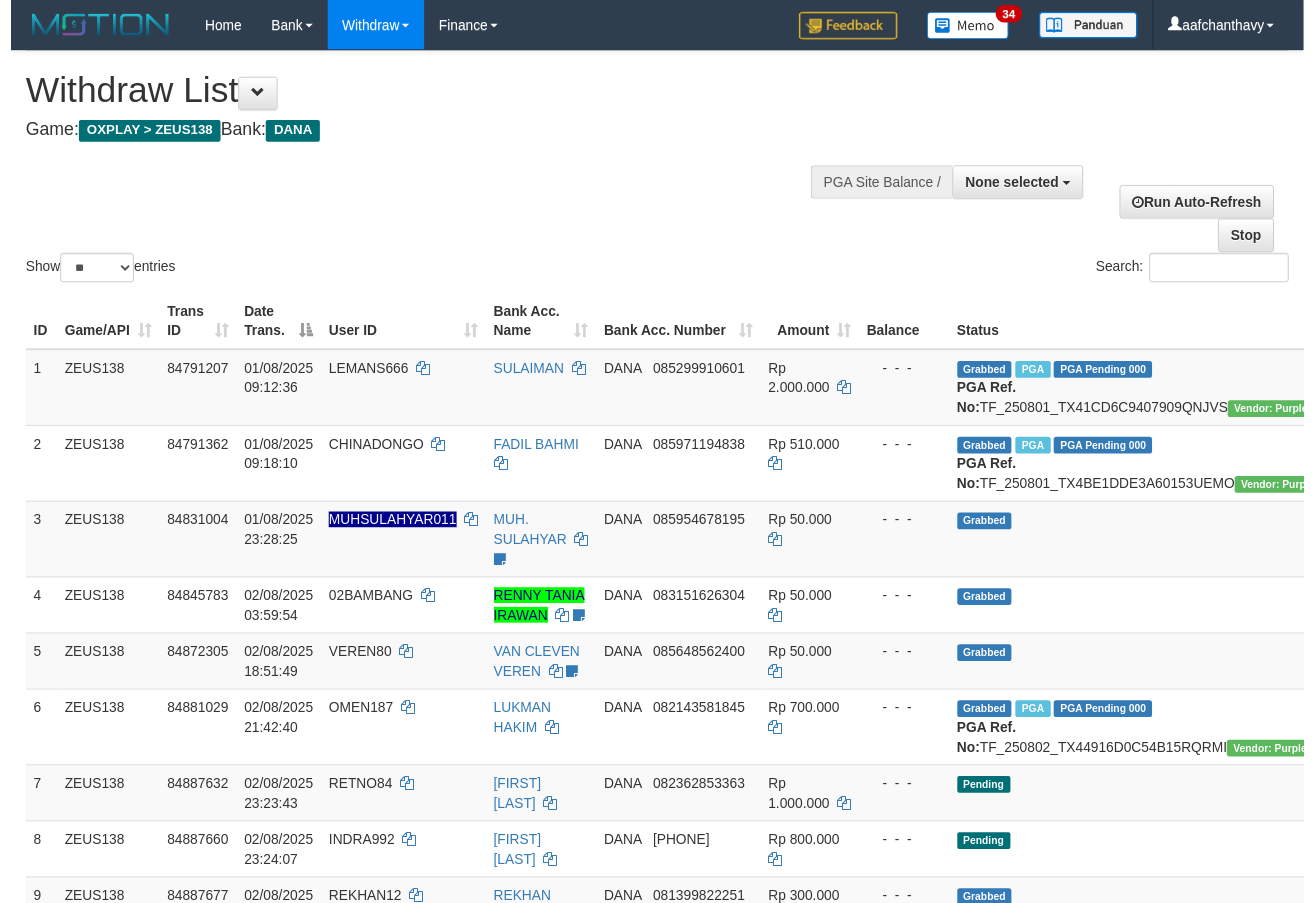 scroll, scrollTop: 359, scrollLeft: 0, axis: vertical 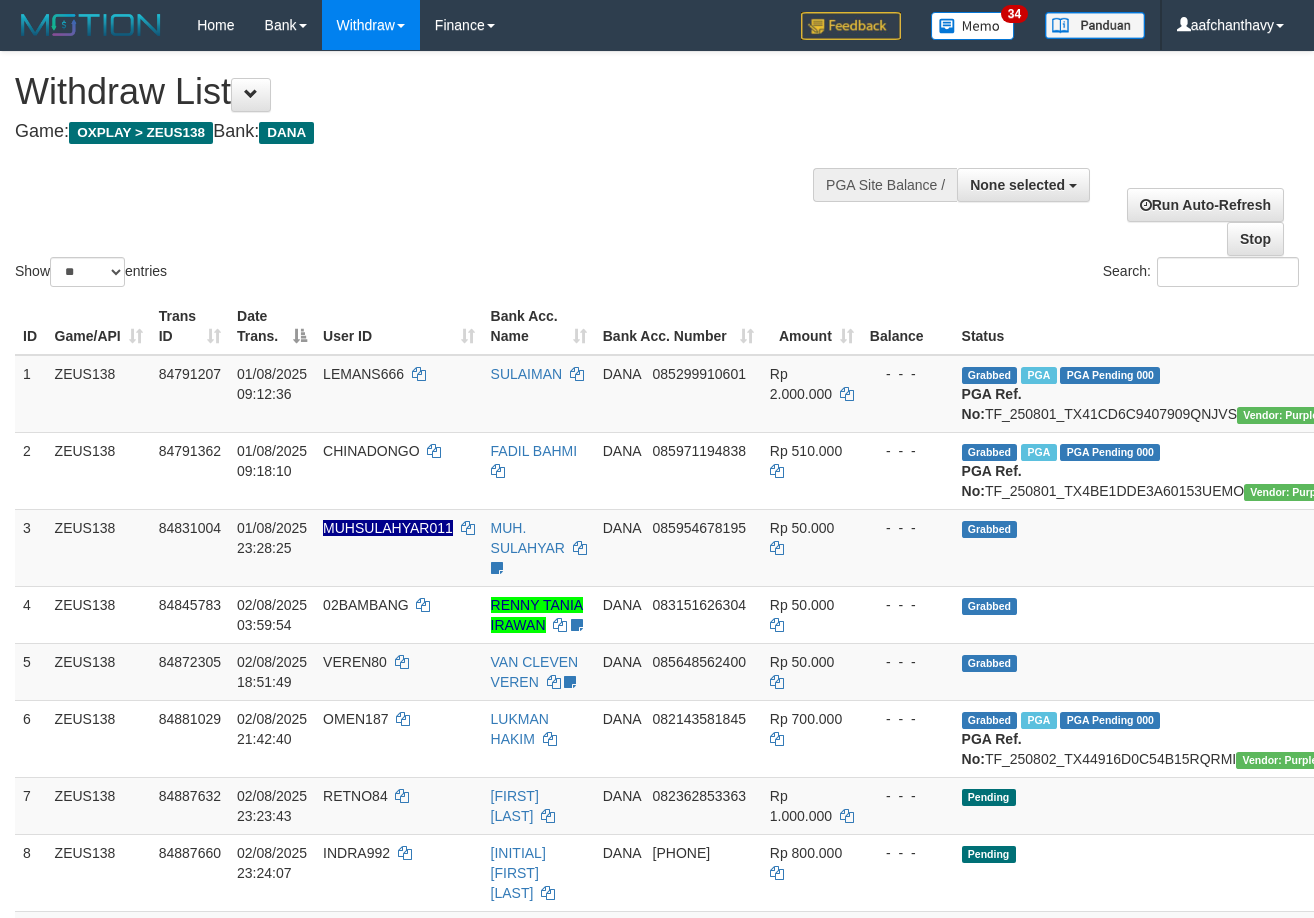 select 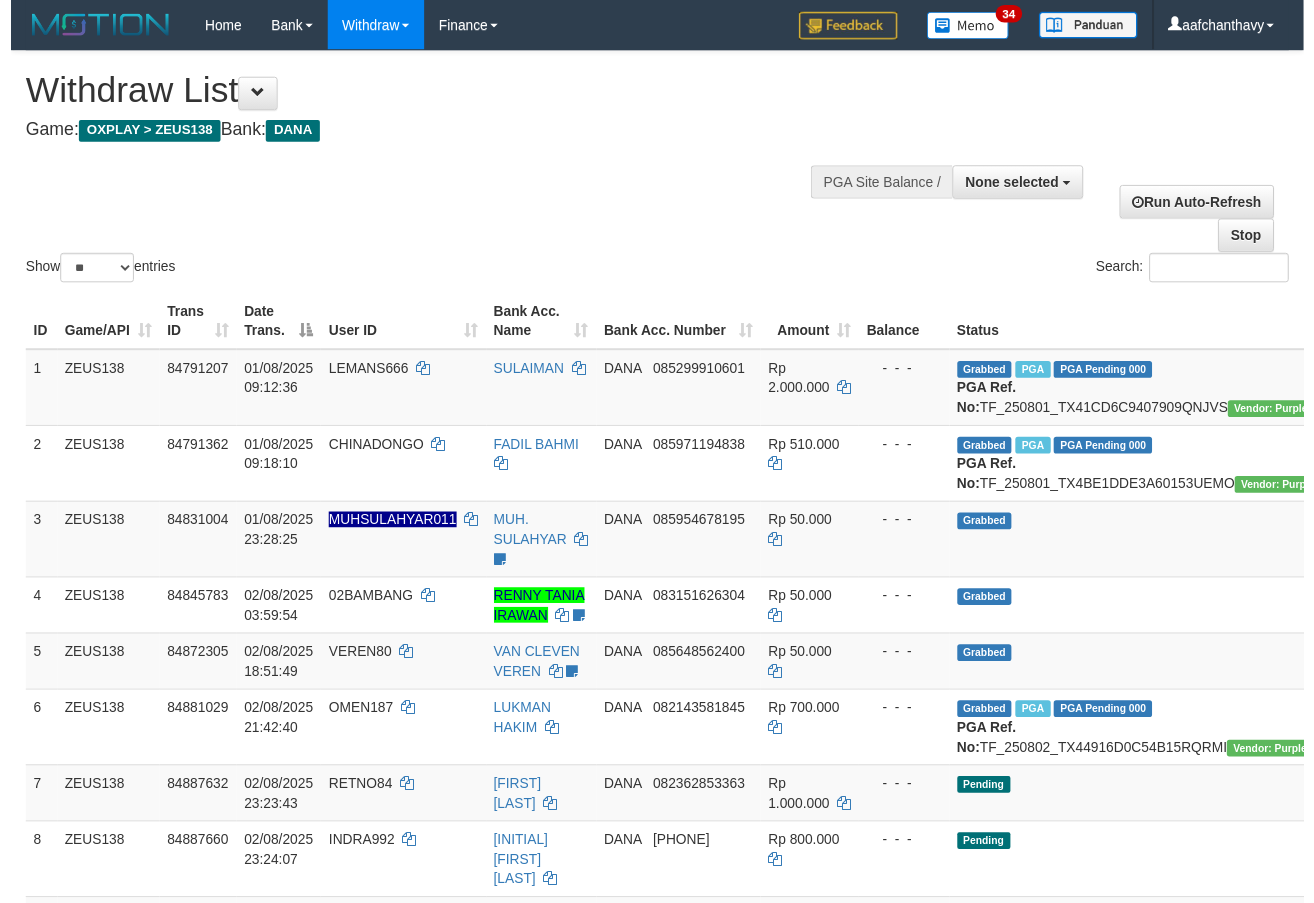 scroll, scrollTop: 359, scrollLeft: 0, axis: vertical 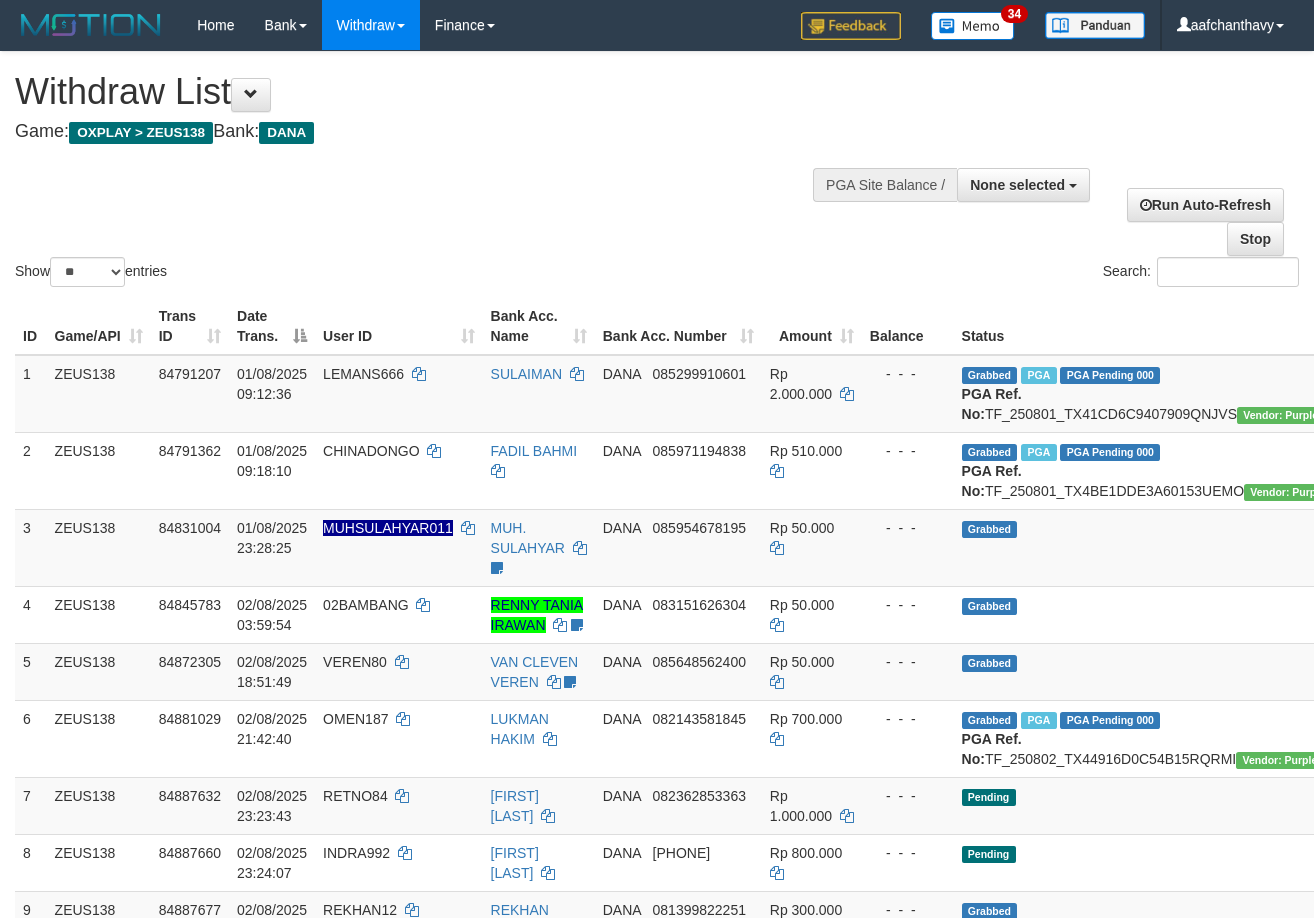 select 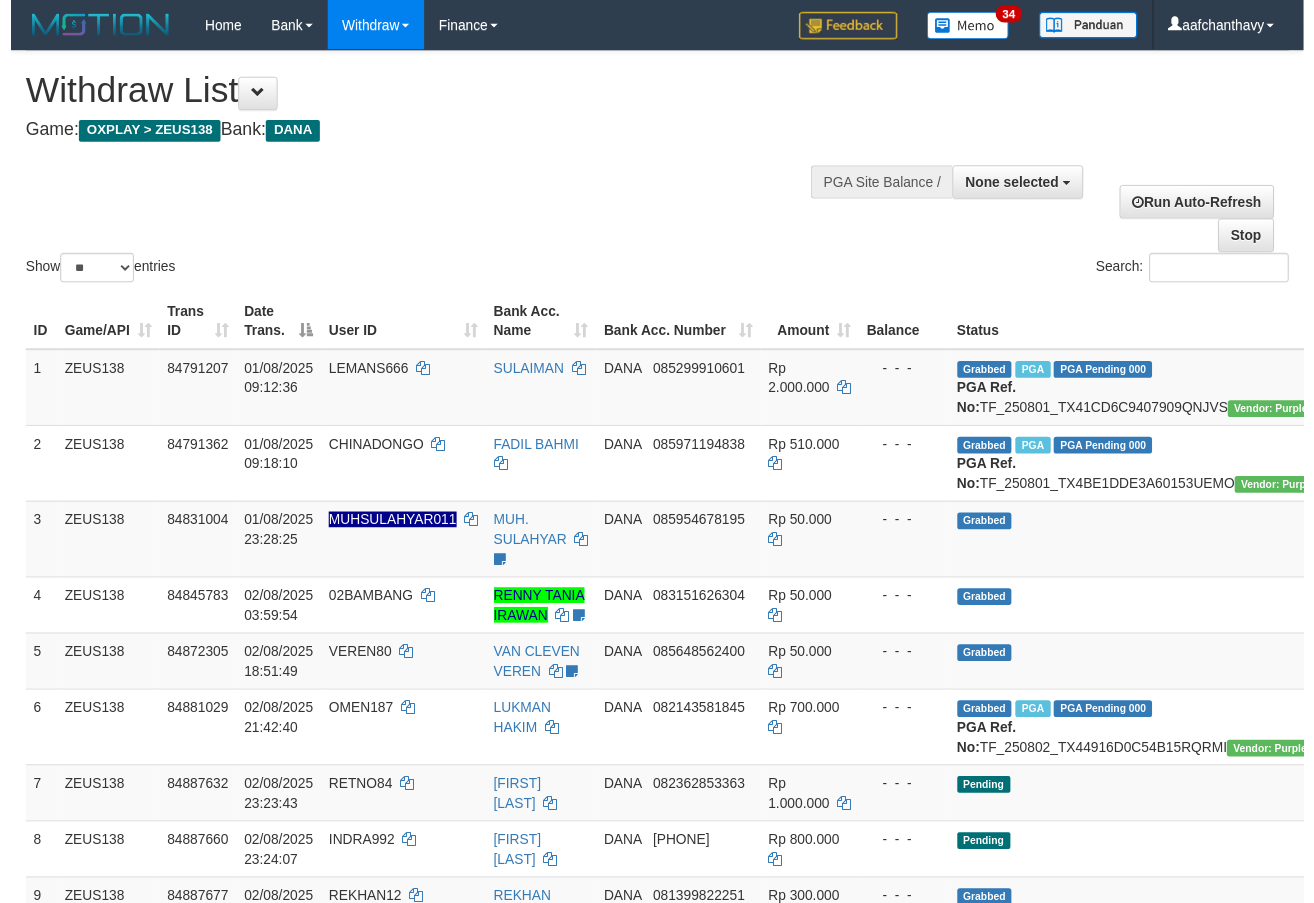 scroll, scrollTop: 359, scrollLeft: 0, axis: vertical 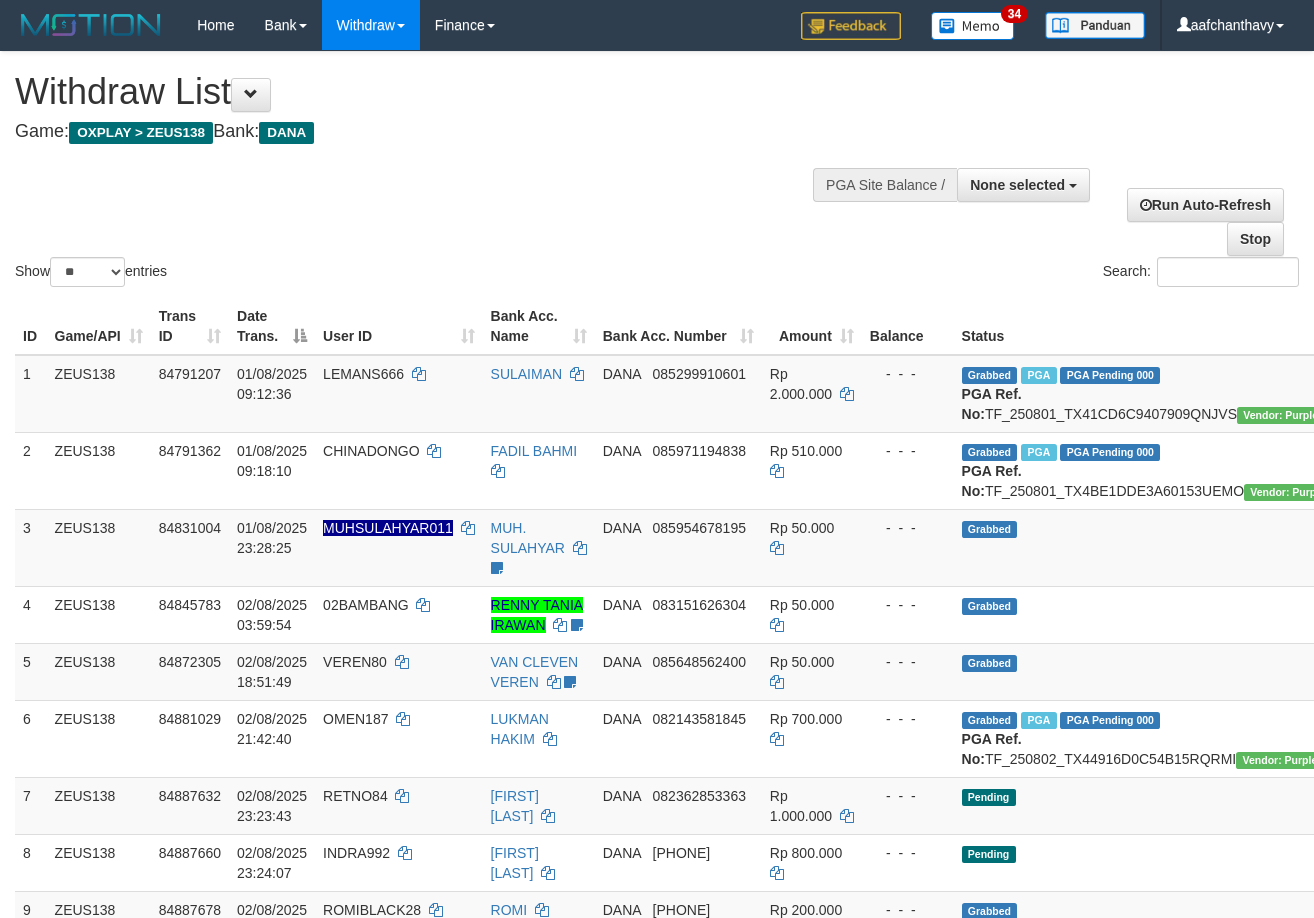 select 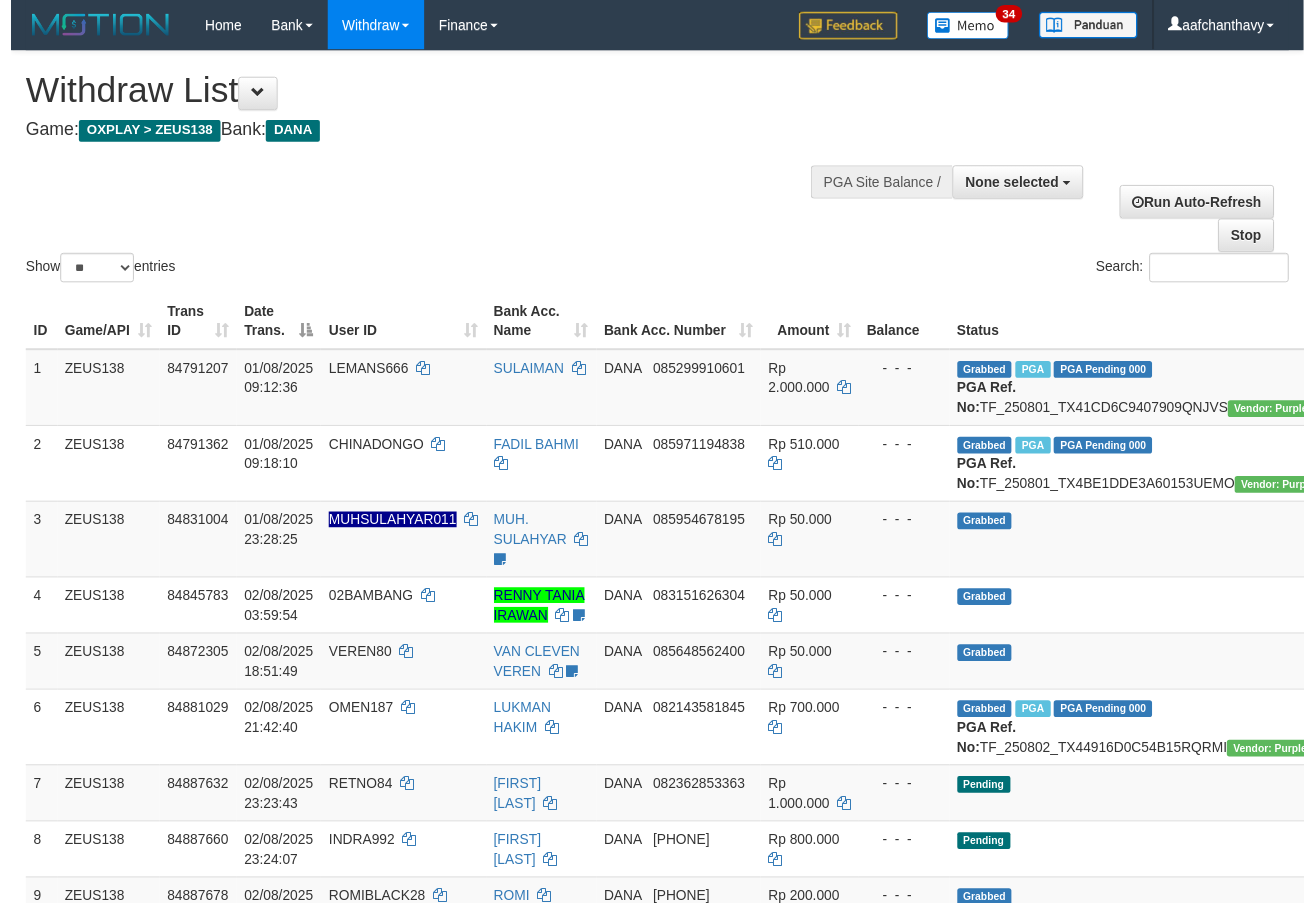 scroll, scrollTop: 359, scrollLeft: 0, axis: vertical 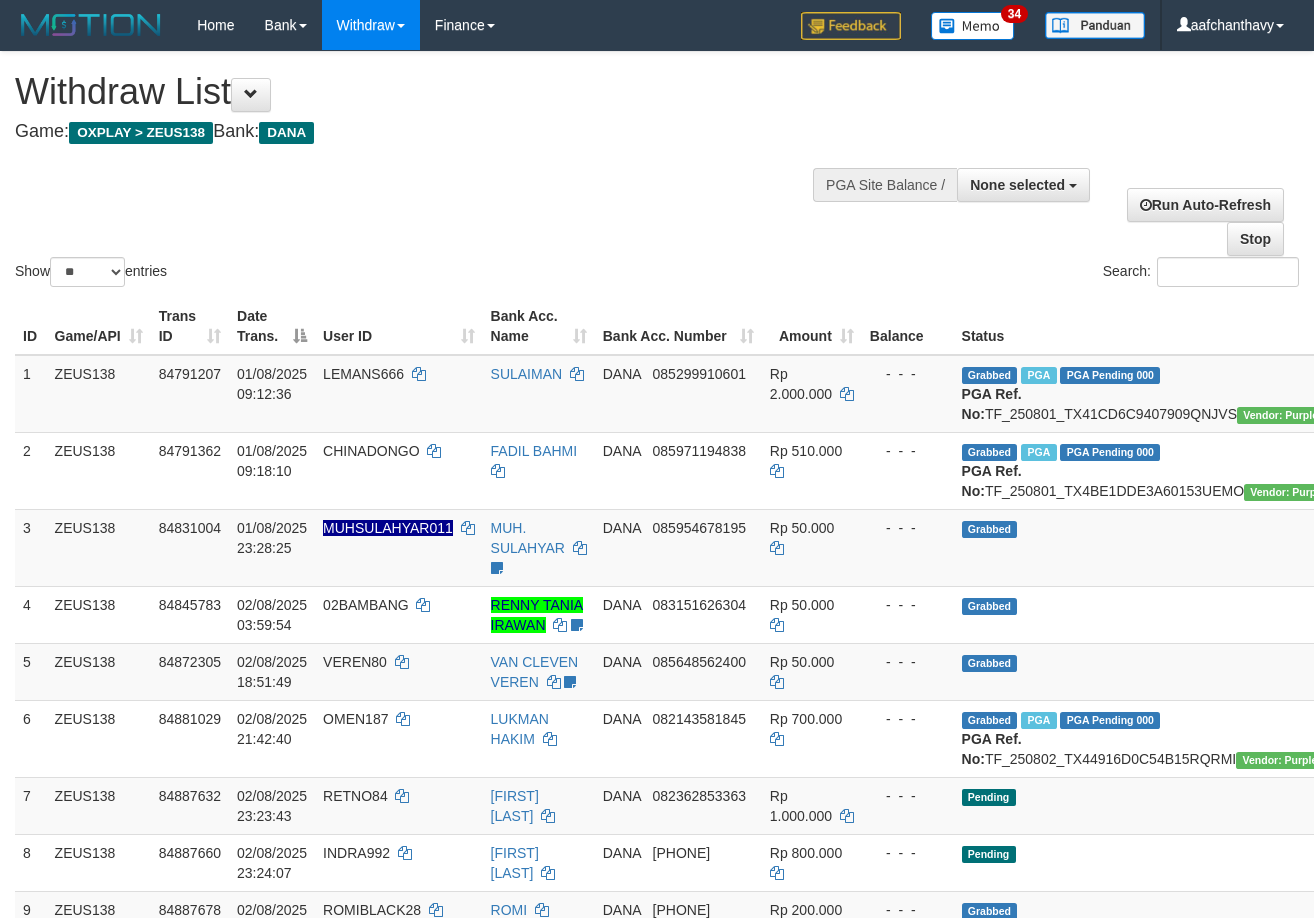 select 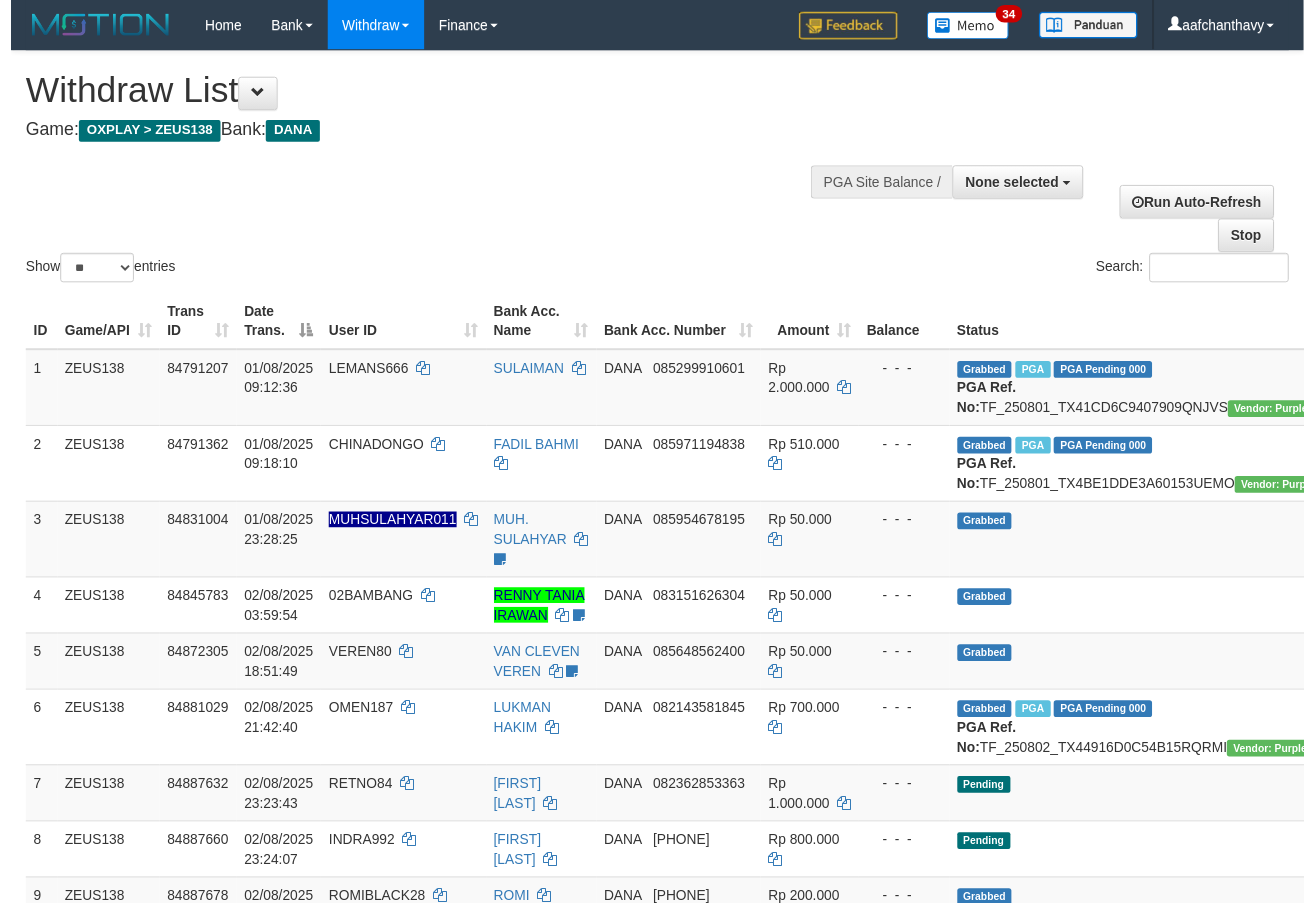 scroll, scrollTop: 359, scrollLeft: 0, axis: vertical 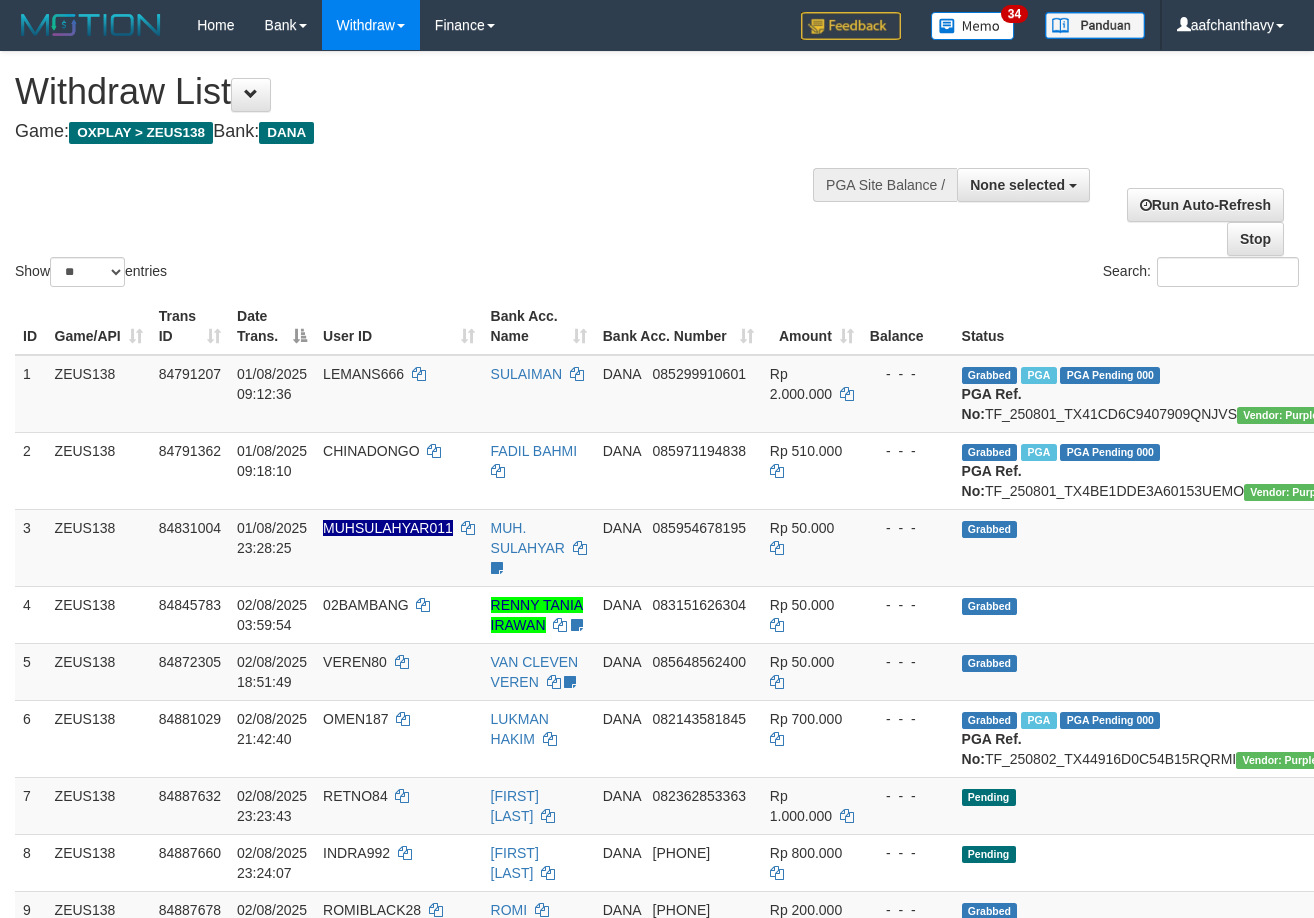 select 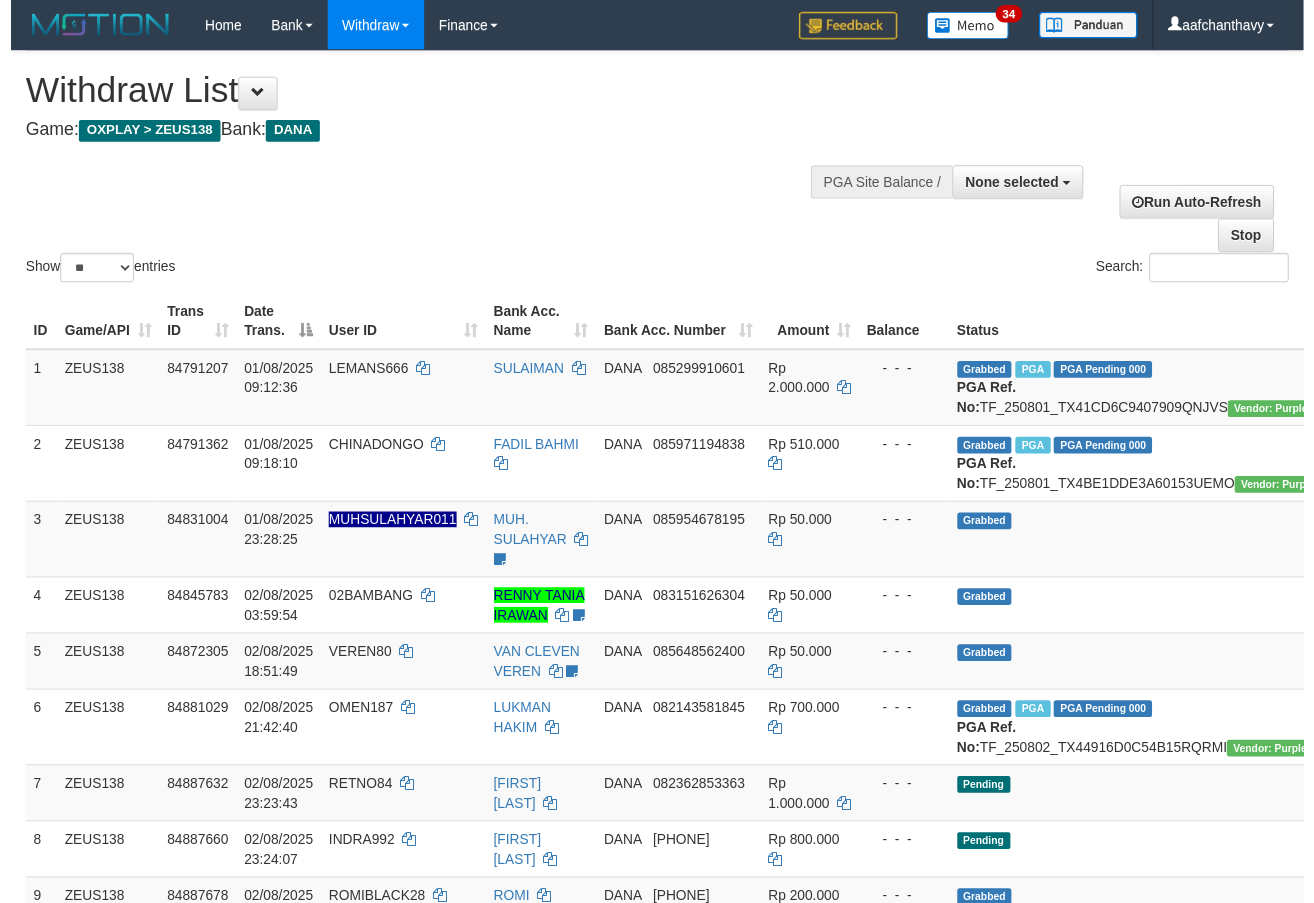 scroll, scrollTop: 359, scrollLeft: 0, axis: vertical 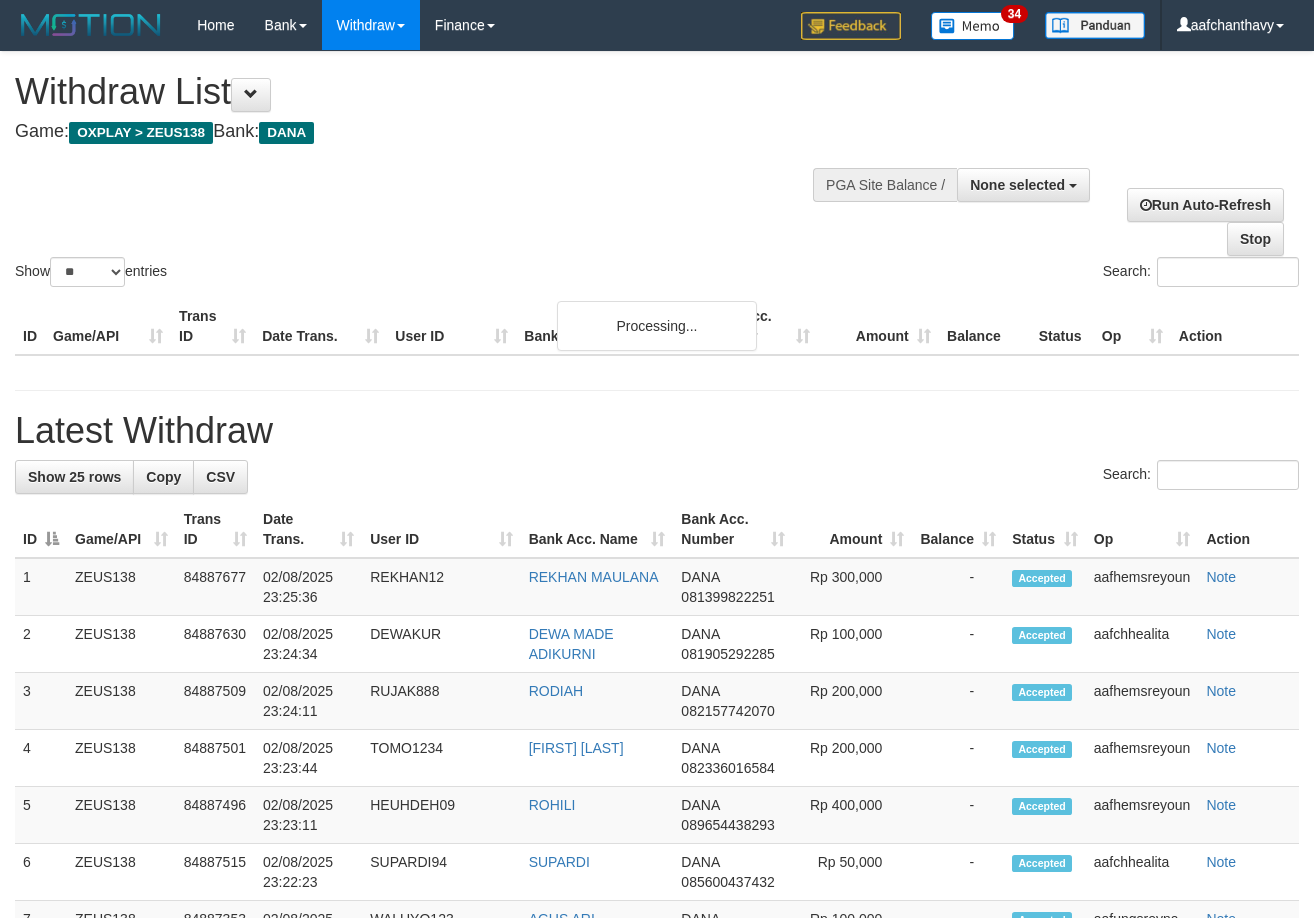 select 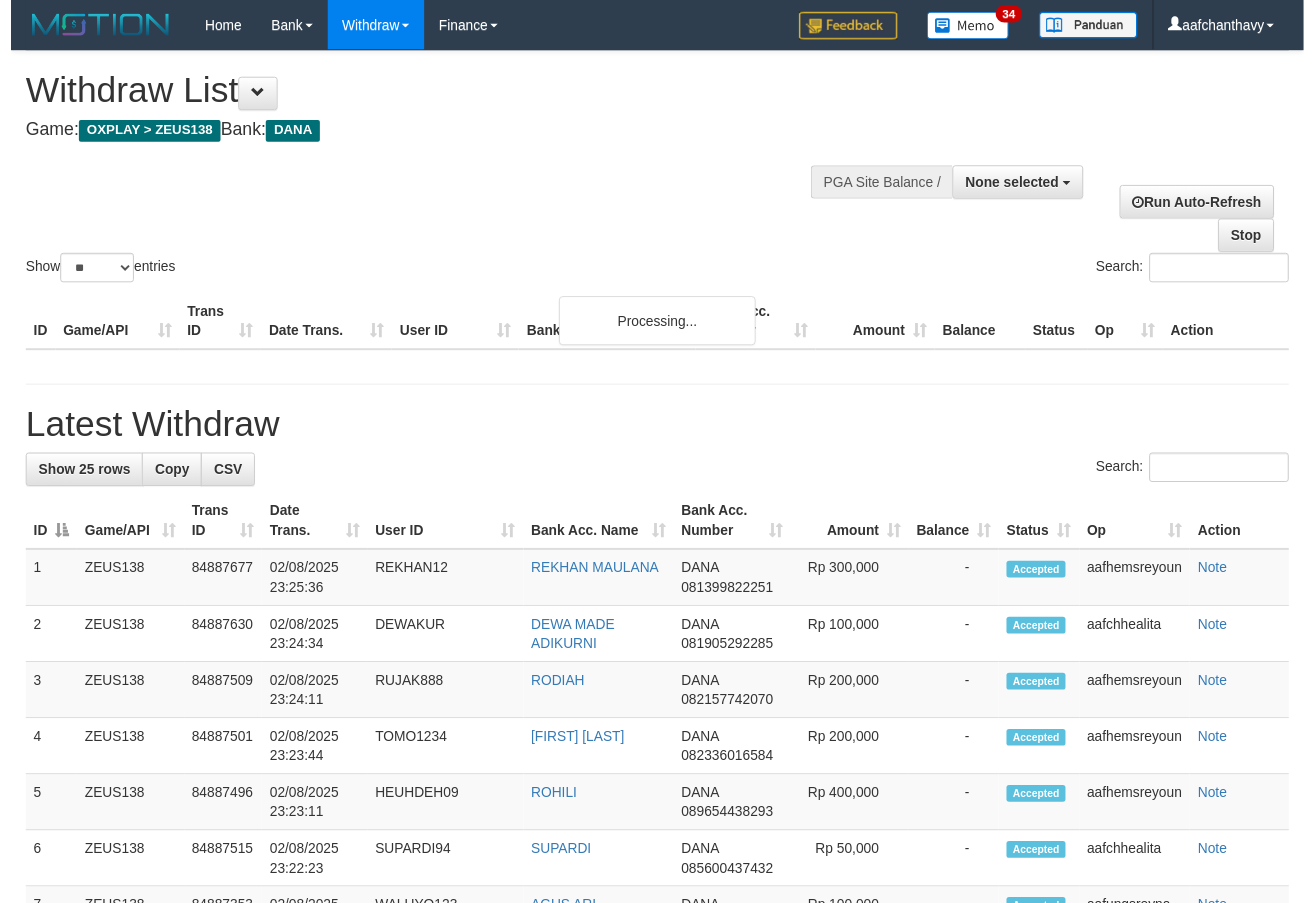 scroll, scrollTop: 359, scrollLeft: 0, axis: vertical 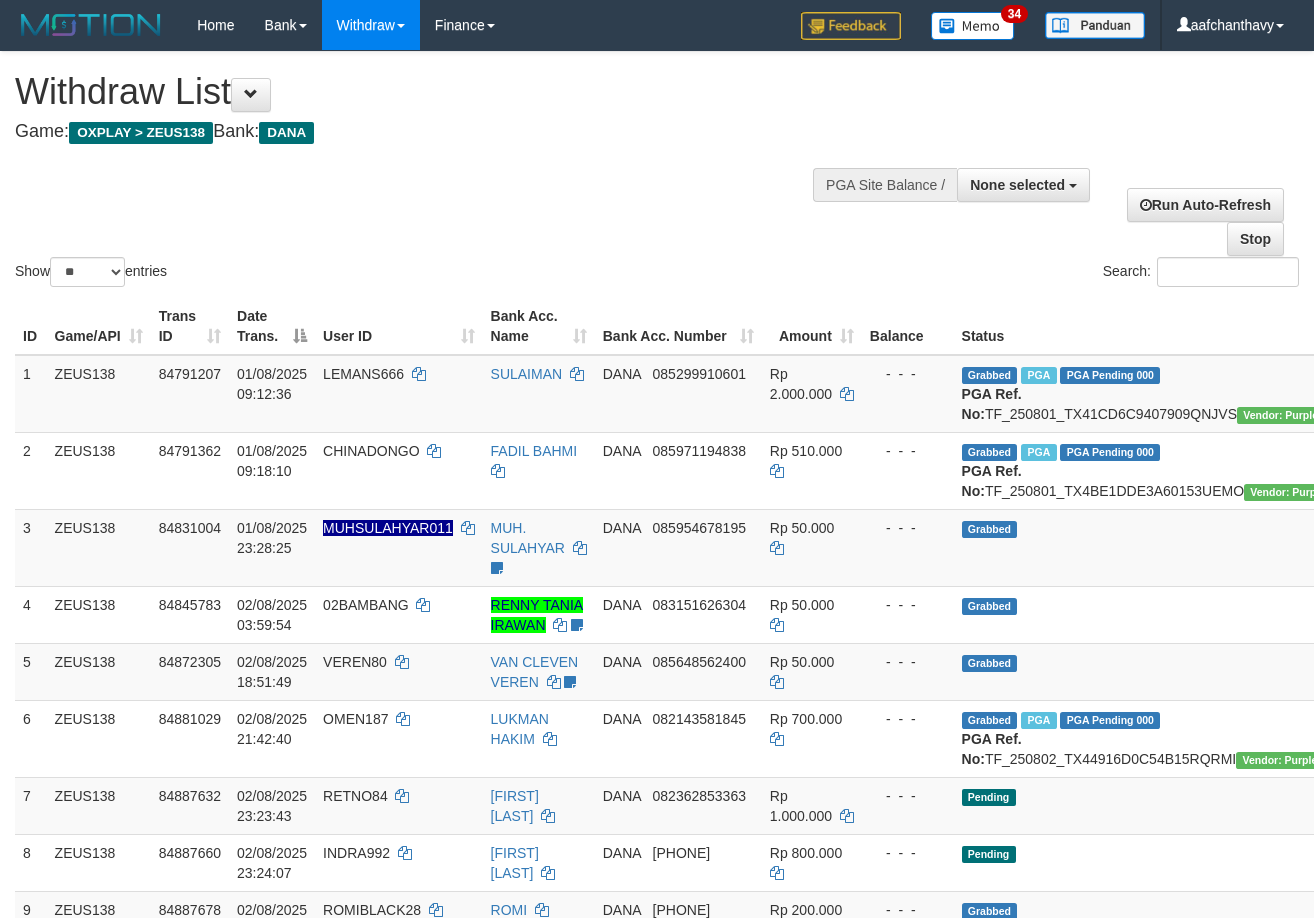 select 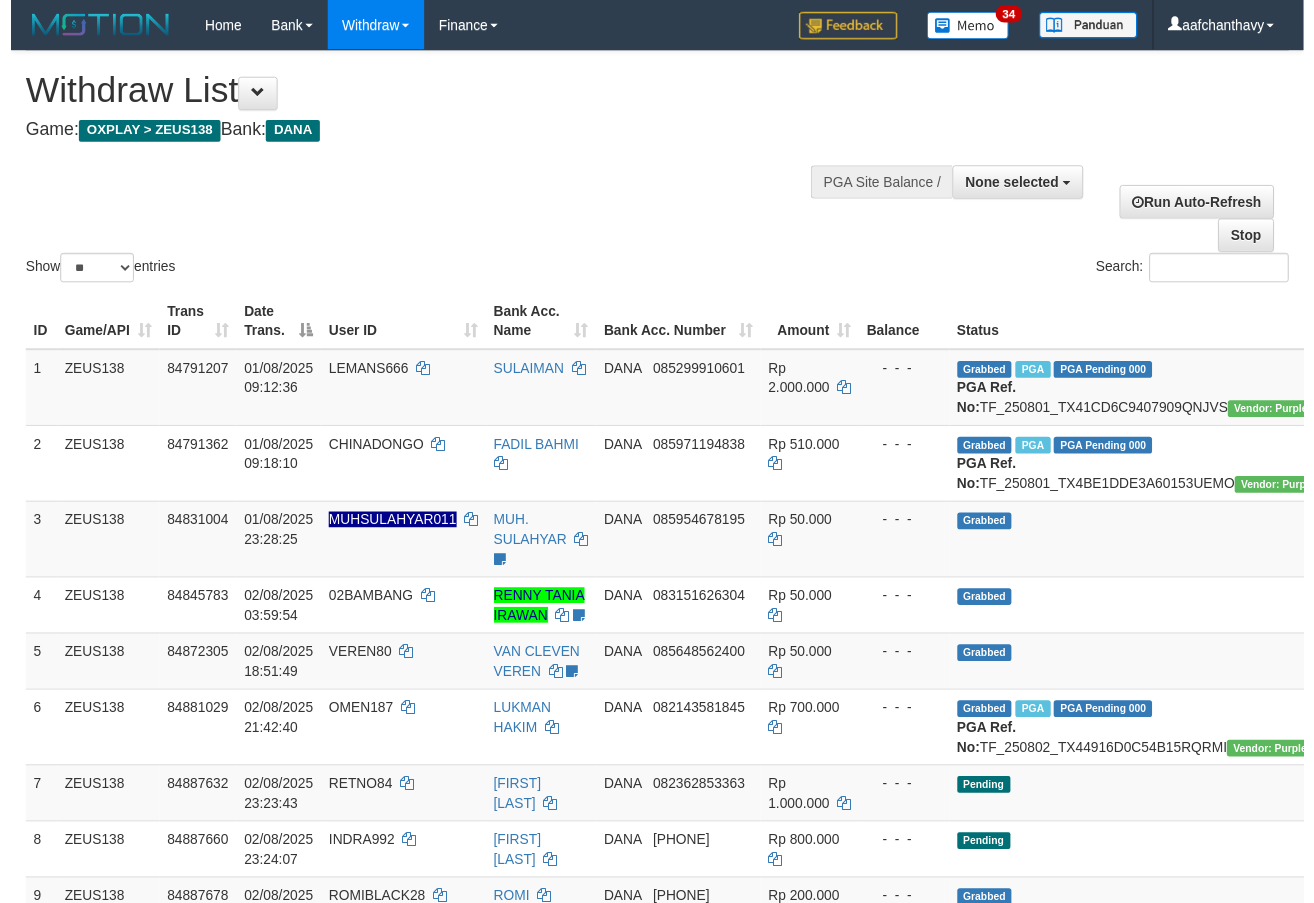 scroll, scrollTop: 359, scrollLeft: 0, axis: vertical 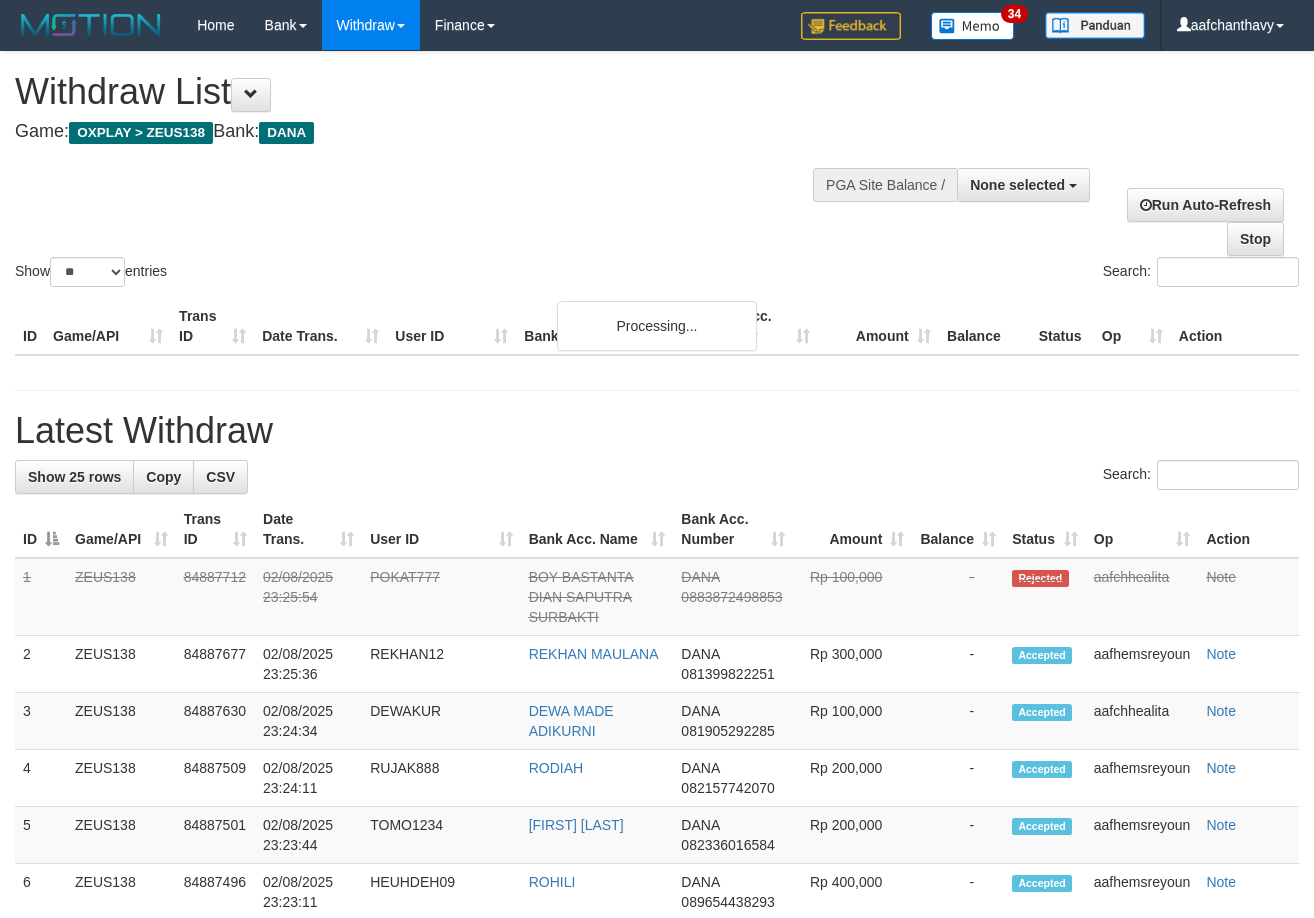 select 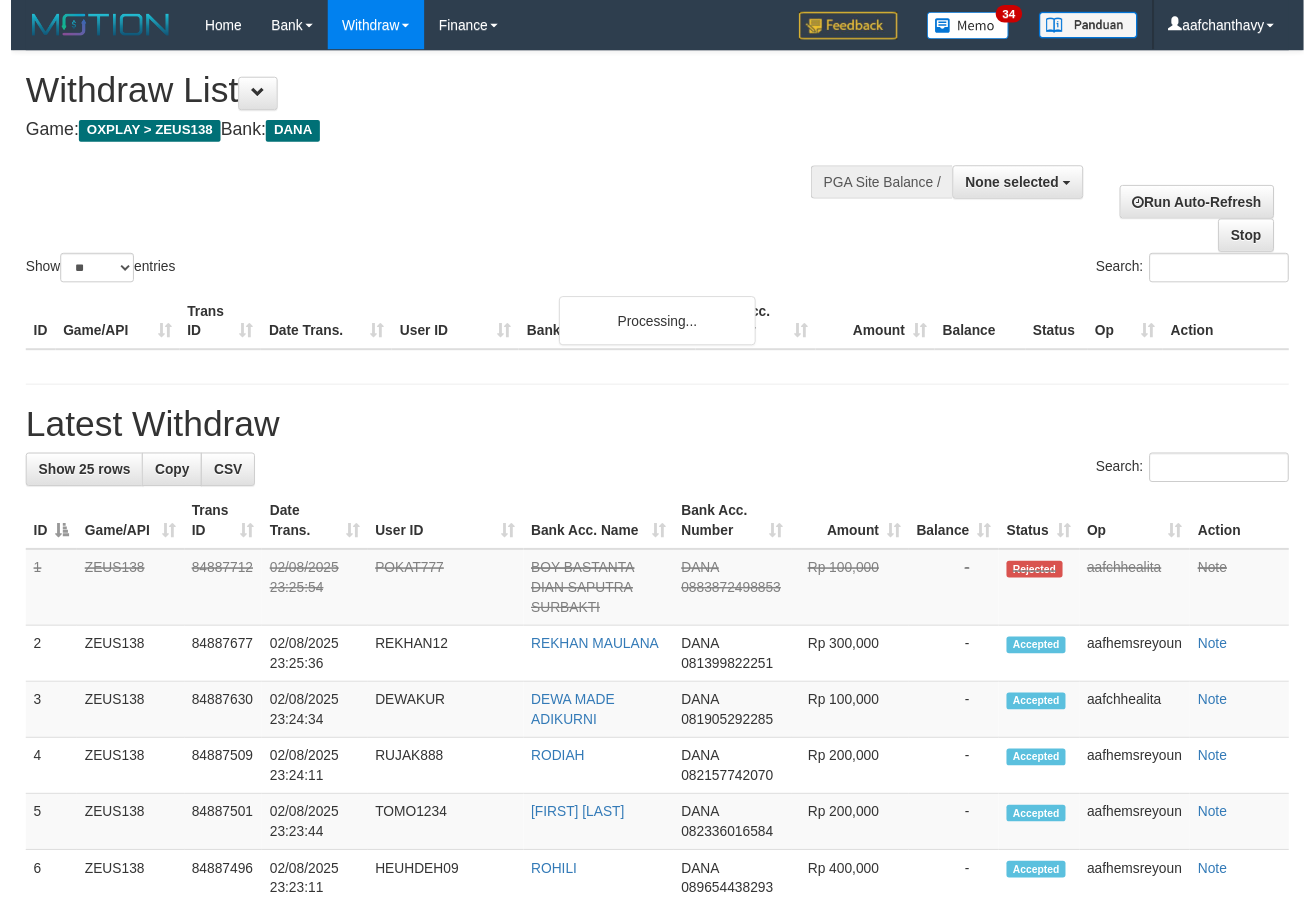 scroll, scrollTop: 359, scrollLeft: 0, axis: vertical 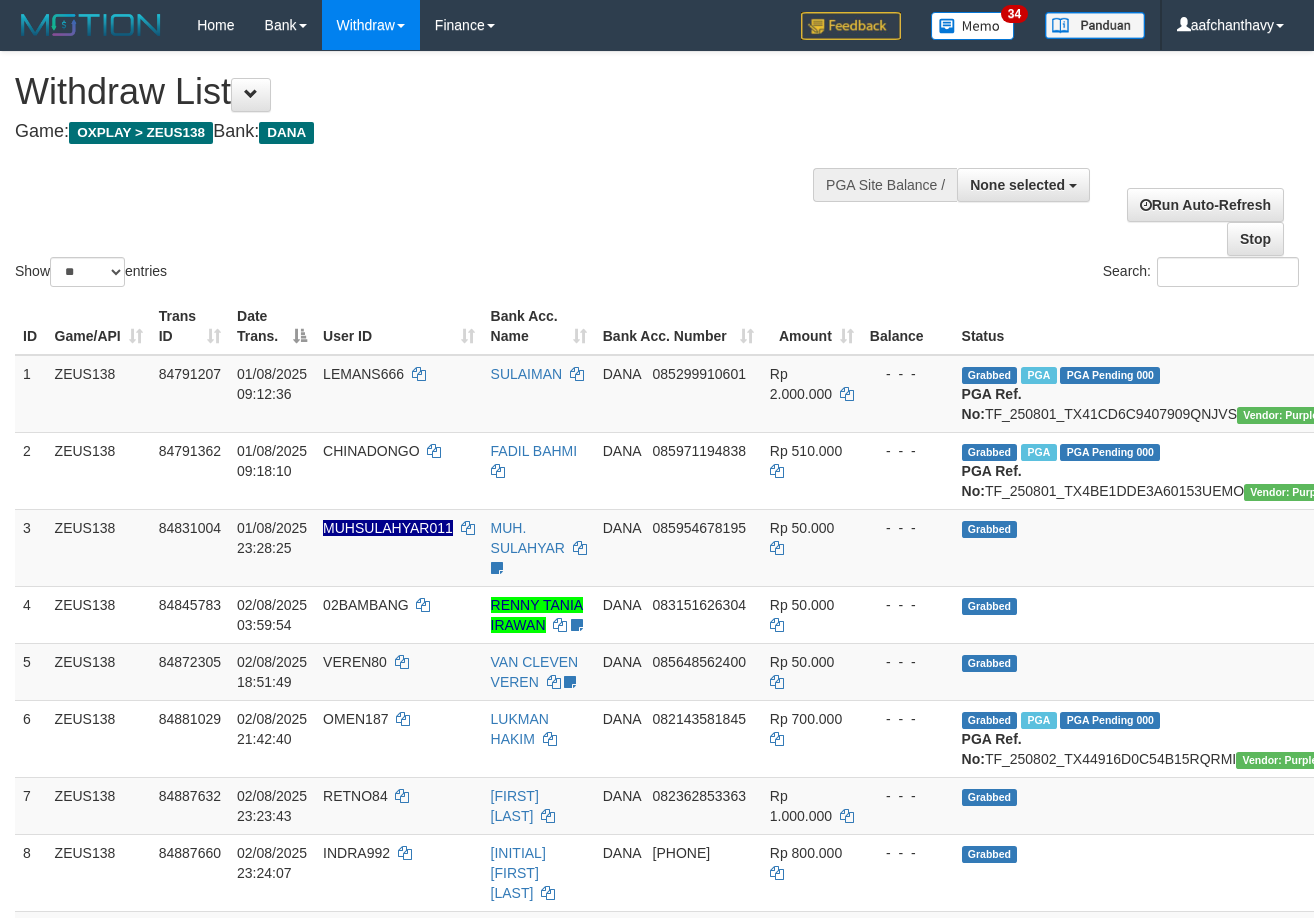 select 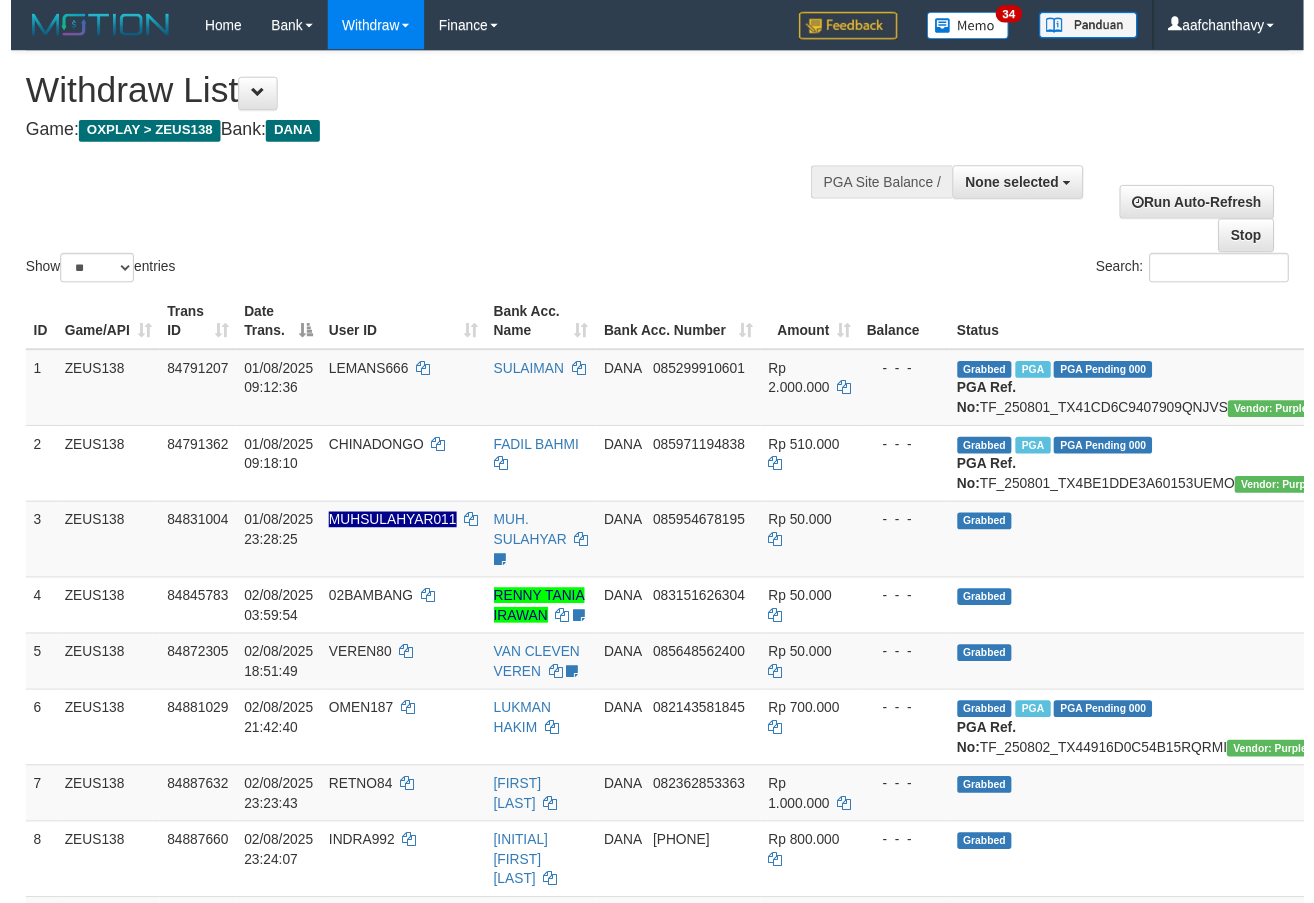 scroll, scrollTop: 359, scrollLeft: 0, axis: vertical 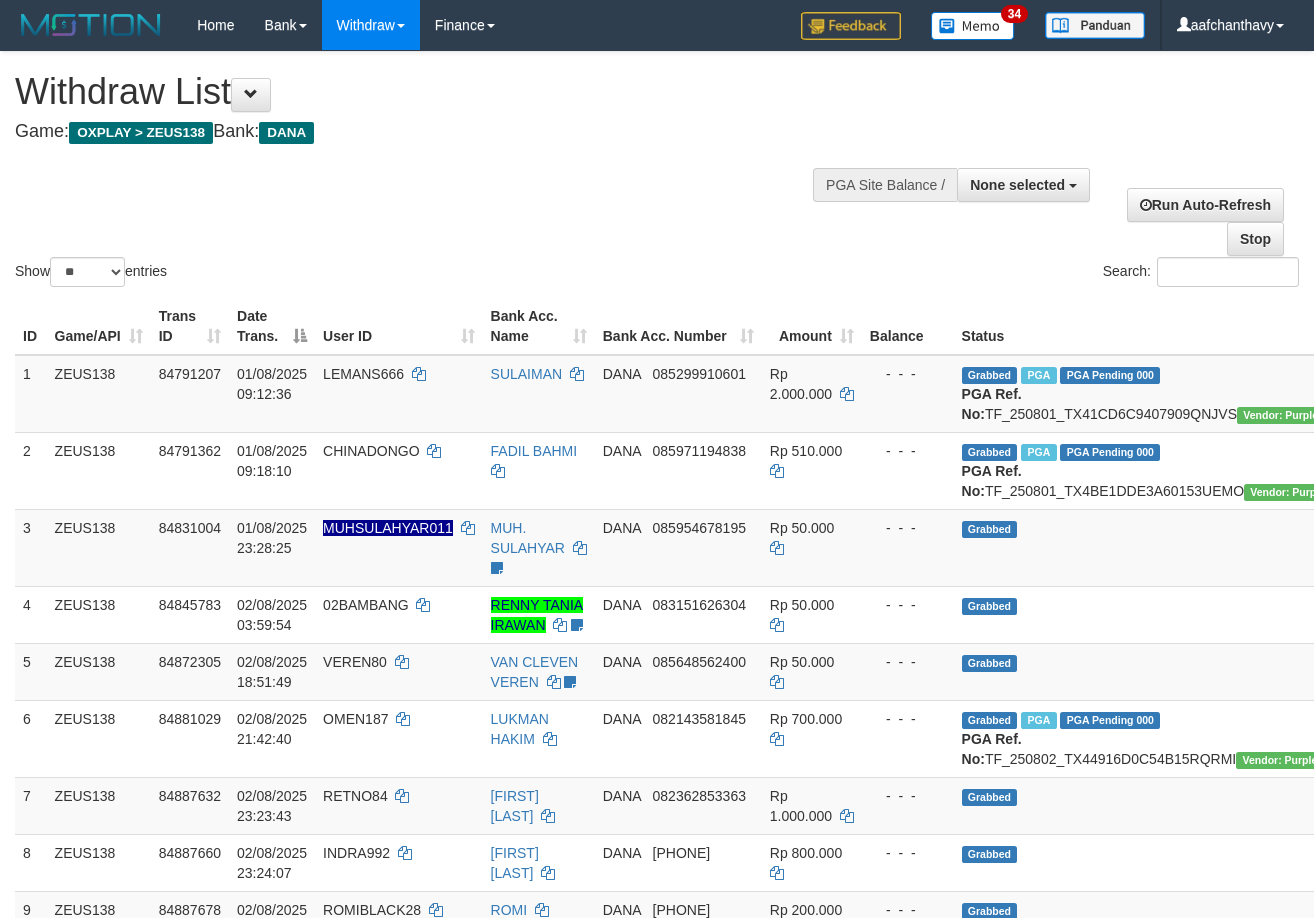 select 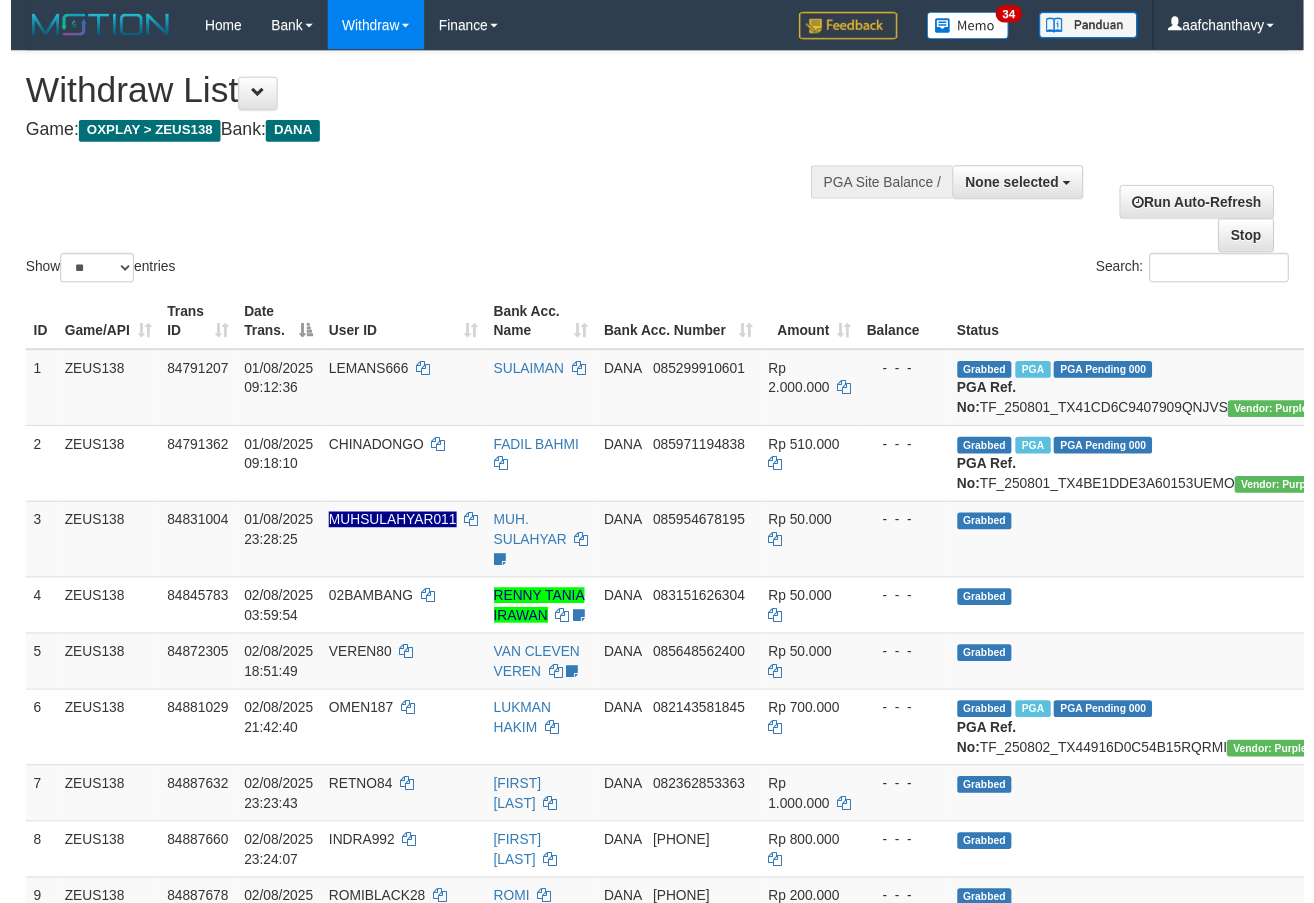 scroll, scrollTop: 359, scrollLeft: 0, axis: vertical 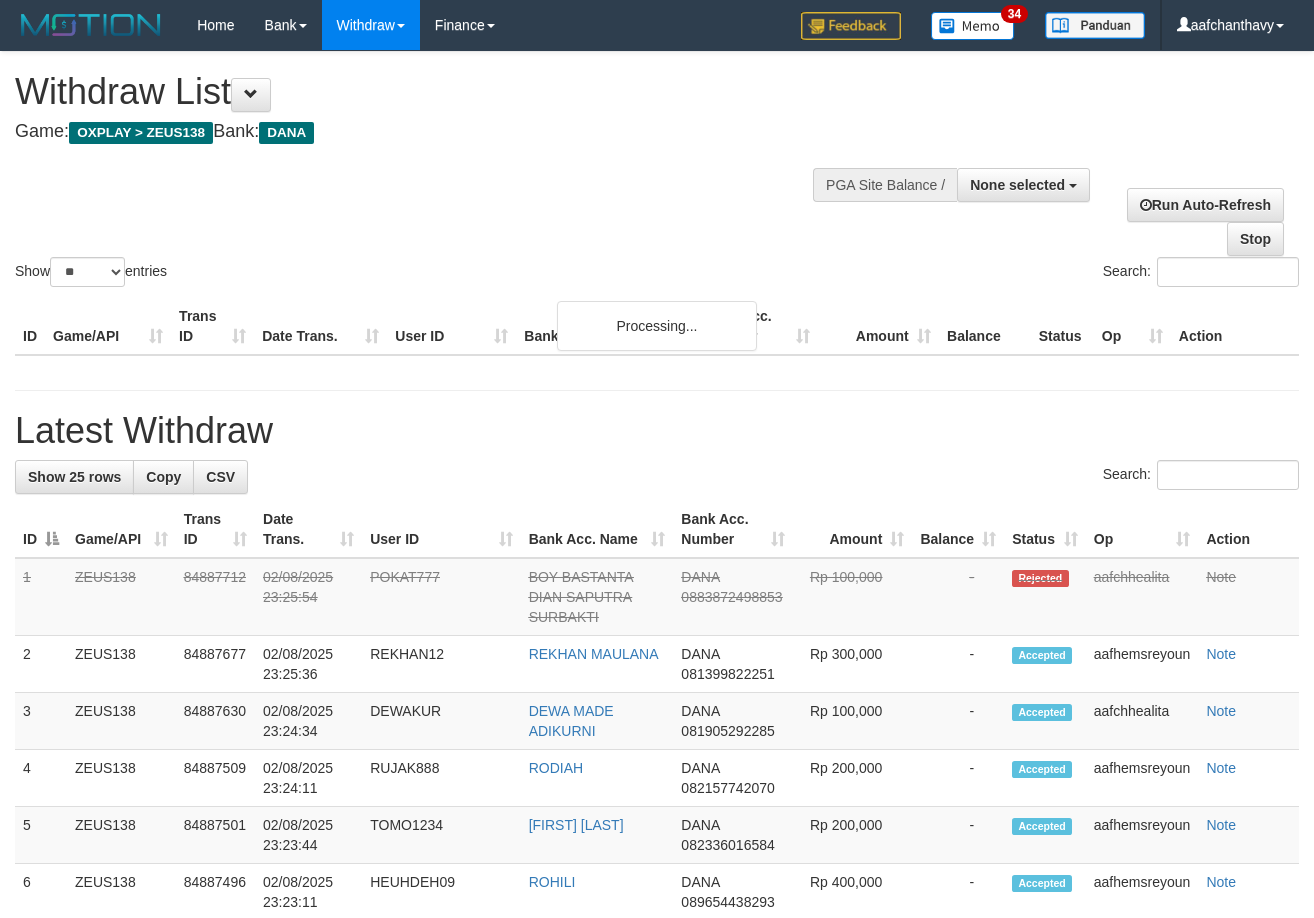select 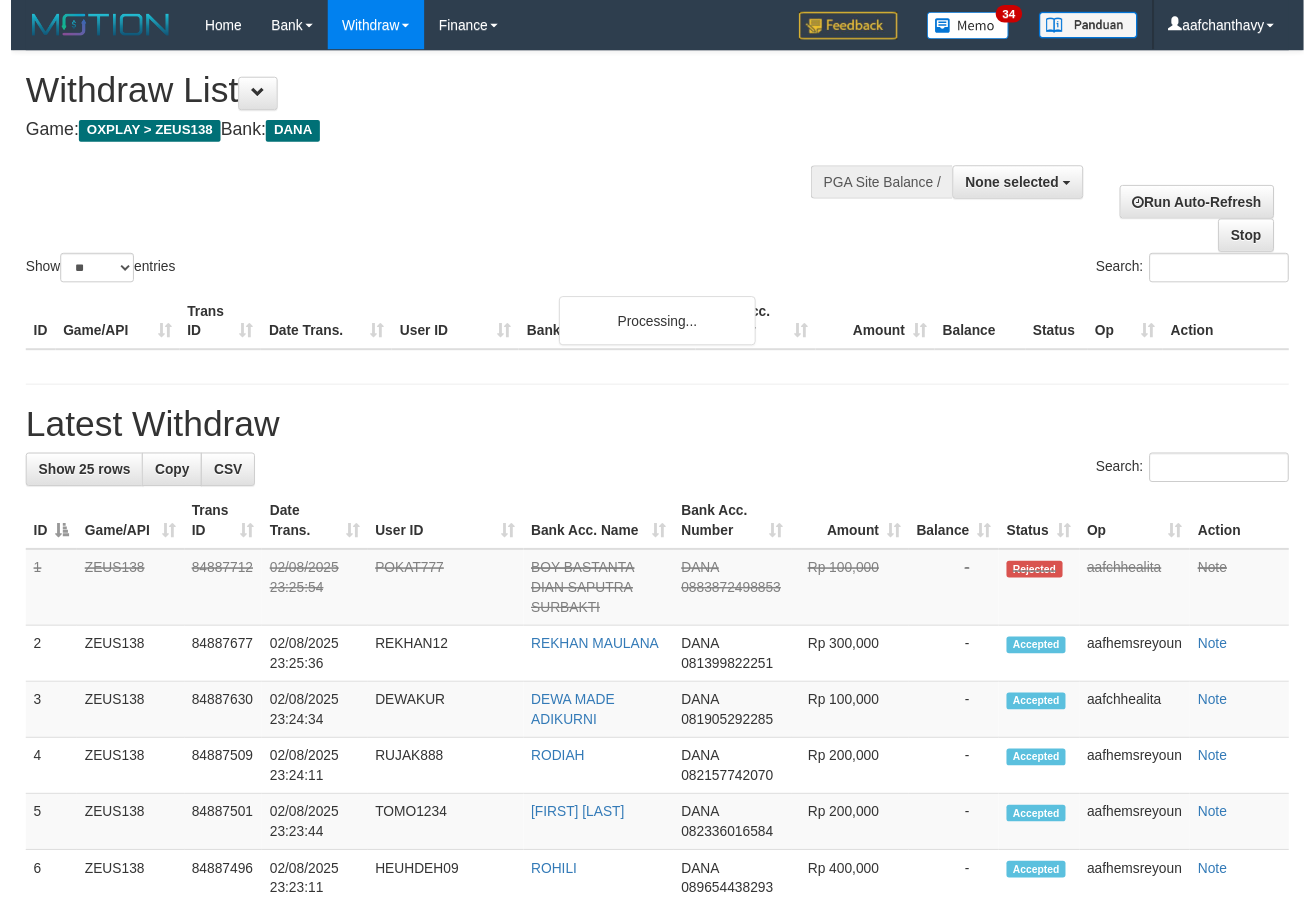 scroll, scrollTop: 359, scrollLeft: 0, axis: vertical 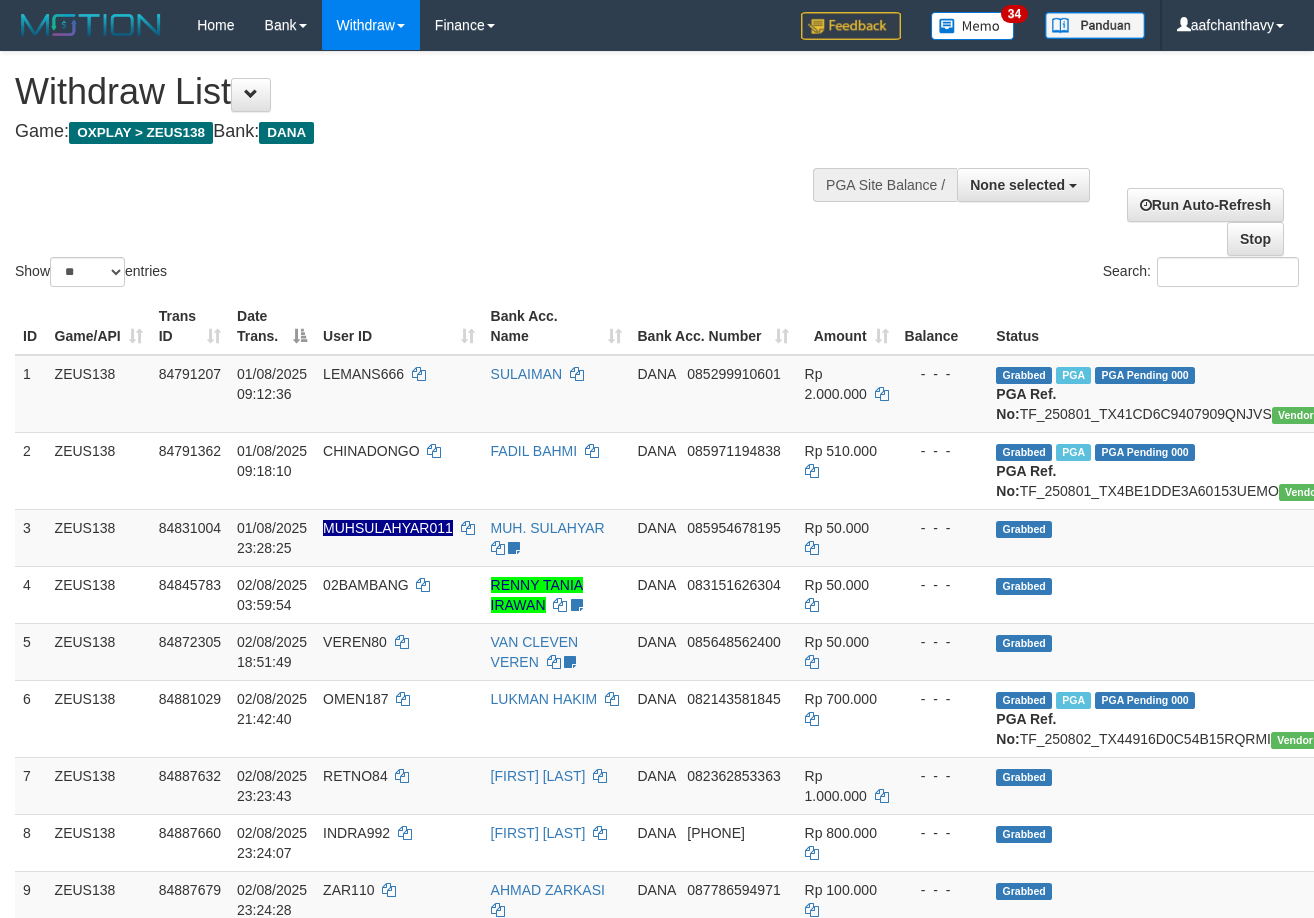 select 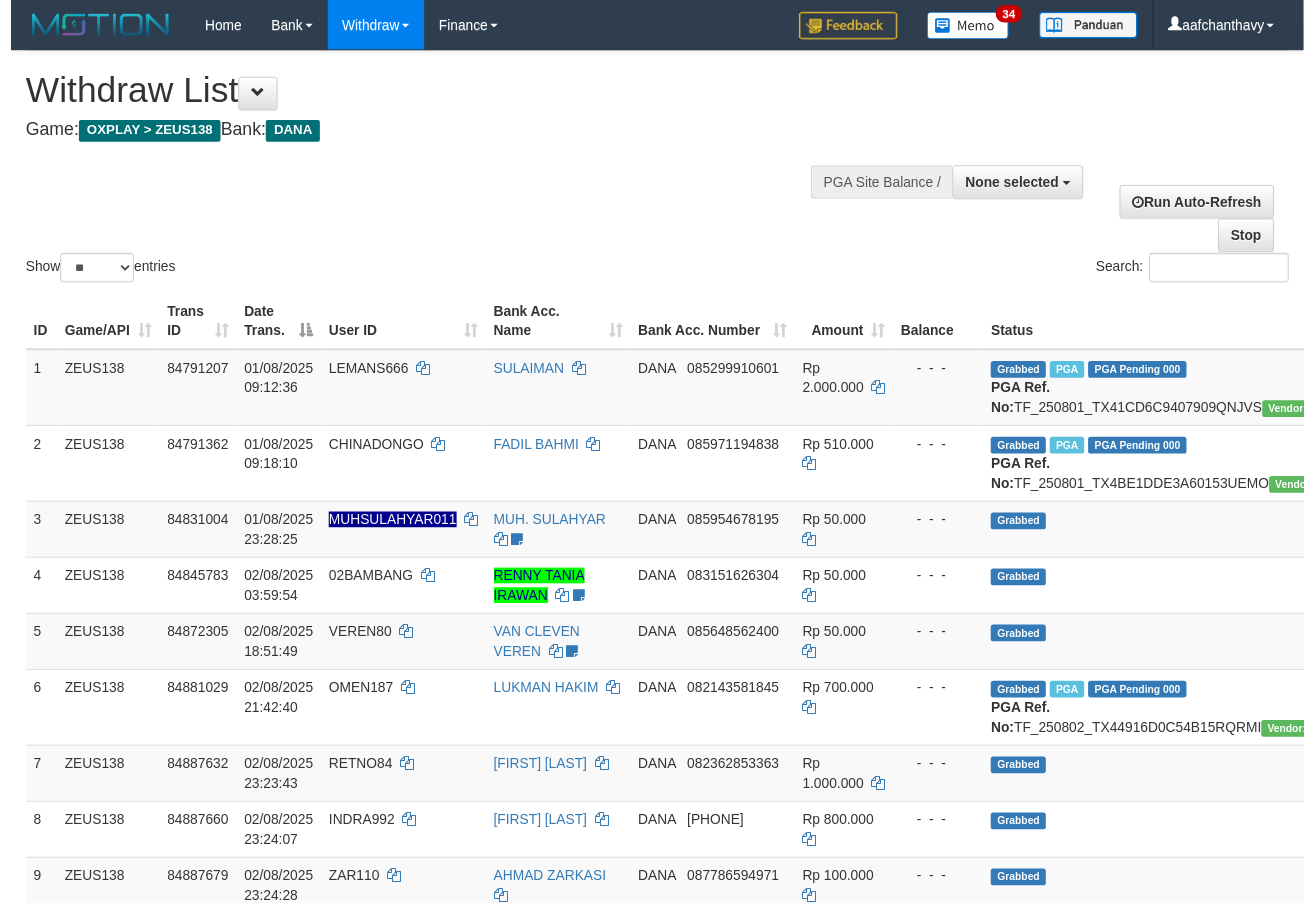 scroll, scrollTop: 359, scrollLeft: 0, axis: vertical 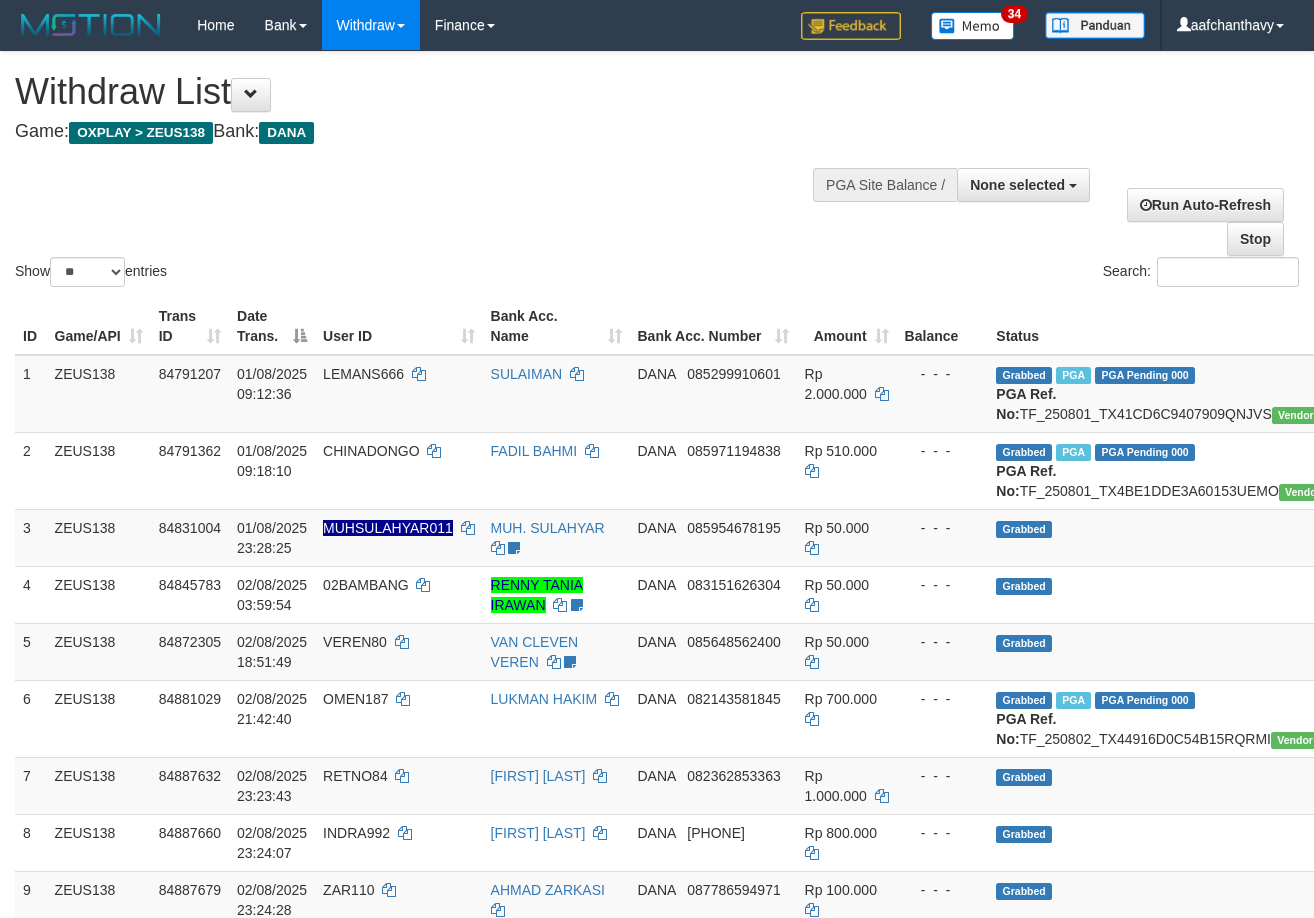 select 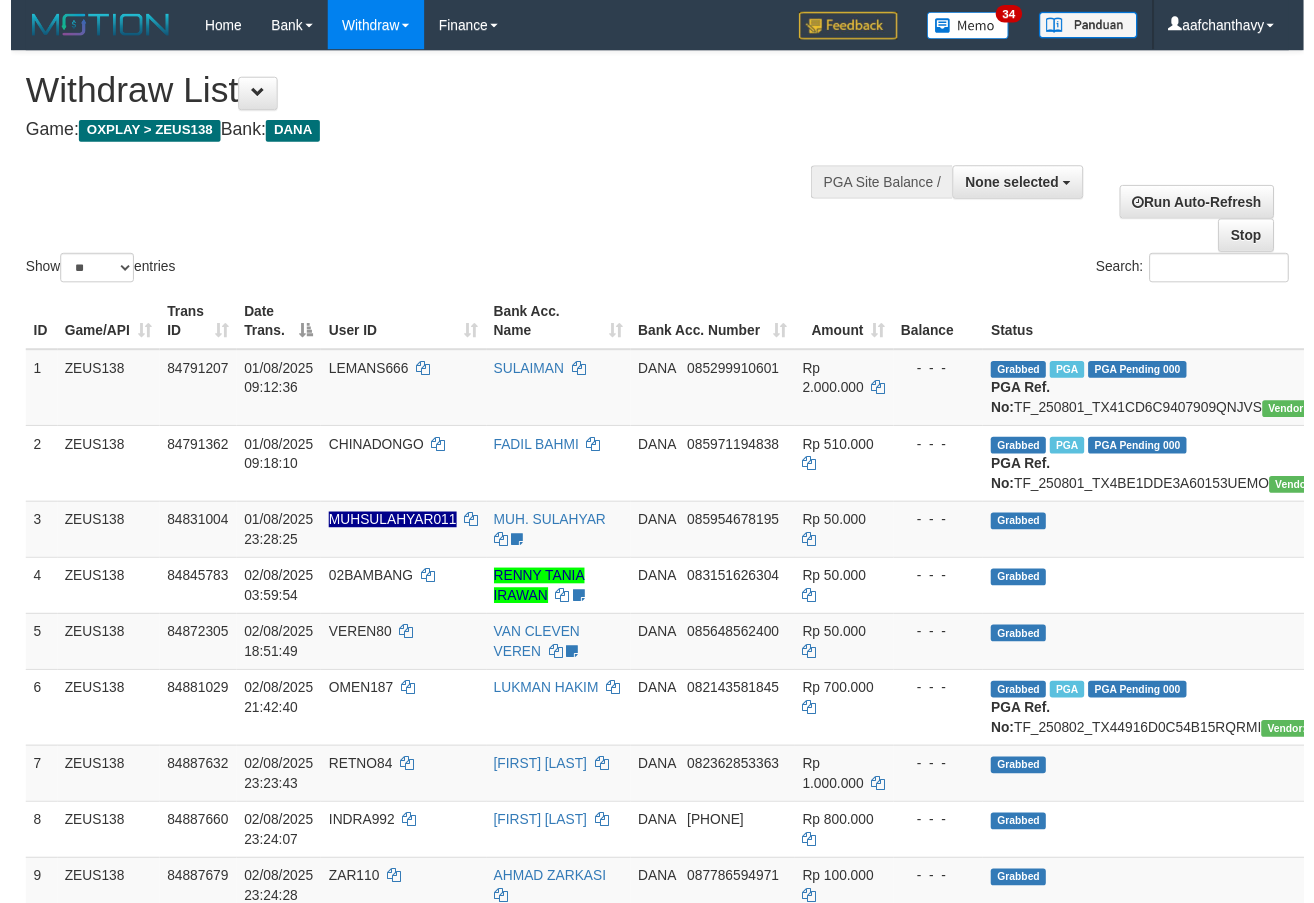scroll, scrollTop: 359, scrollLeft: 0, axis: vertical 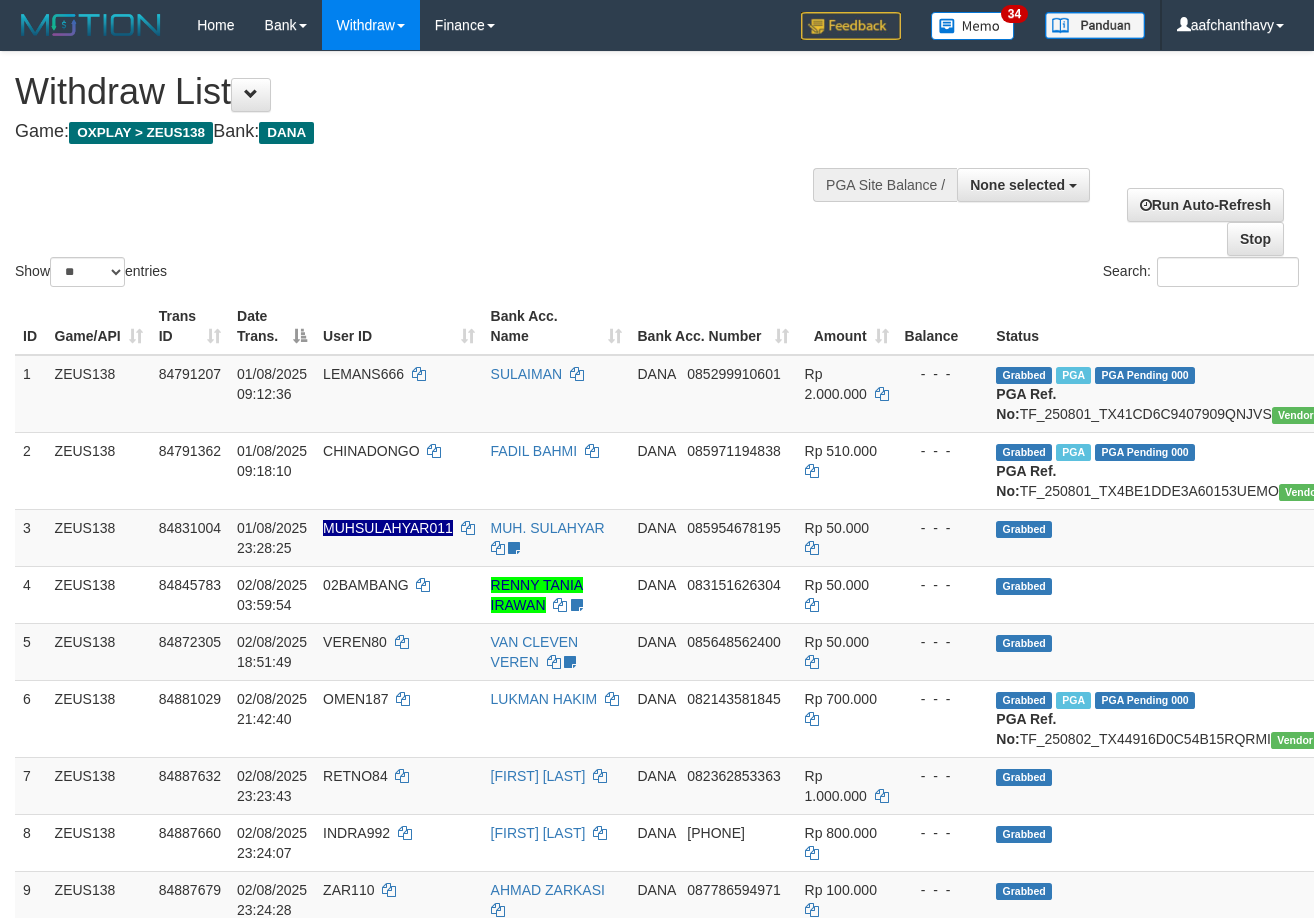 select 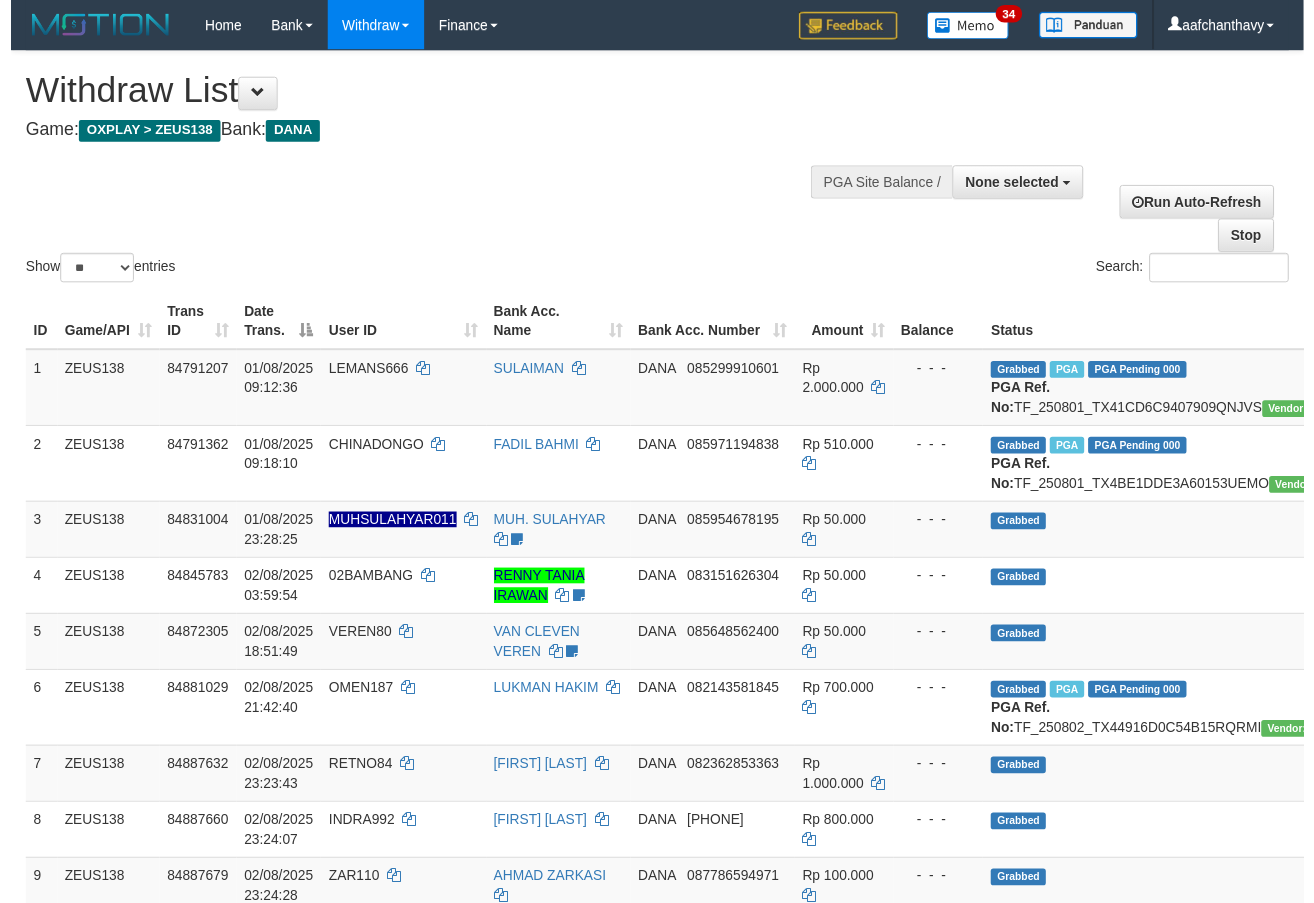 scroll, scrollTop: 359, scrollLeft: 0, axis: vertical 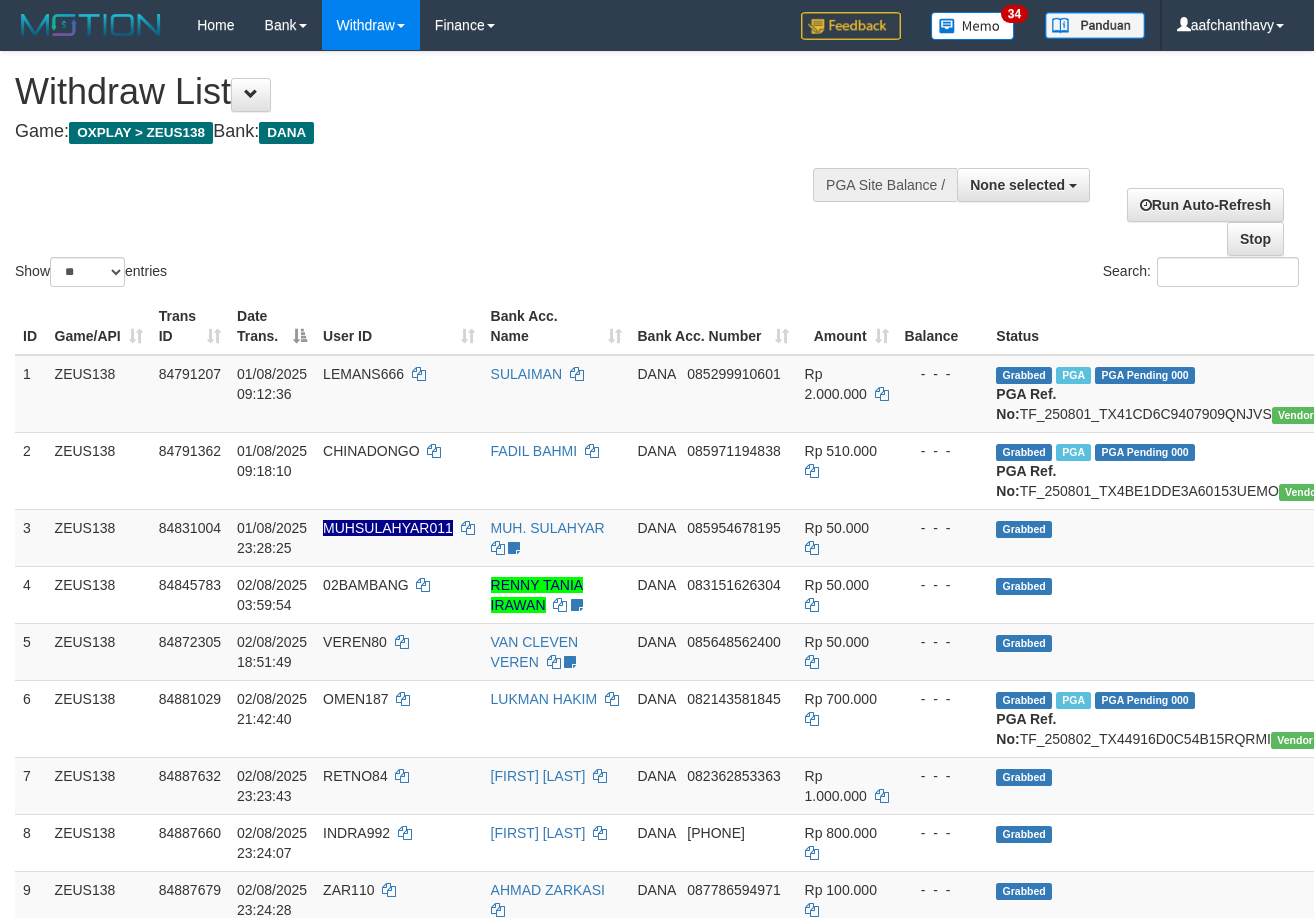select 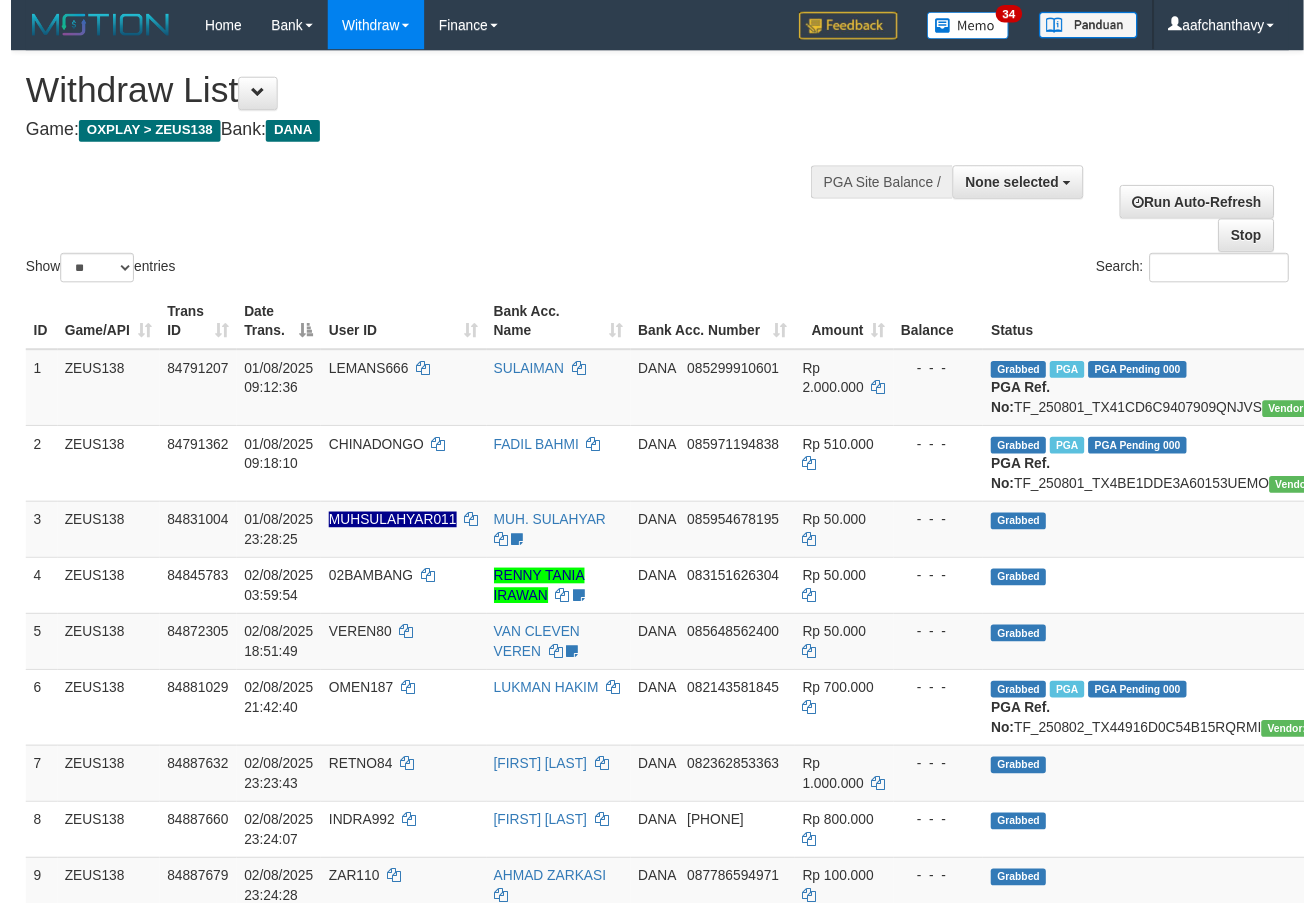 scroll, scrollTop: 359, scrollLeft: 0, axis: vertical 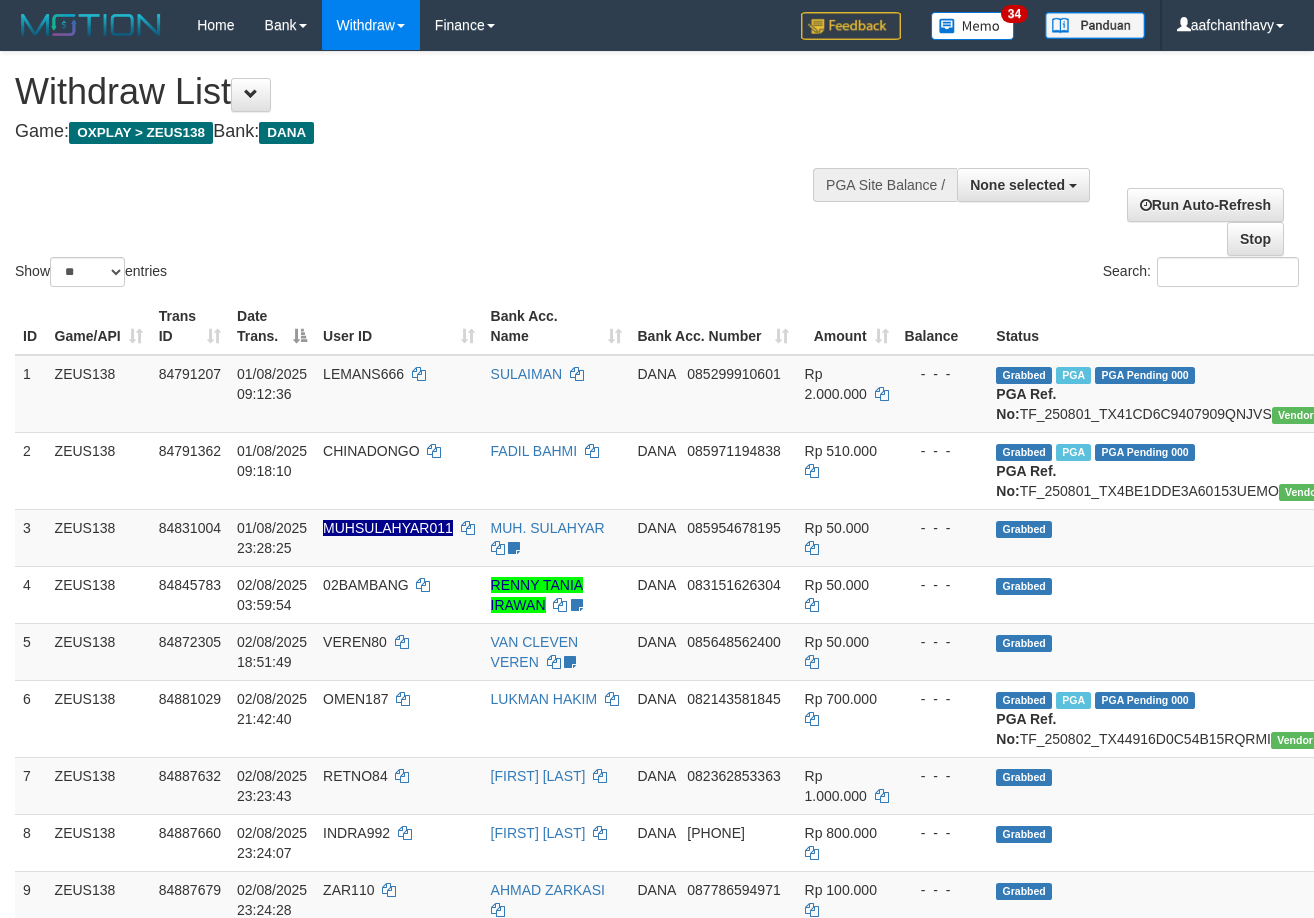 select 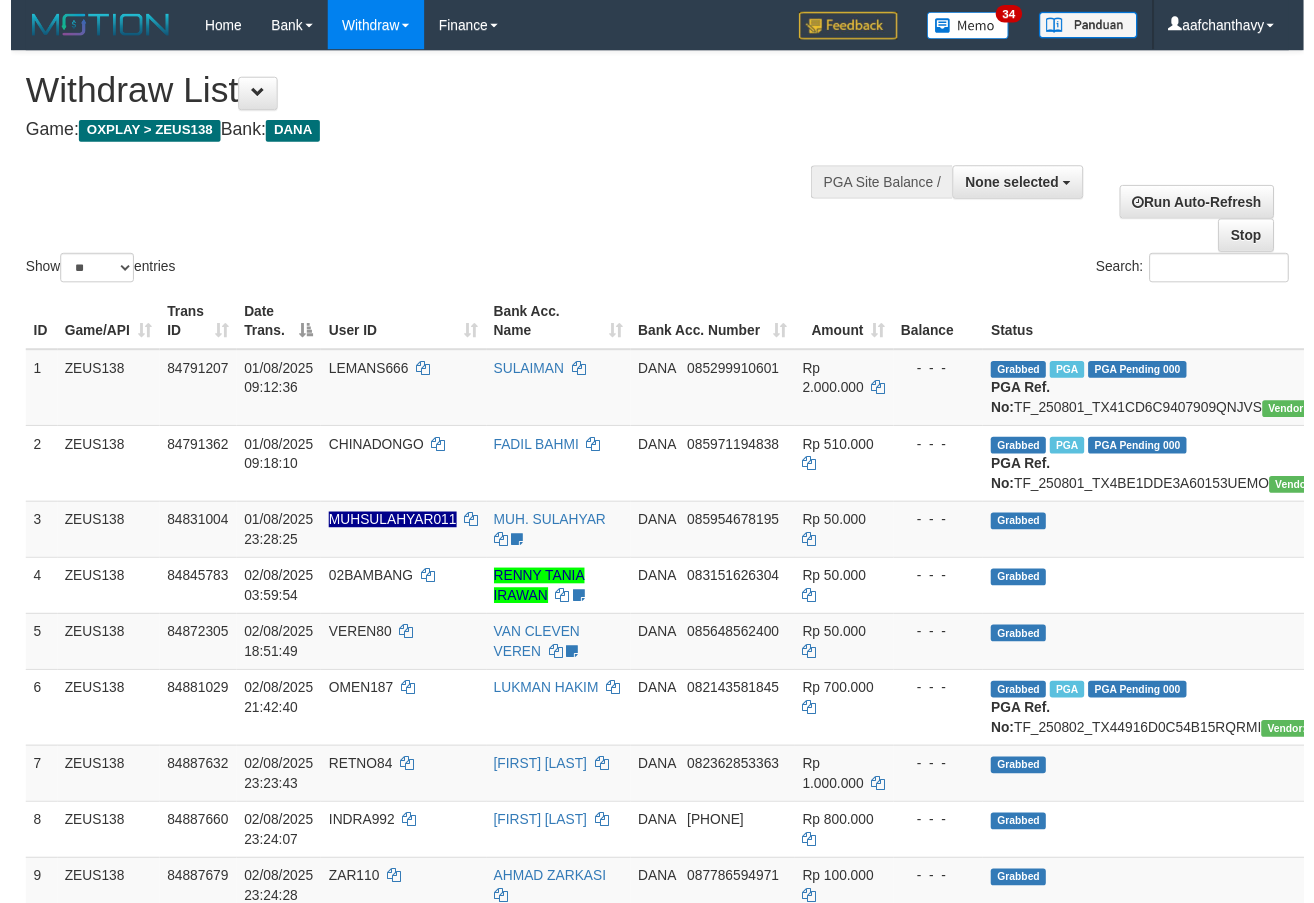 scroll, scrollTop: 359, scrollLeft: 0, axis: vertical 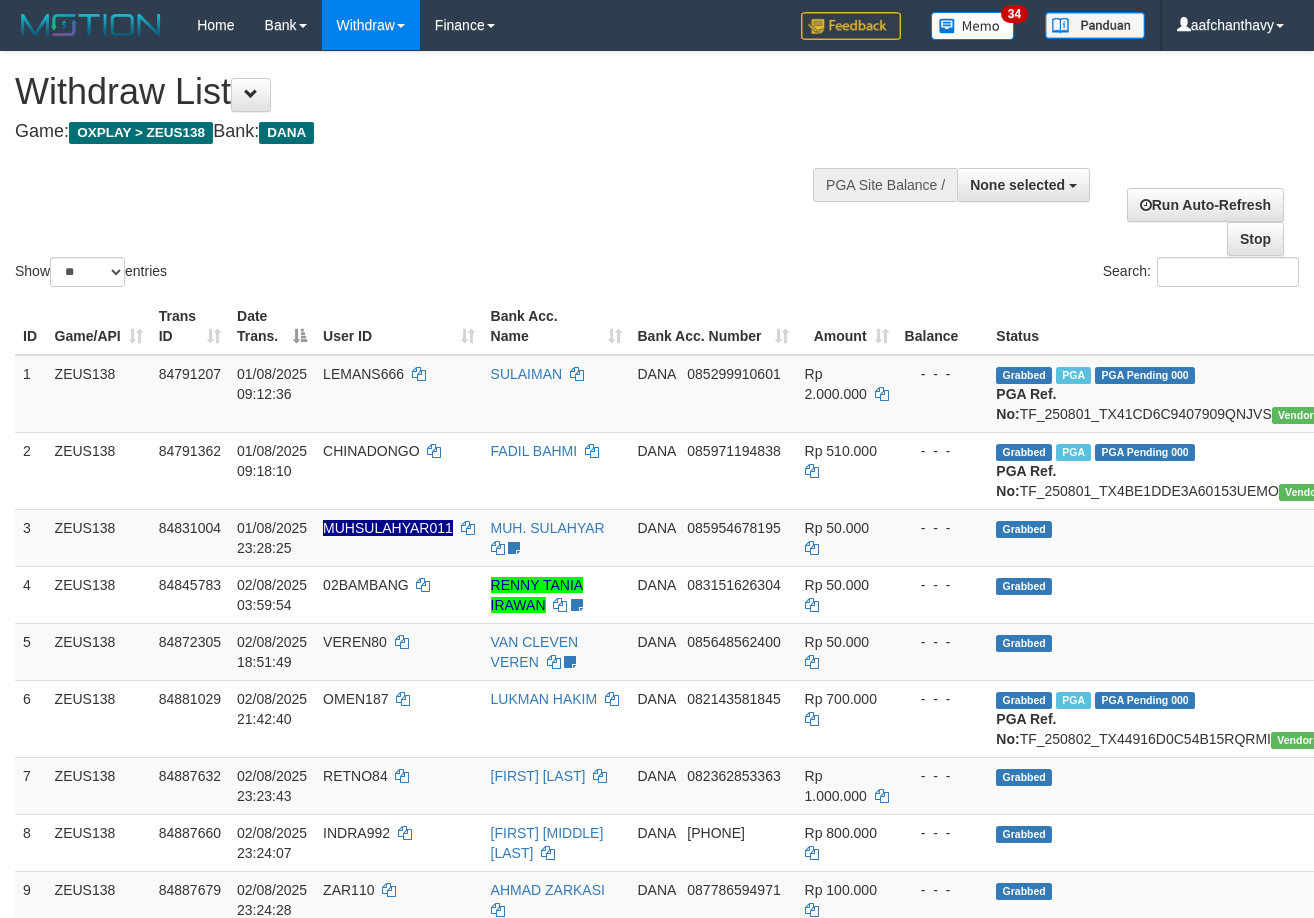 select 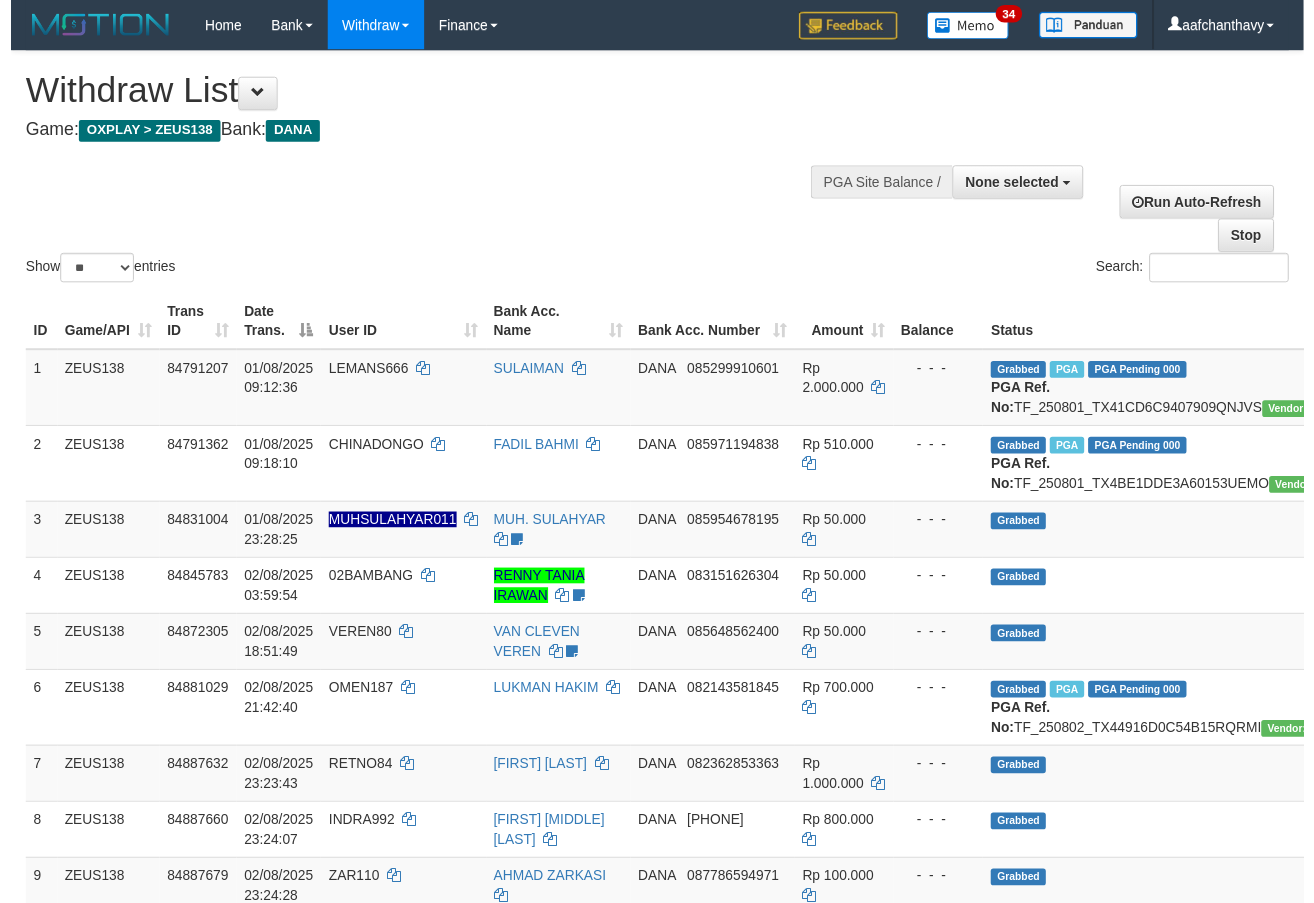 scroll, scrollTop: 359, scrollLeft: 0, axis: vertical 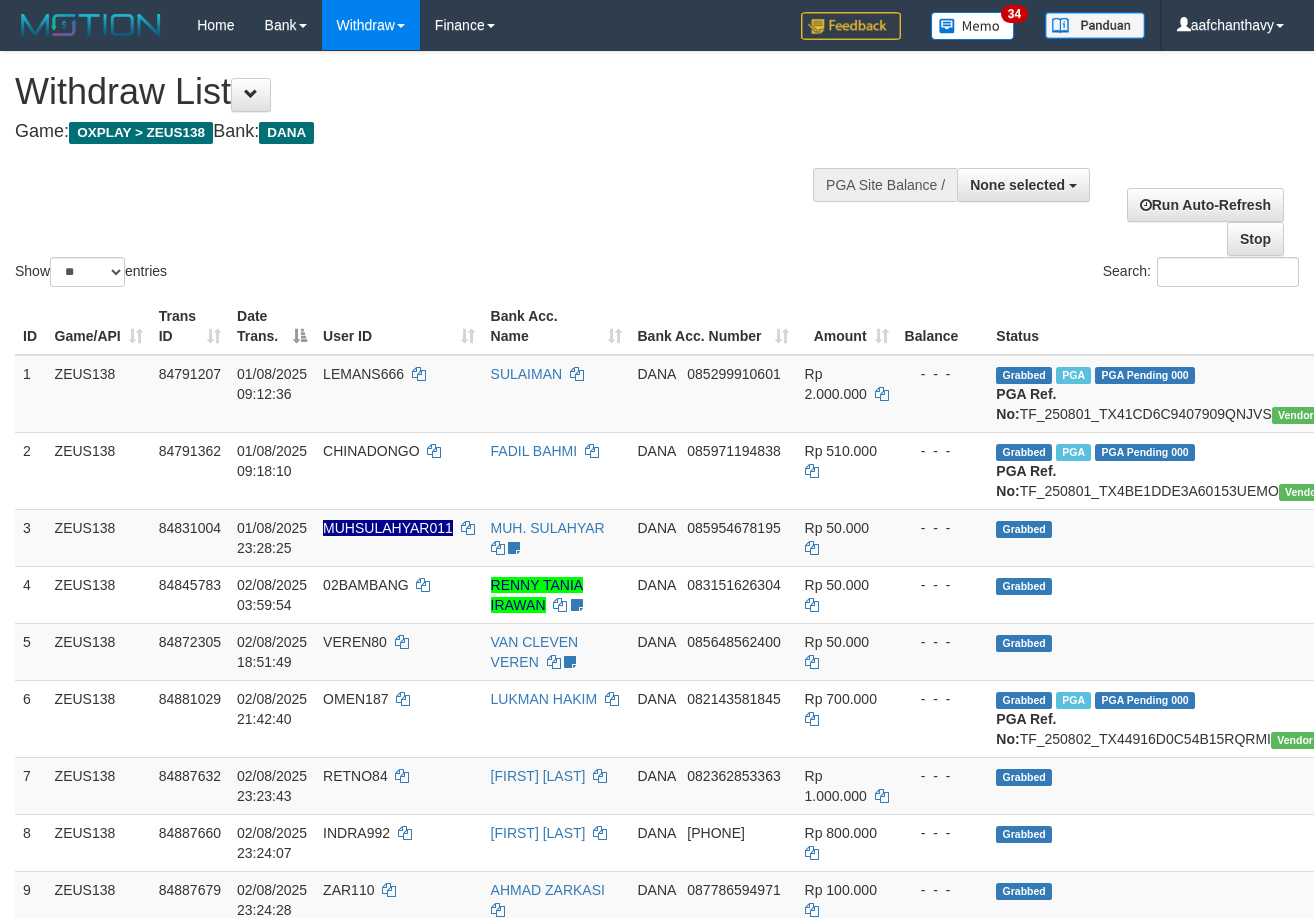 select 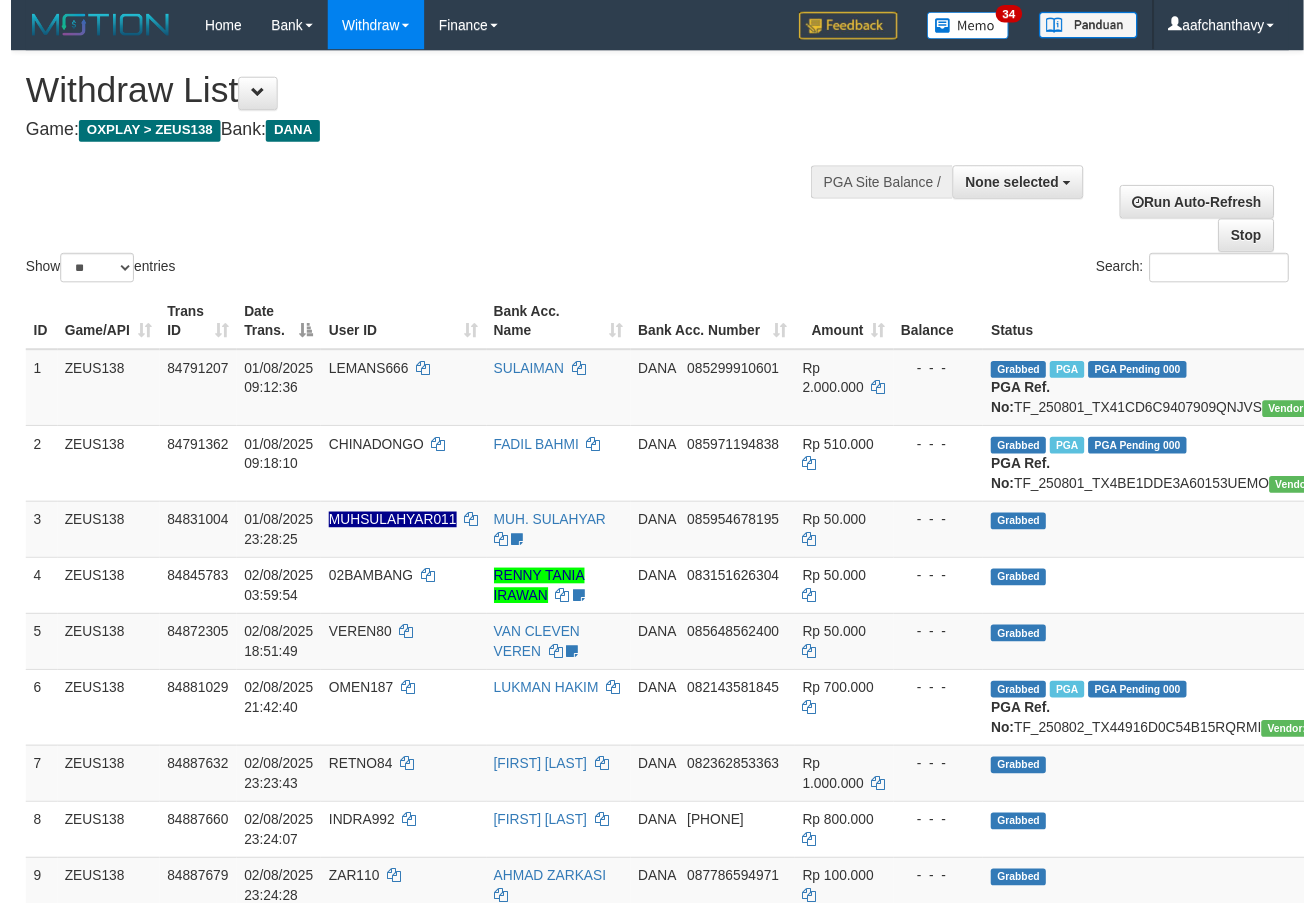 scroll, scrollTop: 359, scrollLeft: 0, axis: vertical 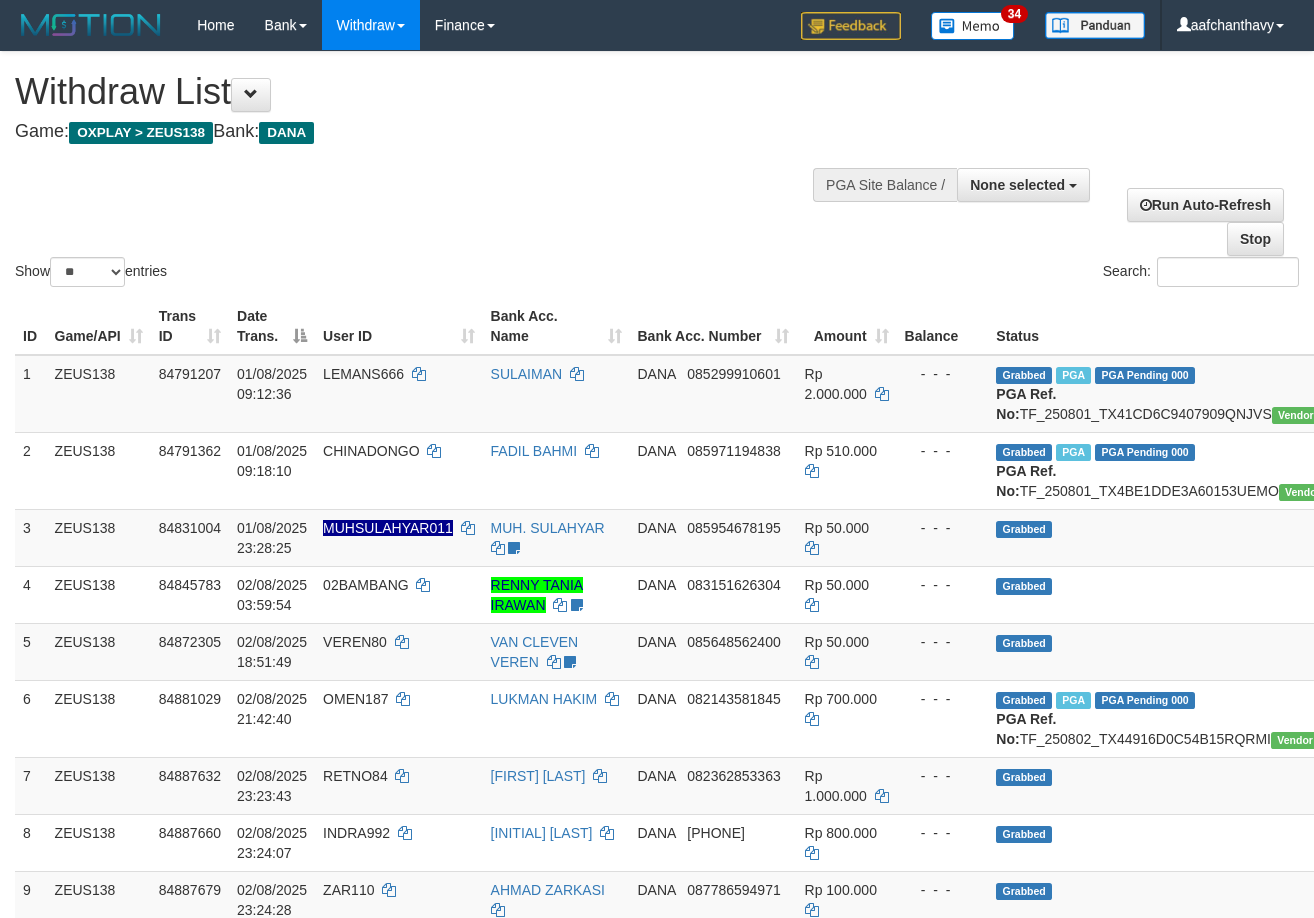 select 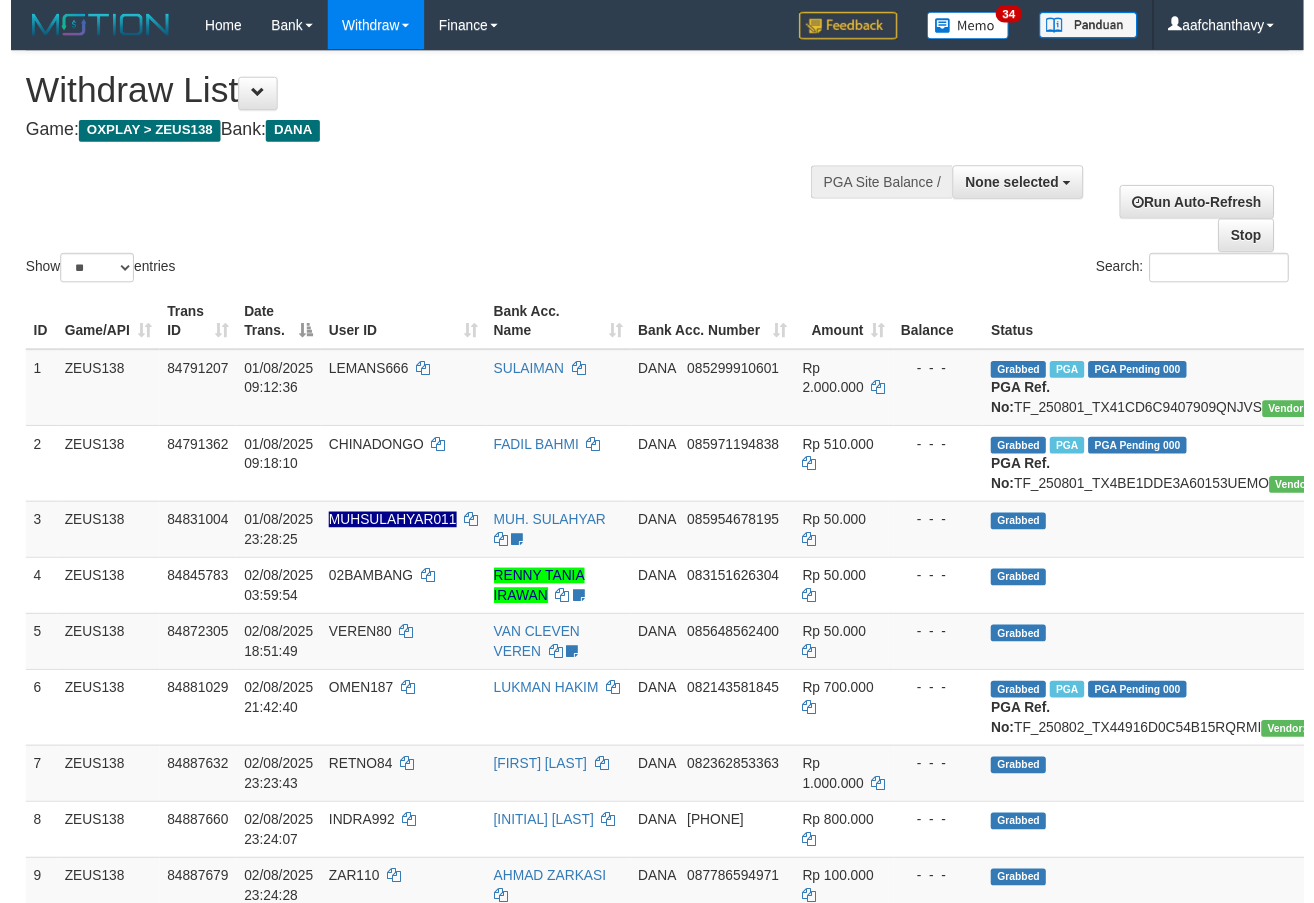scroll, scrollTop: 359, scrollLeft: 0, axis: vertical 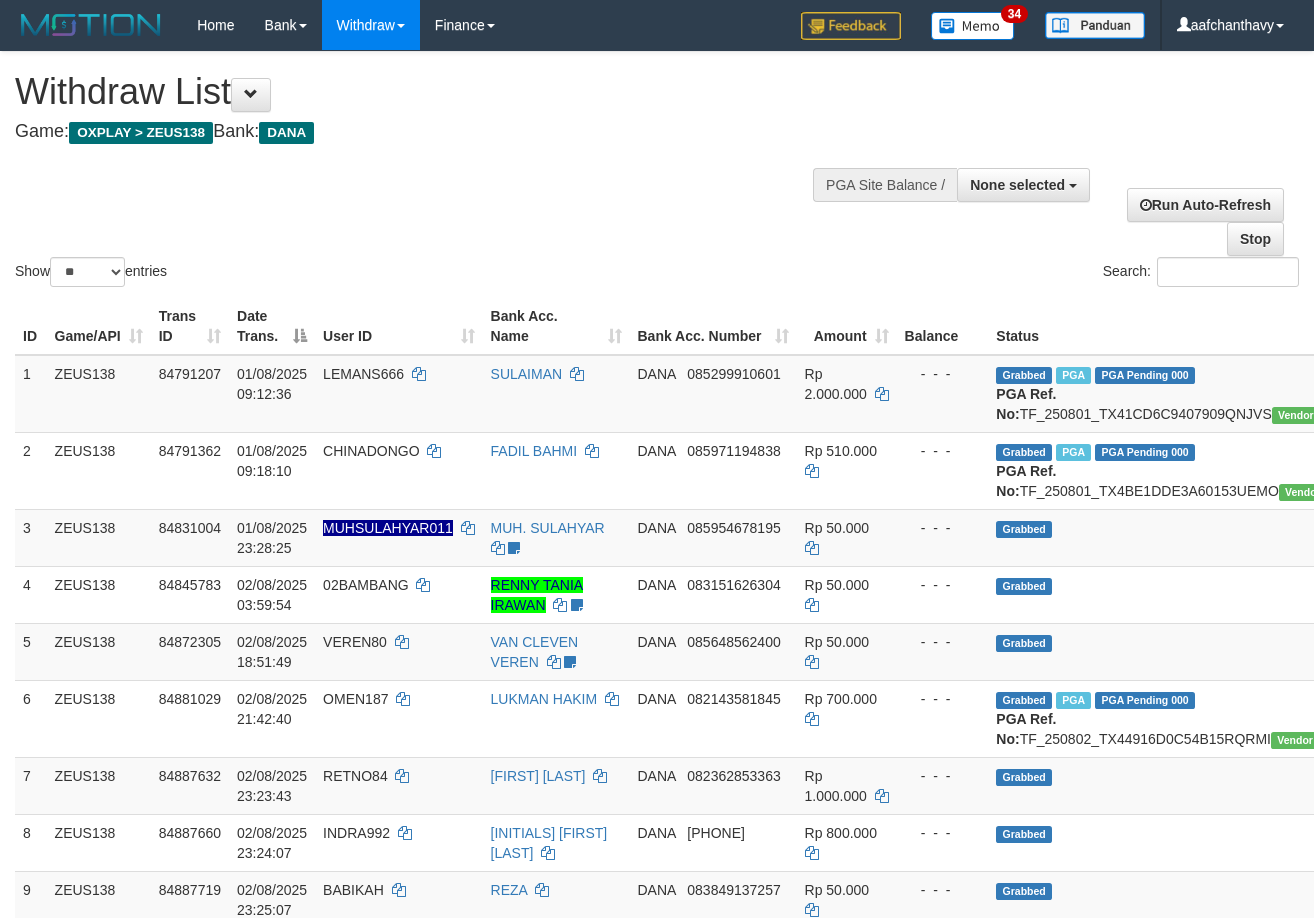 select 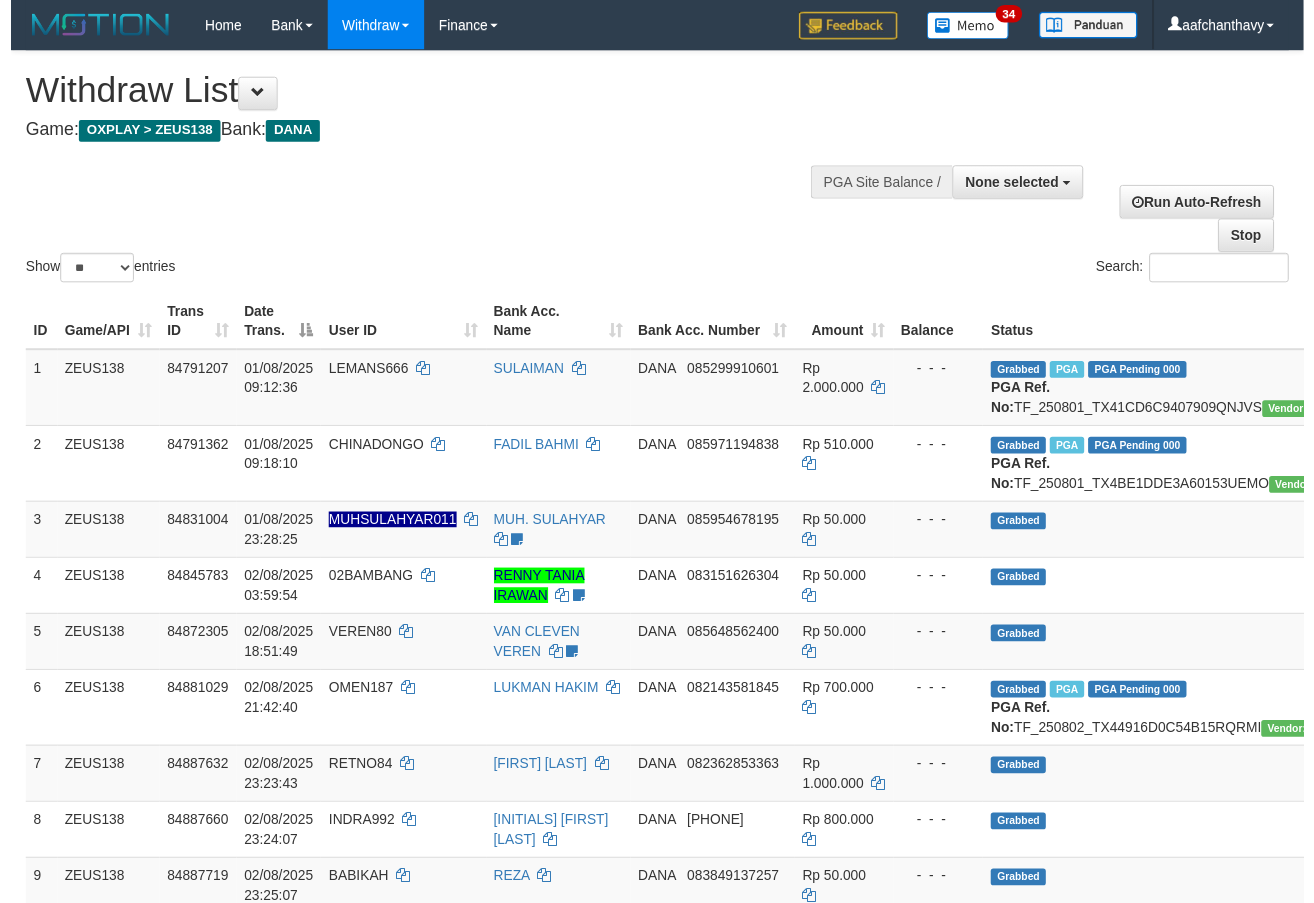 scroll, scrollTop: 359, scrollLeft: 0, axis: vertical 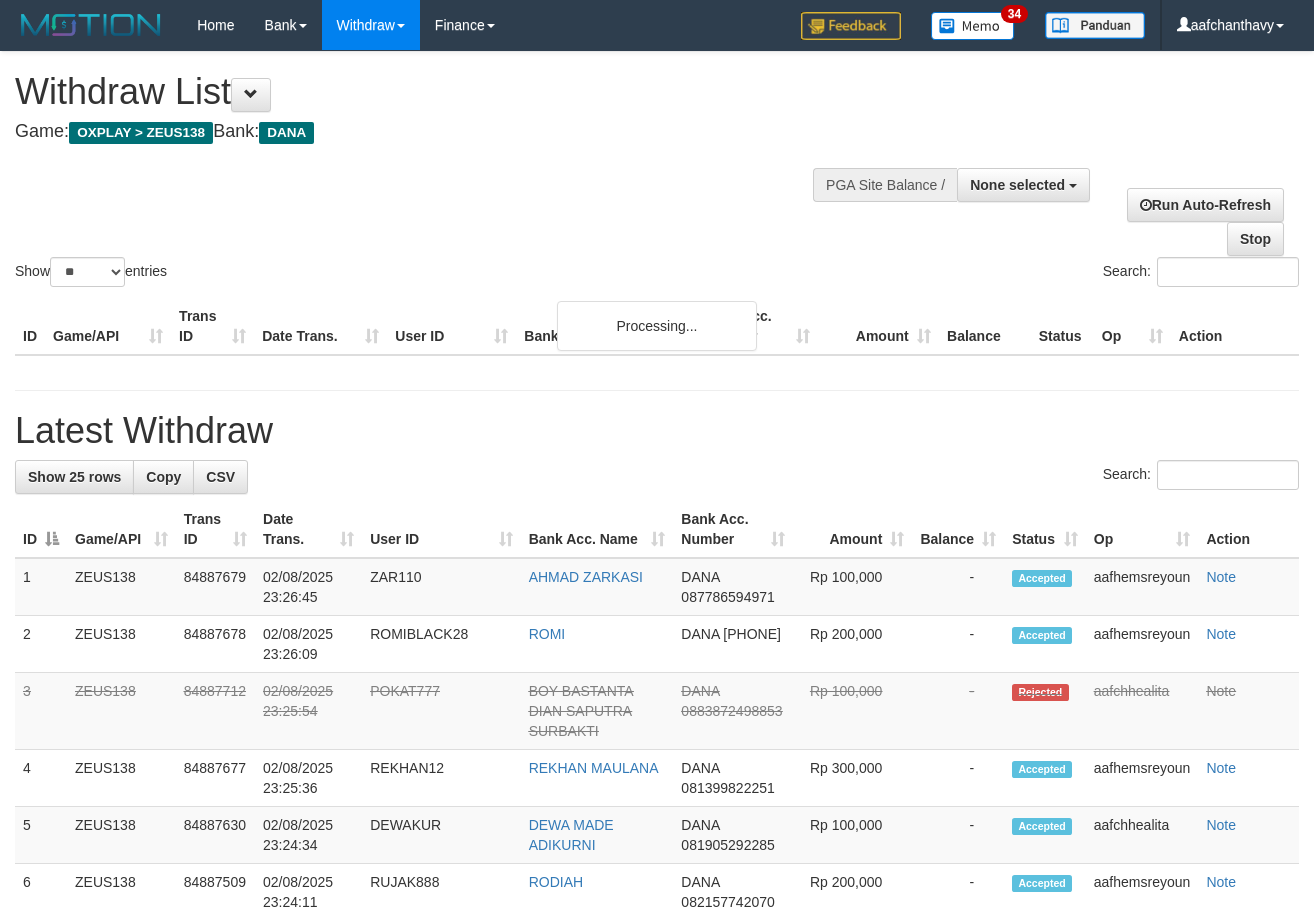 select 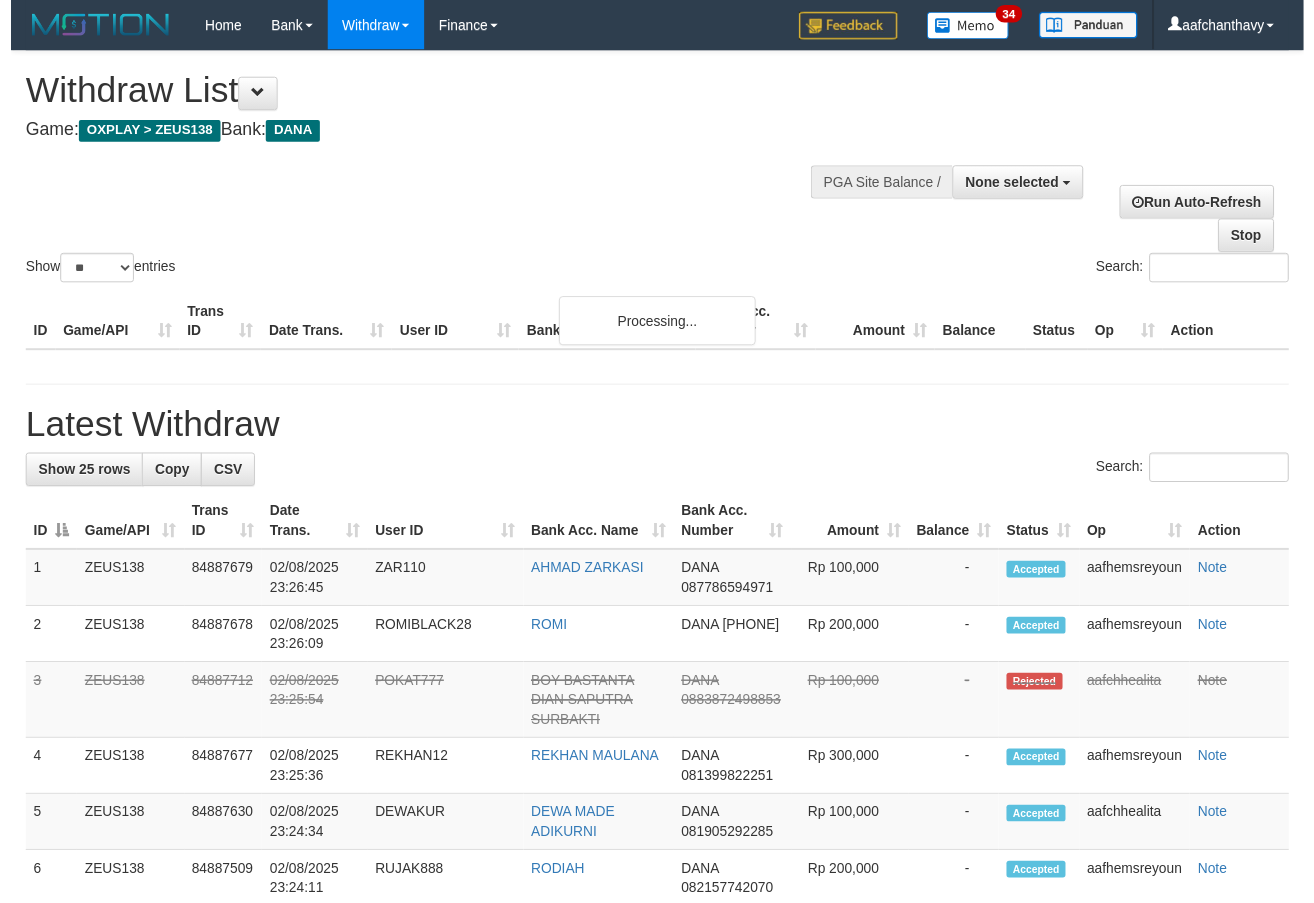 scroll, scrollTop: 359, scrollLeft: 0, axis: vertical 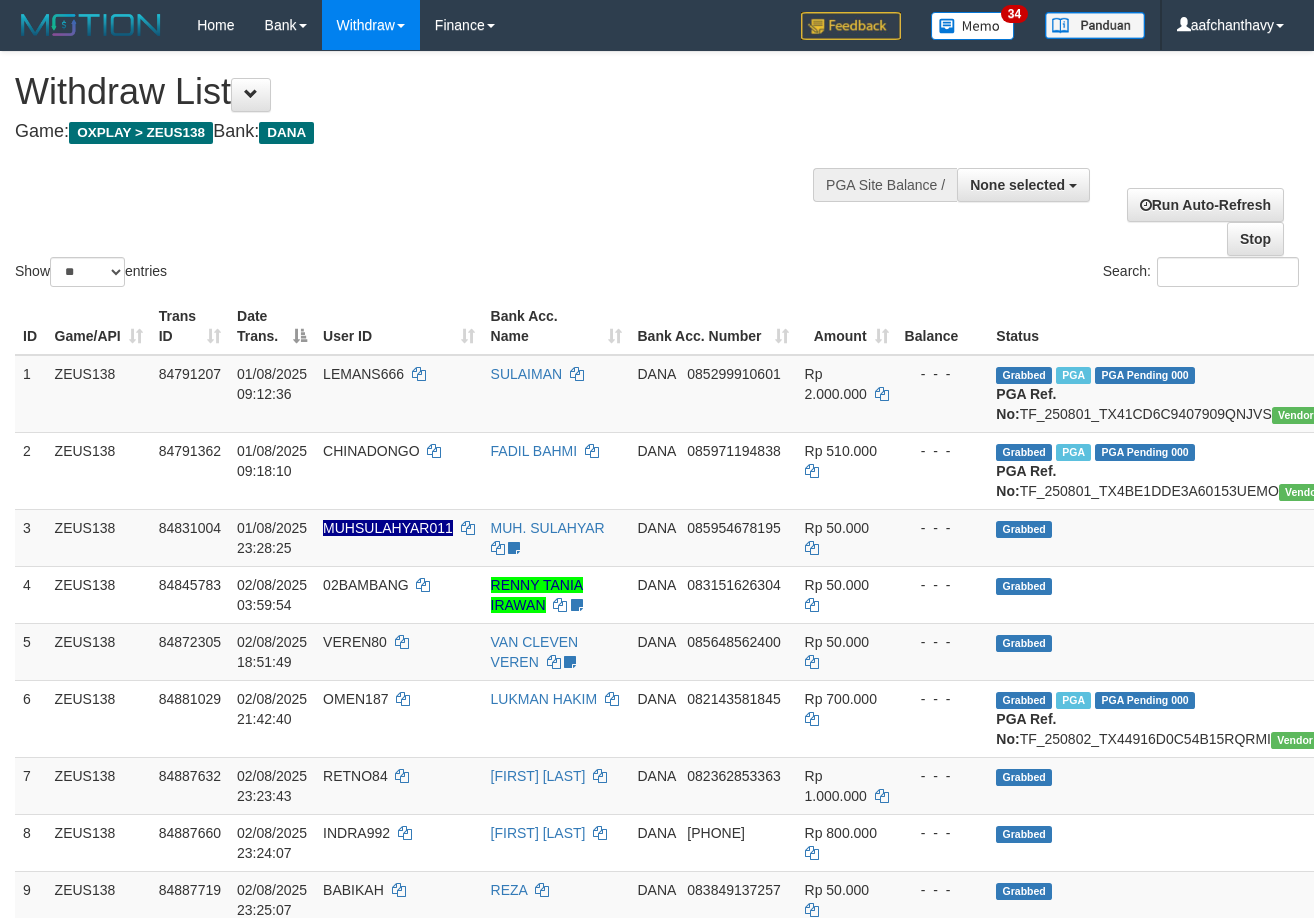 select 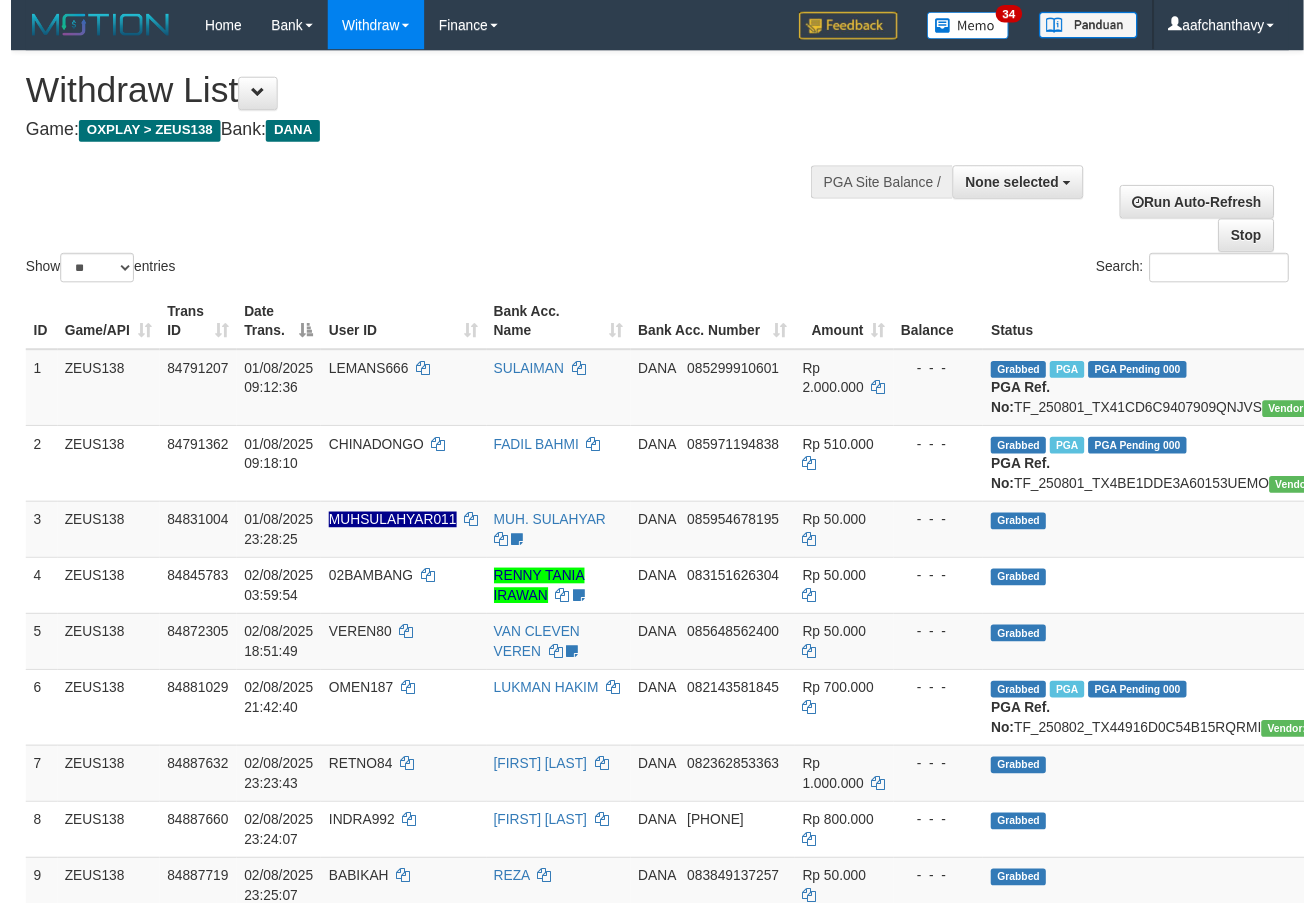 scroll, scrollTop: 359, scrollLeft: 0, axis: vertical 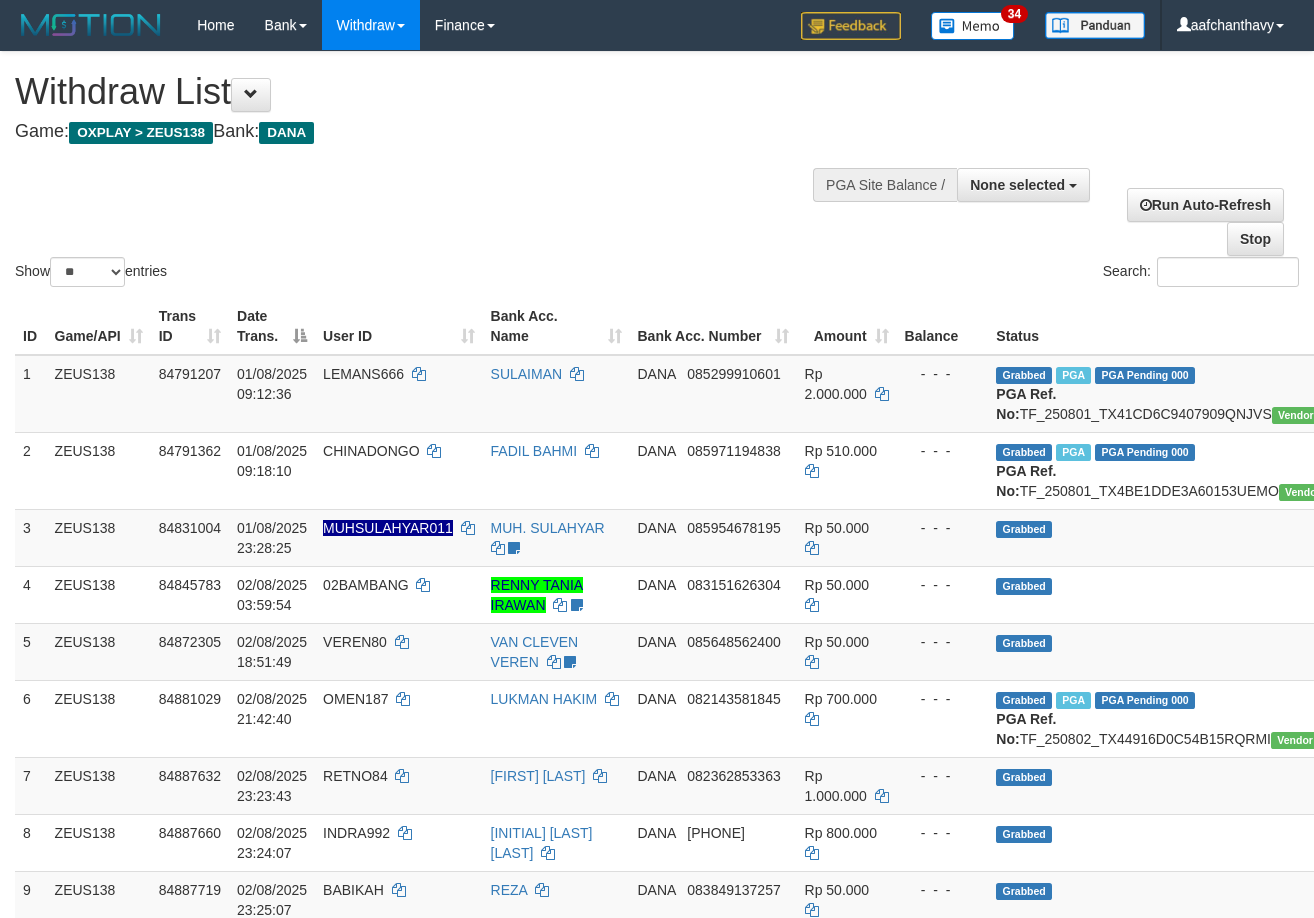select 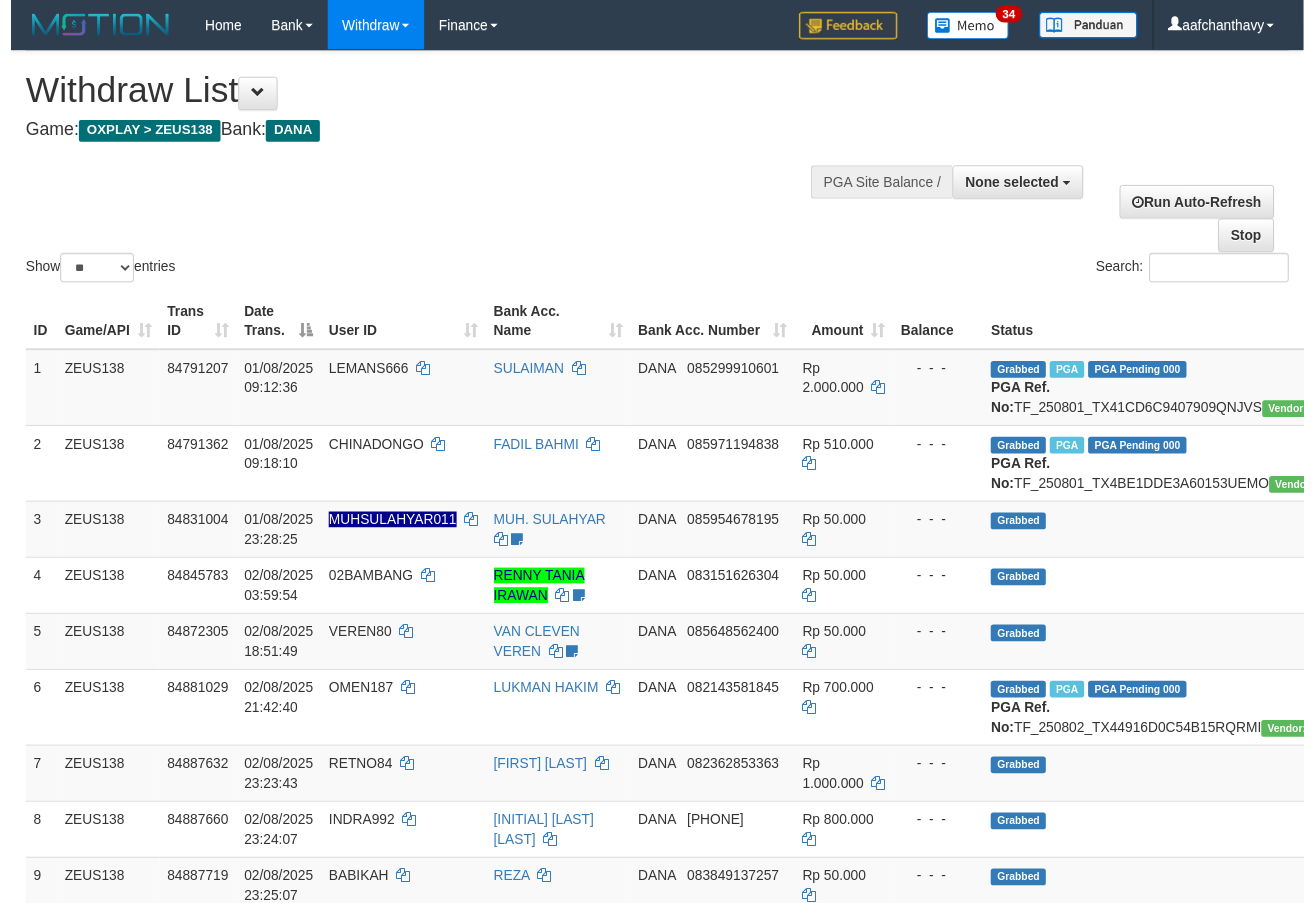 scroll, scrollTop: 359, scrollLeft: 0, axis: vertical 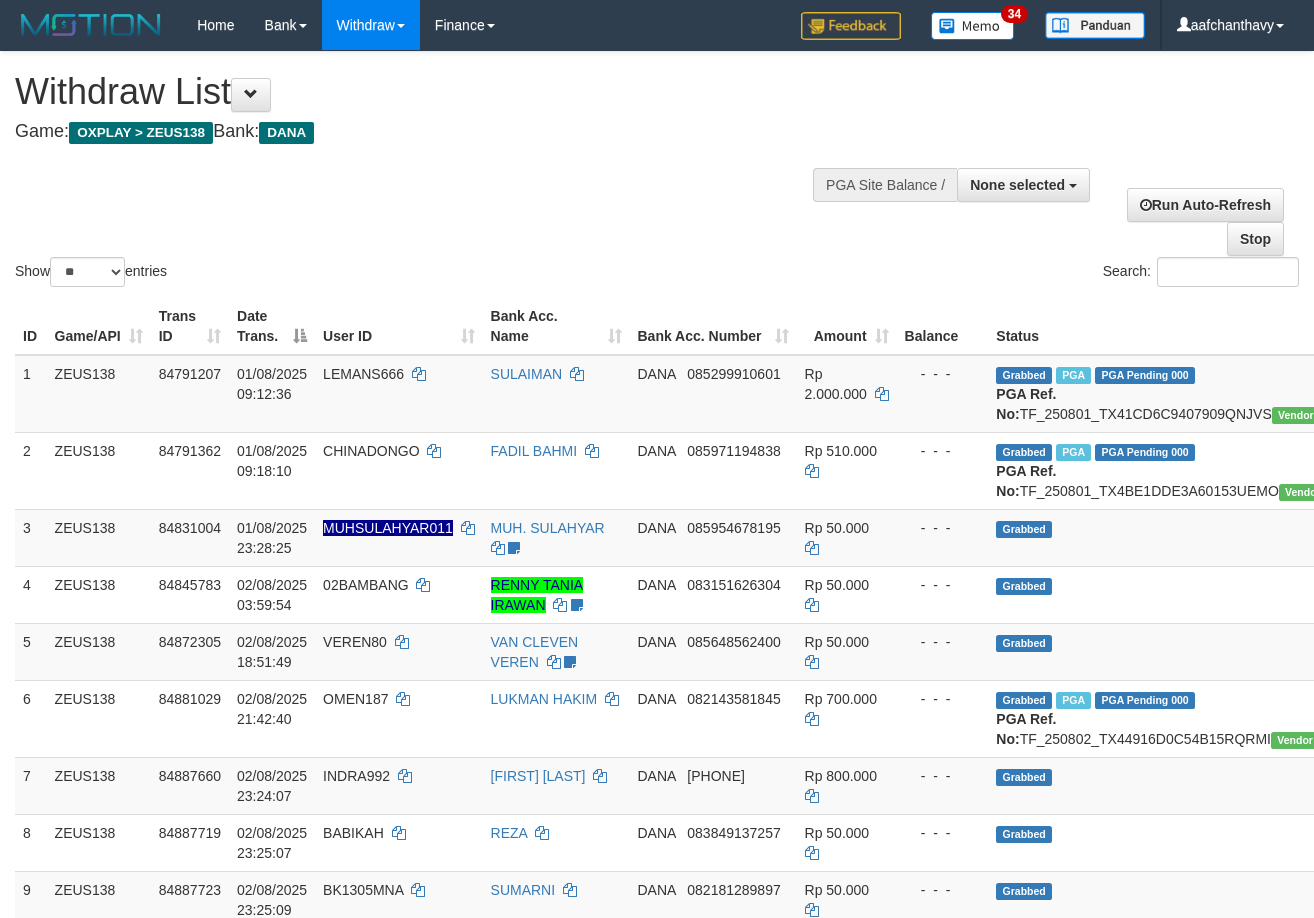 select 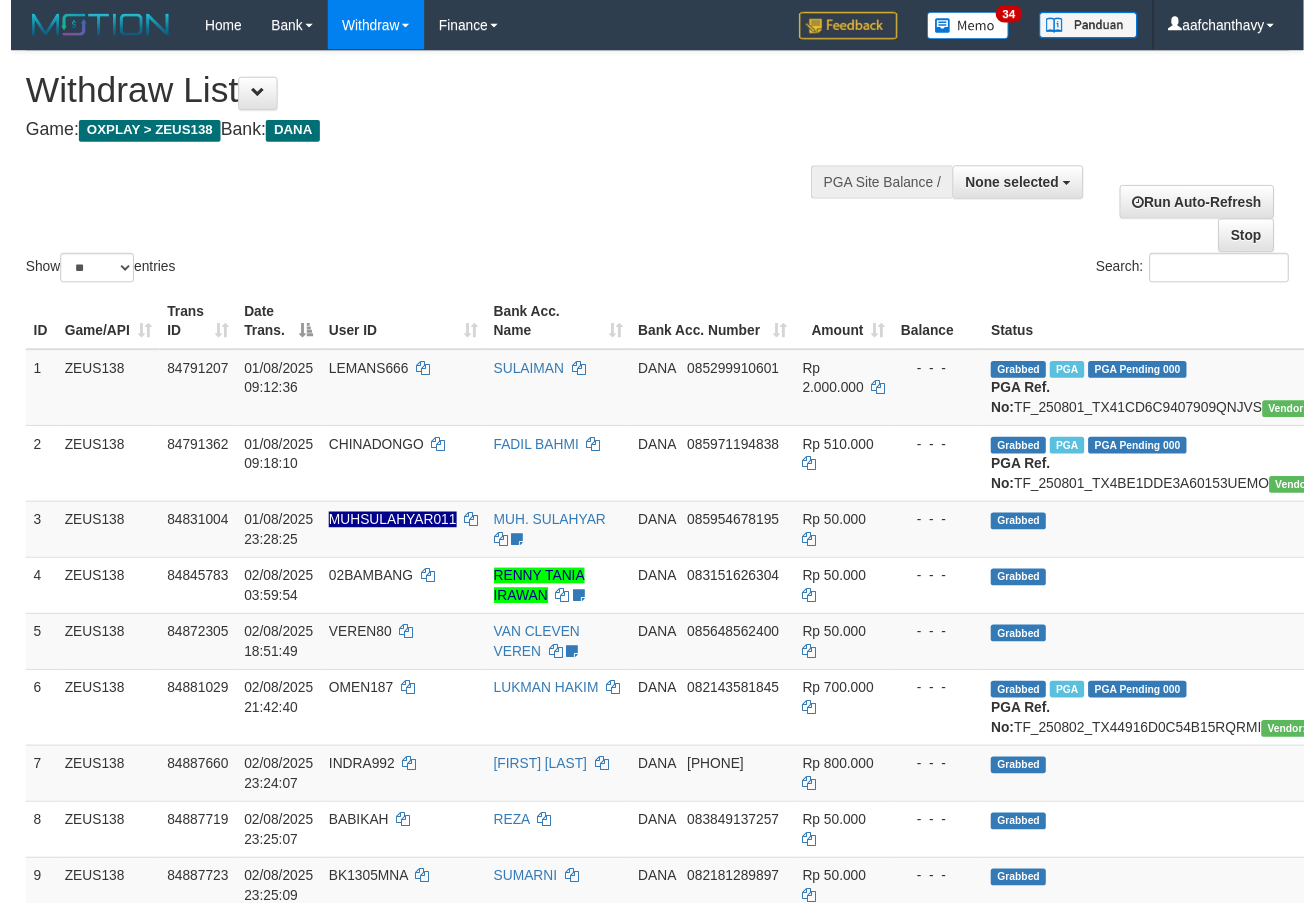 scroll, scrollTop: 359, scrollLeft: 0, axis: vertical 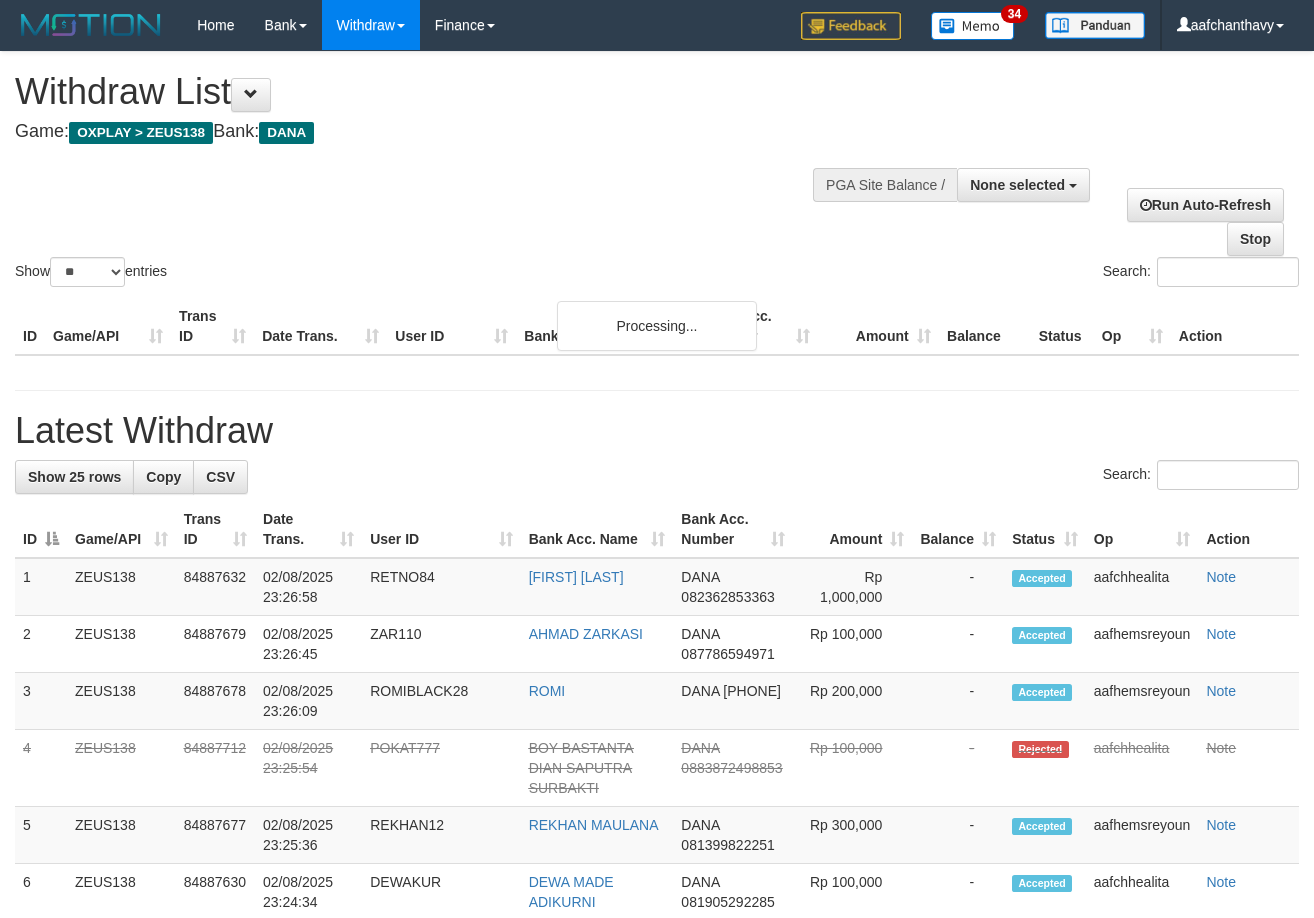 select 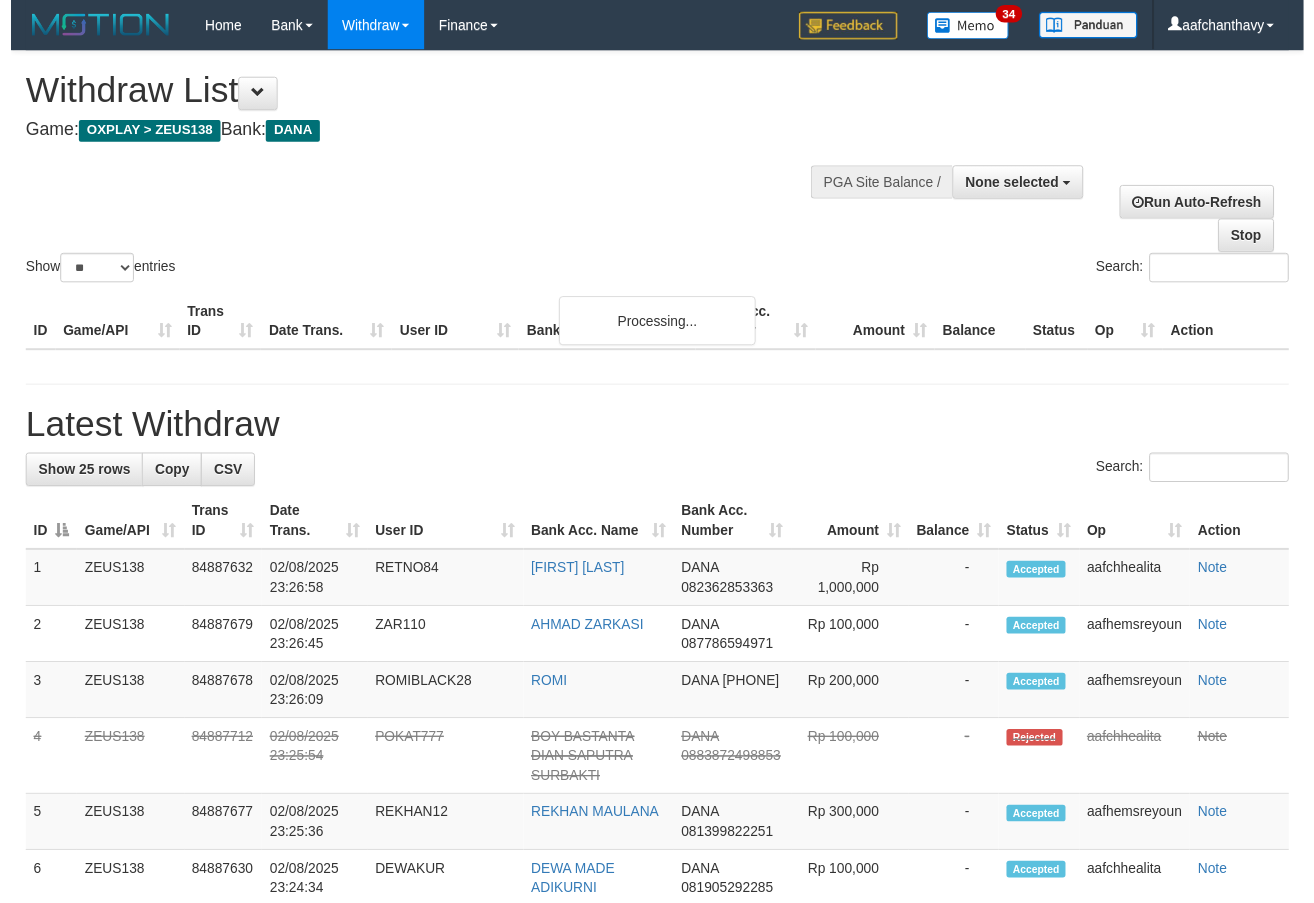 scroll, scrollTop: 359, scrollLeft: 0, axis: vertical 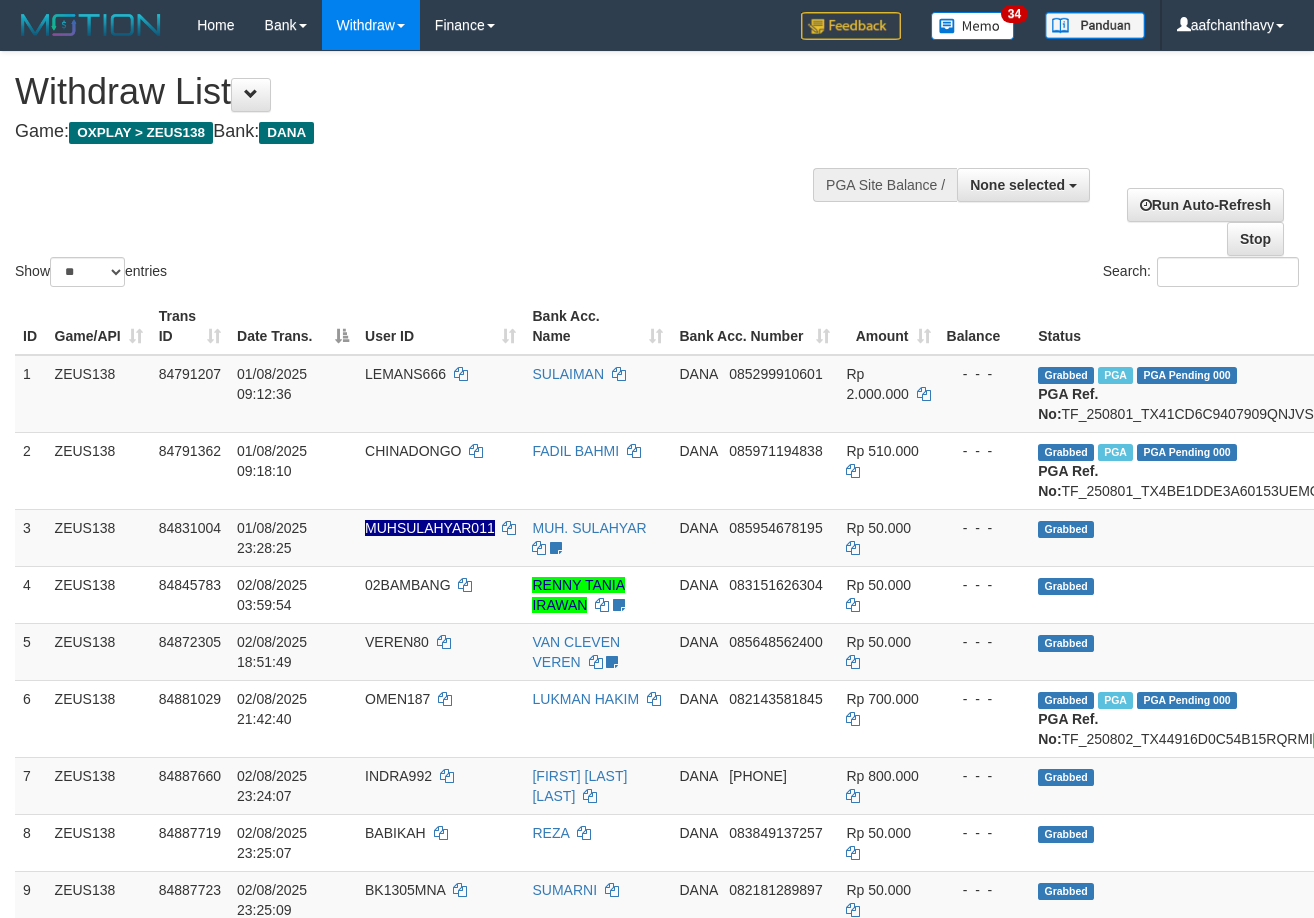 select 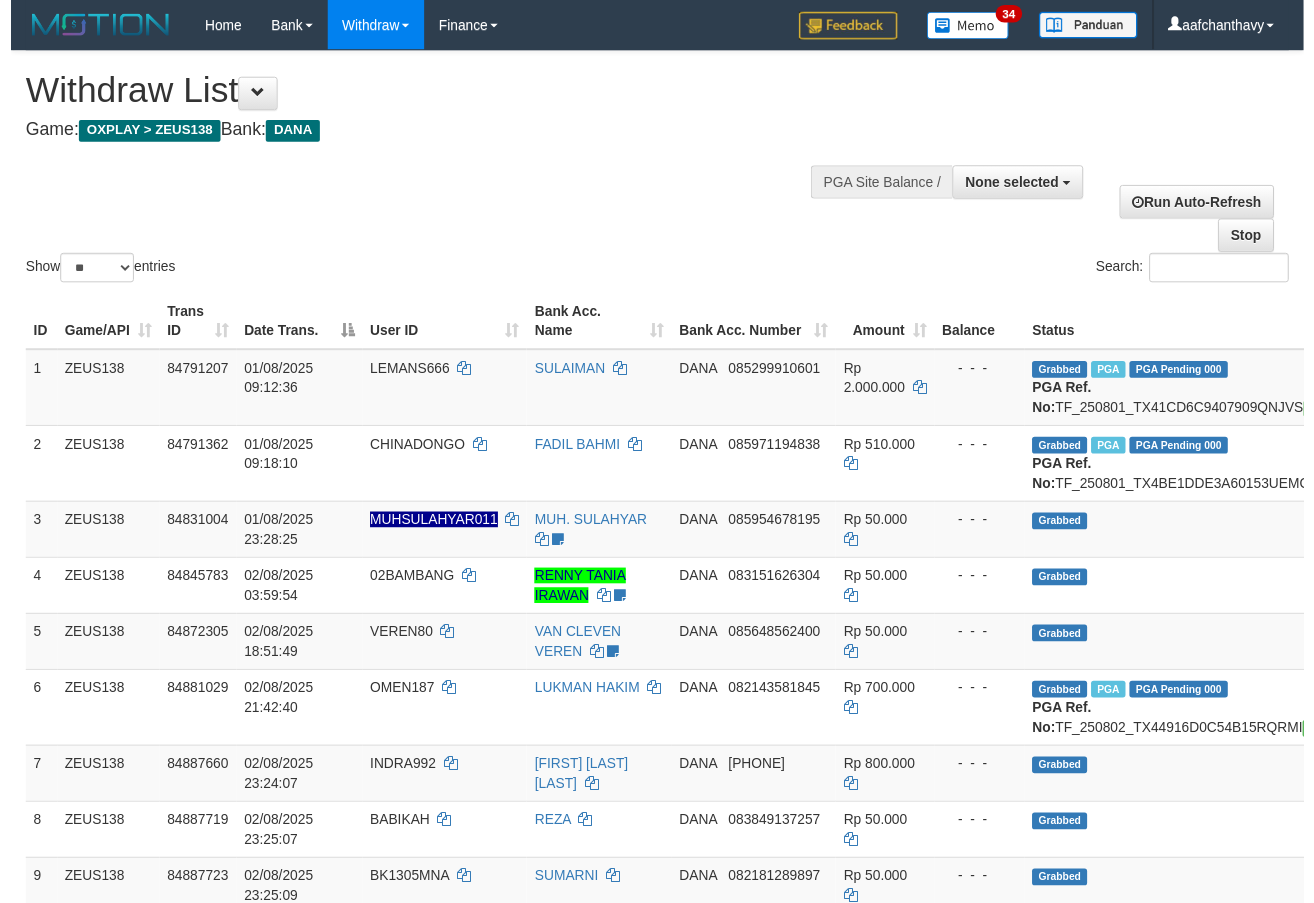 scroll, scrollTop: 359, scrollLeft: 0, axis: vertical 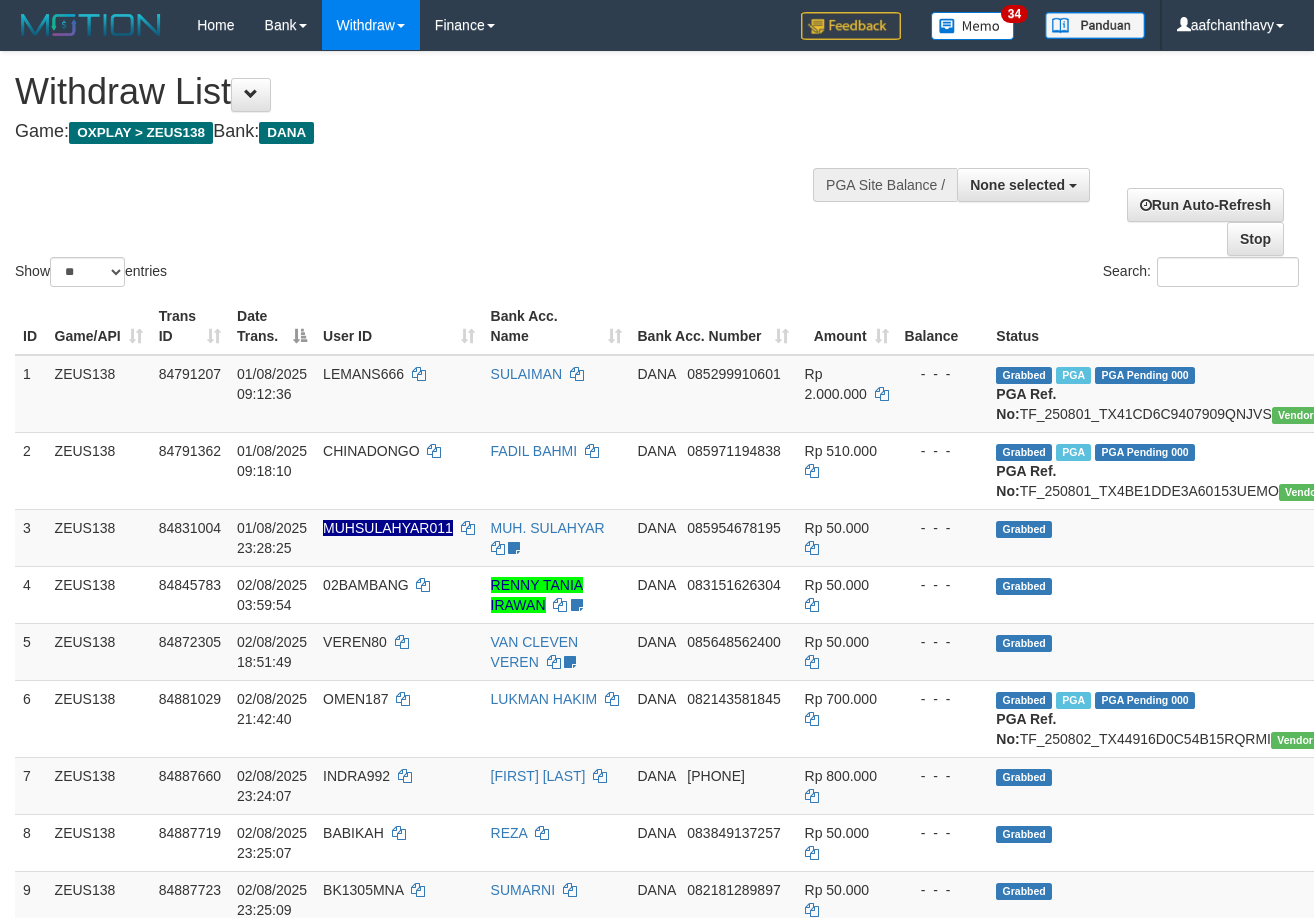 select 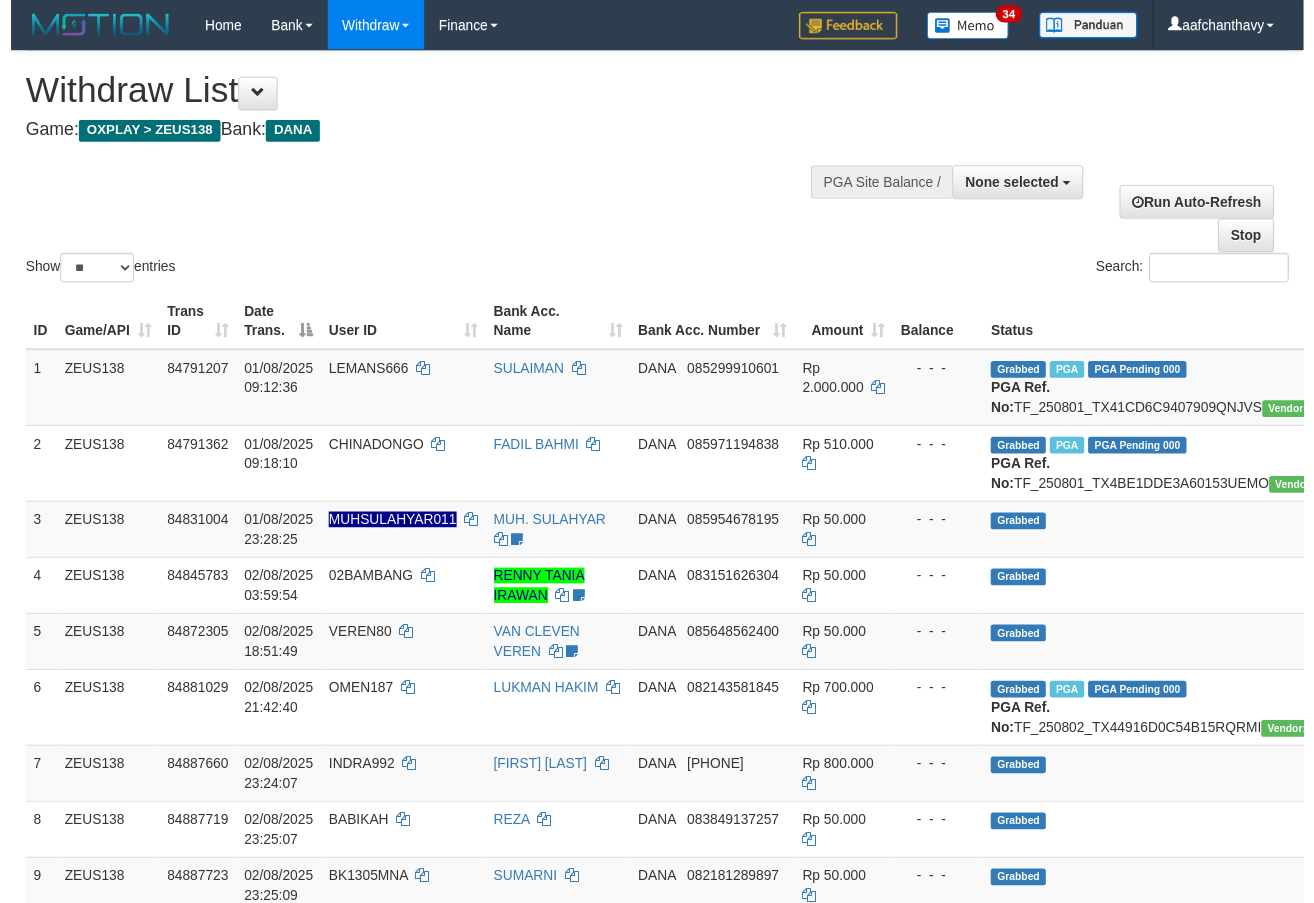 scroll, scrollTop: 359, scrollLeft: 0, axis: vertical 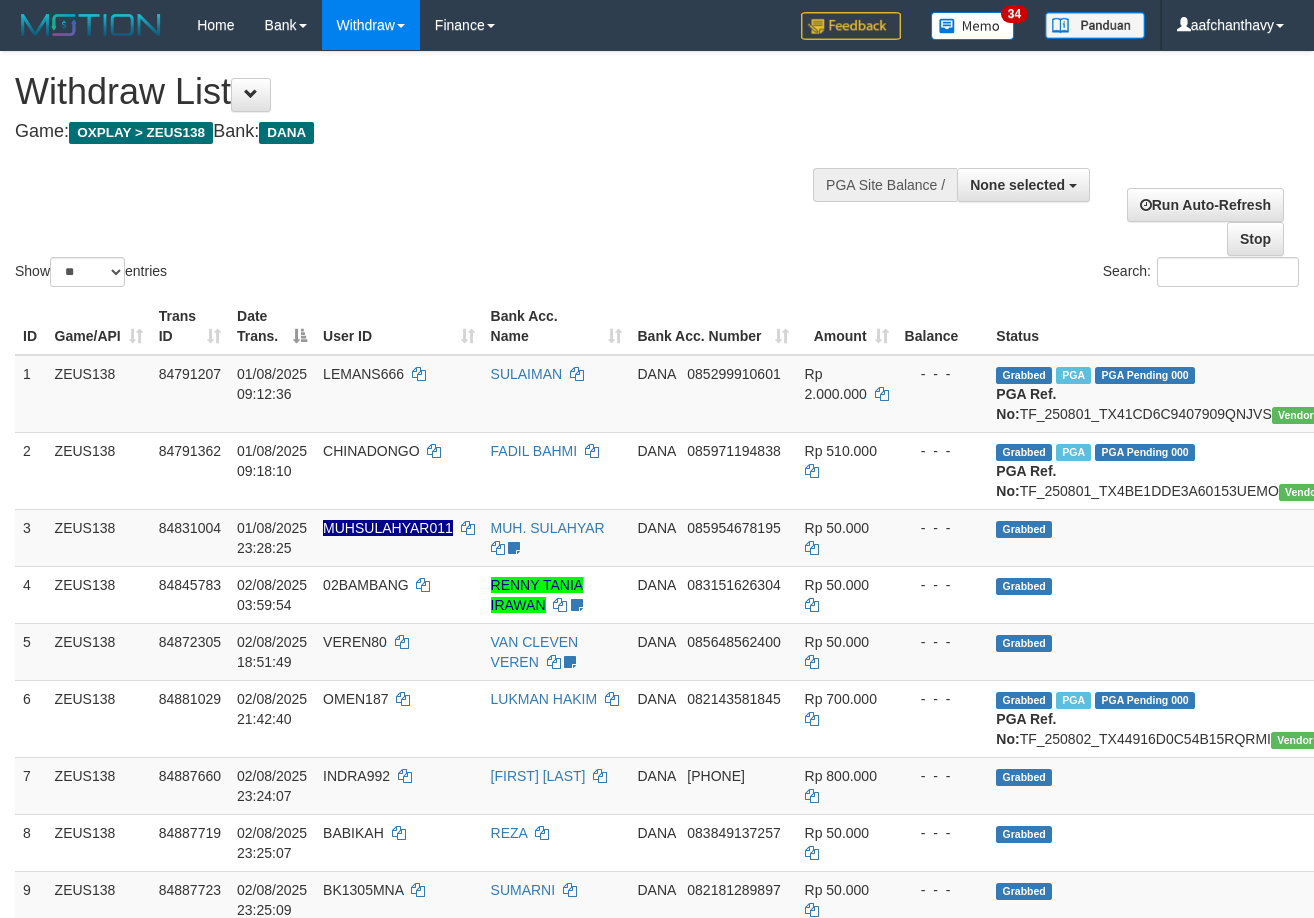 select 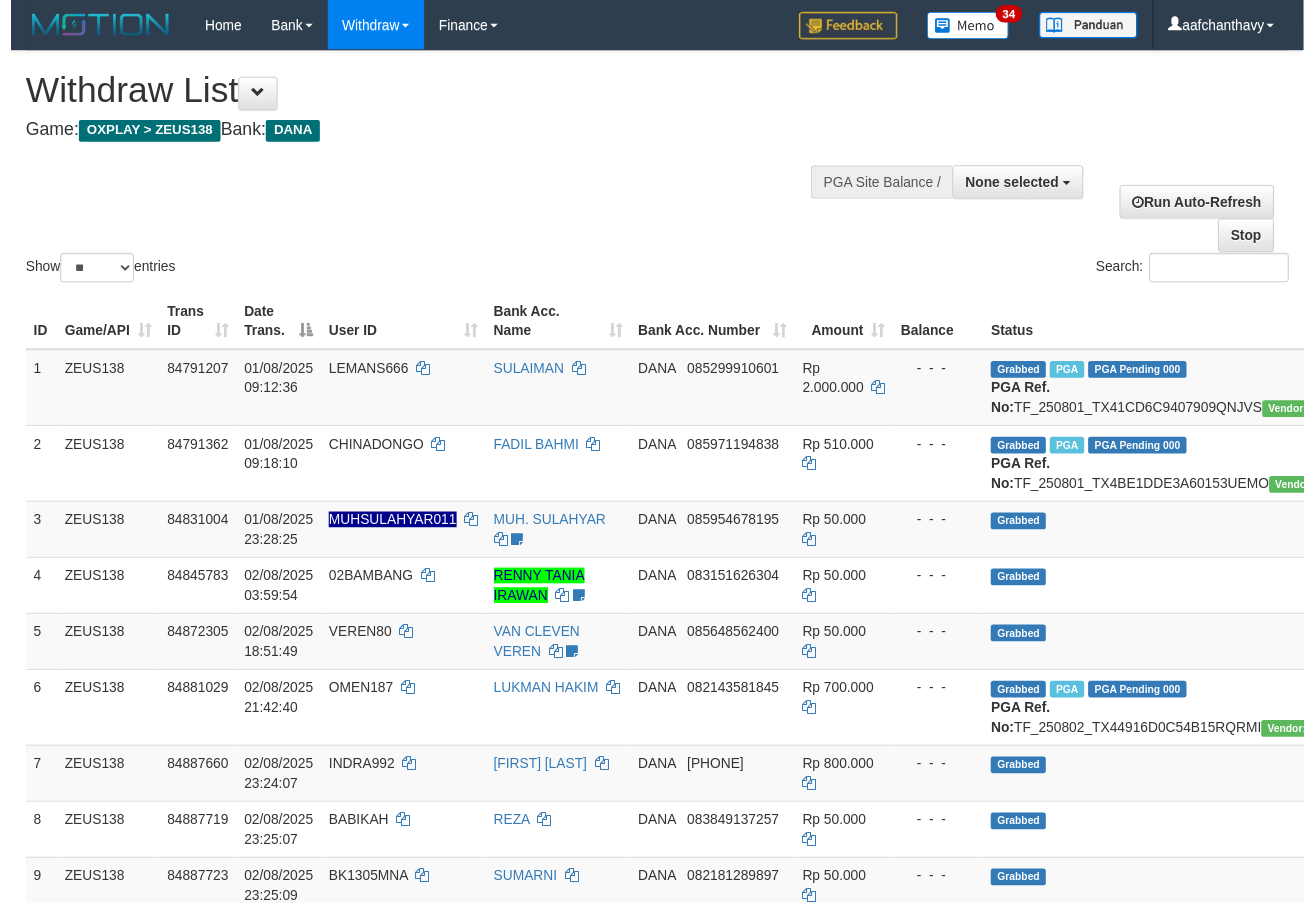 scroll, scrollTop: 359, scrollLeft: 0, axis: vertical 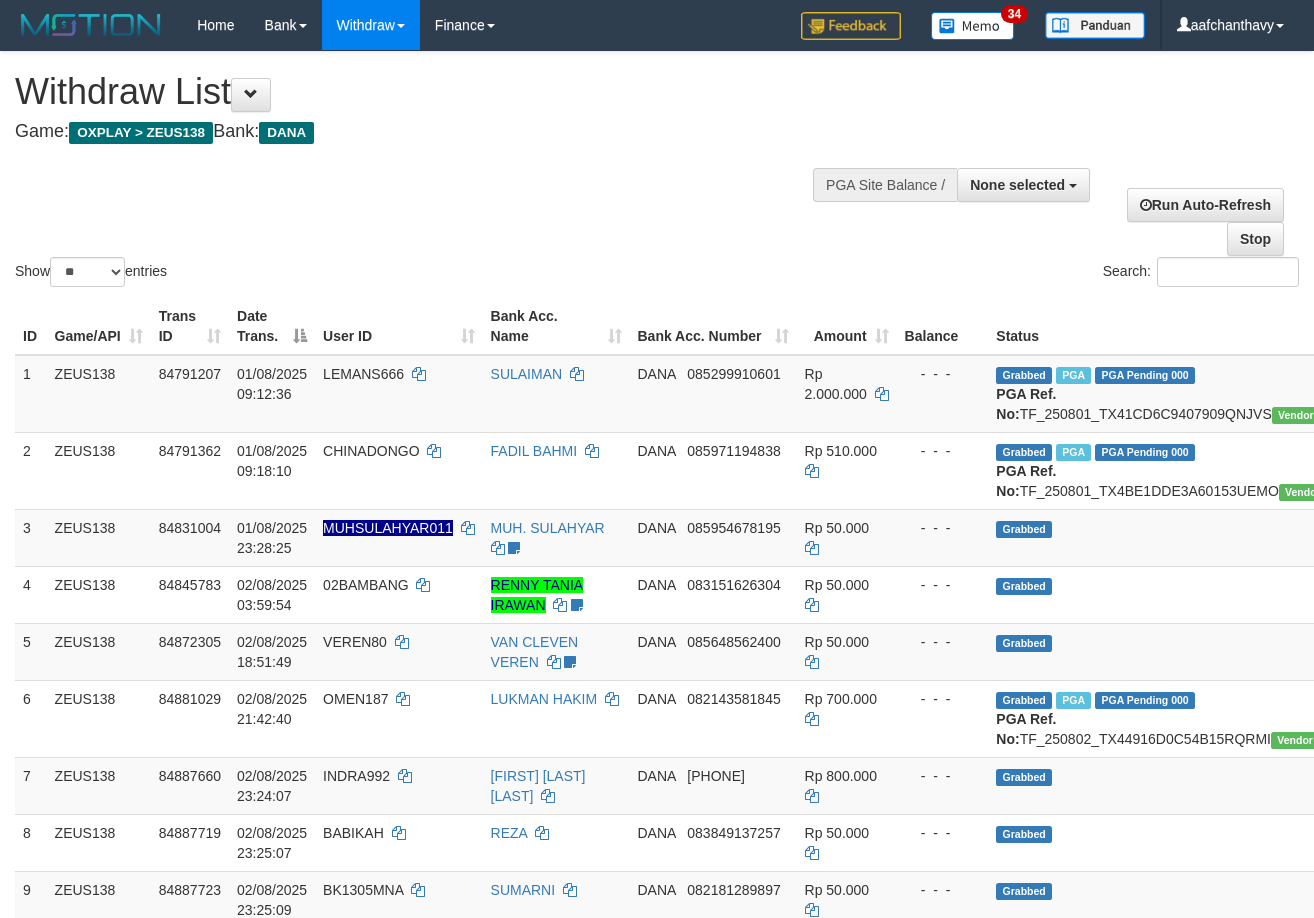 select 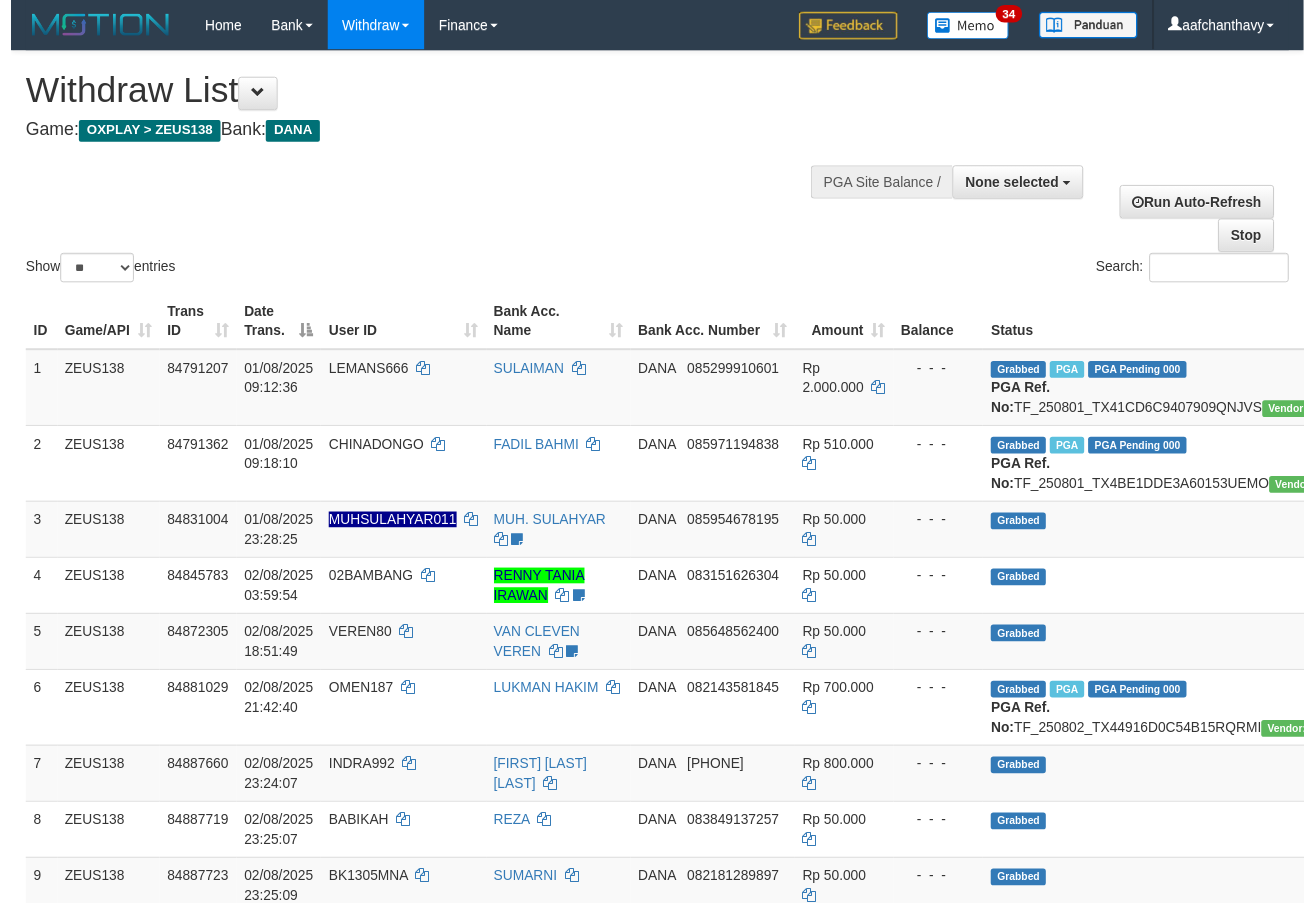 scroll, scrollTop: 359, scrollLeft: 0, axis: vertical 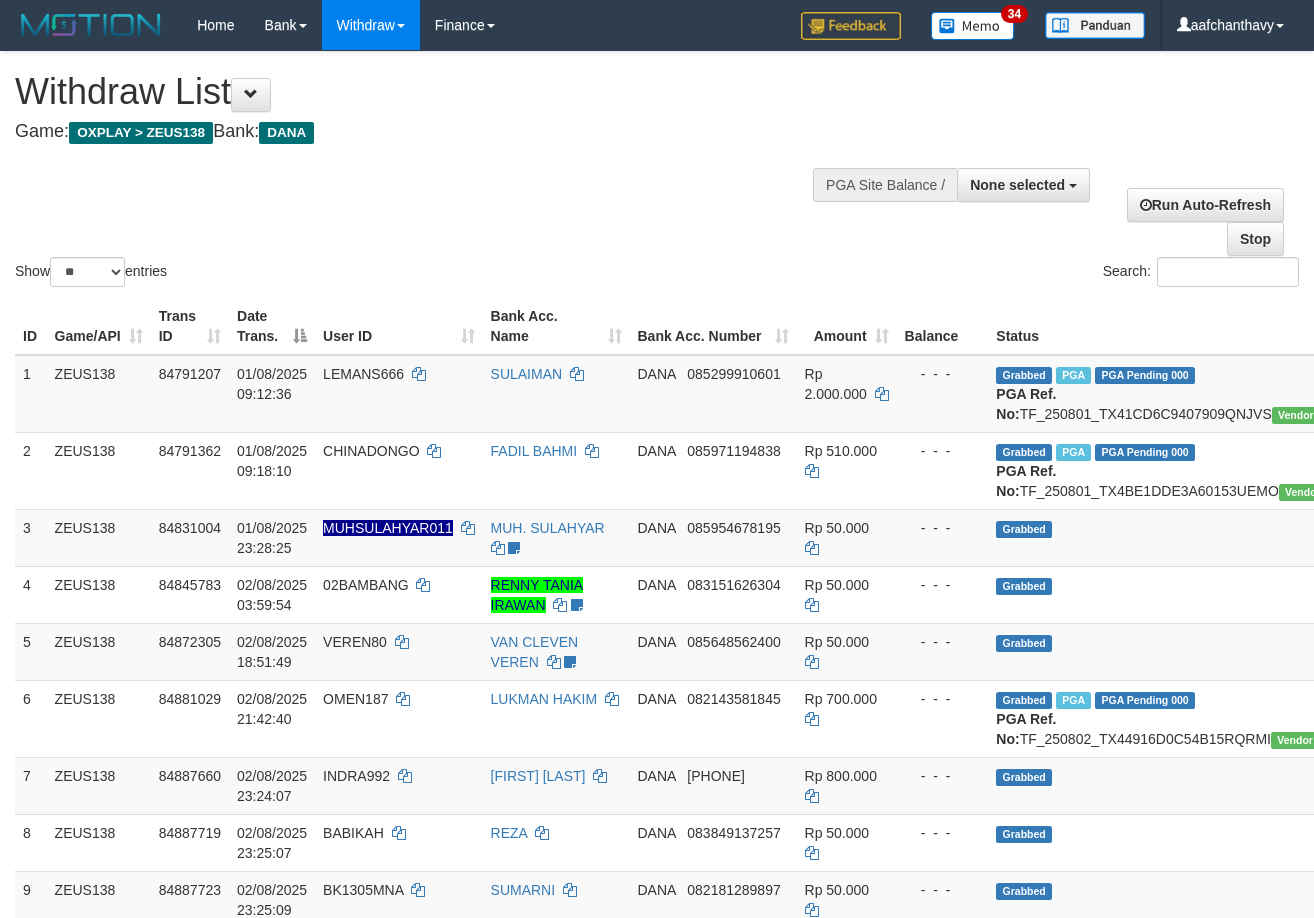 select 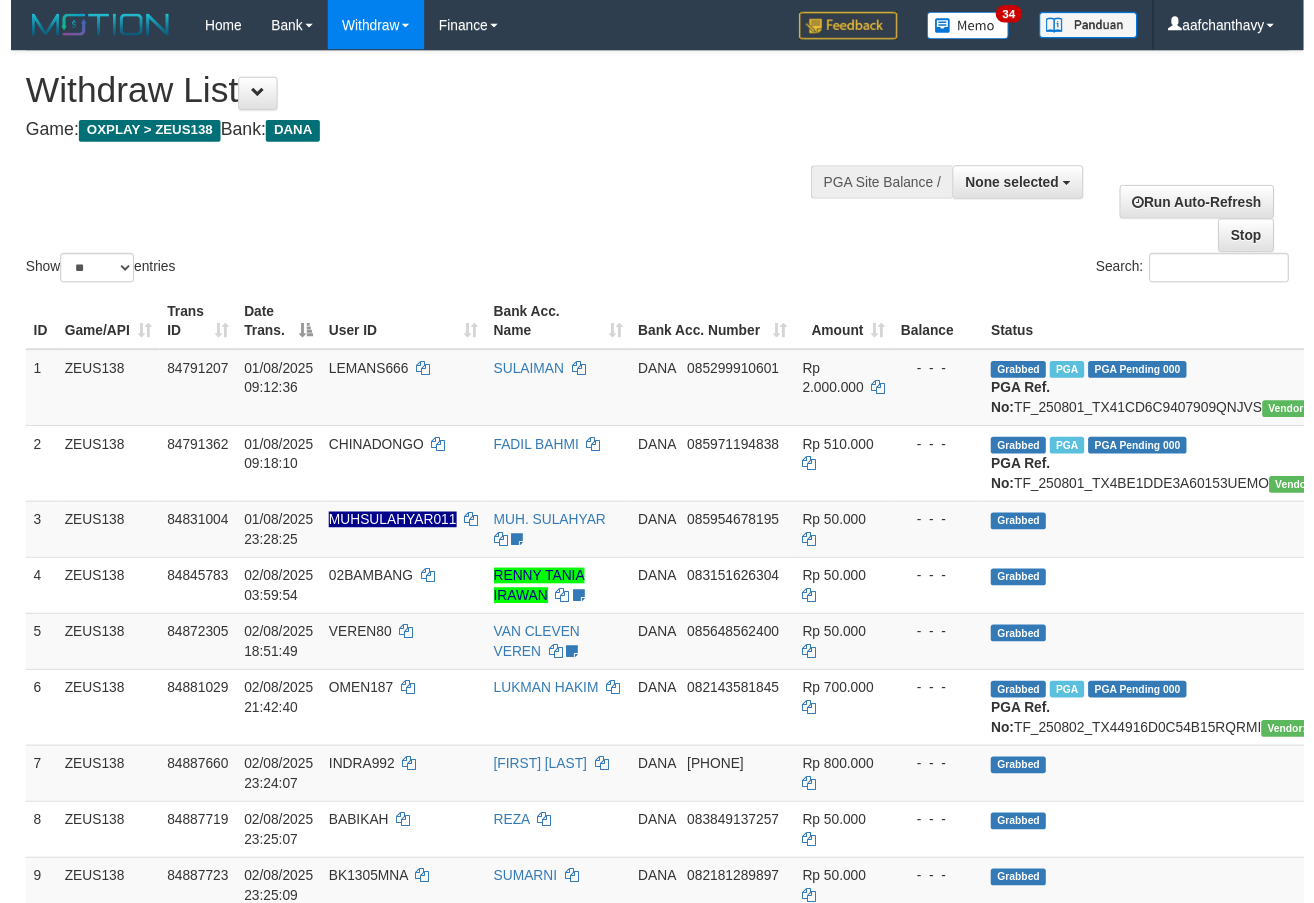 scroll, scrollTop: 359, scrollLeft: 0, axis: vertical 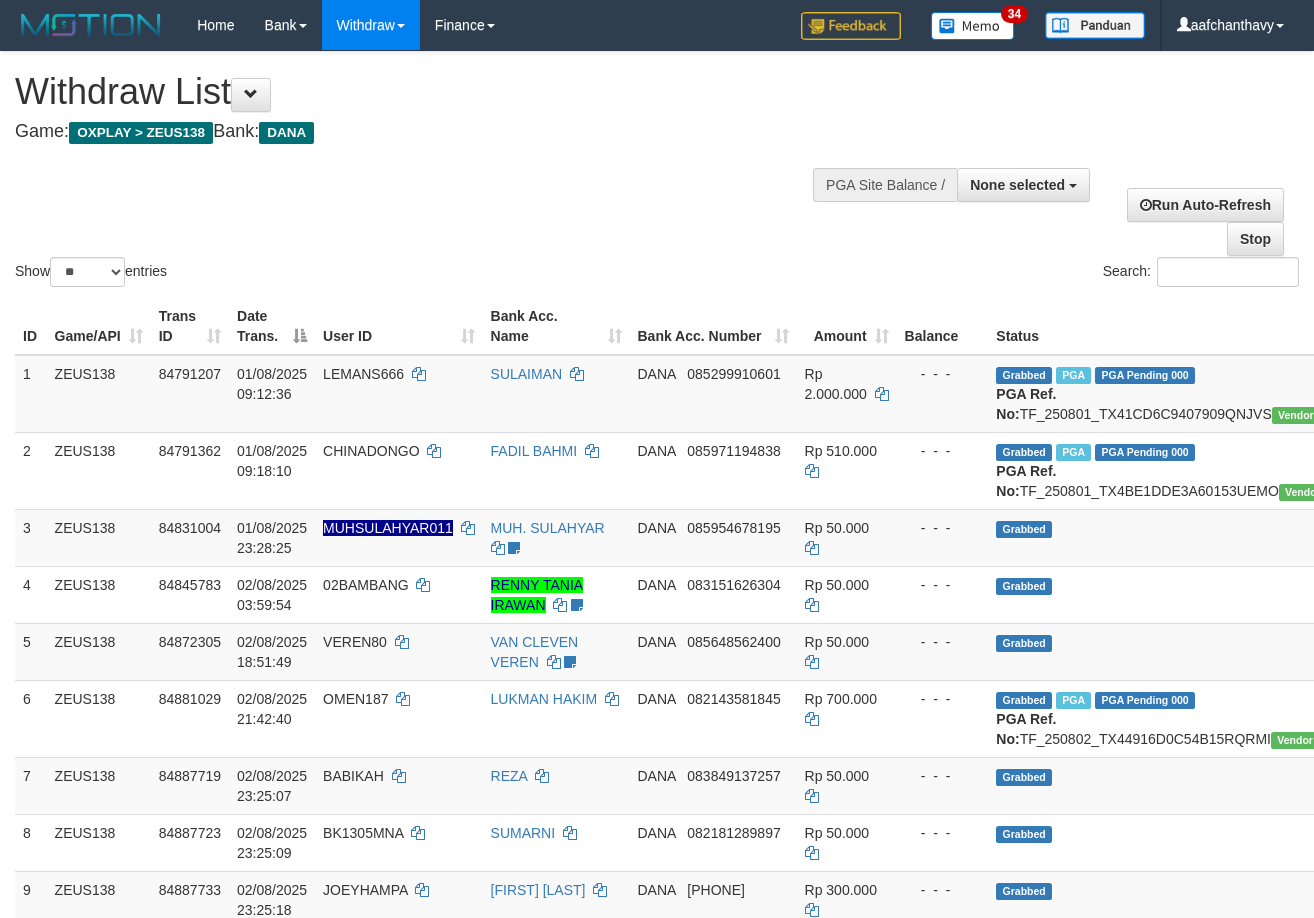 select 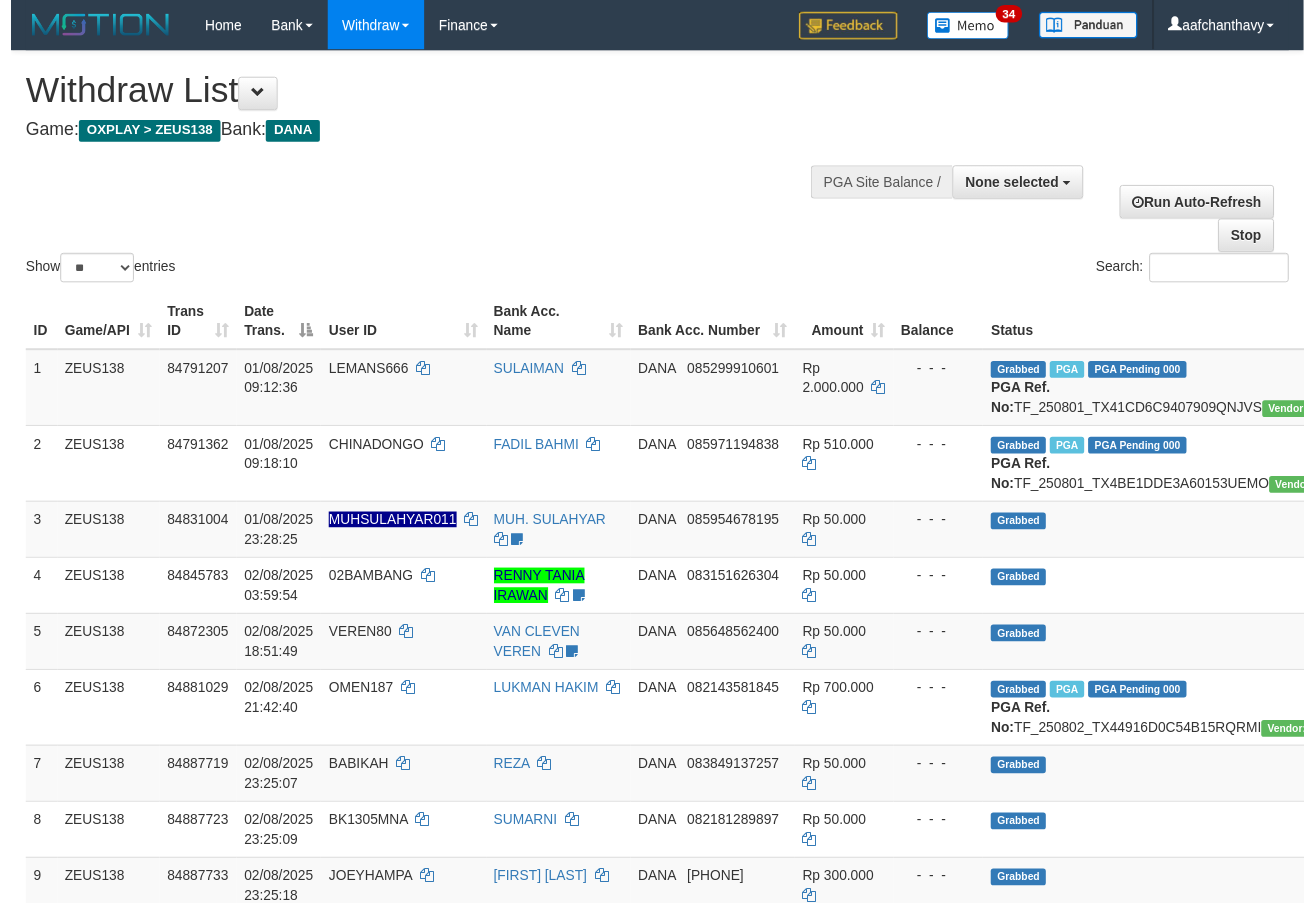 scroll, scrollTop: 359, scrollLeft: 0, axis: vertical 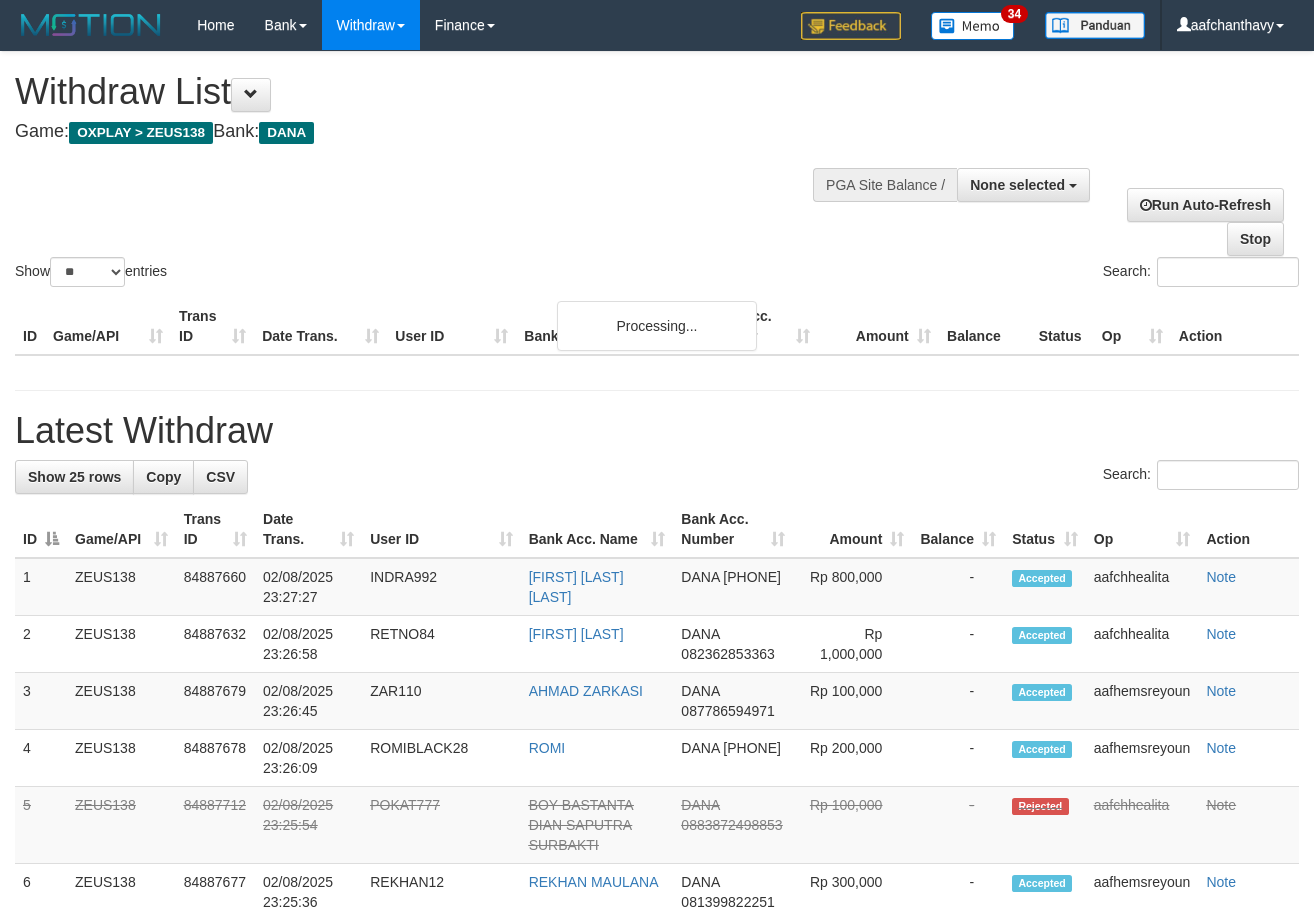 select 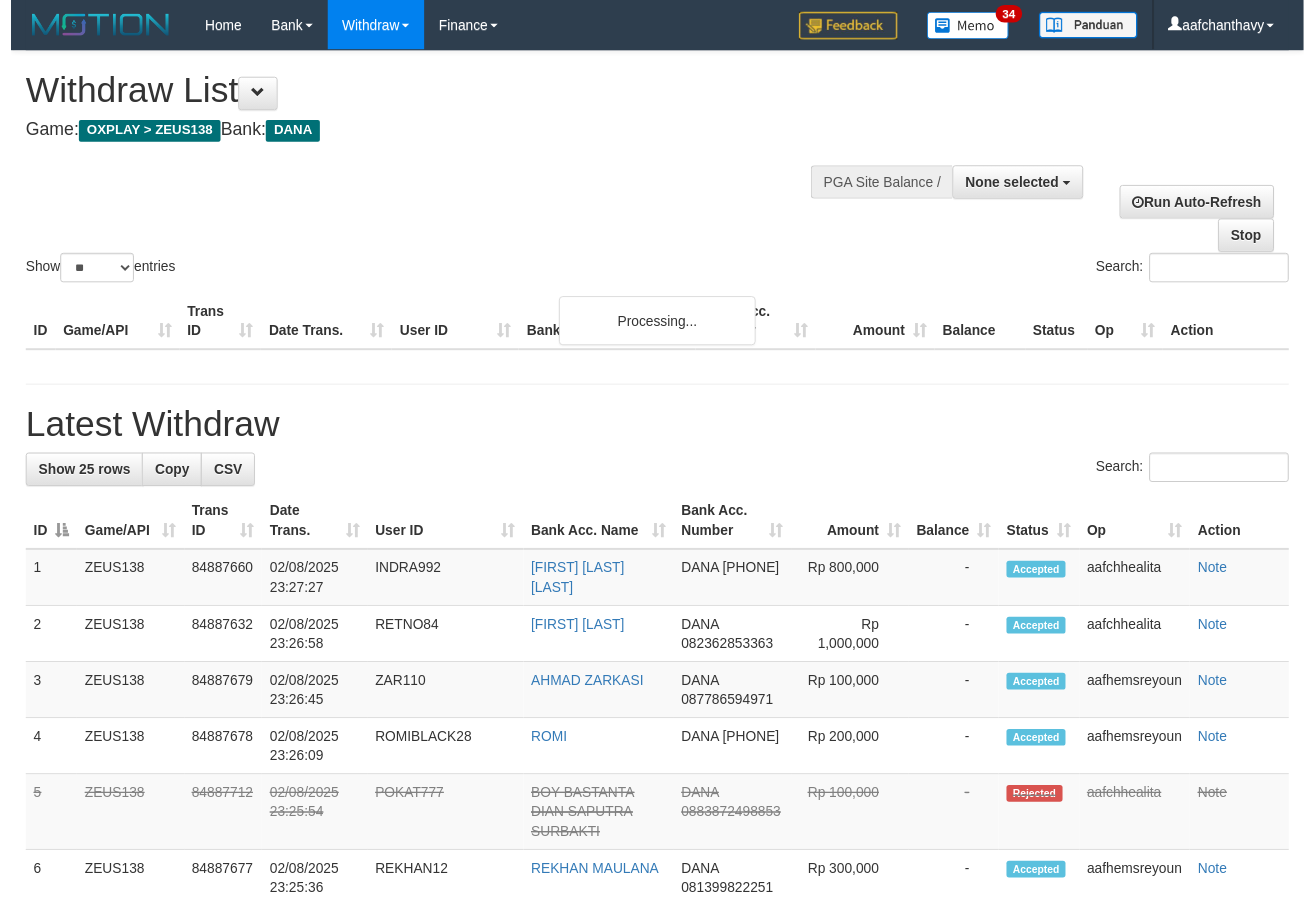 scroll, scrollTop: 359, scrollLeft: 0, axis: vertical 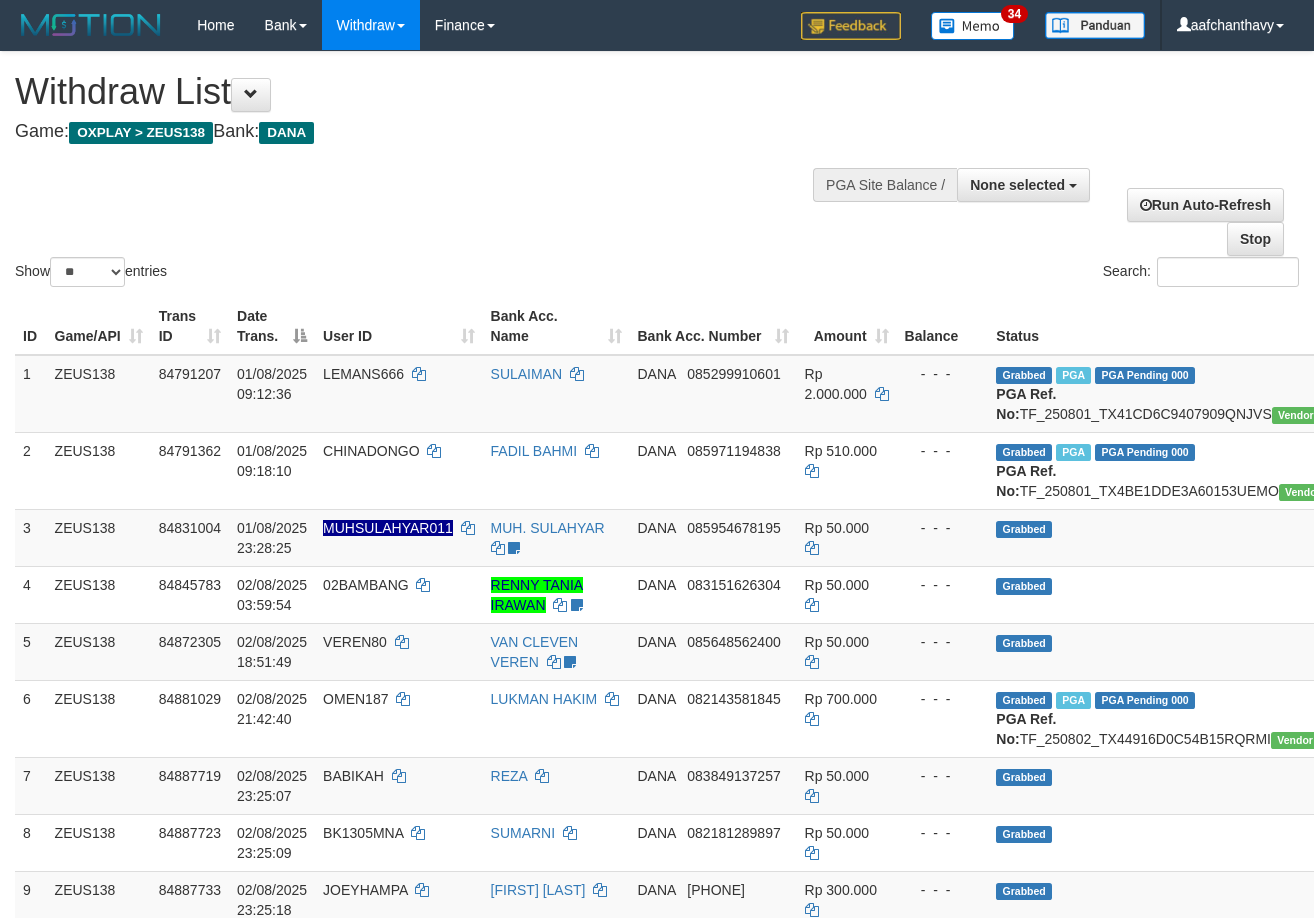 select 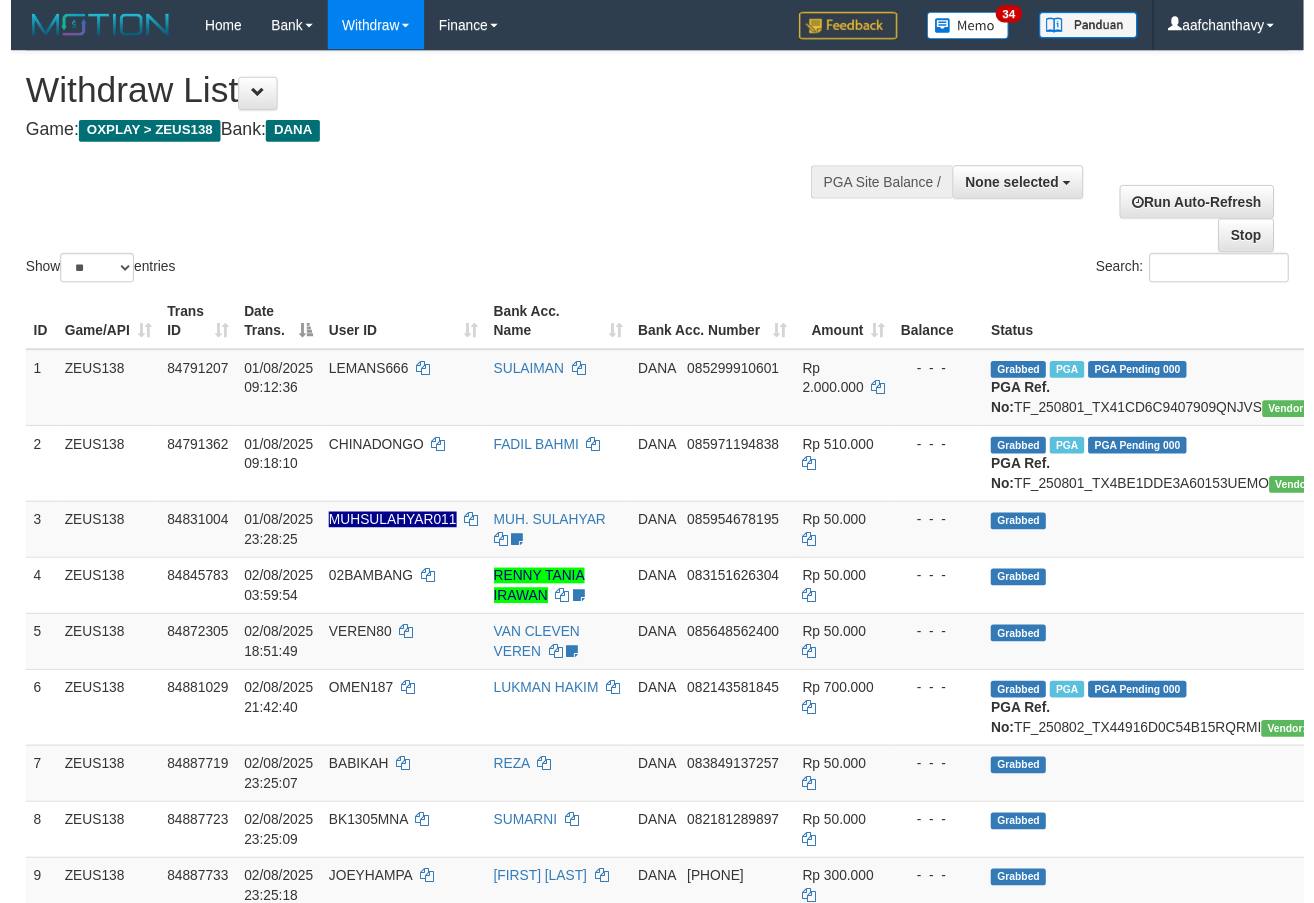 scroll, scrollTop: 359, scrollLeft: 0, axis: vertical 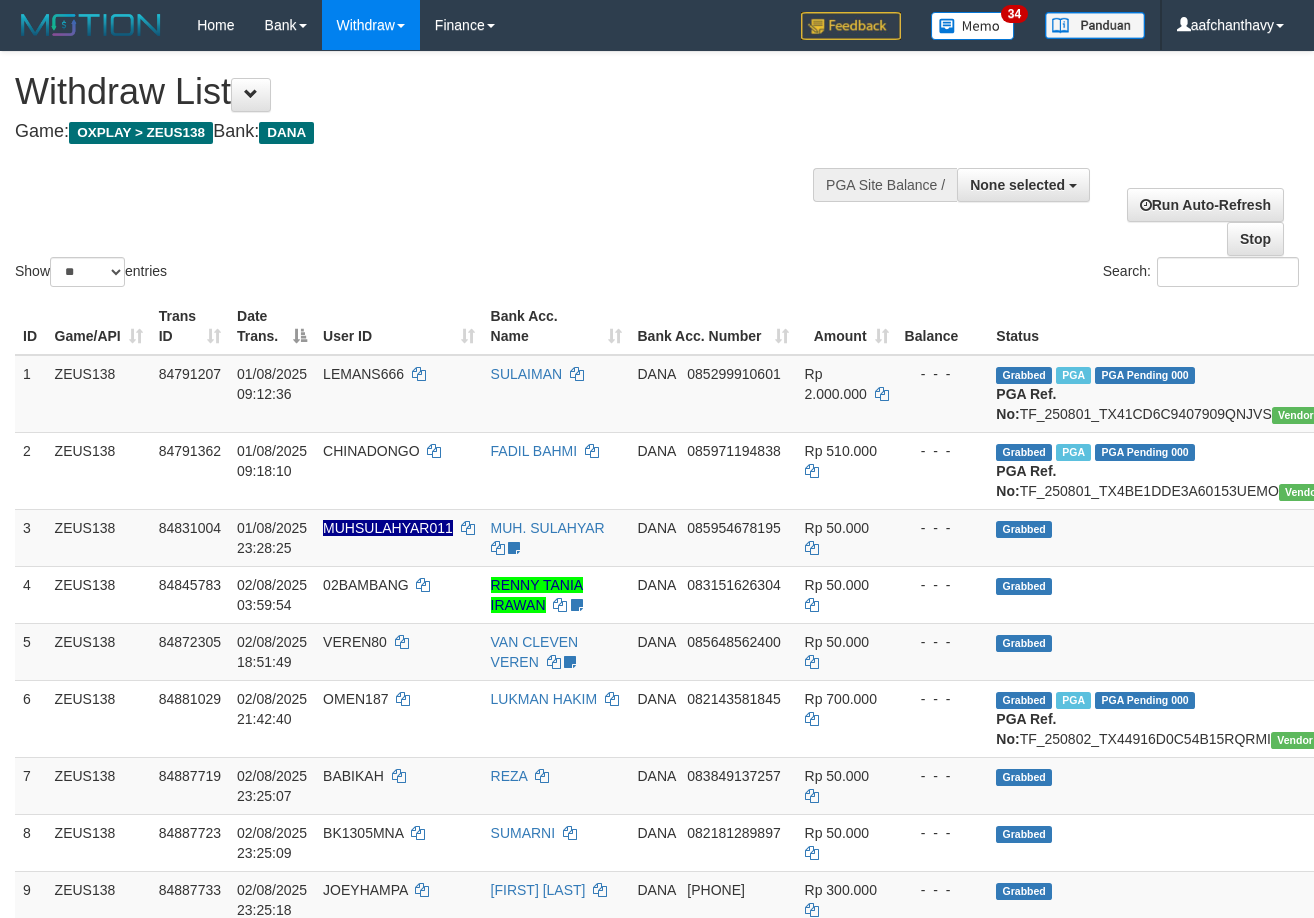 select 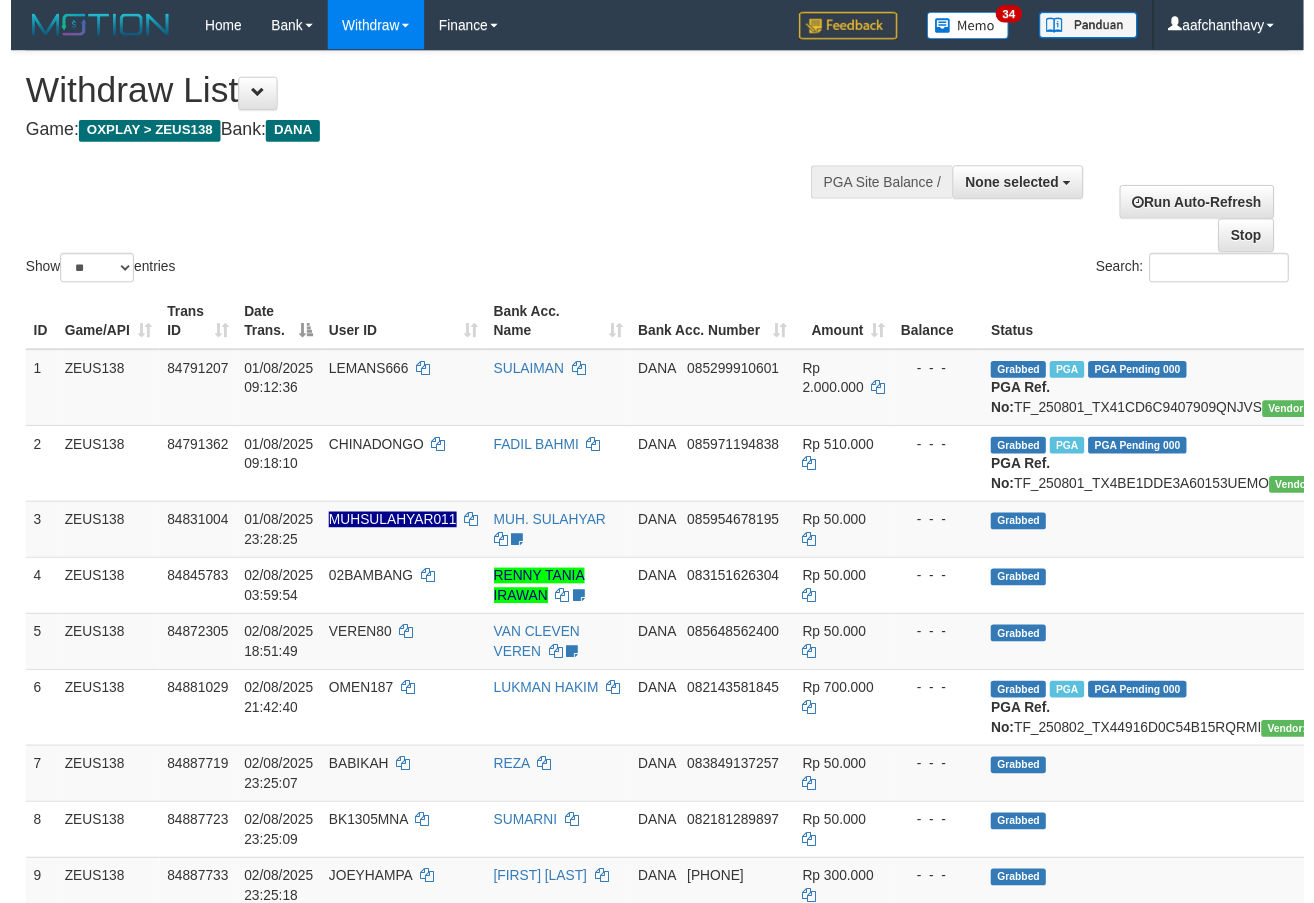 scroll, scrollTop: 359, scrollLeft: 0, axis: vertical 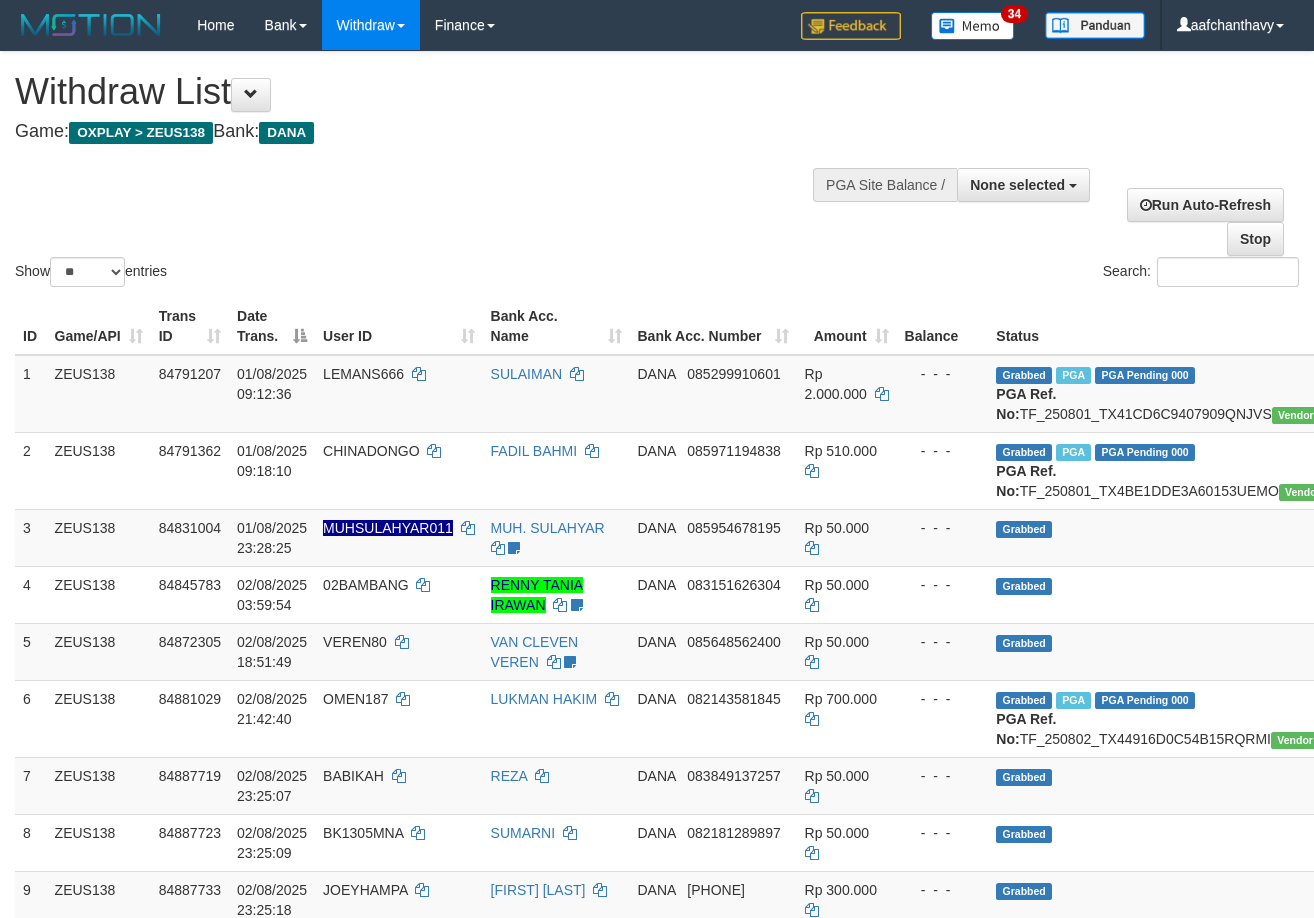 select 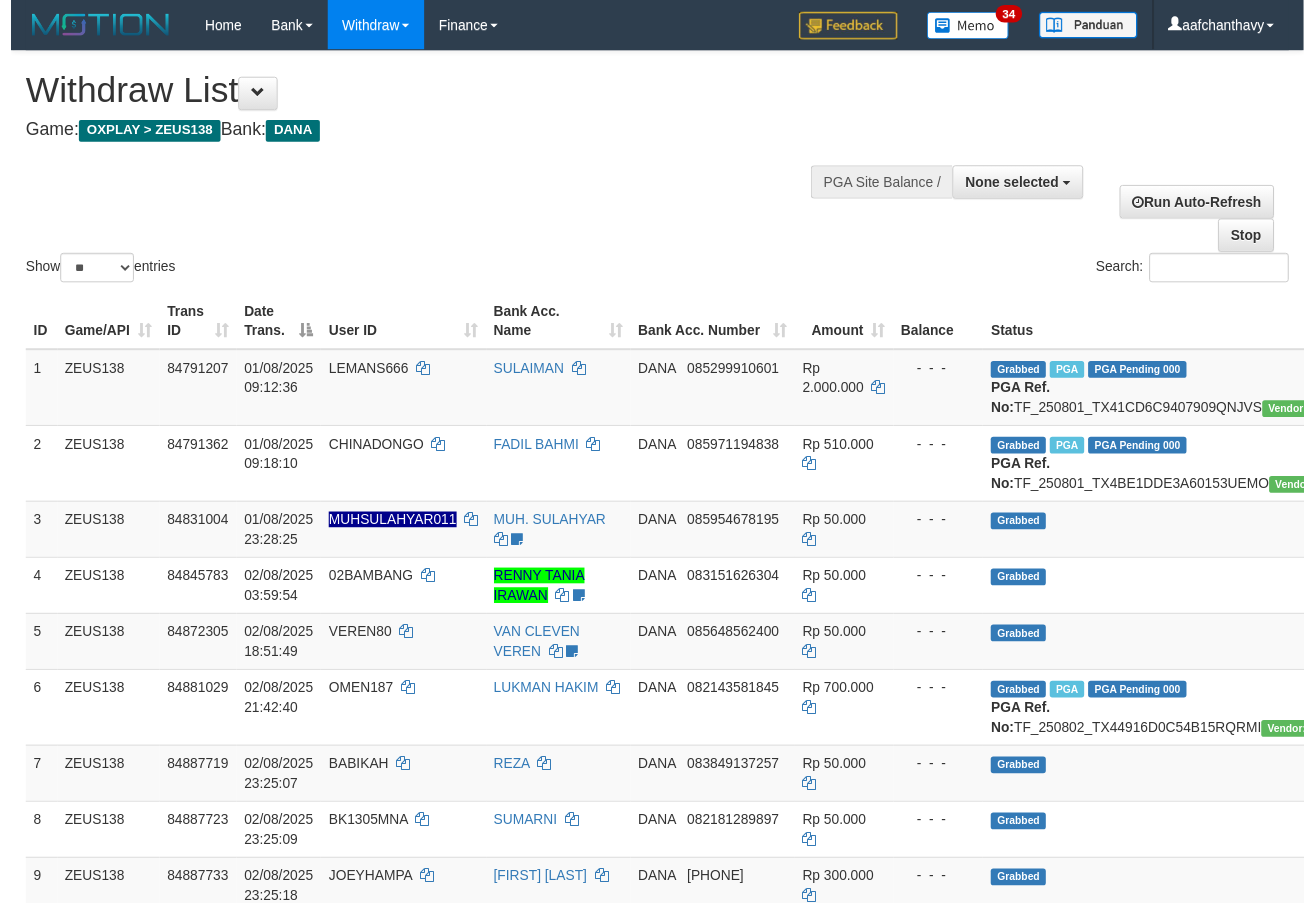 scroll, scrollTop: 359, scrollLeft: 0, axis: vertical 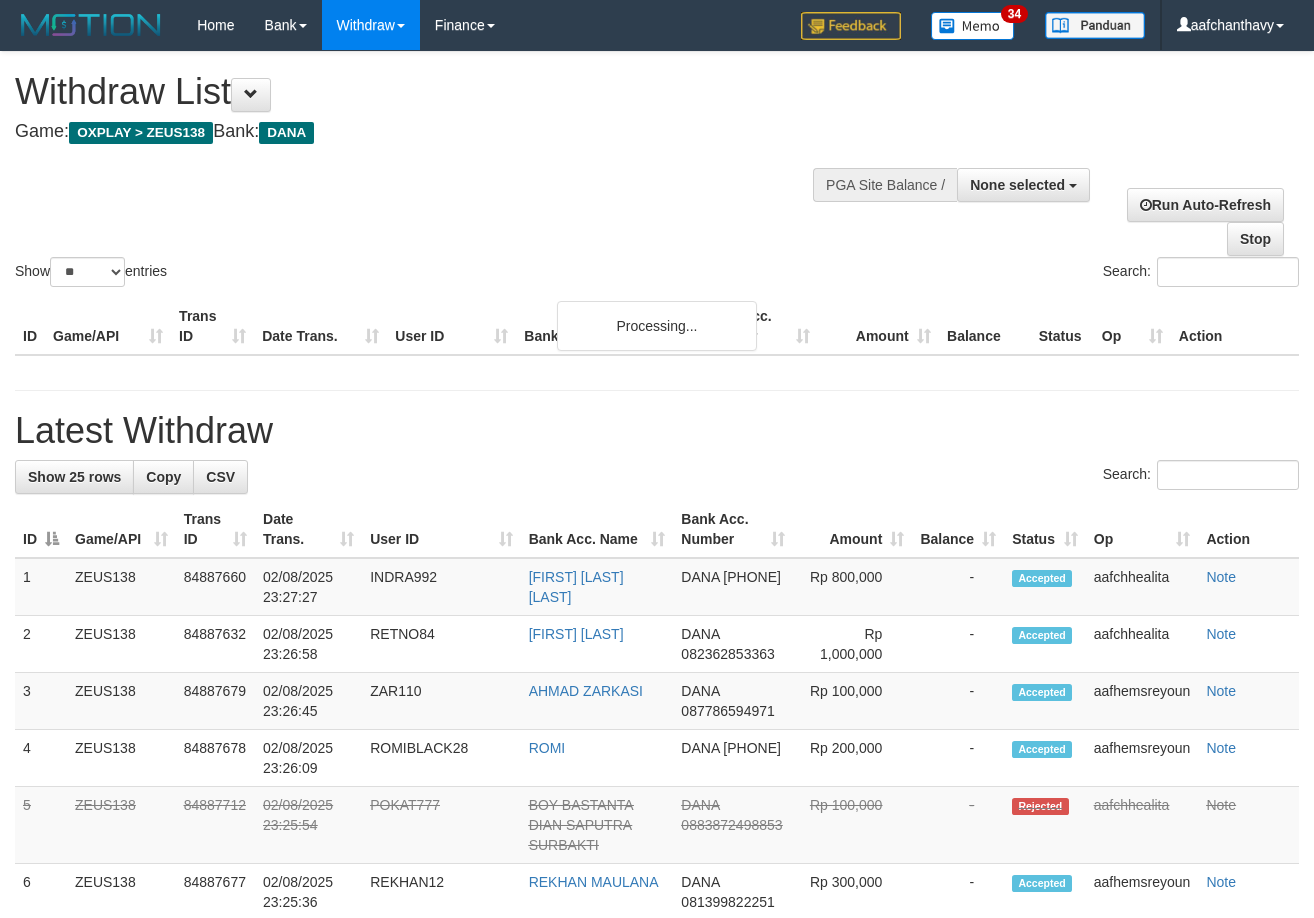 select 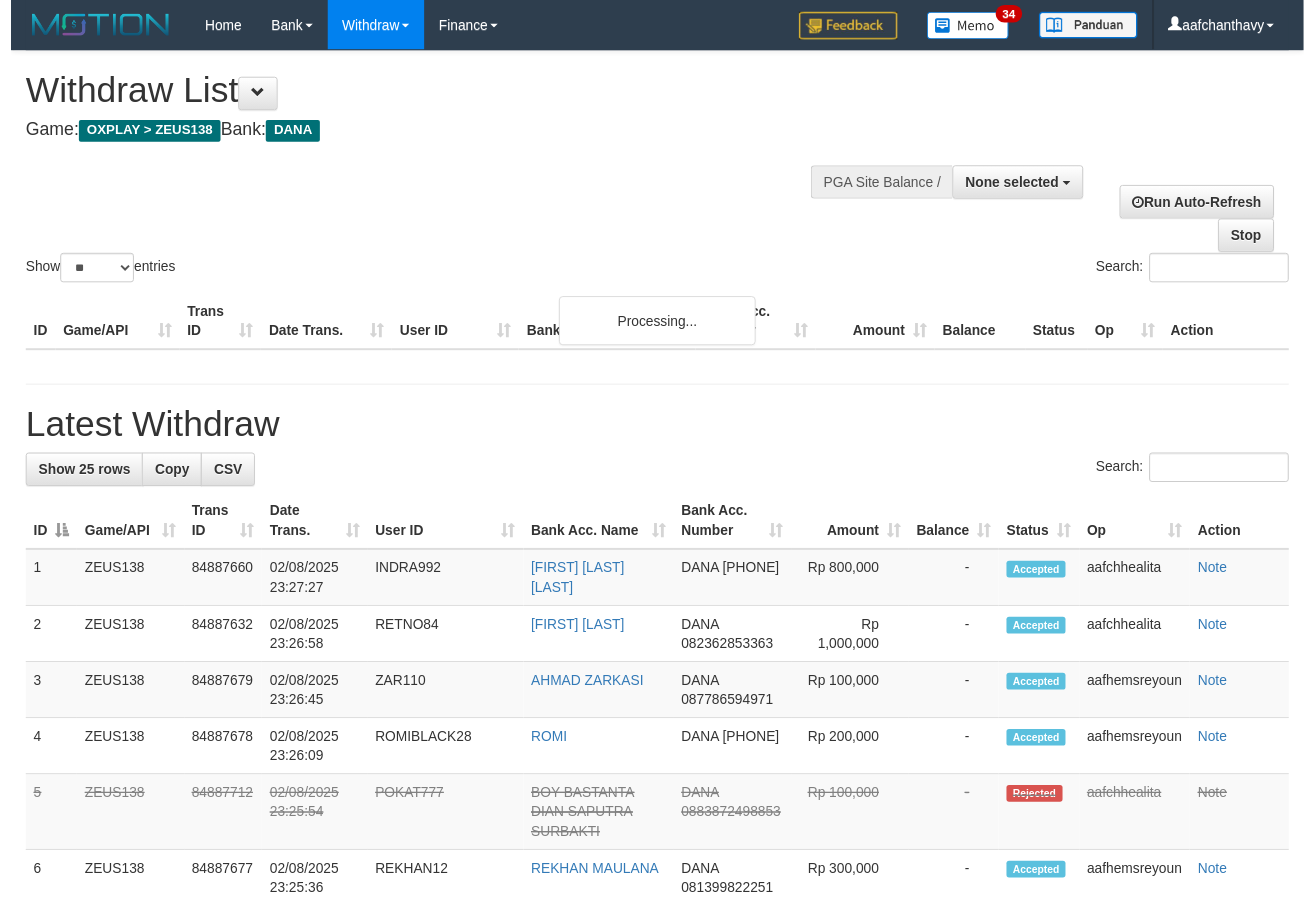 scroll, scrollTop: 359, scrollLeft: 0, axis: vertical 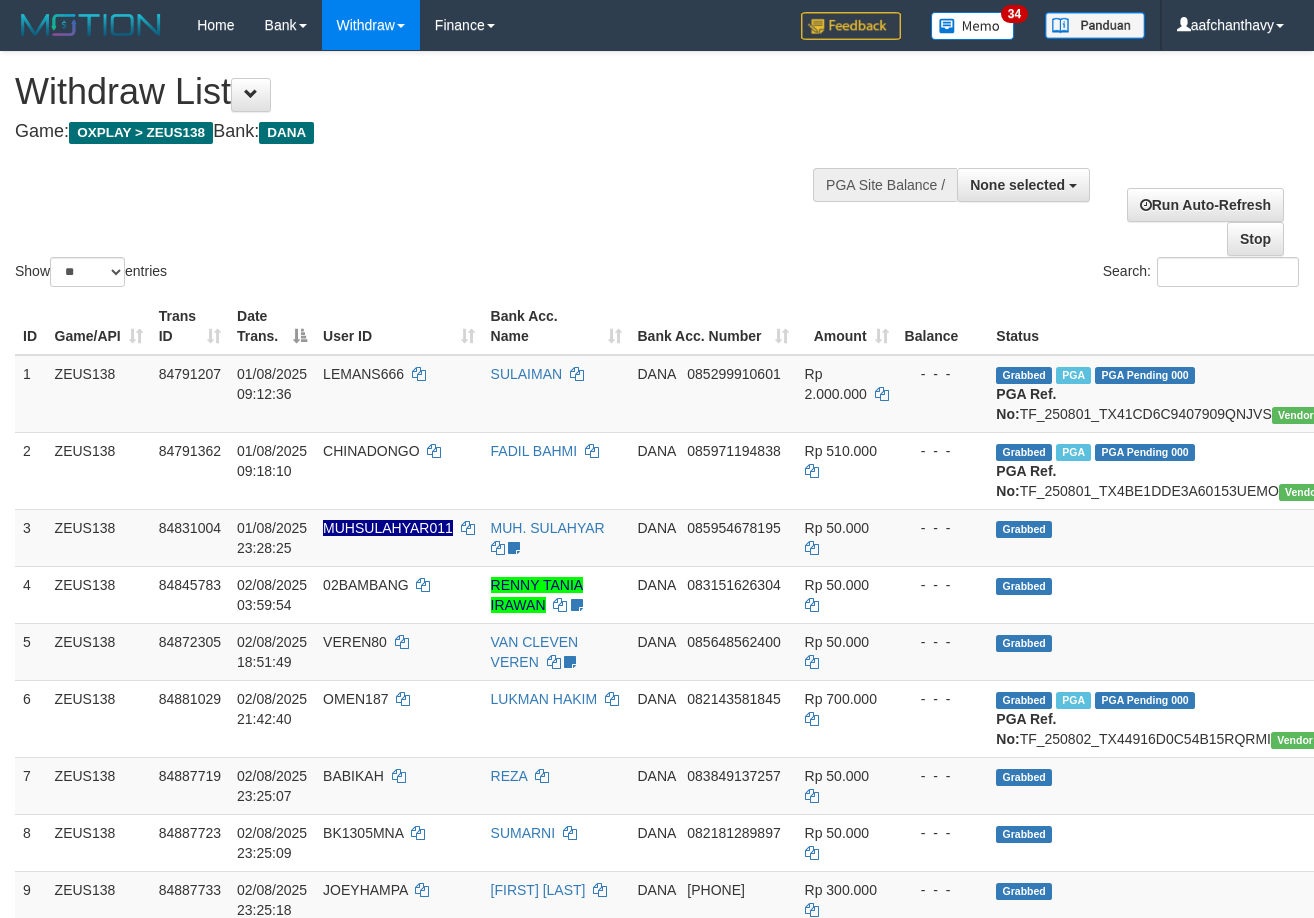 select 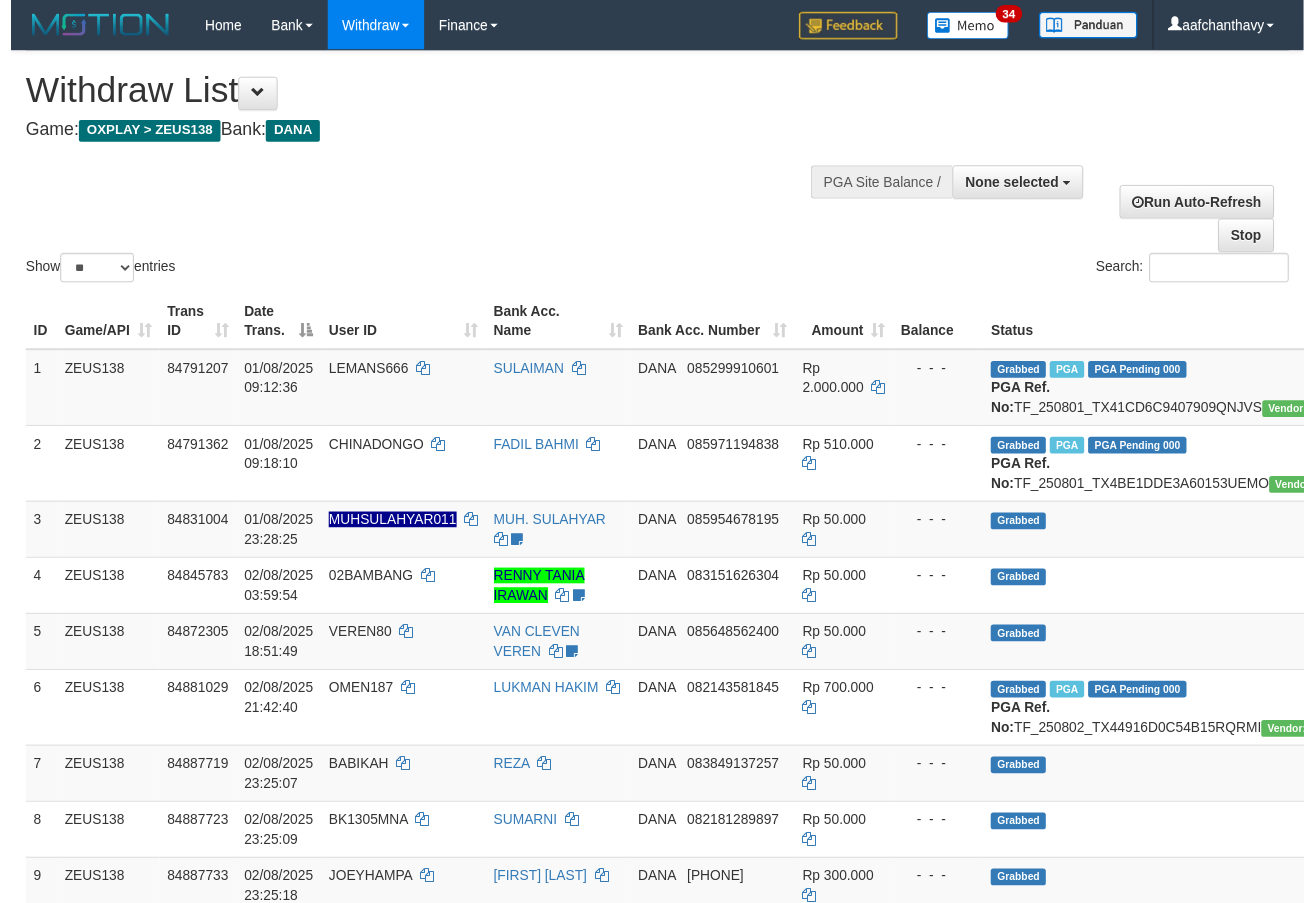 scroll, scrollTop: 359, scrollLeft: 0, axis: vertical 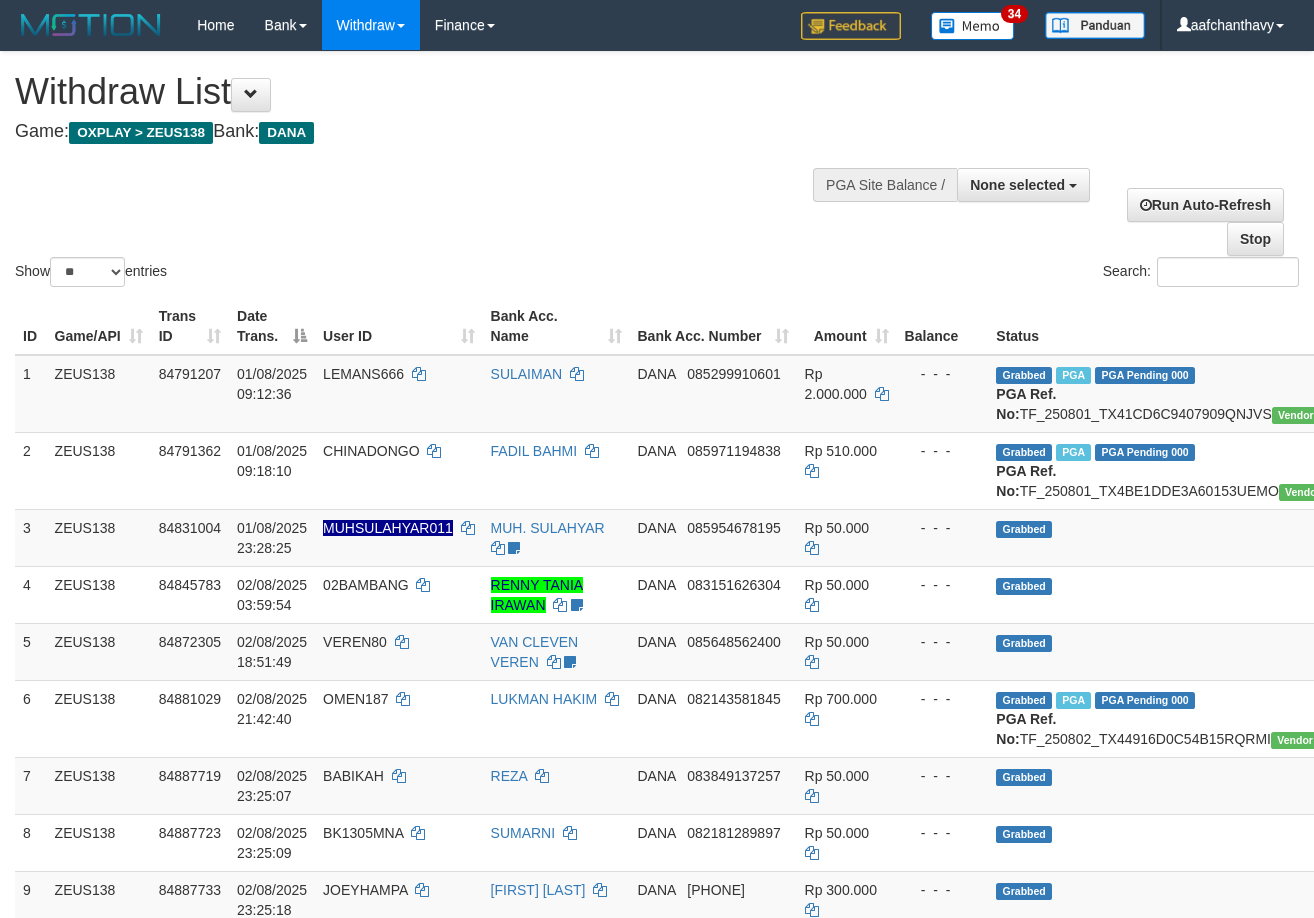 select 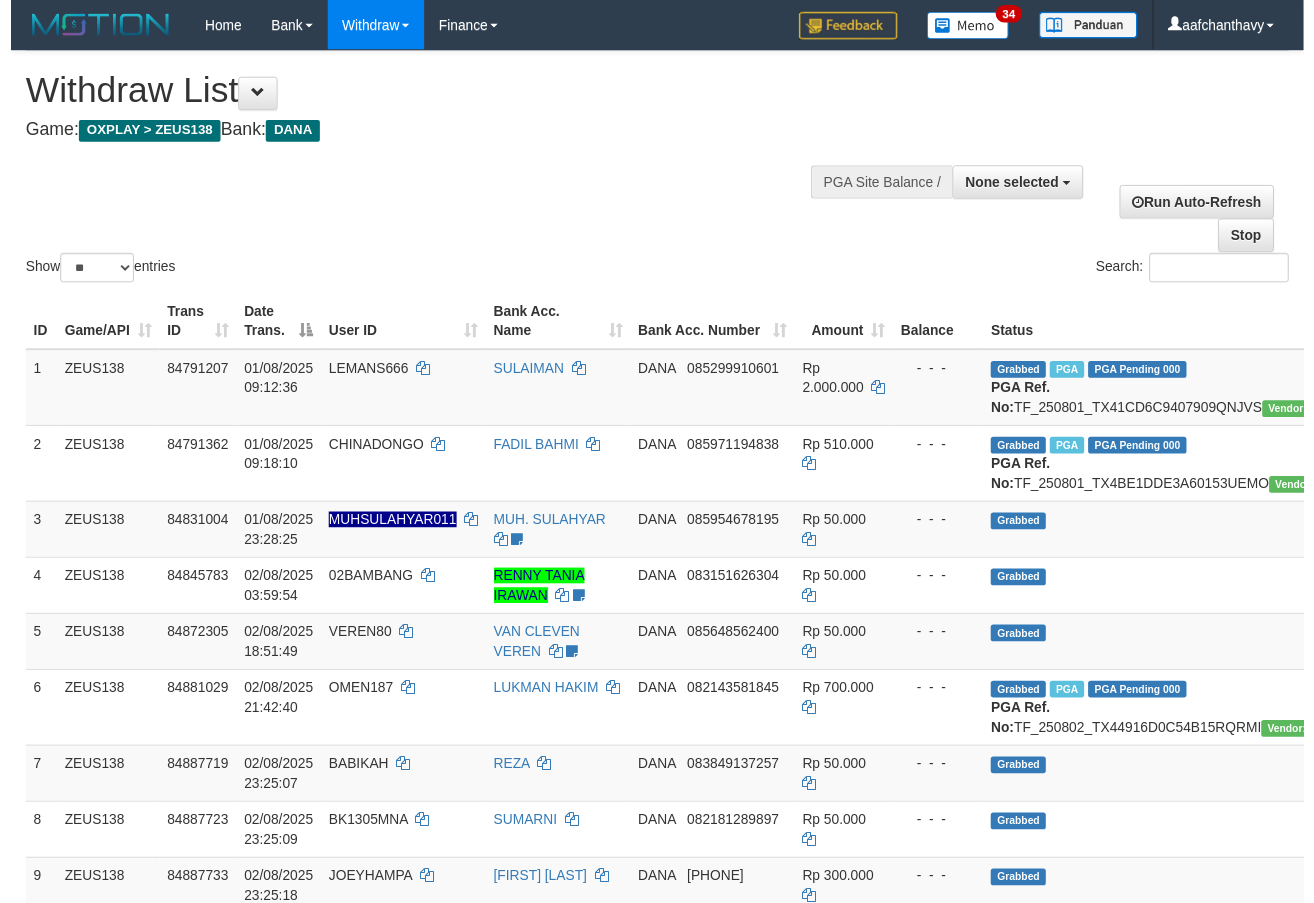 scroll, scrollTop: 359, scrollLeft: 0, axis: vertical 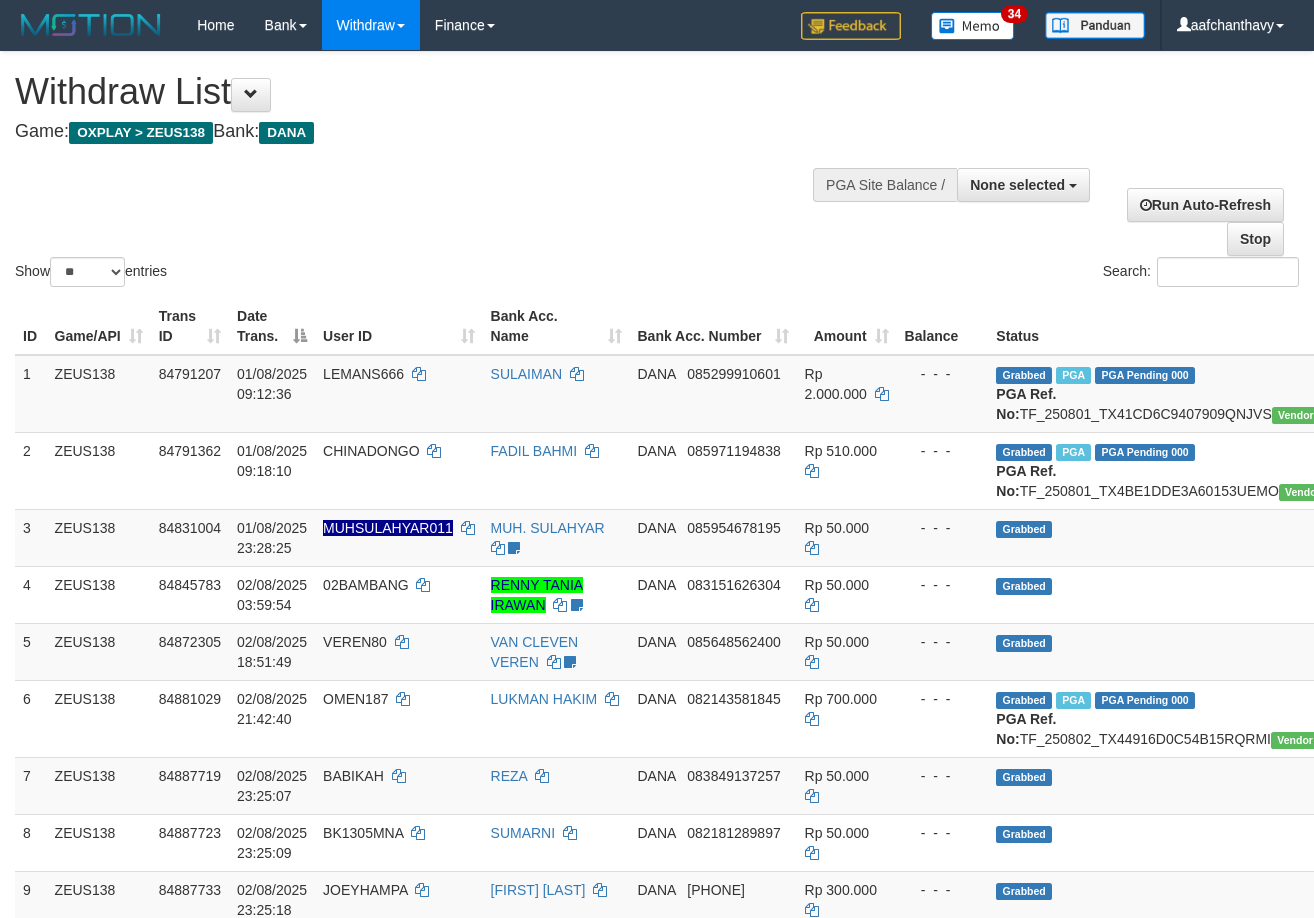 select 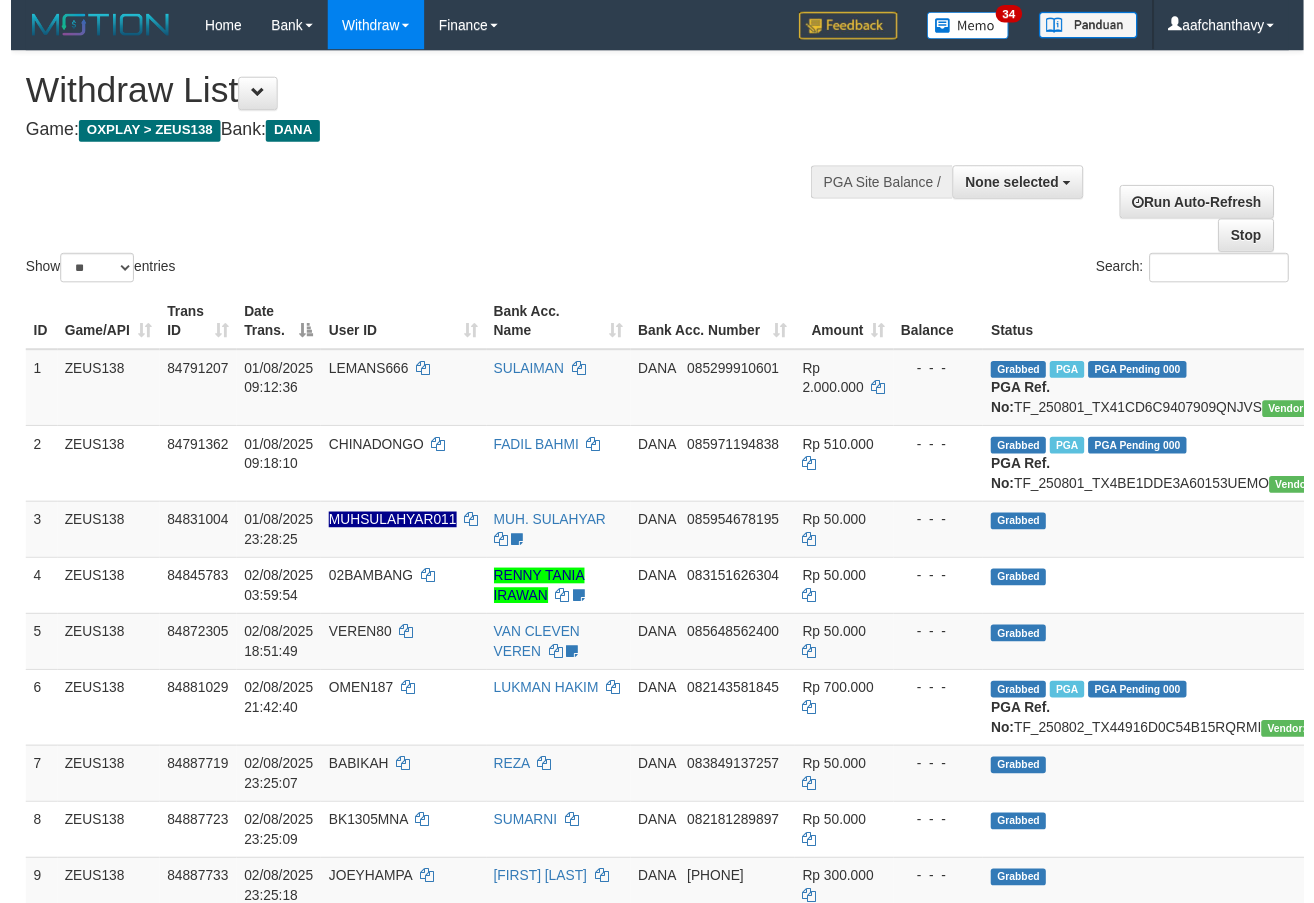 scroll, scrollTop: 359, scrollLeft: 0, axis: vertical 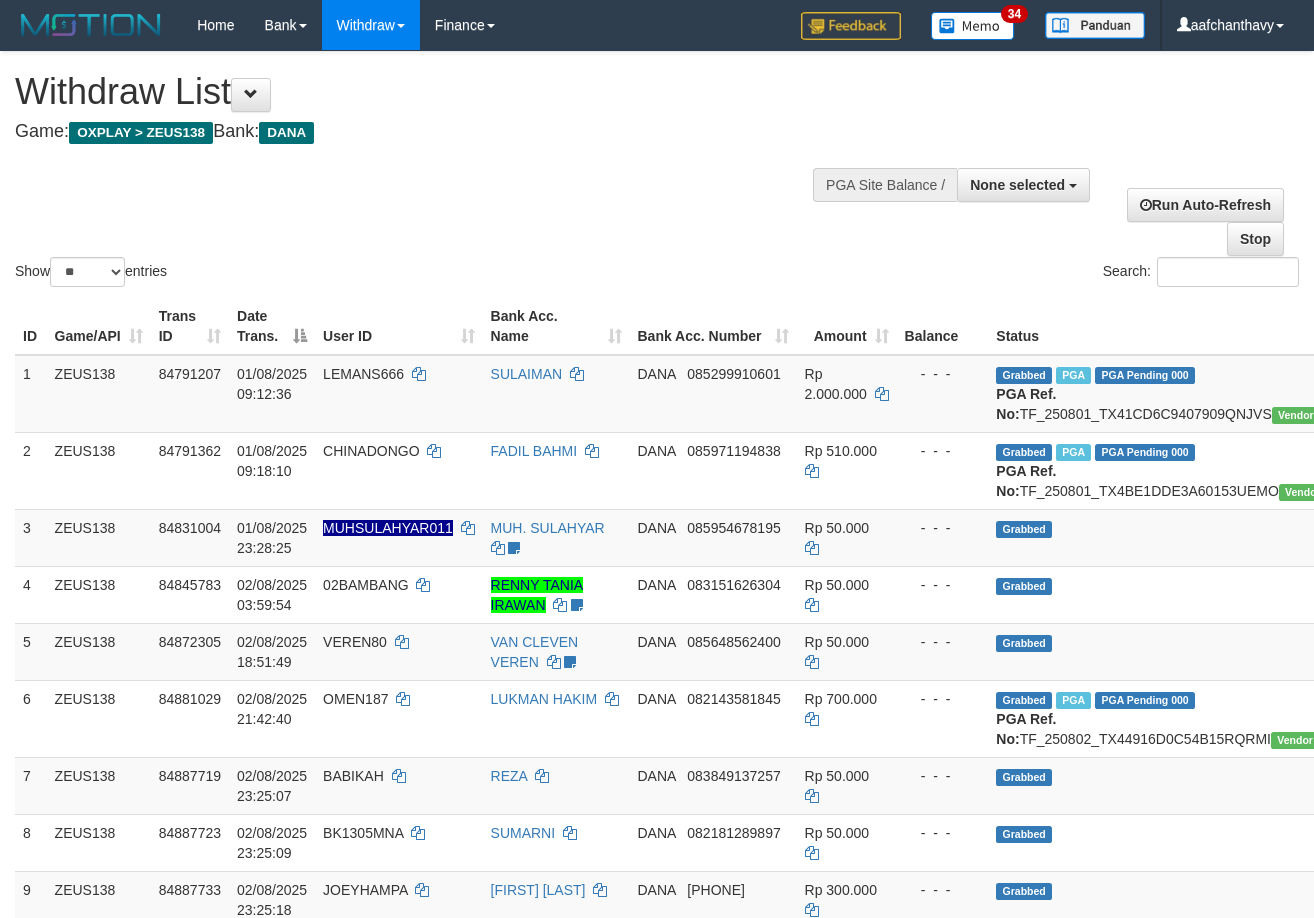 select 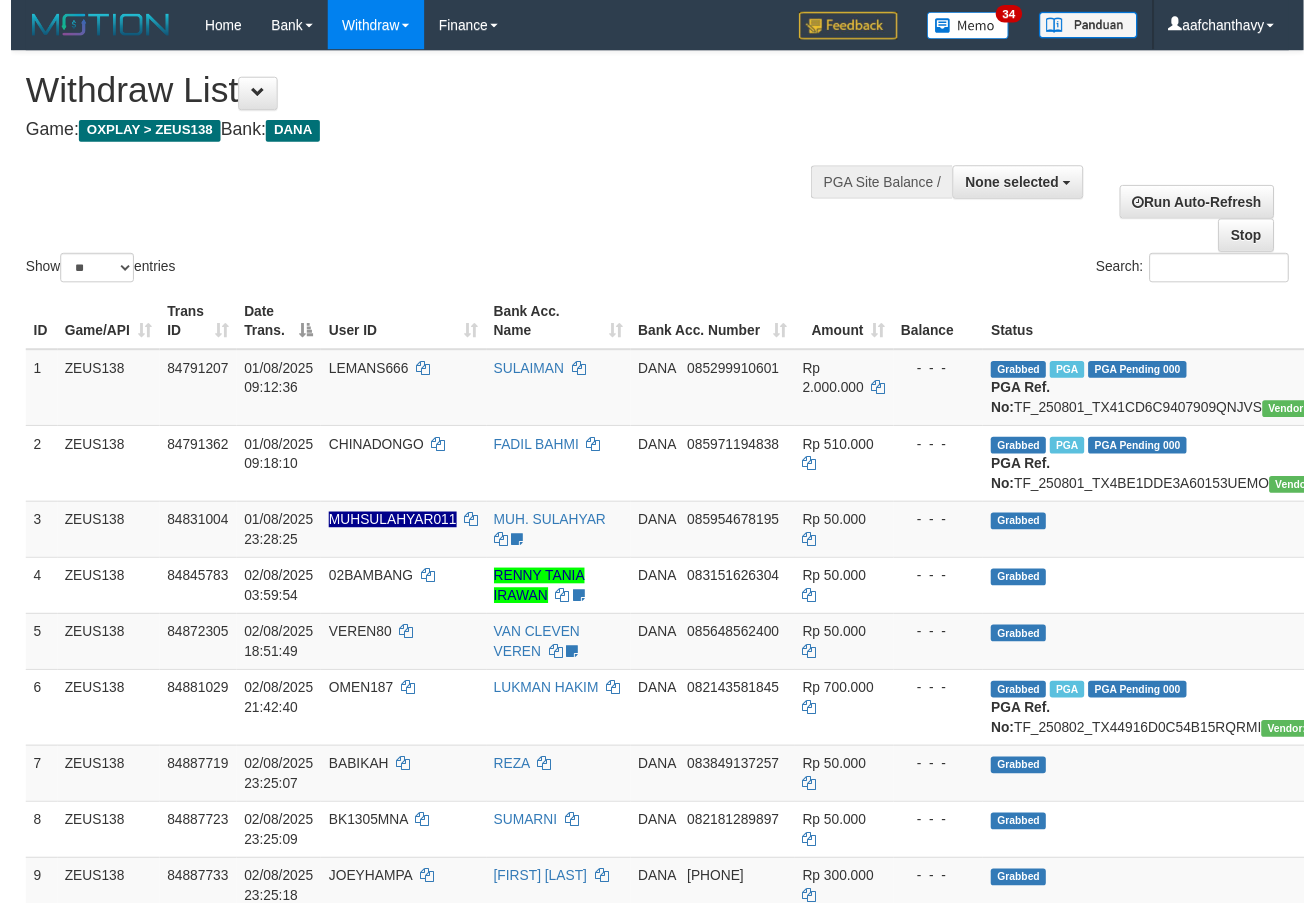 scroll, scrollTop: 359, scrollLeft: 0, axis: vertical 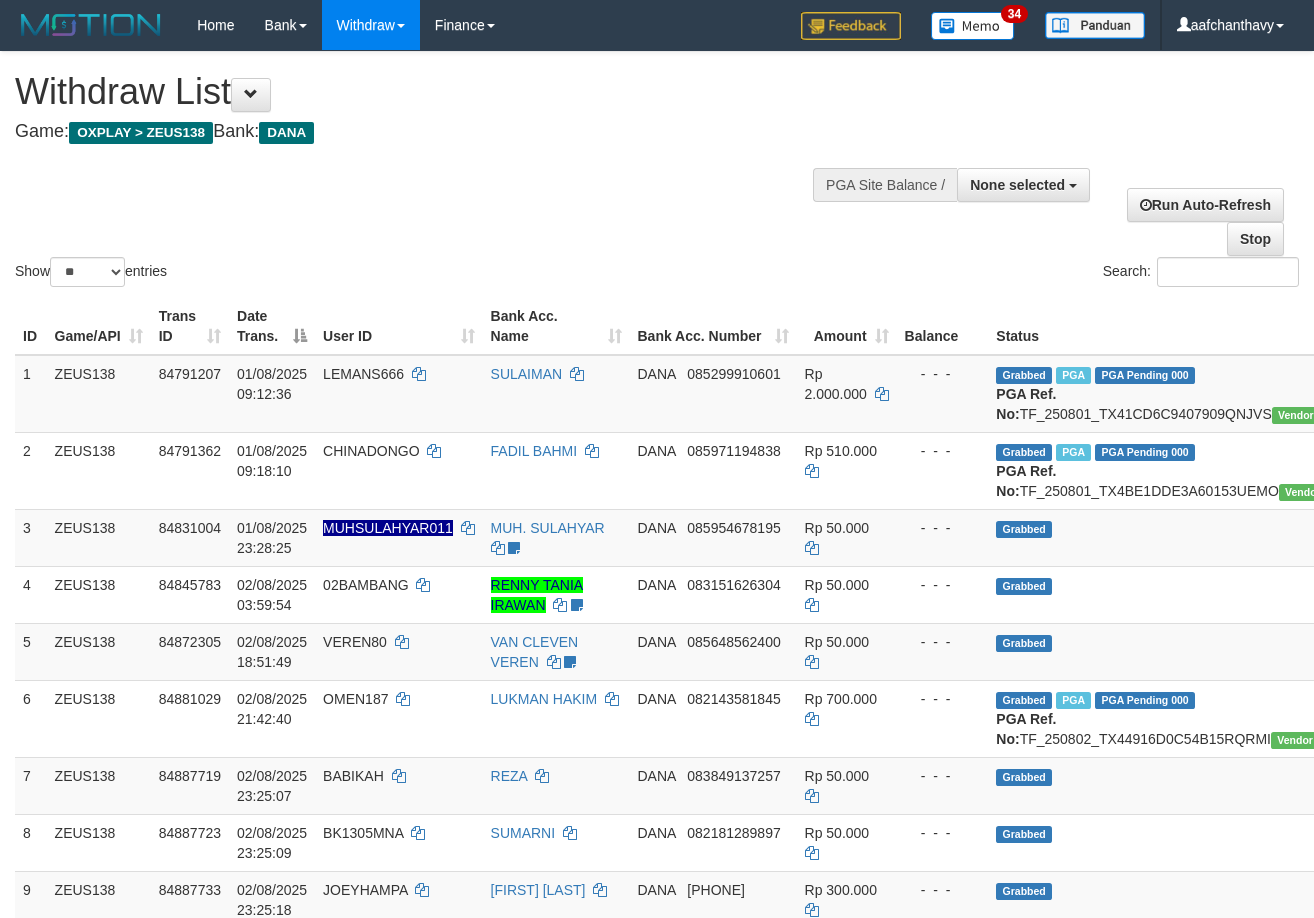 select 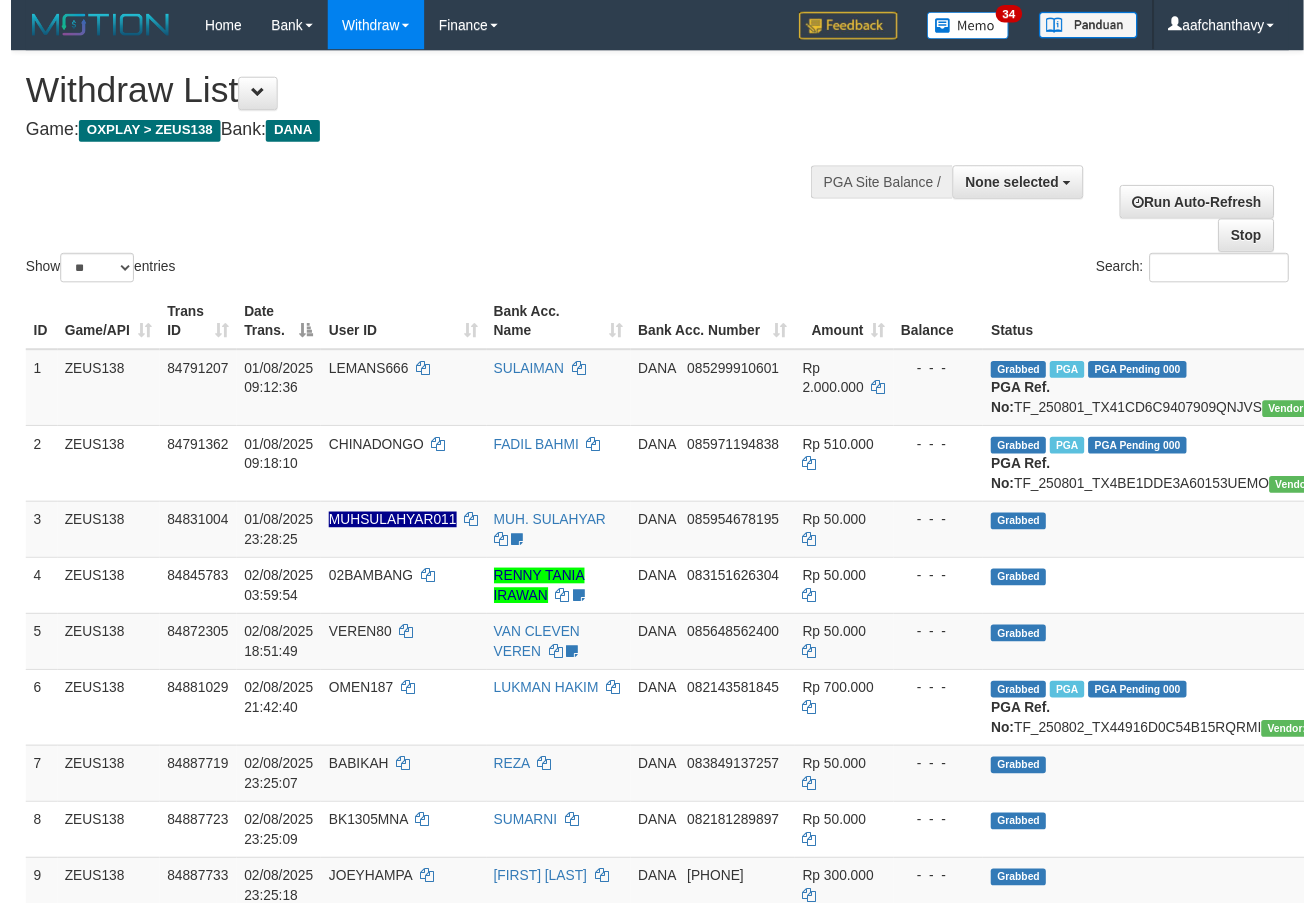 scroll, scrollTop: 359, scrollLeft: 0, axis: vertical 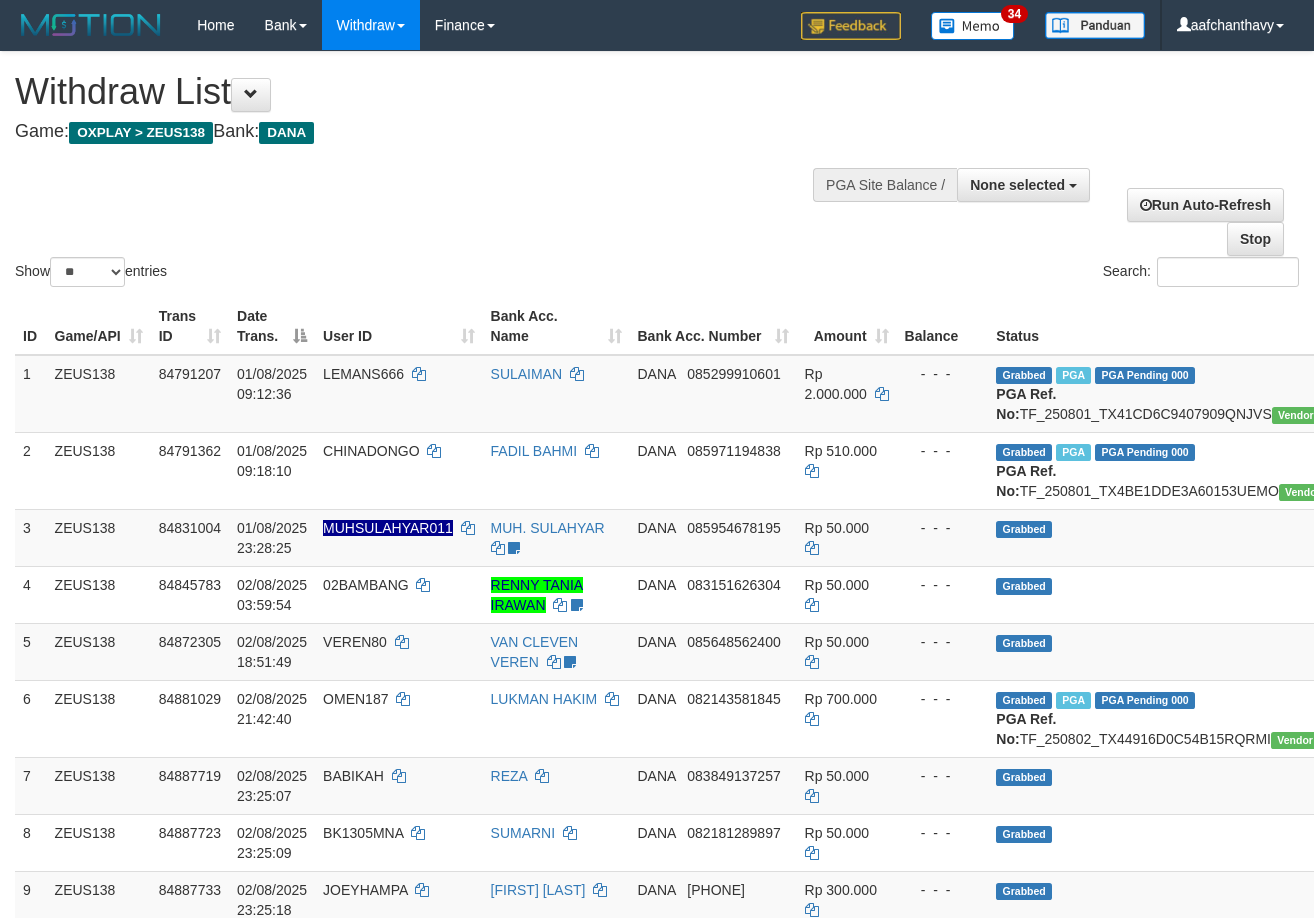 select 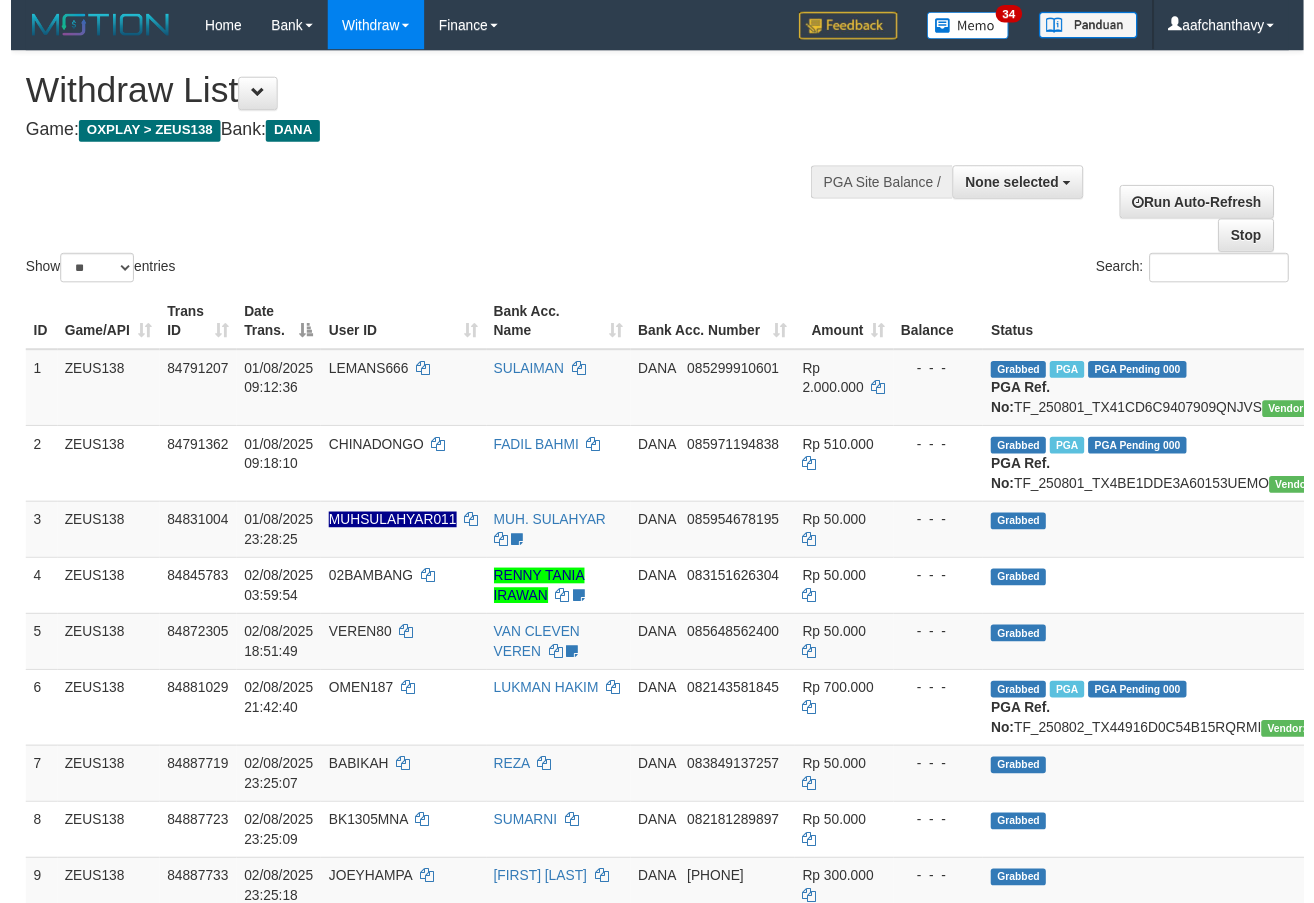 scroll, scrollTop: 359, scrollLeft: 0, axis: vertical 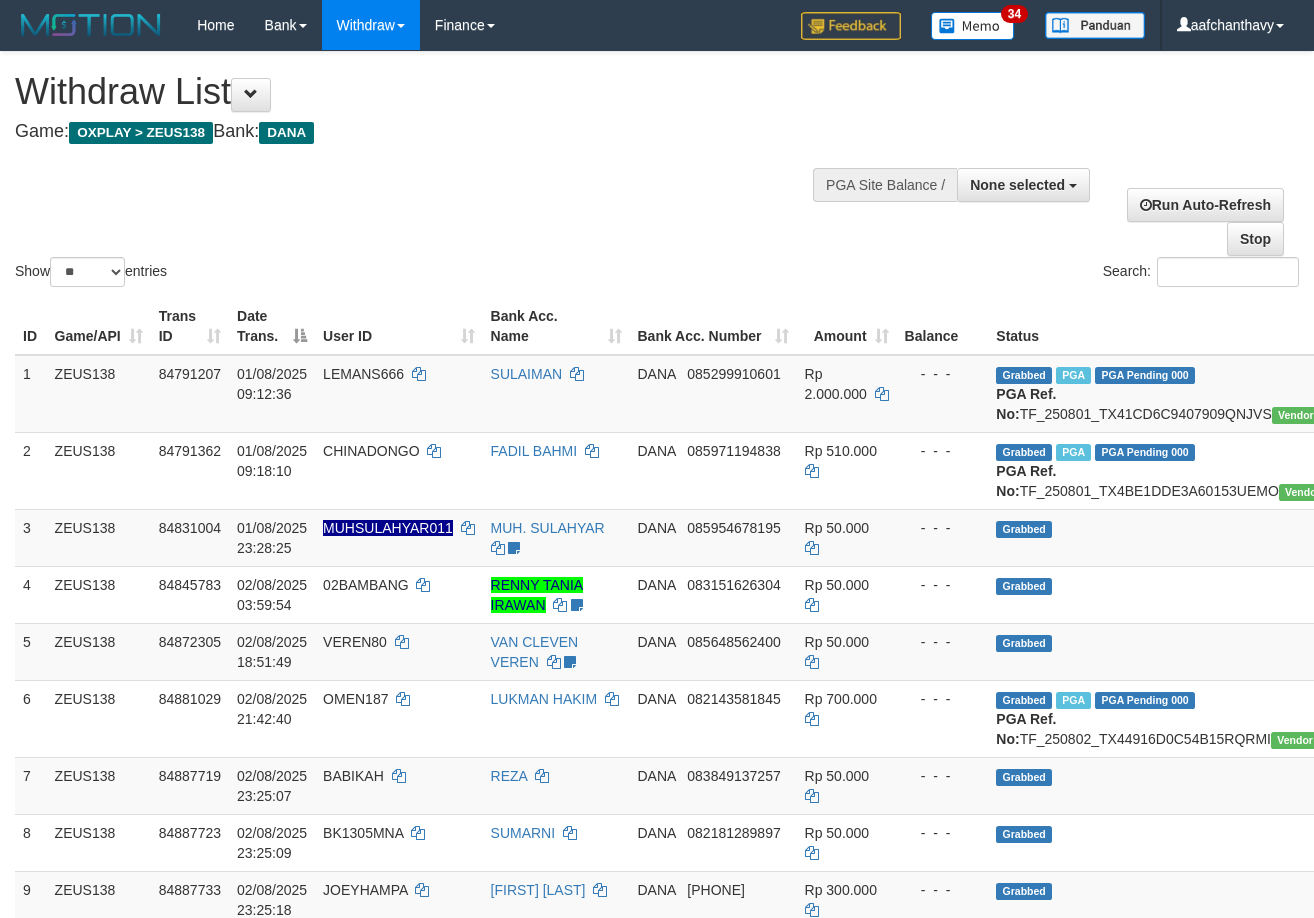 select 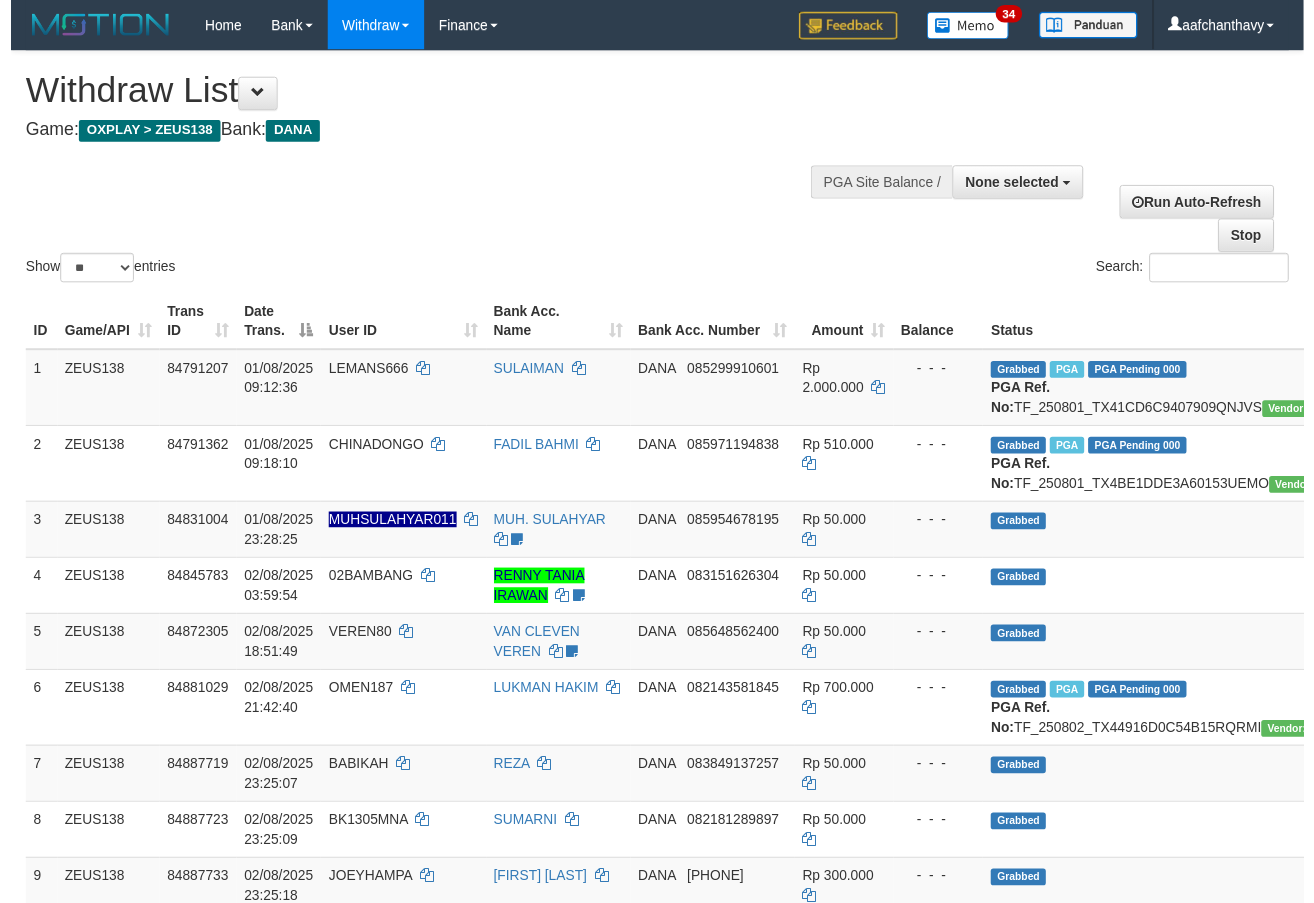 scroll, scrollTop: 359, scrollLeft: 0, axis: vertical 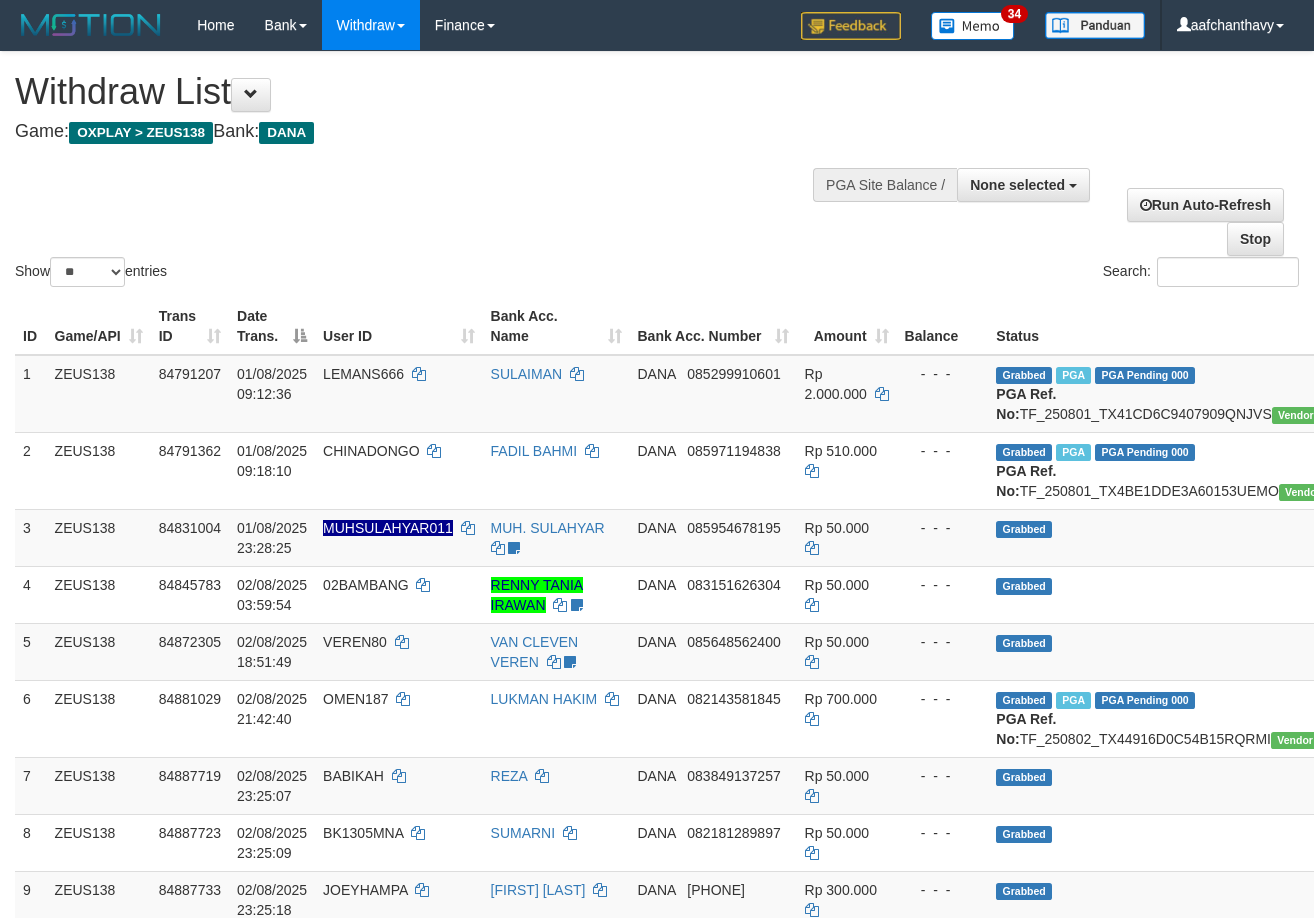 select 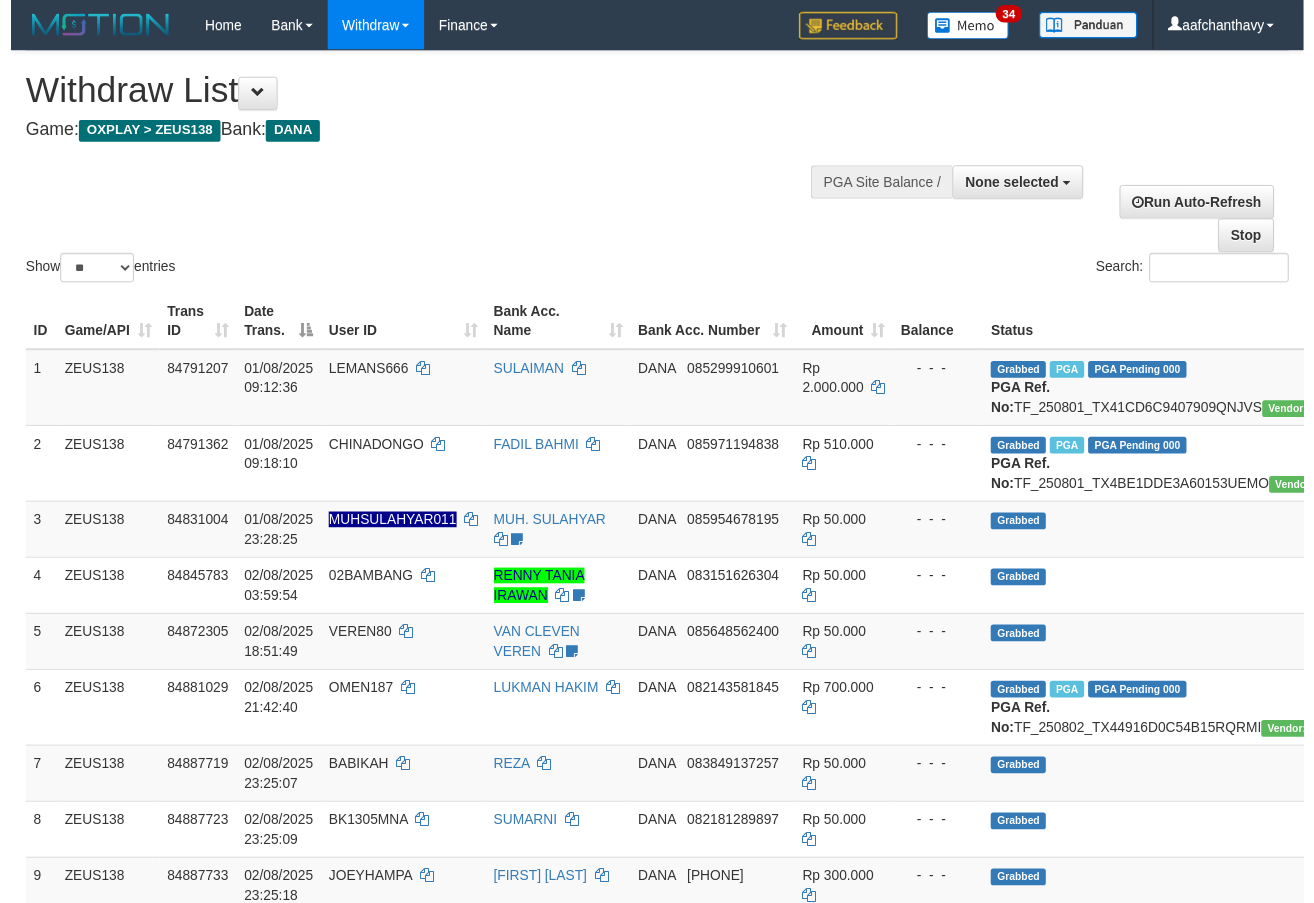 scroll, scrollTop: 359, scrollLeft: 0, axis: vertical 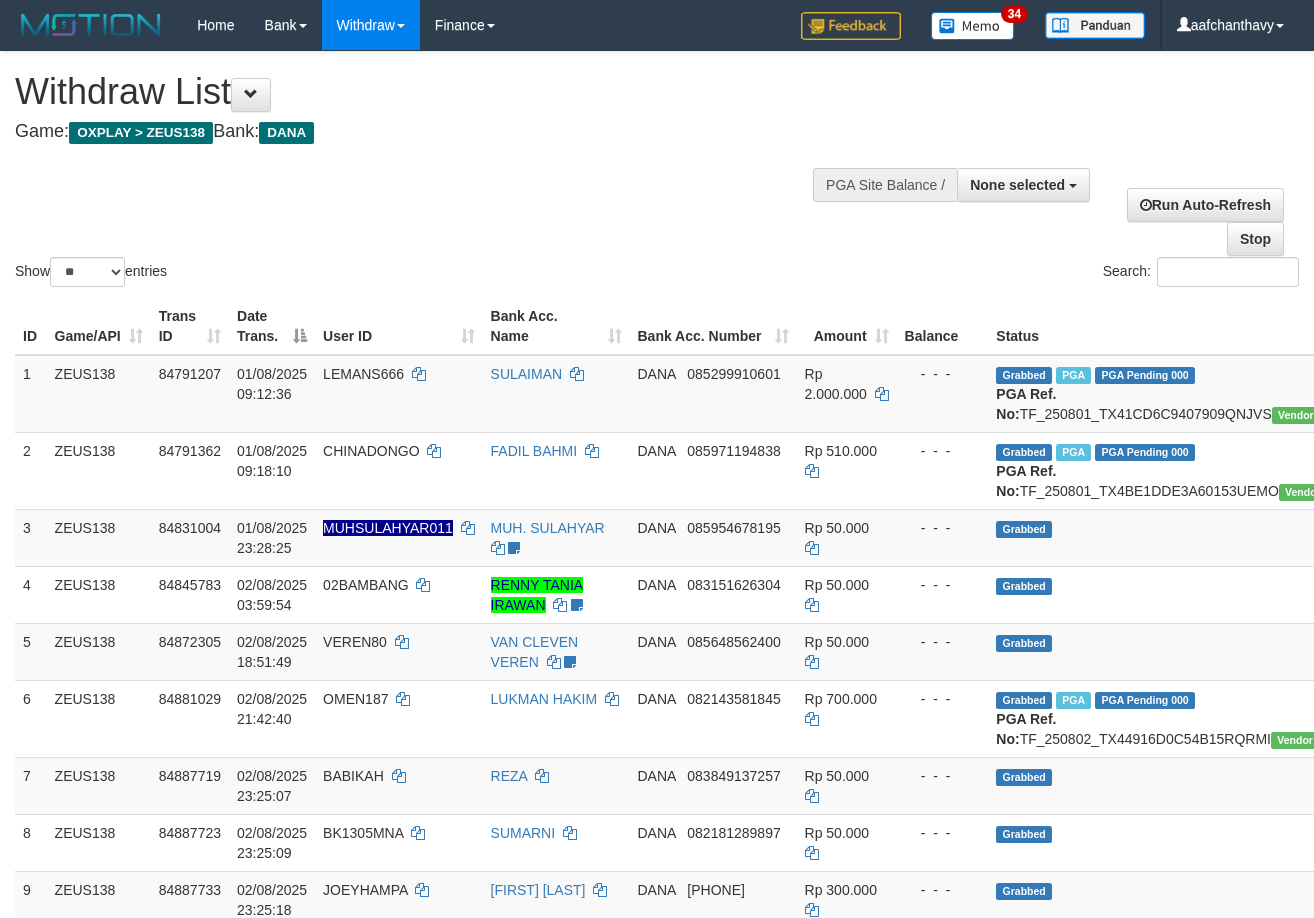 select 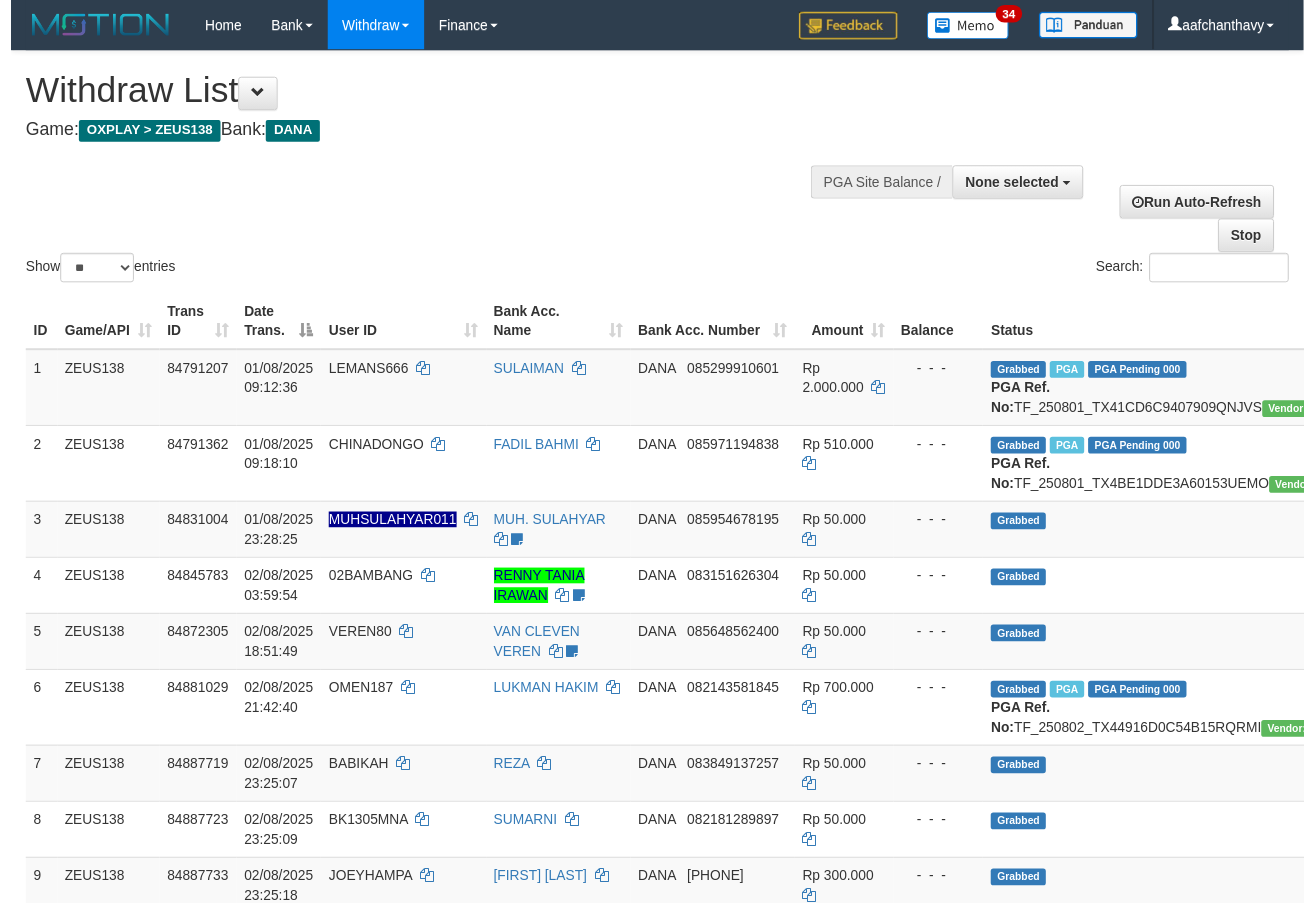 scroll, scrollTop: 359, scrollLeft: 0, axis: vertical 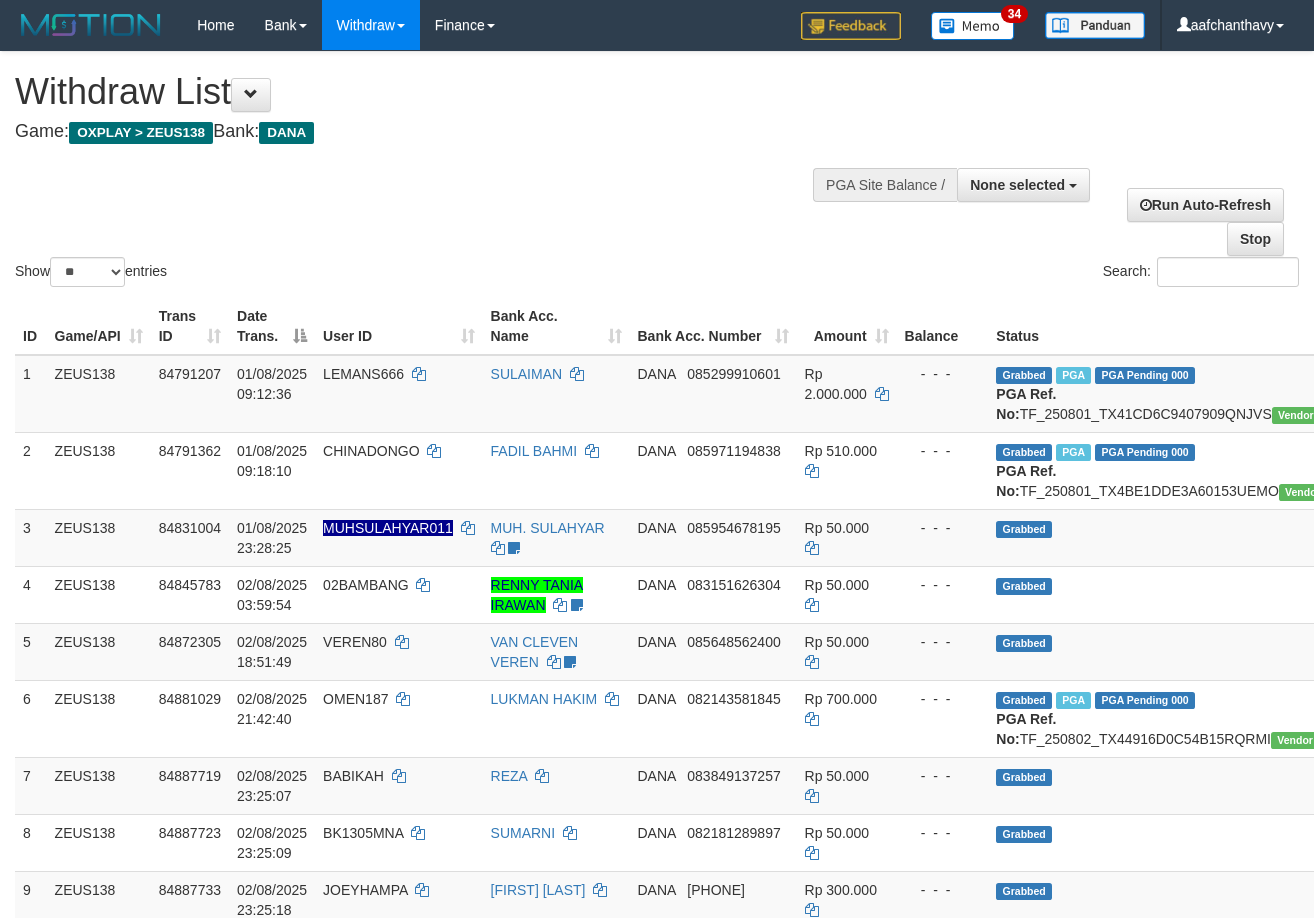 select 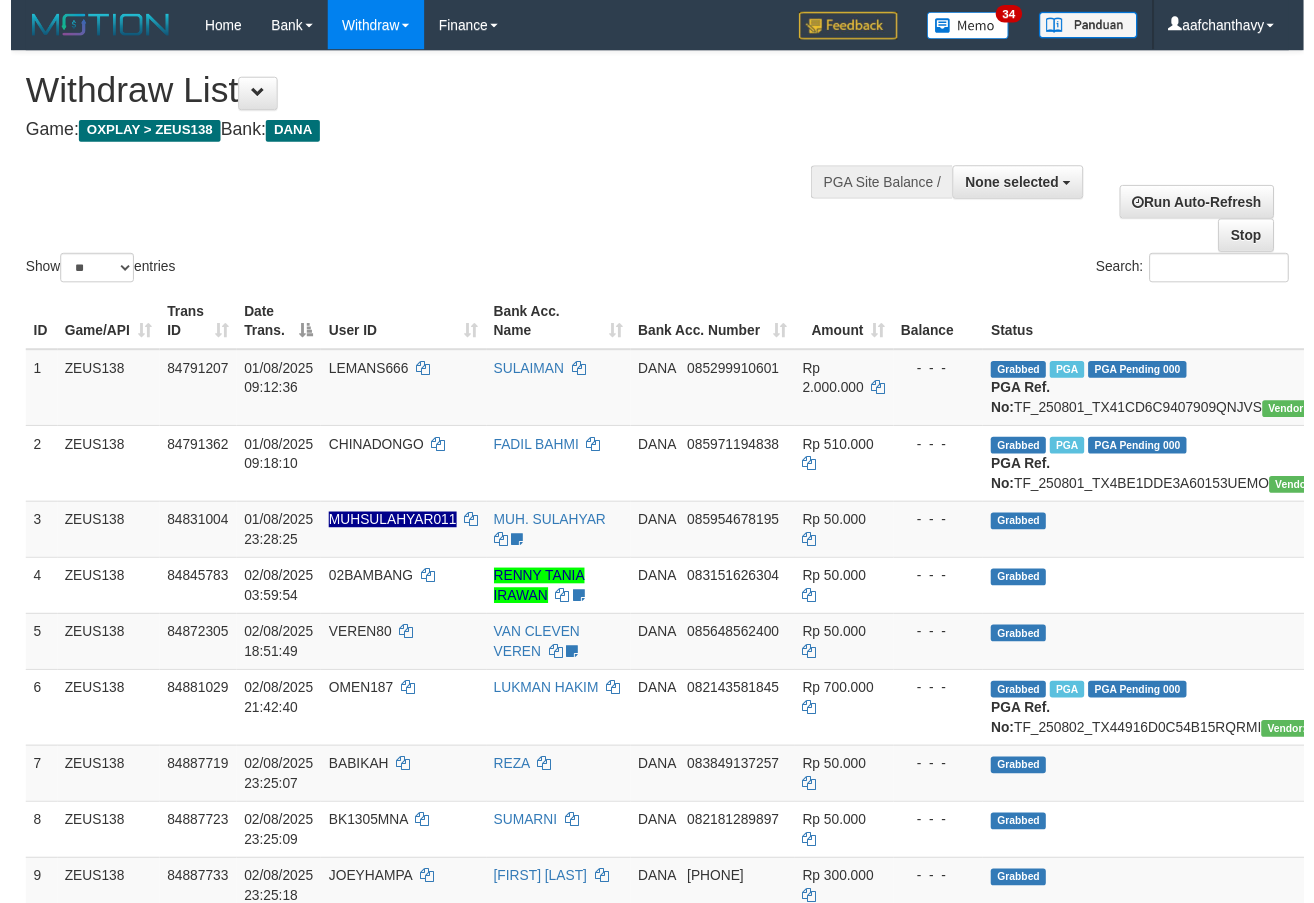 scroll, scrollTop: 359, scrollLeft: 0, axis: vertical 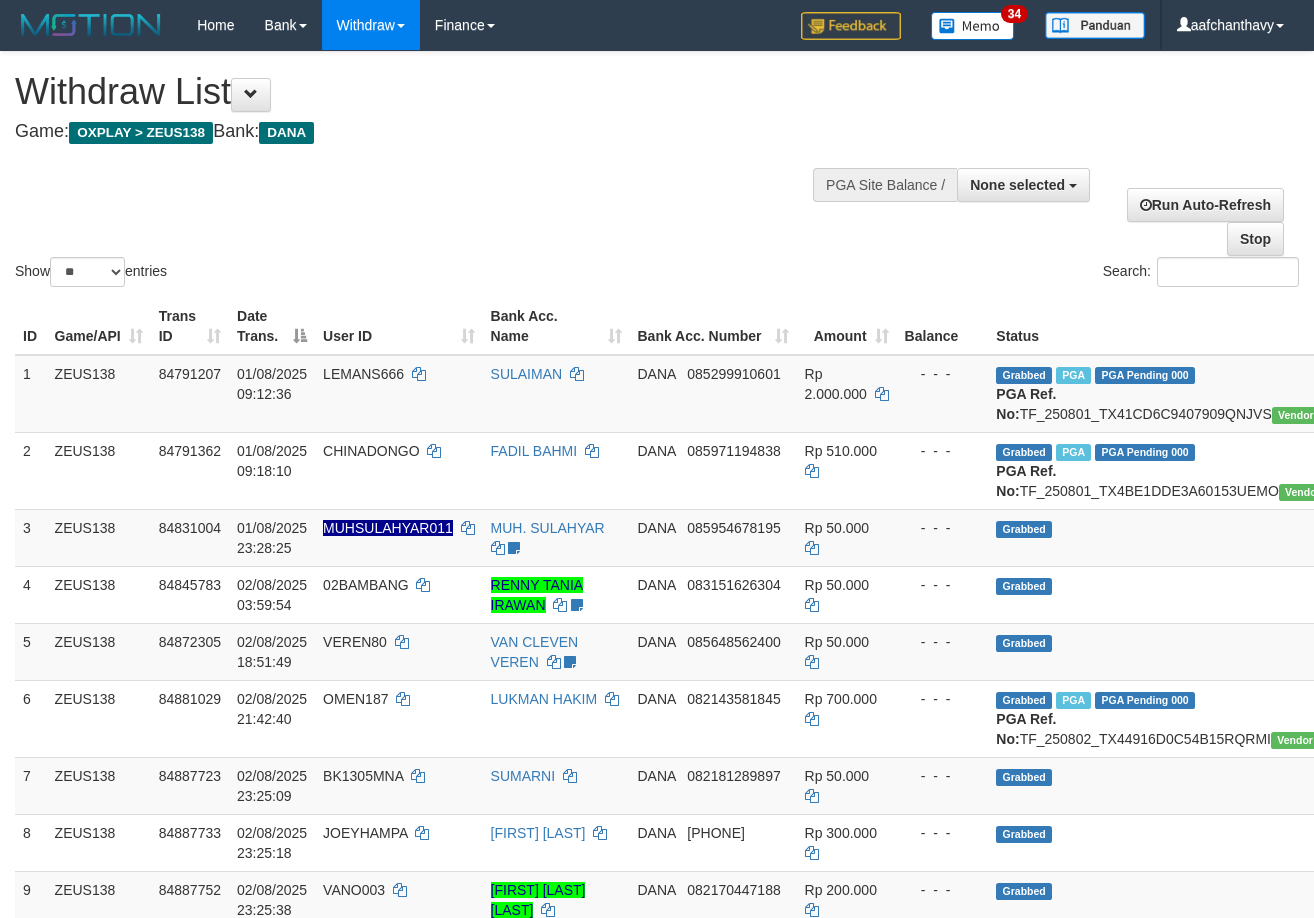 select 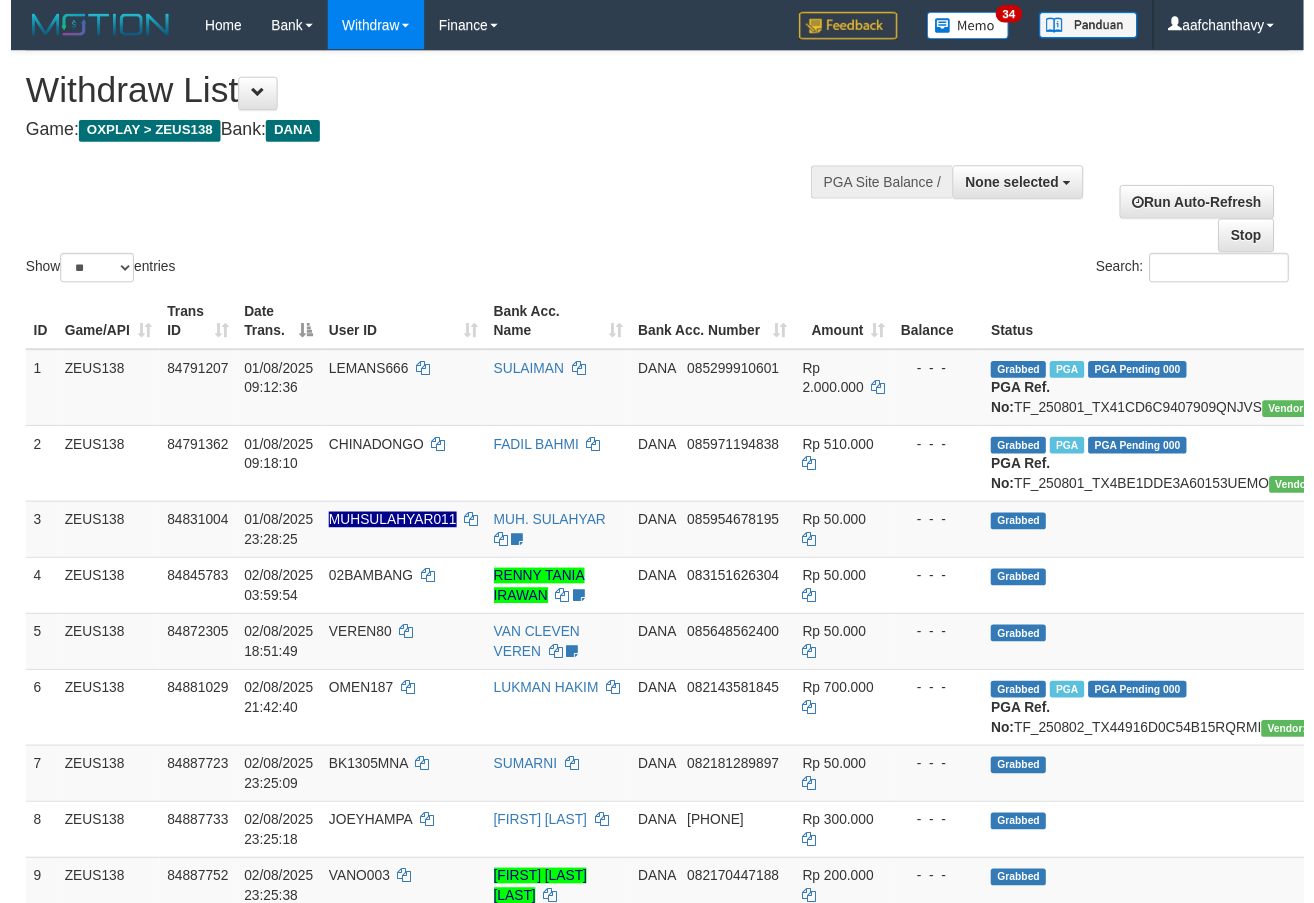 scroll, scrollTop: 359, scrollLeft: 0, axis: vertical 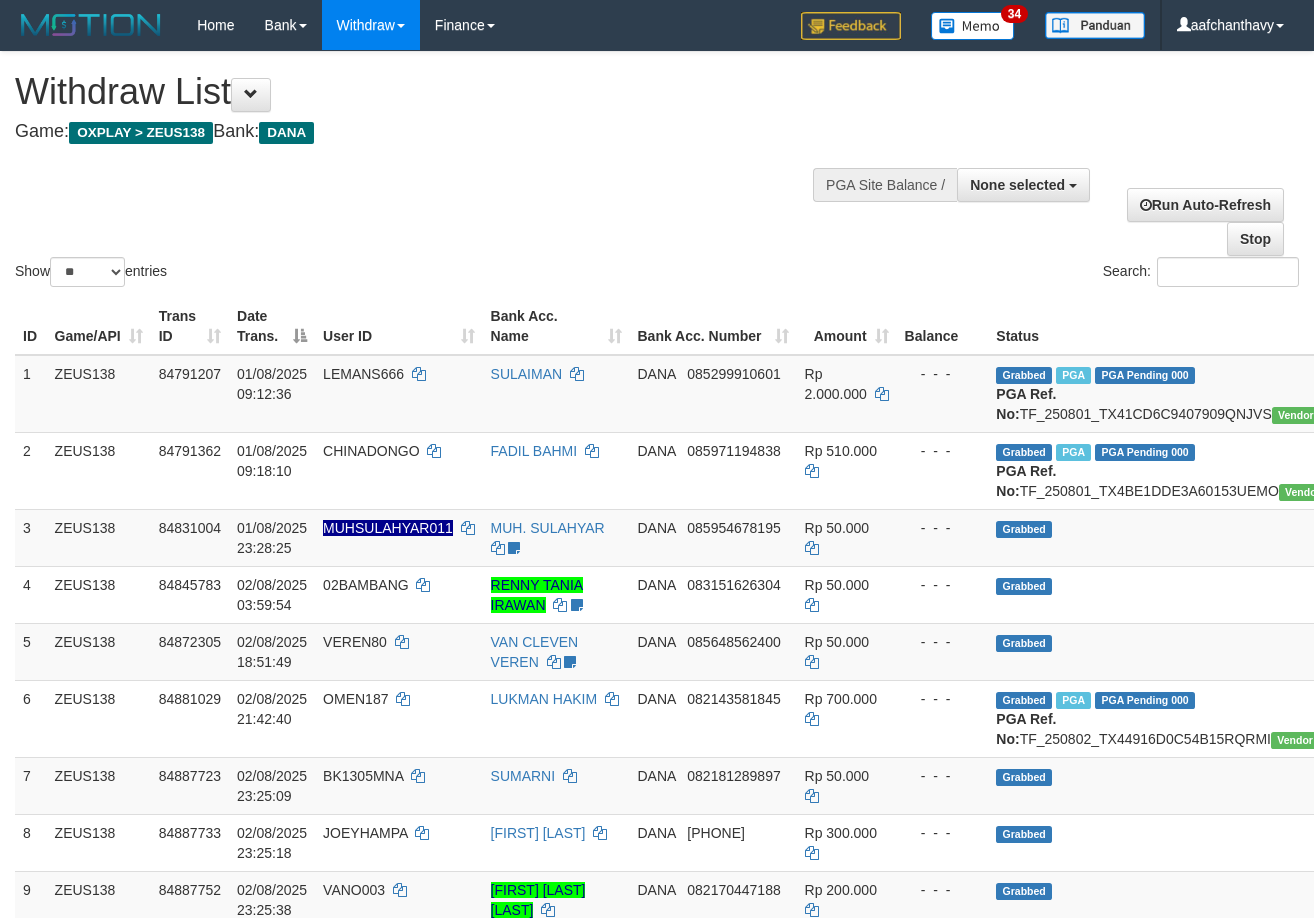 select 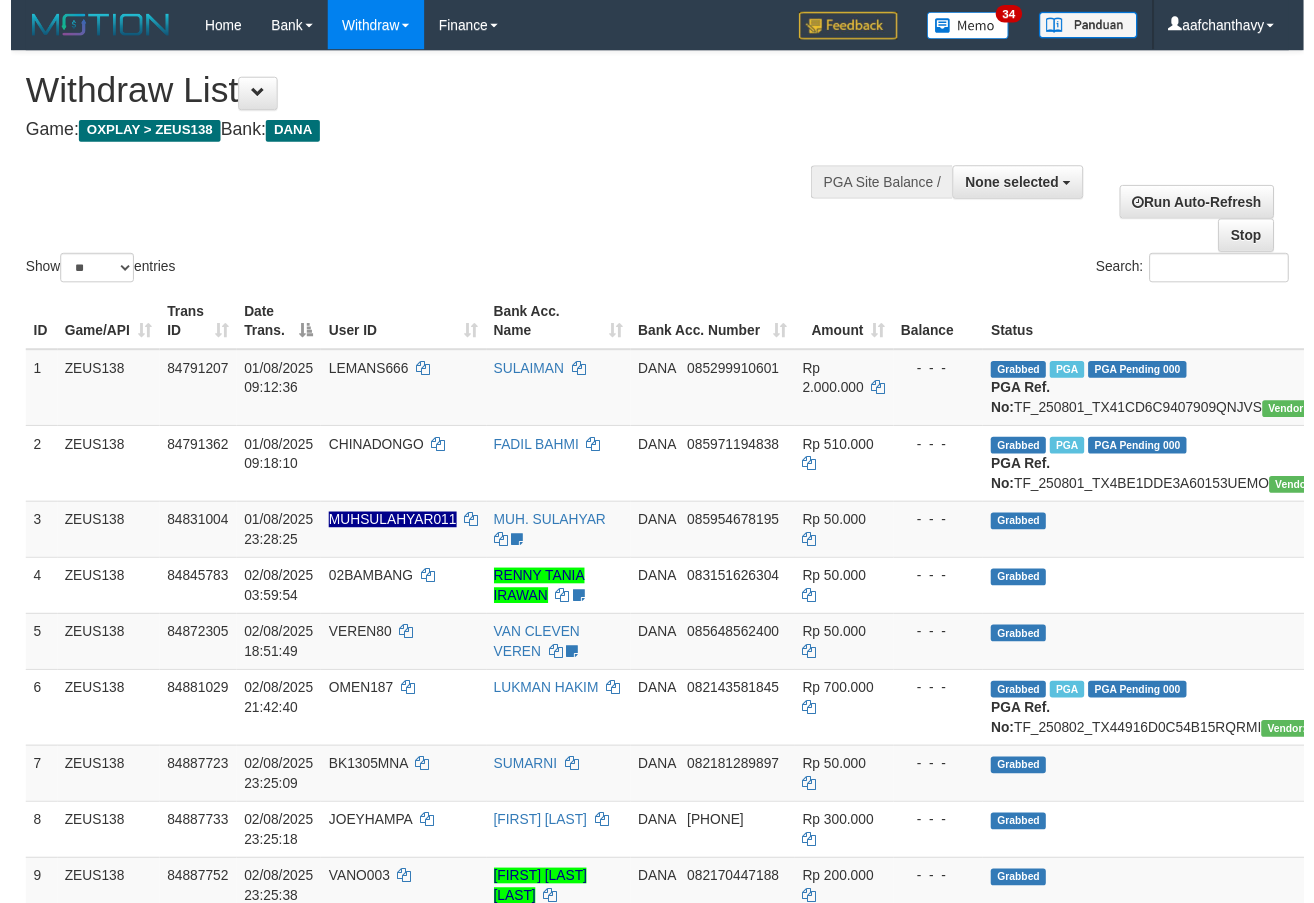 scroll, scrollTop: 359, scrollLeft: 0, axis: vertical 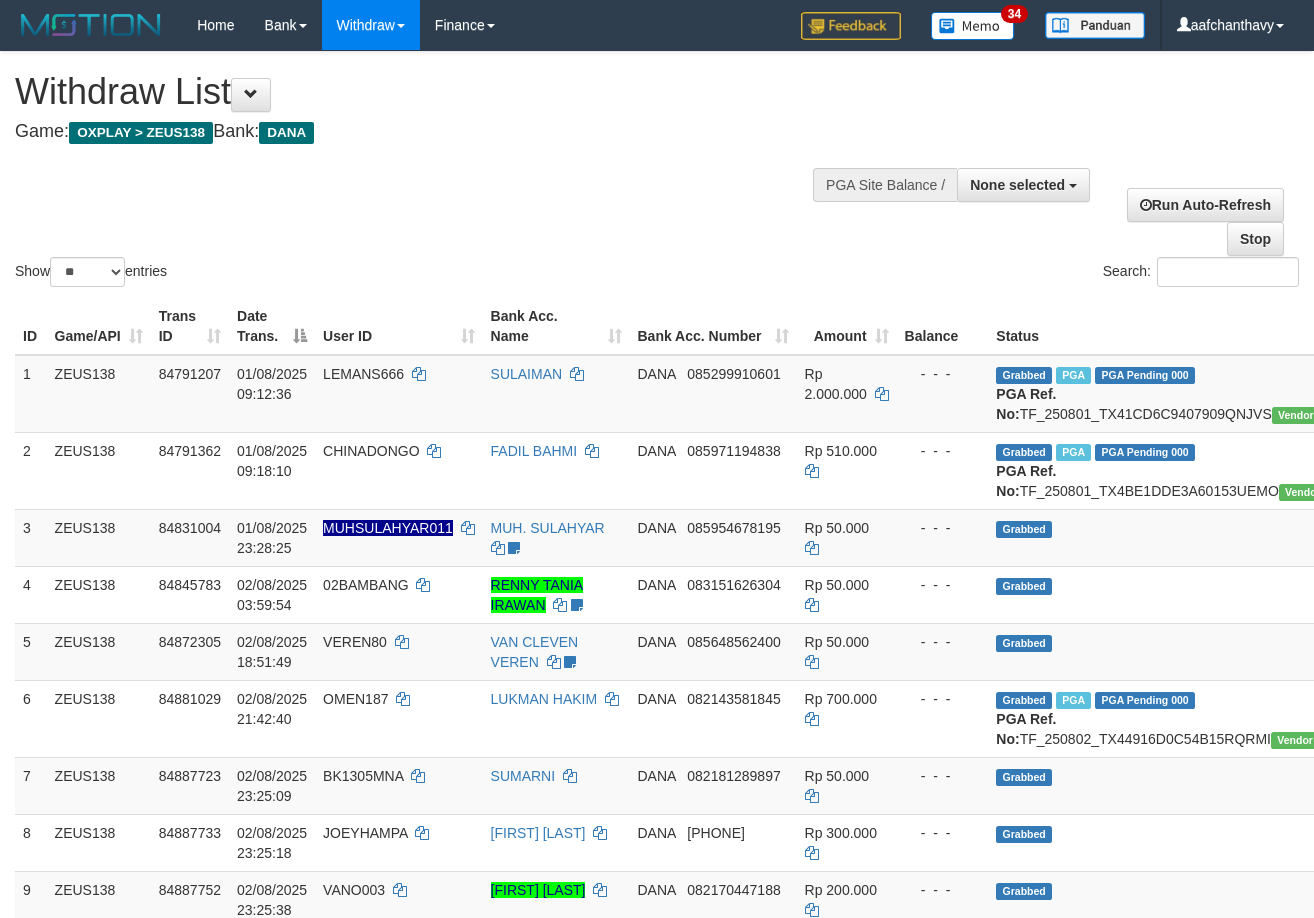 select 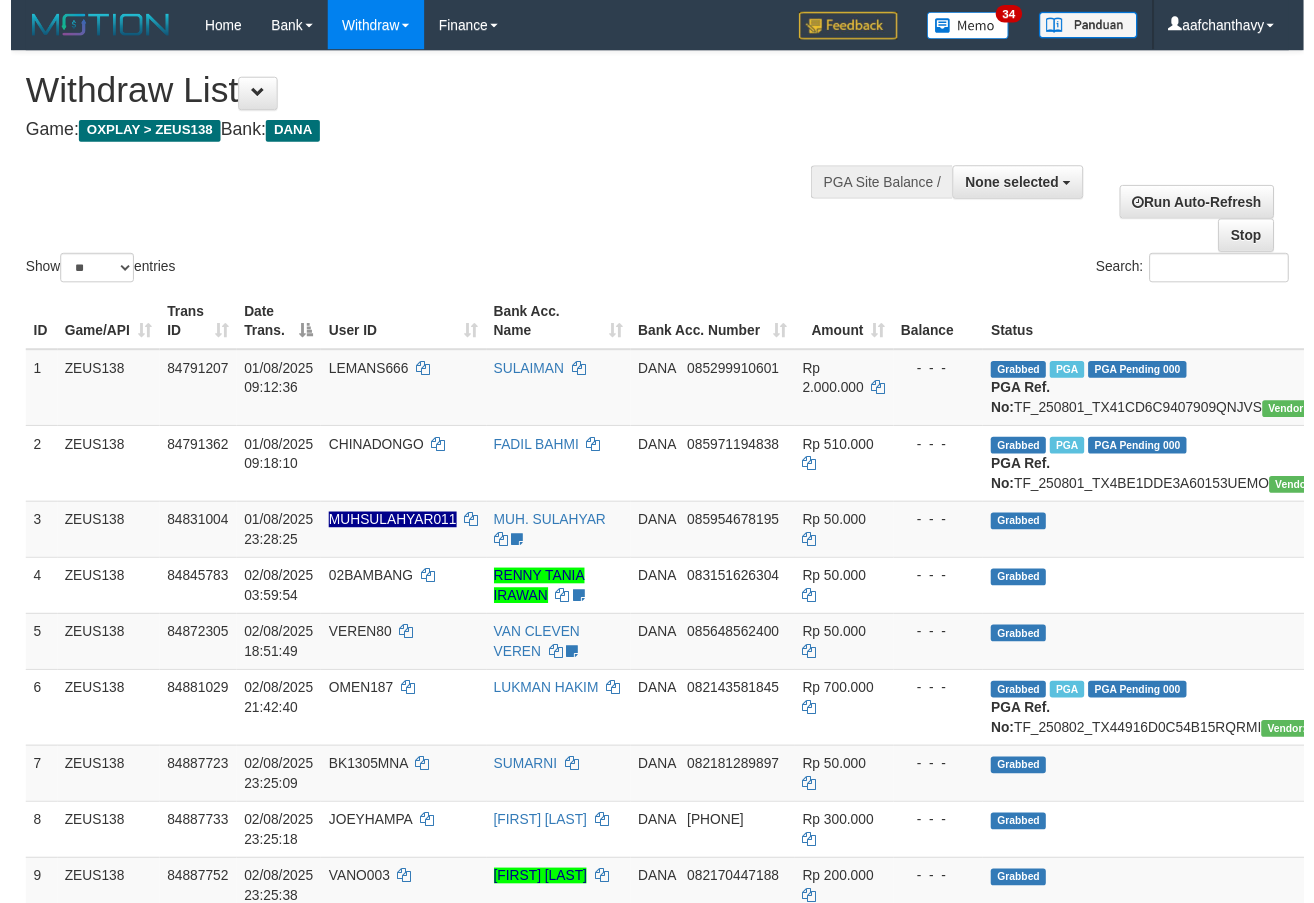 scroll, scrollTop: 359, scrollLeft: 0, axis: vertical 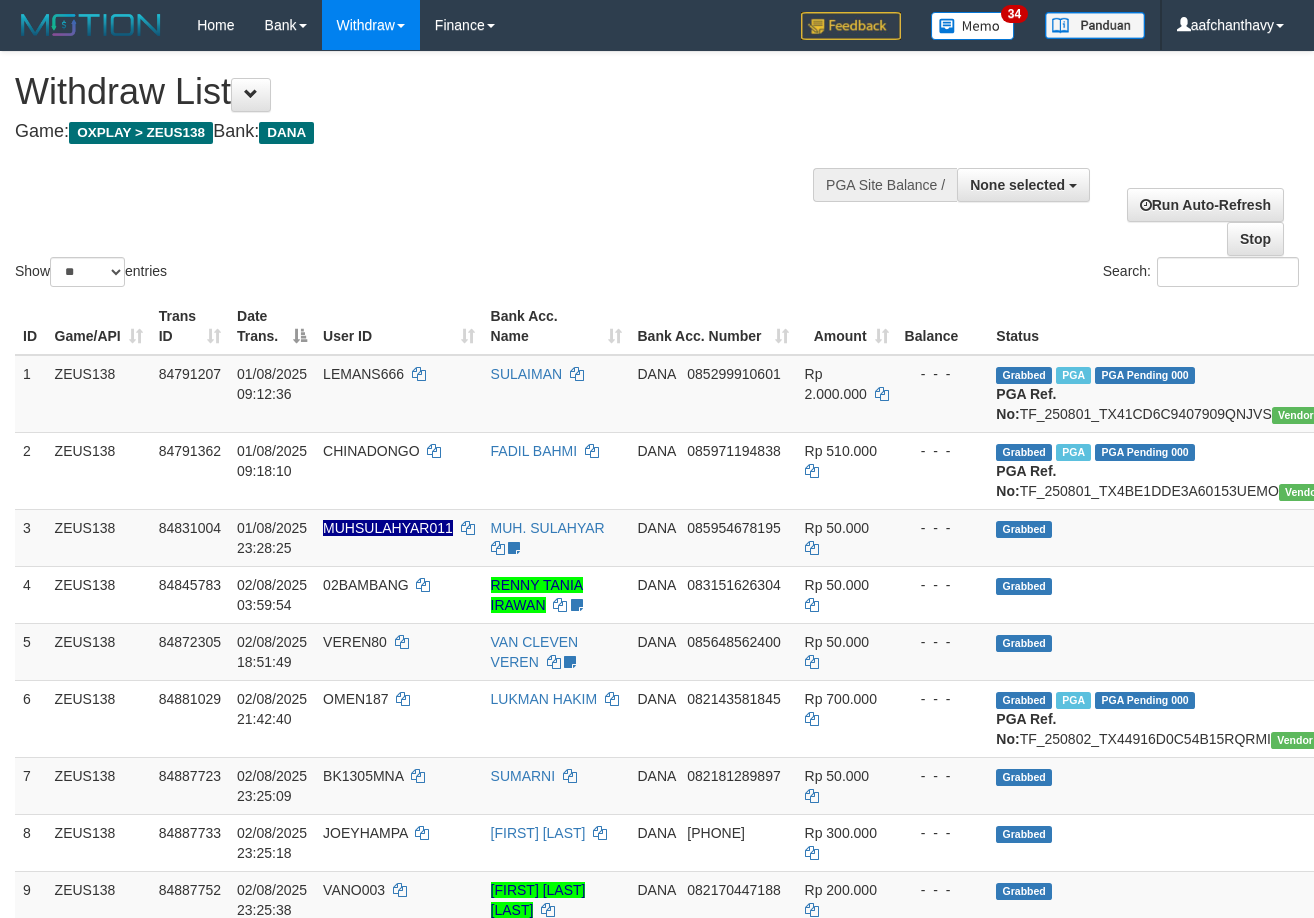 select 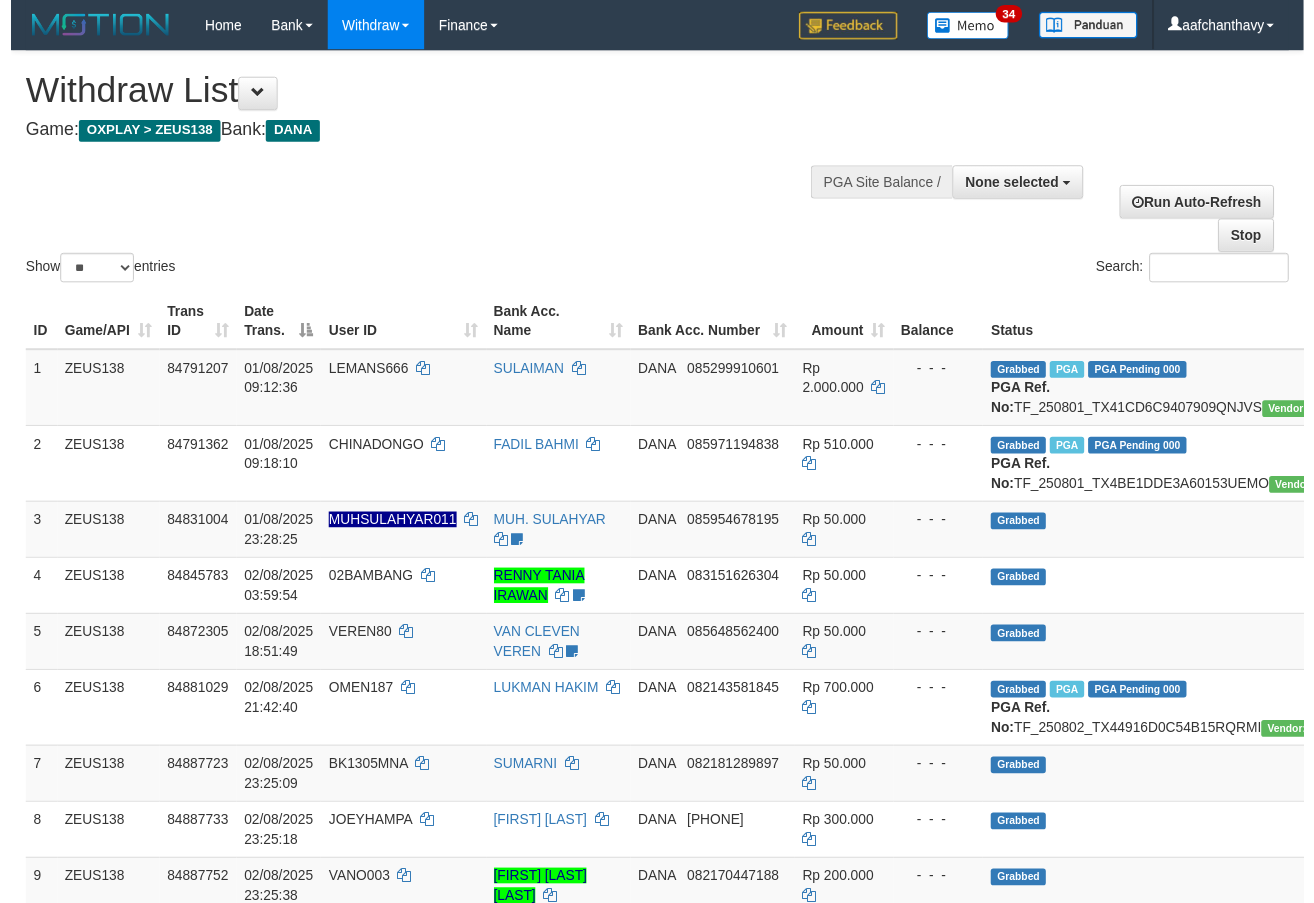 scroll, scrollTop: 359, scrollLeft: 0, axis: vertical 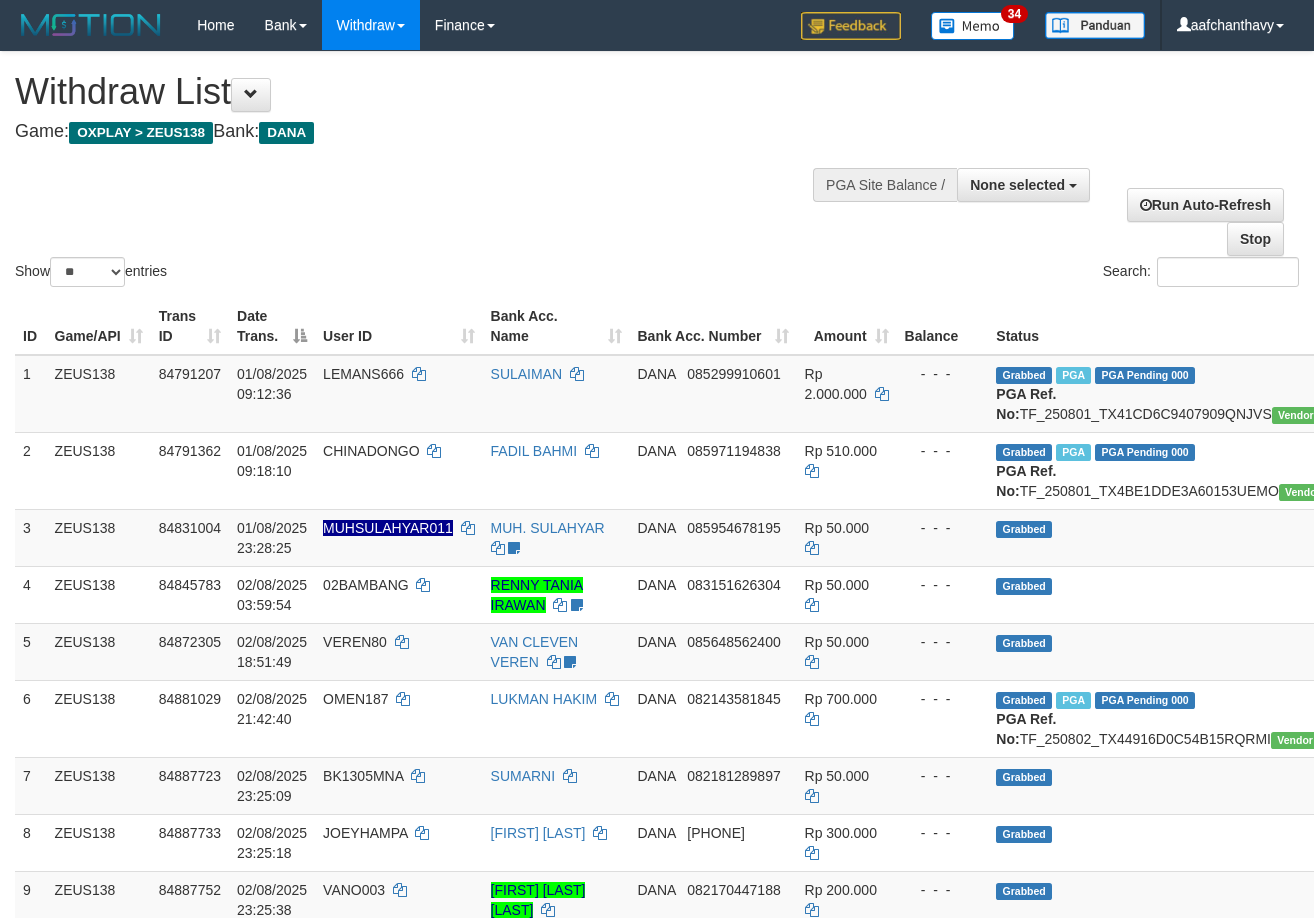 select 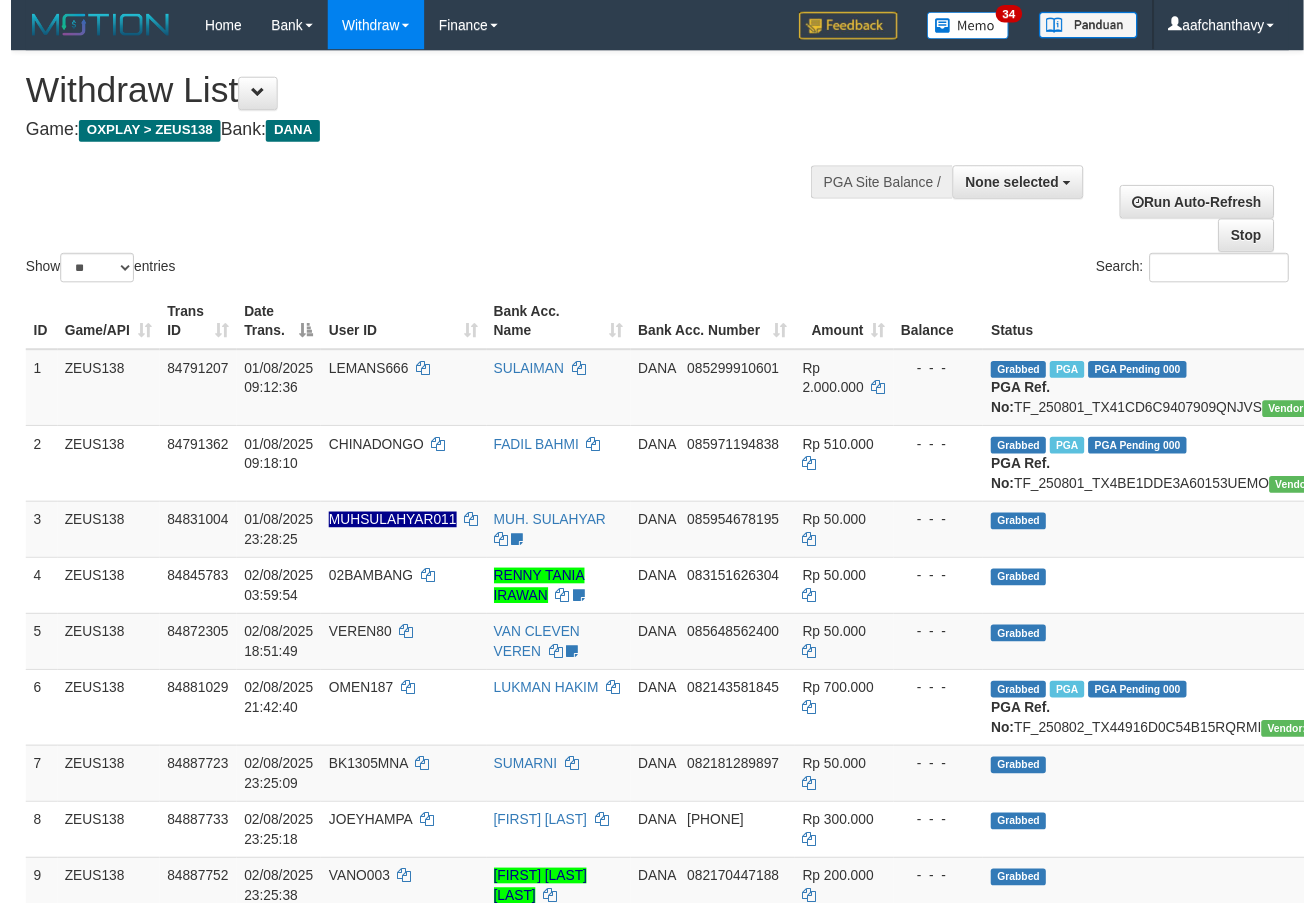 scroll, scrollTop: 359, scrollLeft: 0, axis: vertical 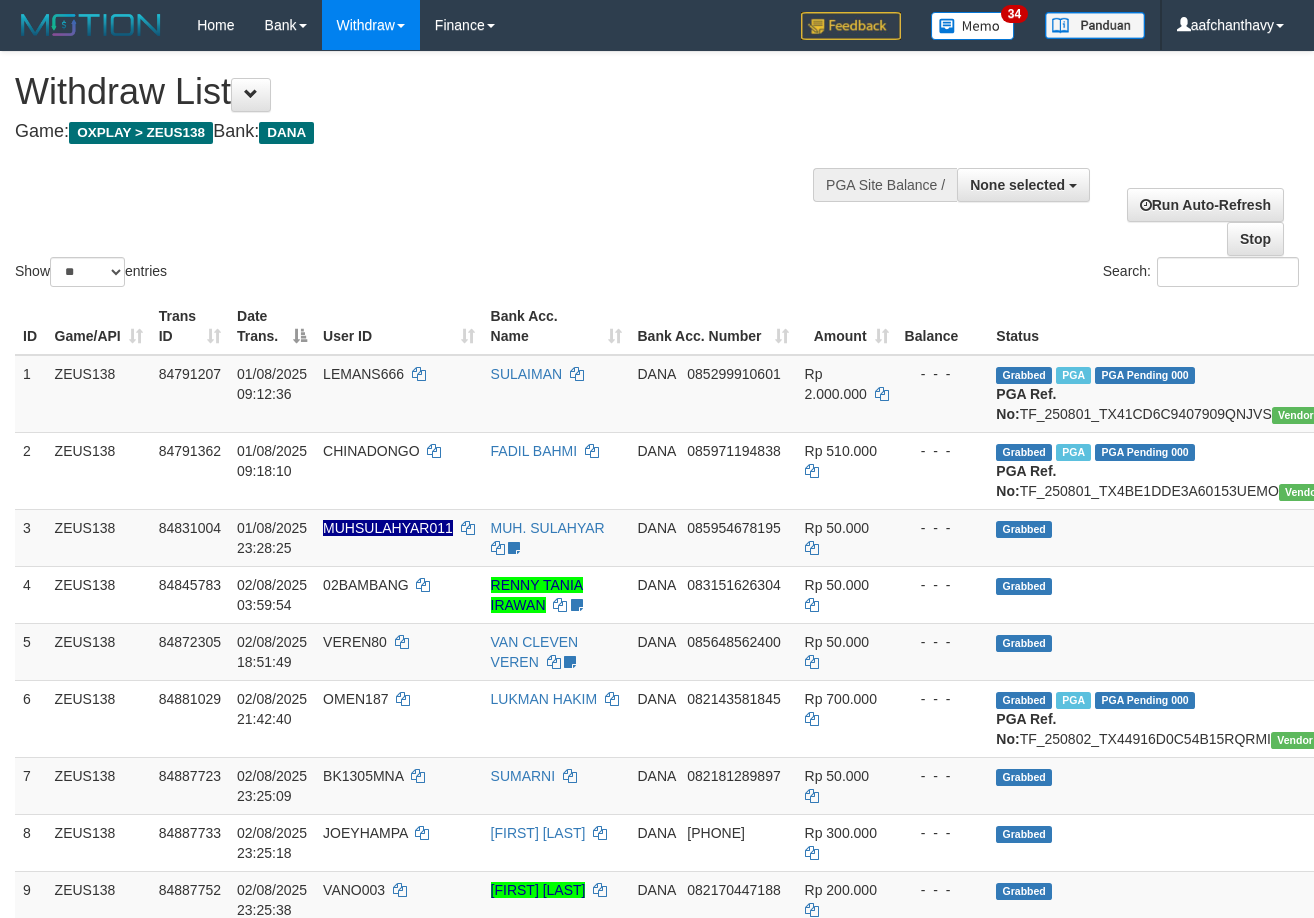select 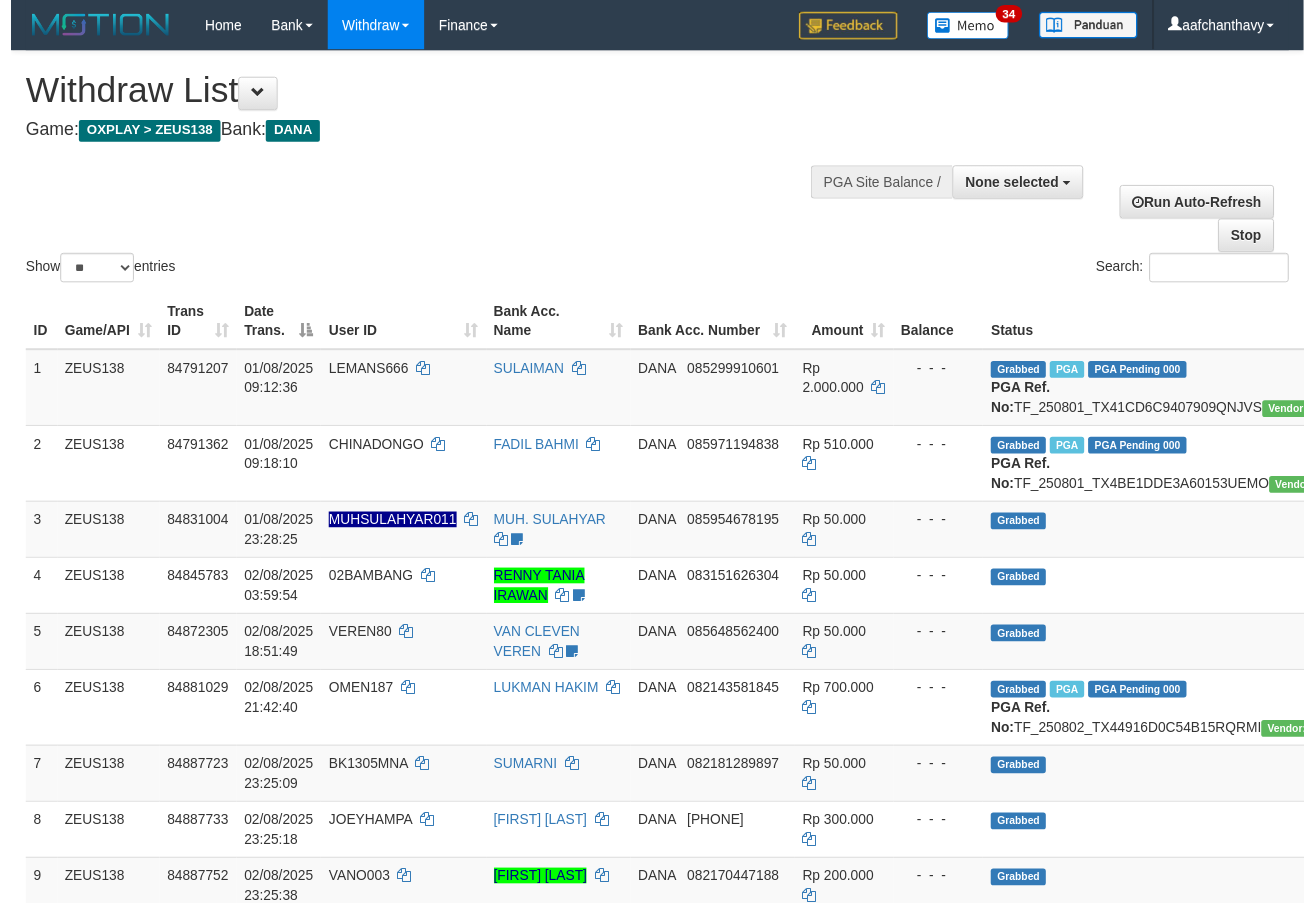 scroll, scrollTop: 359, scrollLeft: 0, axis: vertical 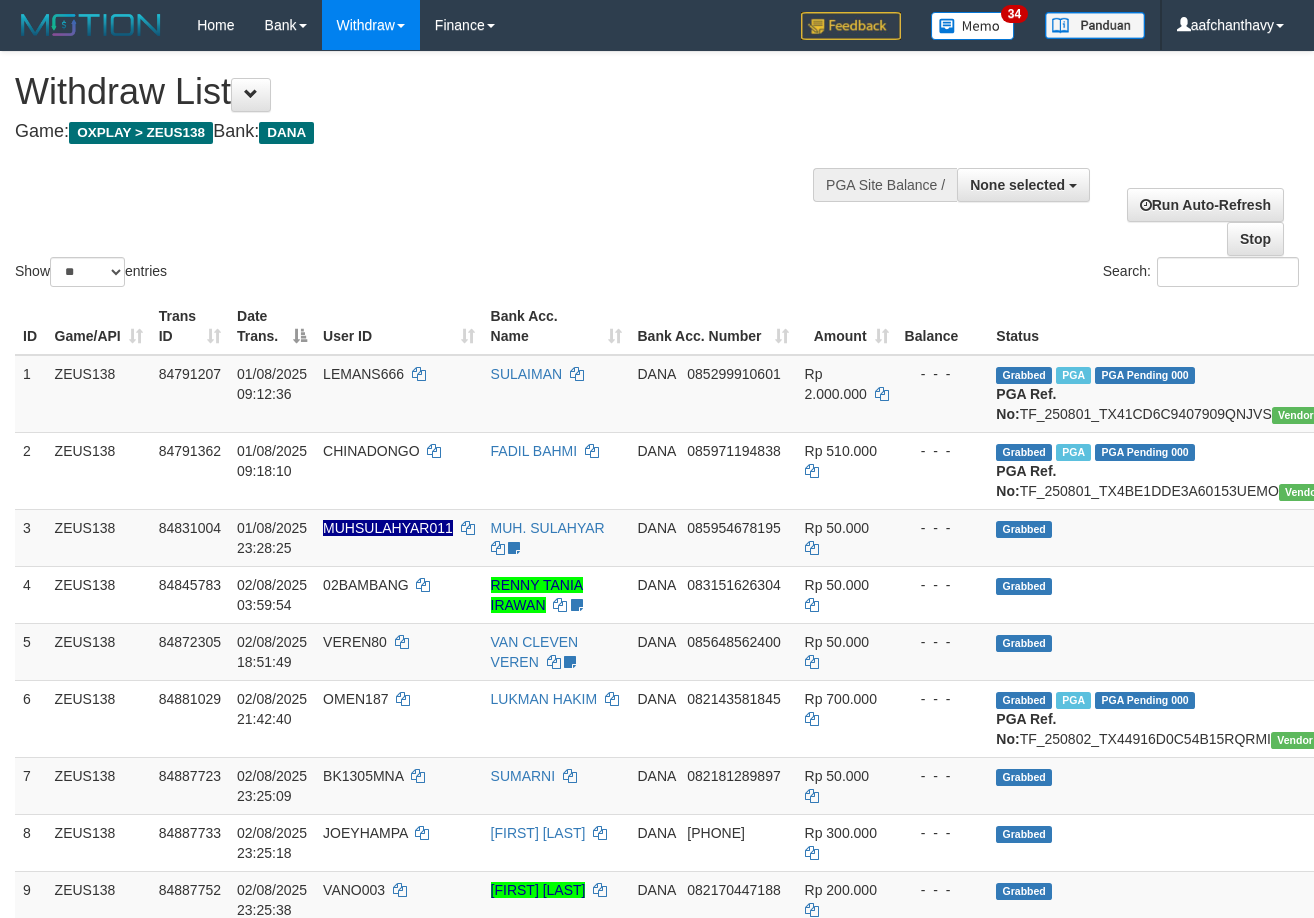 select 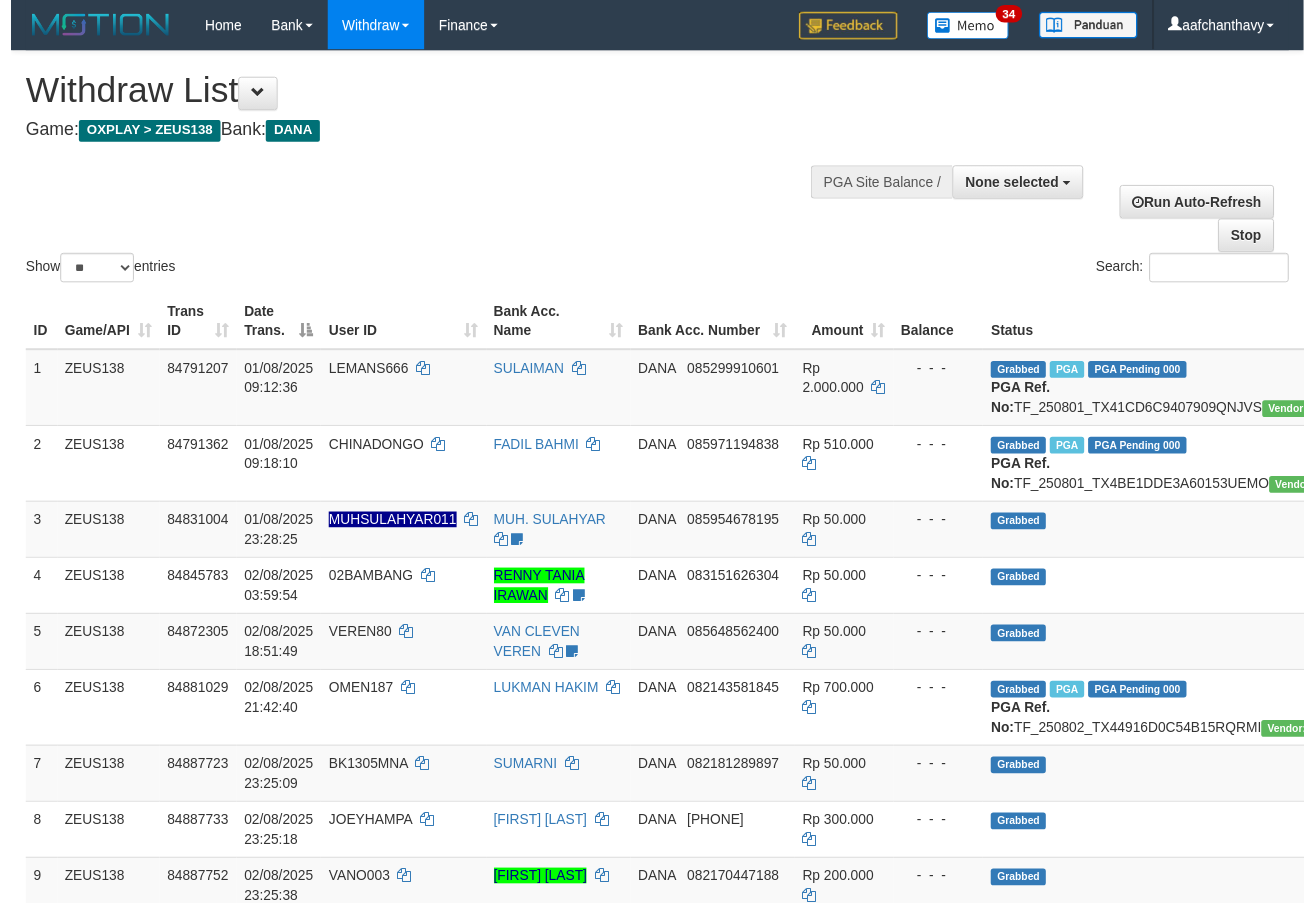 scroll, scrollTop: 359, scrollLeft: 0, axis: vertical 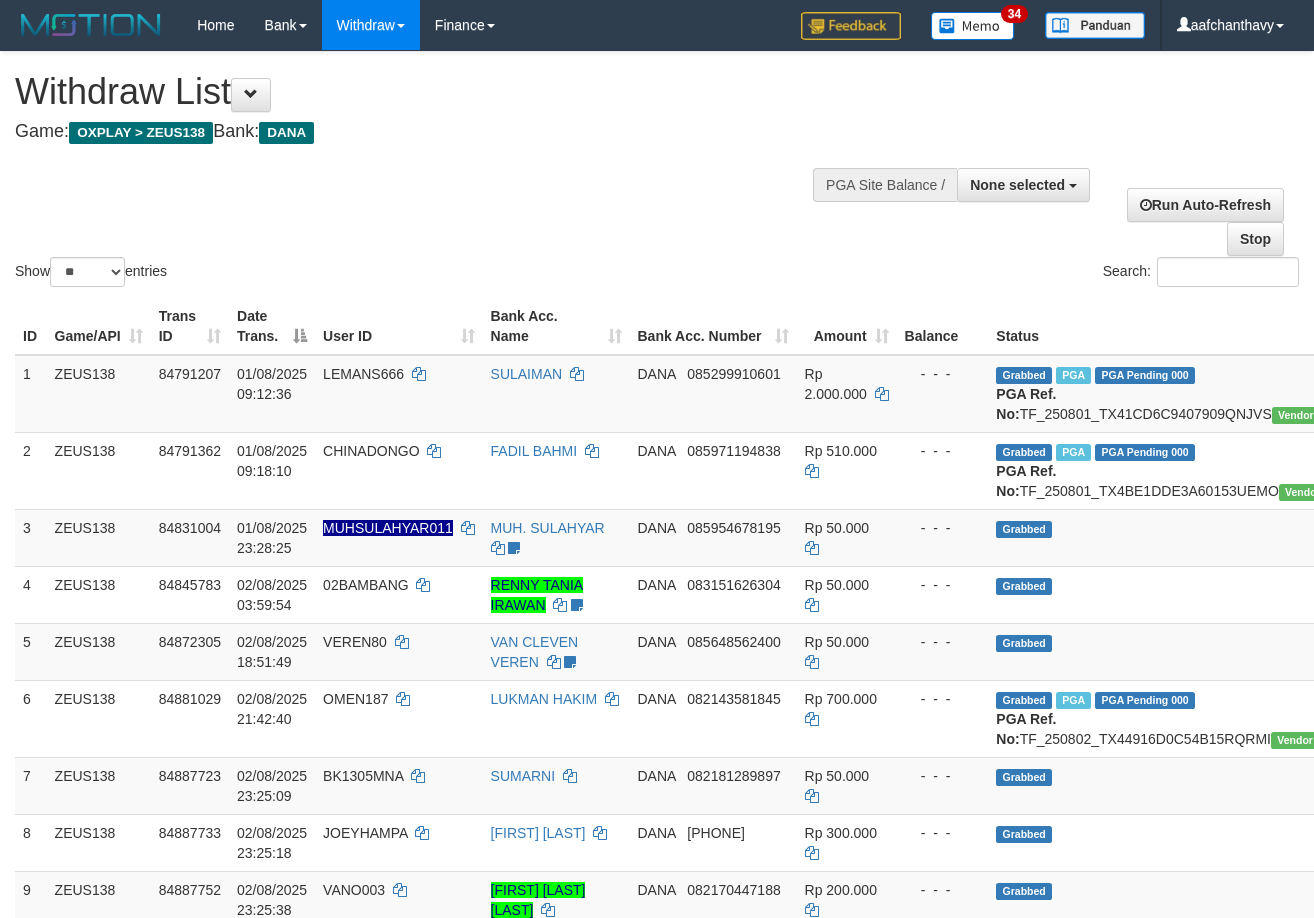 select 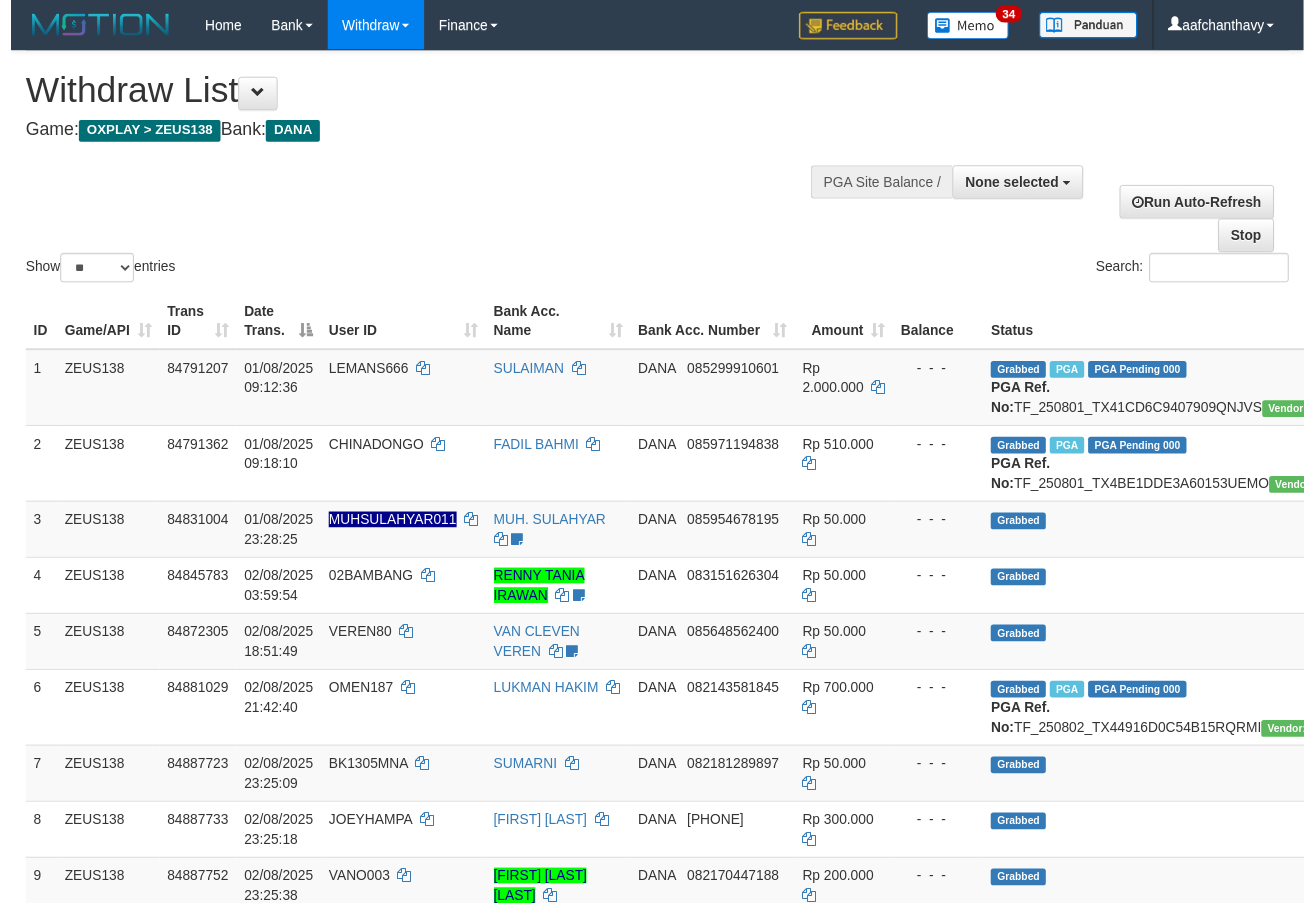 scroll, scrollTop: 359, scrollLeft: 0, axis: vertical 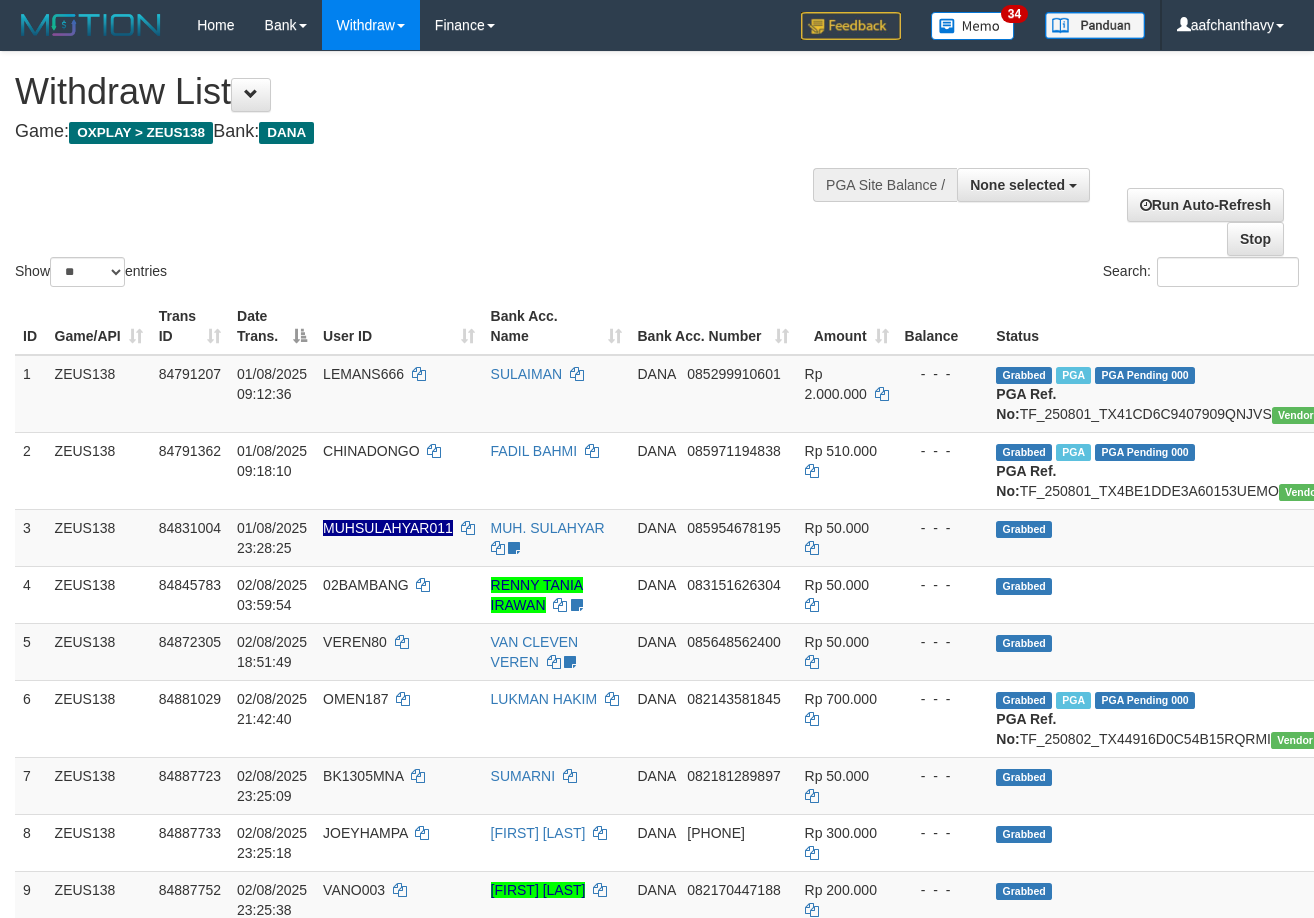 select 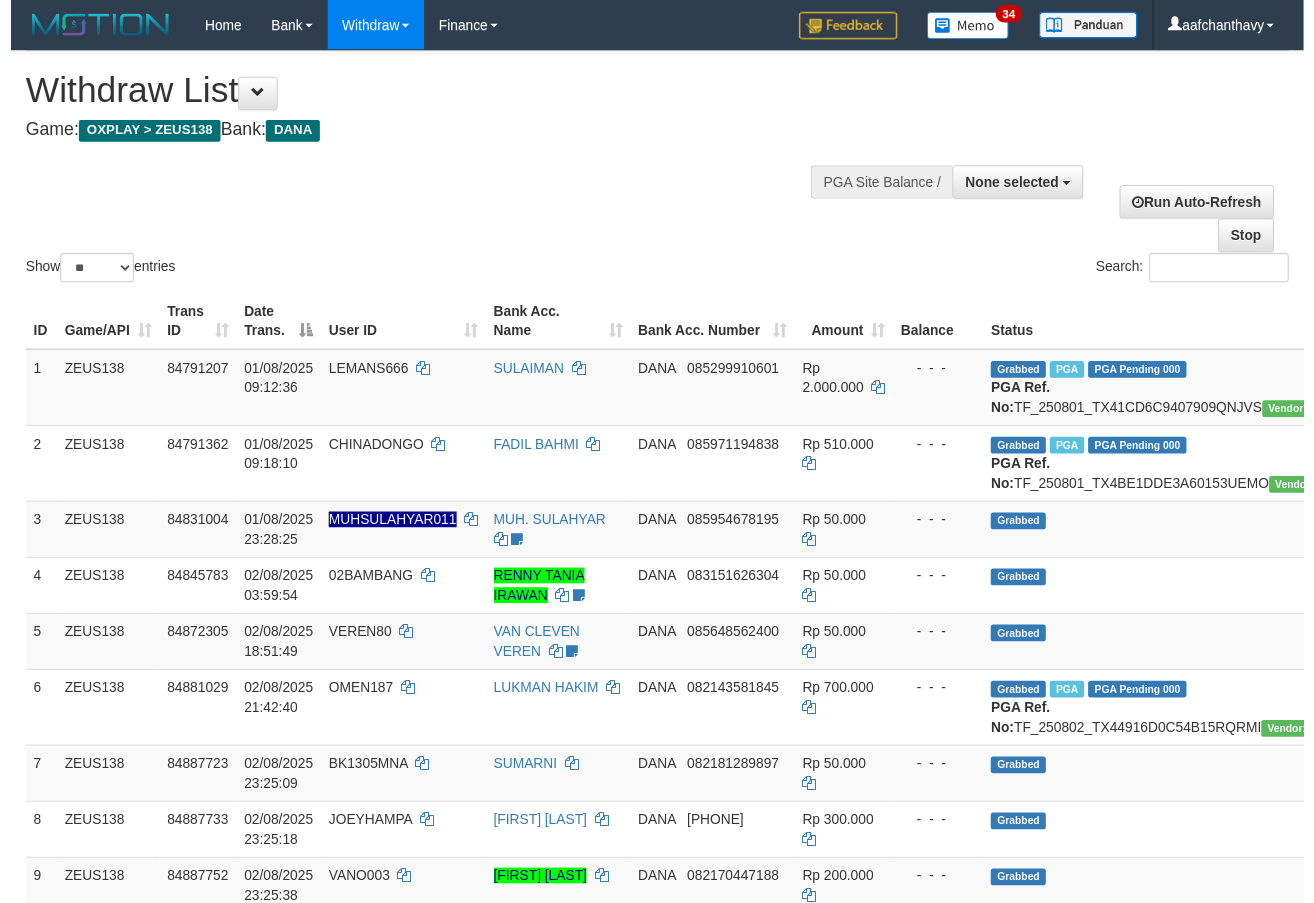 scroll, scrollTop: 359, scrollLeft: 0, axis: vertical 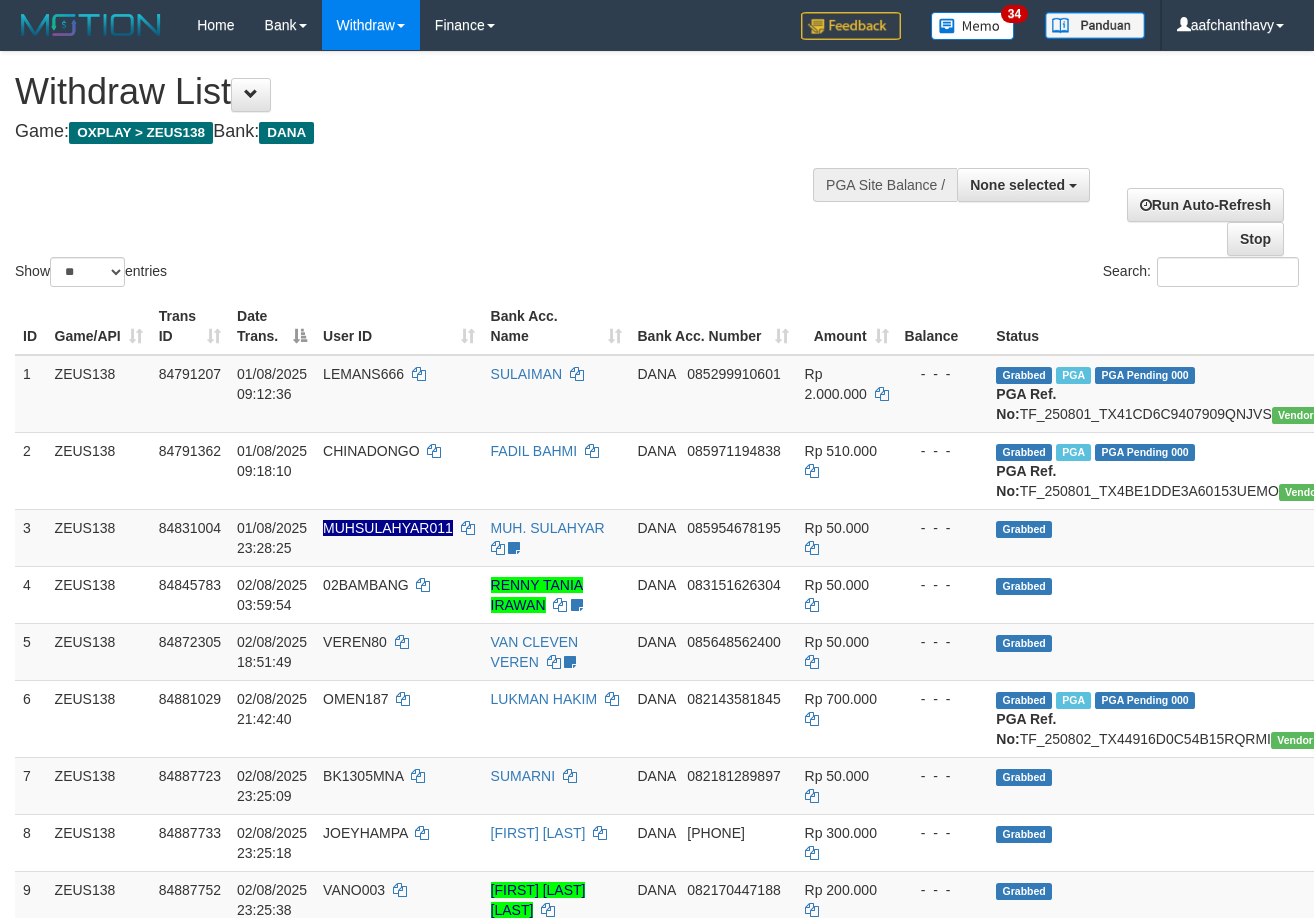 select 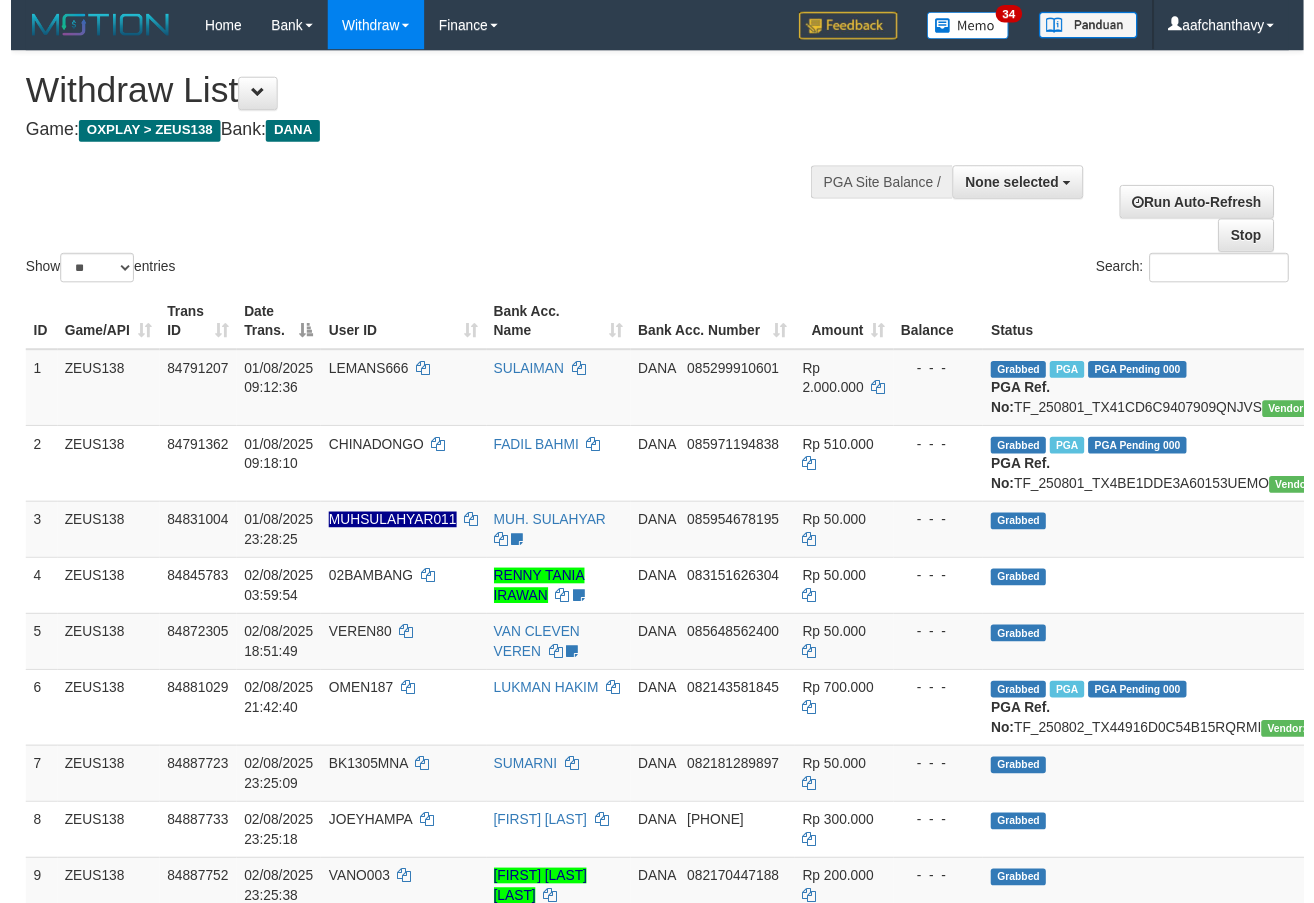 scroll, scrollTop: 359, scrollLeft: 0, axis: vertical 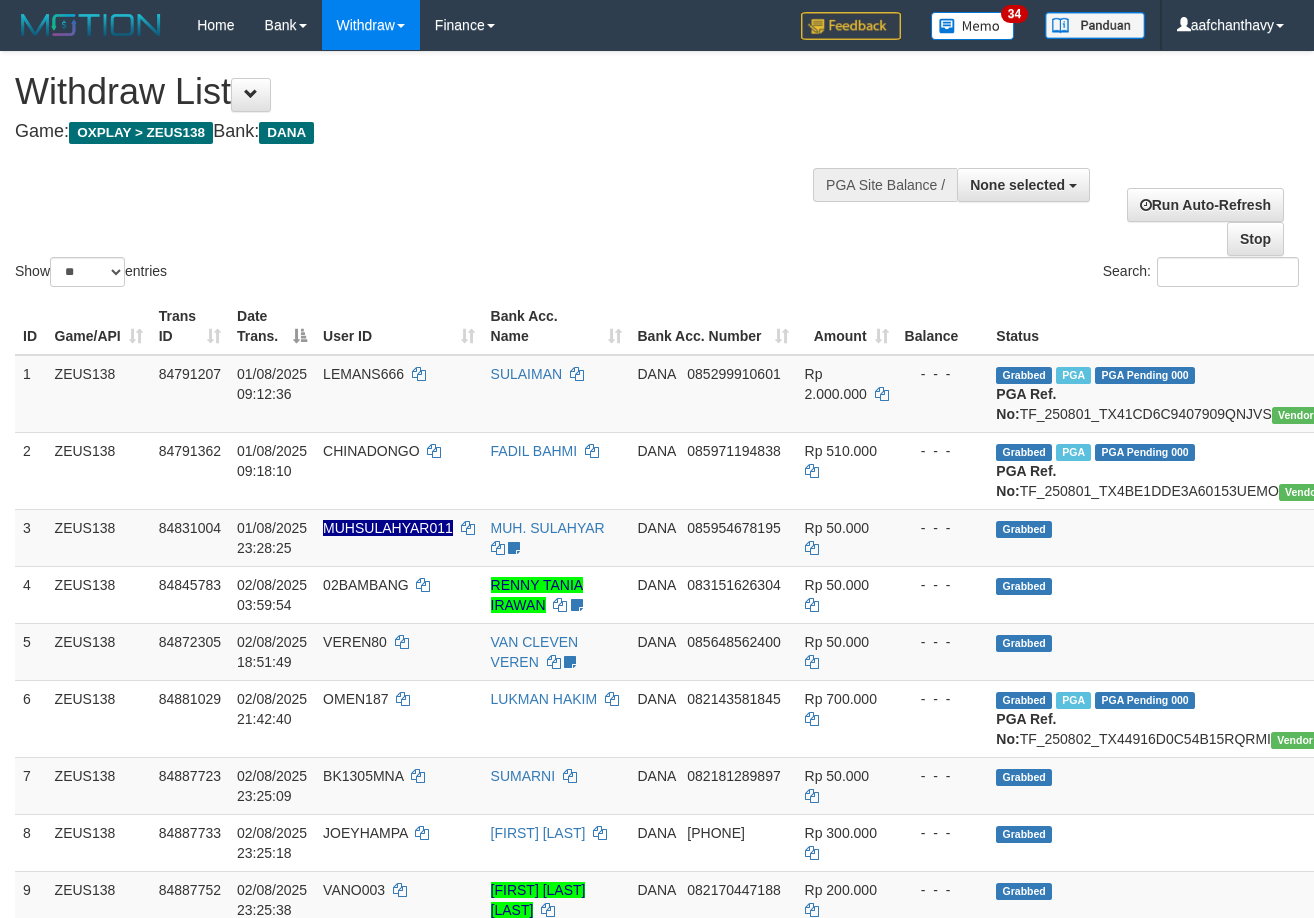 select 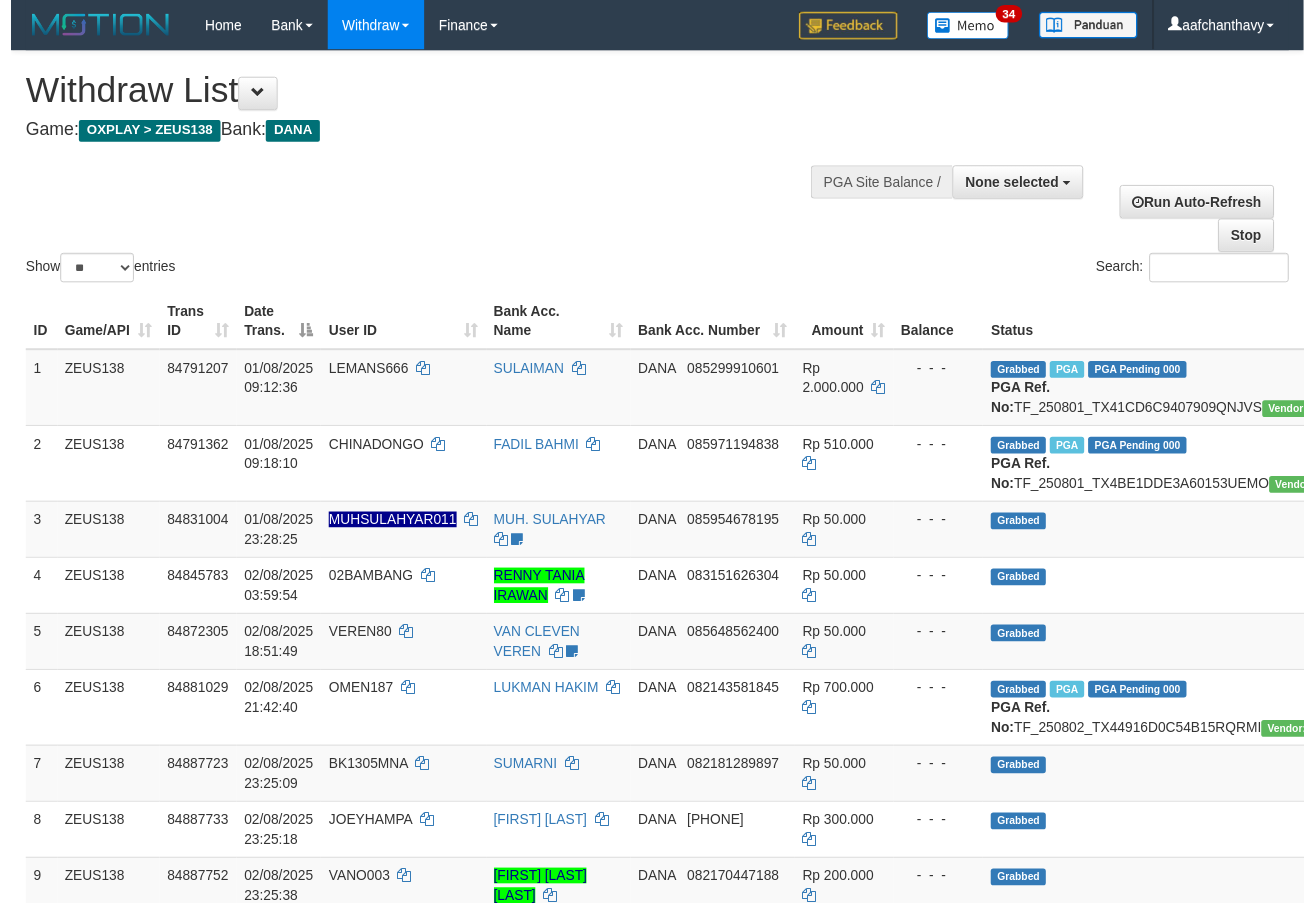 scroll, scrollTop: 359, scrollLeft: 0, axis: vertical 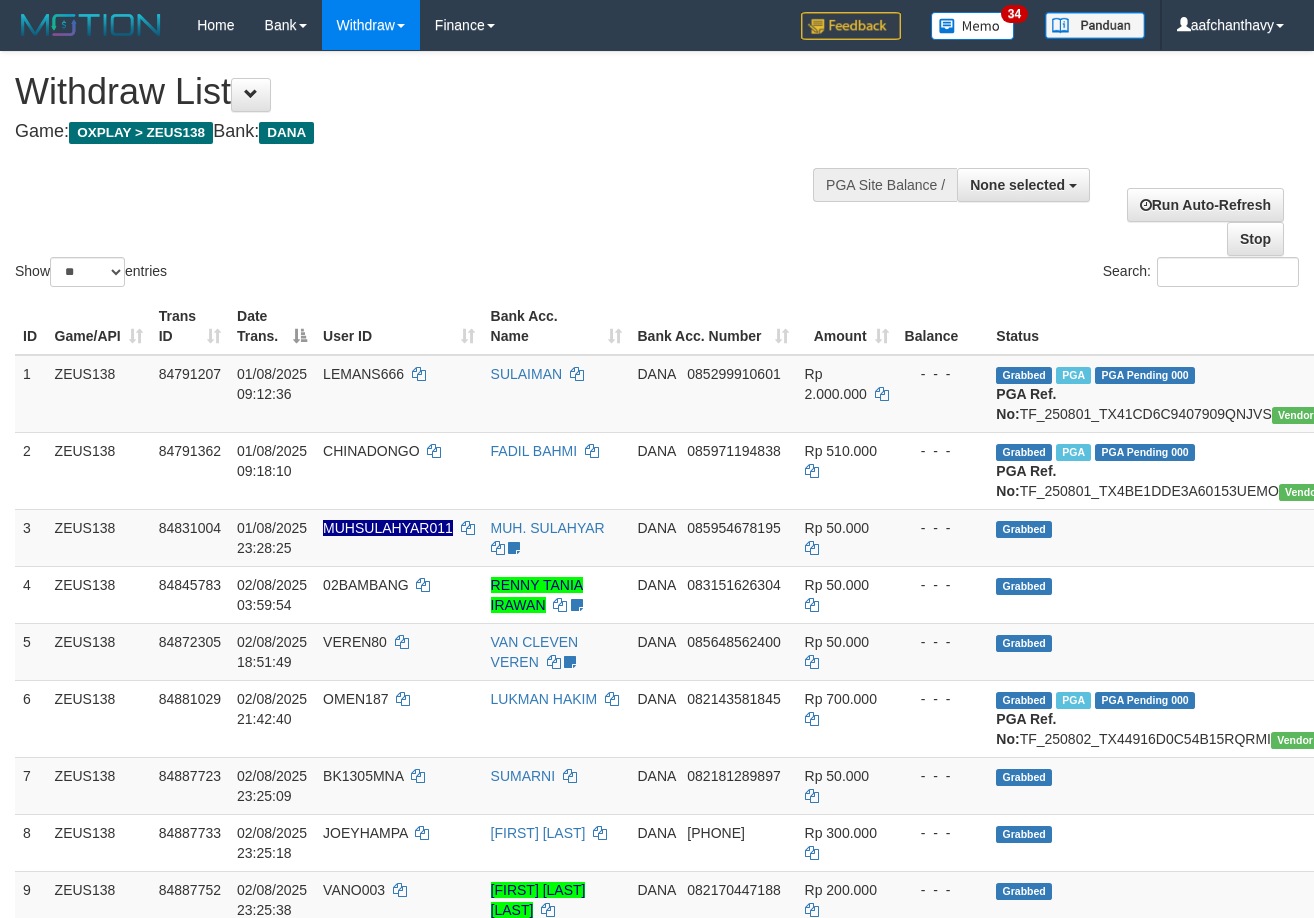 select 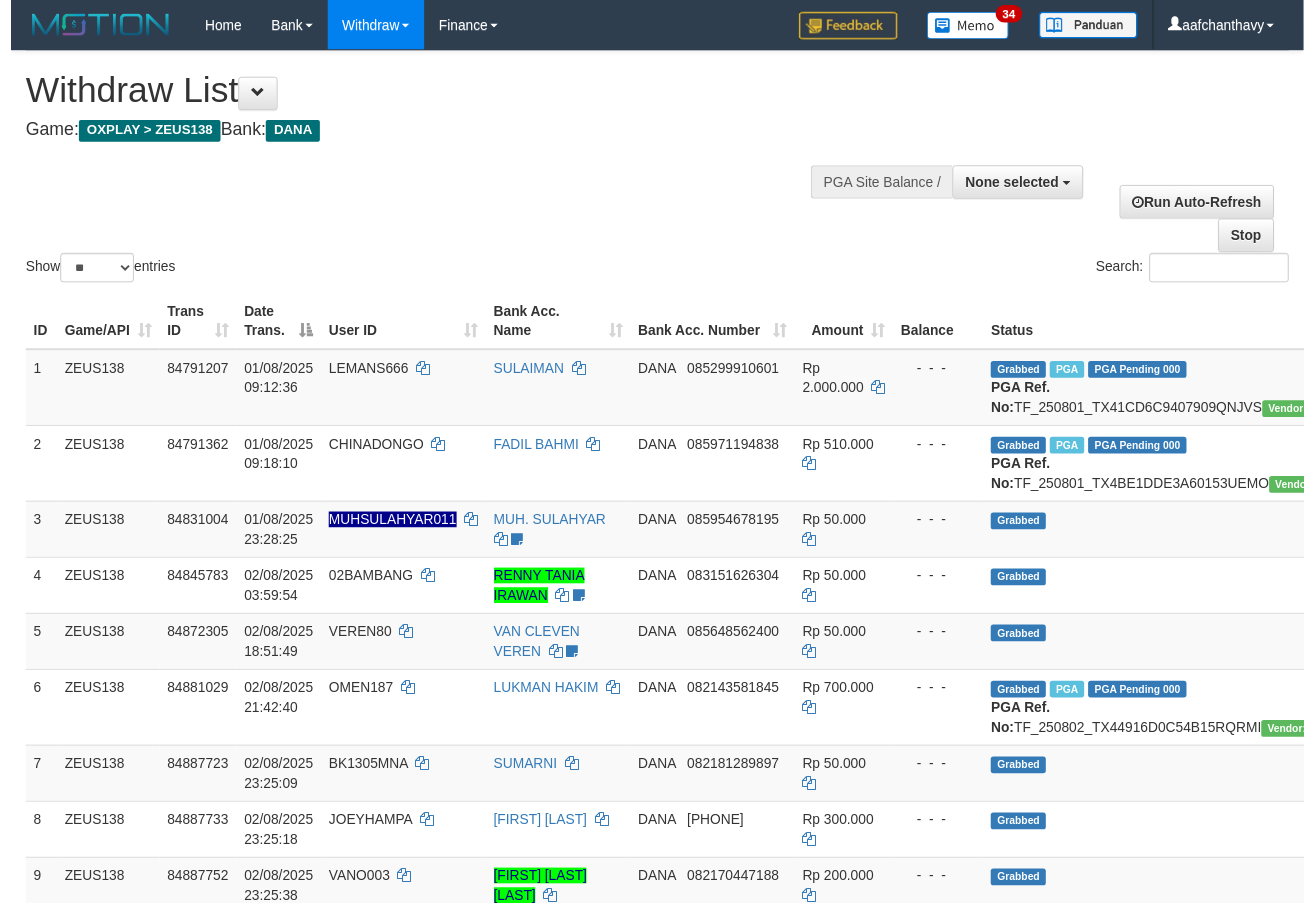 scroll, scrollTop: 359, scrollLeft: 0, axis: vertical 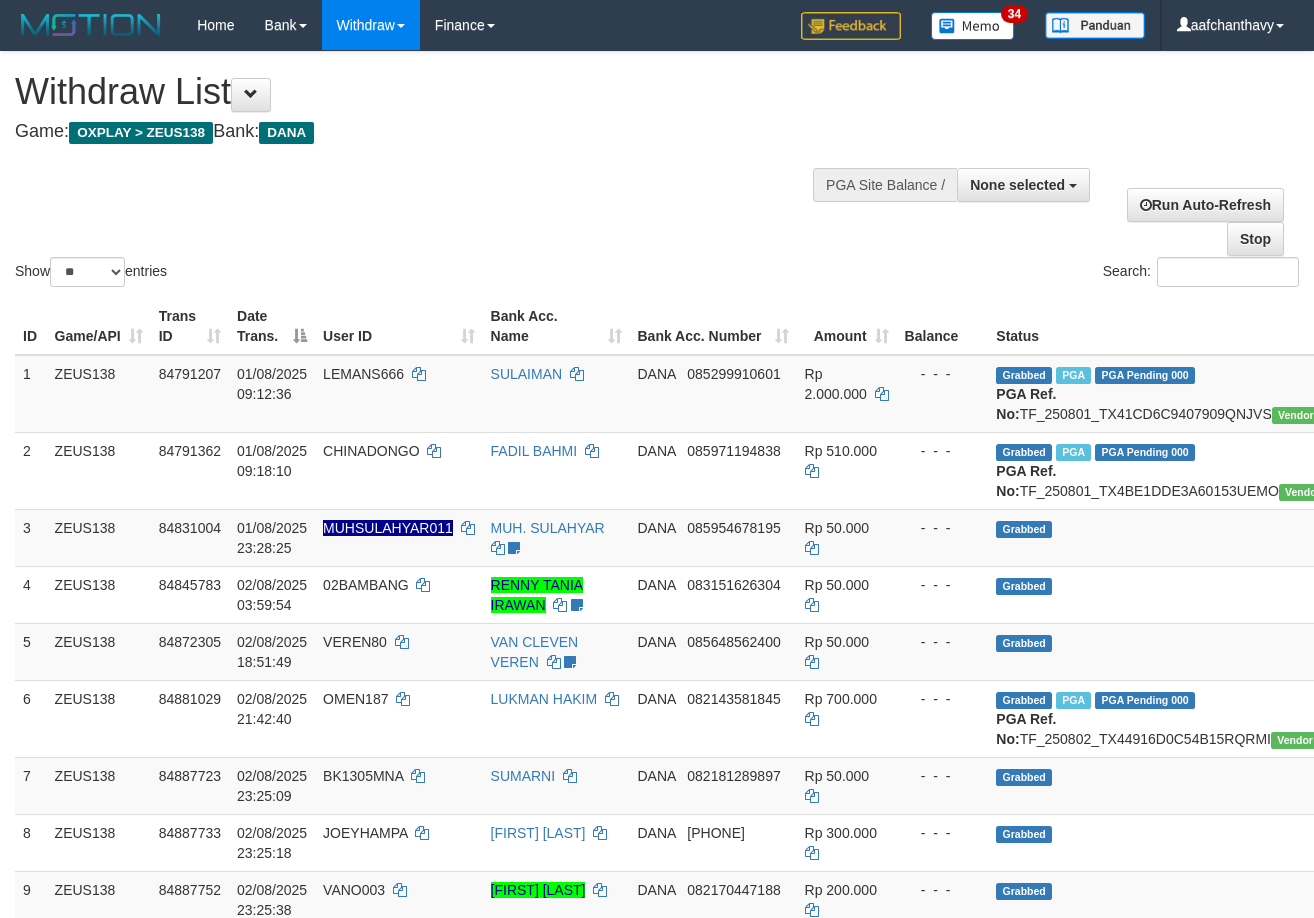 select 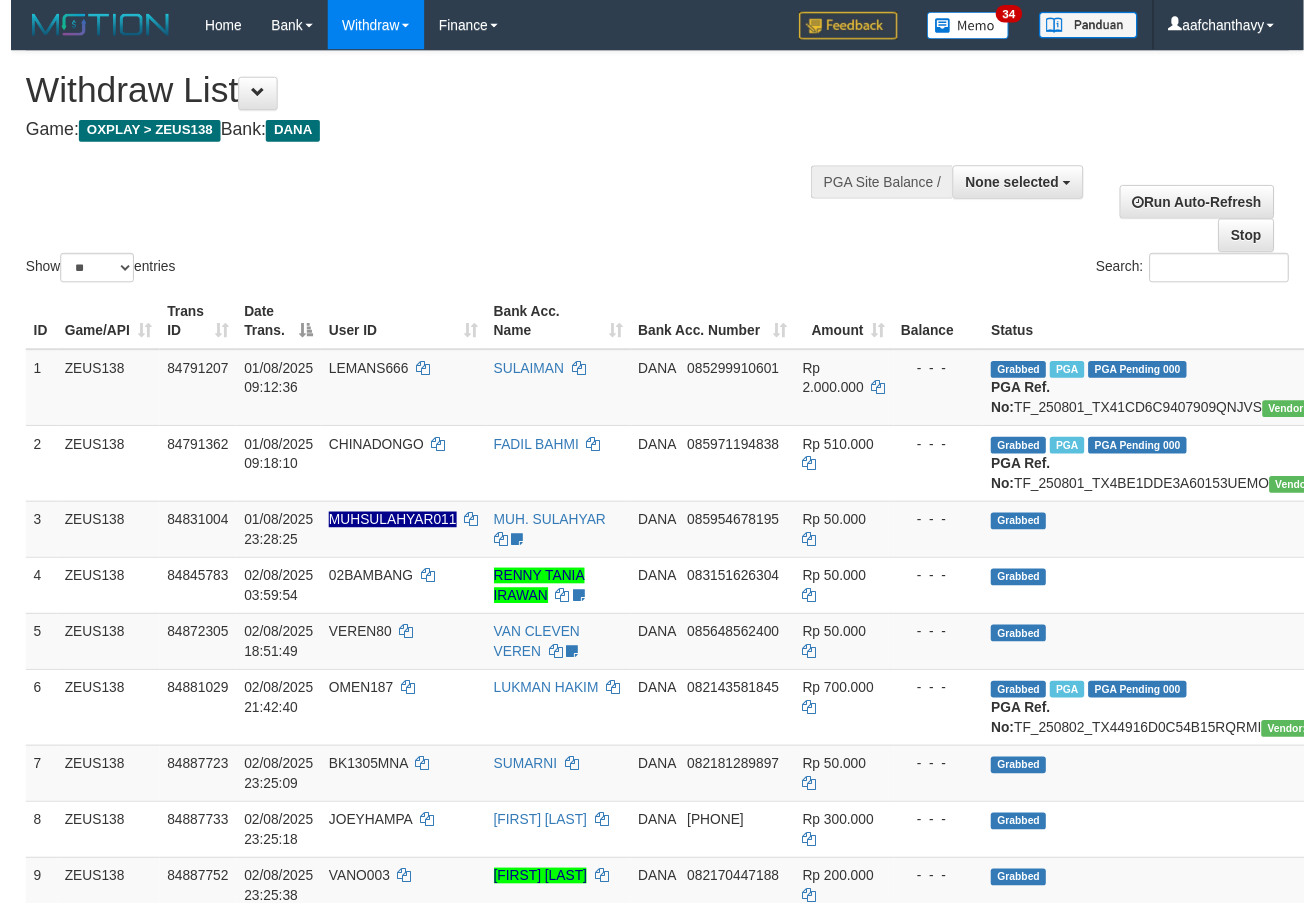 scroll, scrollTop: 359, scrollLeft: 0, axis: vertical 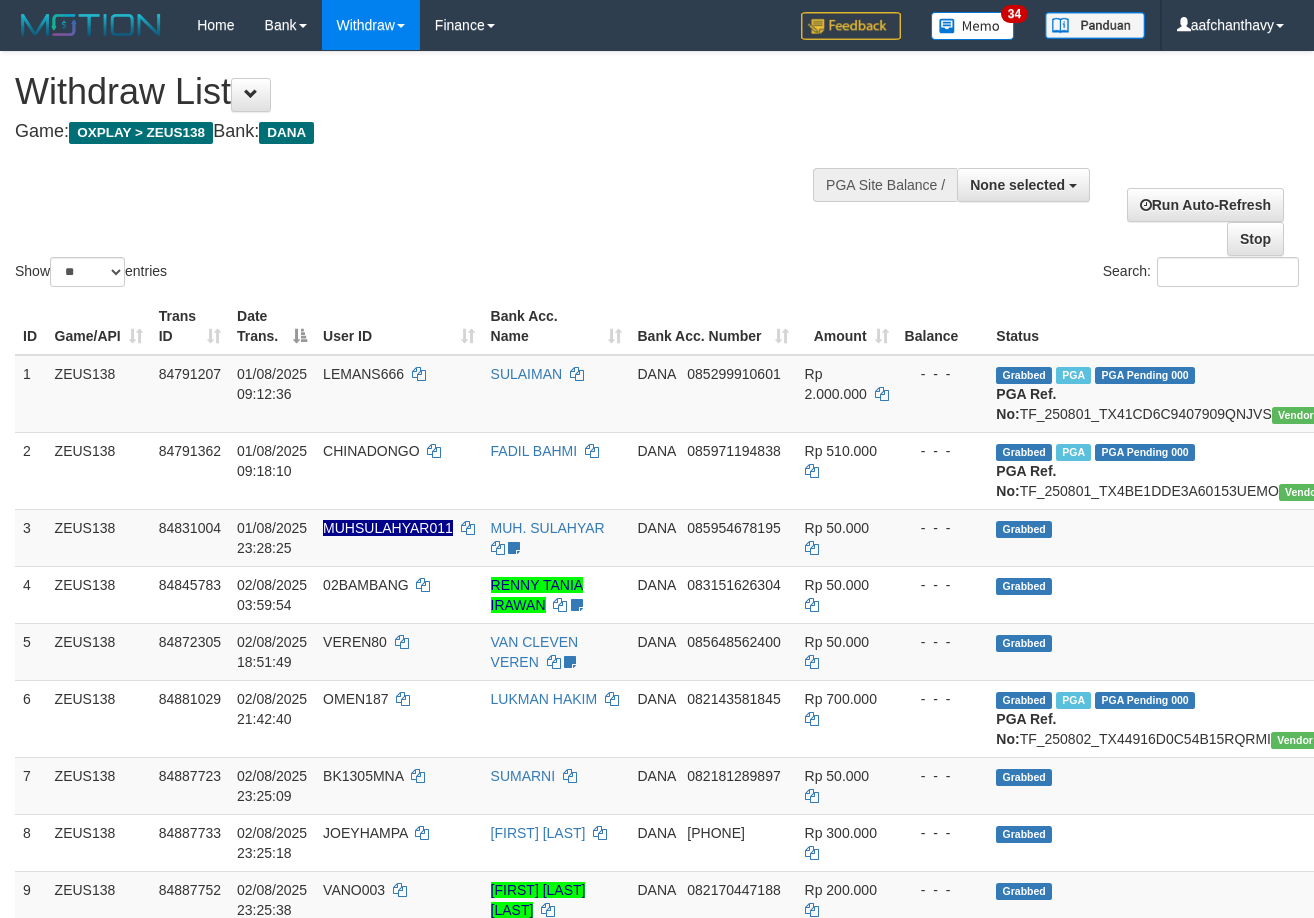 select 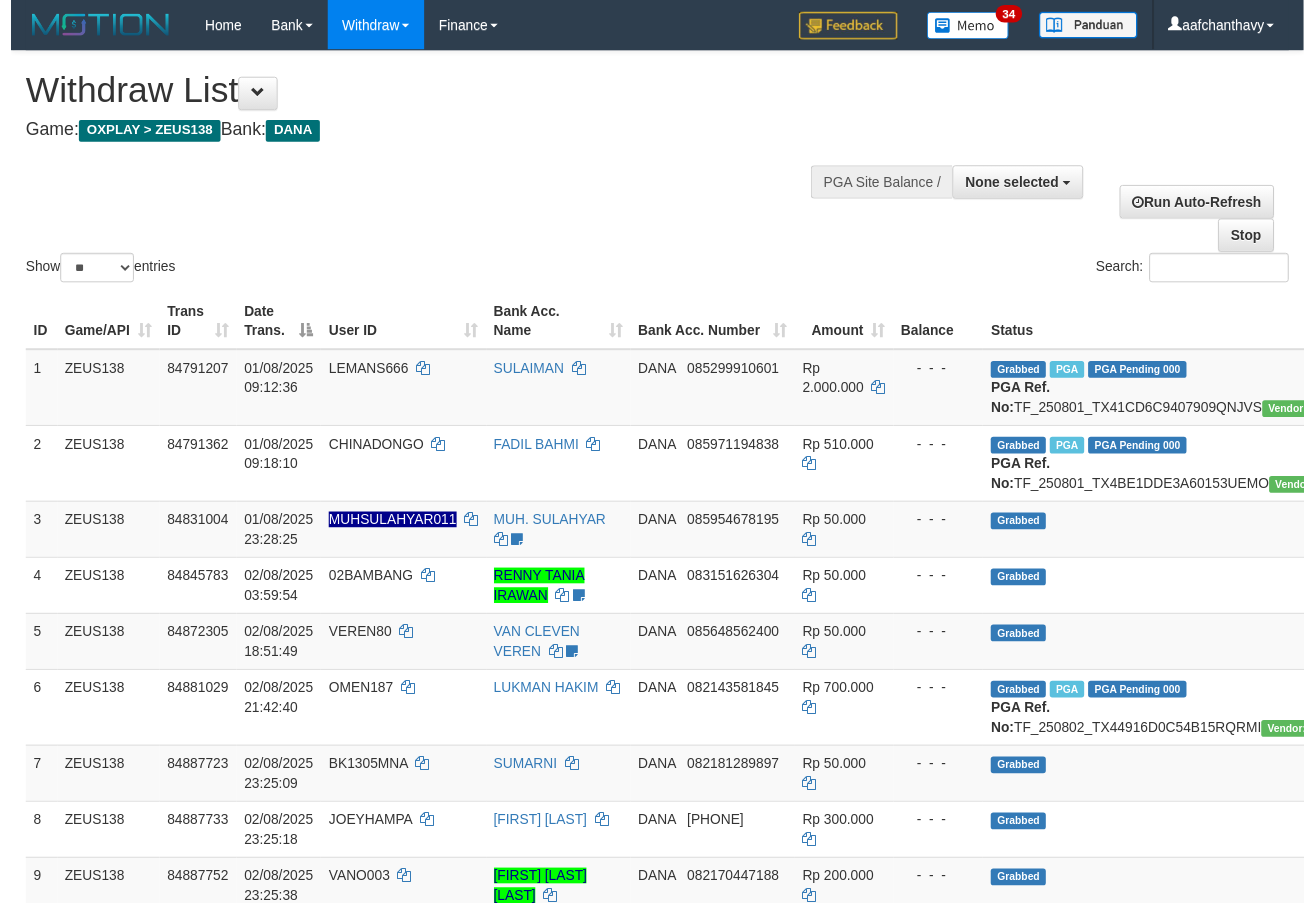 scroll, scrollTop: 359, scrollLeft: 0, axis: vertical 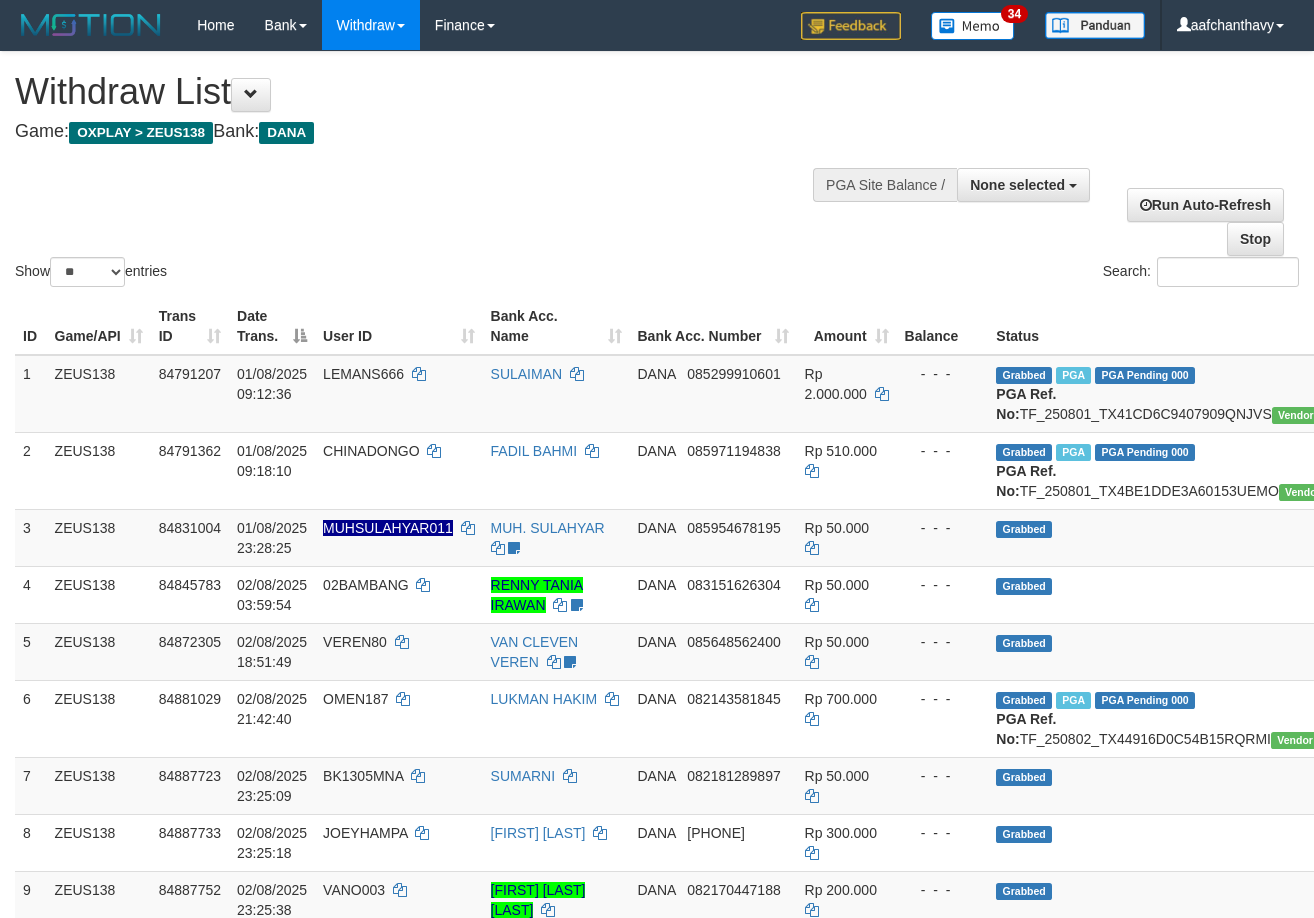 select 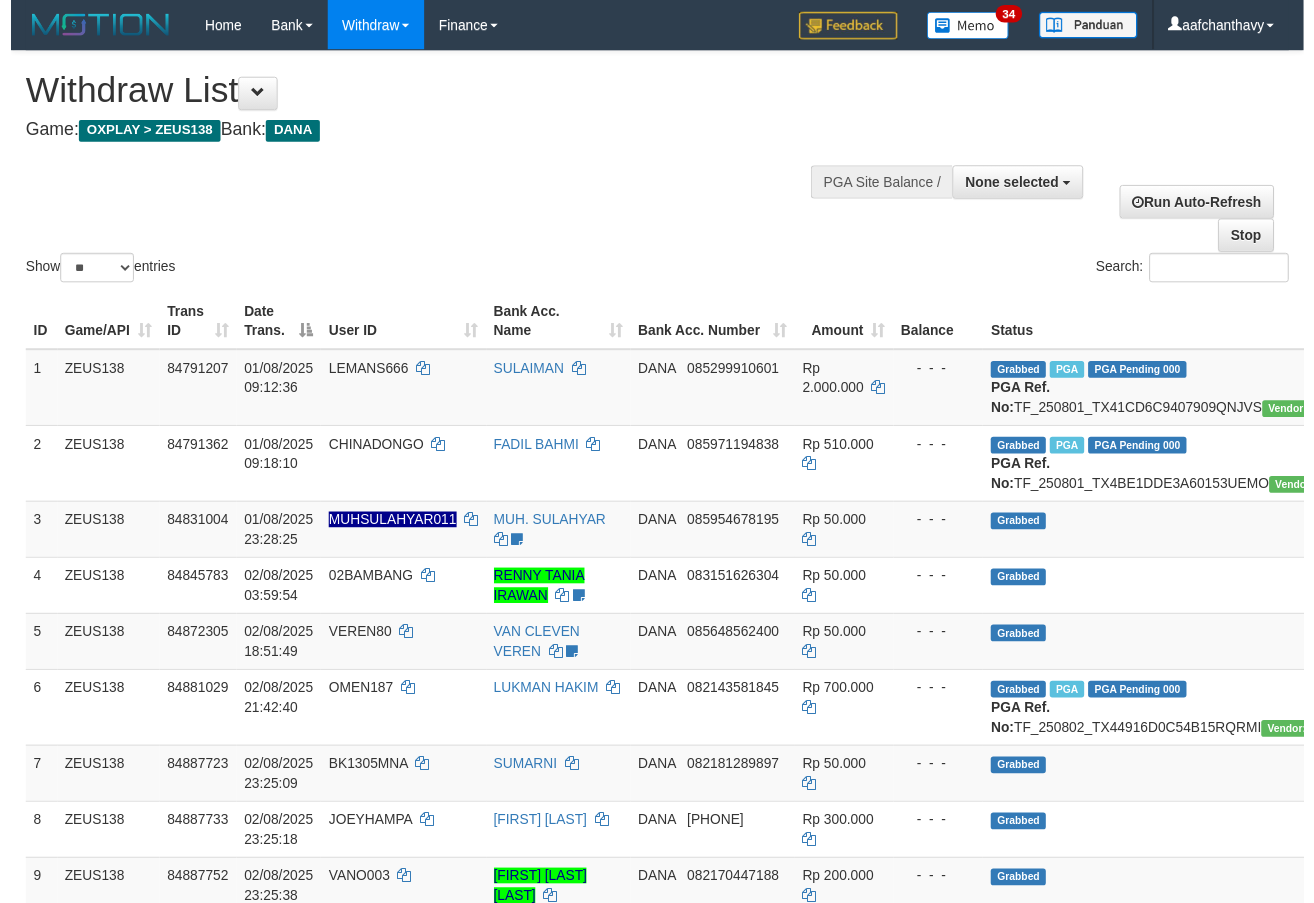 scroll, scrollTop: 359, scrollLeft: 0, axis: vertical 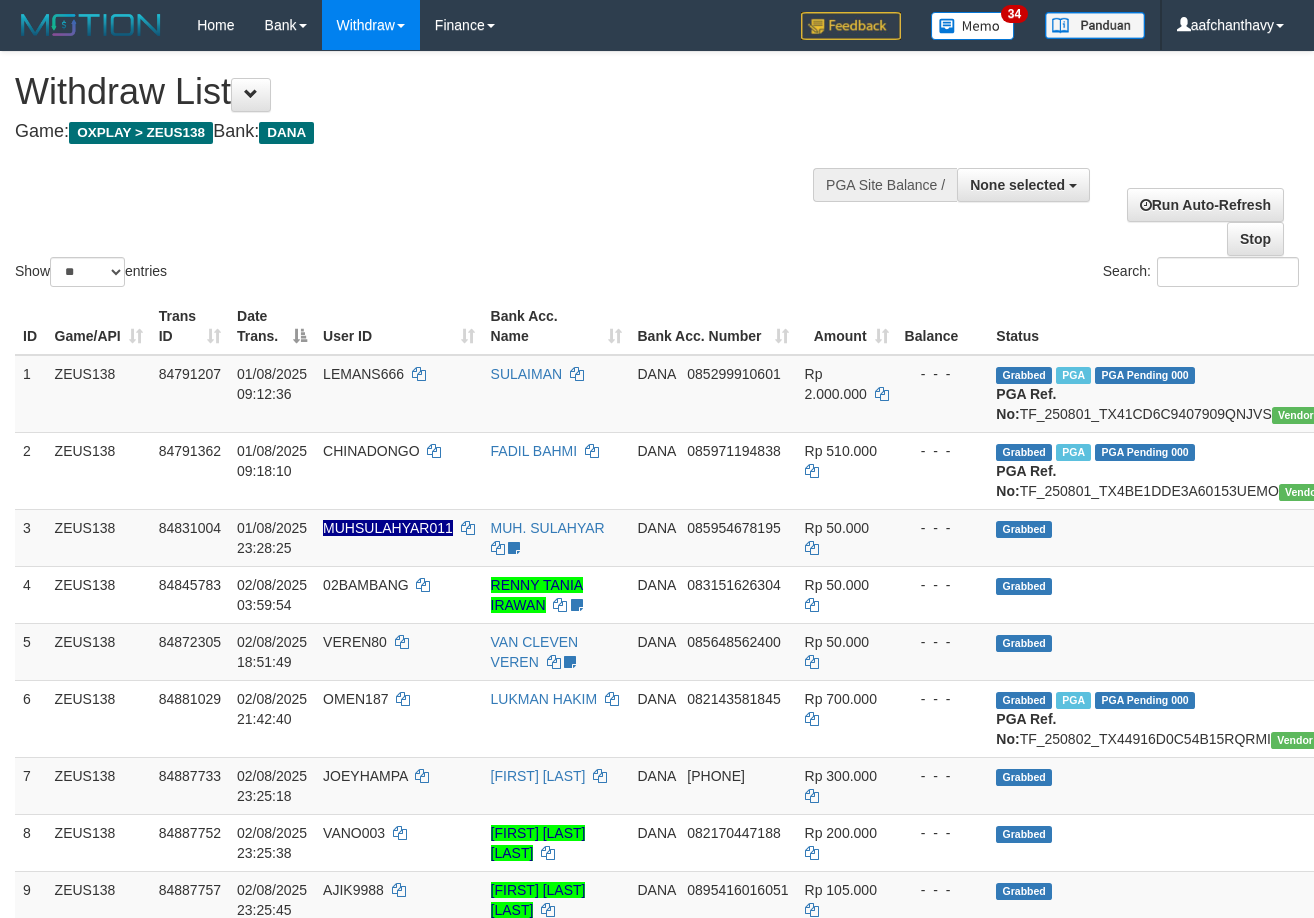 select 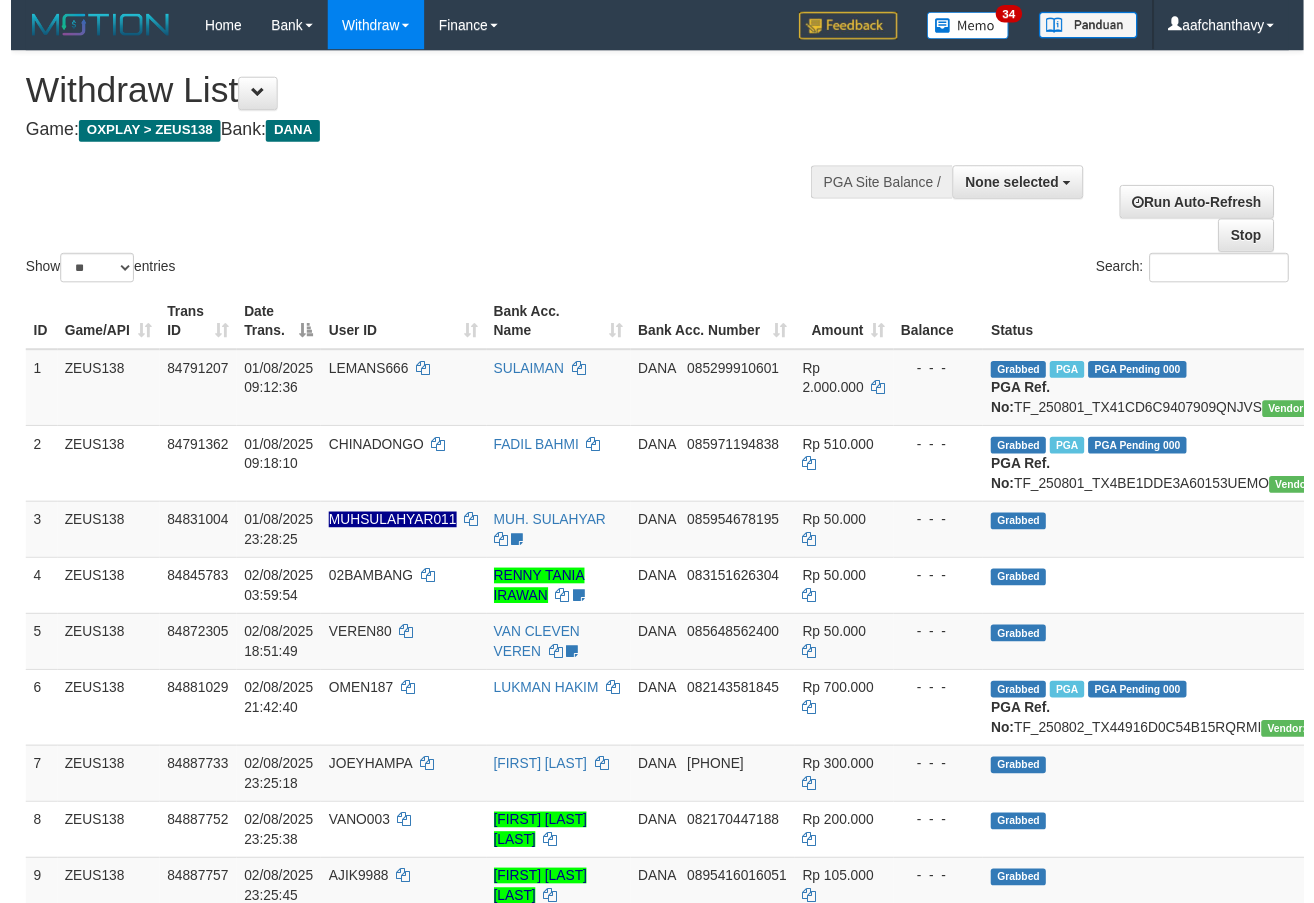 scroll, scrollTop: 359, scrollLeft: 0, axis: vertical 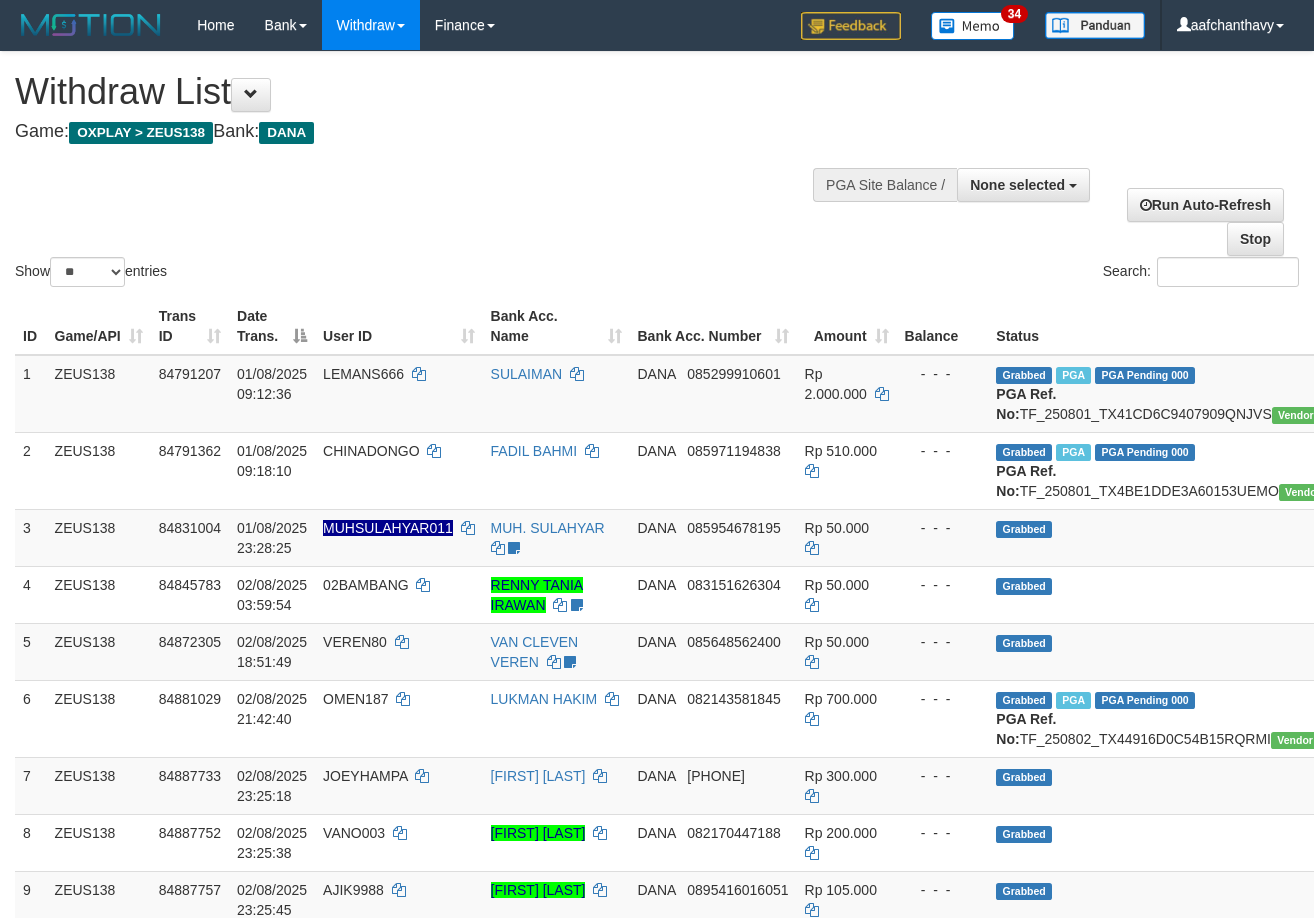 select 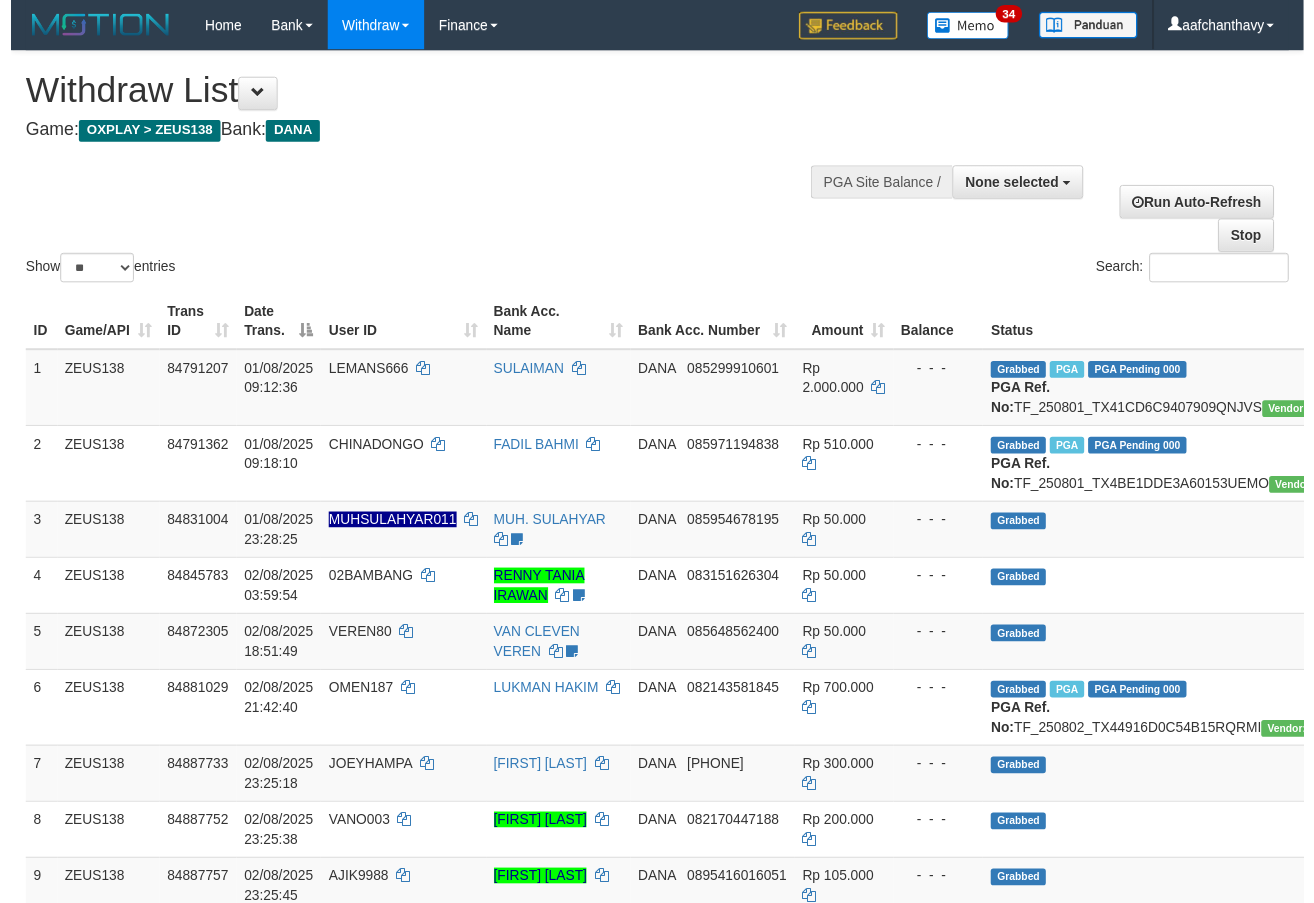 scroll, scrollTop: 359, scrollLeft: 0, axis: vertical 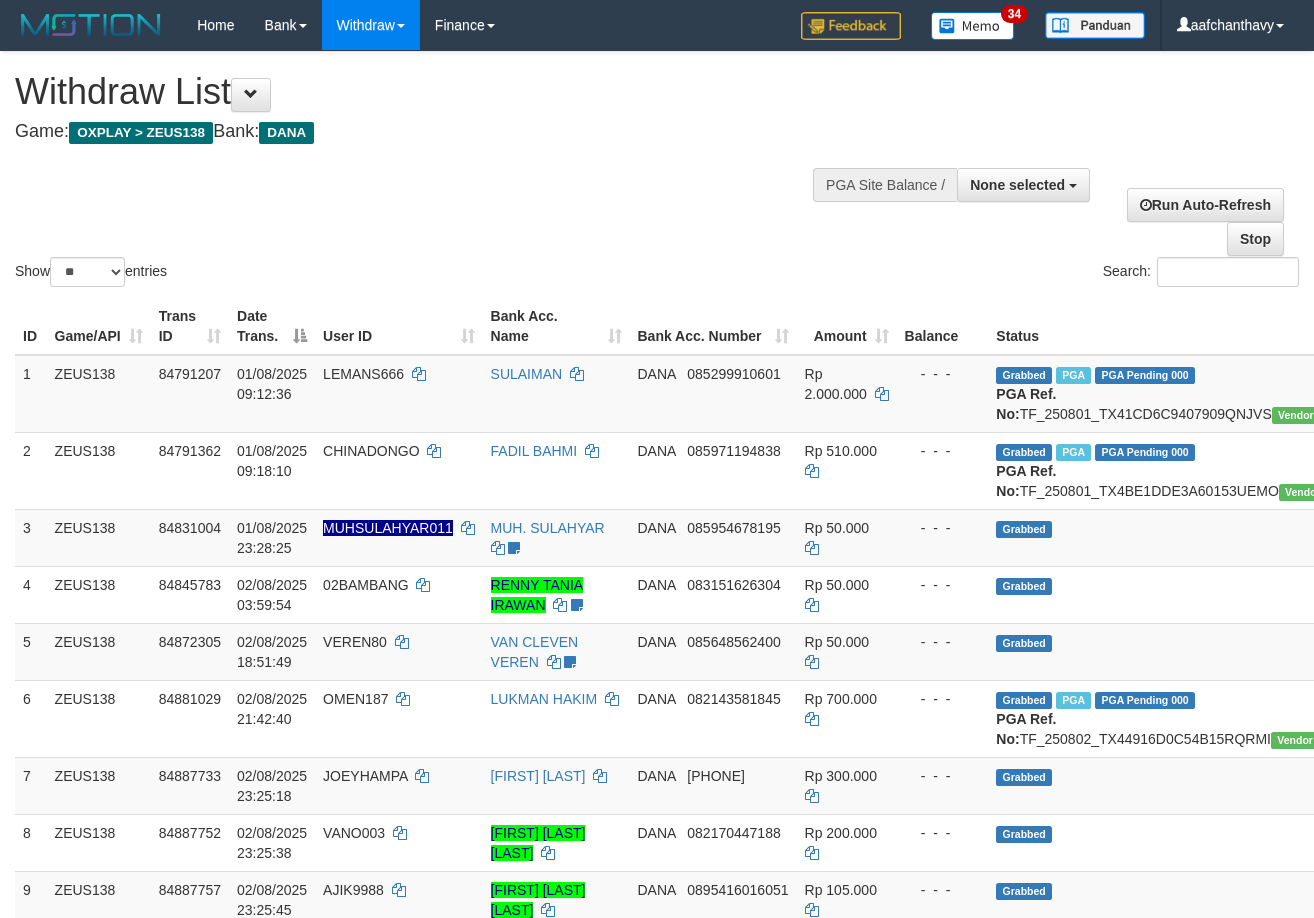 select 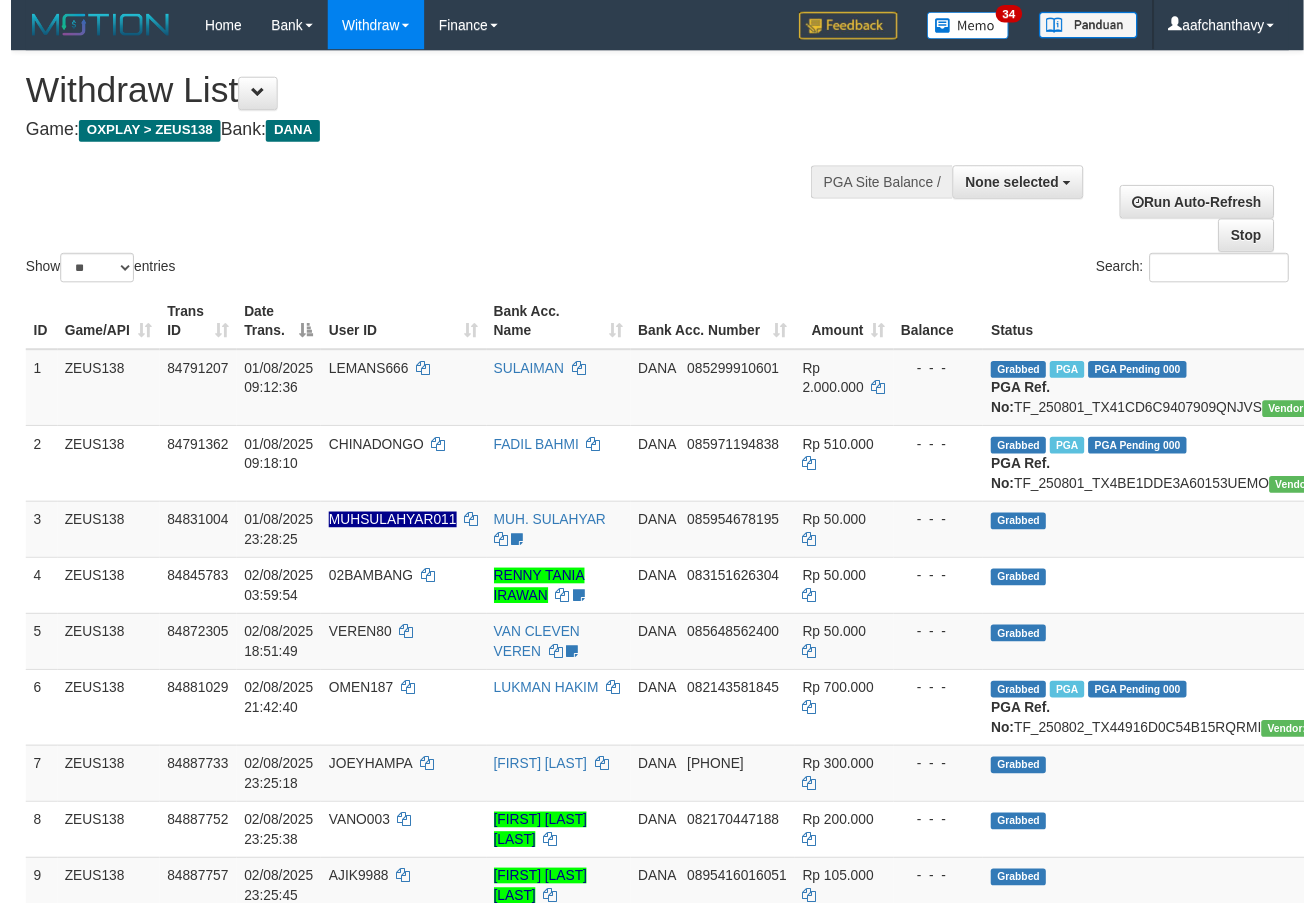 scroll, scrollTop: 359, scrollLeft: 0, axis: vertical 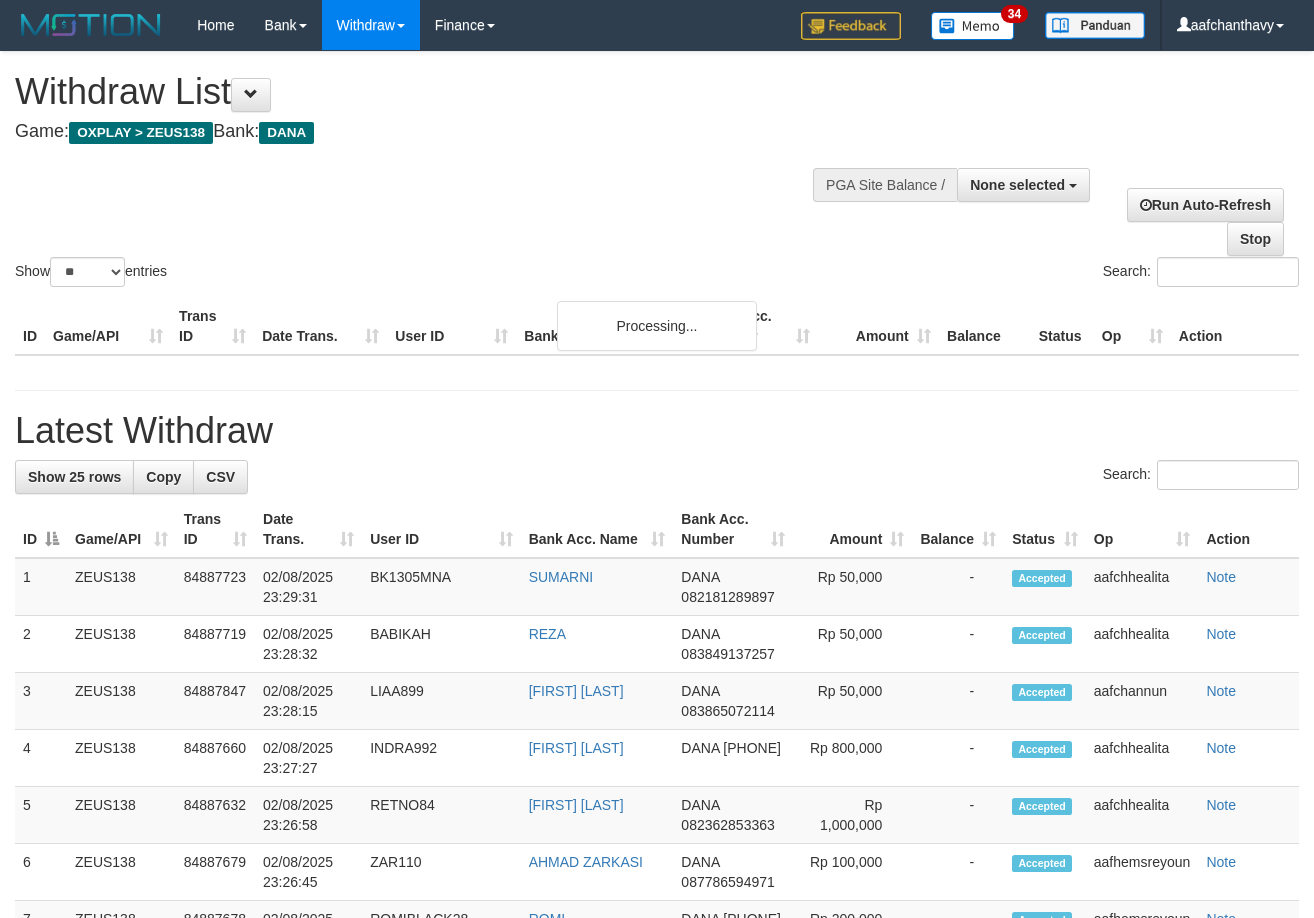 select 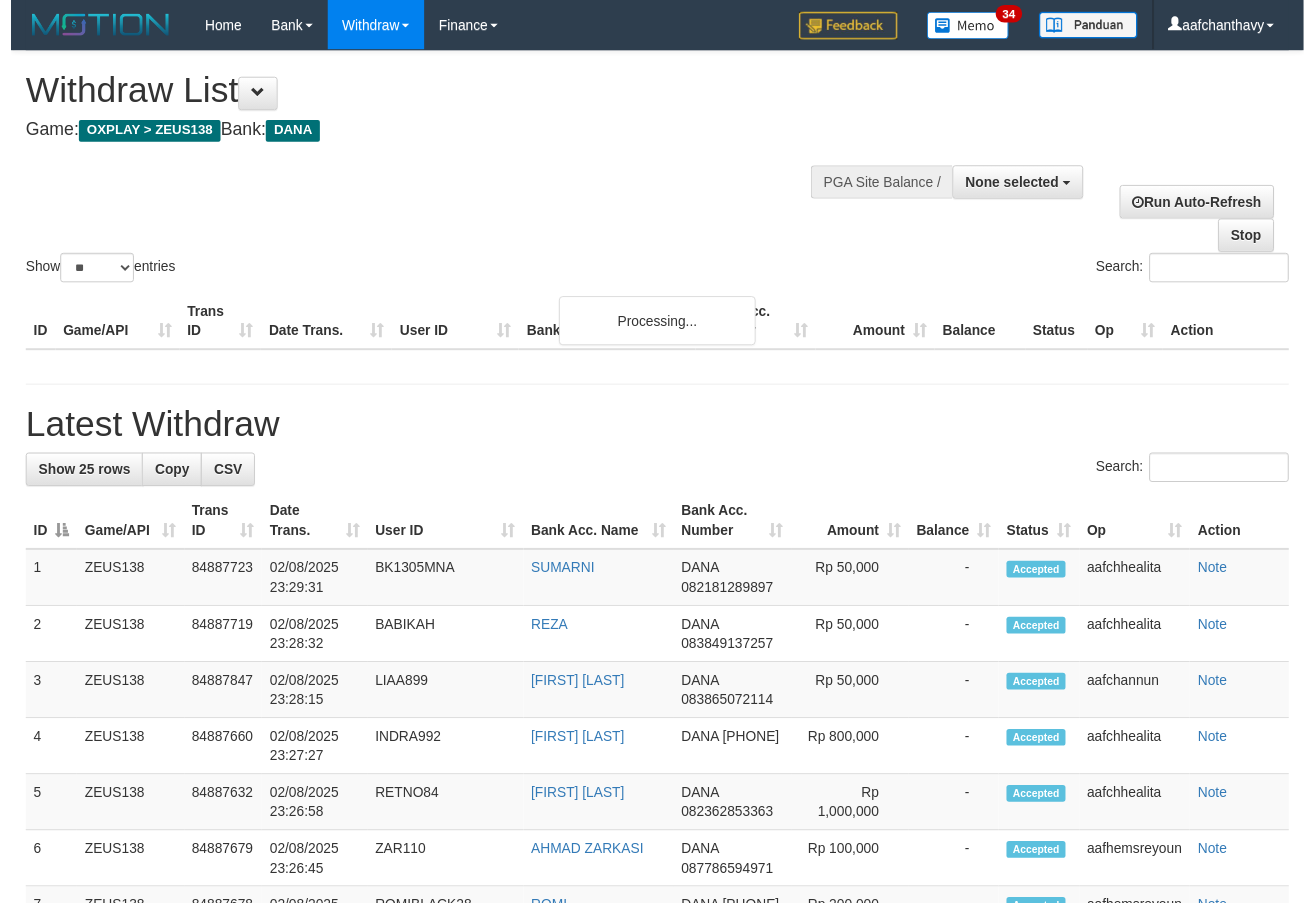 scroll, scrollTop: 359, scrollLeft: 0, axis: vertical 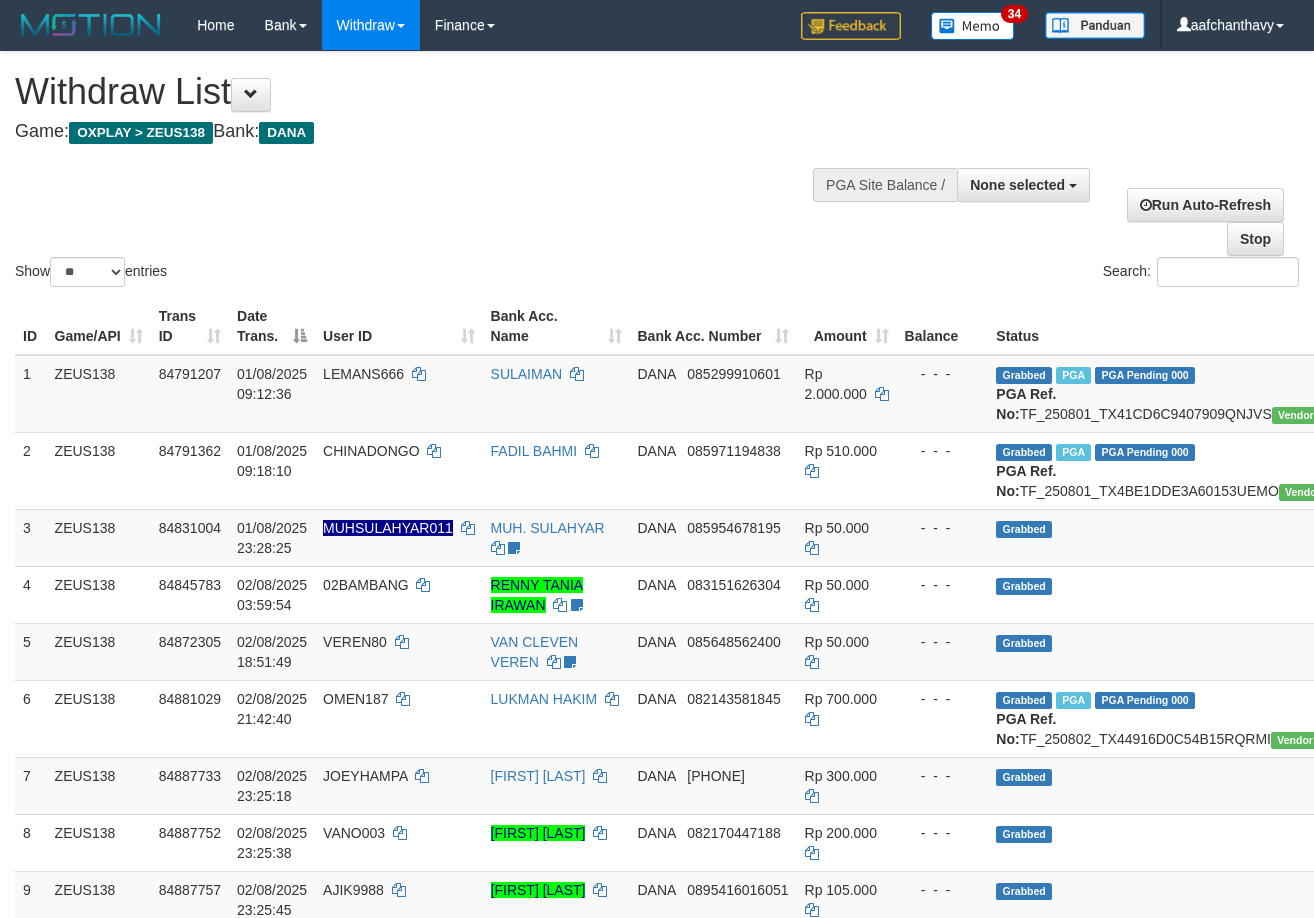 select 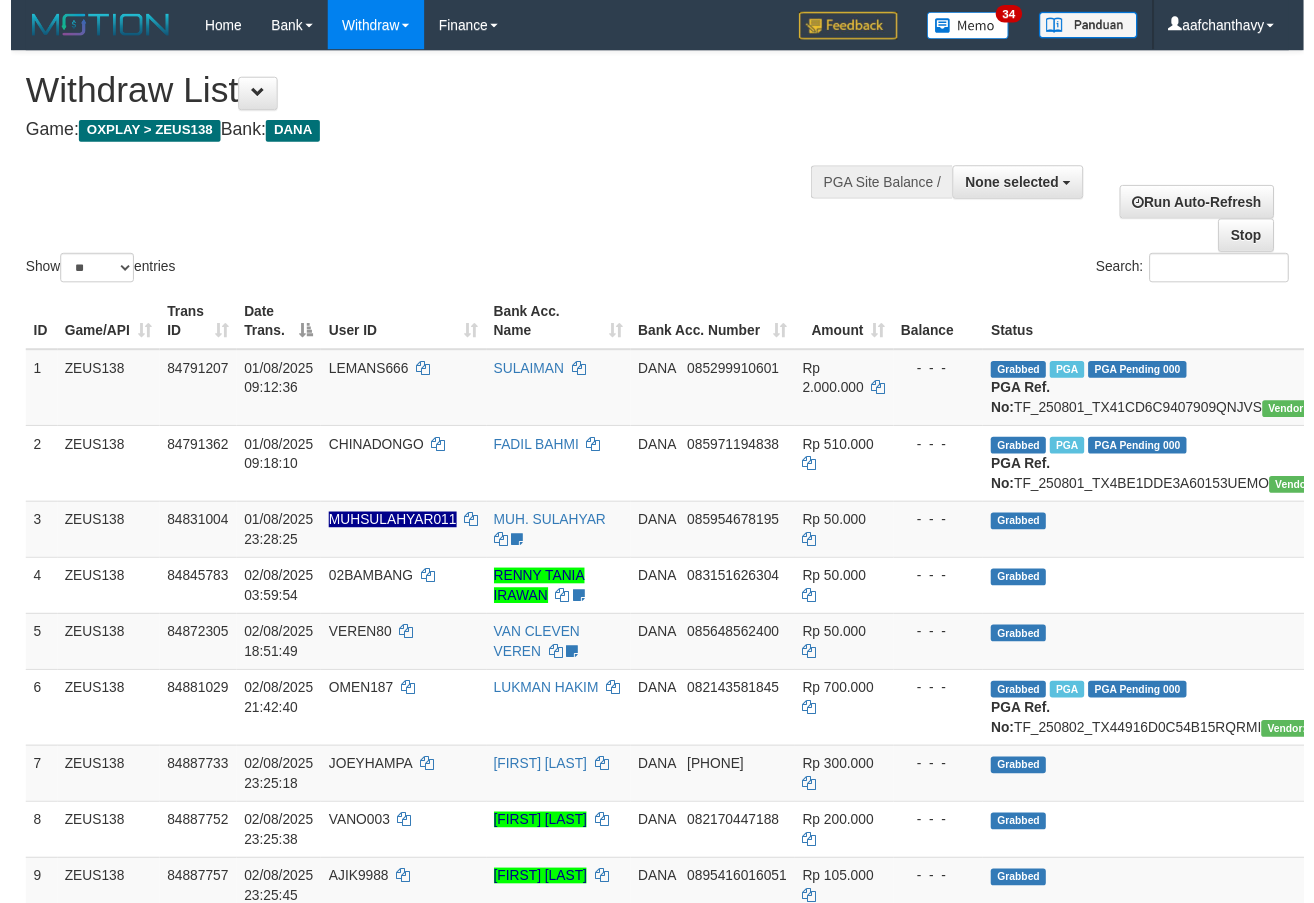 scroll, scrollTop: 359, scrollLeft: 0, axis: vertical 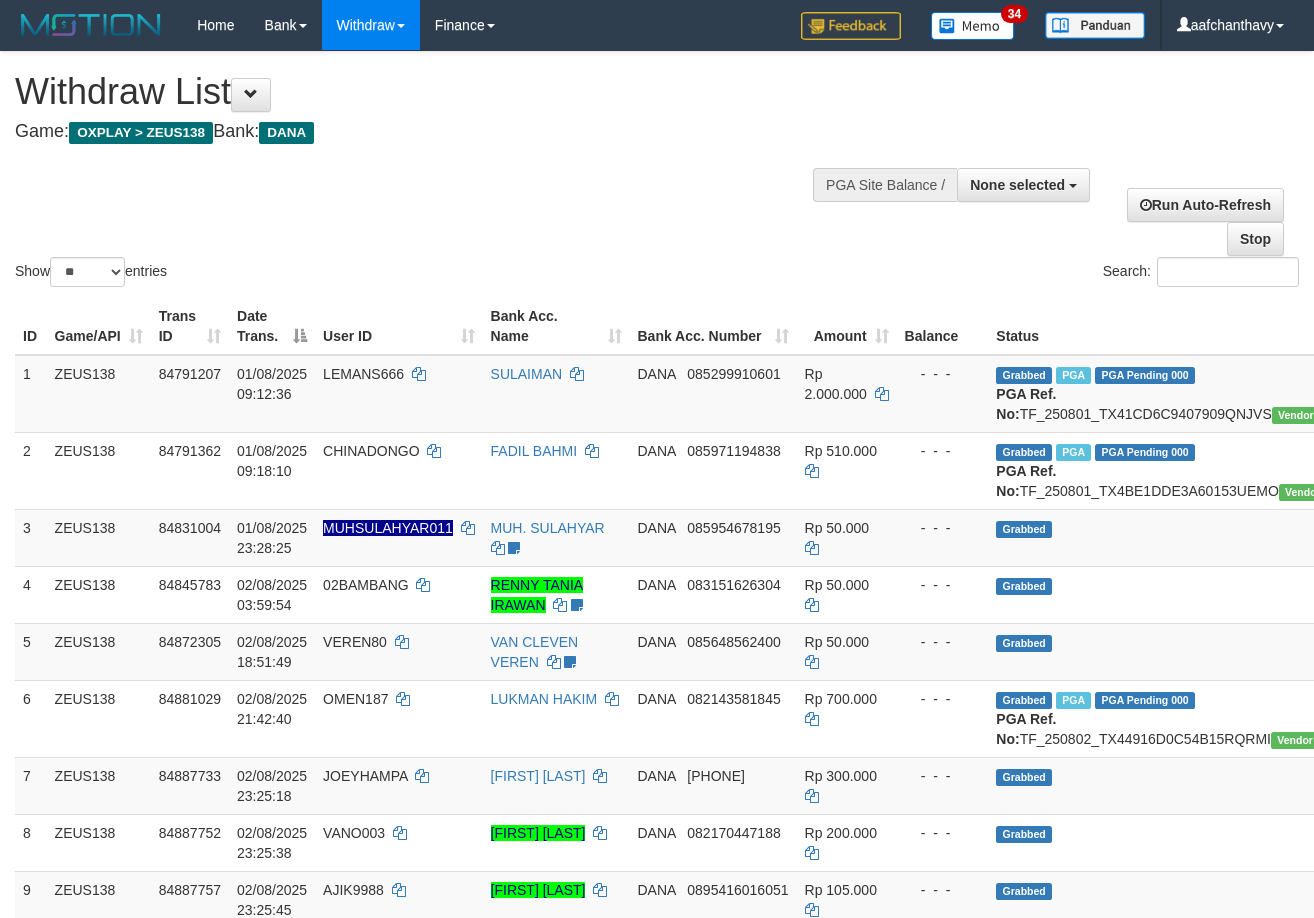 select 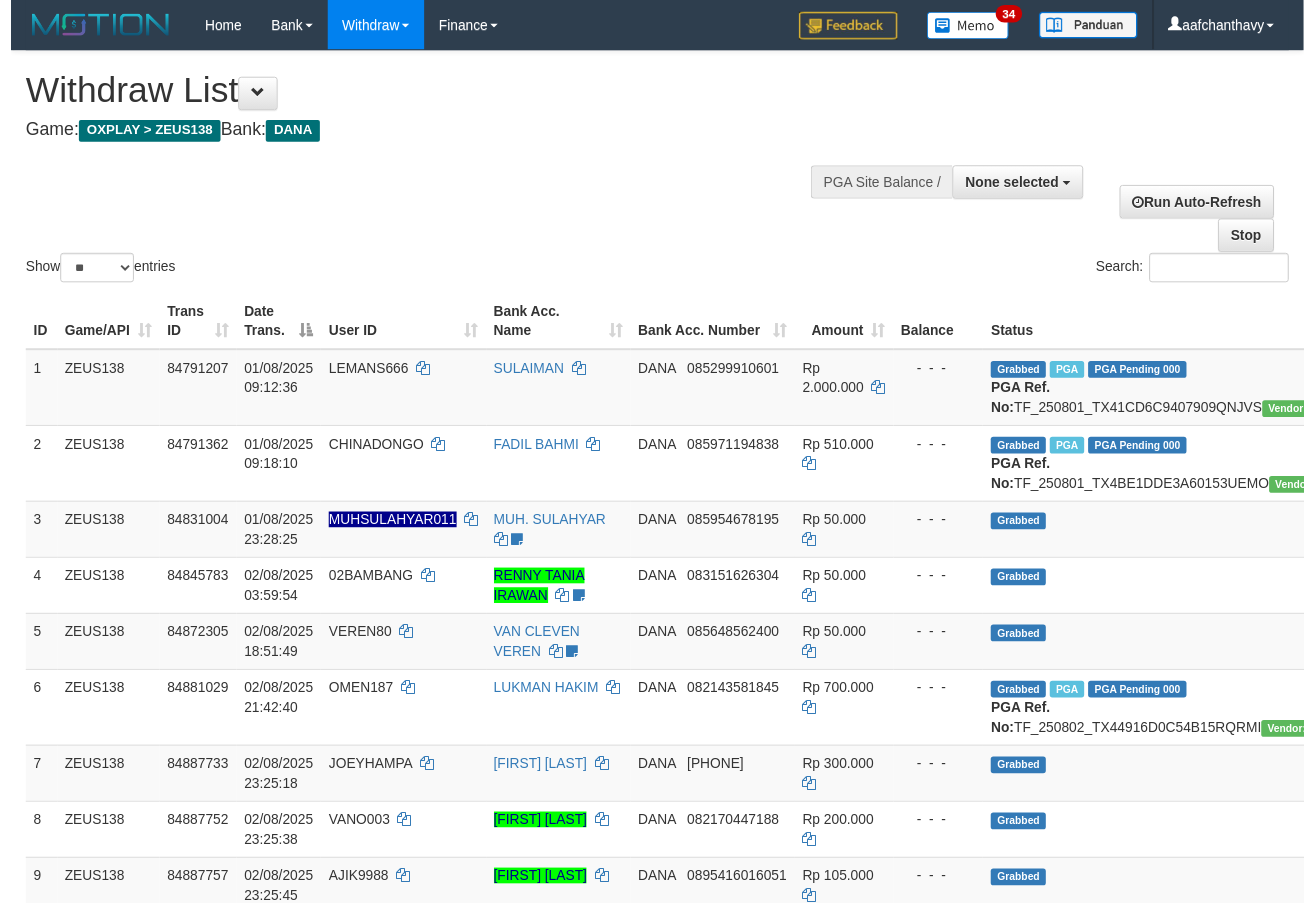 scroll, scrollTop: 359, scrollLeft: 0, axis: vertical 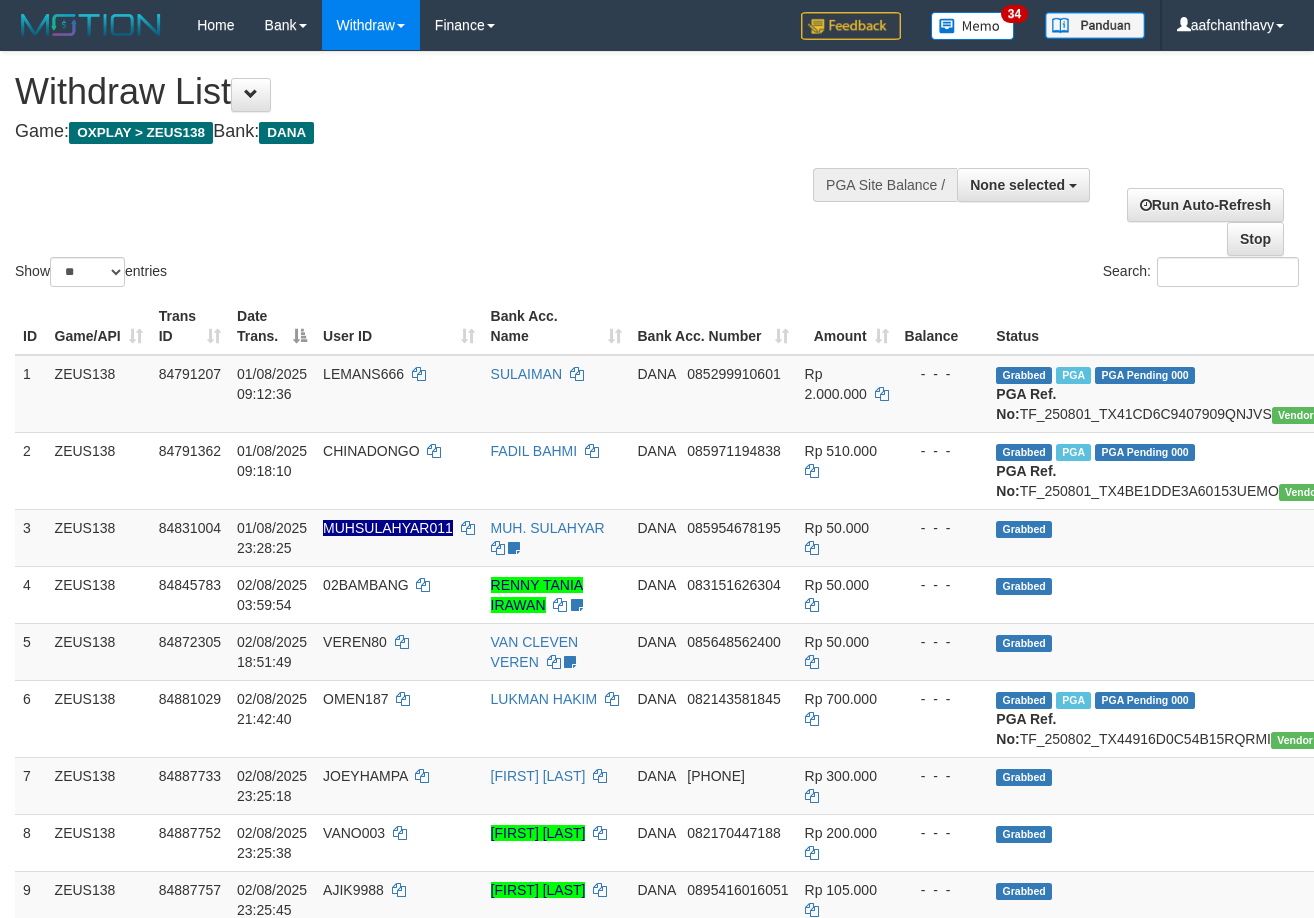 select 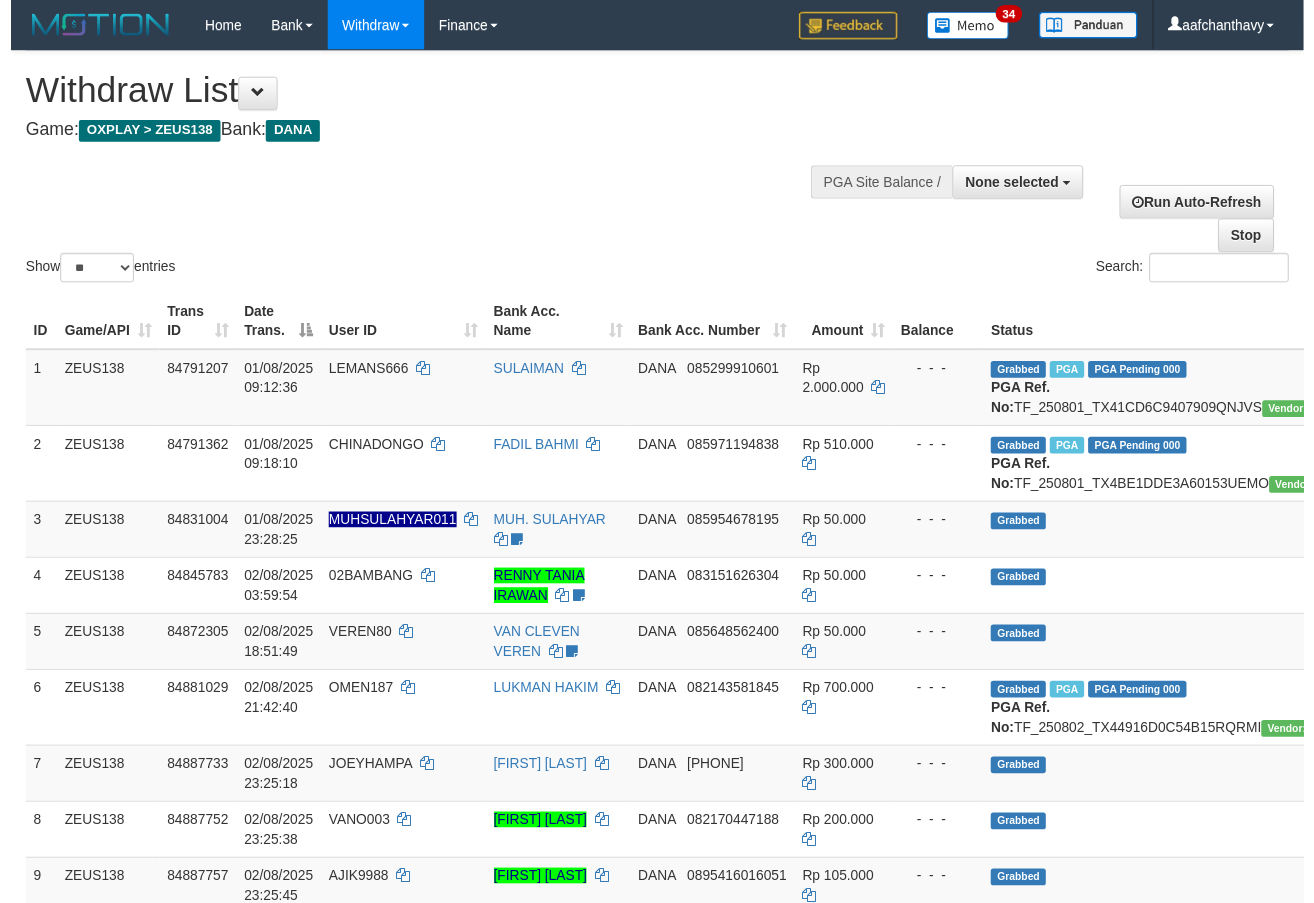scroll, scrollTop: 359, scrollLeft: 0, axis: vertical 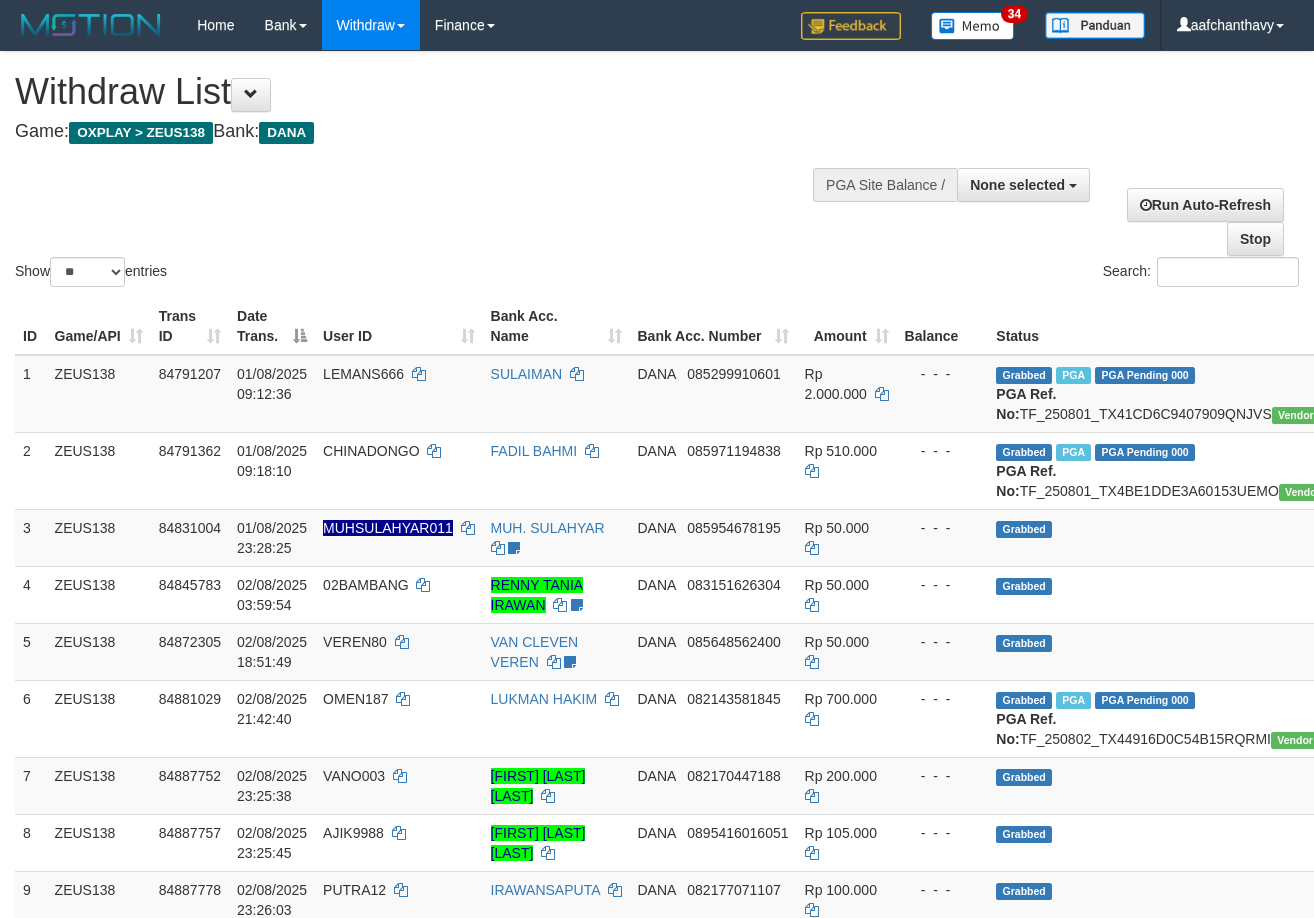select 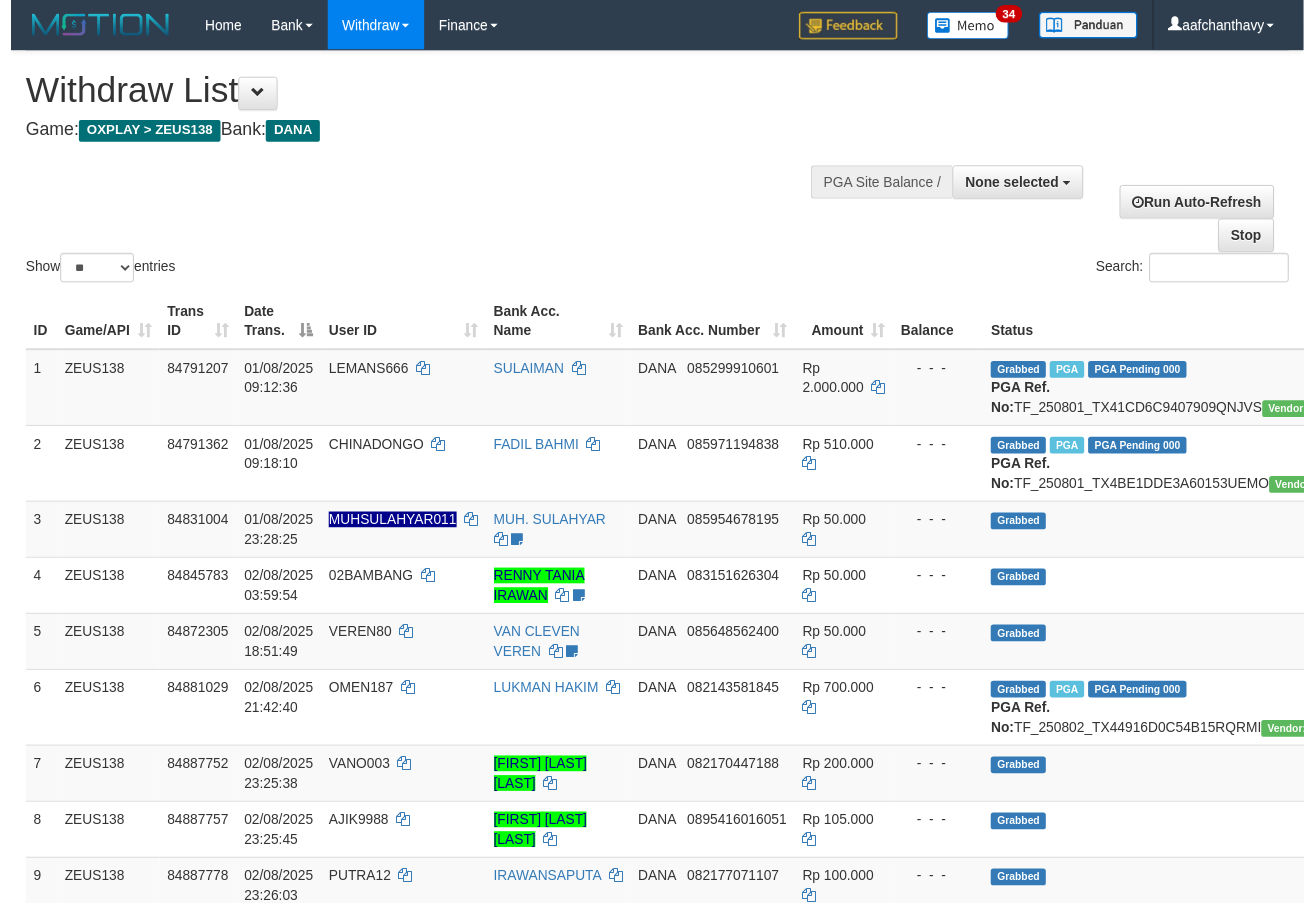 scroll, scrollTop: 359, scrollLeft: 0, axis: vertical 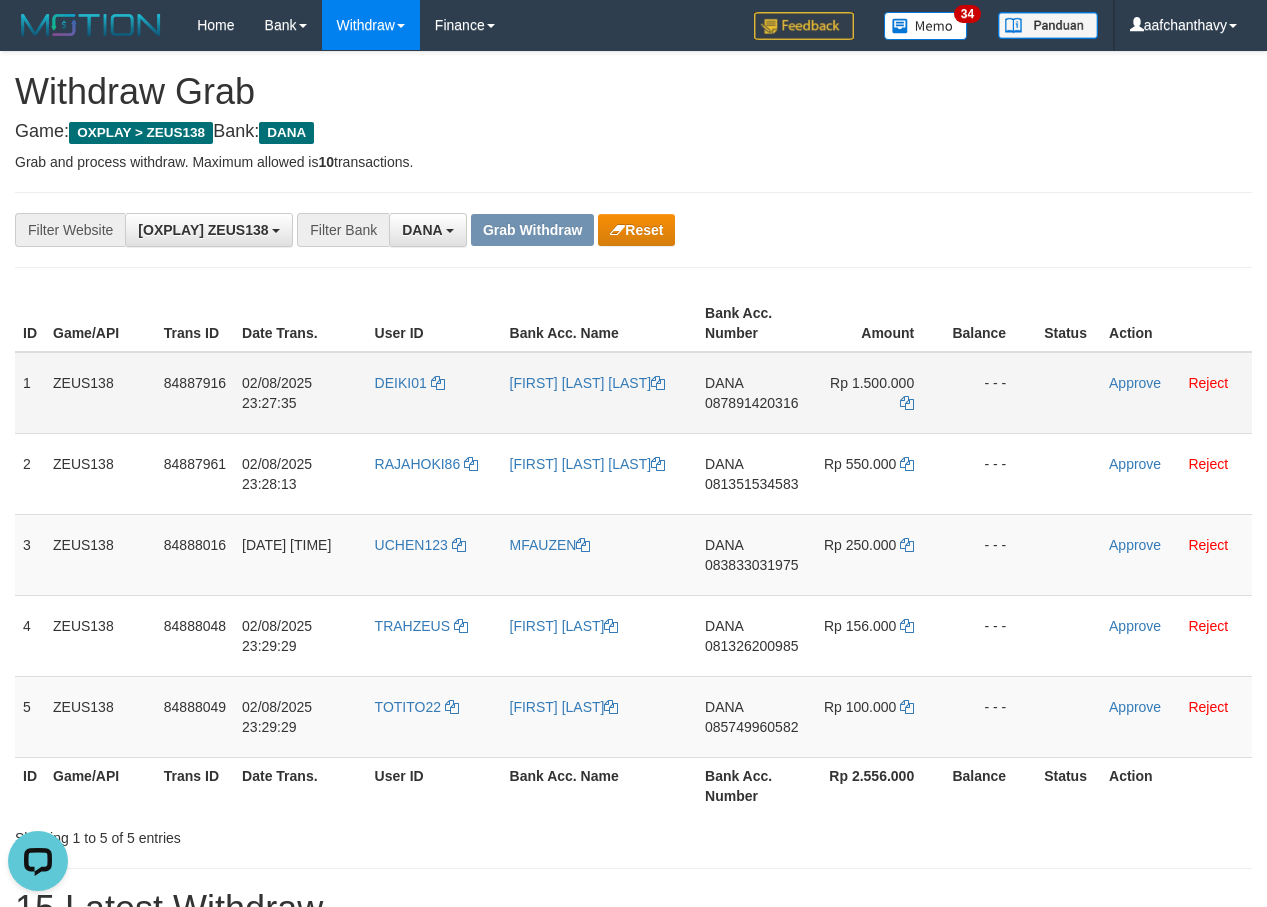 click on "DEIKI01" at bounding box center (434, 393) 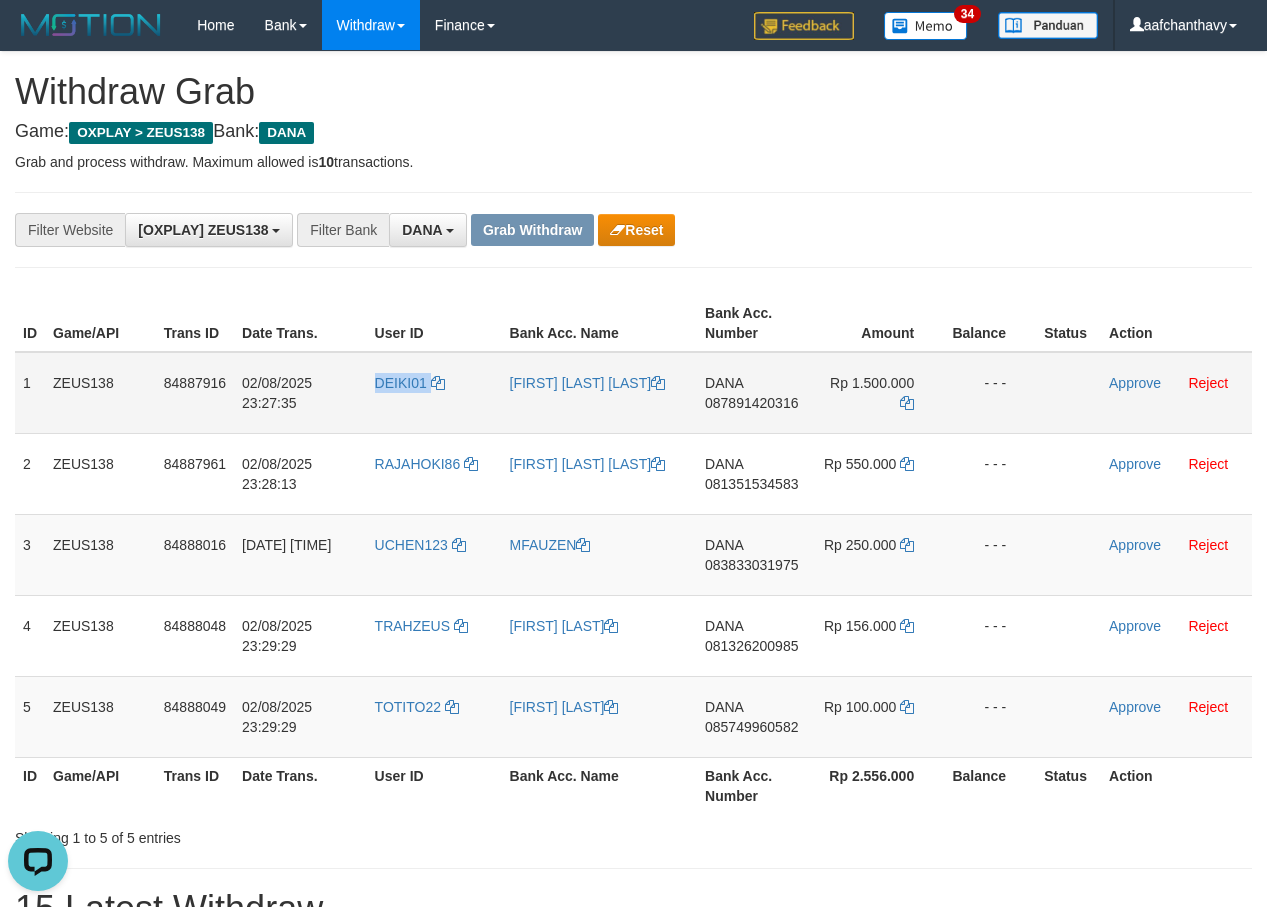 click on "DEIKI01" at bounding box center [434, 393] 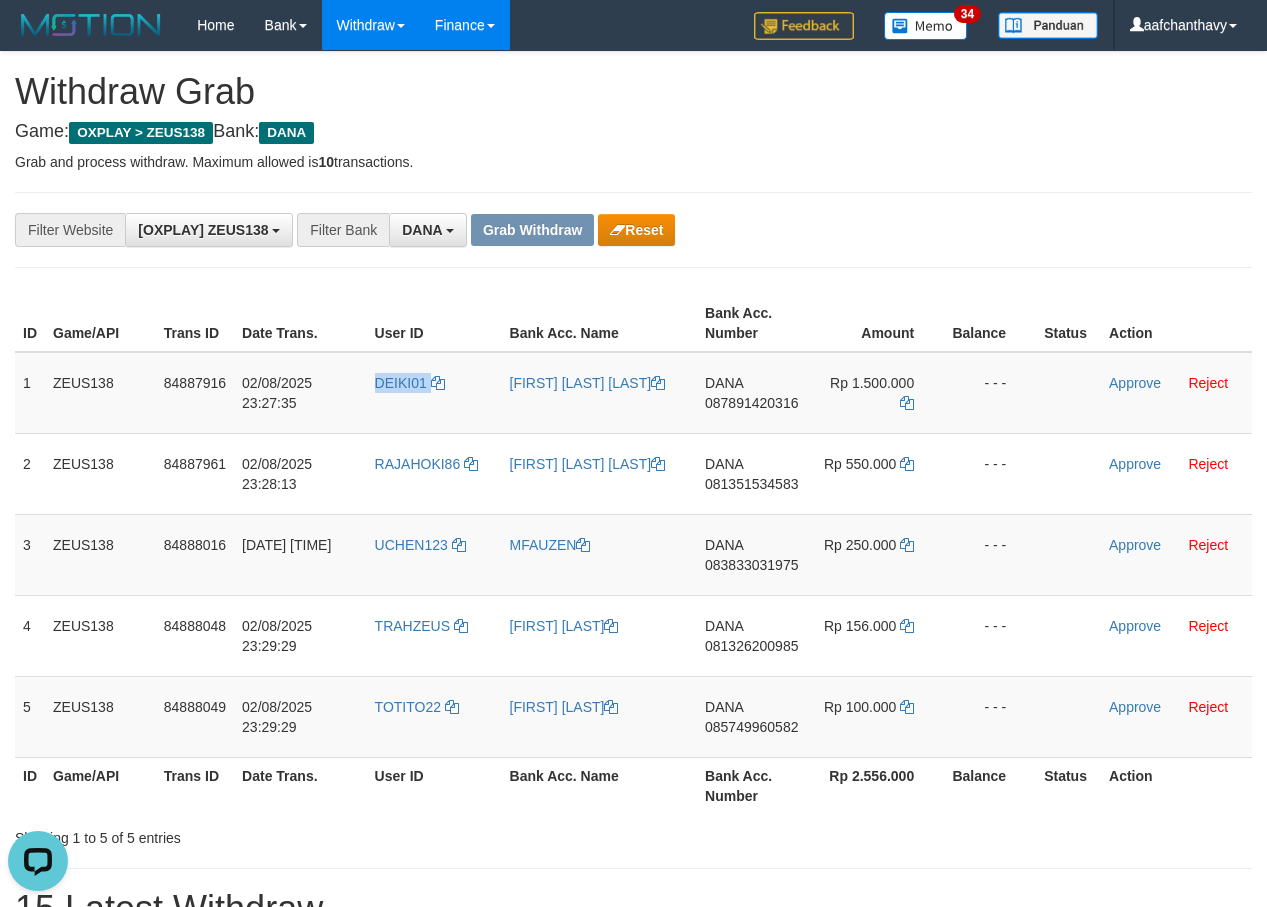 copy on "DEIKI01" 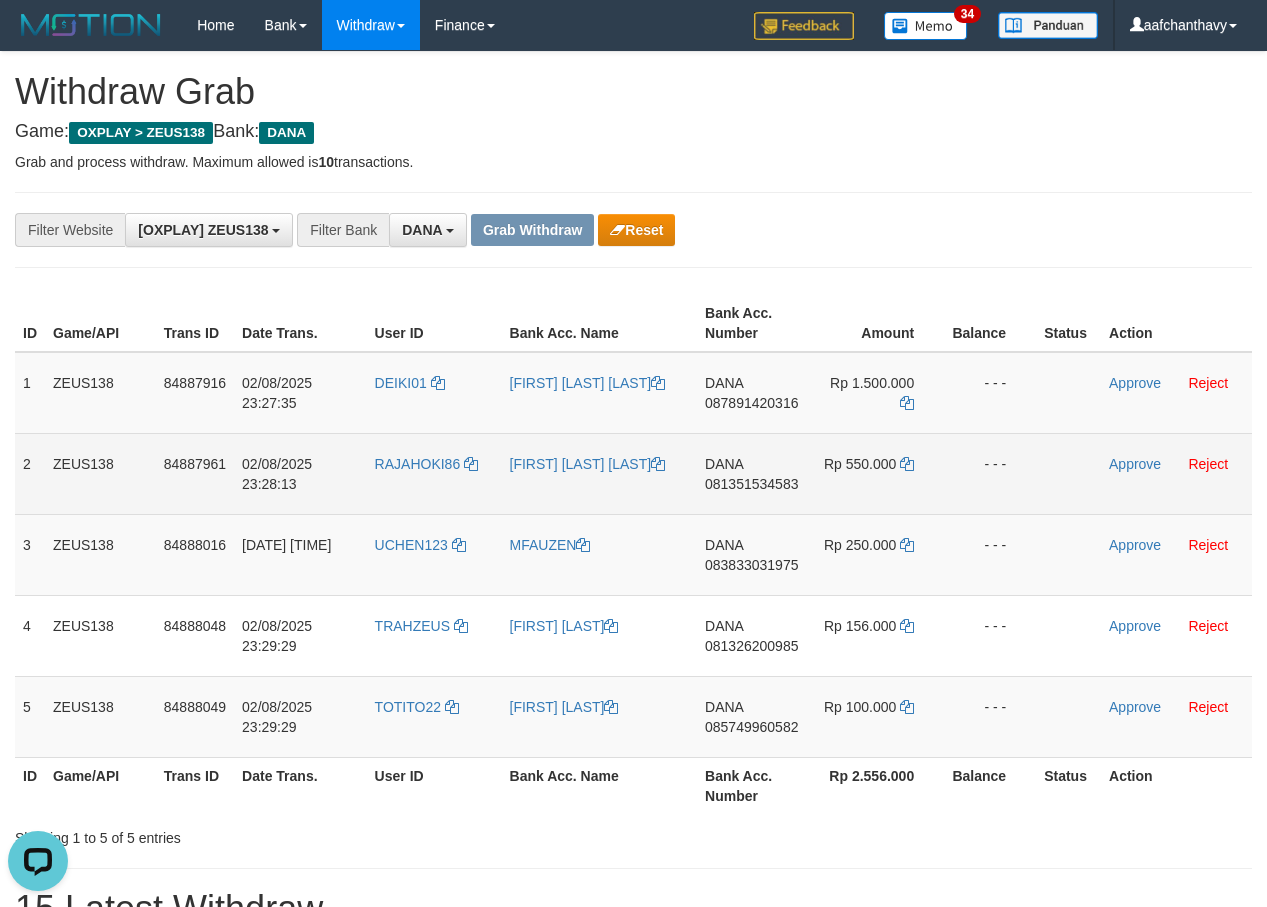 click on "RAJAHOKI86" at bounding box center [434, 473] 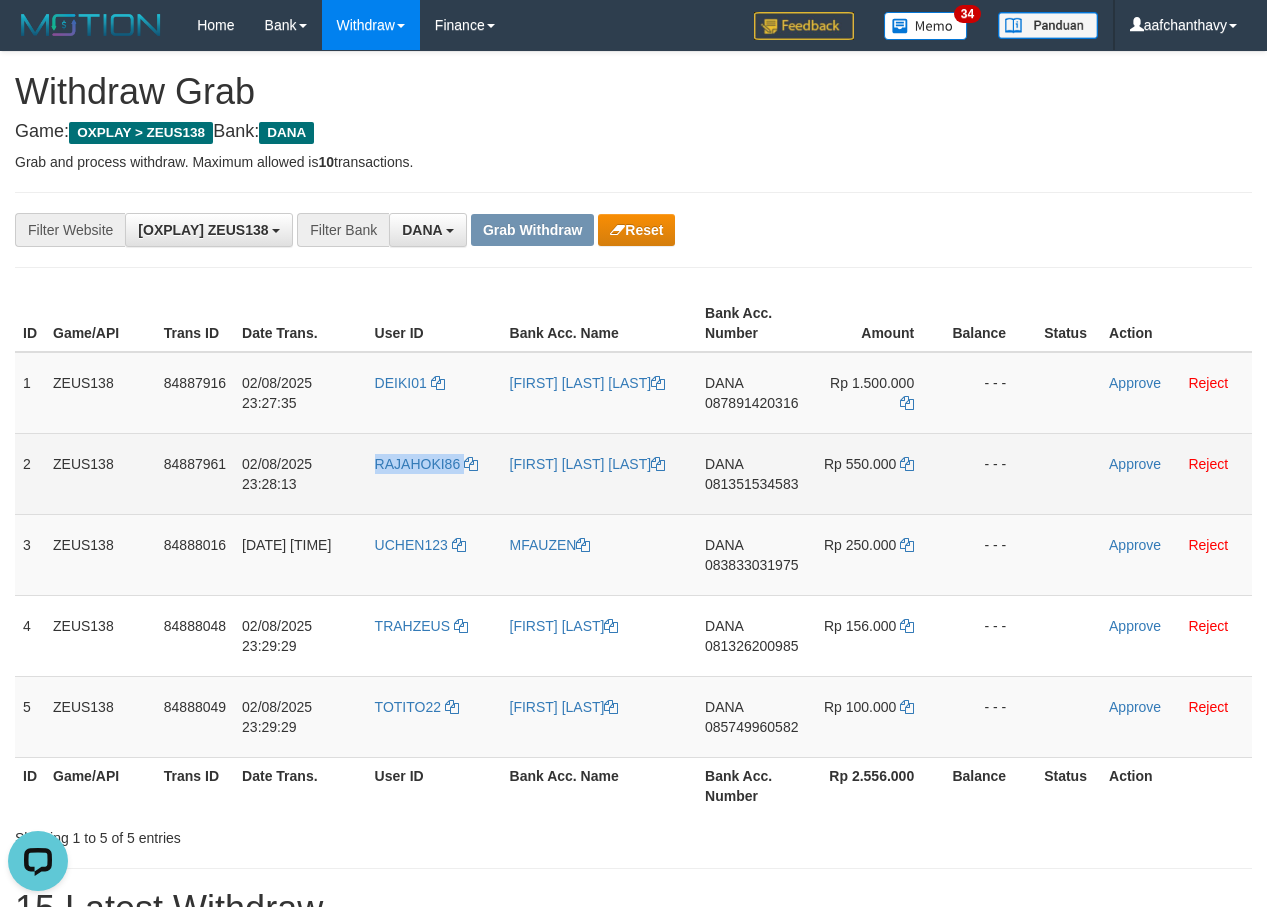 click on "RAJAHOKI86" at bounding box center (434, 473) 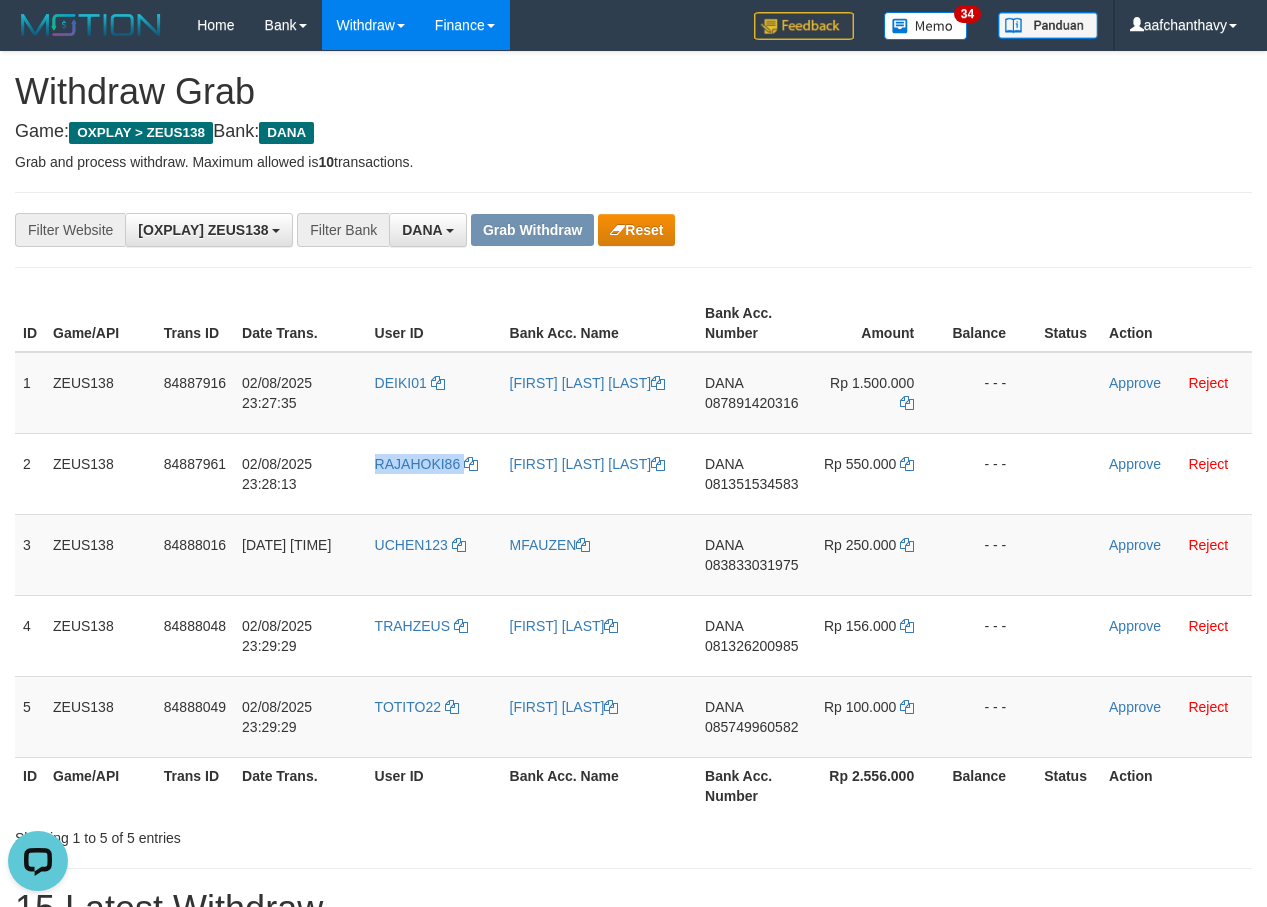 copy on "RAJAHOKI86" 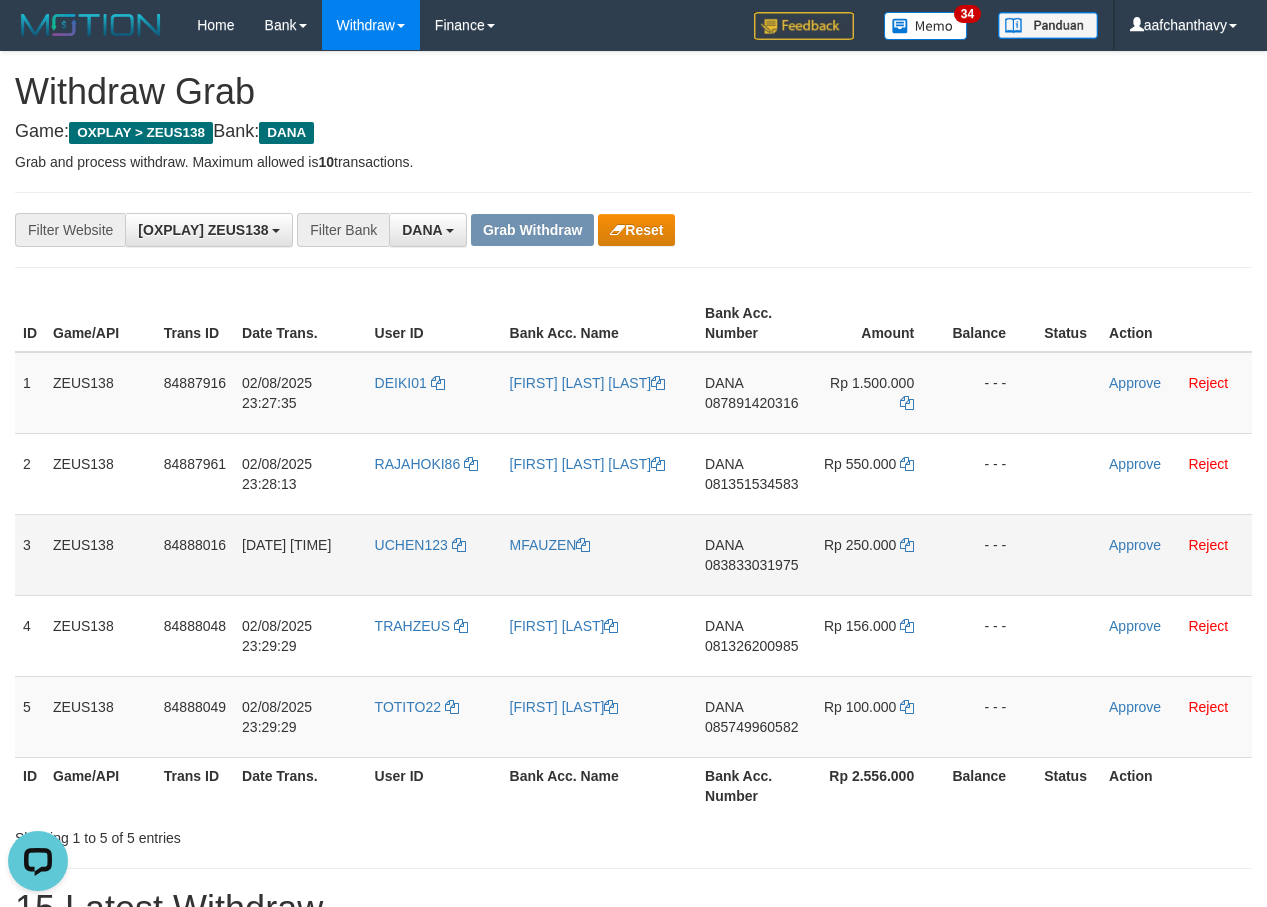 click on "UCHEN123" at bounding box center [434, 554] 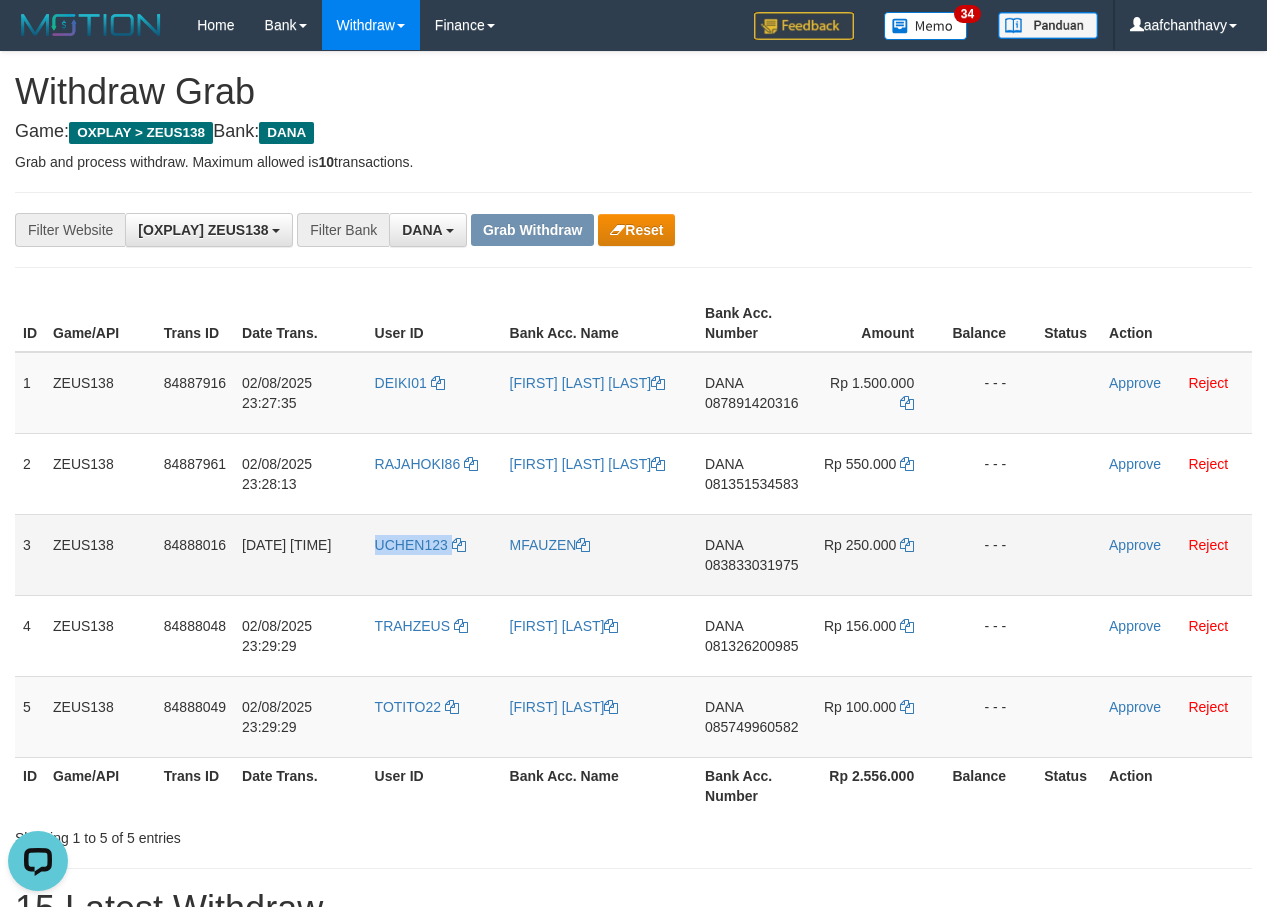click on "UCHEN123" at bounding box center [434, 554] 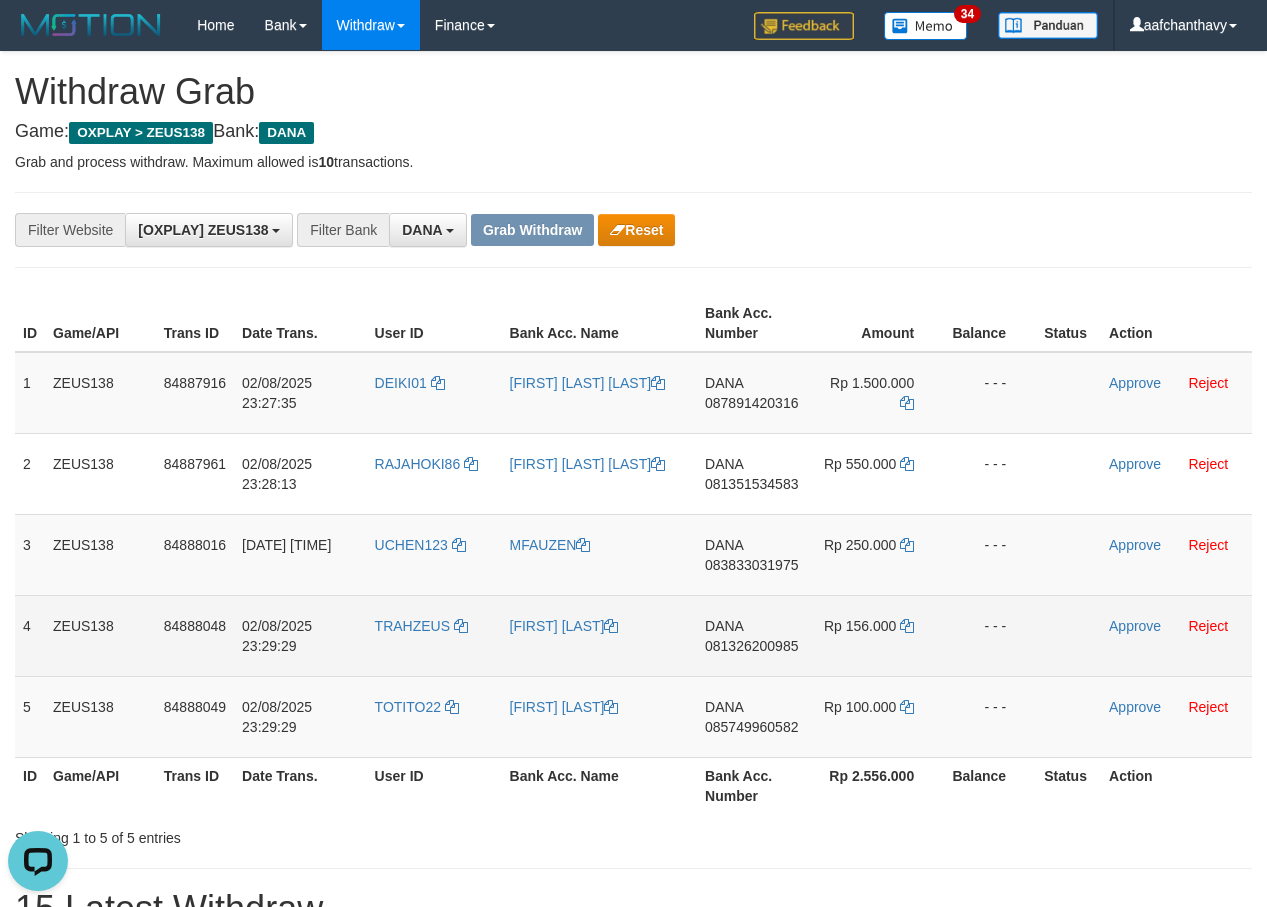 click on "TRAHZEUS" at bounding box center (434, 635) 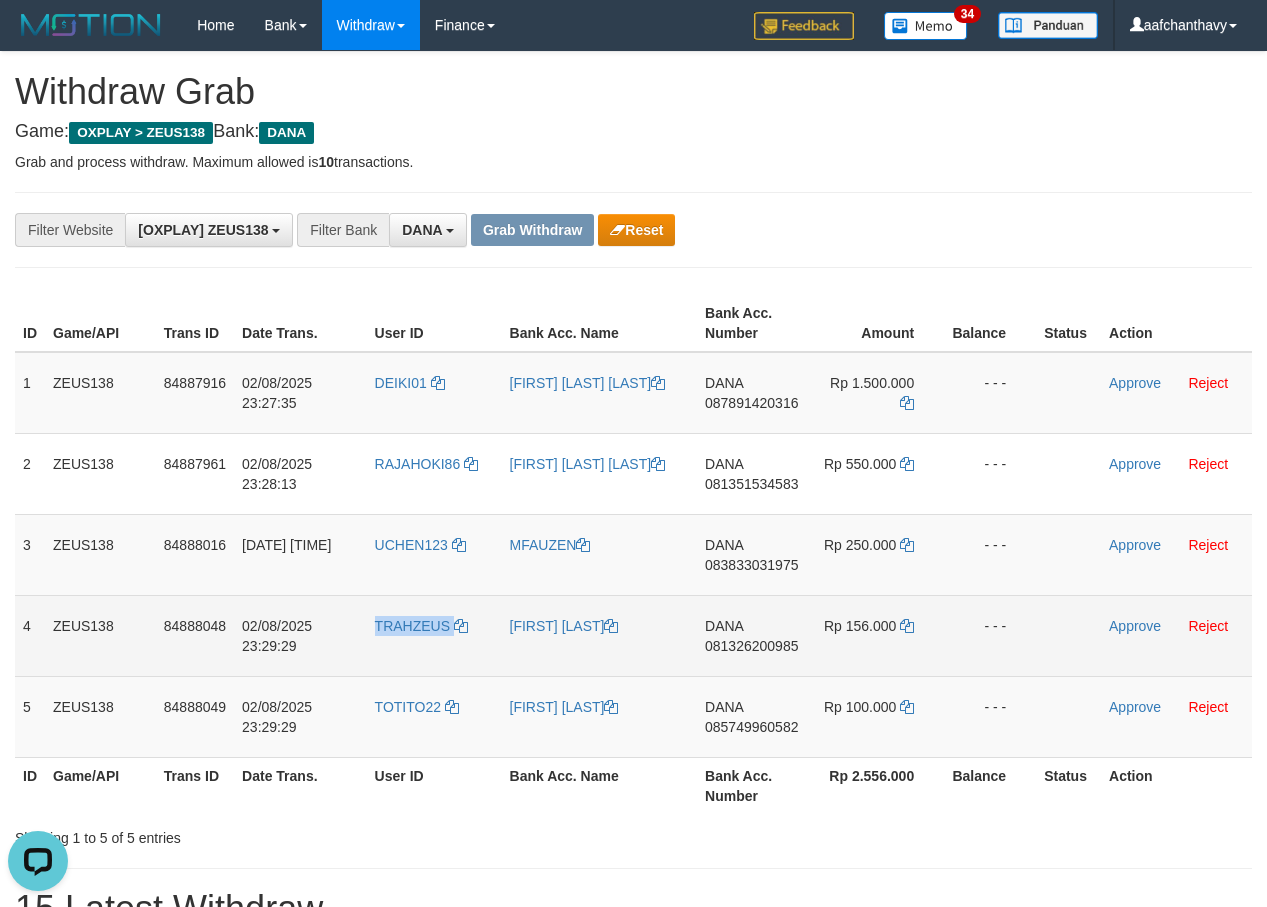 click on "TRAHZEUS" at bounding box center (434, 635) 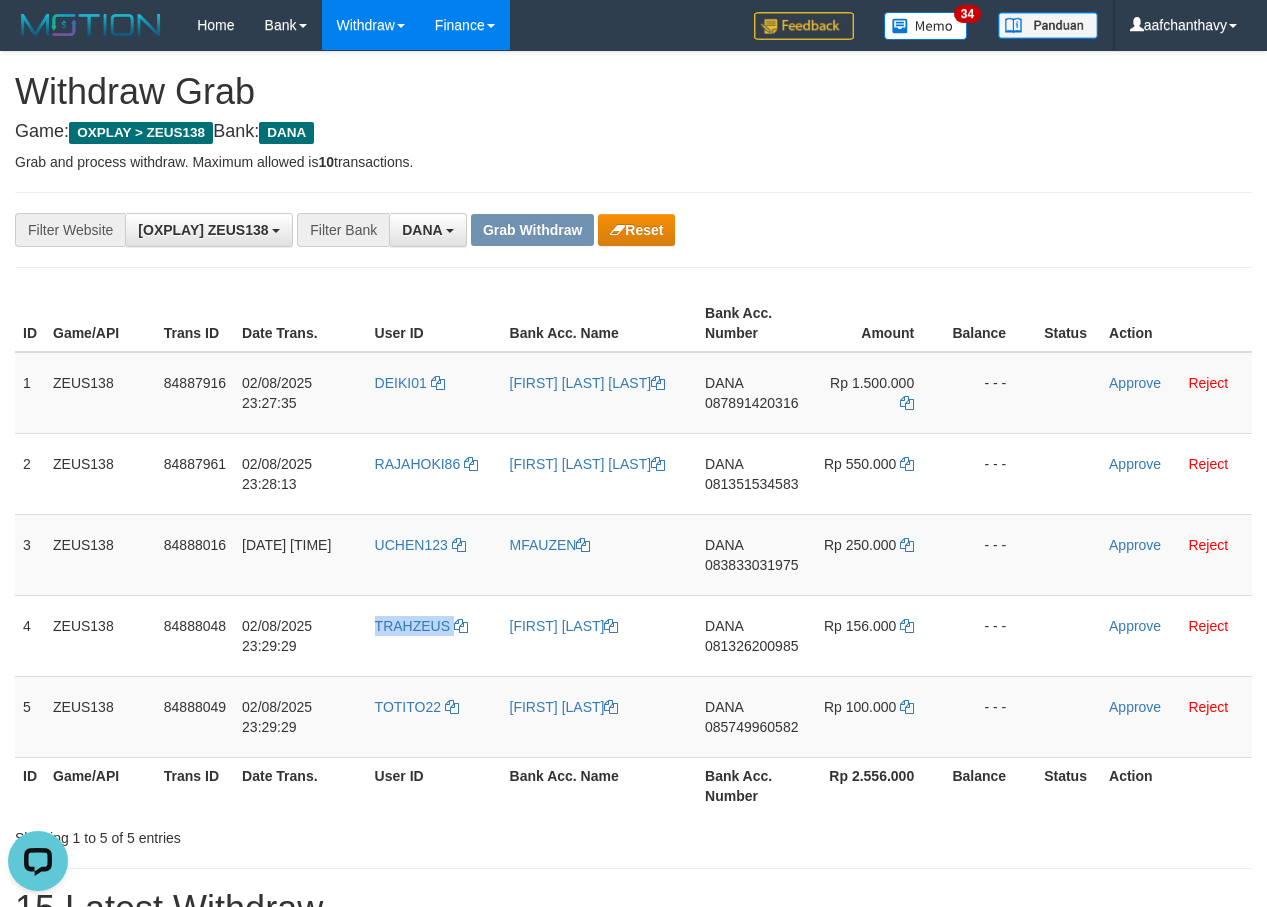 copy on "TRAHZEUS" 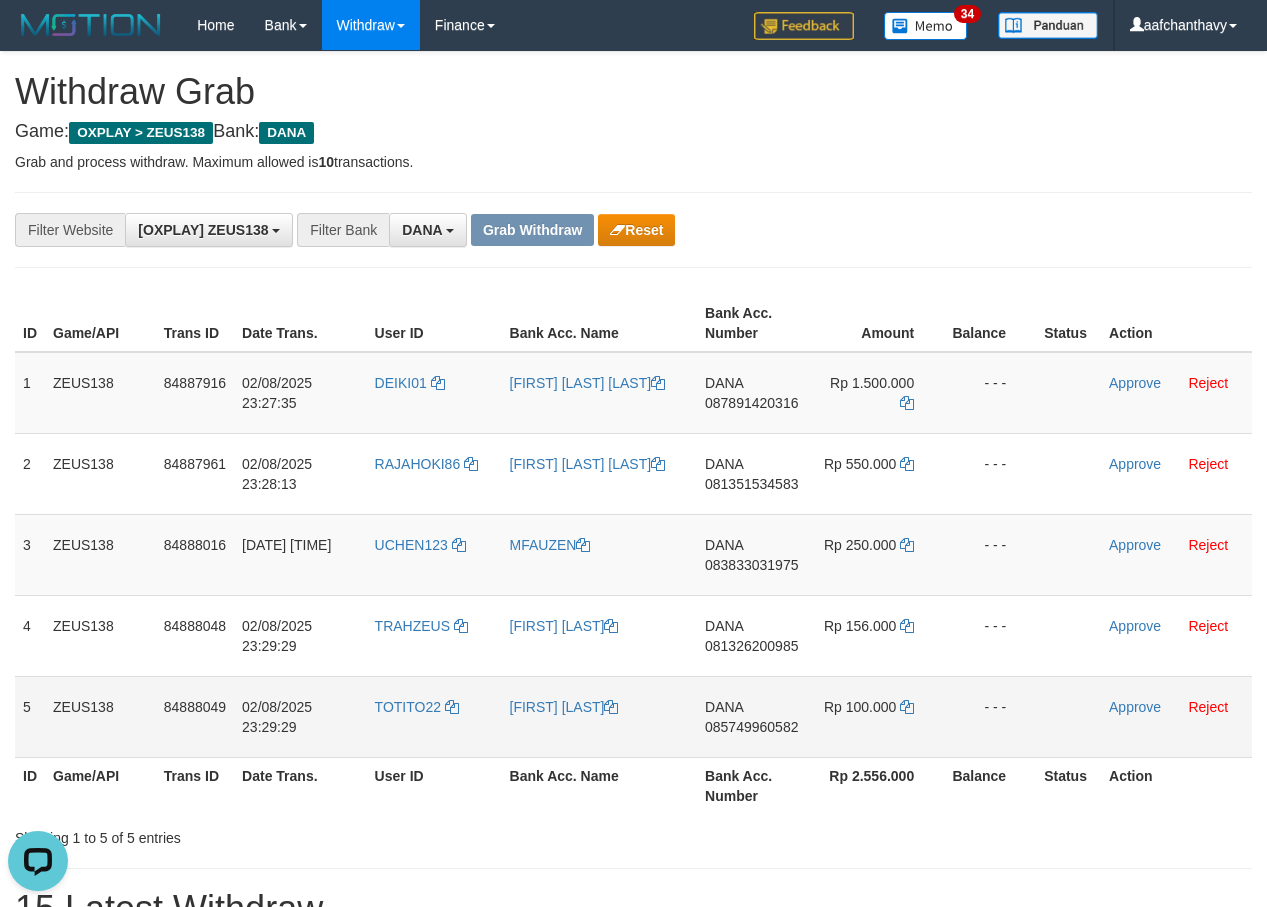 click on "TOTITO22" at bounding box center [434, 716] 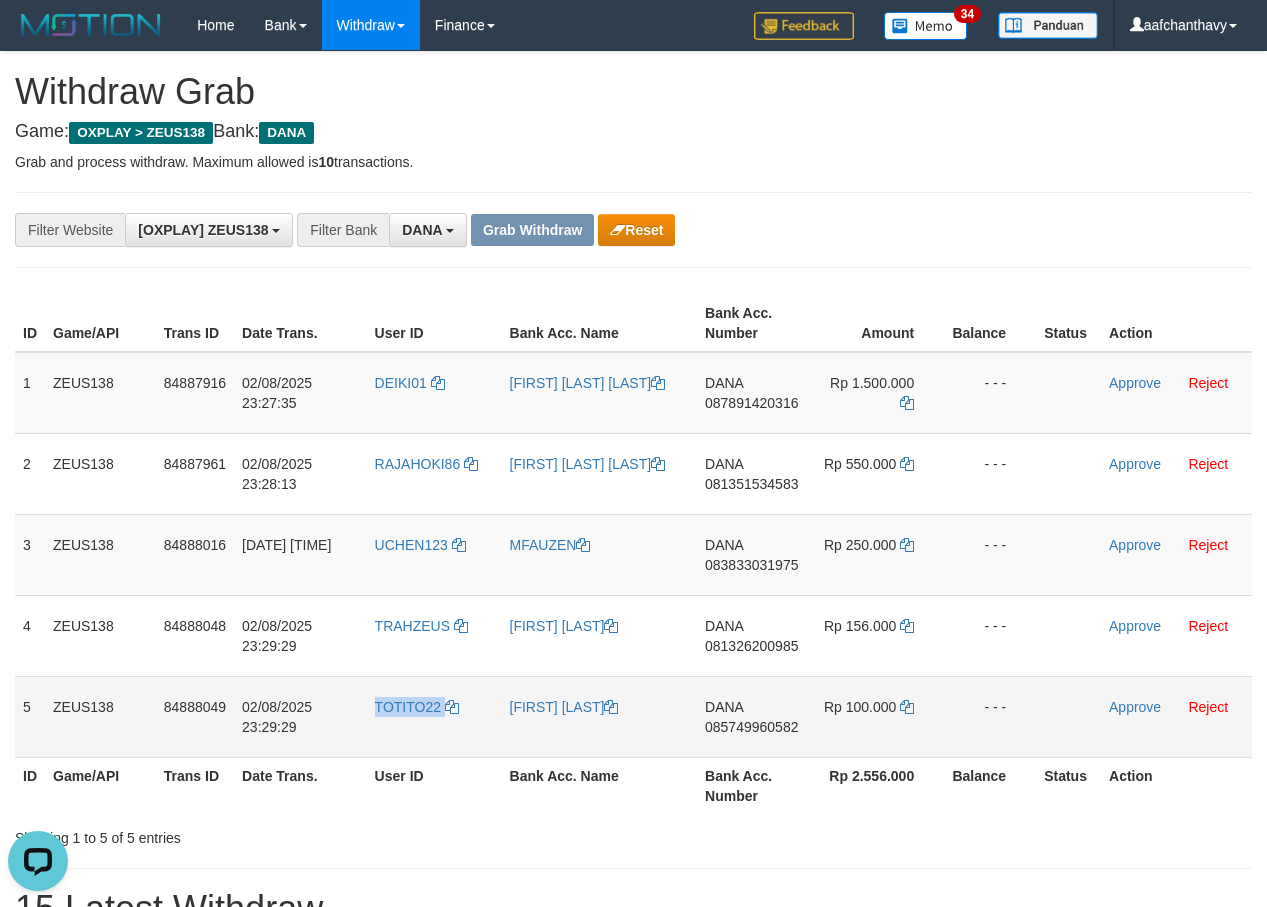 click on "TOTITO22" at bounding box center [434, 716] 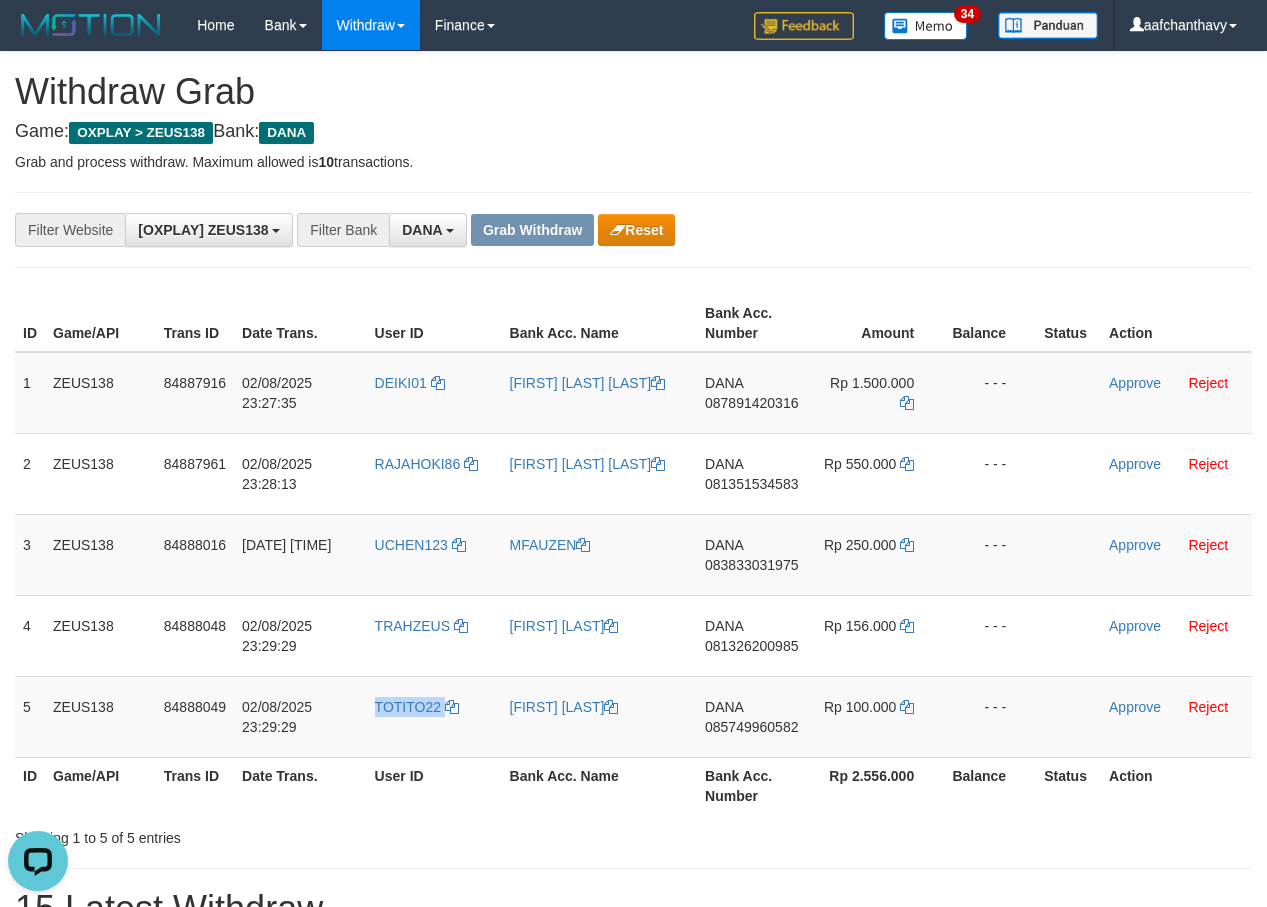 copy on "TOTITO22" 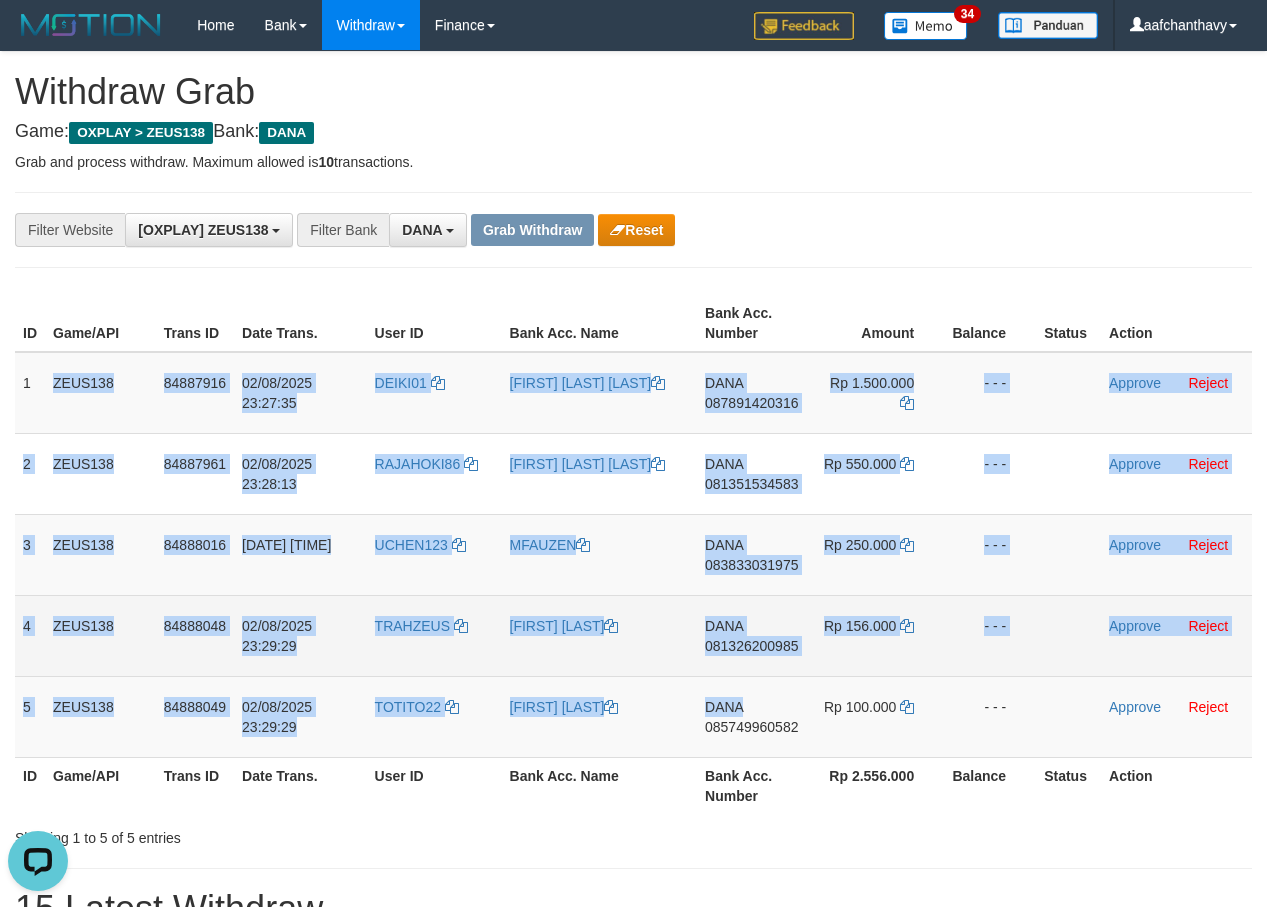 drag, startPoint x: 28, startPoint y: 400, endPoint x: 637, endPoint y: 637, distance: 653.4906 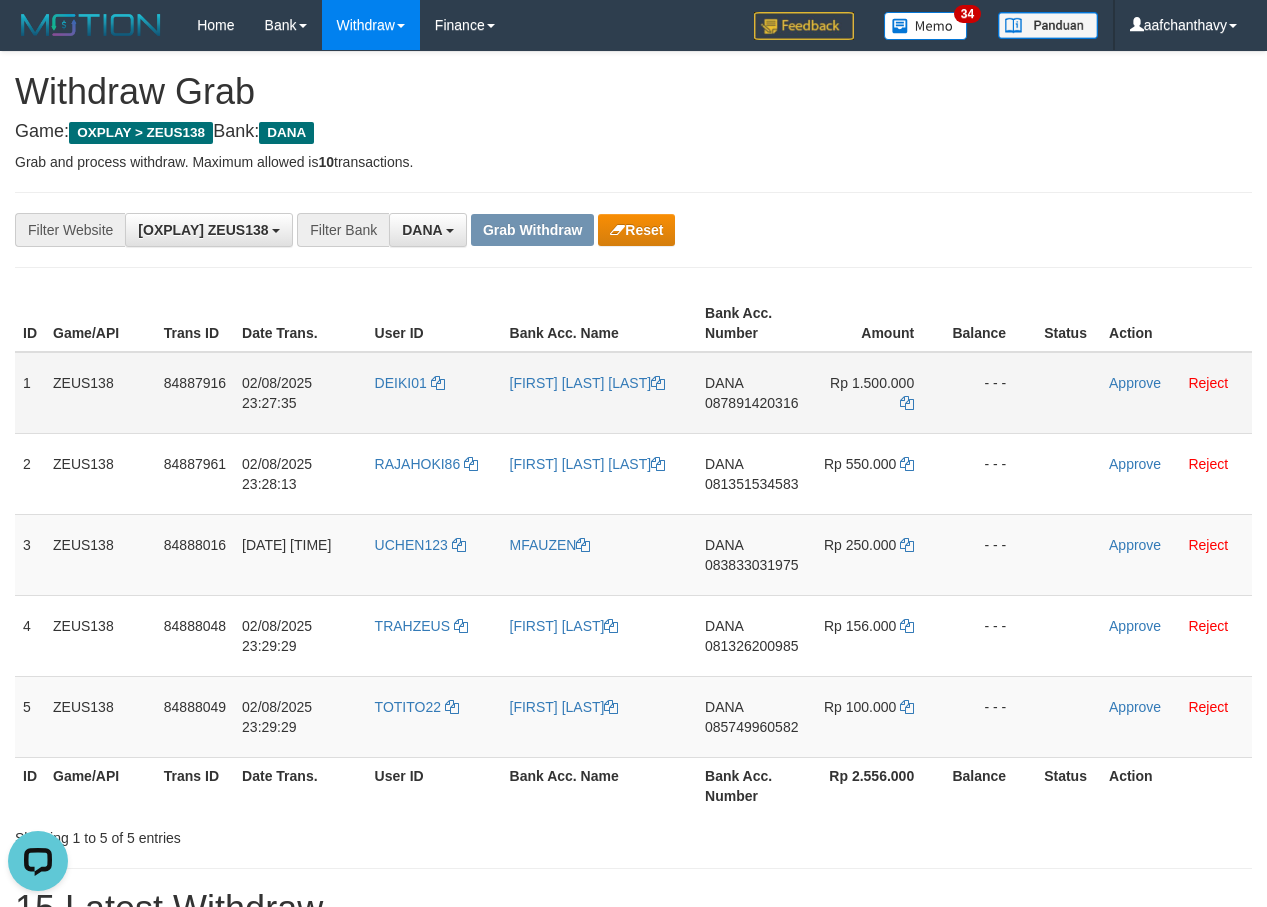 drag, startPoint x: 18, startPoint y: 373, endPoint x: 22, endPoint y: 385, distance: 12.649111 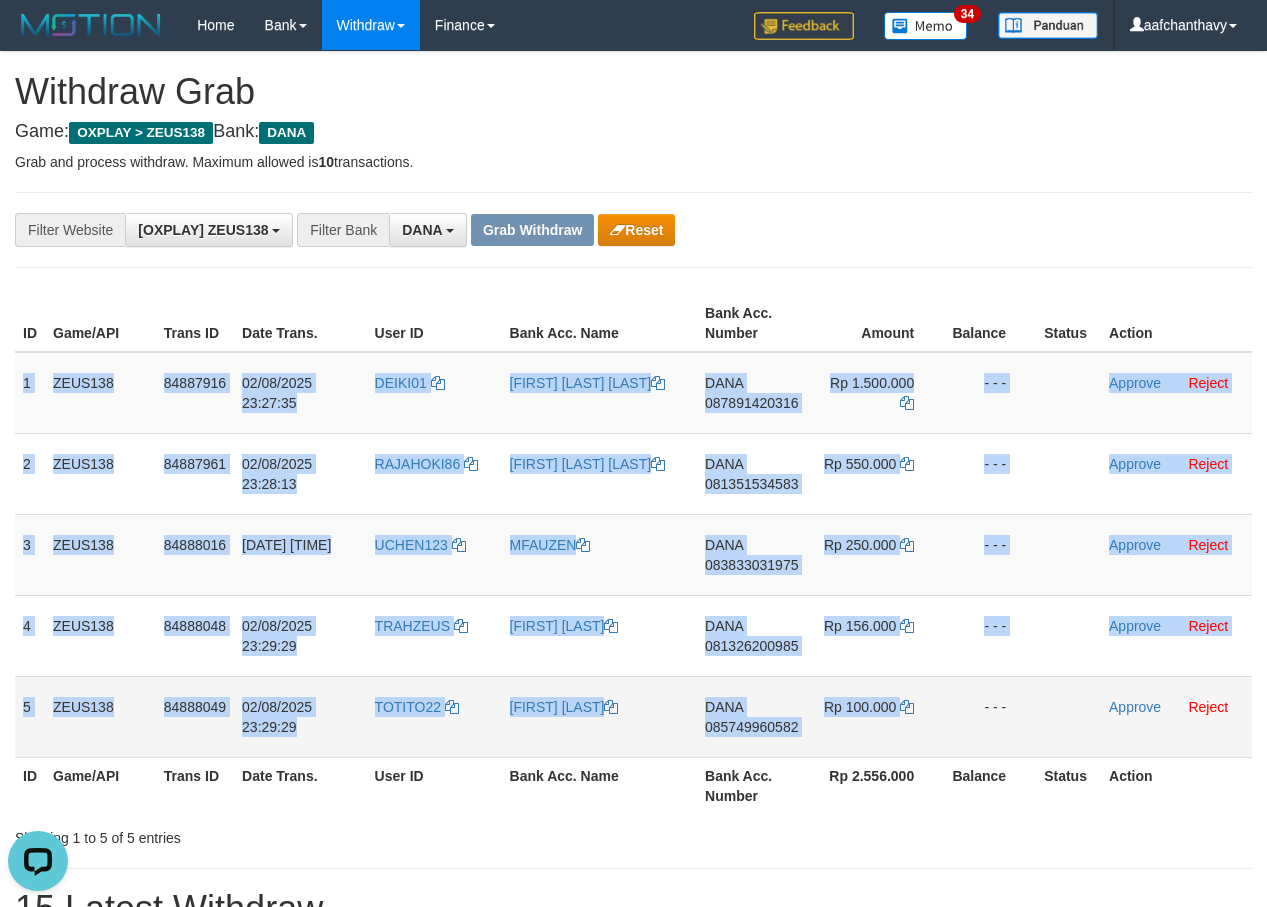 drag, startPoint x: 23, startPoint y: 381, endPoint x: 917, endPoint y: 696, distance: 947.8718 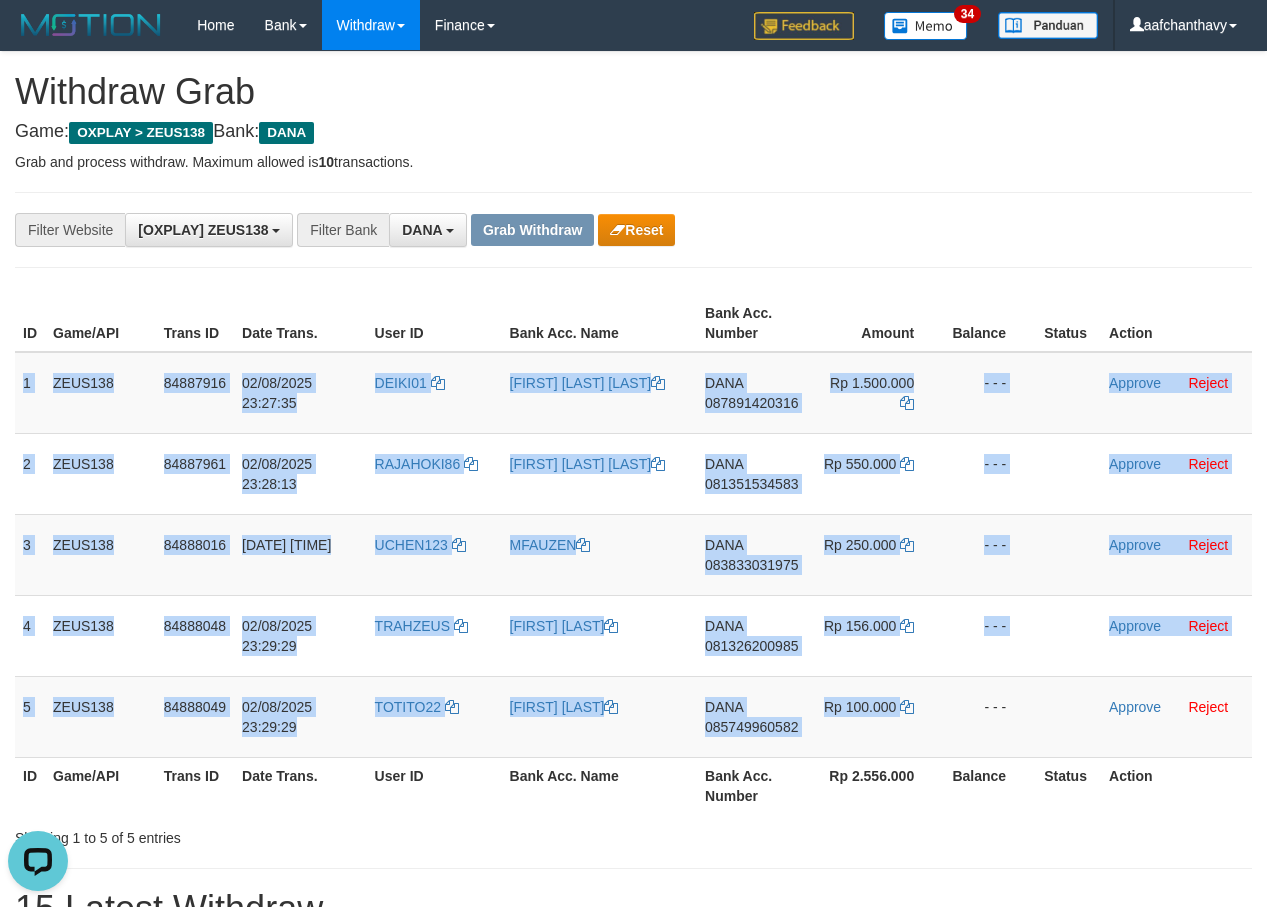 copy on "1
ZEUS138
84887916
02/08/2025 23:27:35
DEIKI01
RIZKY FAUZY WAHYUDI
DANA
087891420316
Rp 1.500.000
- - -
Approve
Reject
2
ZEUS138
84887961
02/08/2025 23:28:13
RAJAHOKI86
MUHAMAD ABDUL HARIS
DANA
081351534583
Rp 550.000
- - -
Approve
Reject
3
ZEUS138
84888016
02/08/2025 23:28:53
UCHEN123
MFAUZEN
DANA
083833031975
Rp 250.000
- - -
Approve
Reject
4
ZEUS138
84888048
02/08/2025 23:29:29
TRAHZEUS
RONI PRASETYO
DANA
081326200985
Rp 156.000
- - -
Approve
Reject
5
ZEUS138
84888049
02/08/2025 23:29:29
TOTITO22
TITO SUNDARU
DANA
085749960582
Rp 100.000" 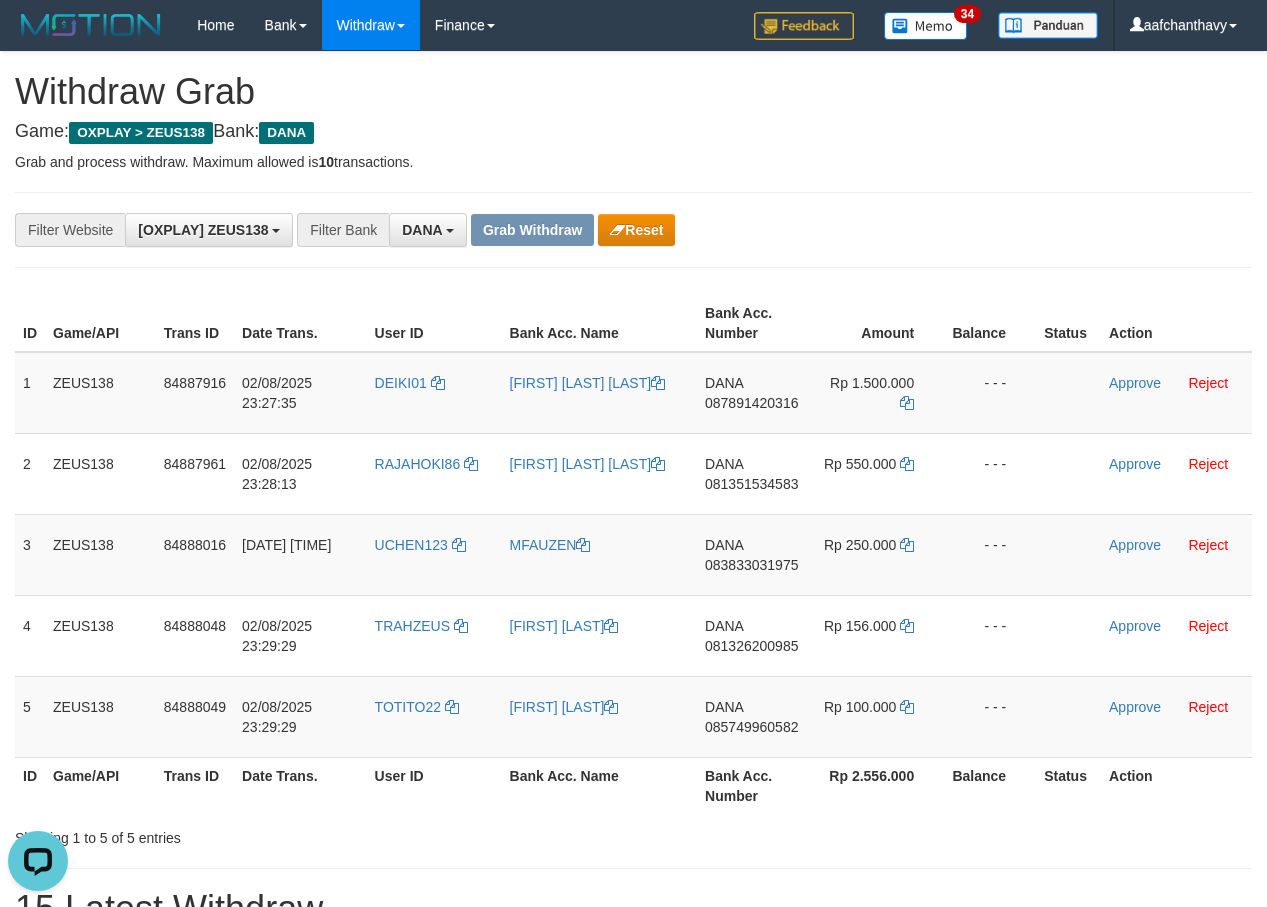 drag, startPoint x: 1176, startPoint y: 162, endPoint x: 1280, endPoint y: 179, distance: 105.380264 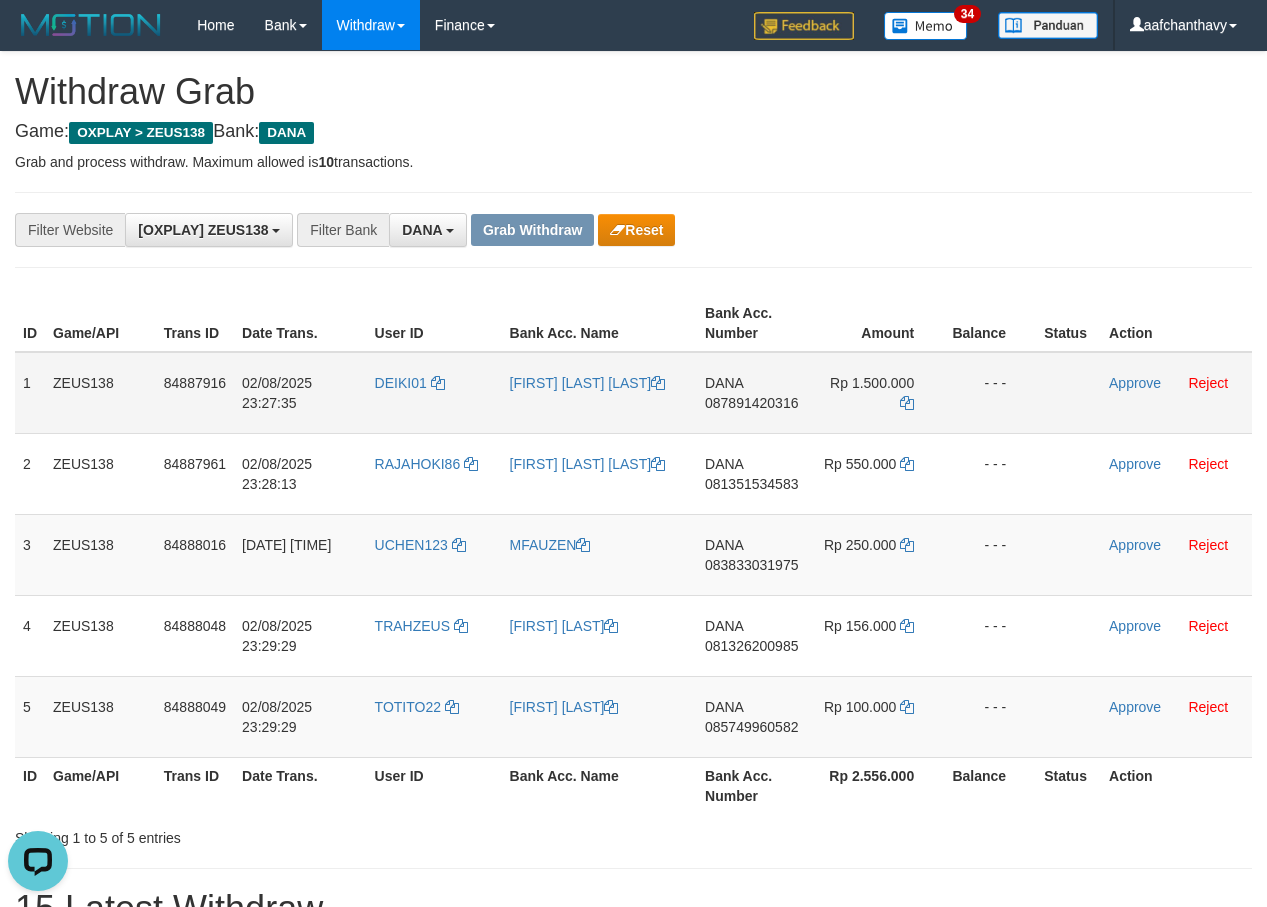 click on "087891420316" at bounding box center [751, 403] 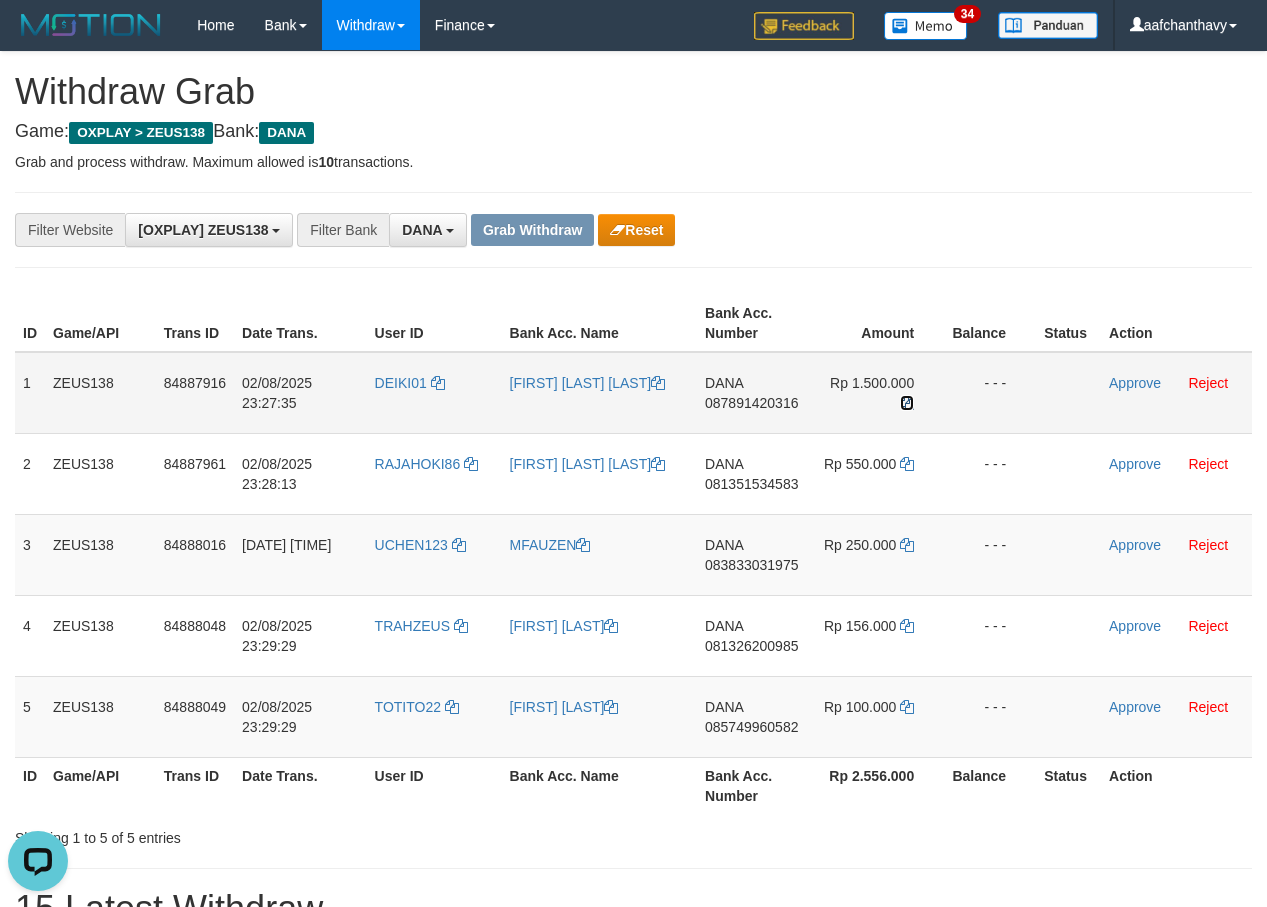 click at bounding box center [907, 403] 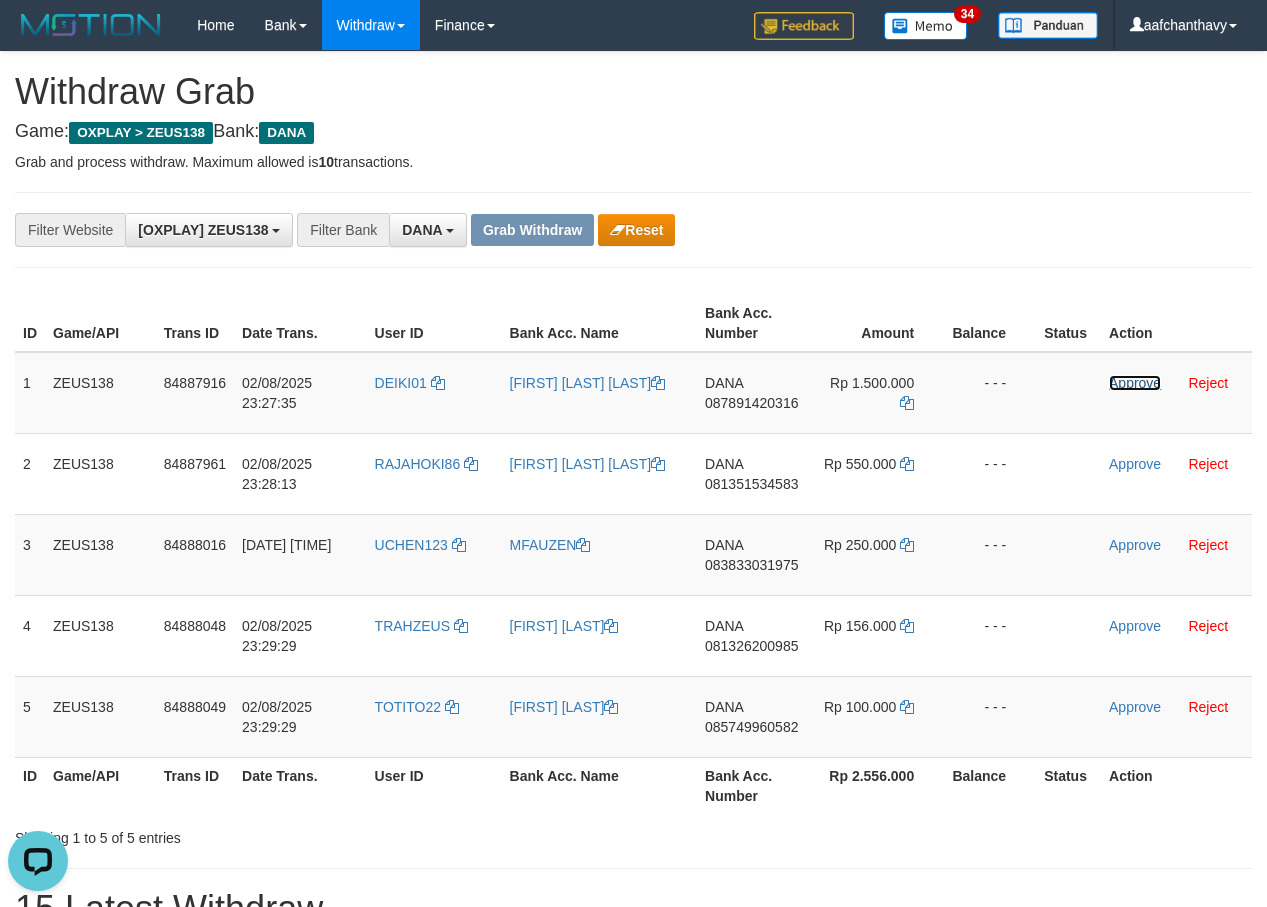 drag, startPoint x: 1121, startPoint y: 383, endPoint x: 735, endPoint y: 216, distance: 420.577 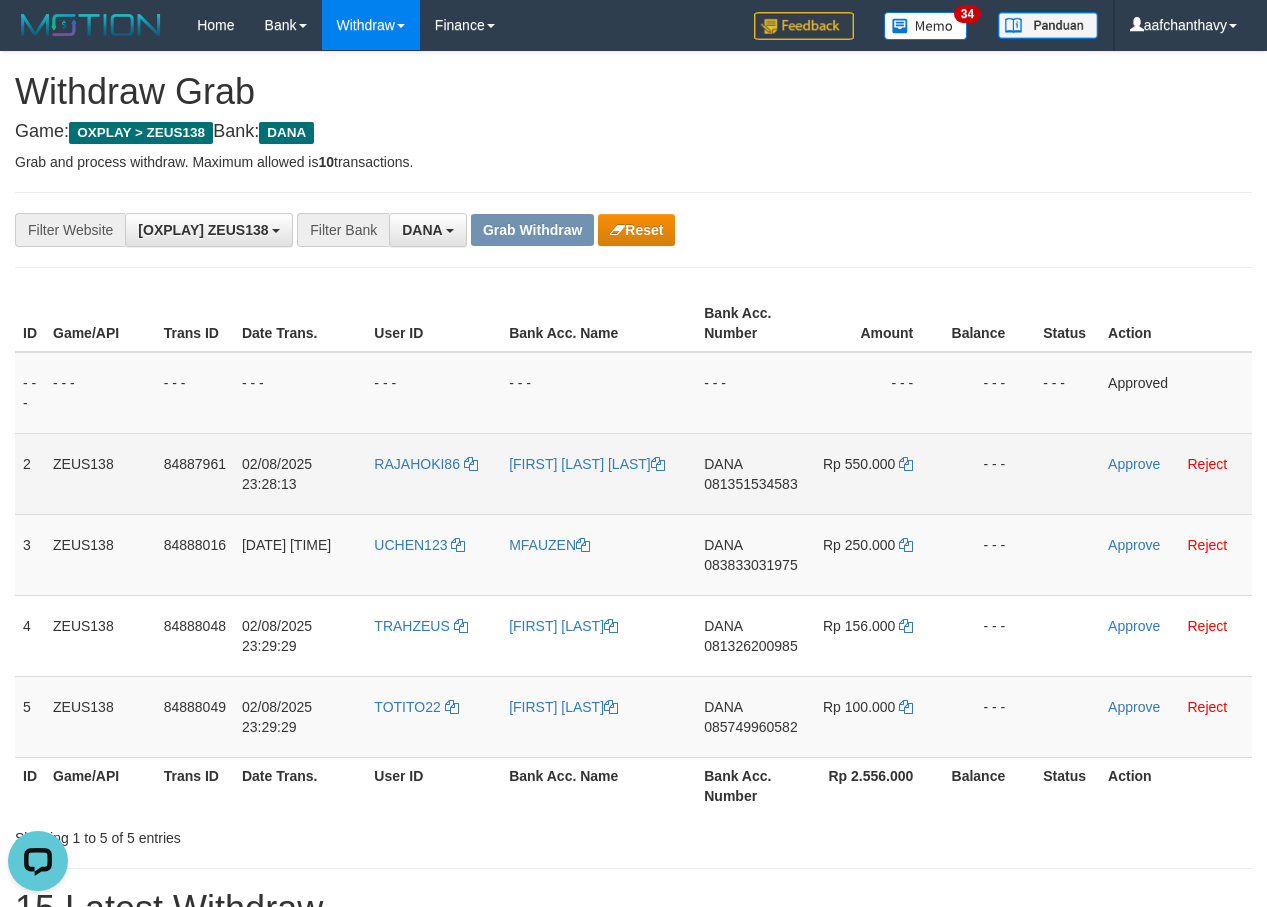 click on "081351534583" at bounding box center [750, 484] 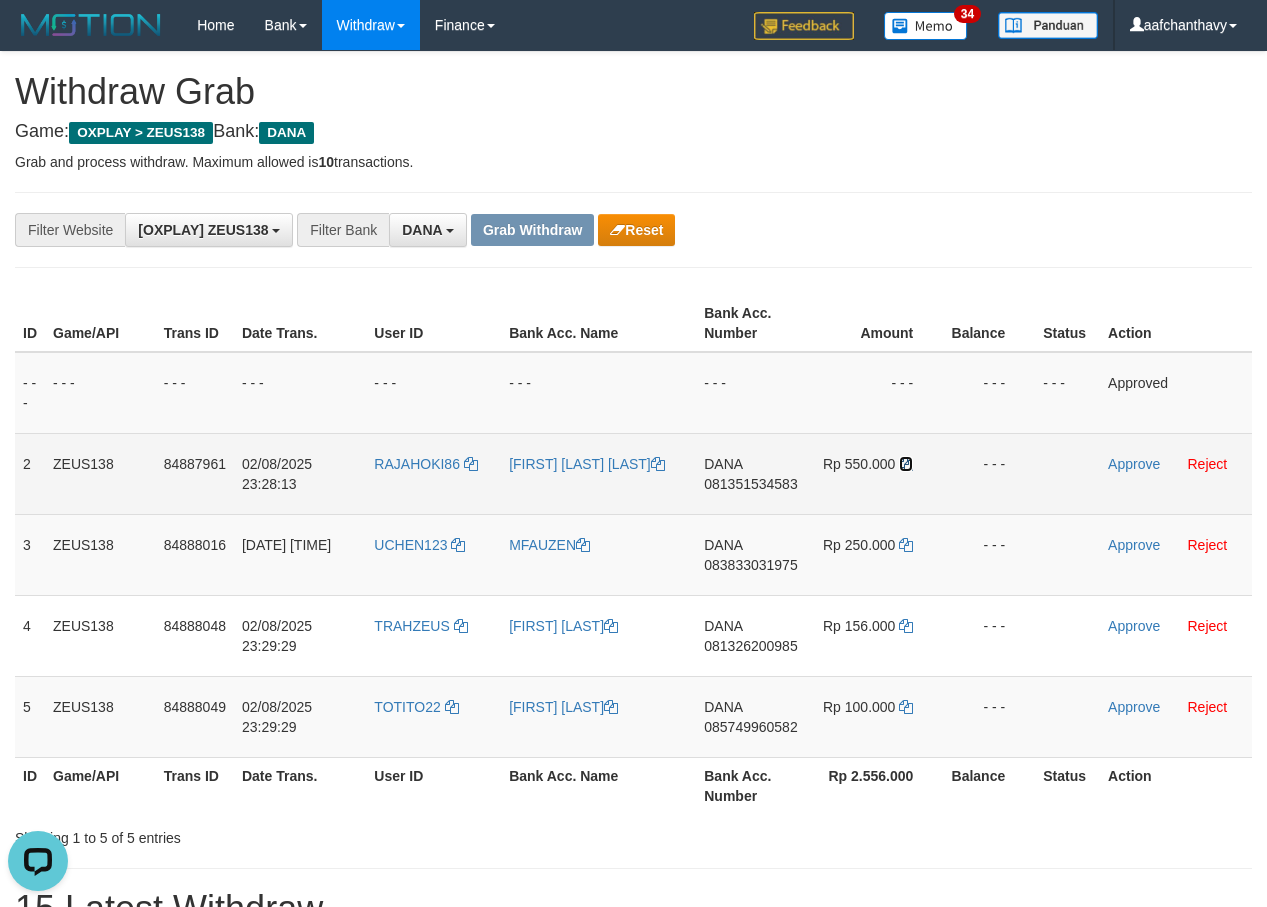 click at bounding box center (906, 464) 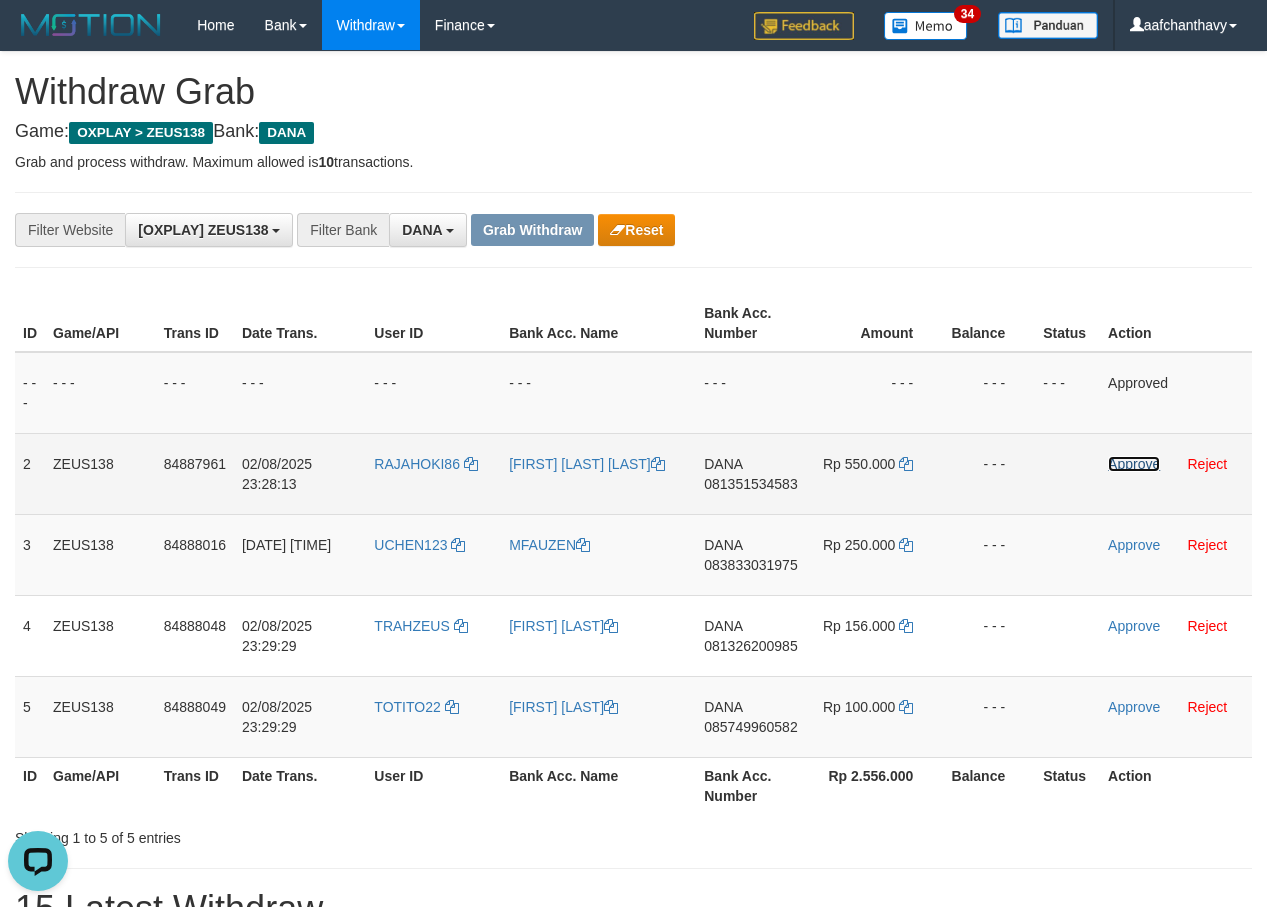 click on "Approve" at bounding box center [1134, 464] 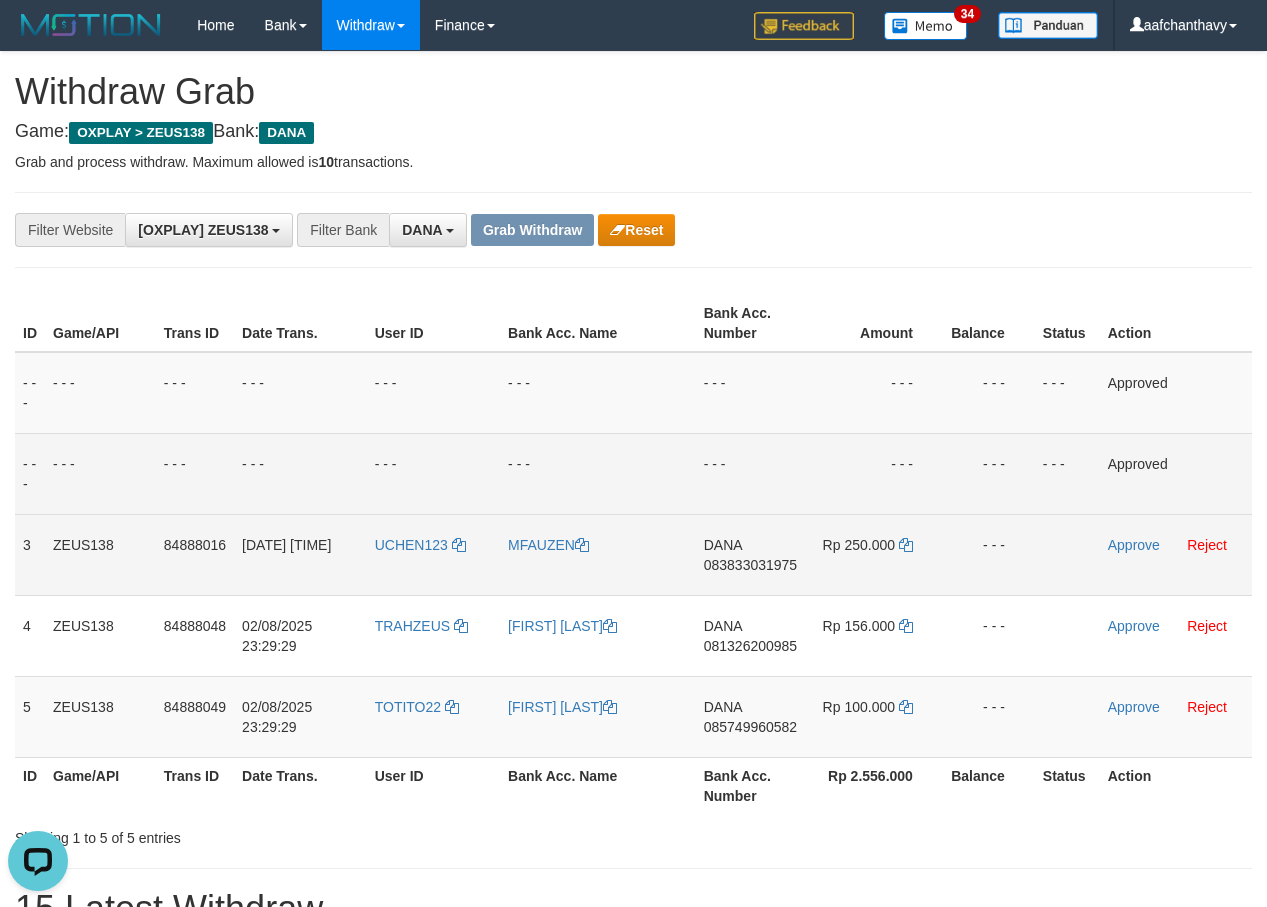 click on "DANA
083833031975" at bounding box center (753, 554) 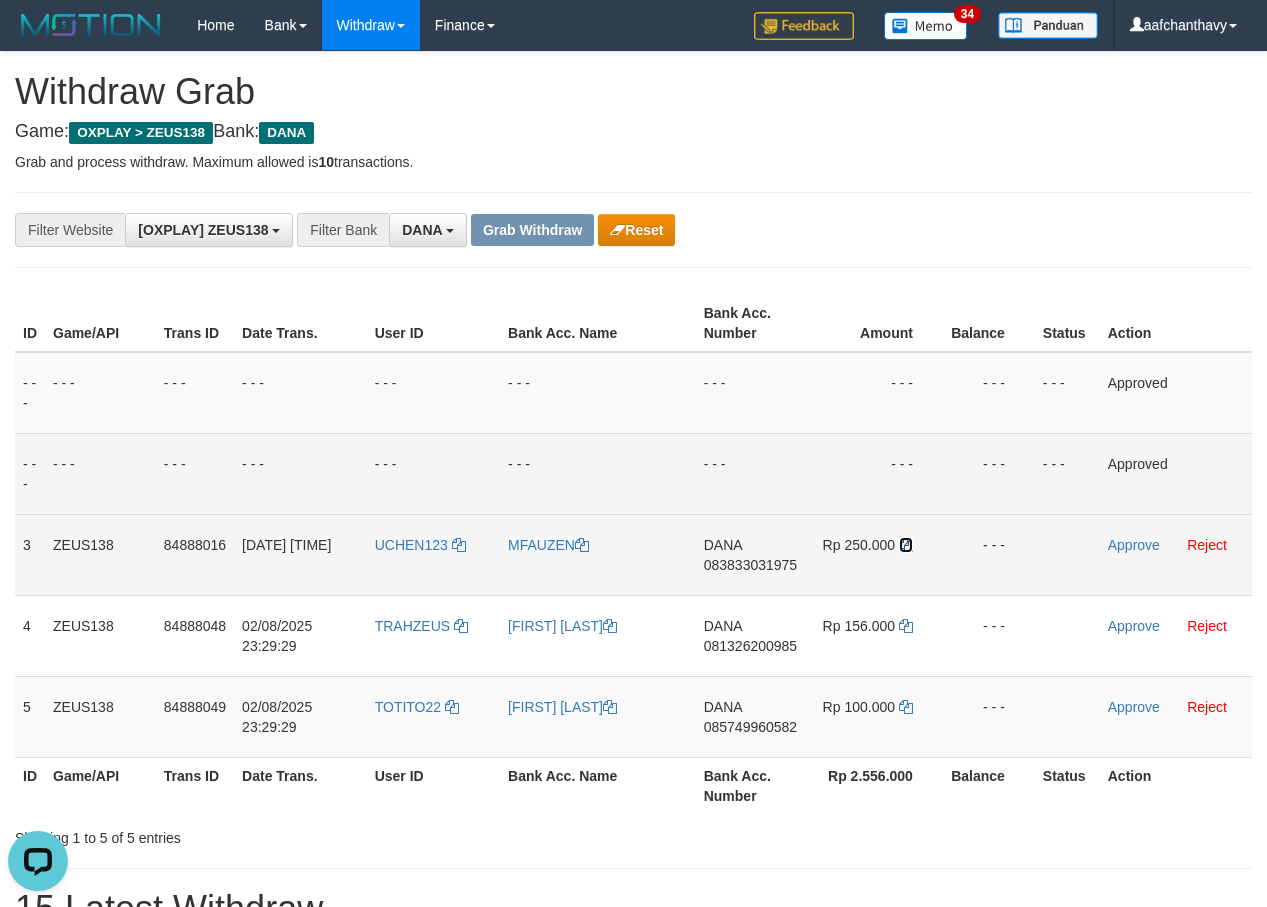 click at bounding box center [906, 545] 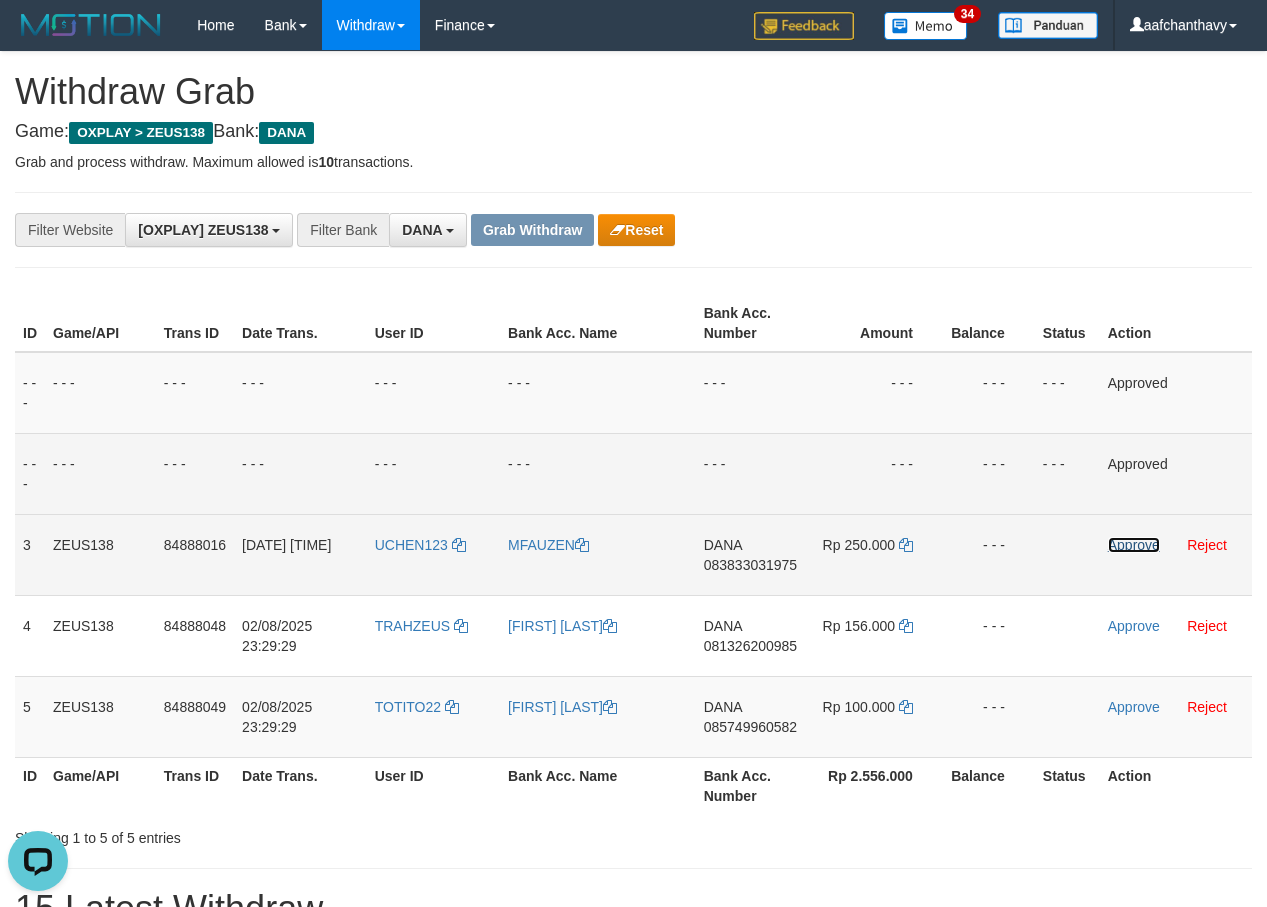 click on "Approve" at bounding box center [1134, 545] 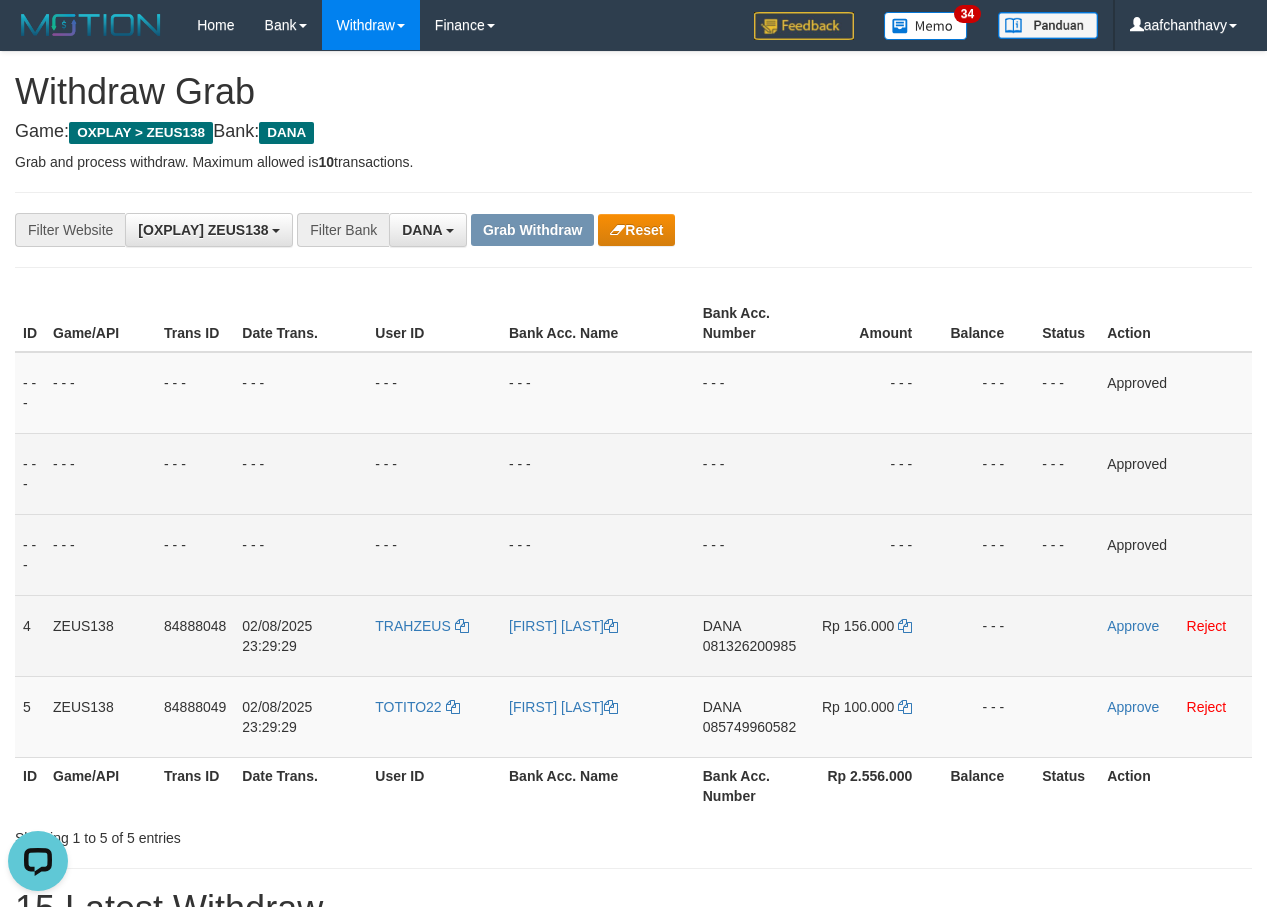 click on "081326200985" at bounding box center (749, 646) 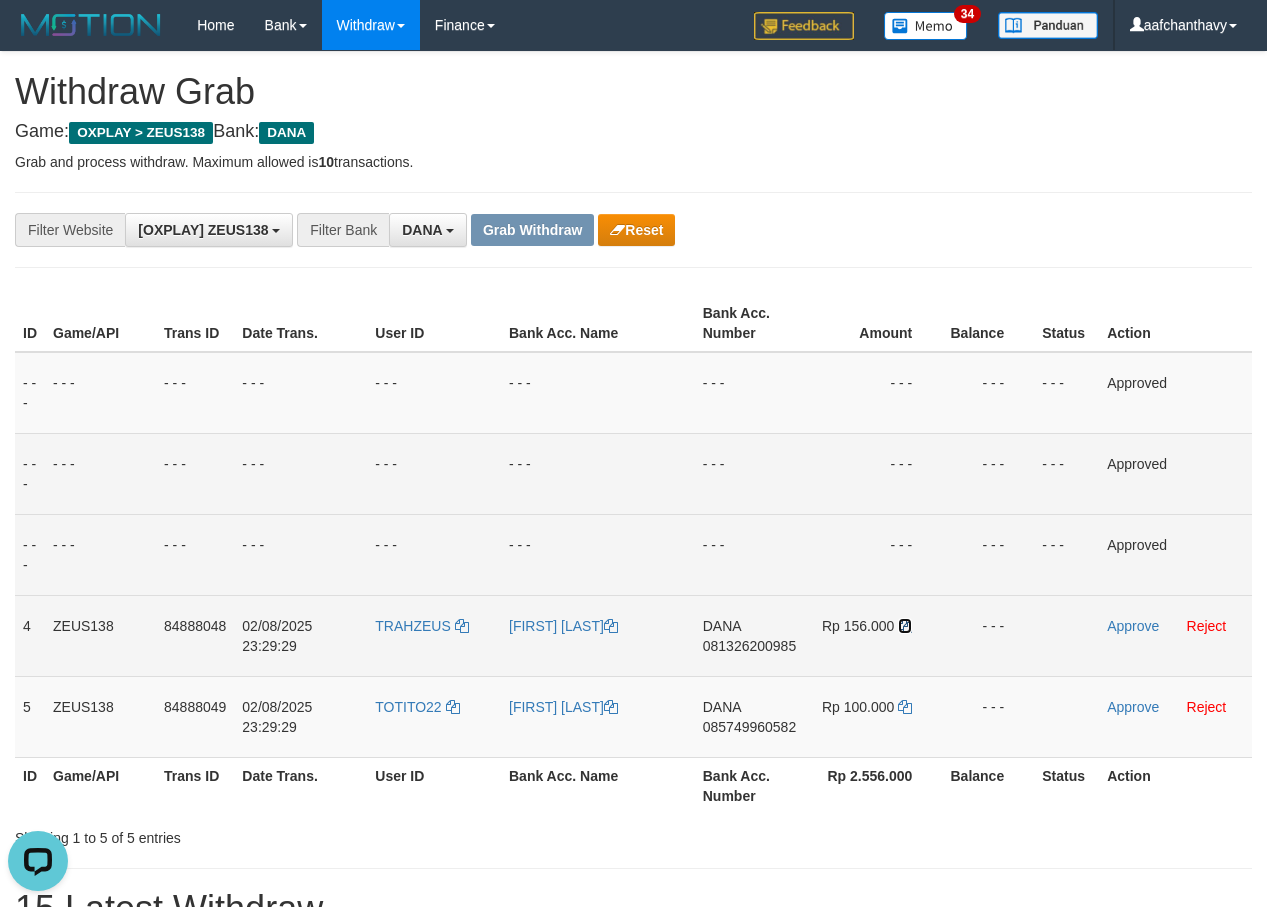 click at bounding box center (905, 626) 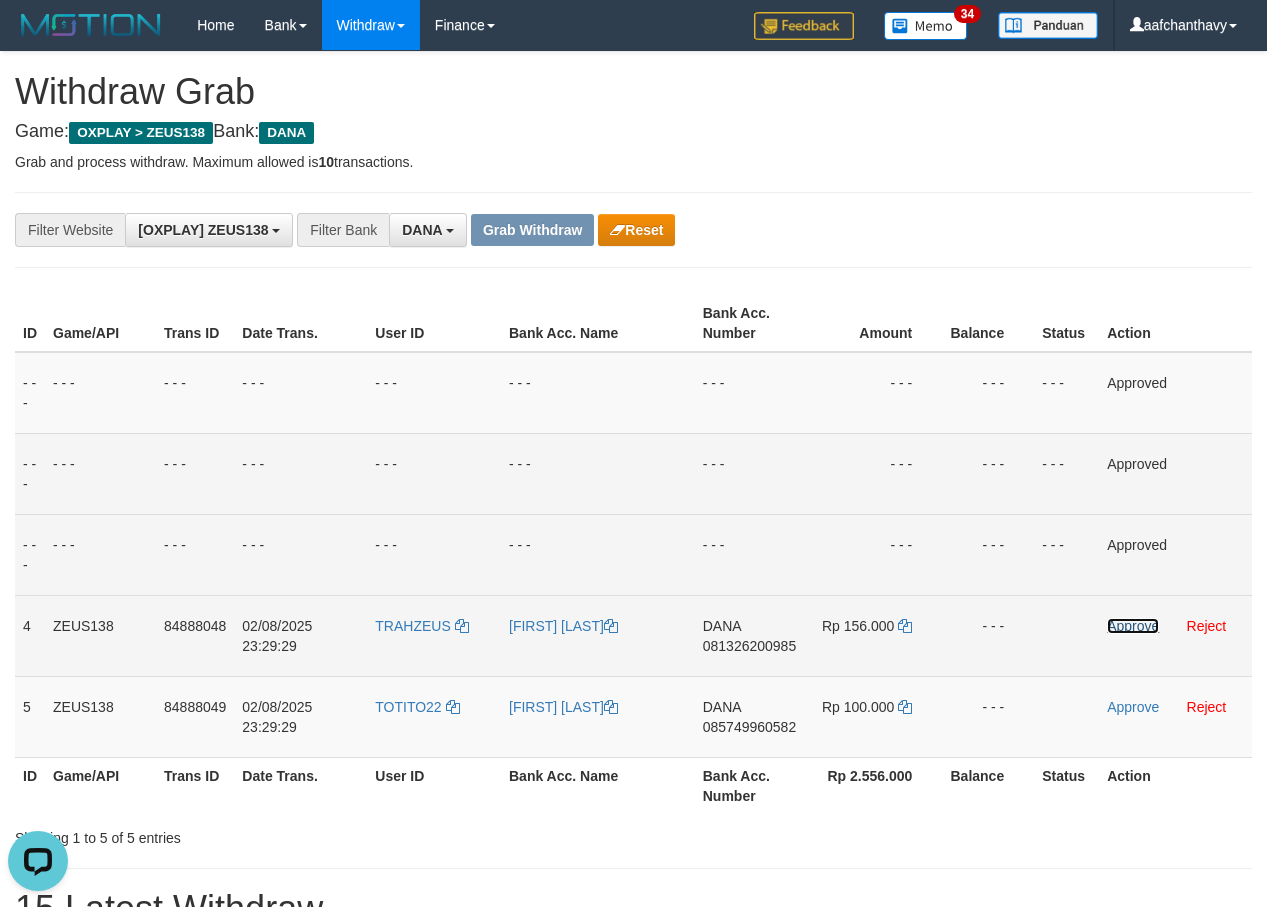 click on "Approve" at bounding box center (1133, 626) 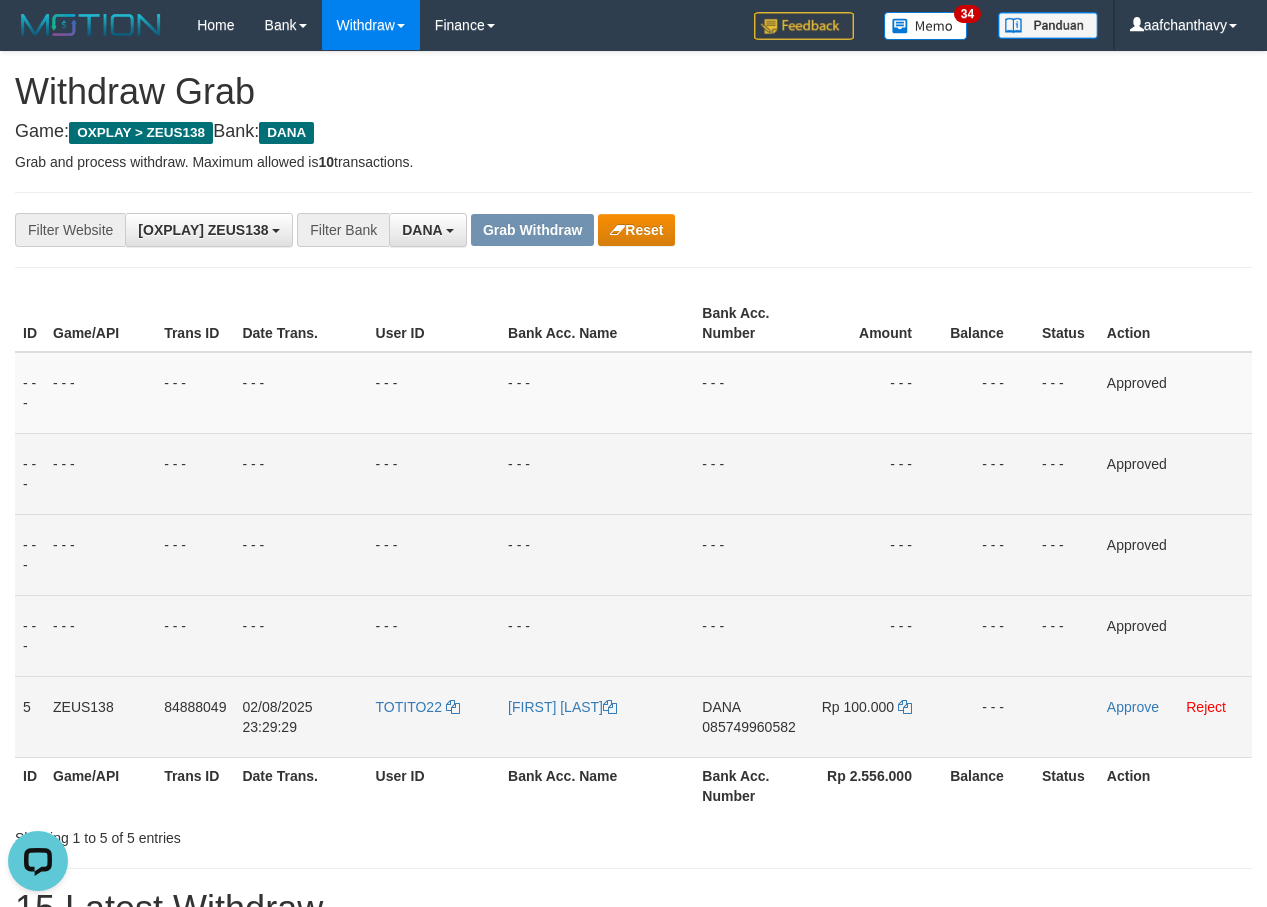click on "085749960582" at bounding box center (748, 727) 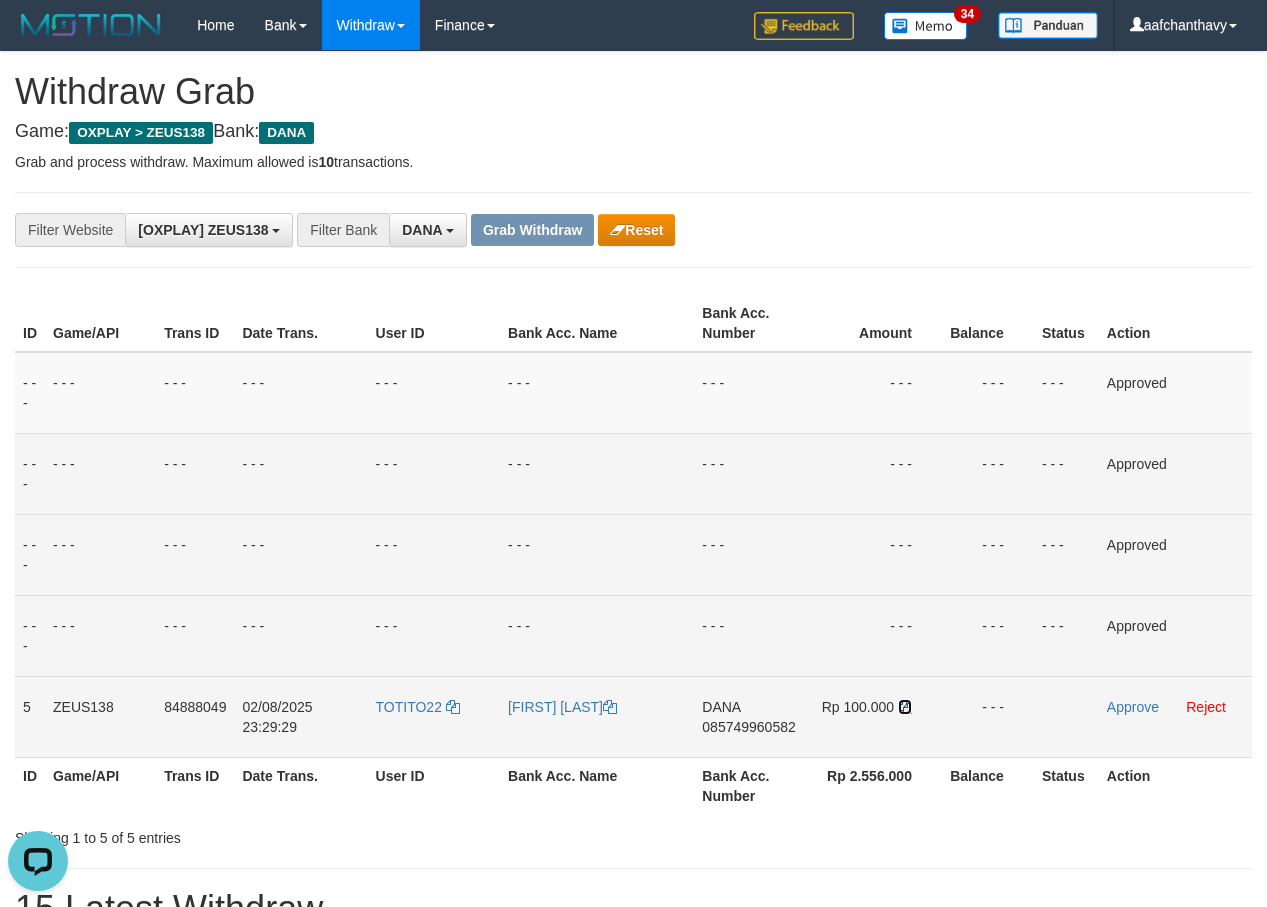 click at bounding box center (905, 707) 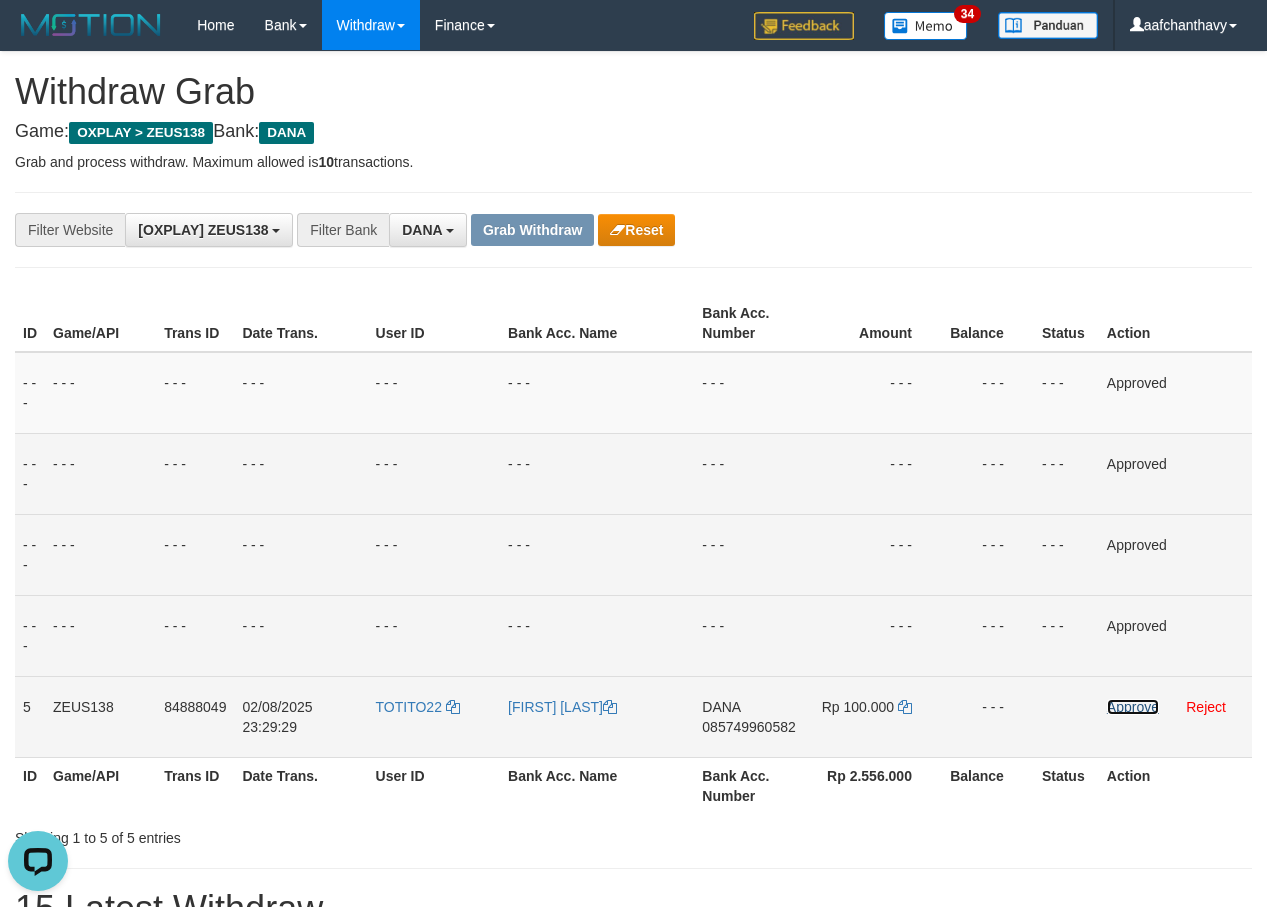 click on "Approve" at bounding box center (1133, 707) 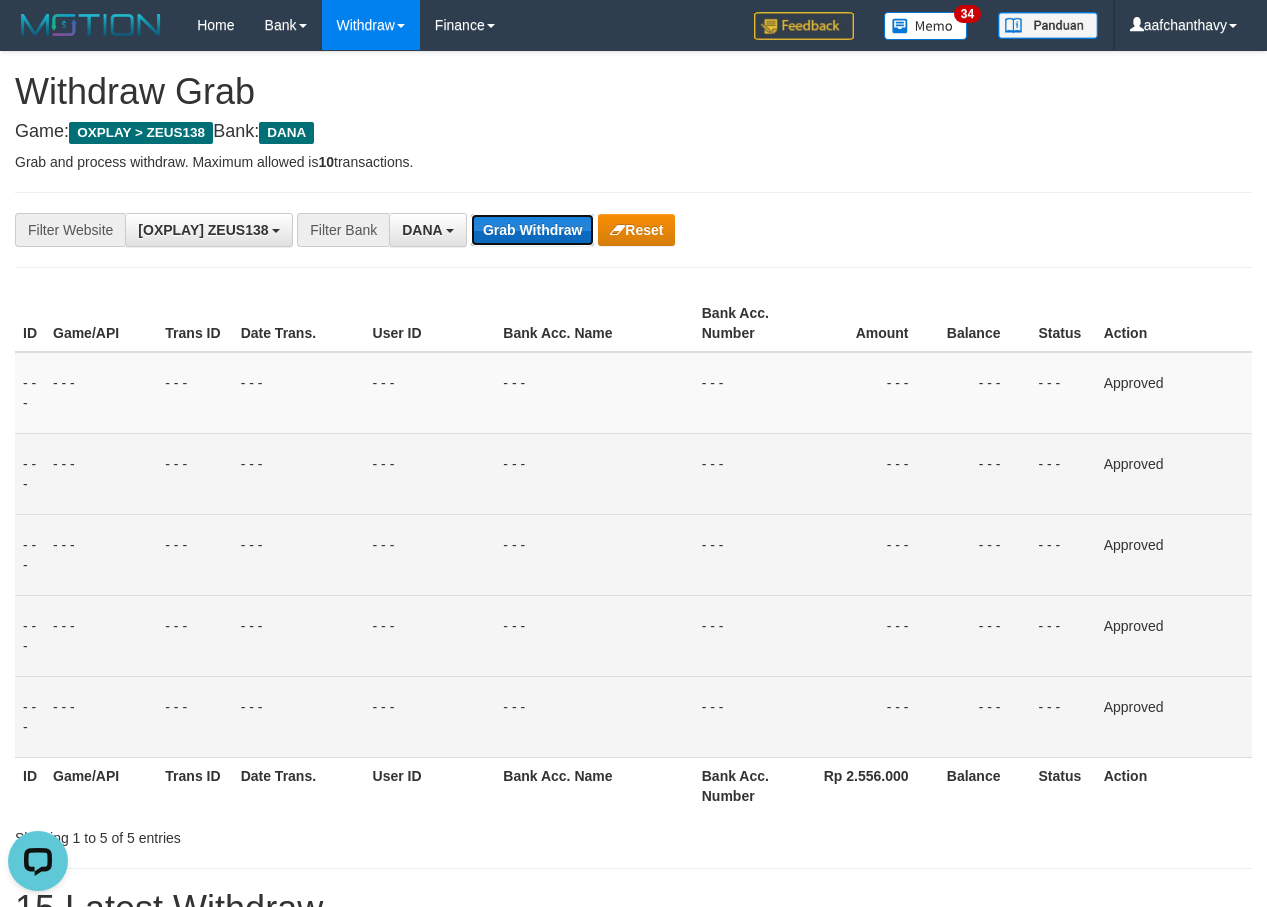 click on "Grab Withdraw" at bounding box center (532, 230) 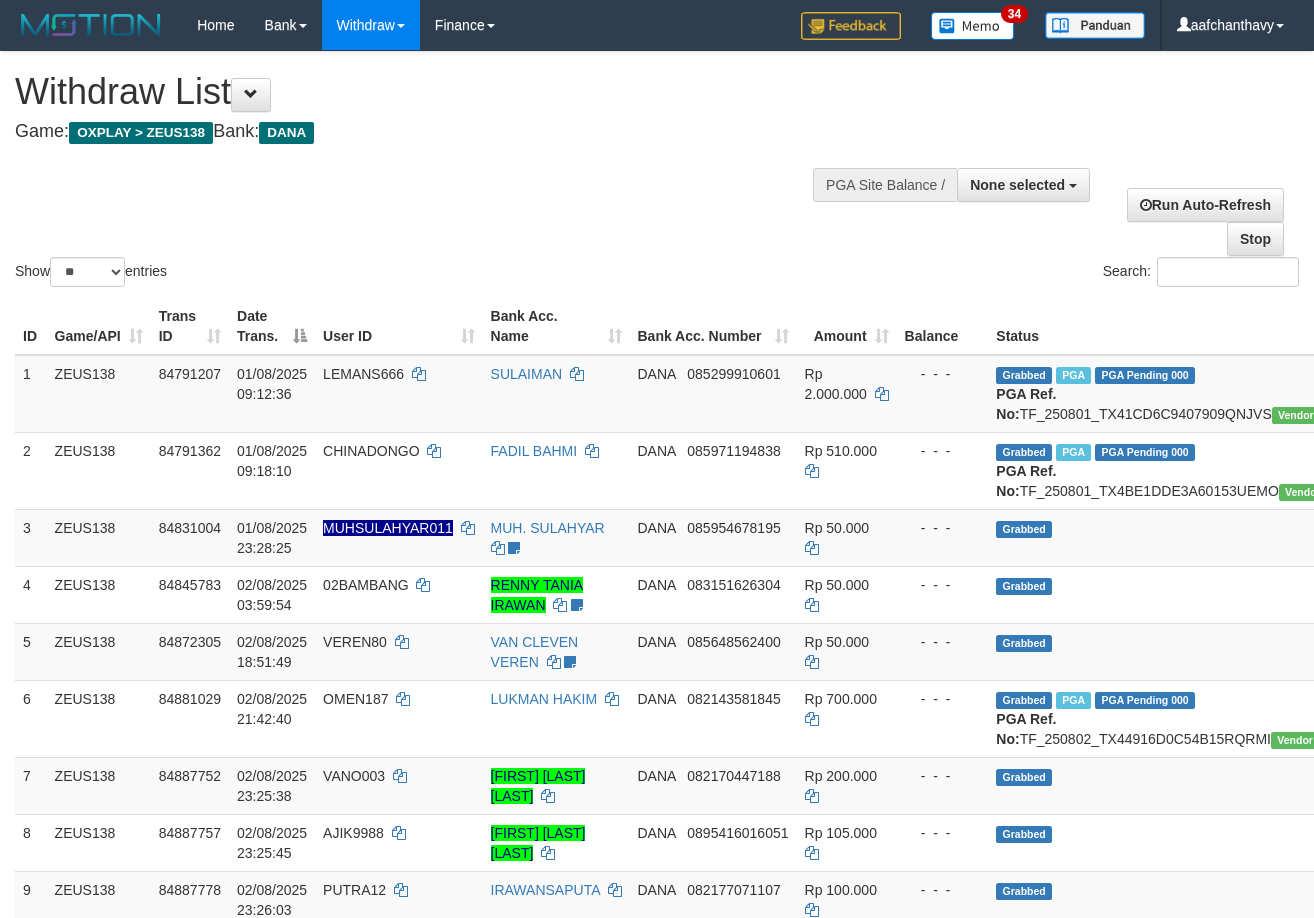 select 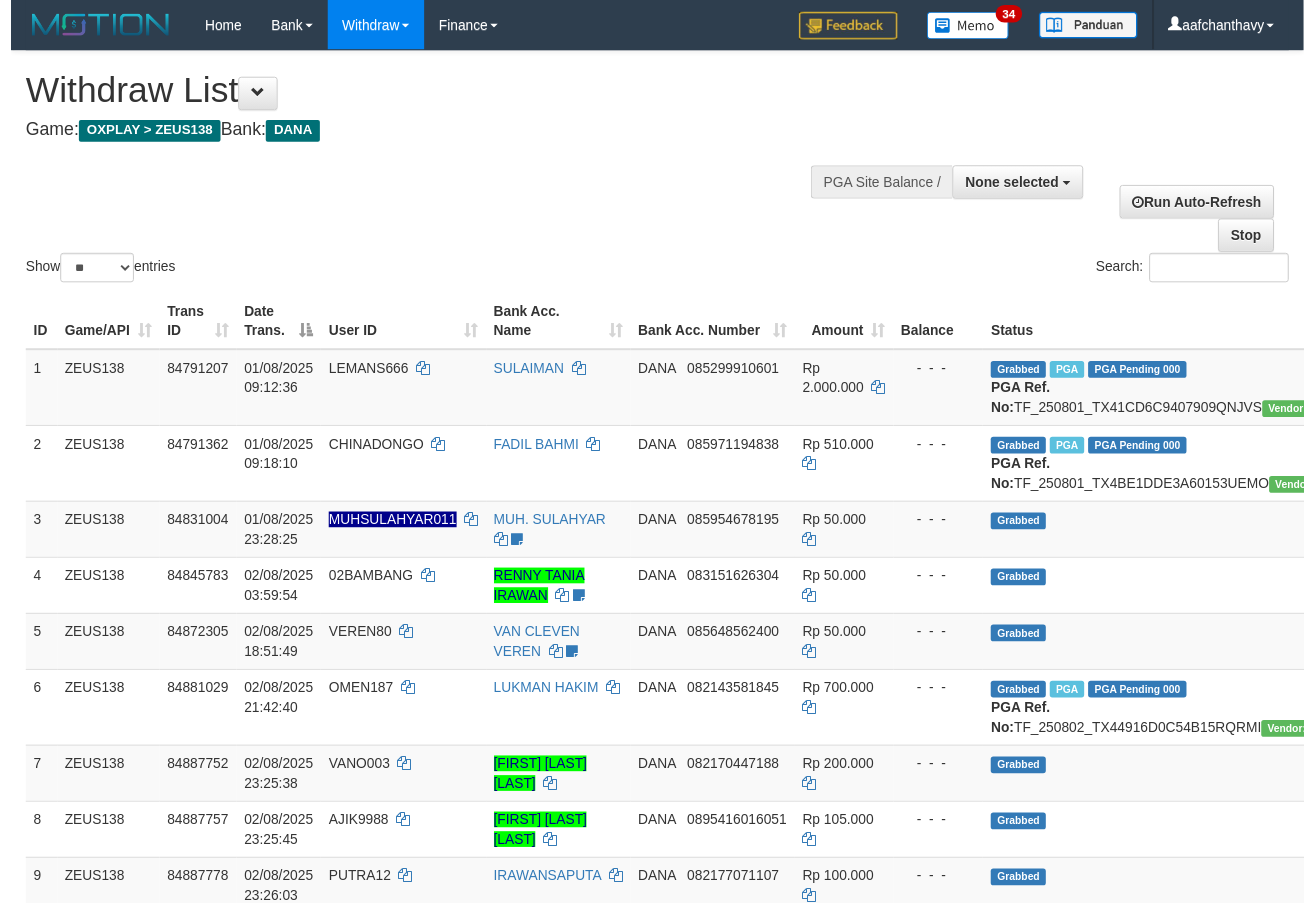 scroll, scrollTop: 359, scrollLeft: 0, axis: vertical 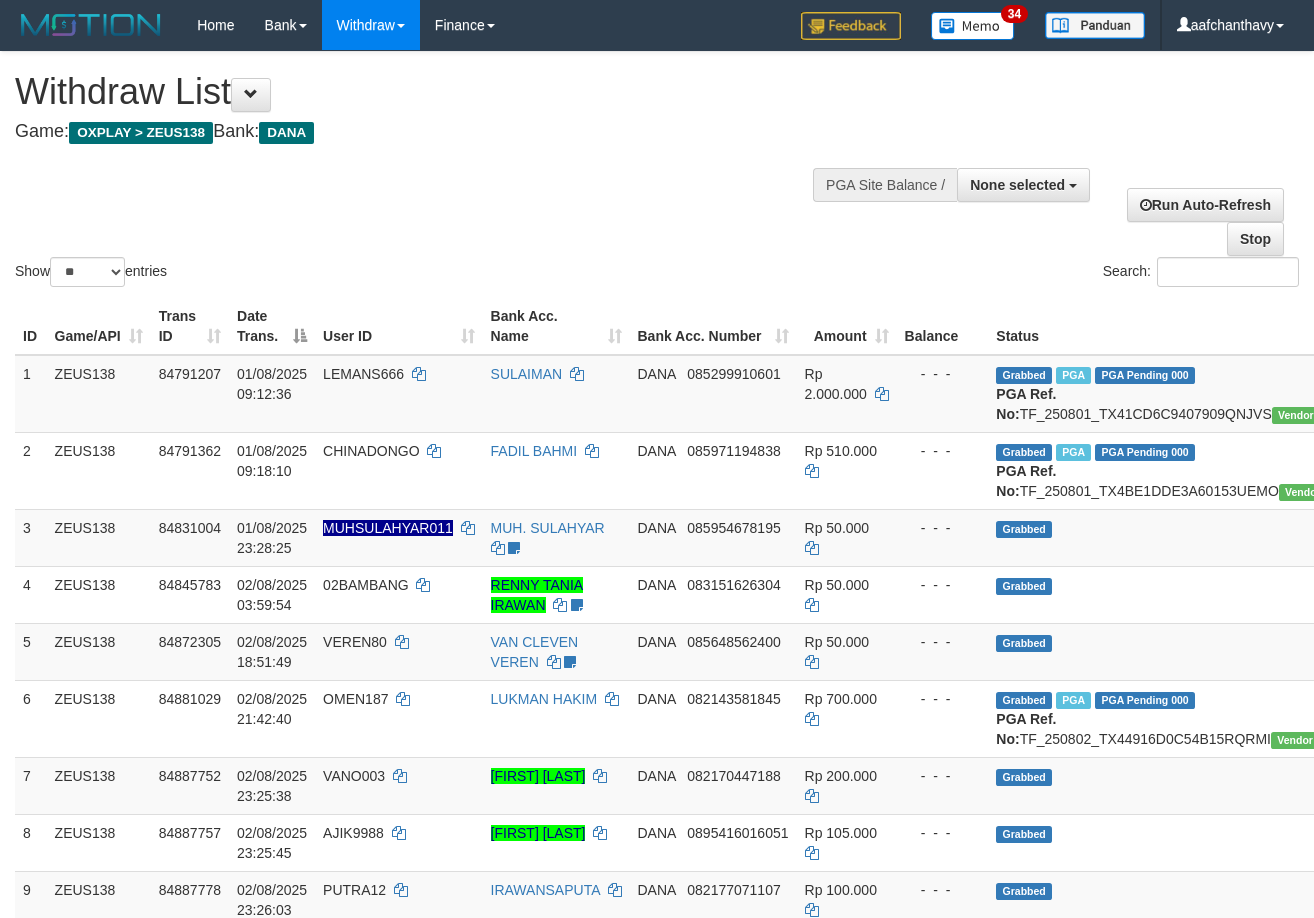 select 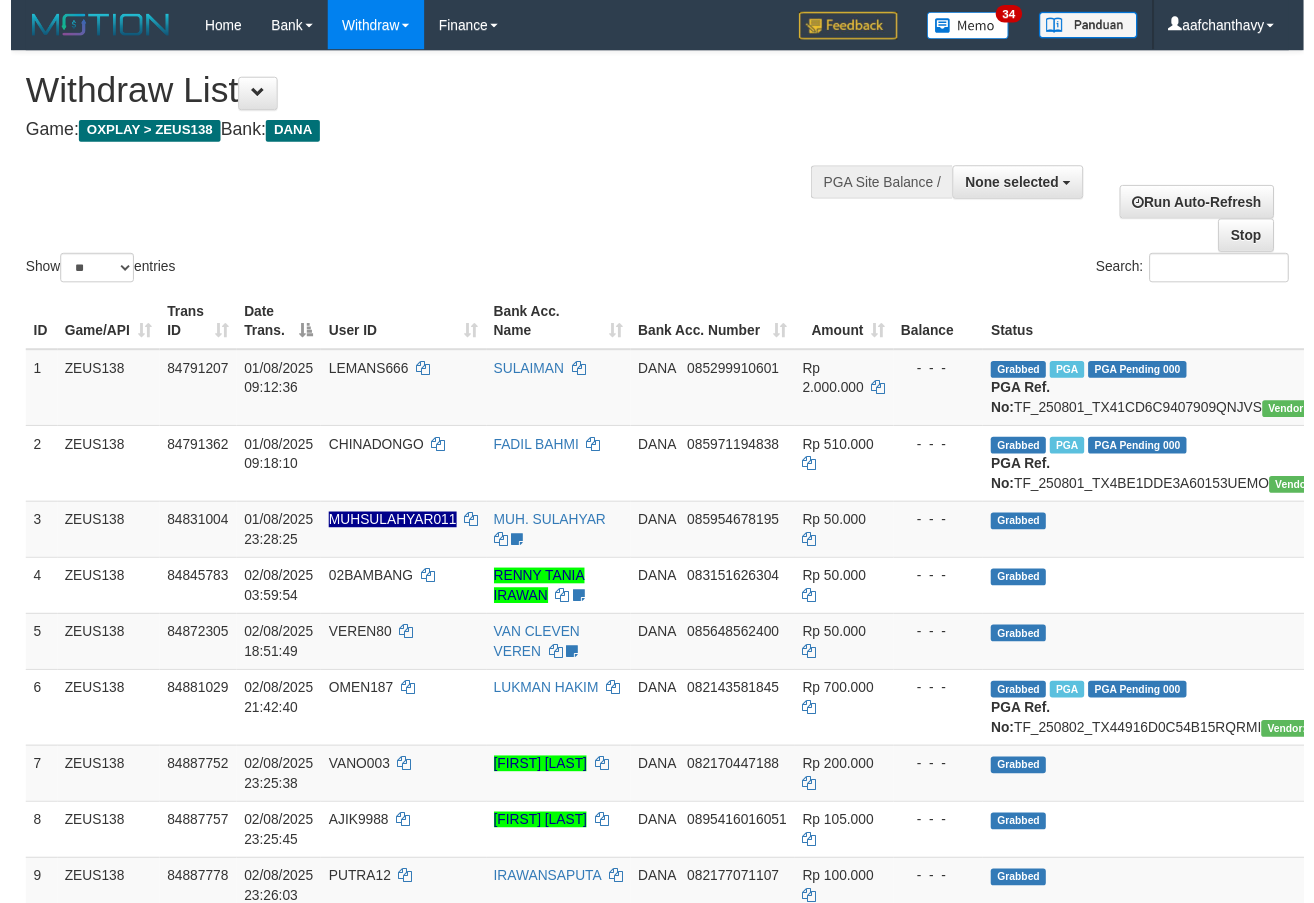 scroll, scrollTop: 359, scrollLeft: 0, axis: vertical 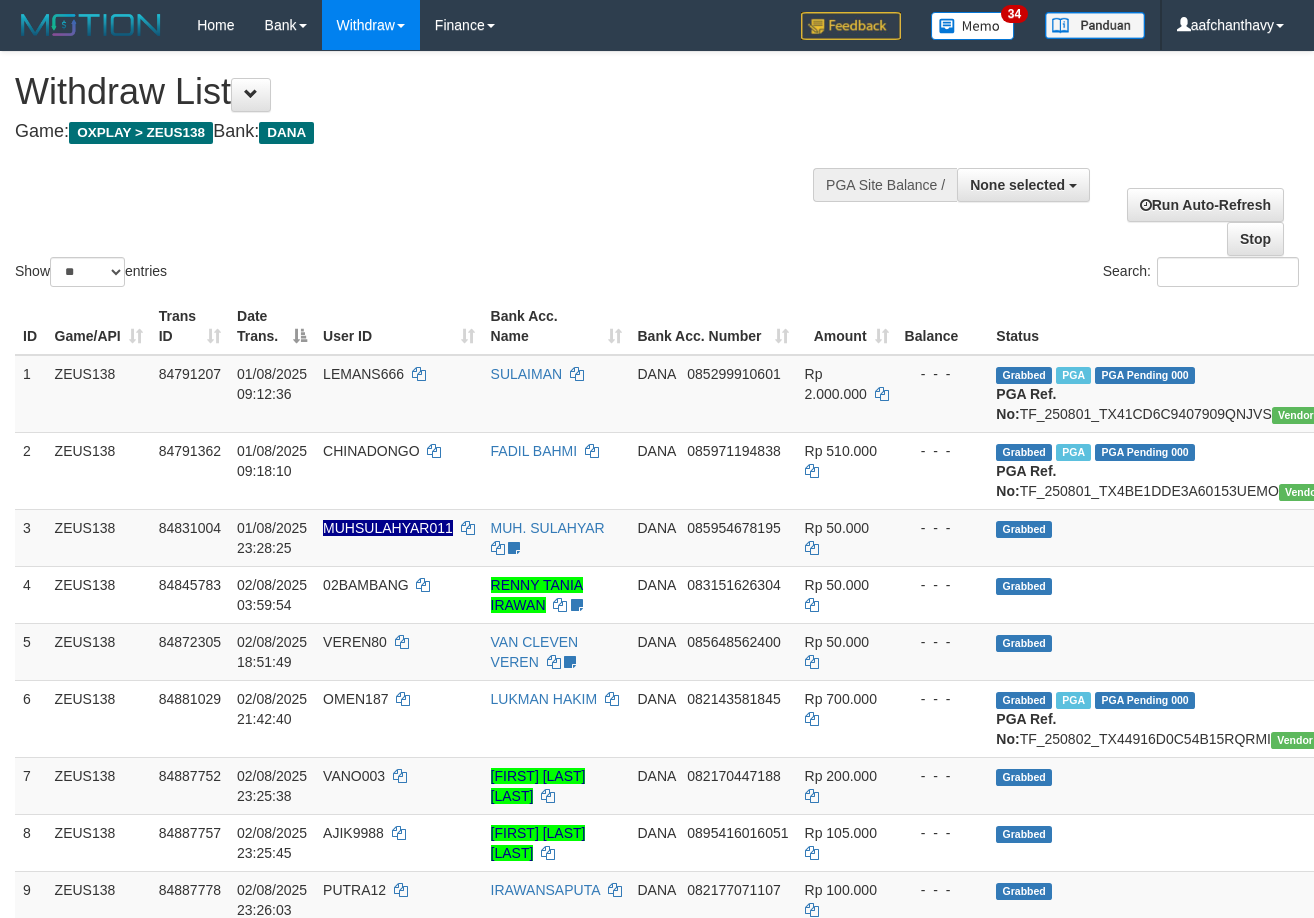 select 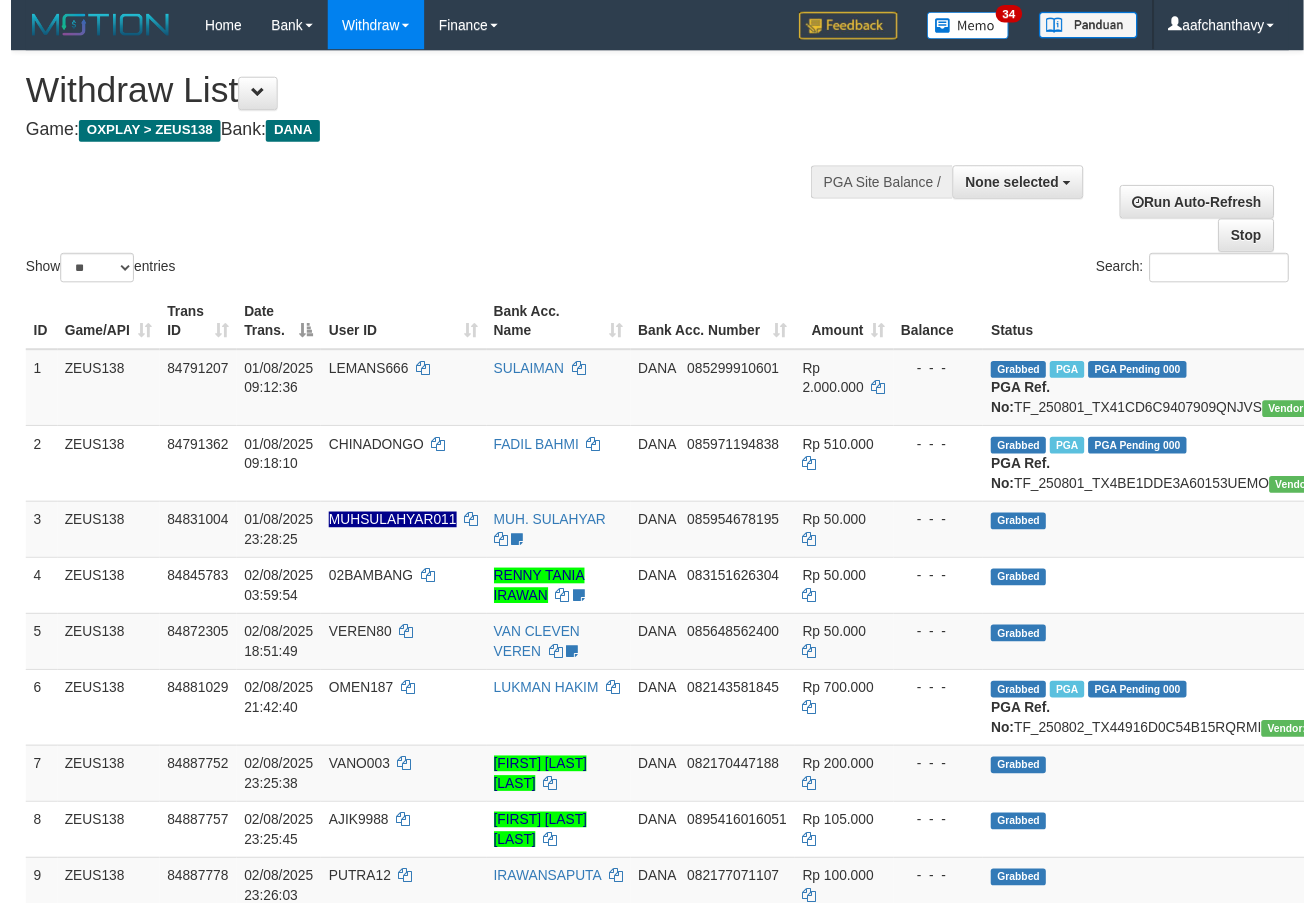 scroll, scrollTop: 359, scrollLeft: 0, axis: vertical 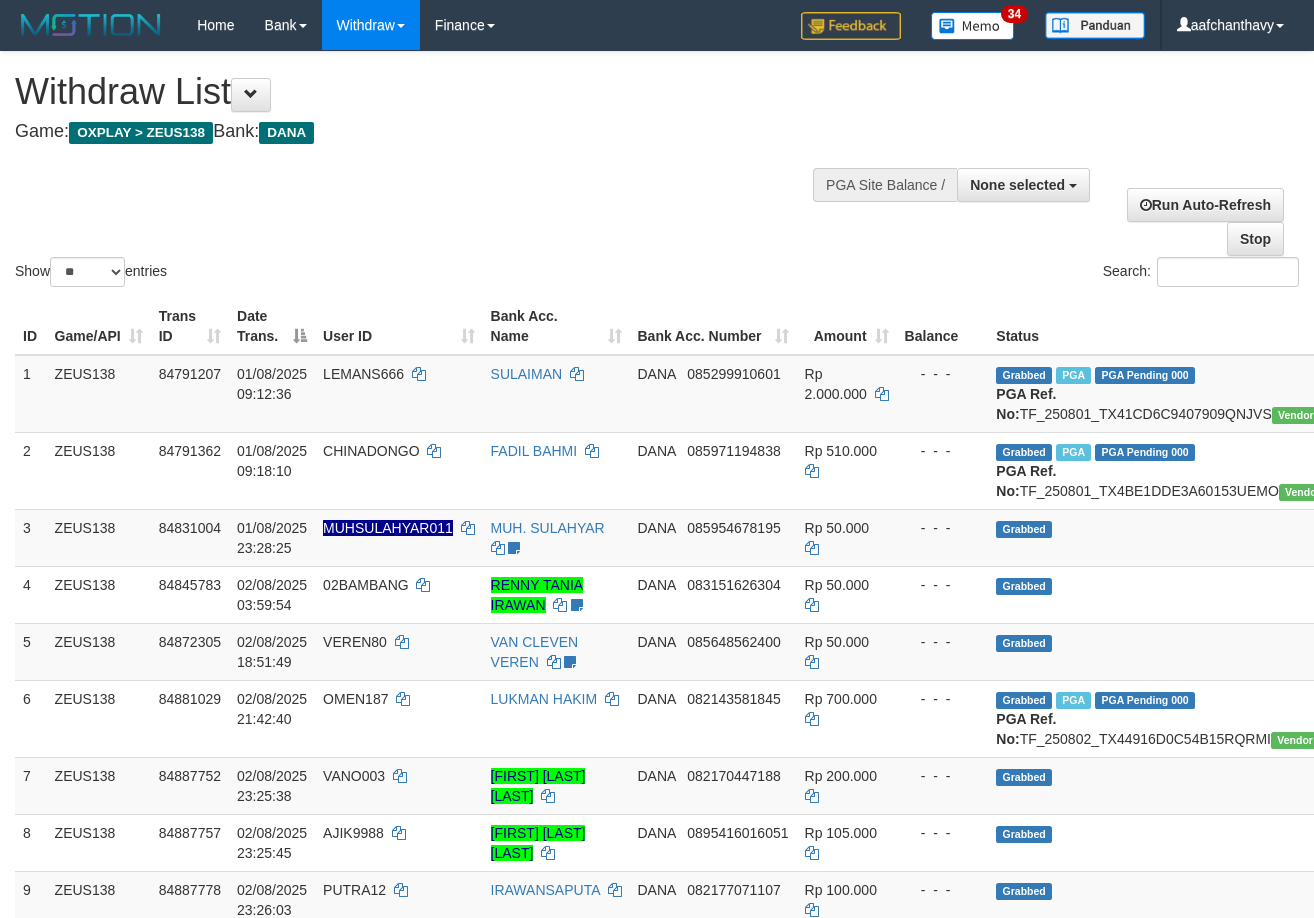 select 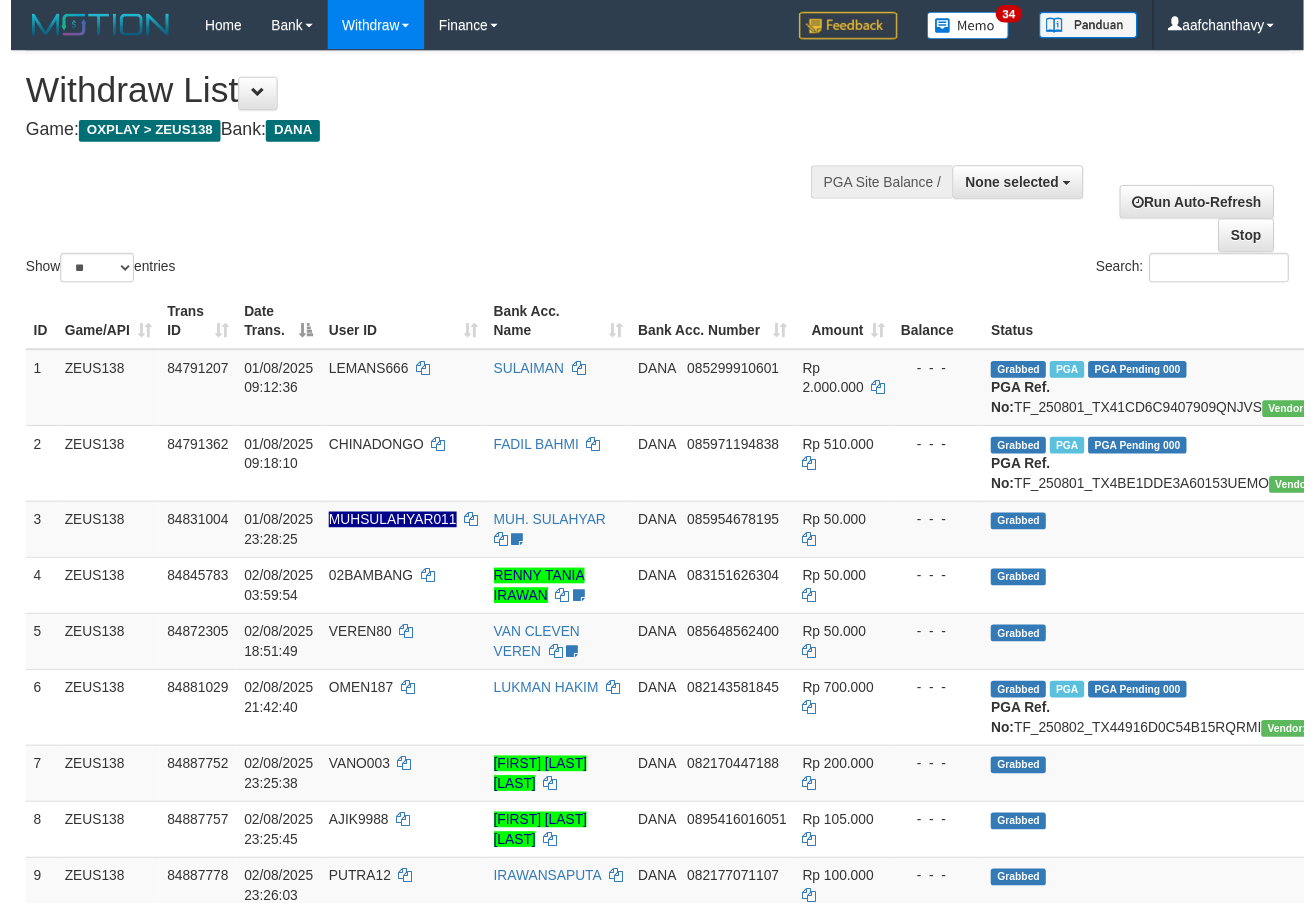scroll, scrollTop: 359, scrollLeft: 0, axis: vertical 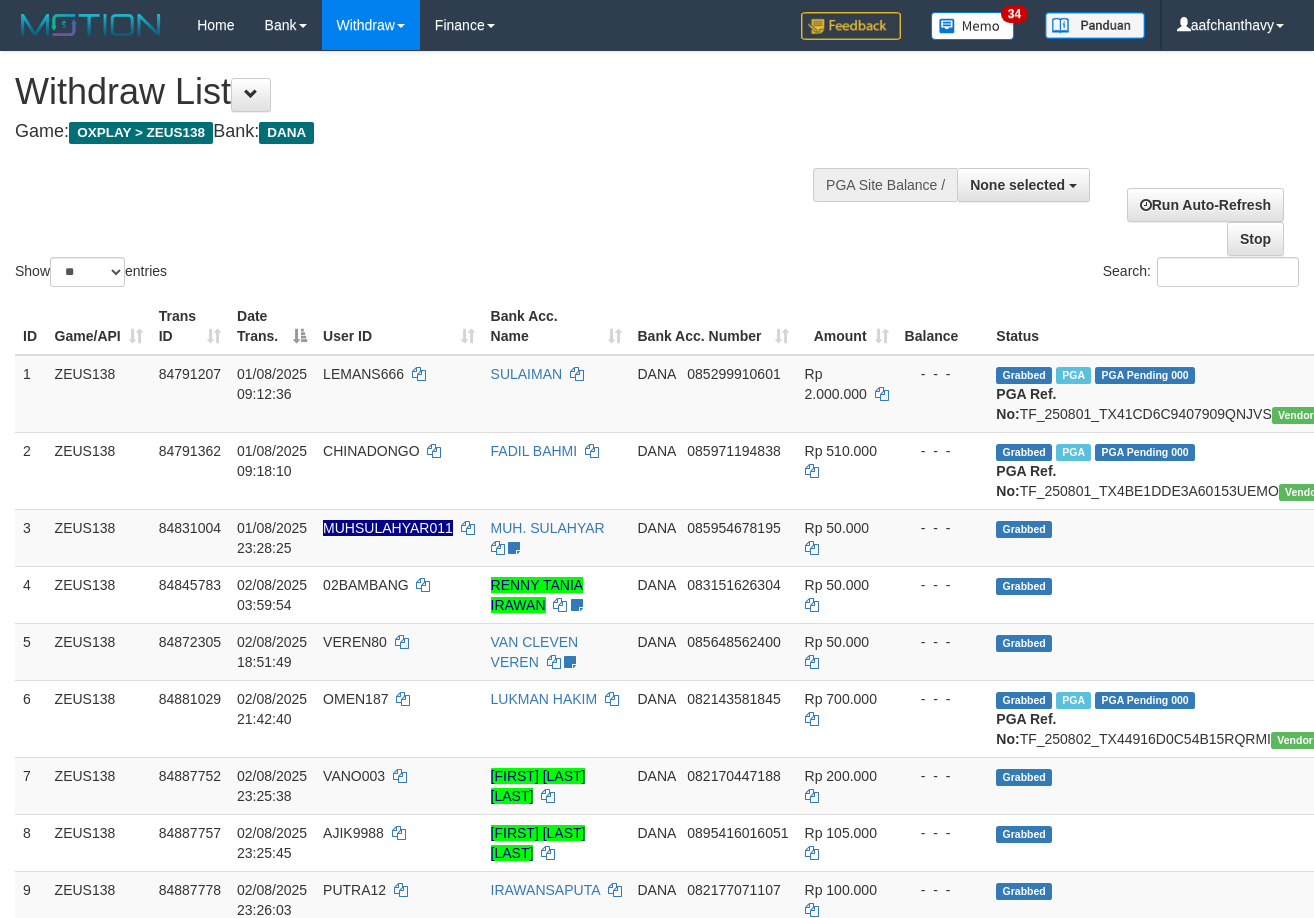 select 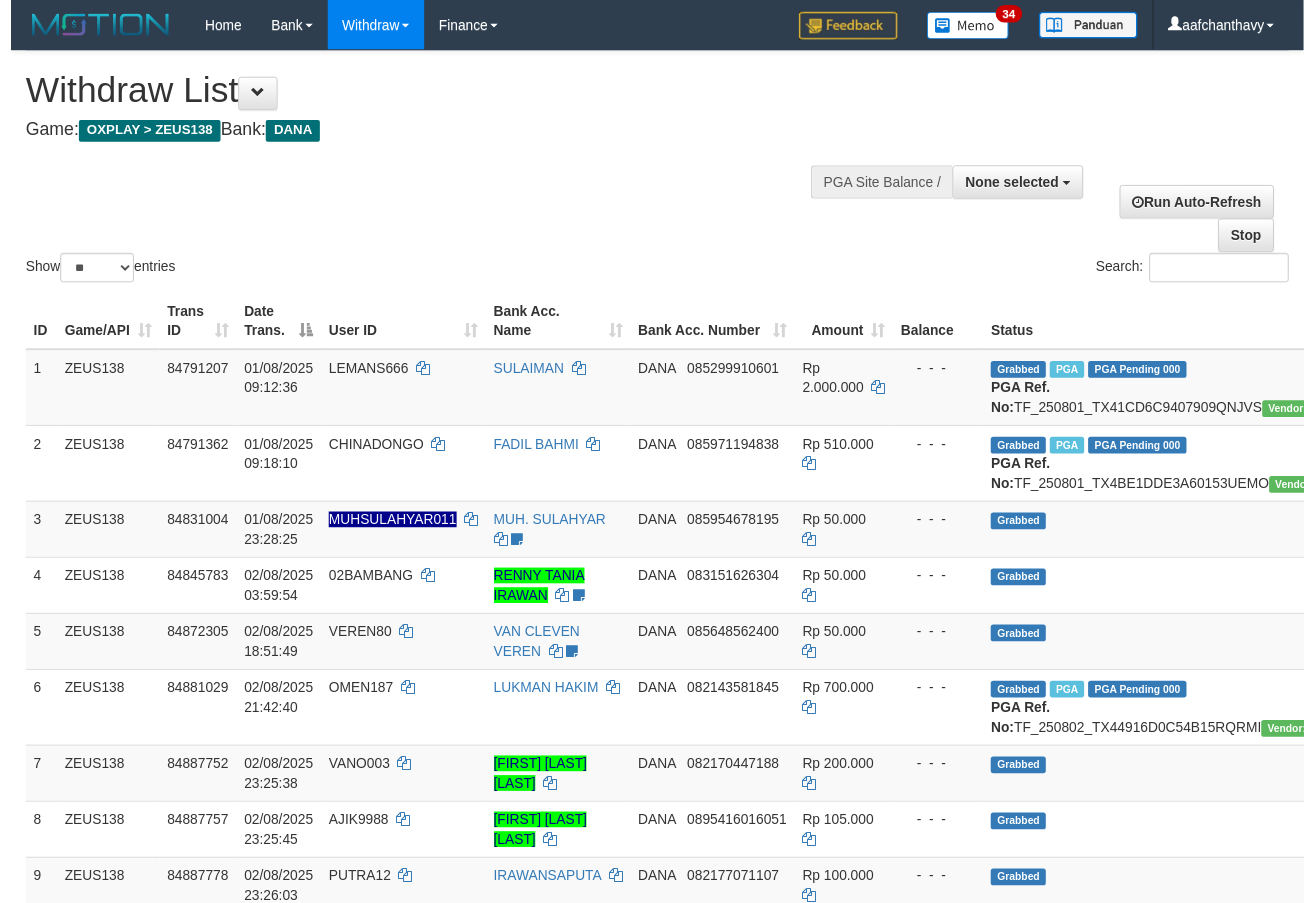 scroll, scrollTop: 359, scrollLeft: 0, axis: vertical 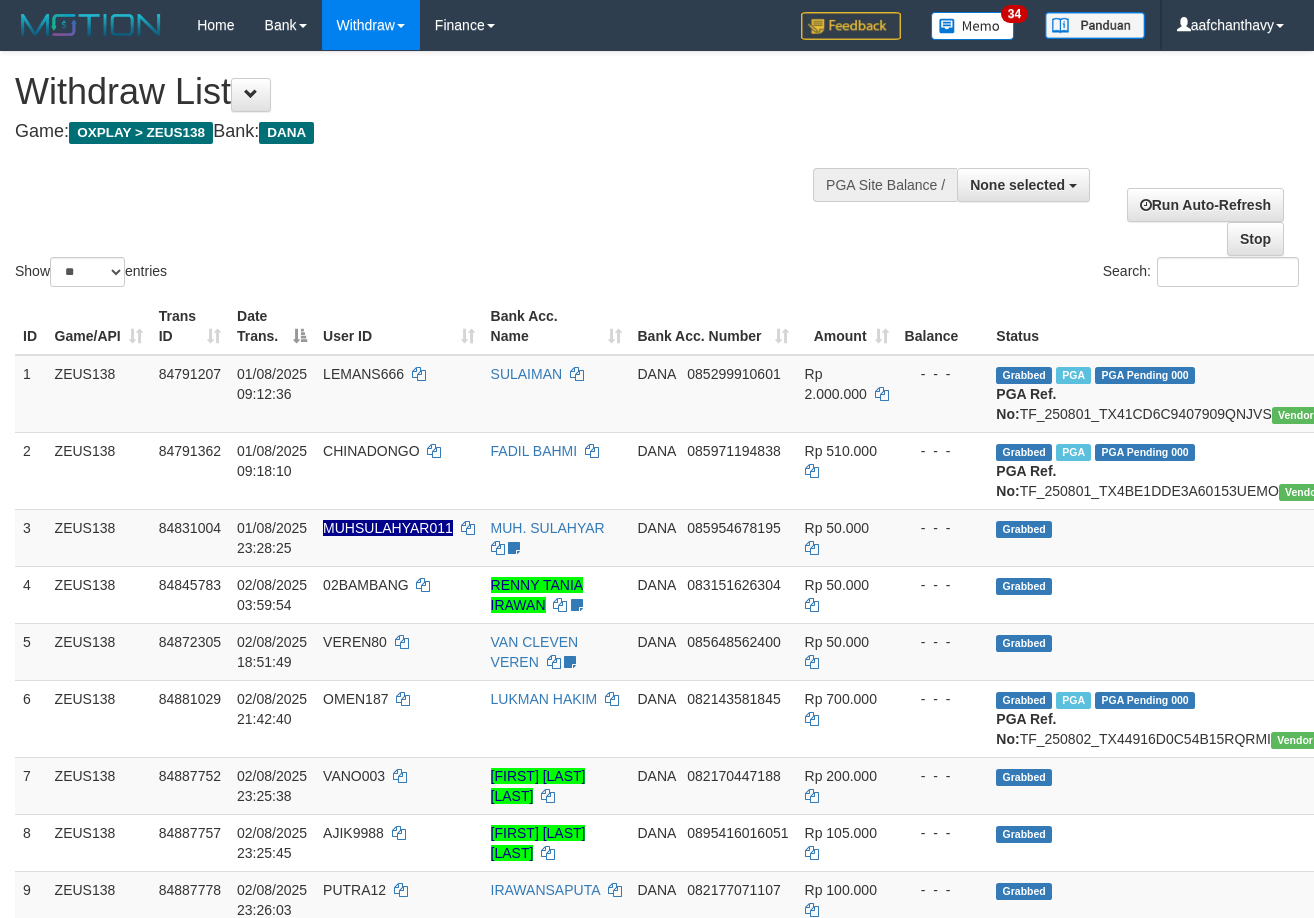 select 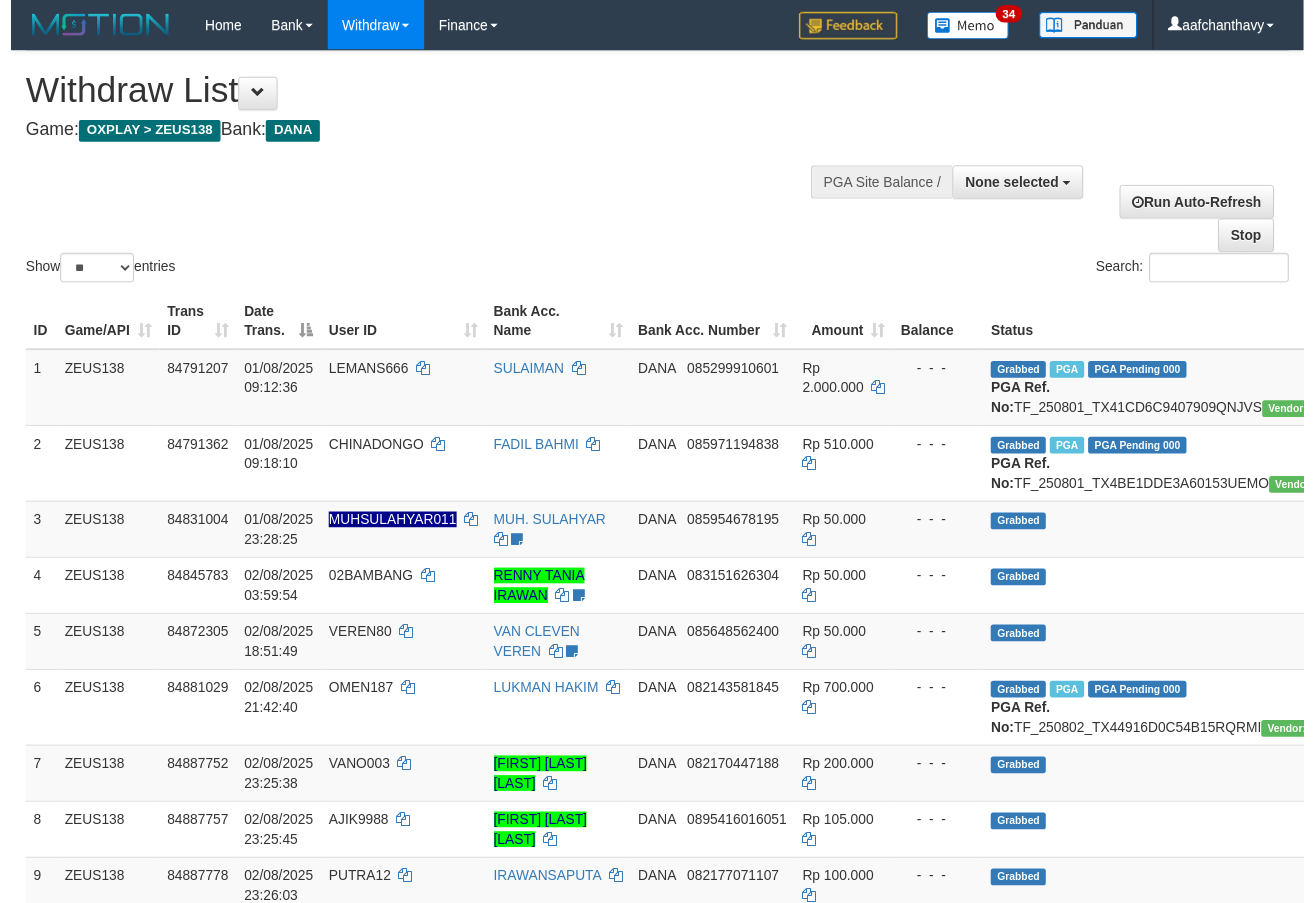 scroll, scrollTop: 359, scrollLeft: 0, axis: vertical 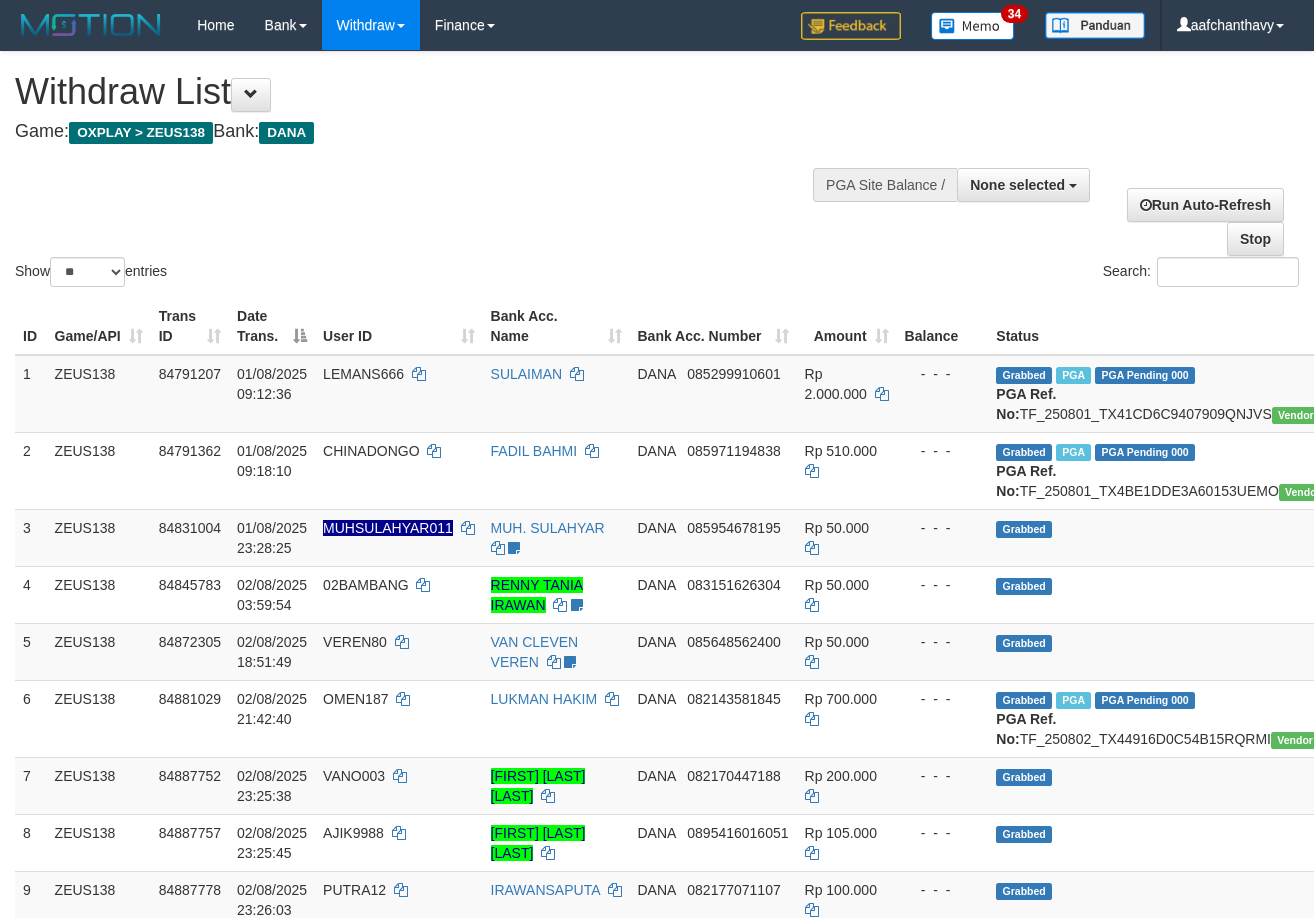 select 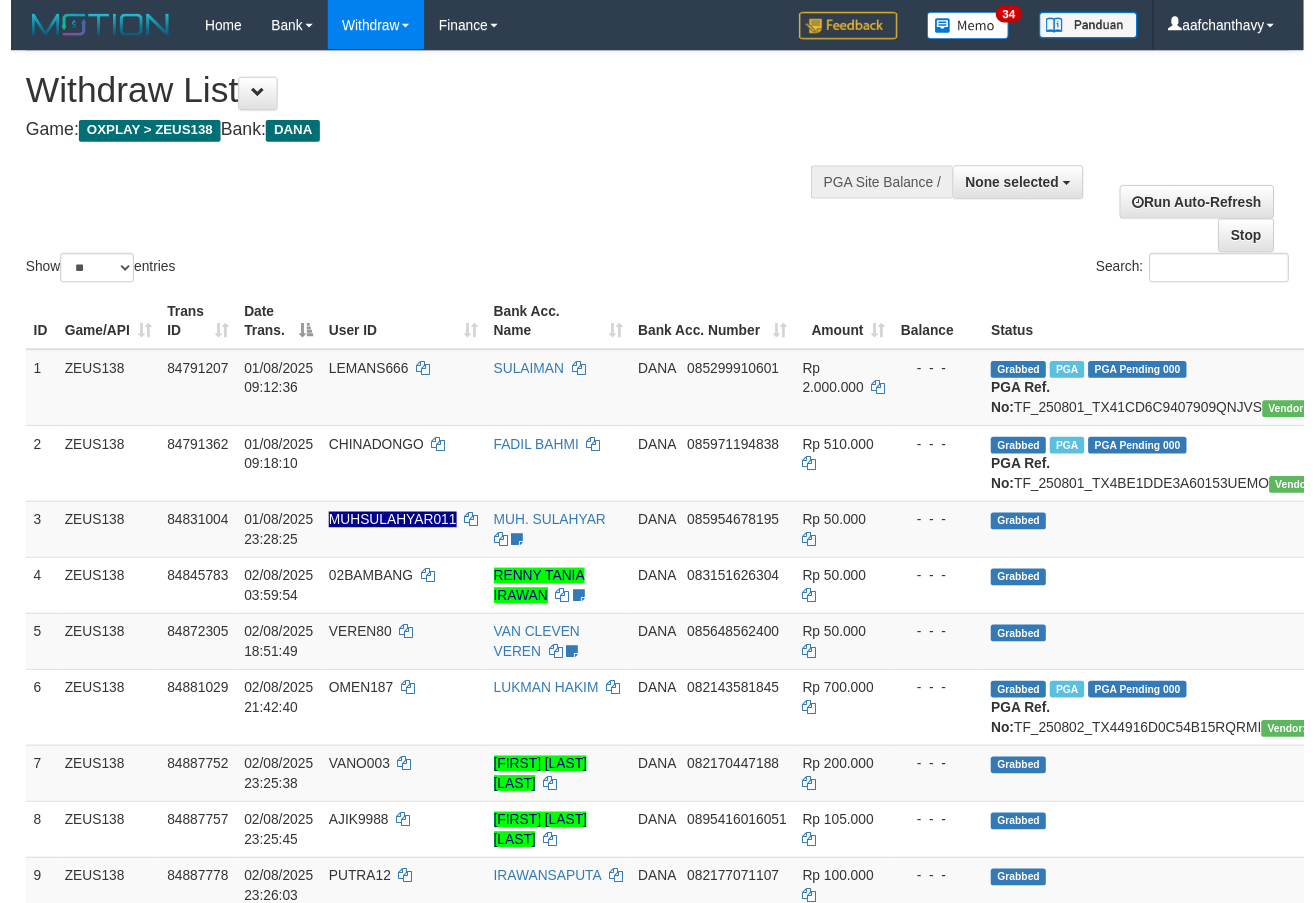 scroll, scrollTop: 359, scrollLeft: 0, axis: vertical 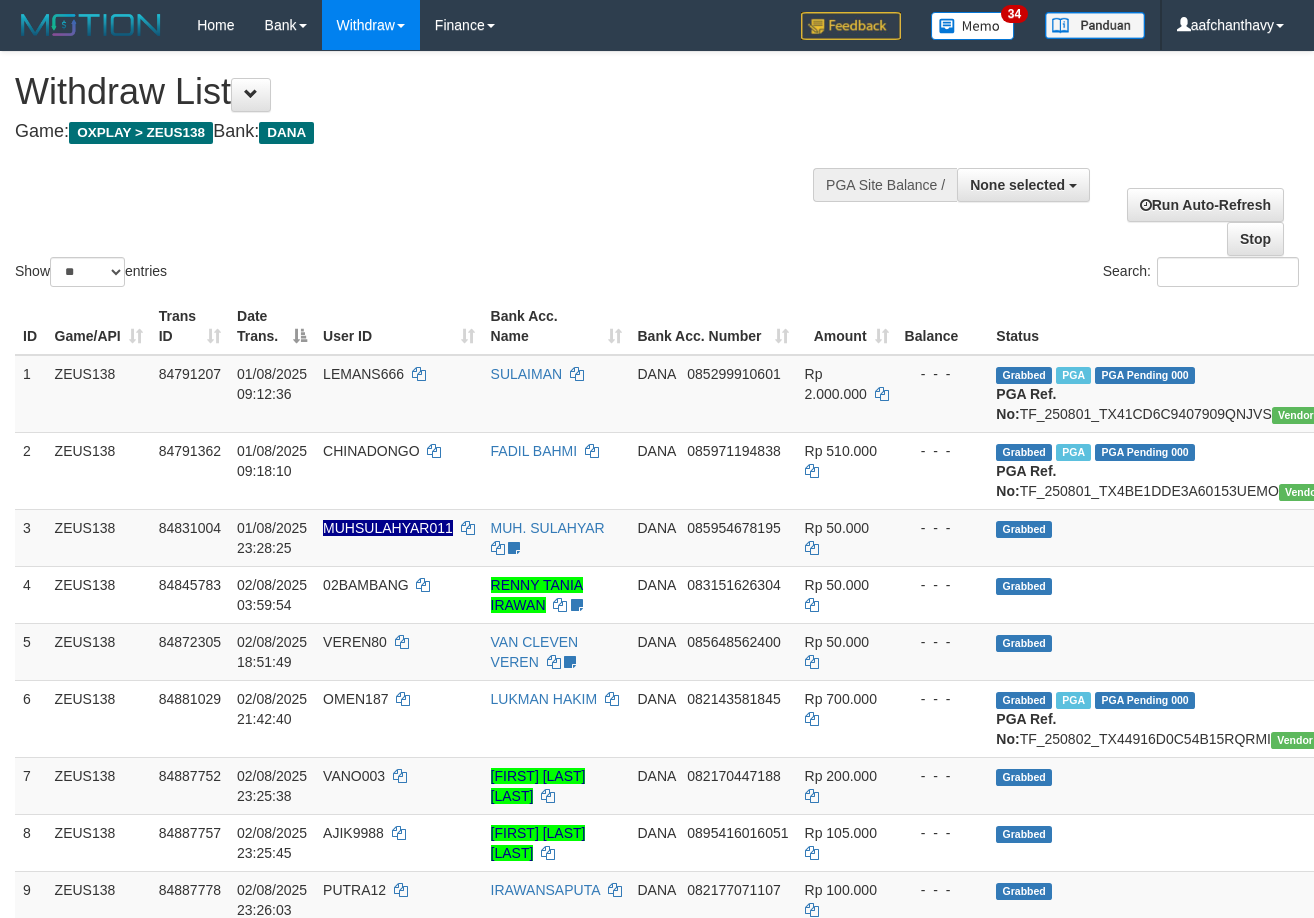 select 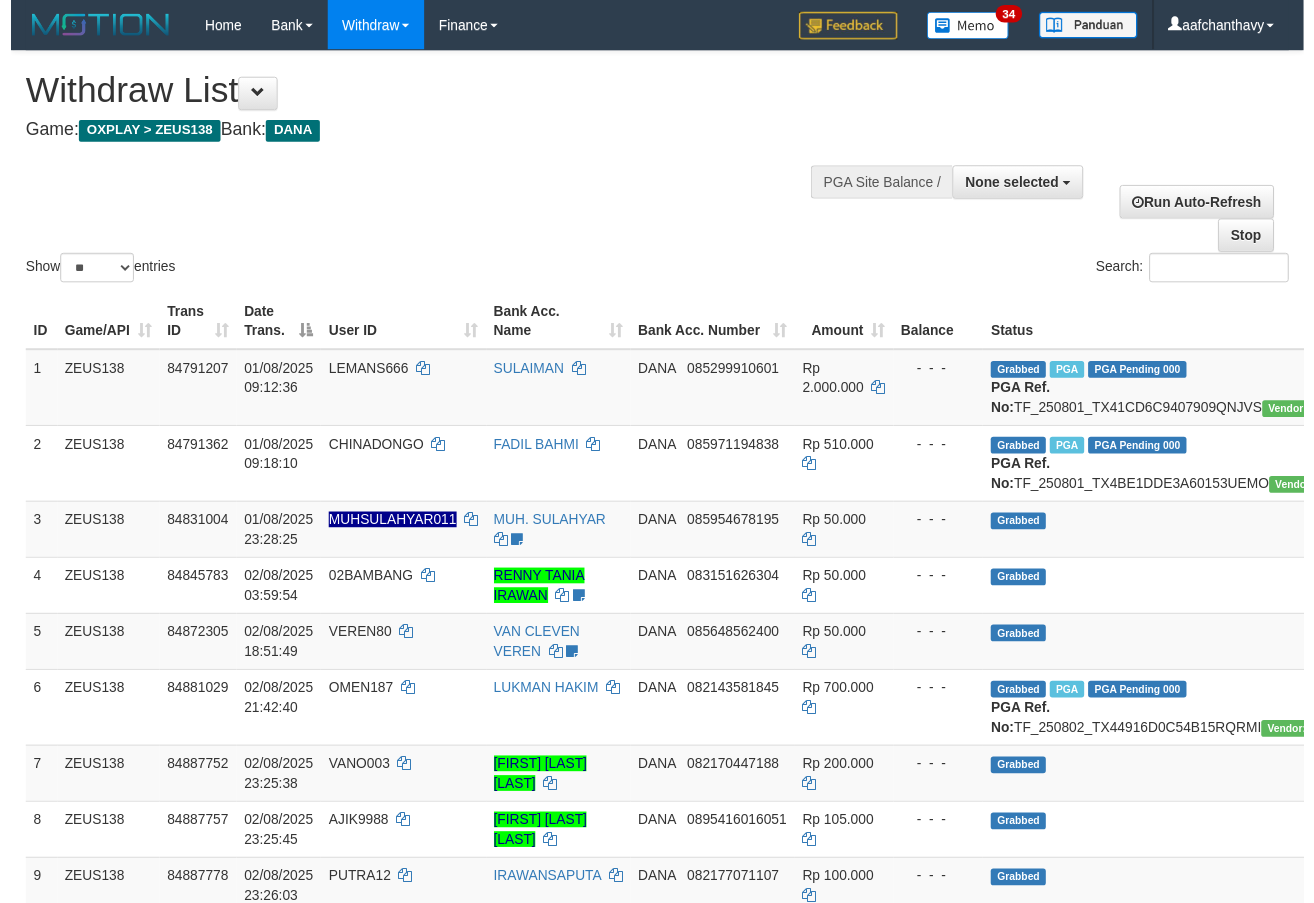 scroll, scrollTop: 359, scrollLeft: 0, axis: vertical 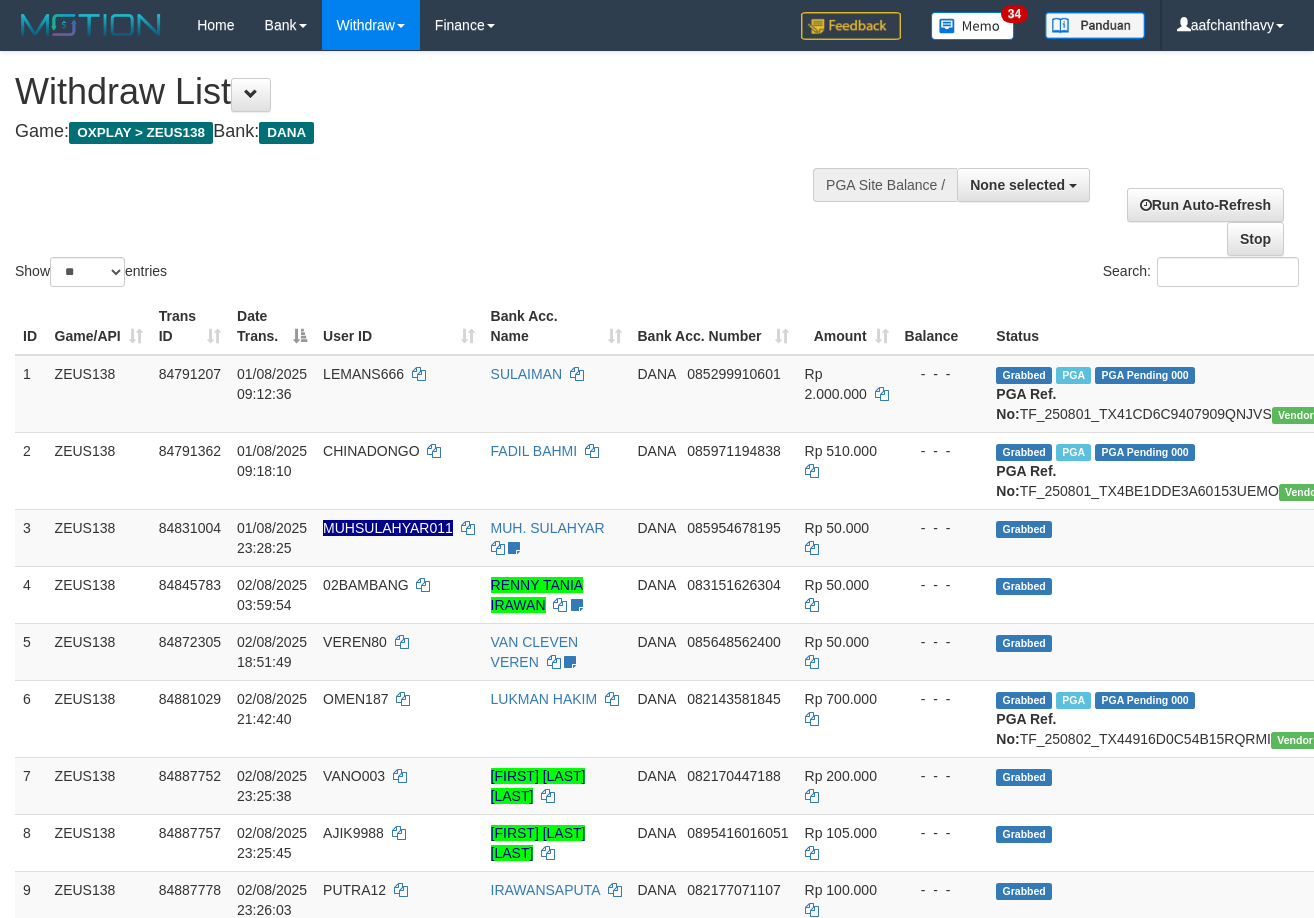 select 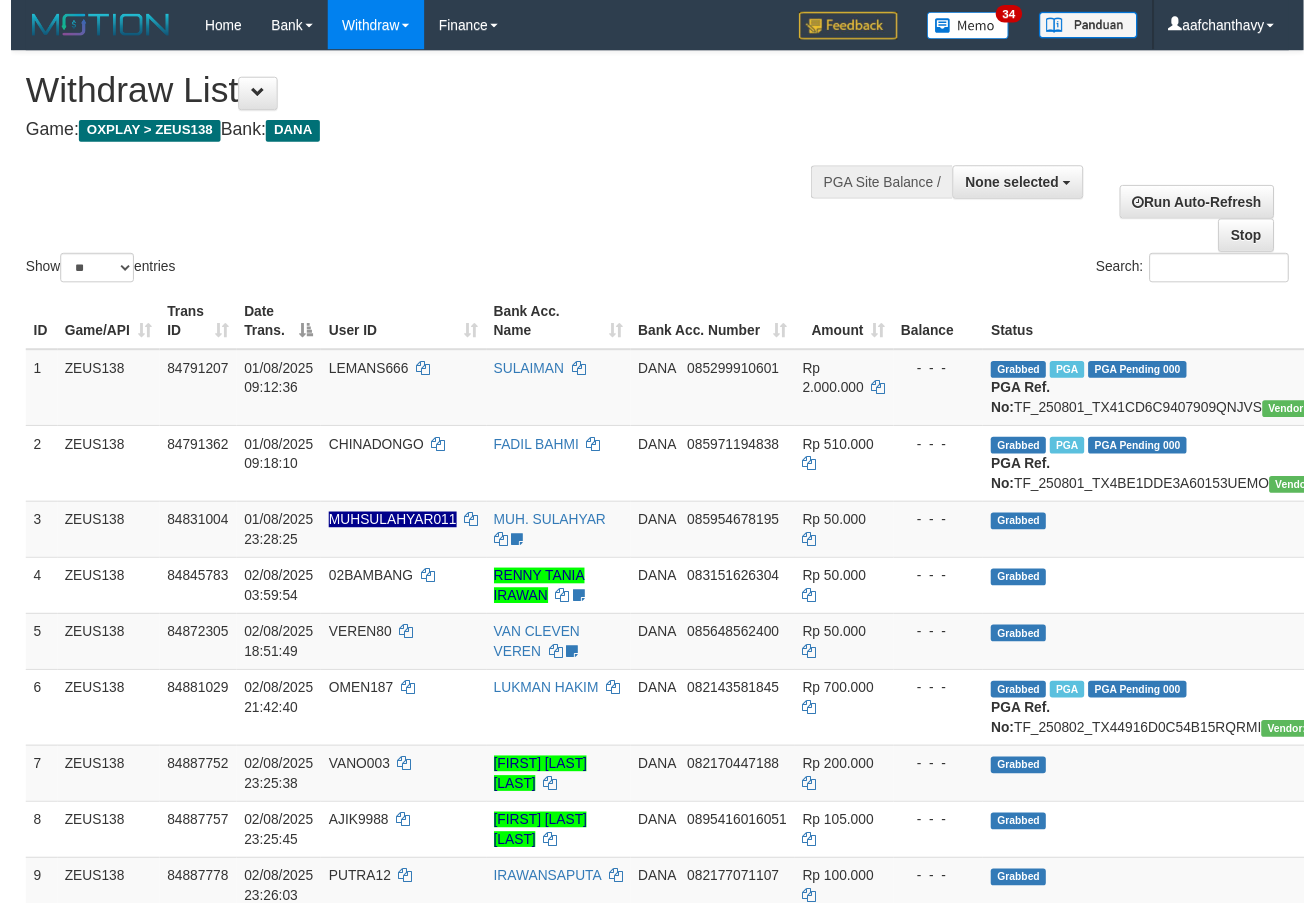 scroll, scrollTop: 359, scrollLeft: 0, axis: vertical 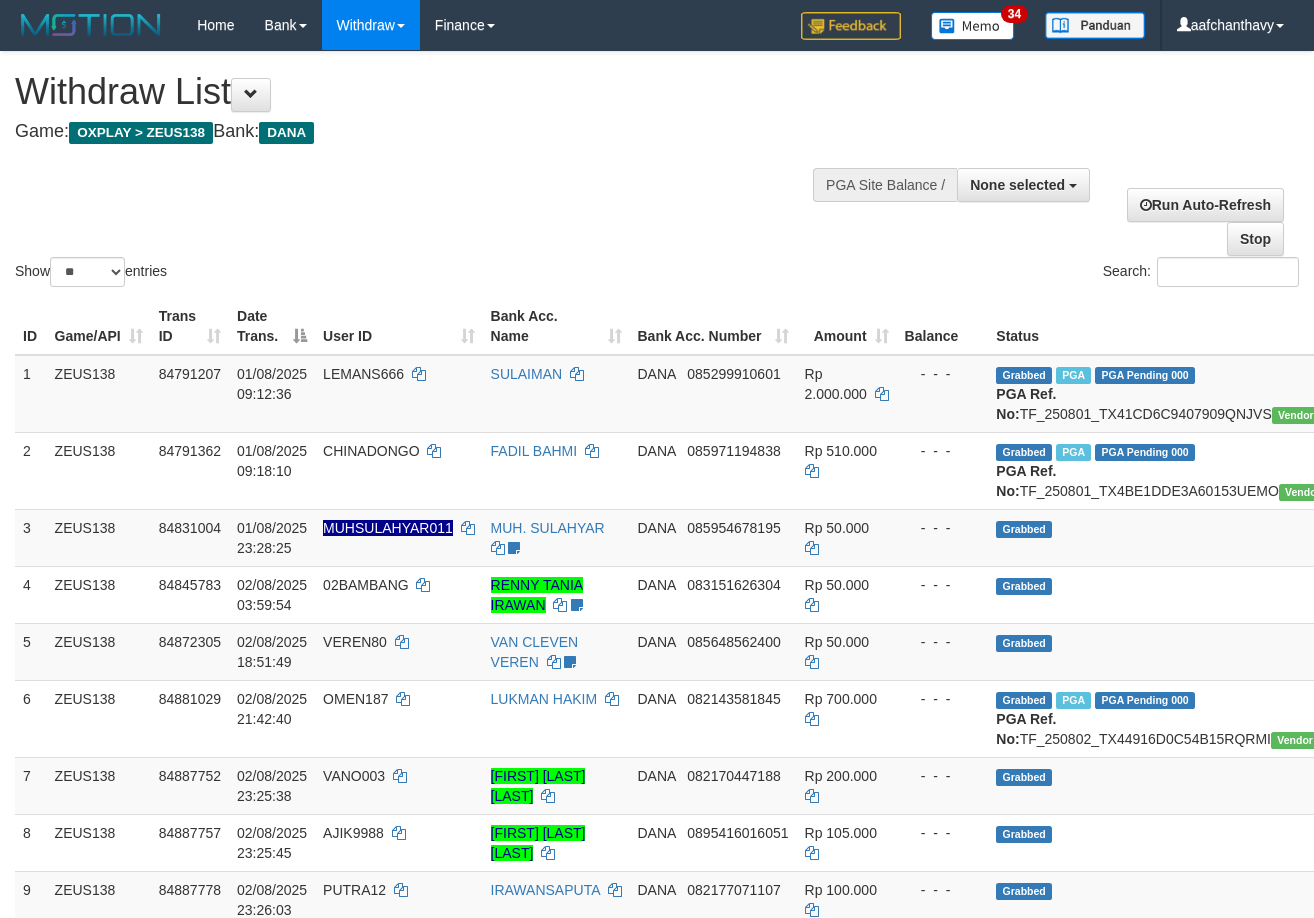 select 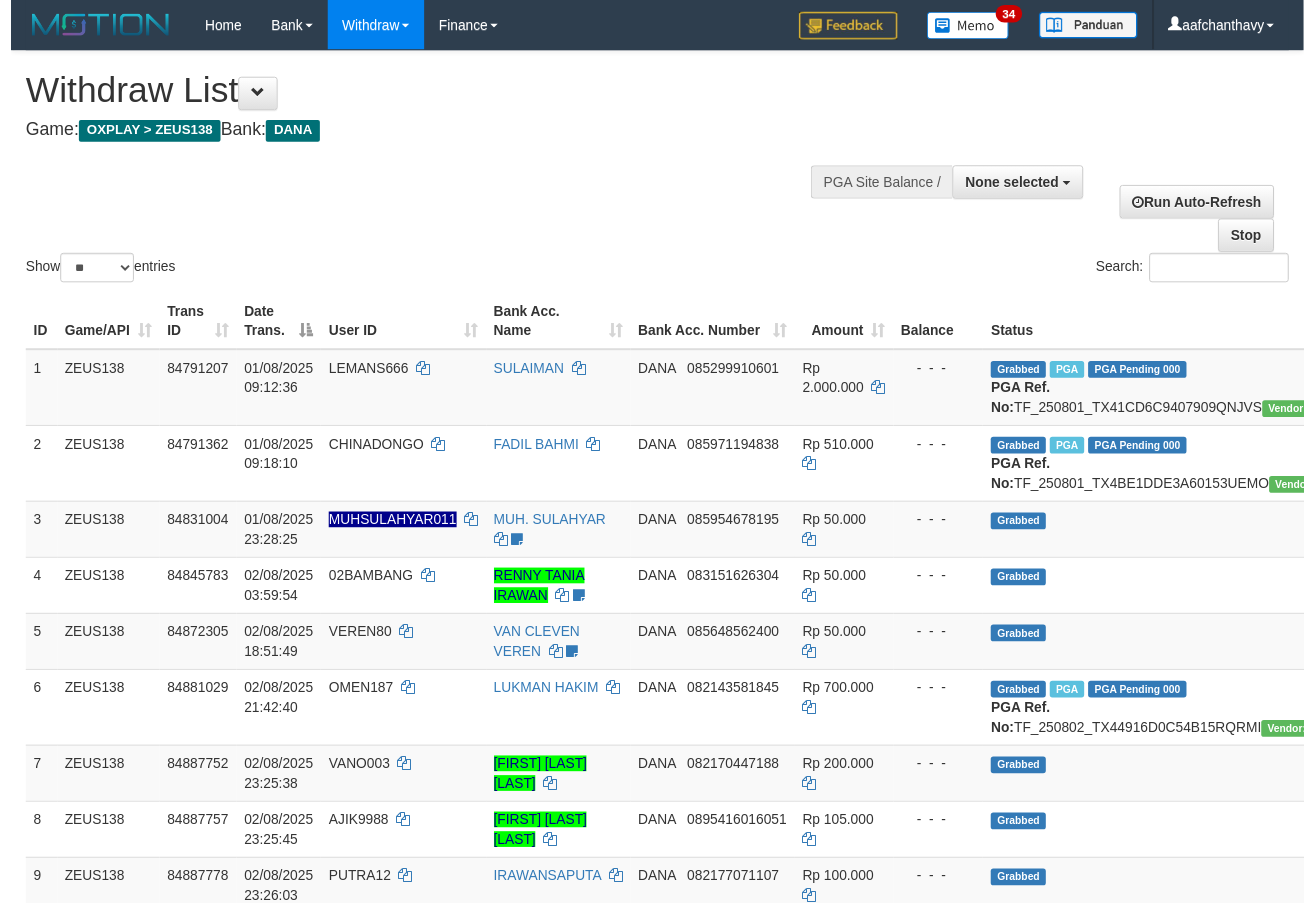 scroll, scrollTop: 359, scrollLeft: 0, axis: vertical 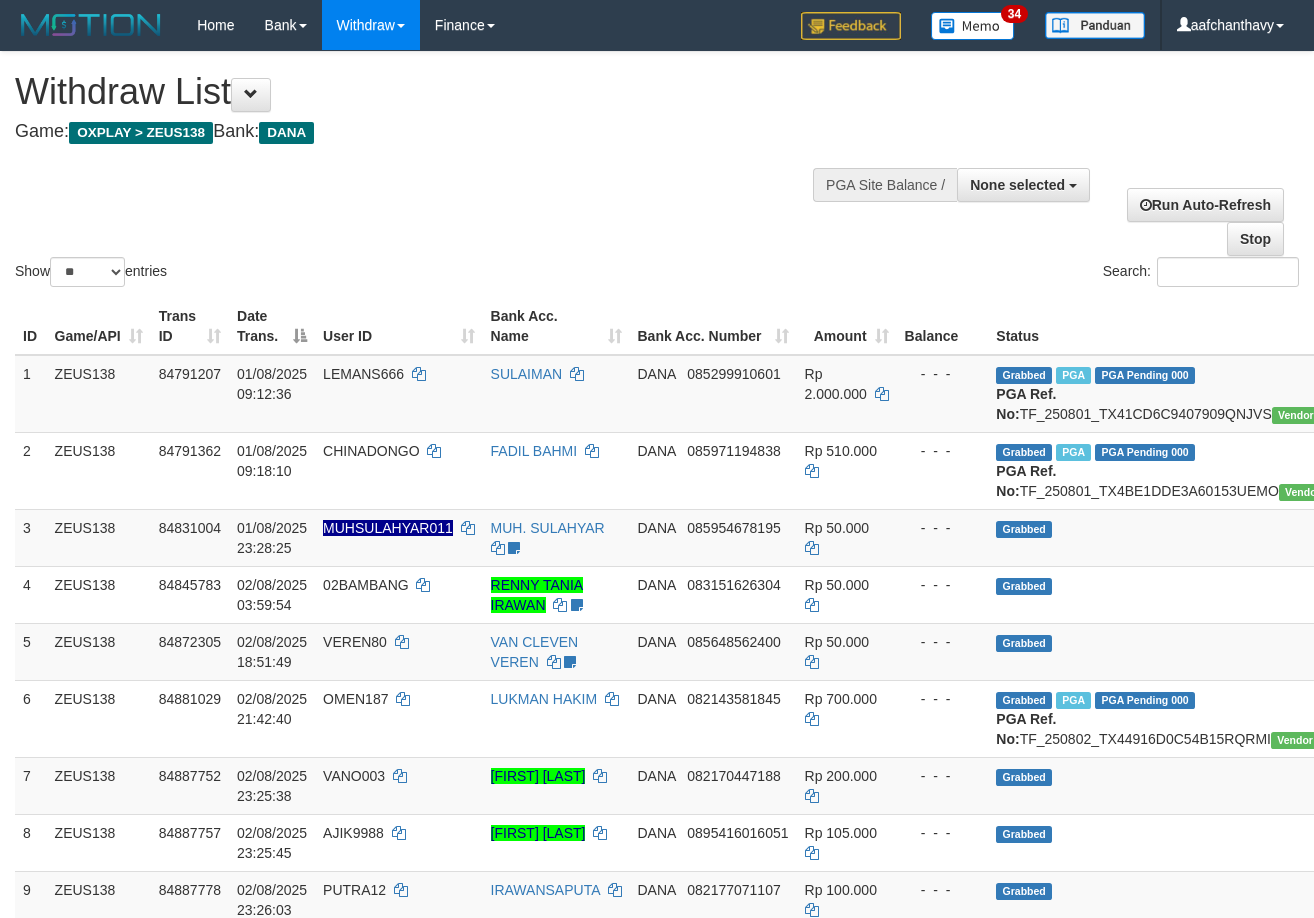 select 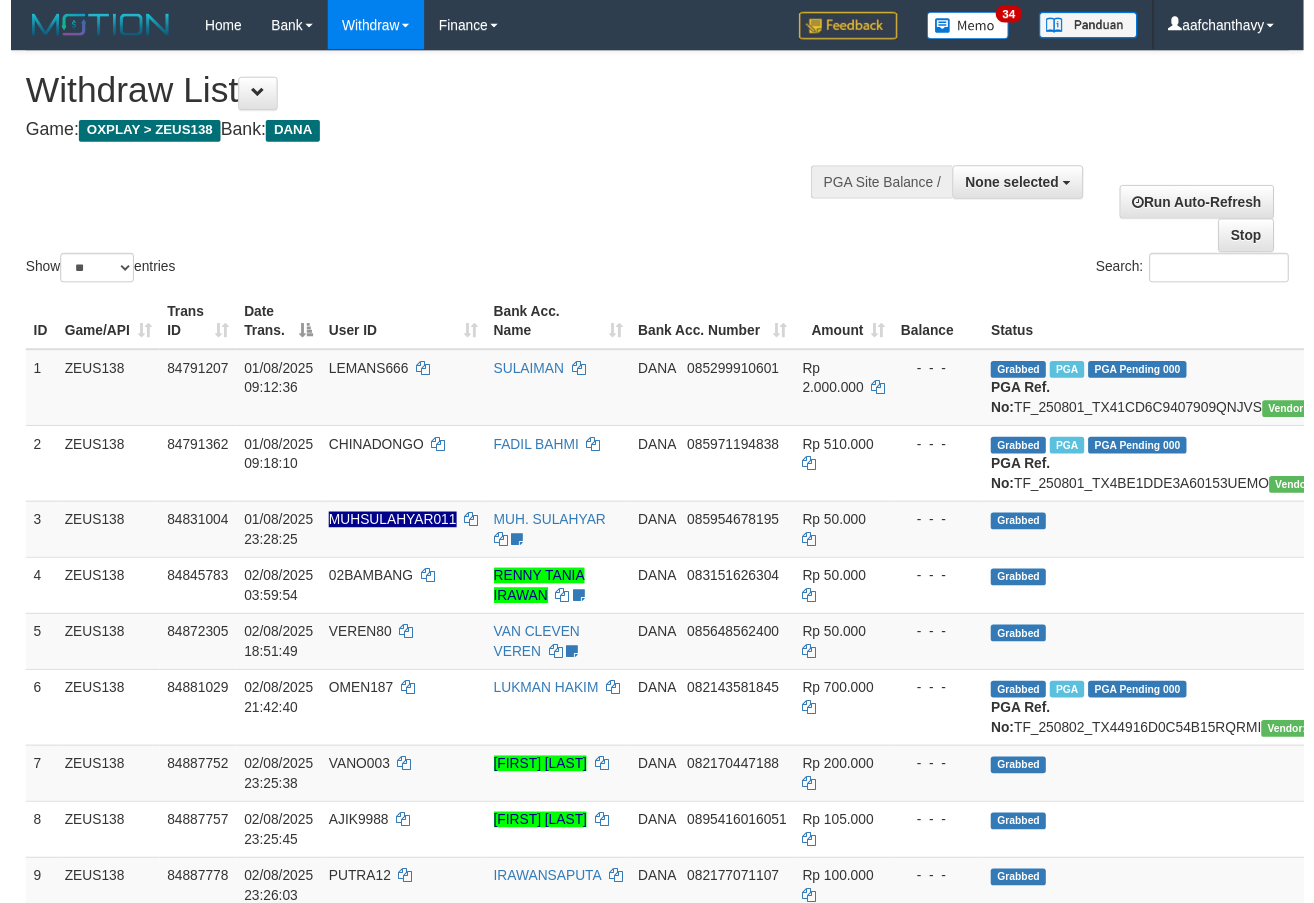 scroll, scrollTop: 359, scrollLeft: 0, axis: vertical 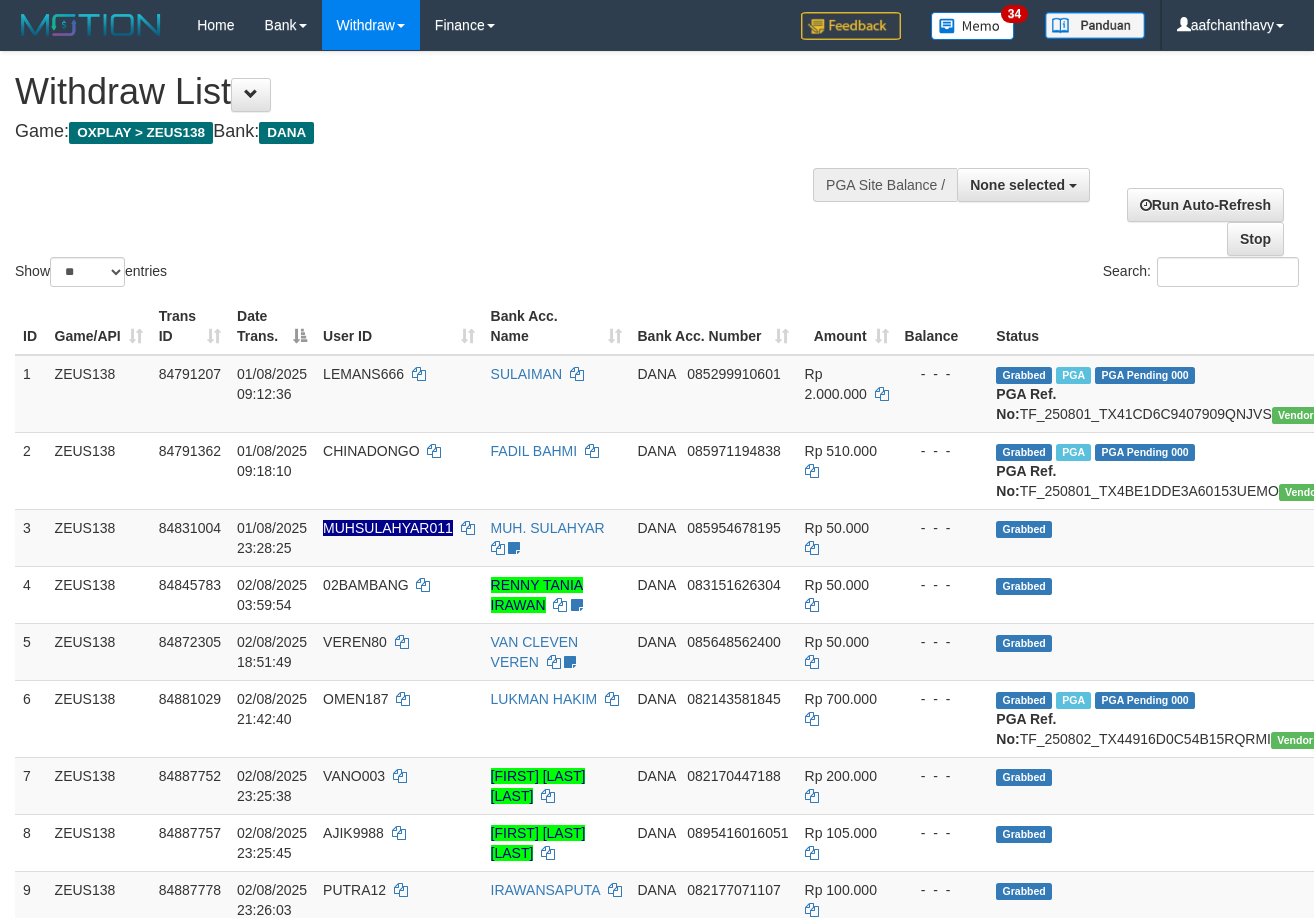 select 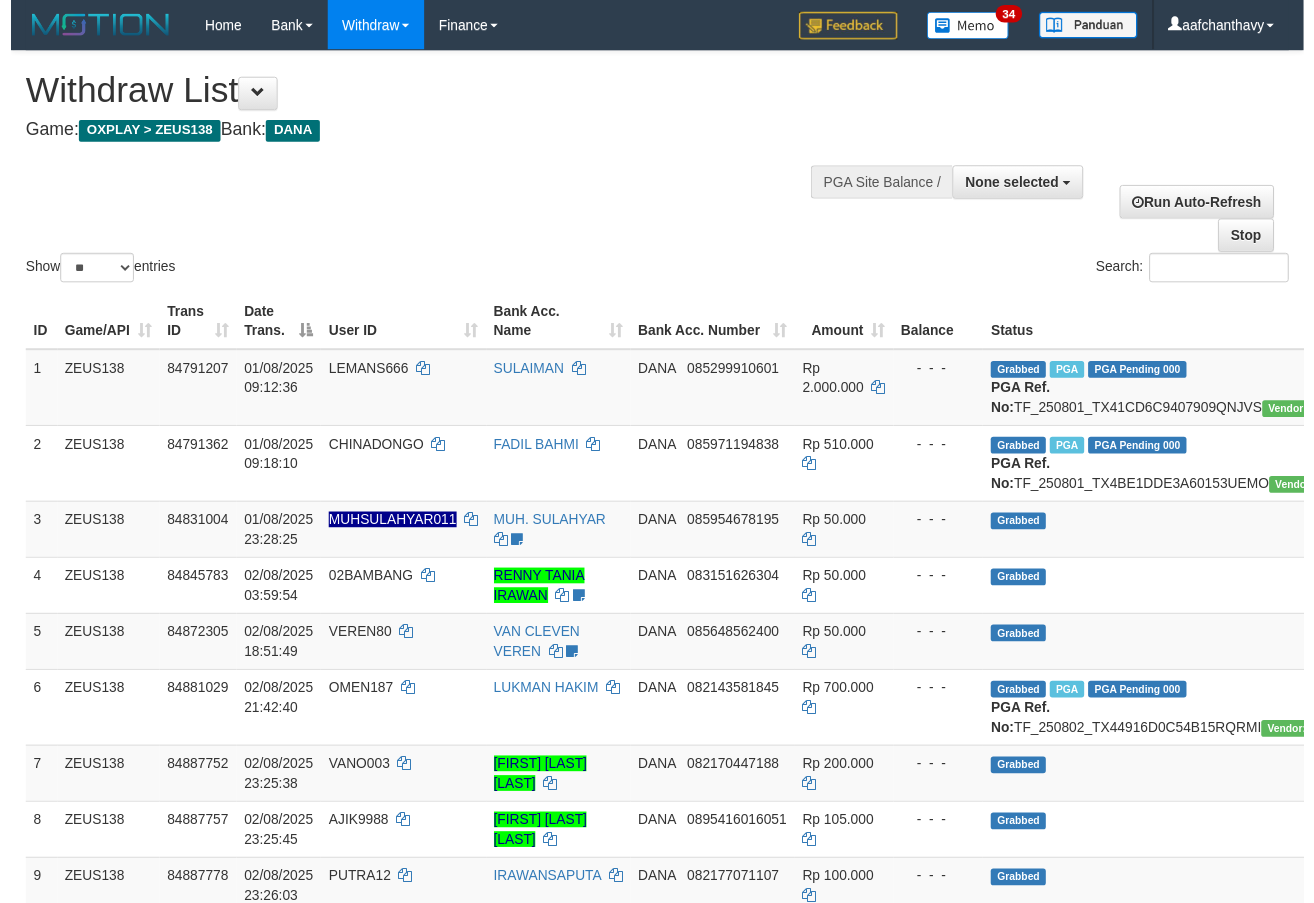 scroll, scrollTop: 359, scrollLeft: 0, axis: vertical 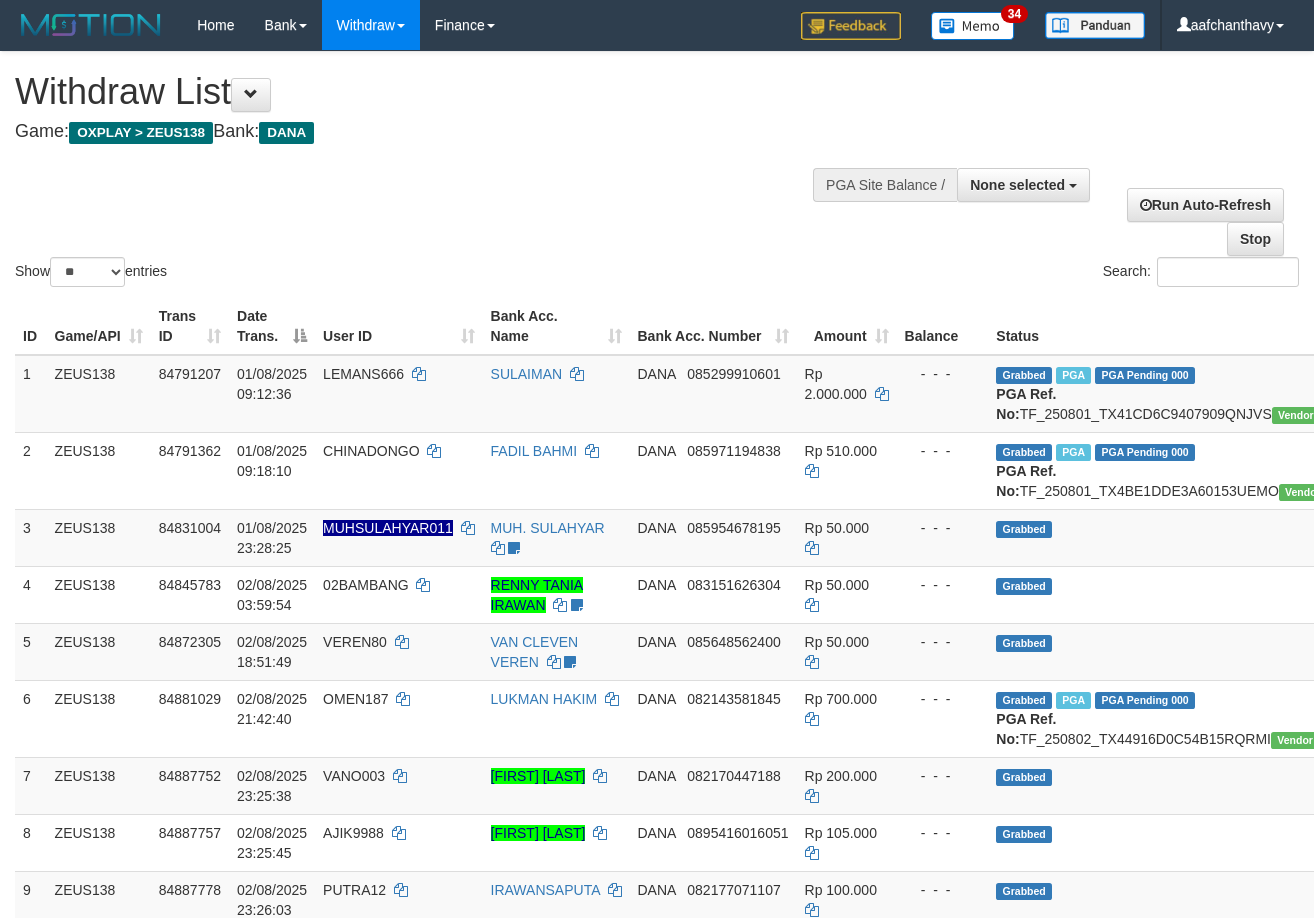 select 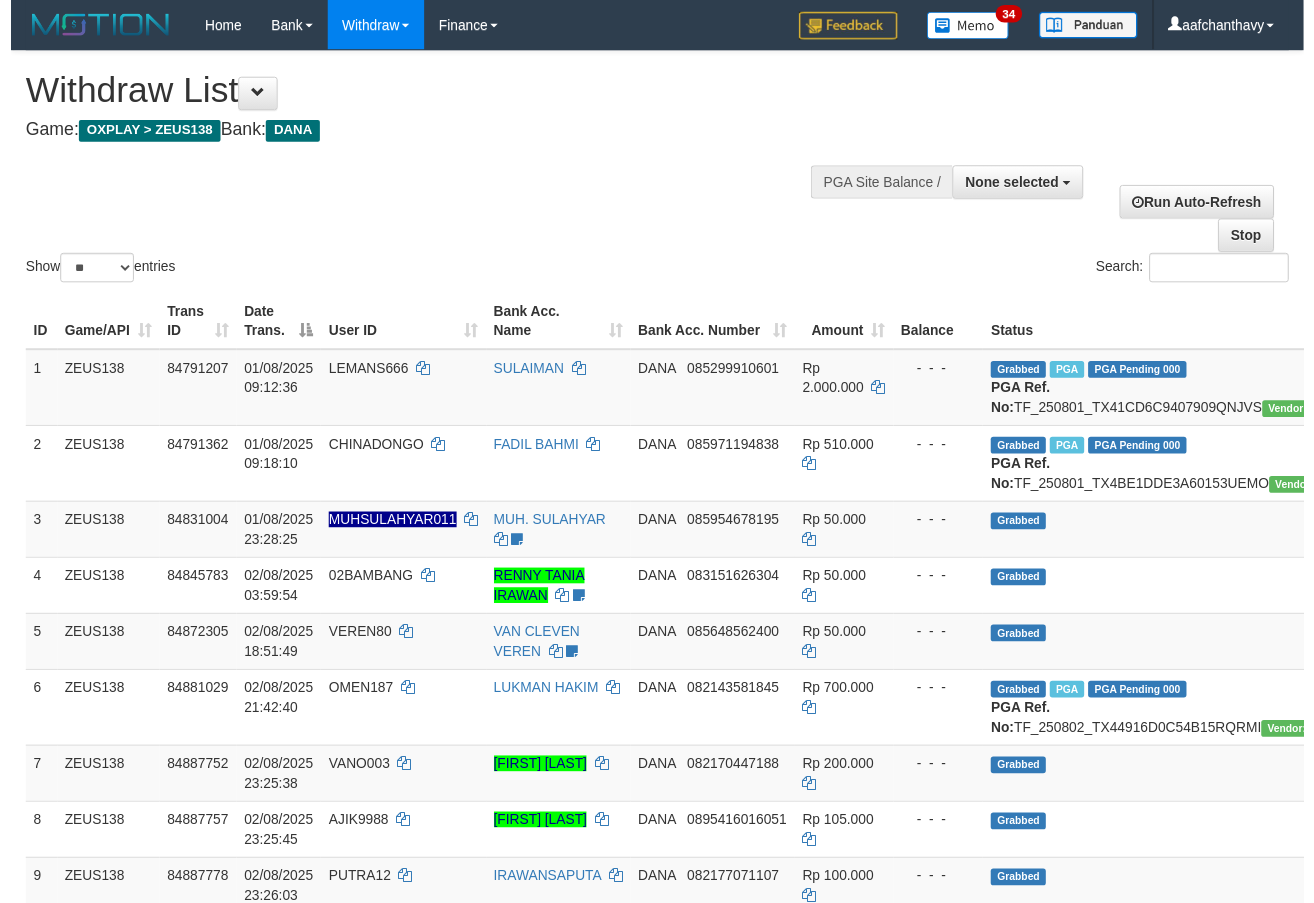 scroll, scrollTop: 359, scrollLeft: 0, axis: vertical 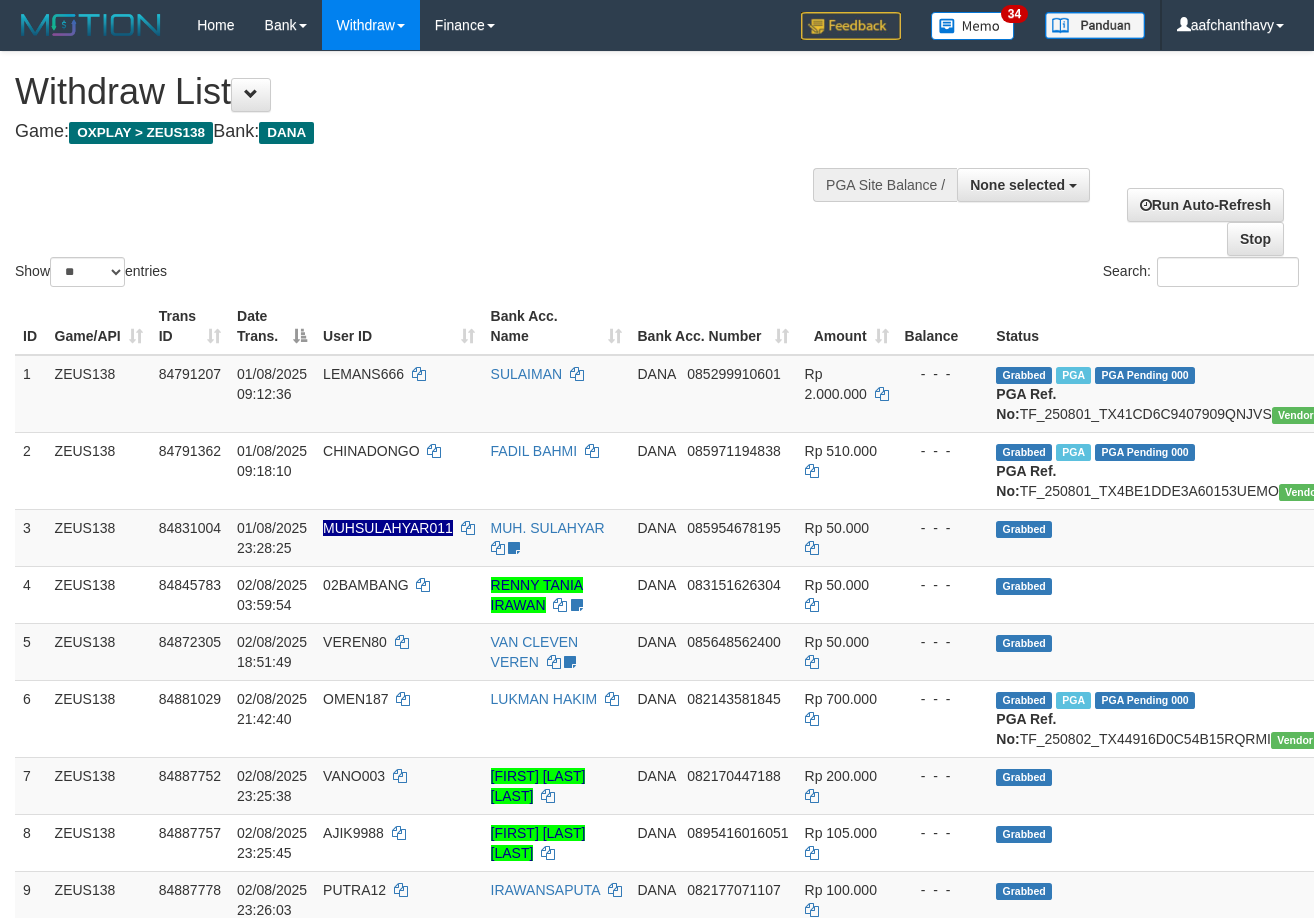 select 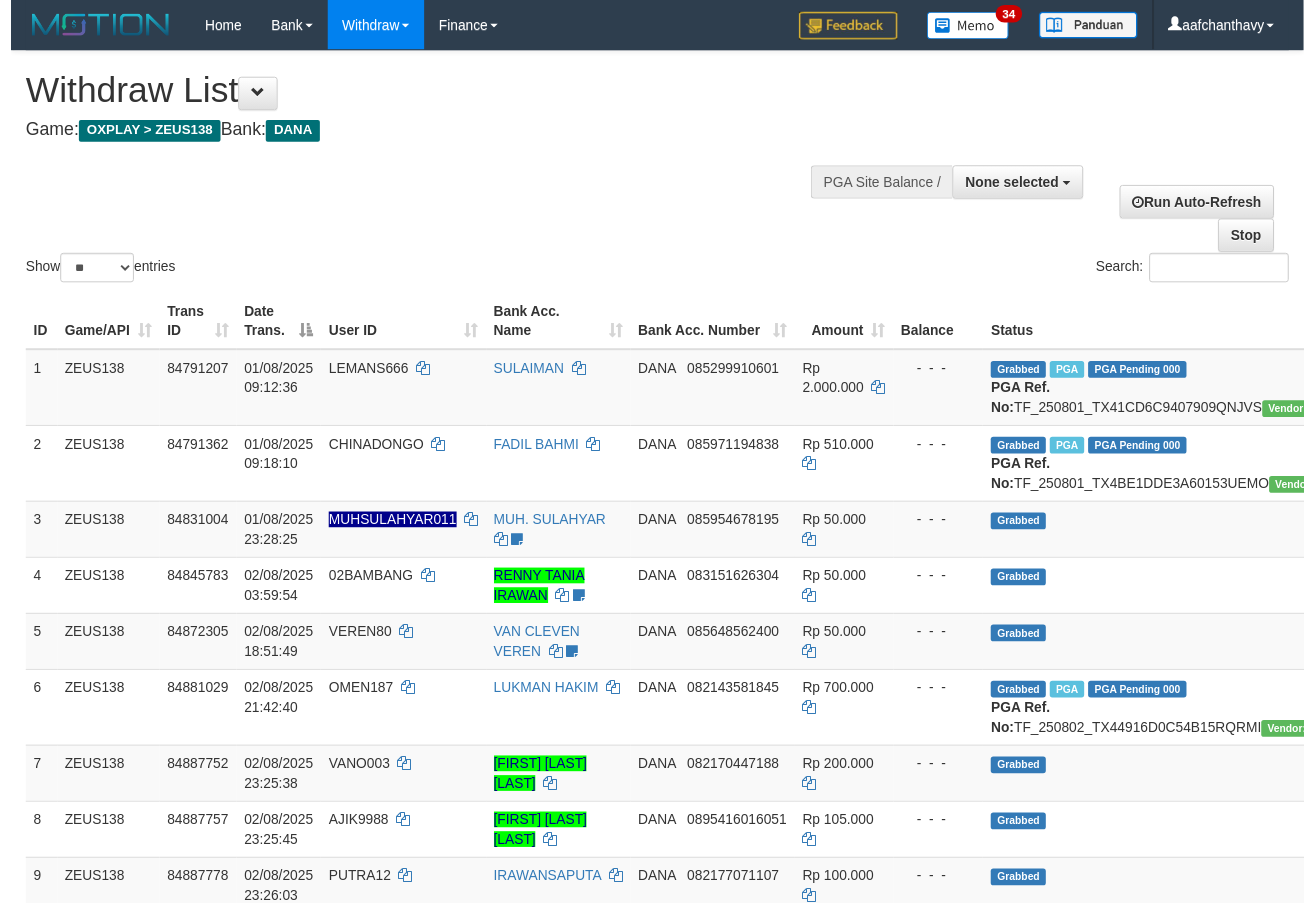 scroll, scrollTop: 359, scrollLeft: 0, axis: vertical 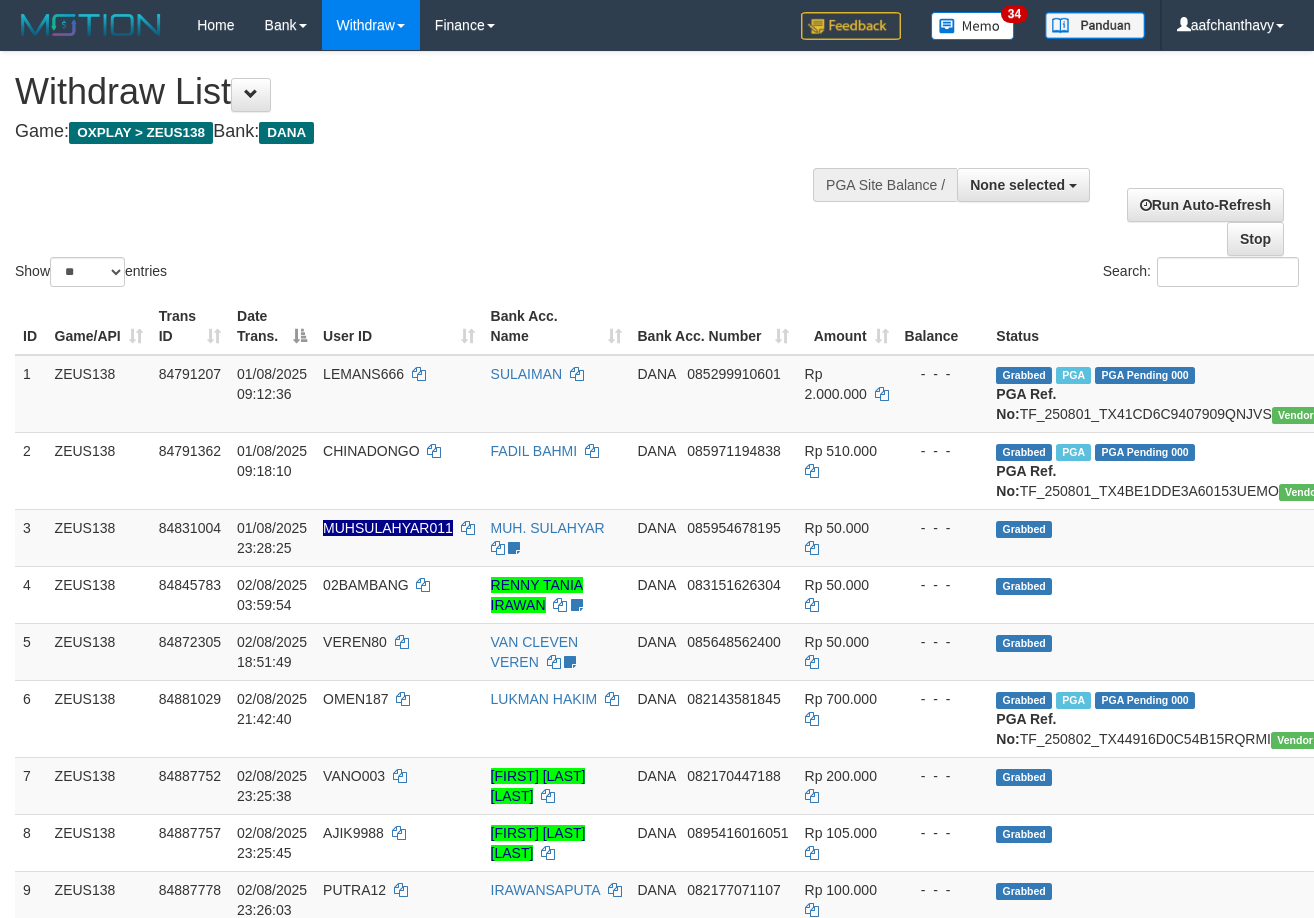 select 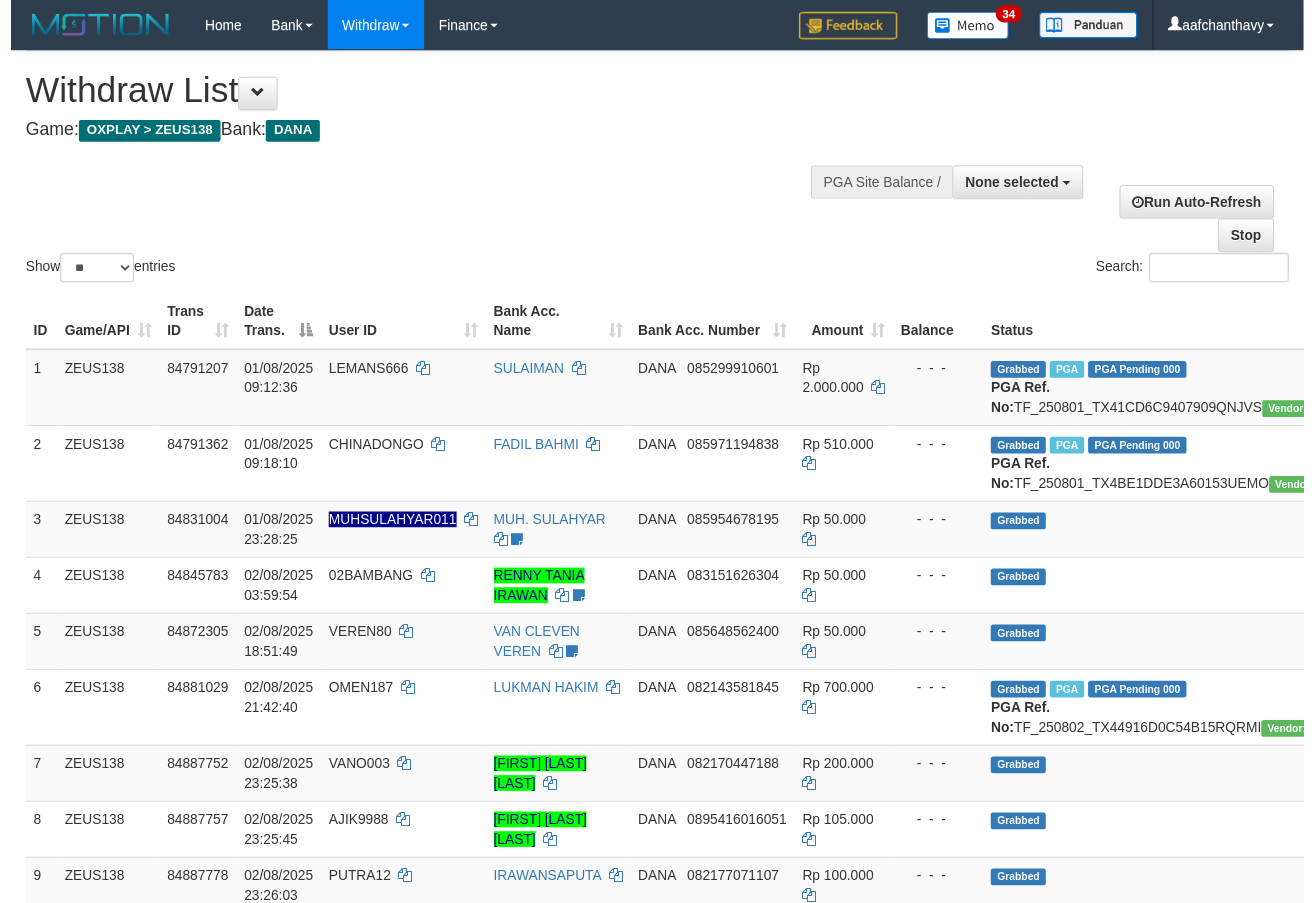 scroll, scrollTop: 359, scrollLeft: 0, axis: vertical 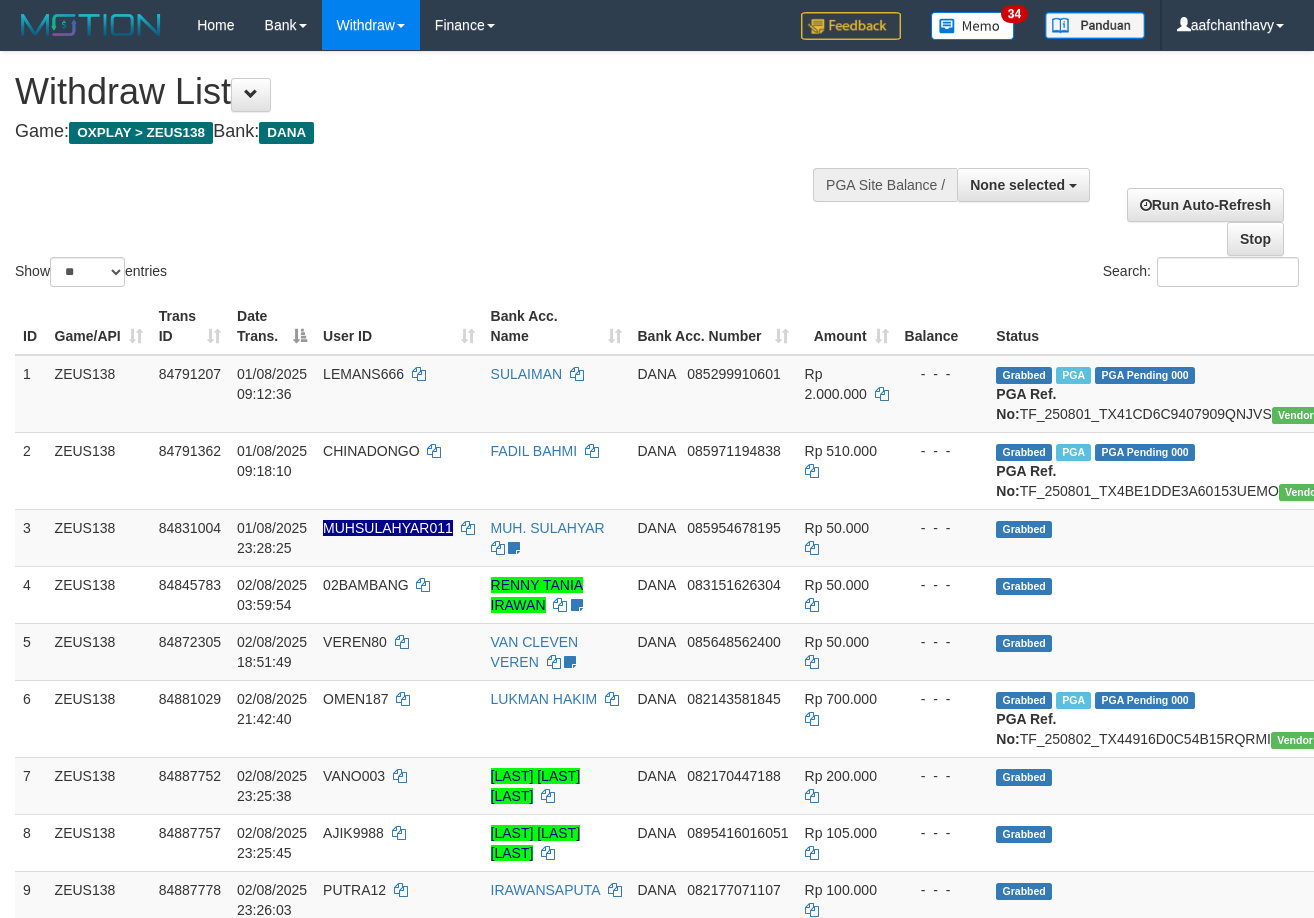 select 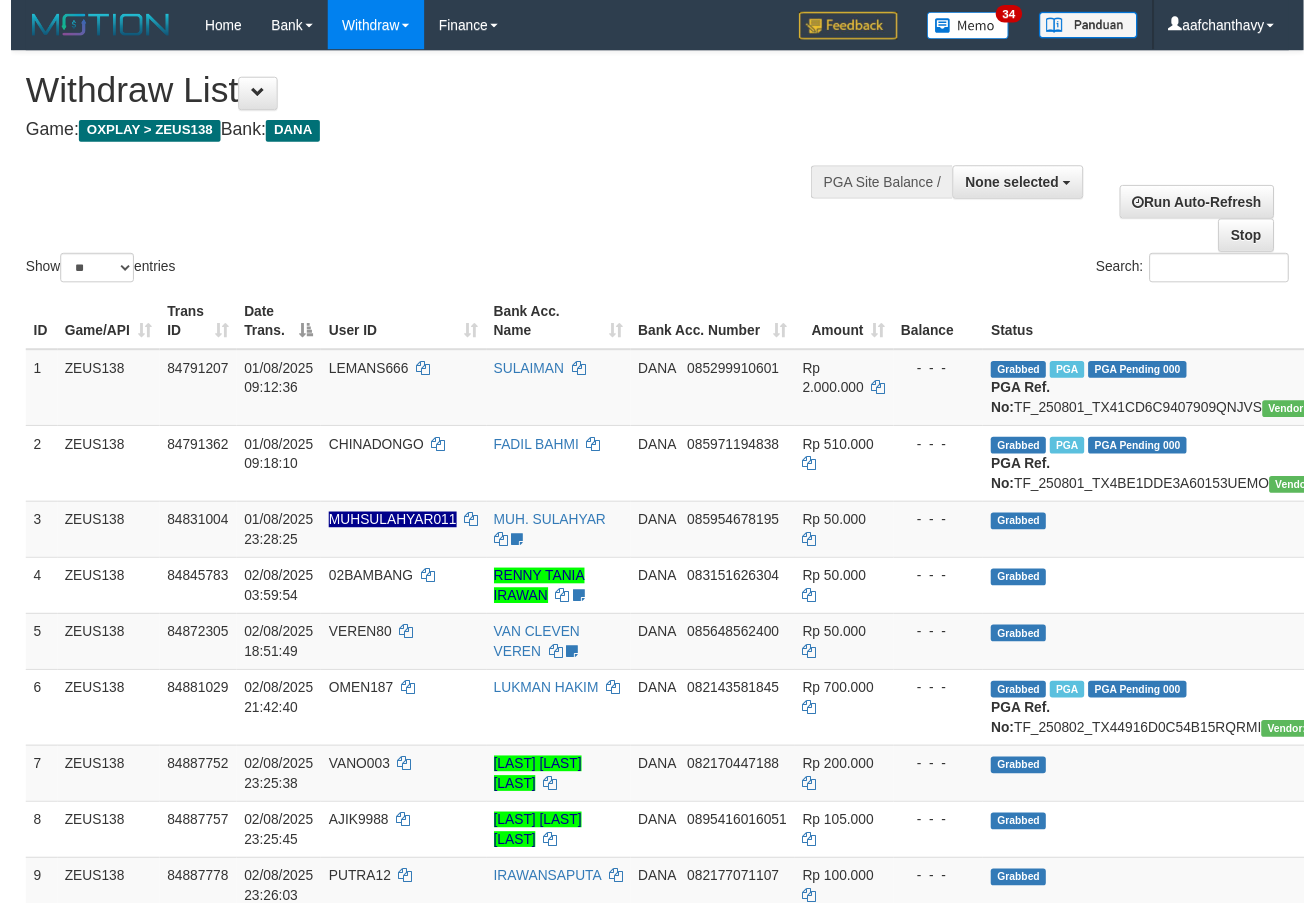 scroll, scrollTop: 359, scrollLeft: 0, axis: vertical 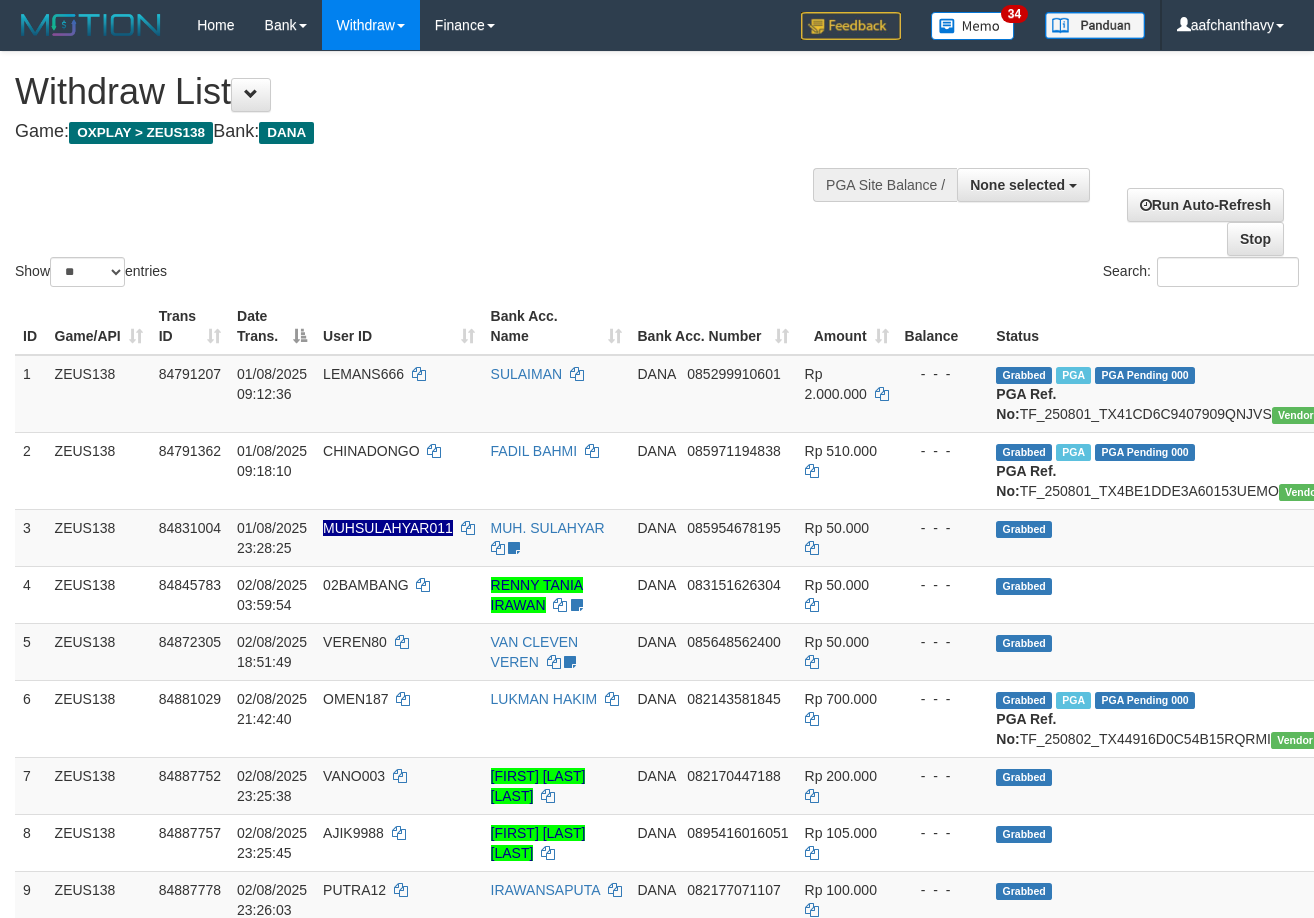 select 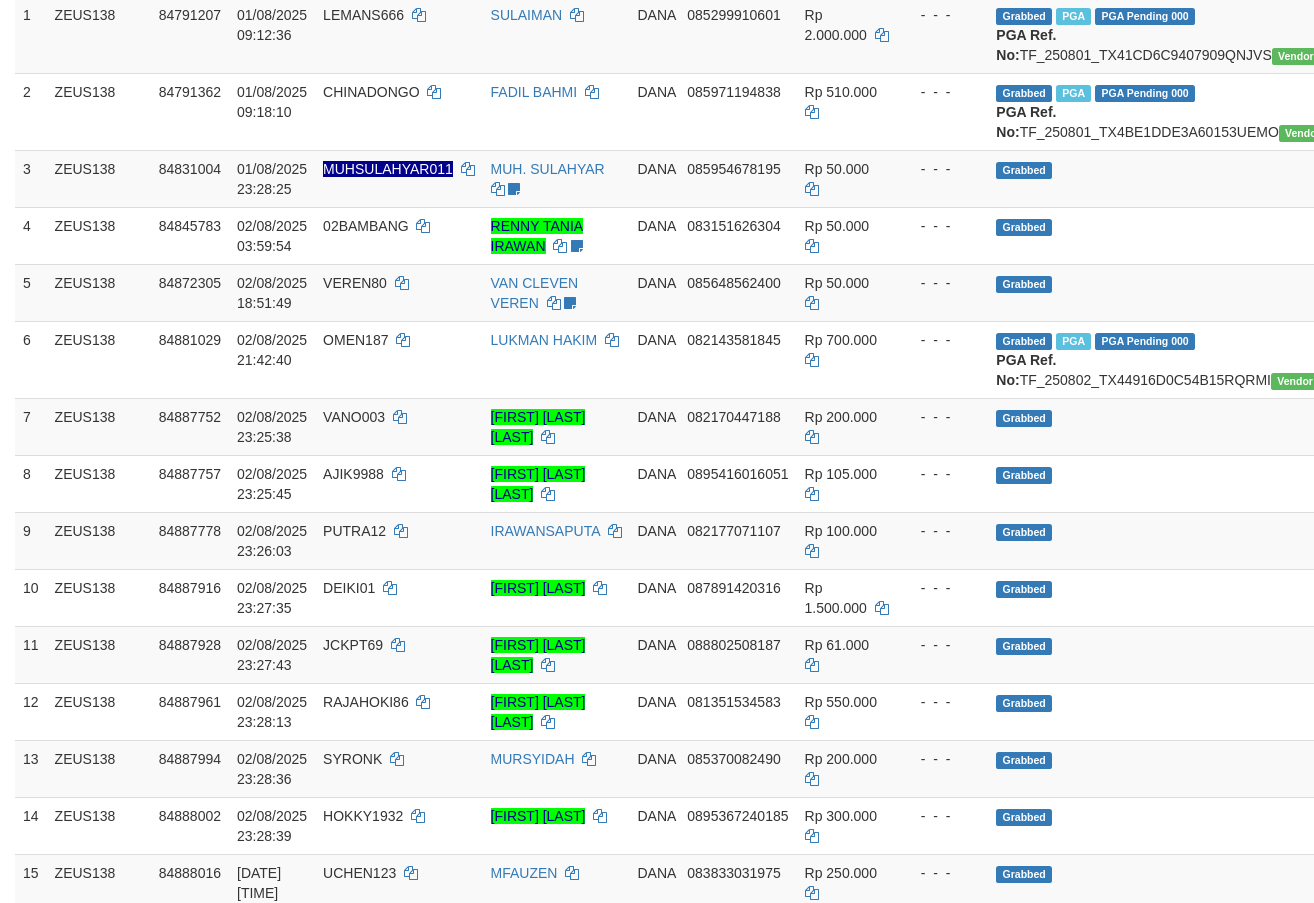 scroll, scrollTop: 359, scrollLeft: 0, axis: vertical 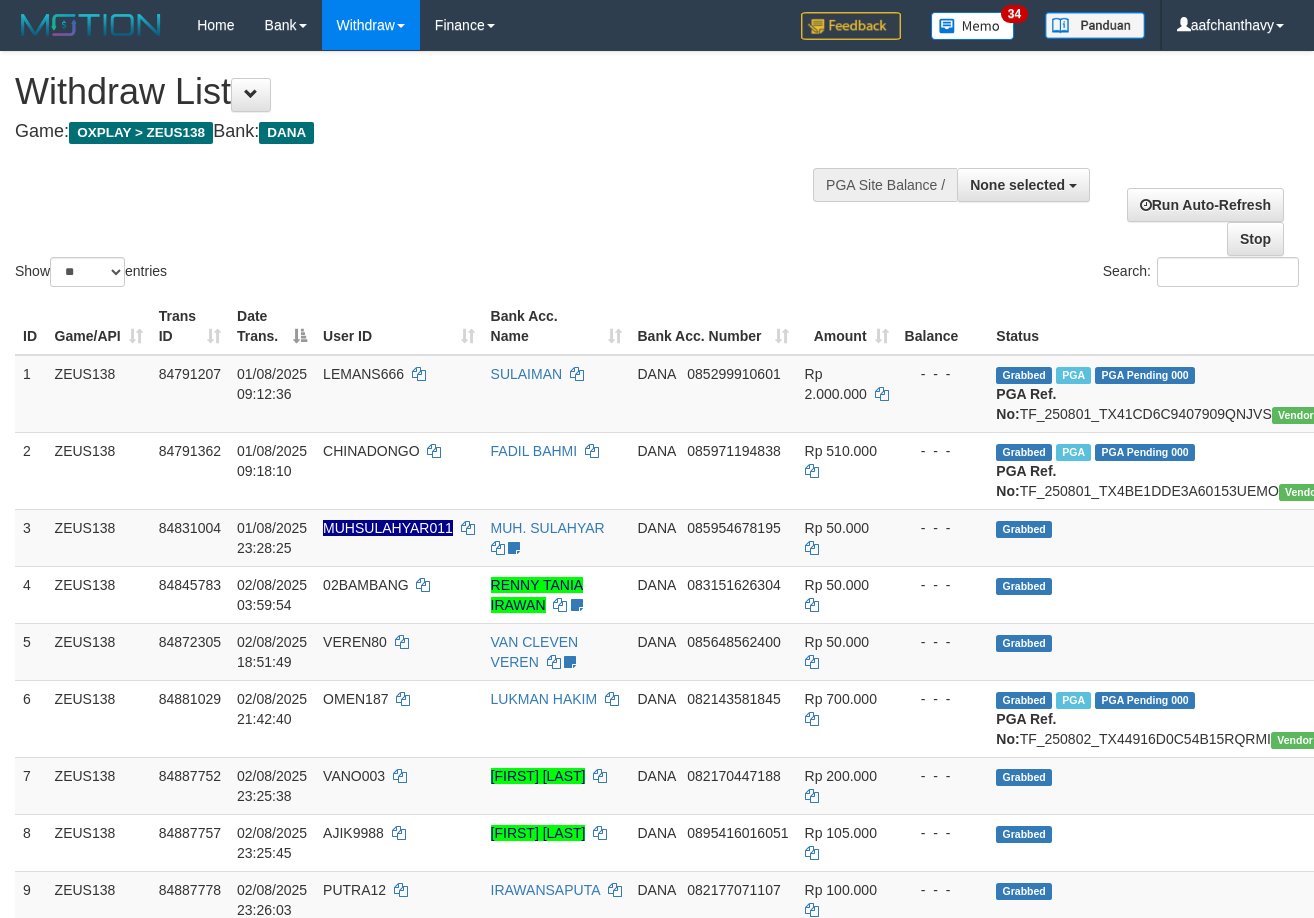 select 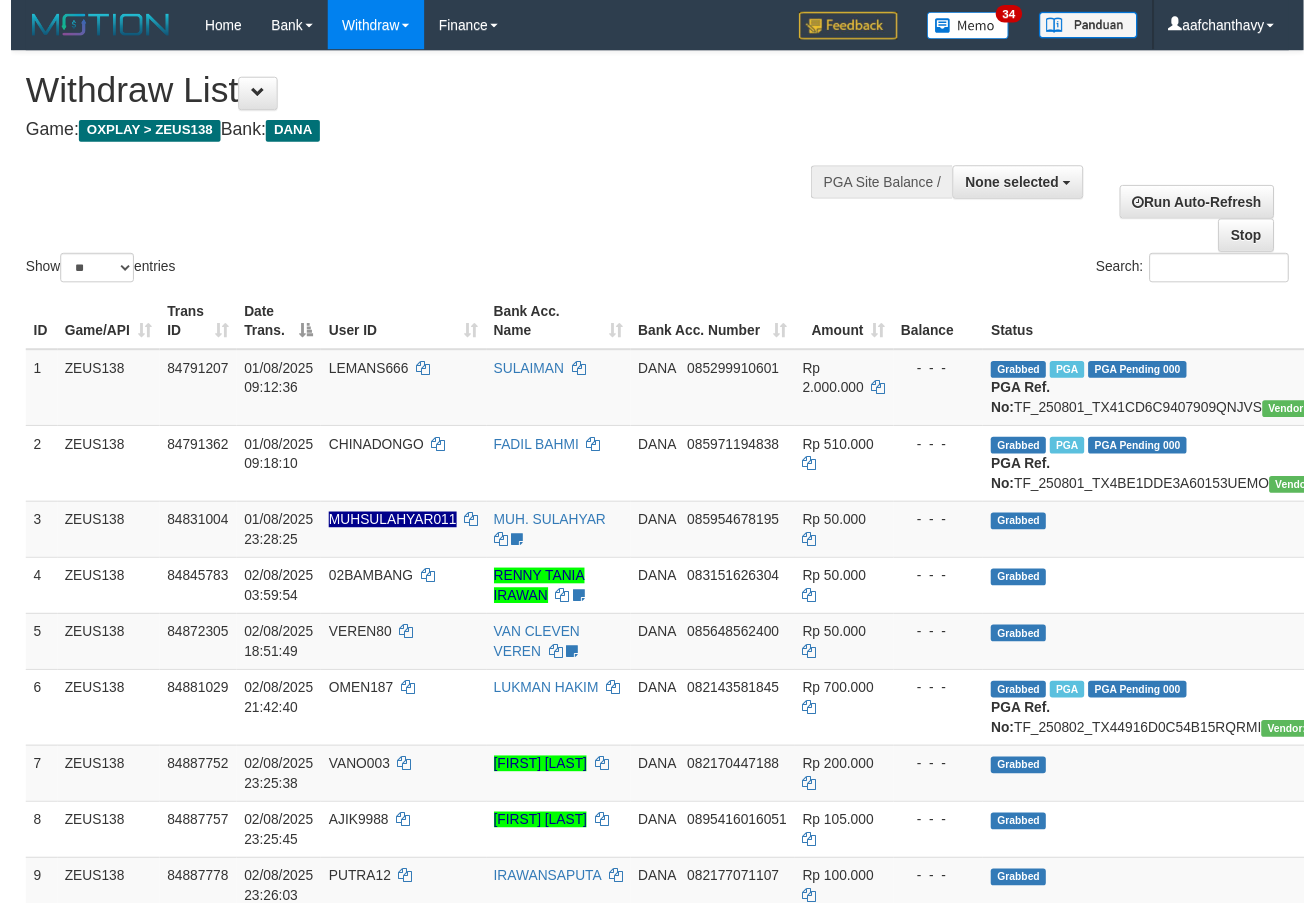 scroll, scrollTop: 359, scrollLeft: 0, axis: vertical 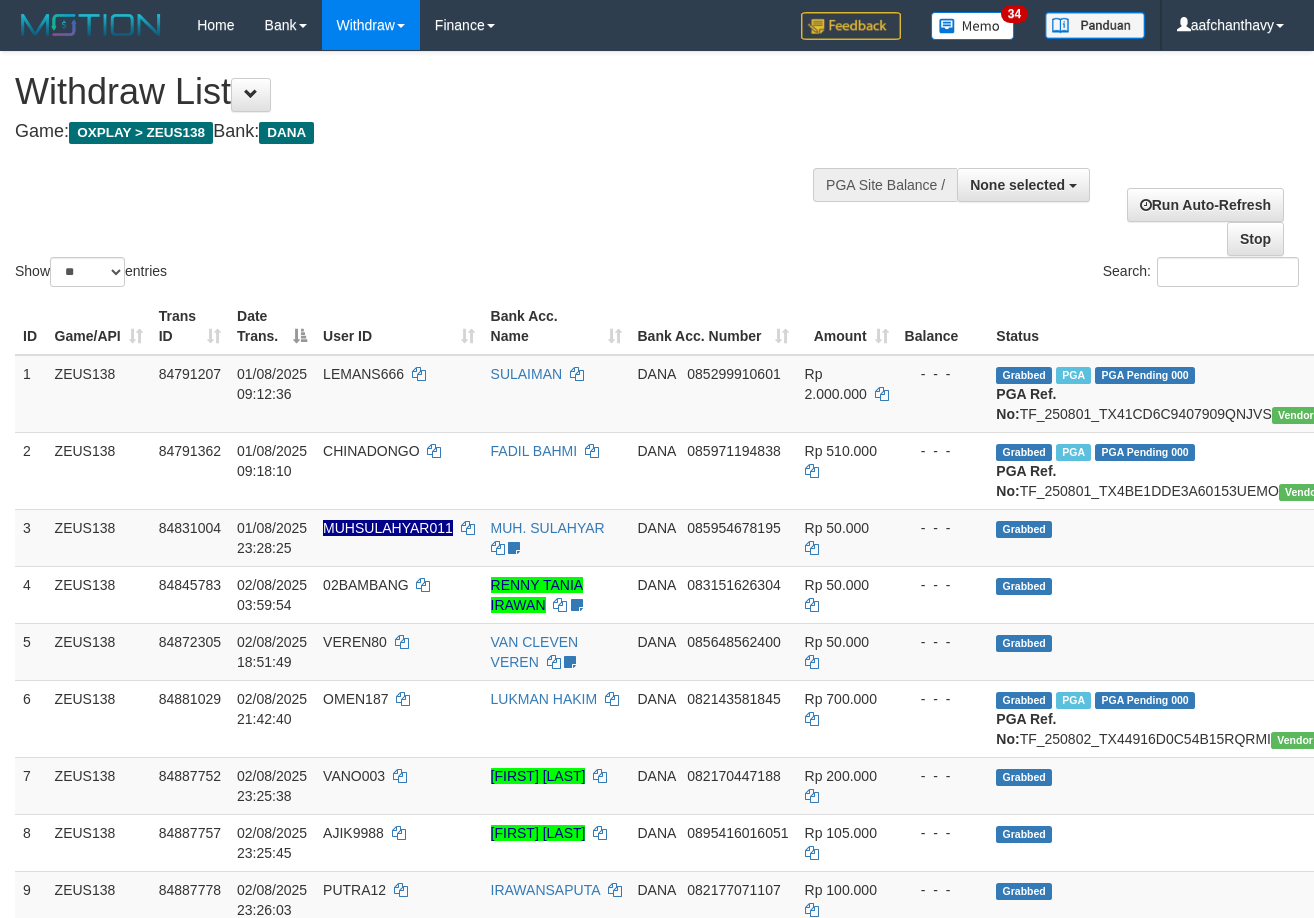 select 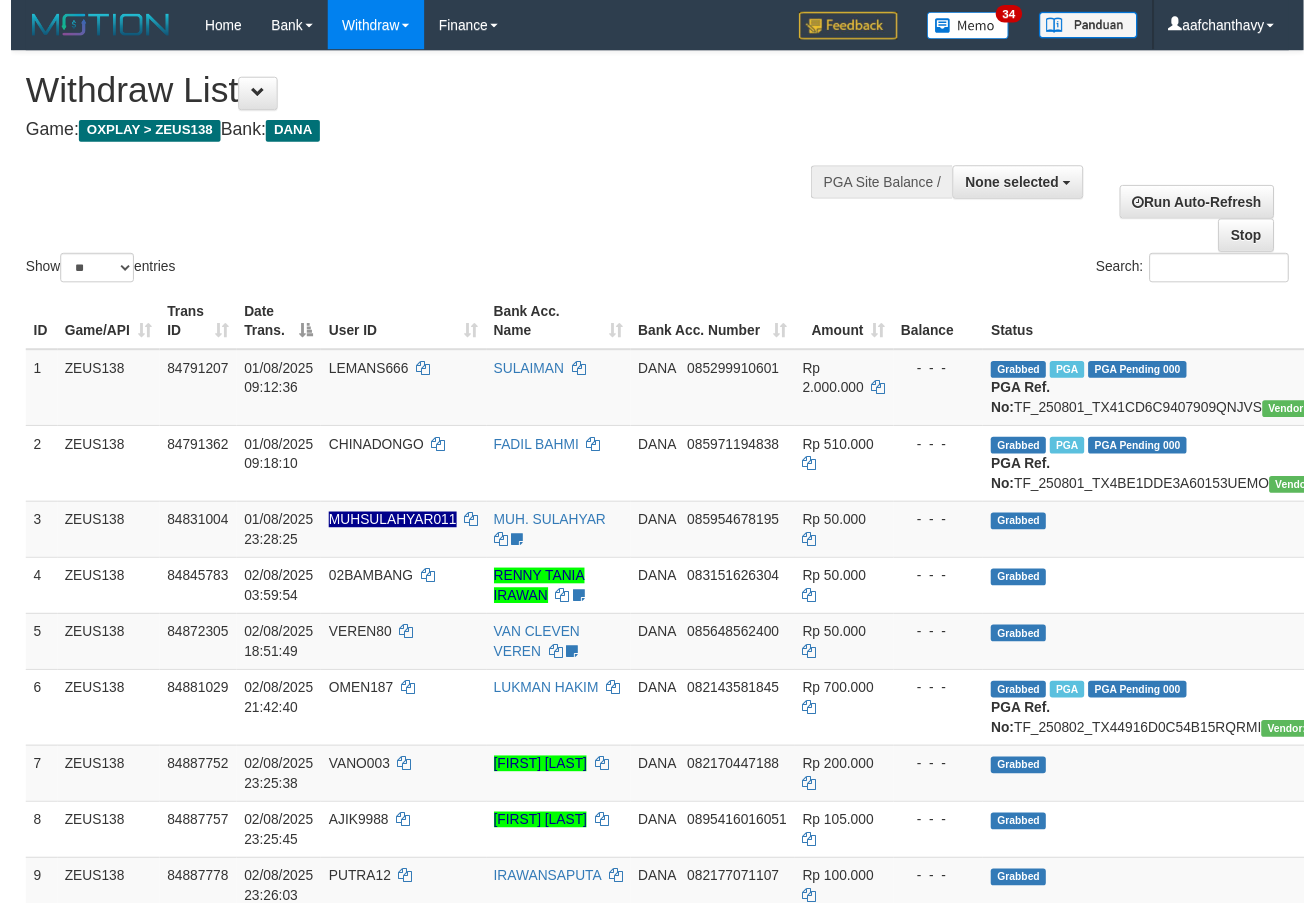 scroll, scrollTop: 359, scrollLeft: 0, axis: vertical 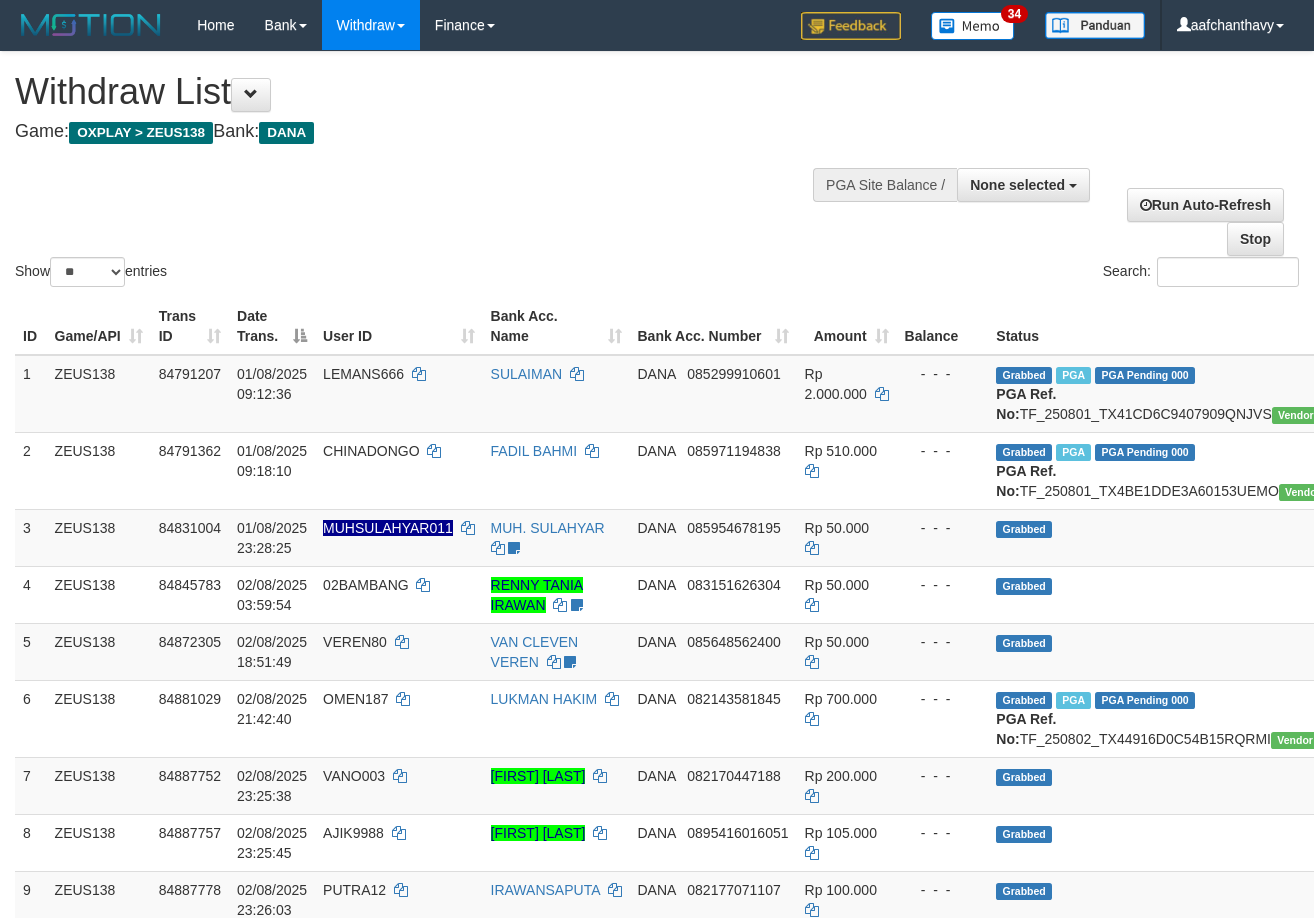 select 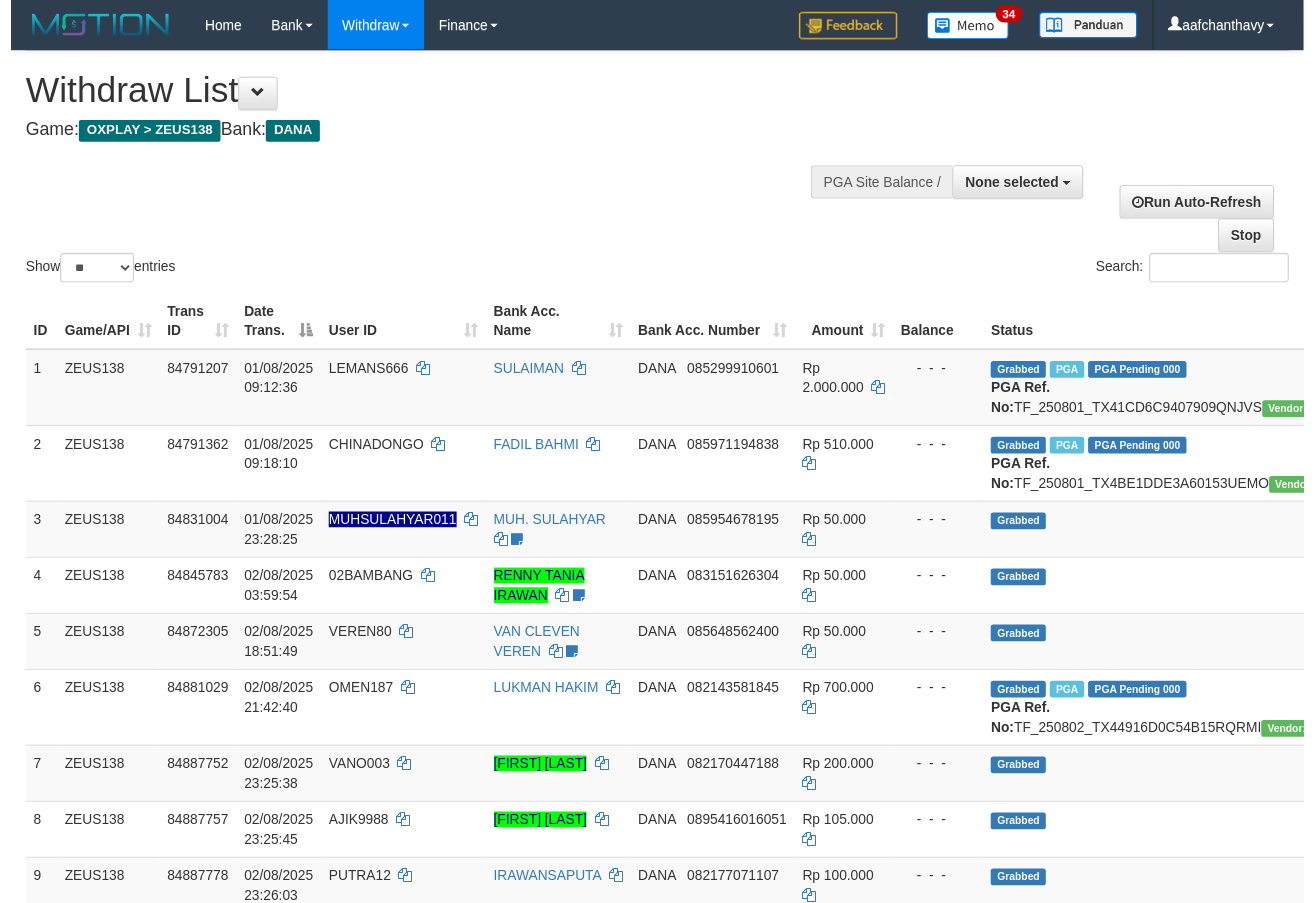 scroll, scrollTop: 359, scrollLeft: 0, axis: vertical 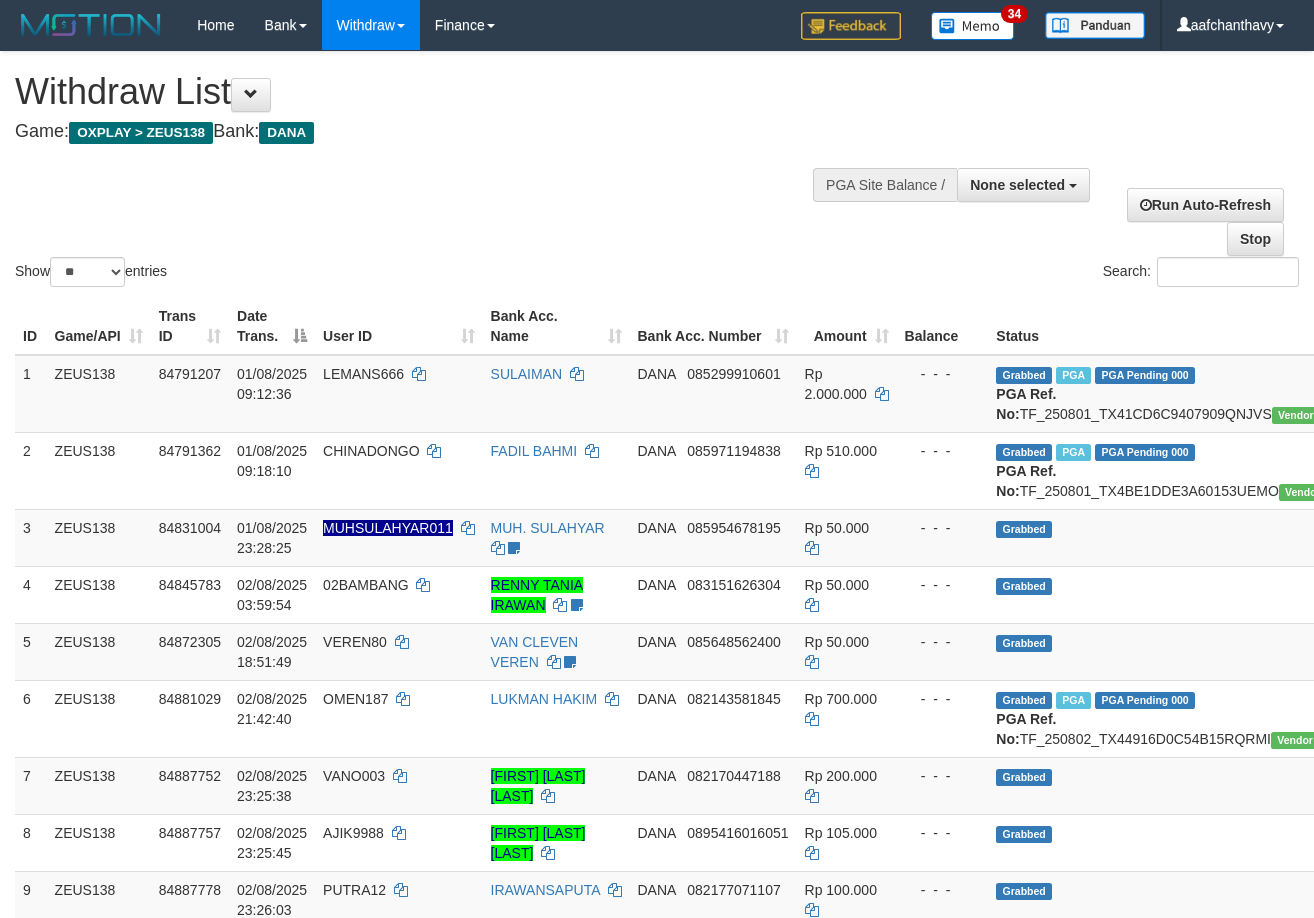 select 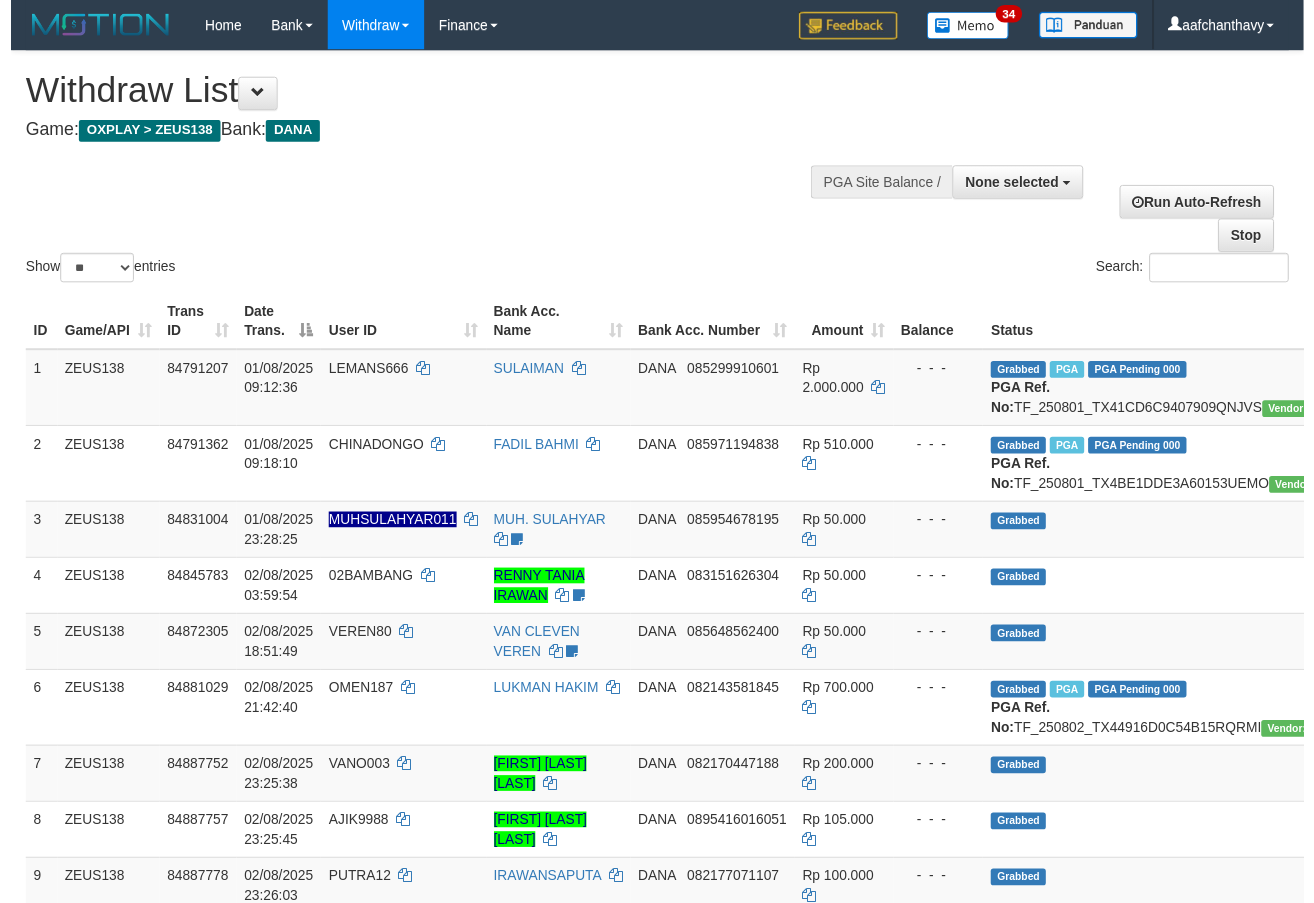 scroll, scrollTop: 359, scrollLeft: 0, axis: vertical 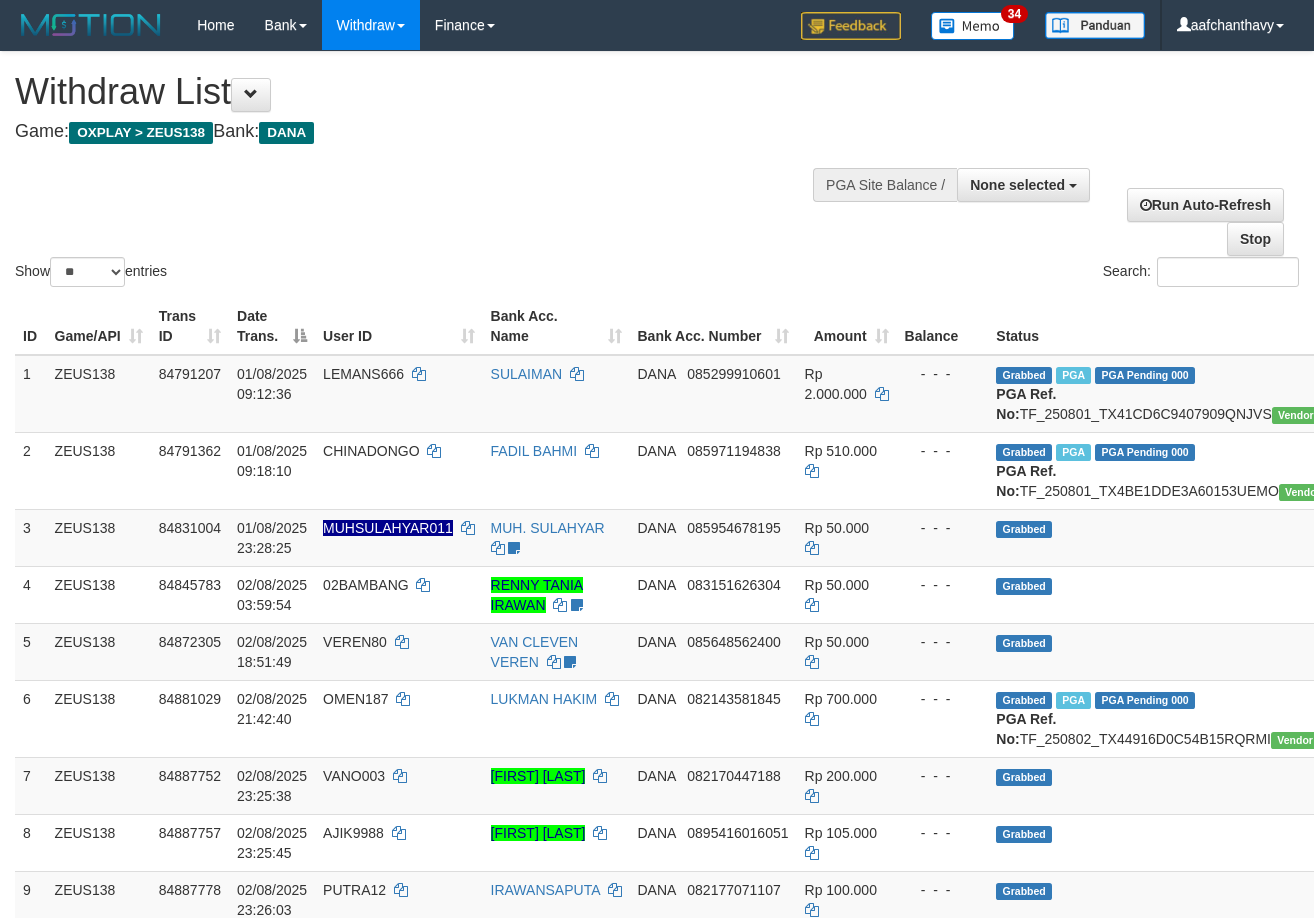 select 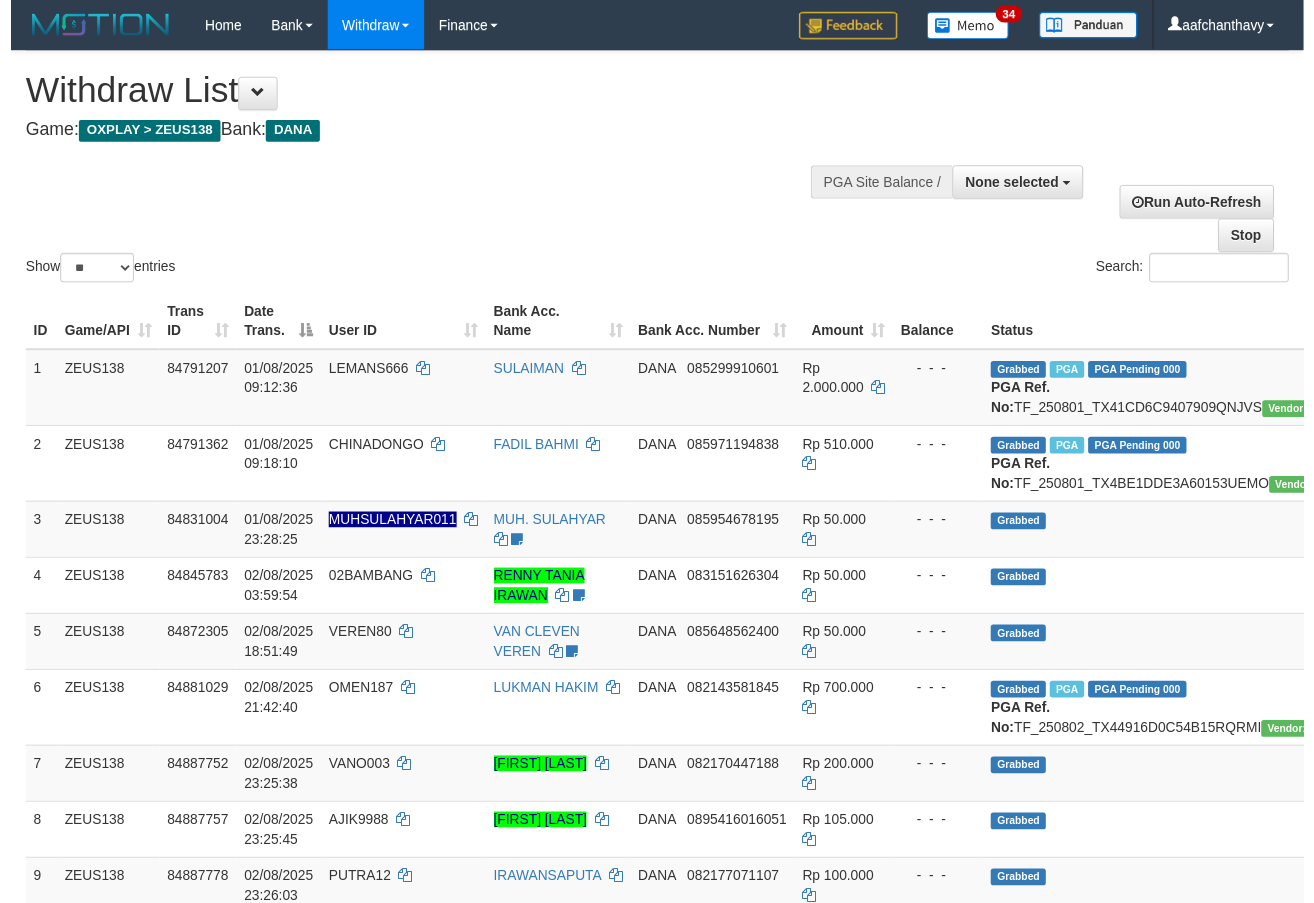 scroll, scrollTop: 359, scrollLeft: 0, axis: vertical 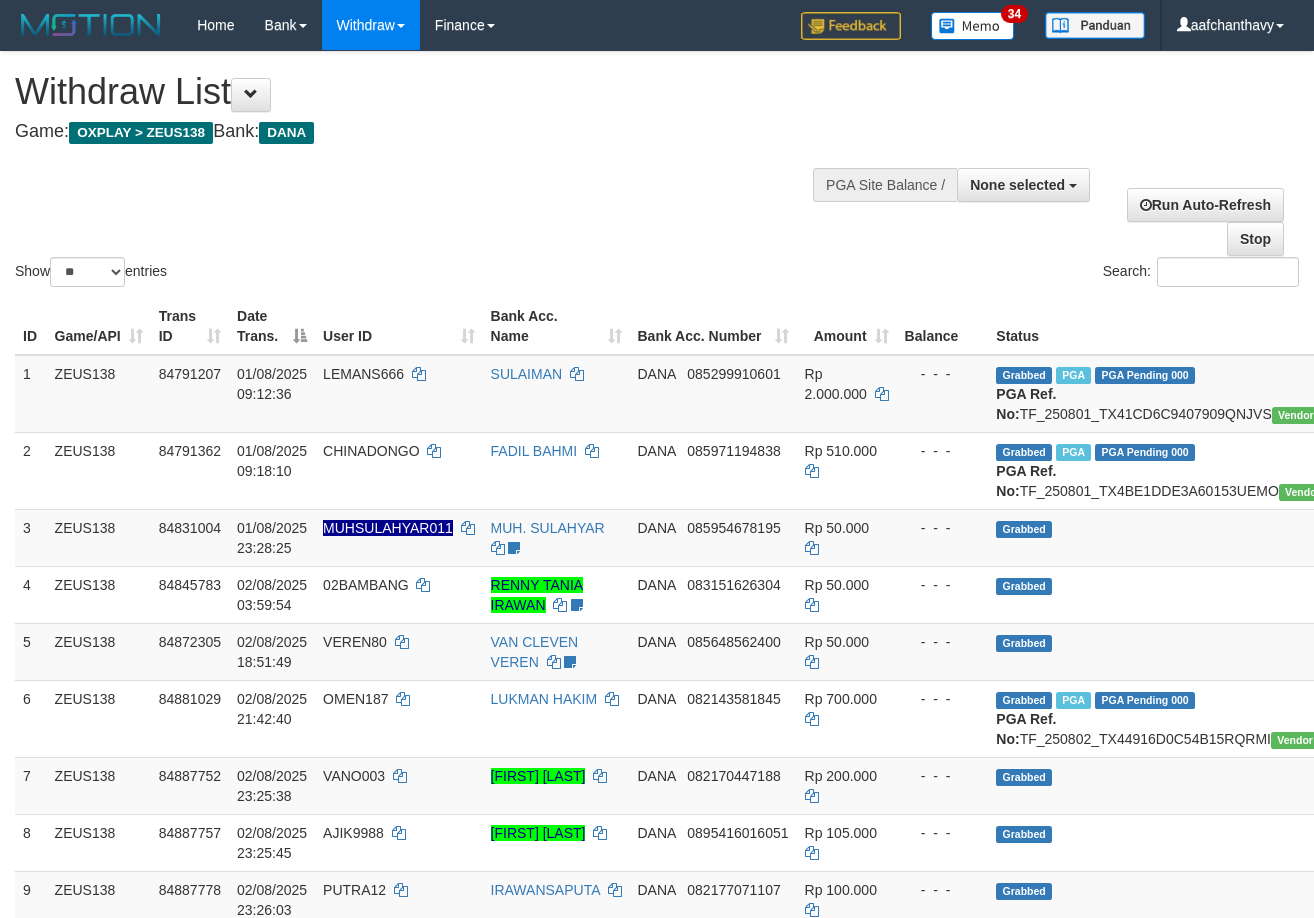 select 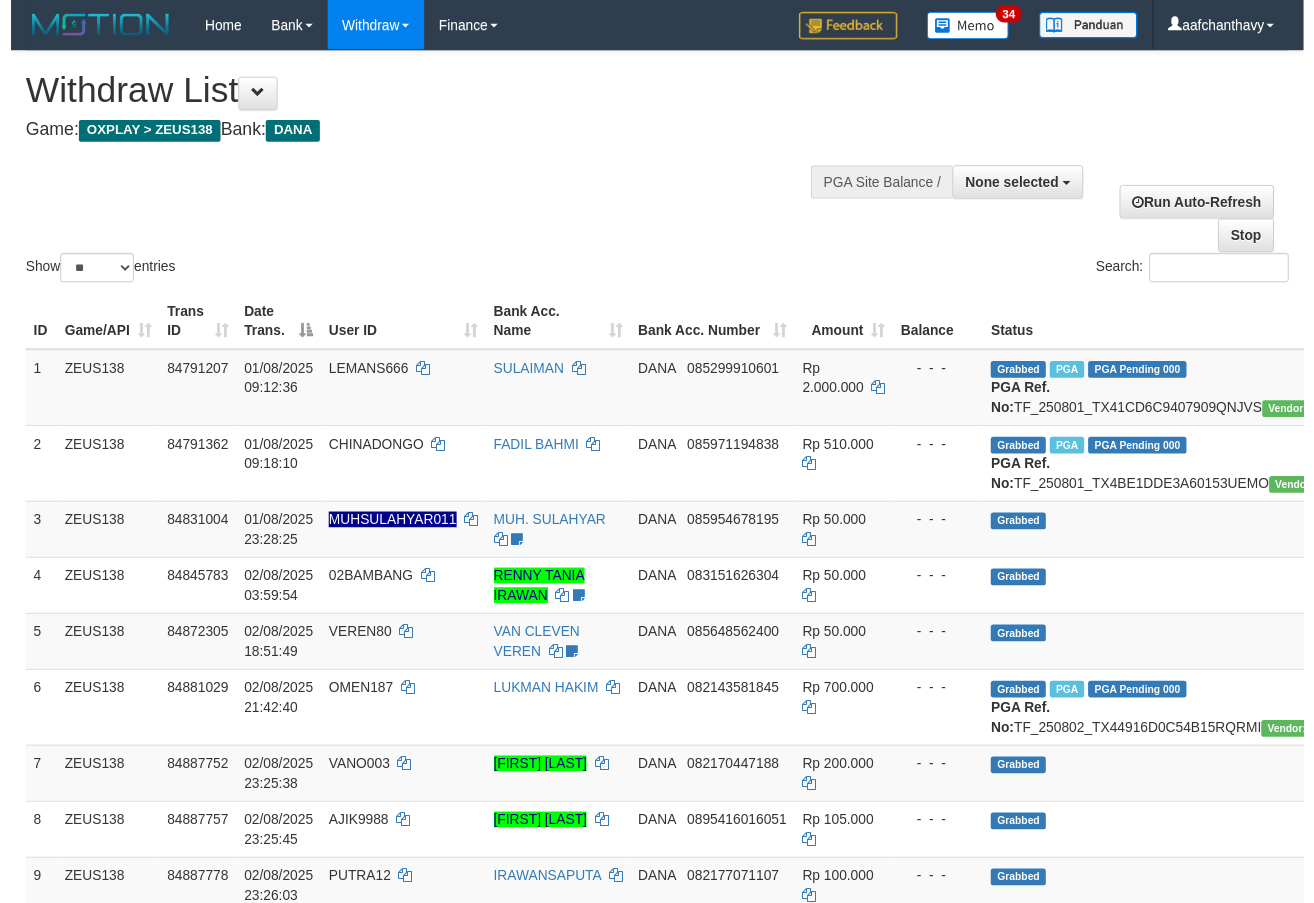 scroll, scrollTop: 359, scrollLeft: 0, axis: vertical 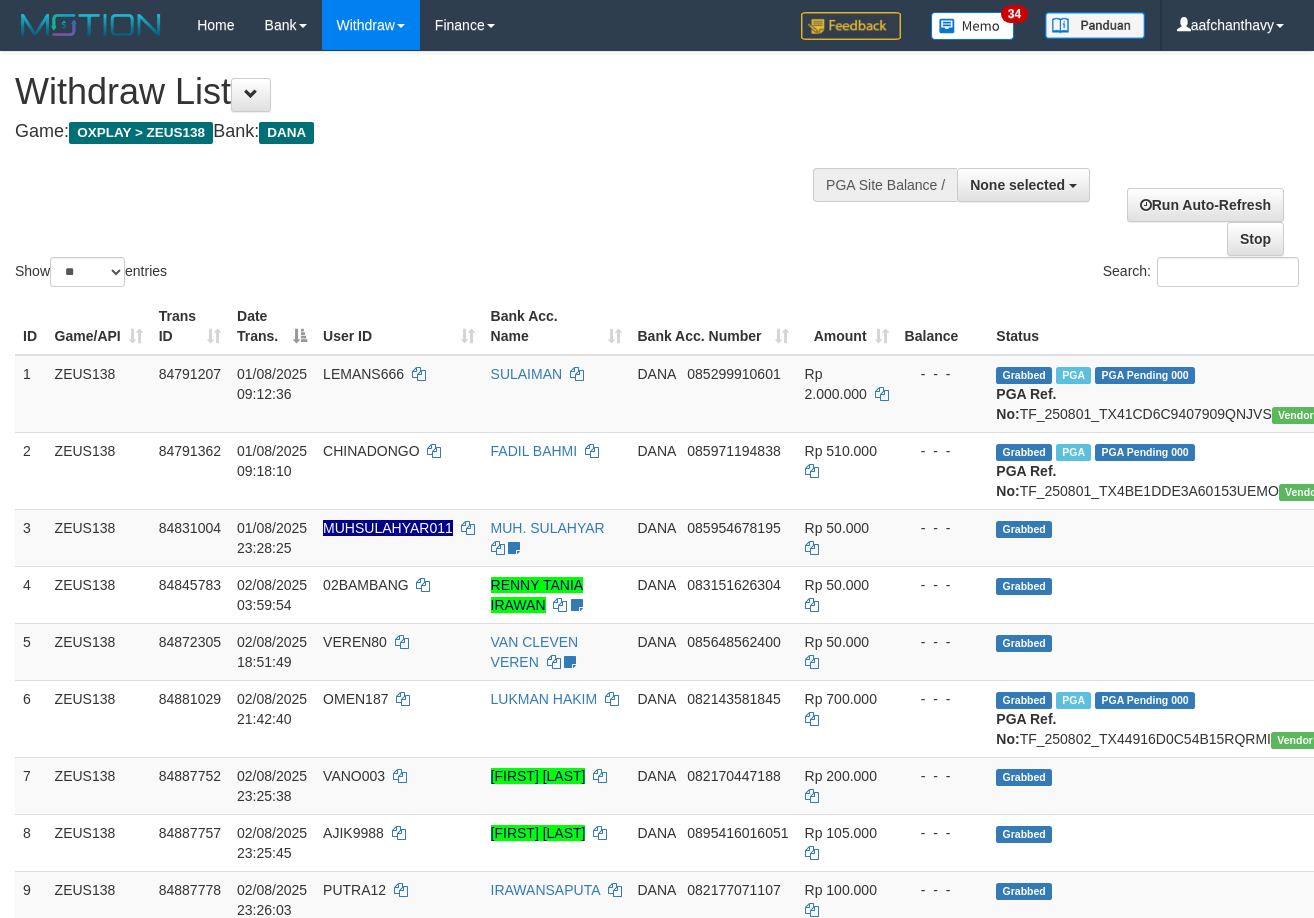 select 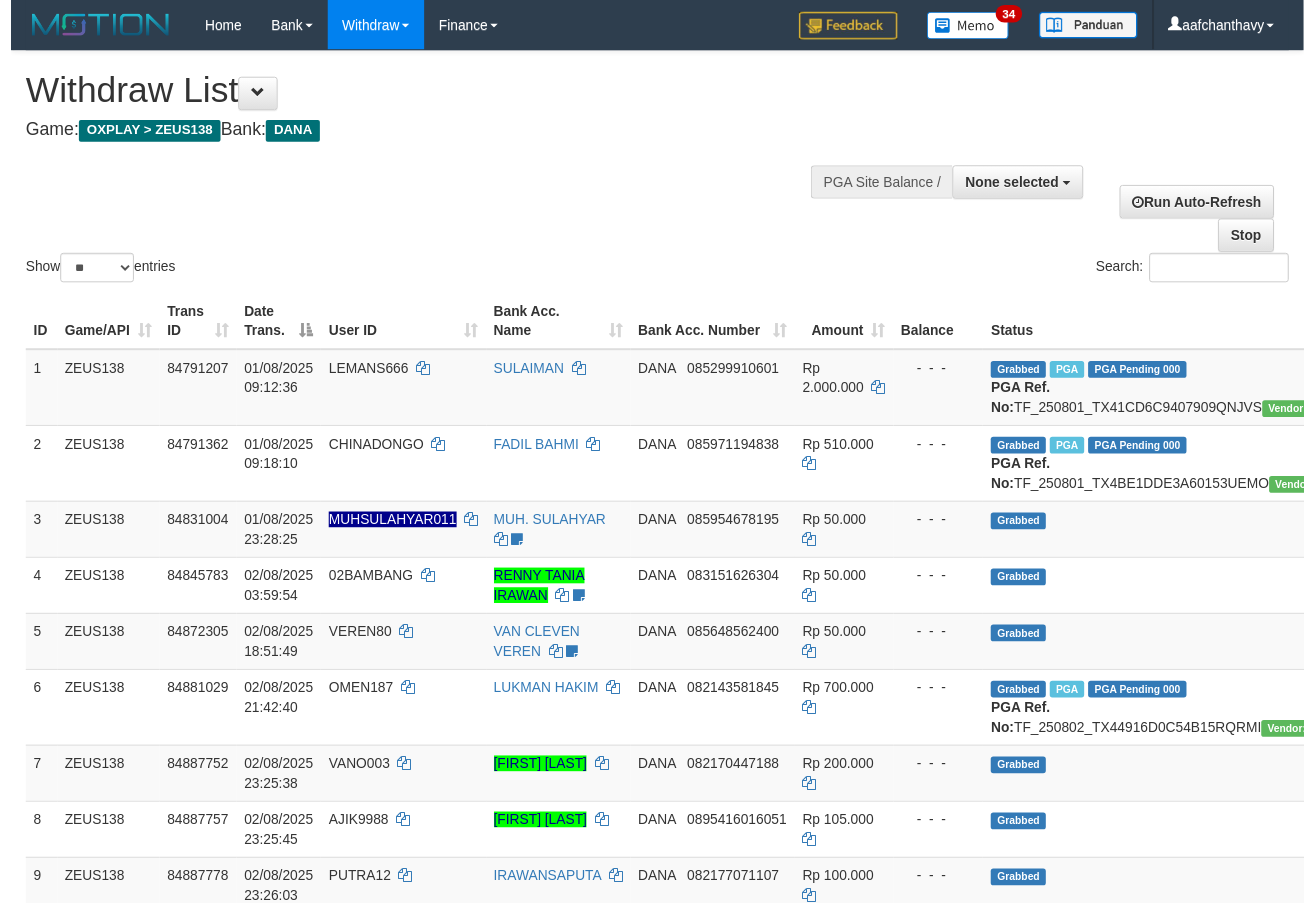 scroll, scrollTop: 359, scrollLeft: 0, axis: vertical 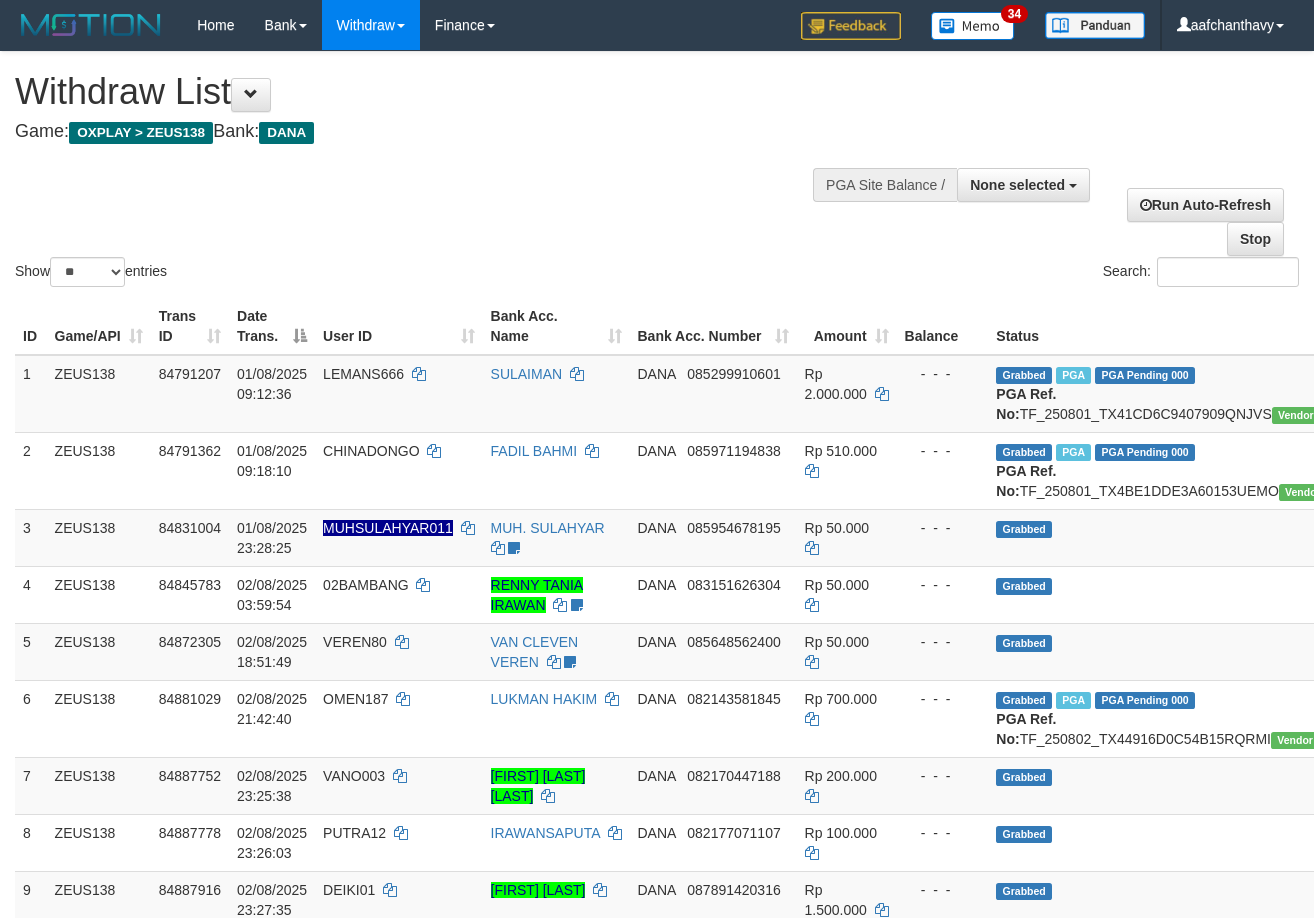select 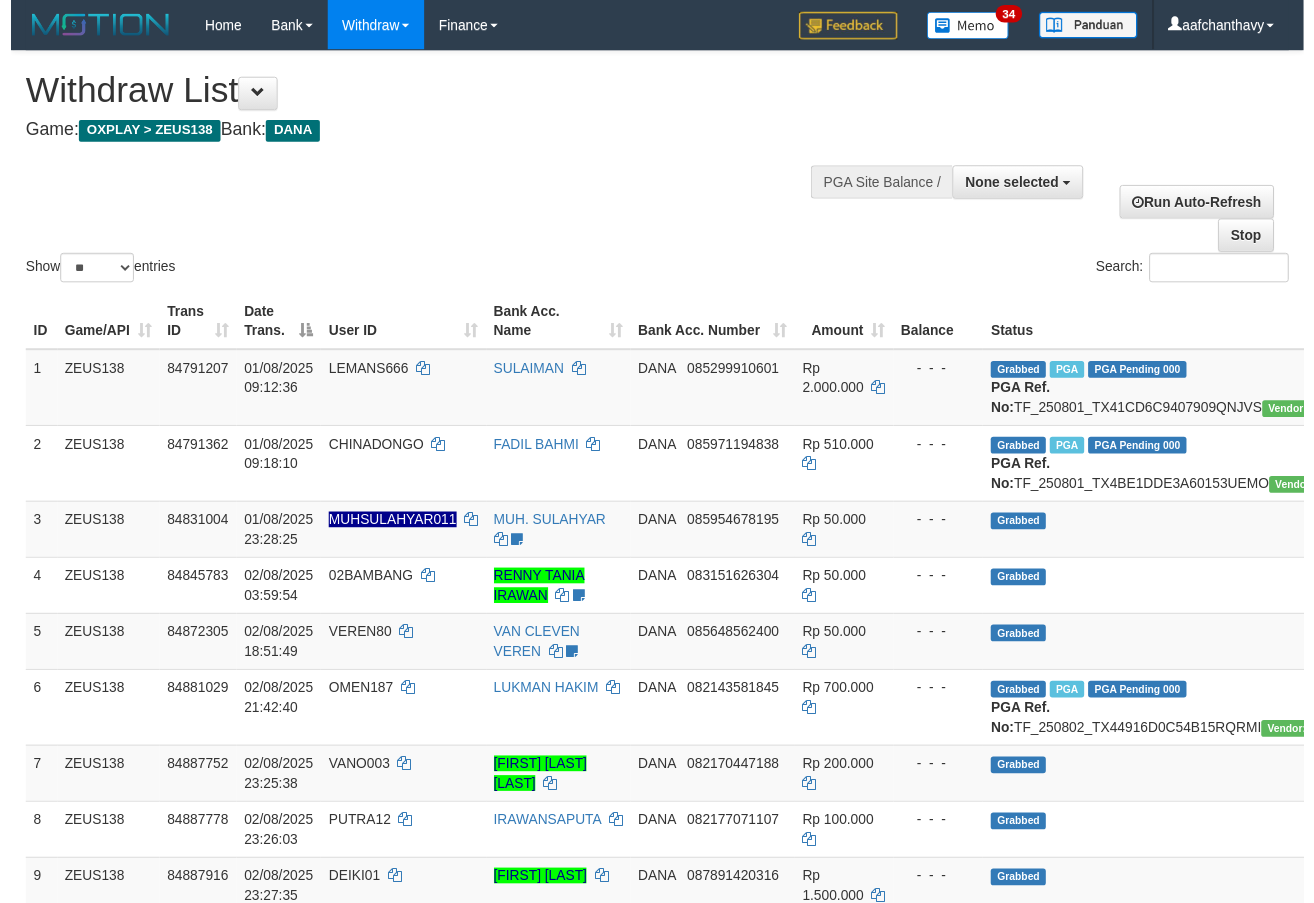 scroll, scrollTop: 359, scrollLeft: 0, axis: vertical 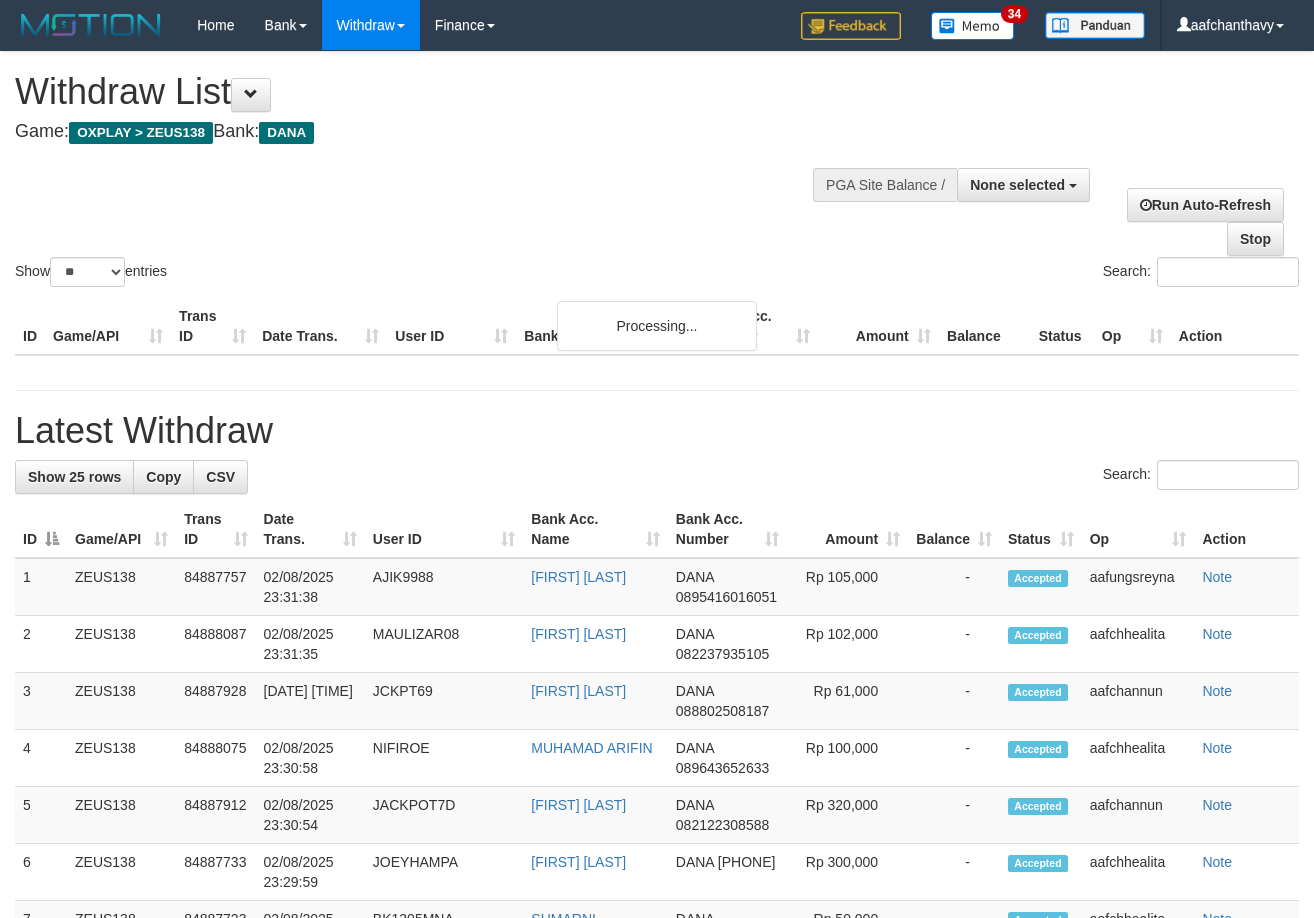 select 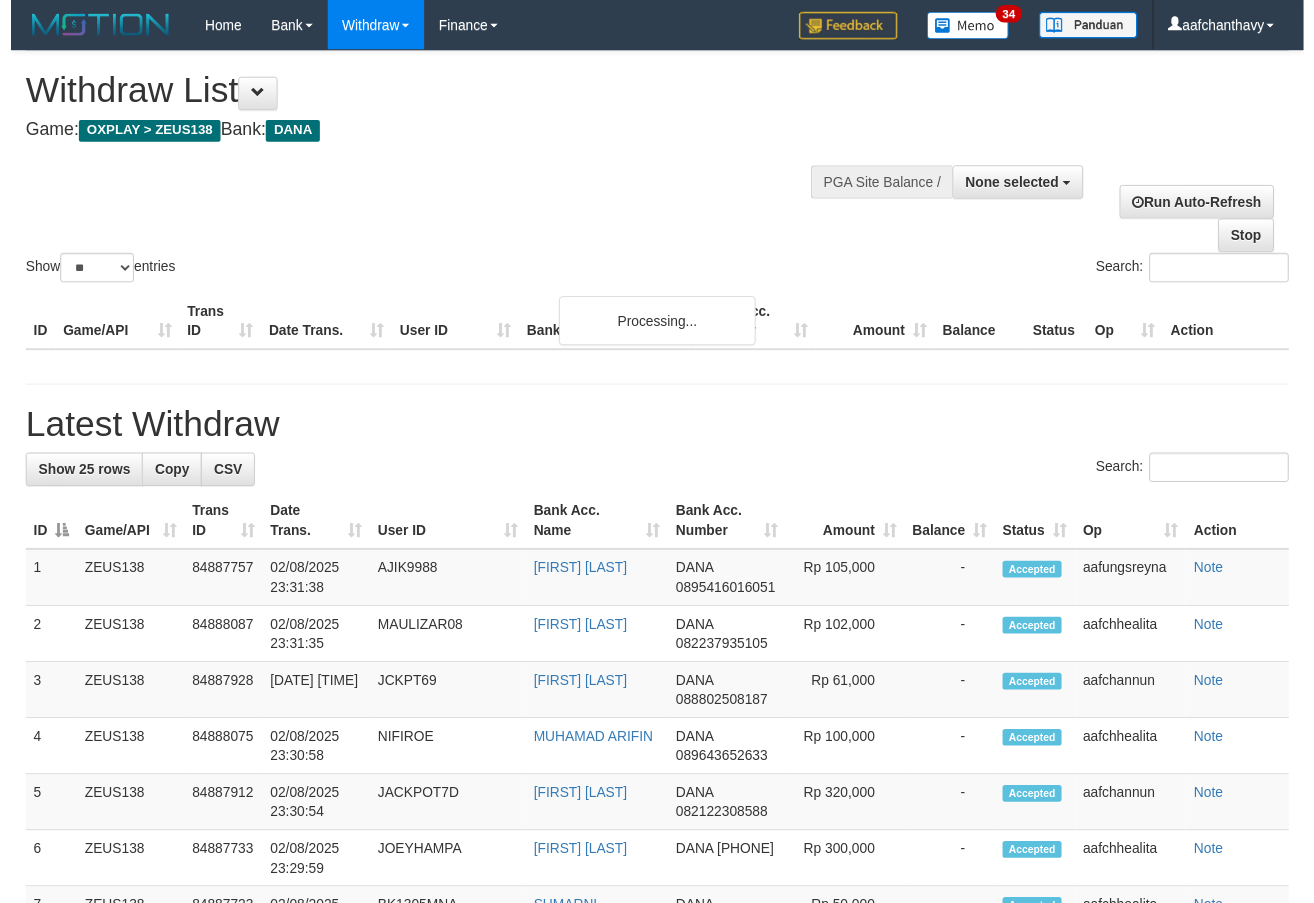 scroll, scrollTop: 359, scrollLeft: 0, axis: vertical 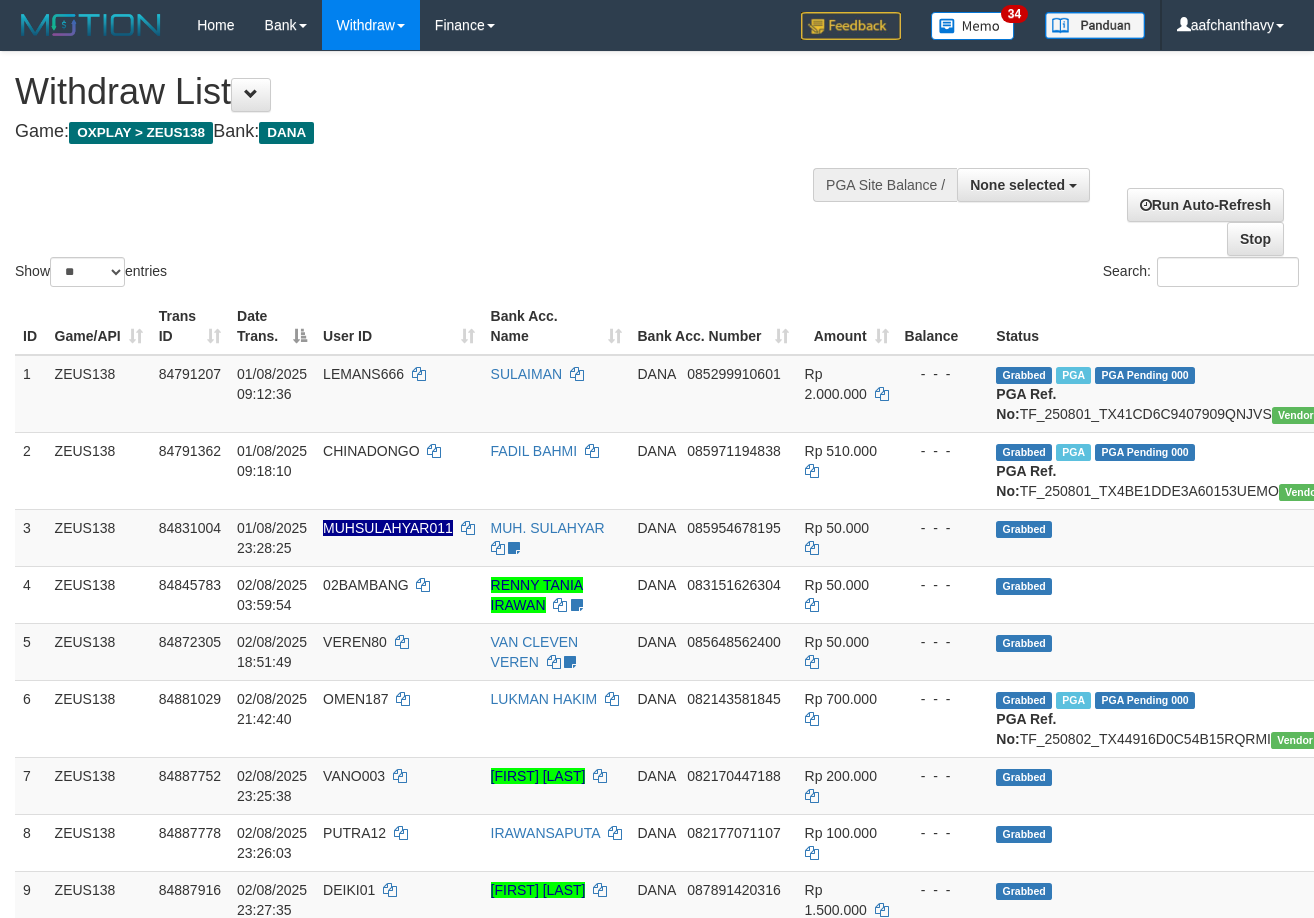 select 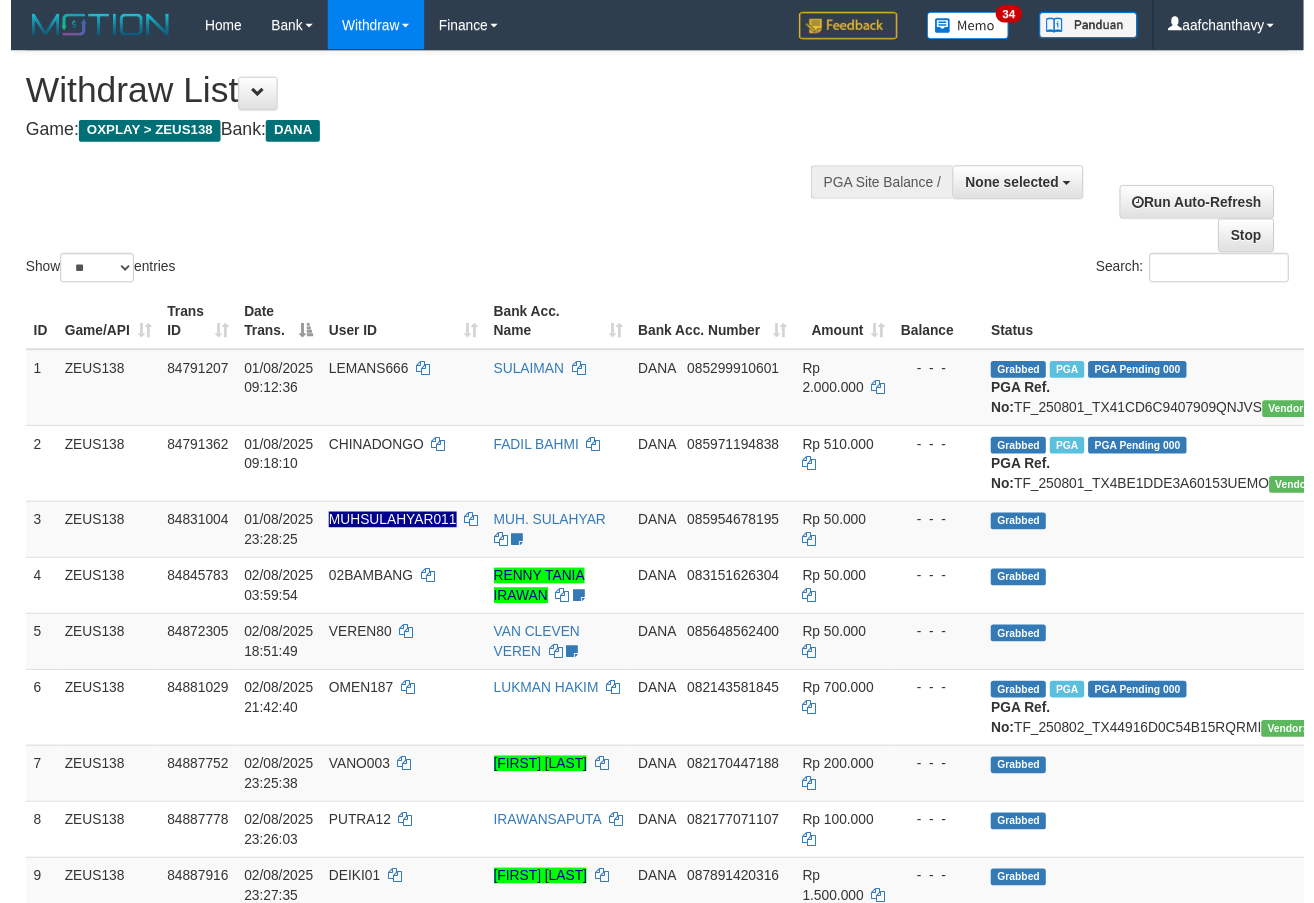 scroll, scrollTop: 359, scrollLeft: 0, axis: vertical 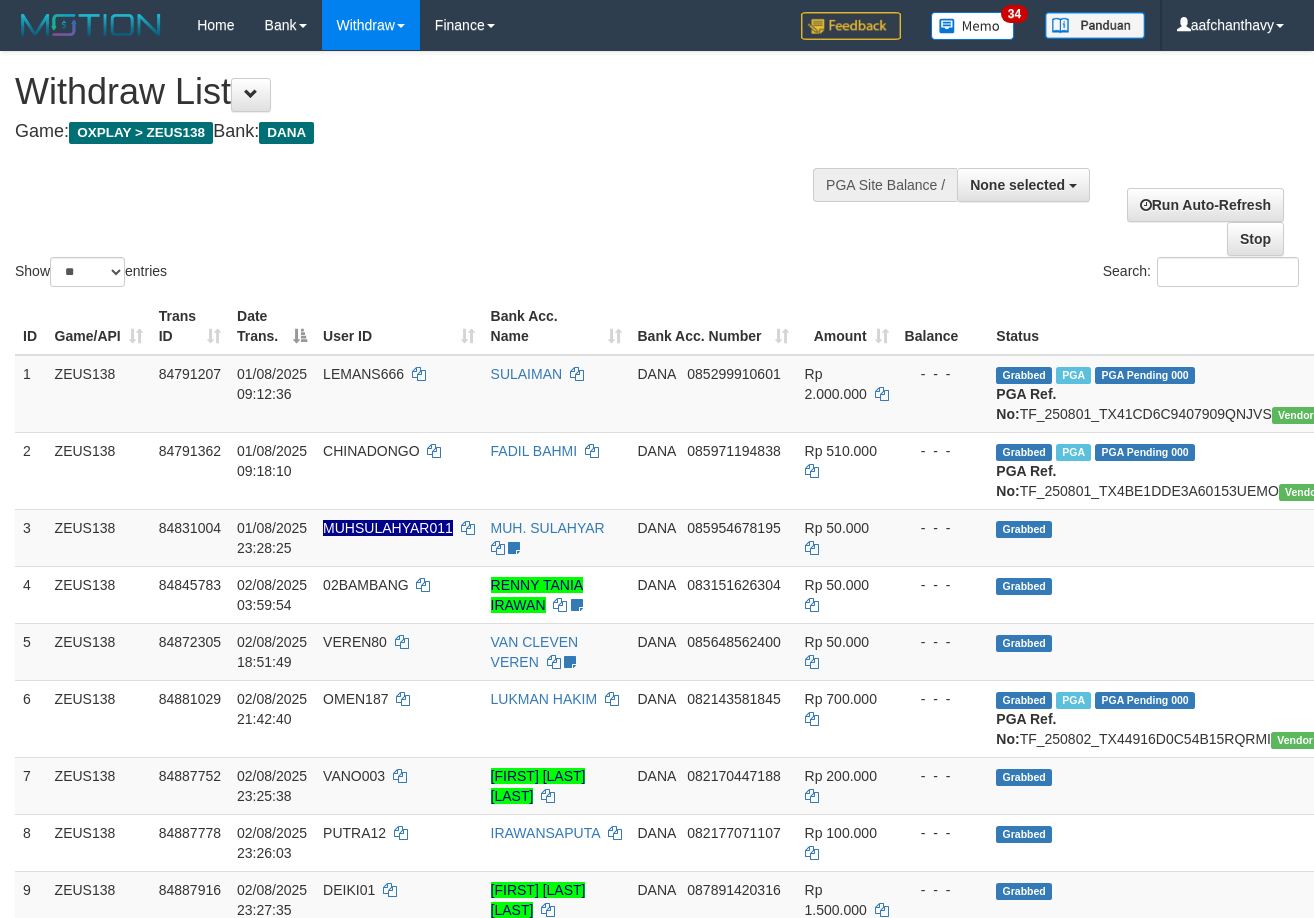 select 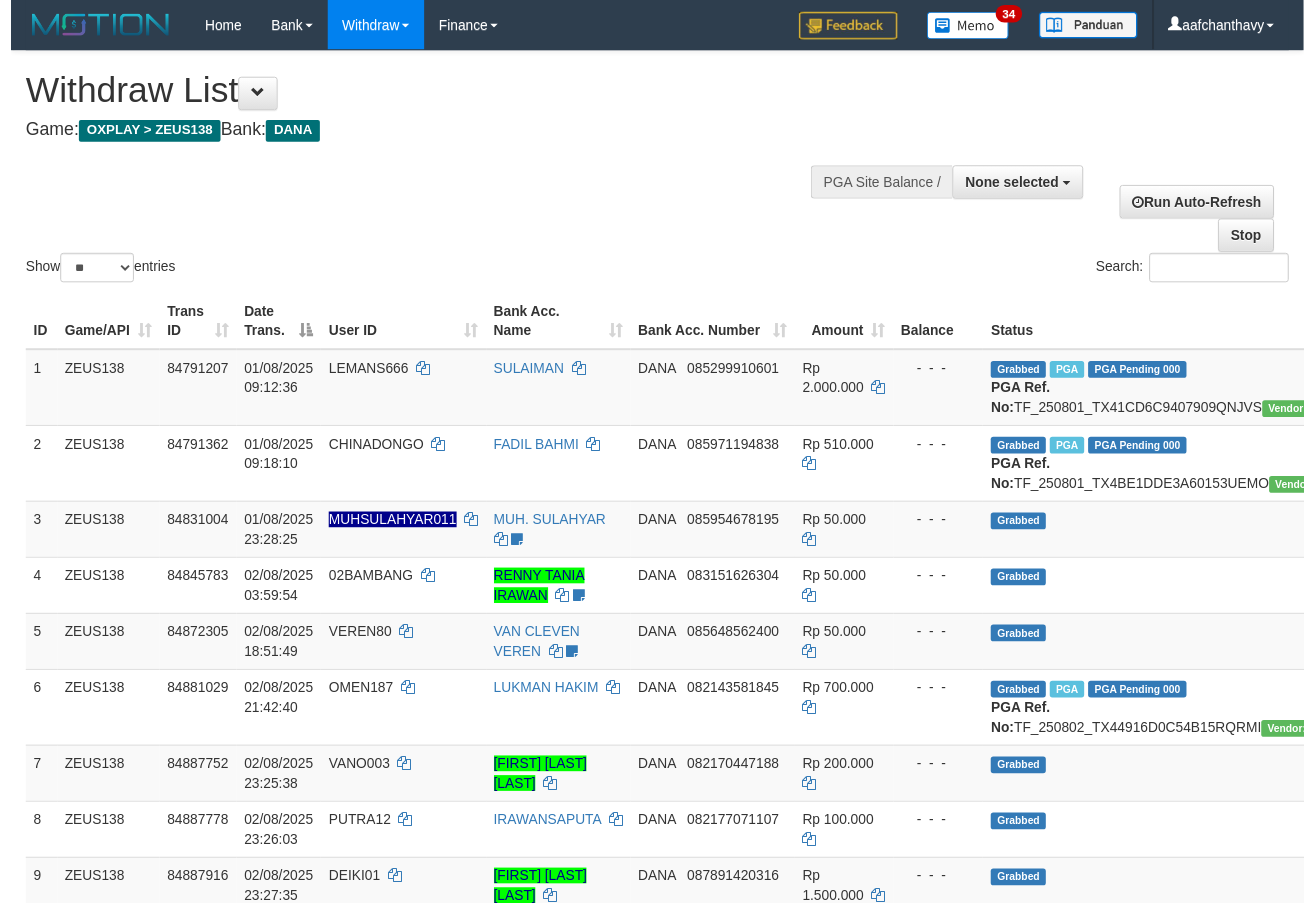 scroll, scrollTop: 359, scrollLeft: 0, axis: vertical 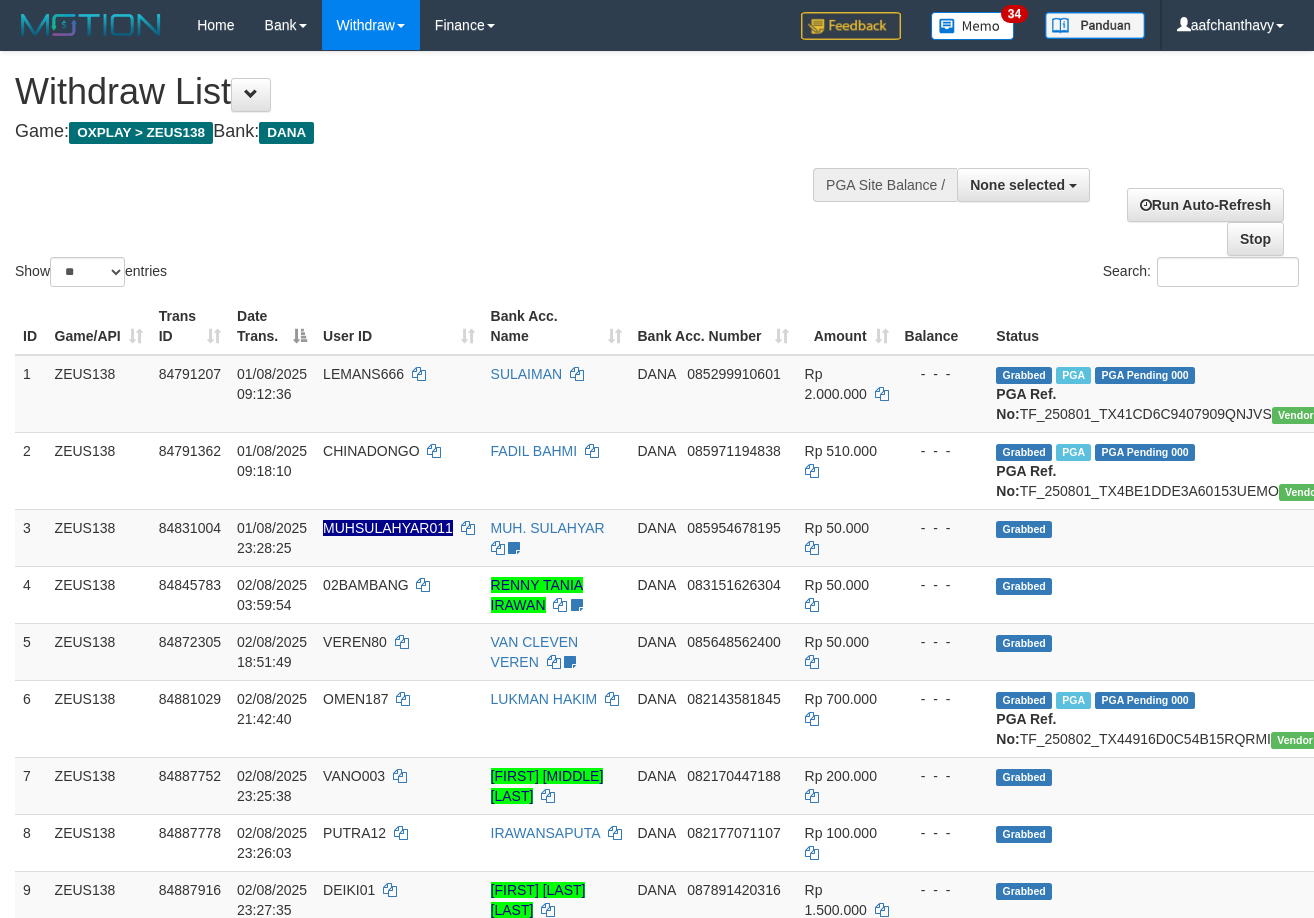 select 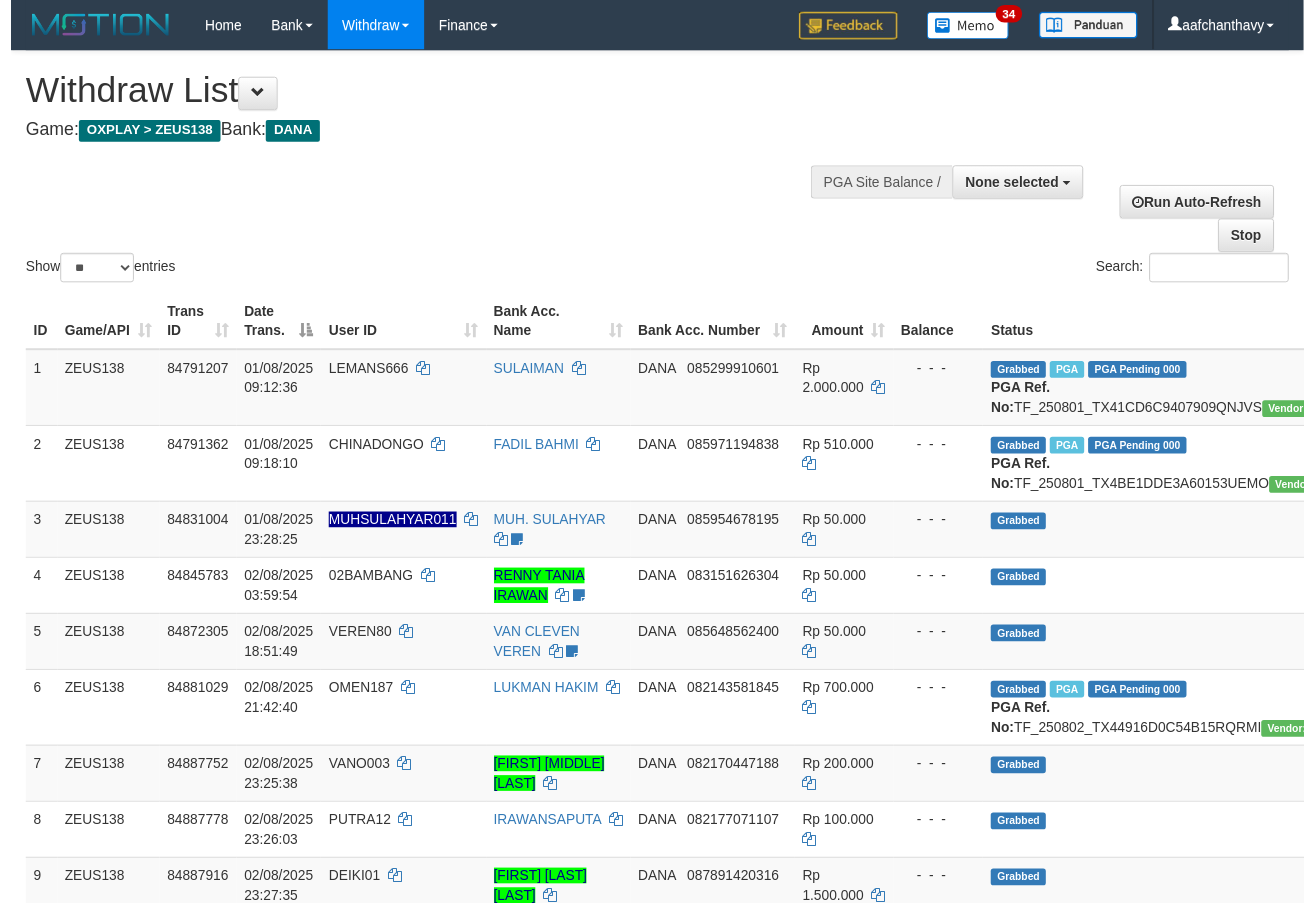 scroll, scrollTop: 359, scrollLeft: 0, axis: vertical 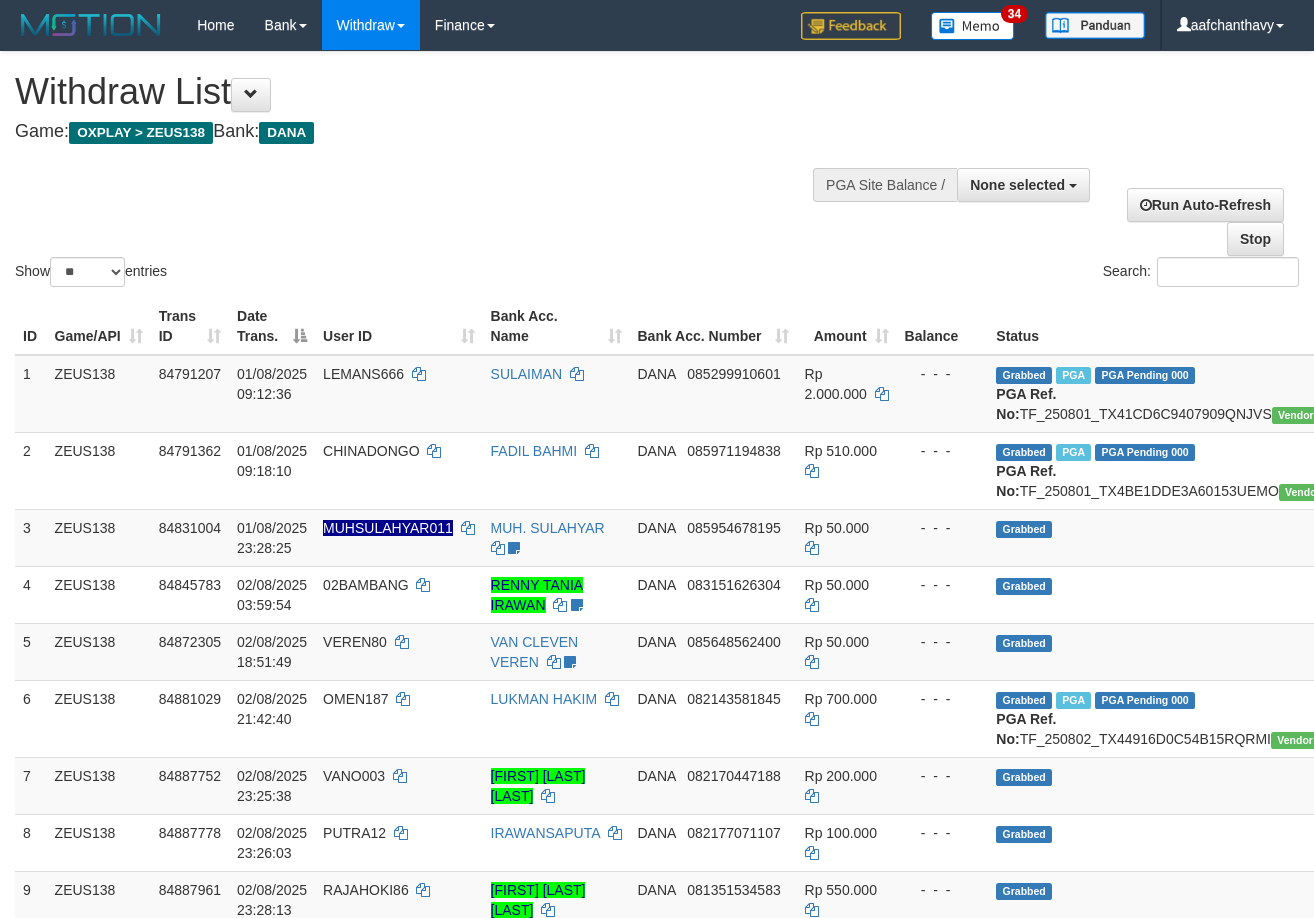 select 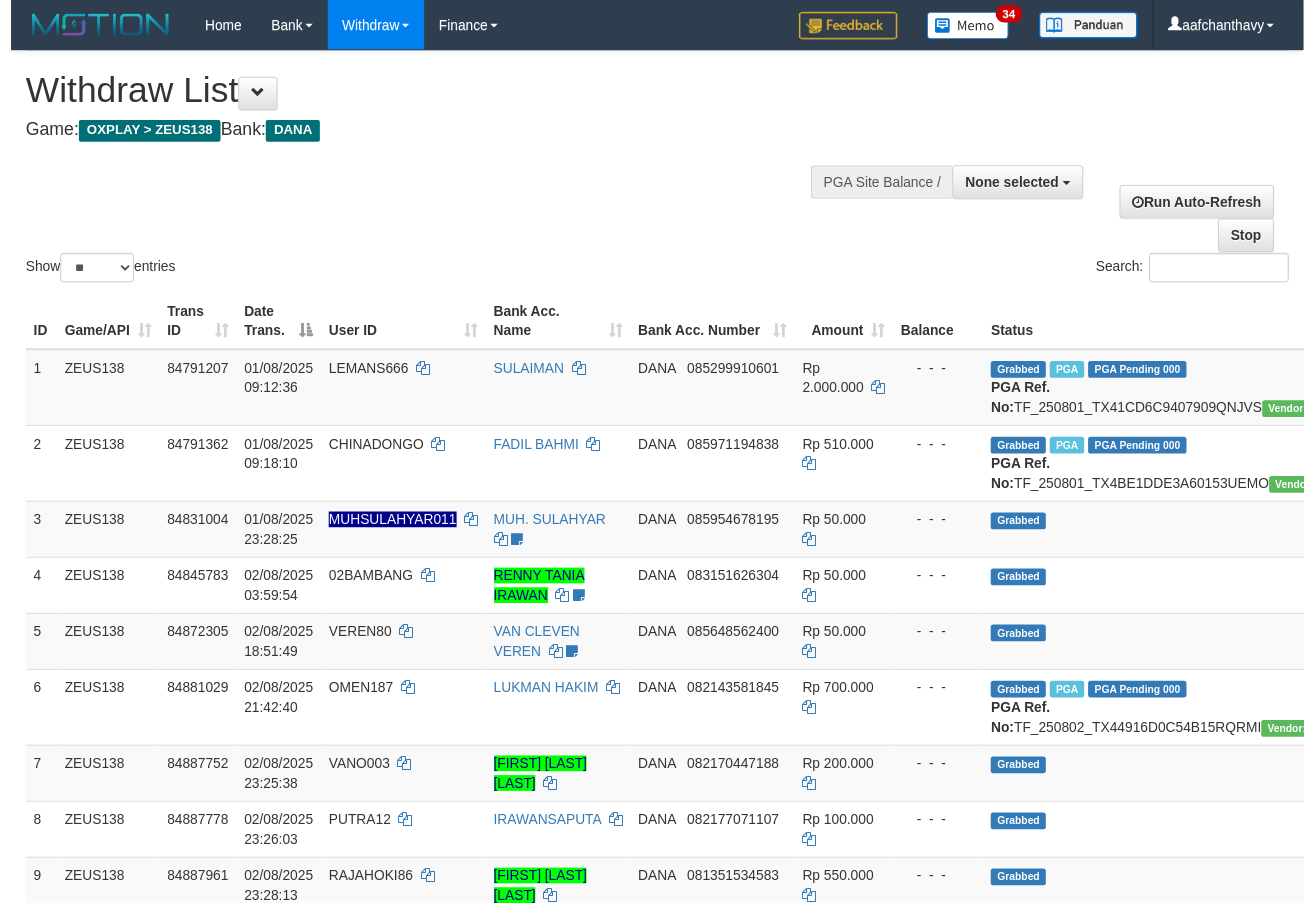 scroll, scrollTop: 359, scrollLeft: 0, axis: vertical 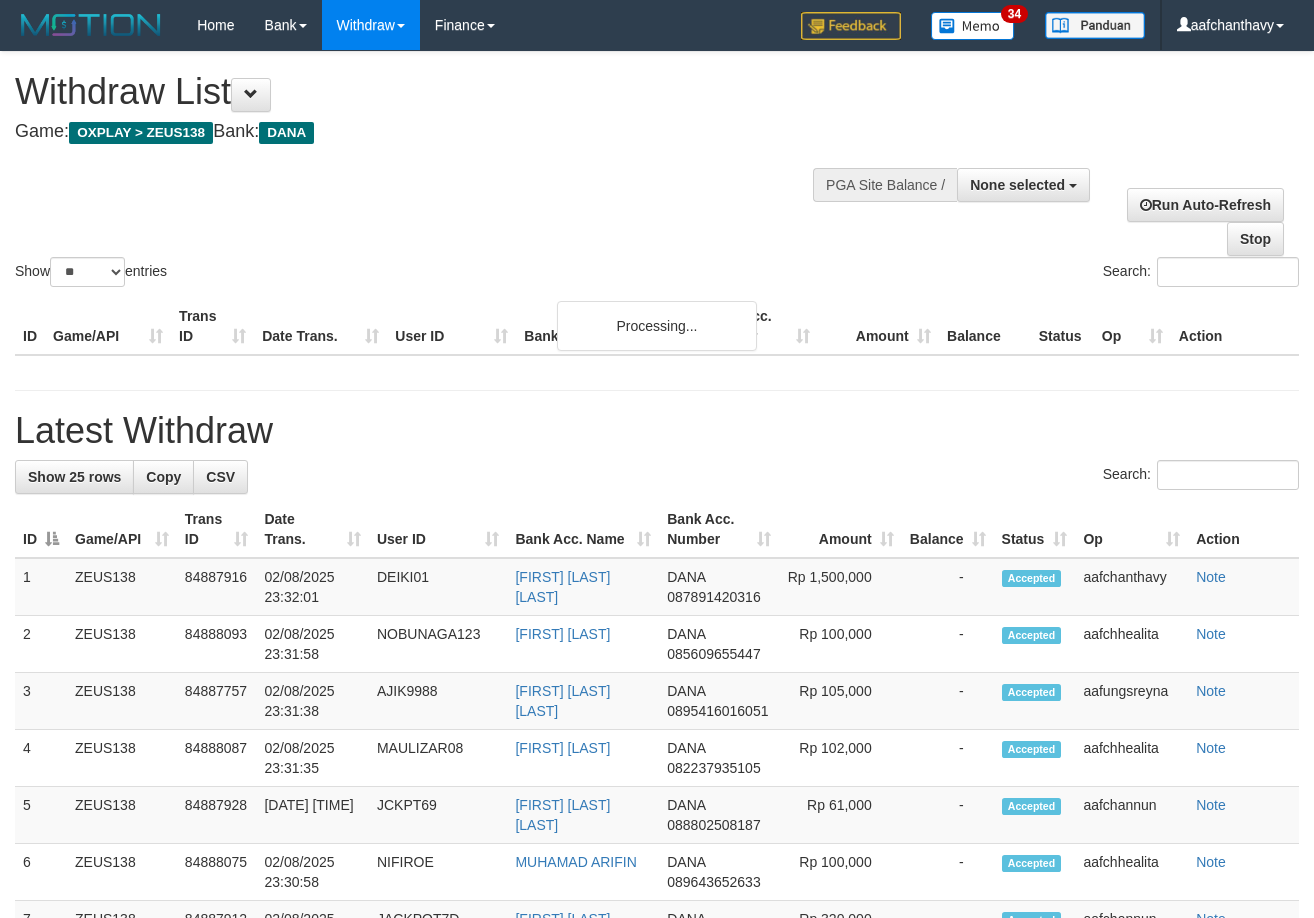 select 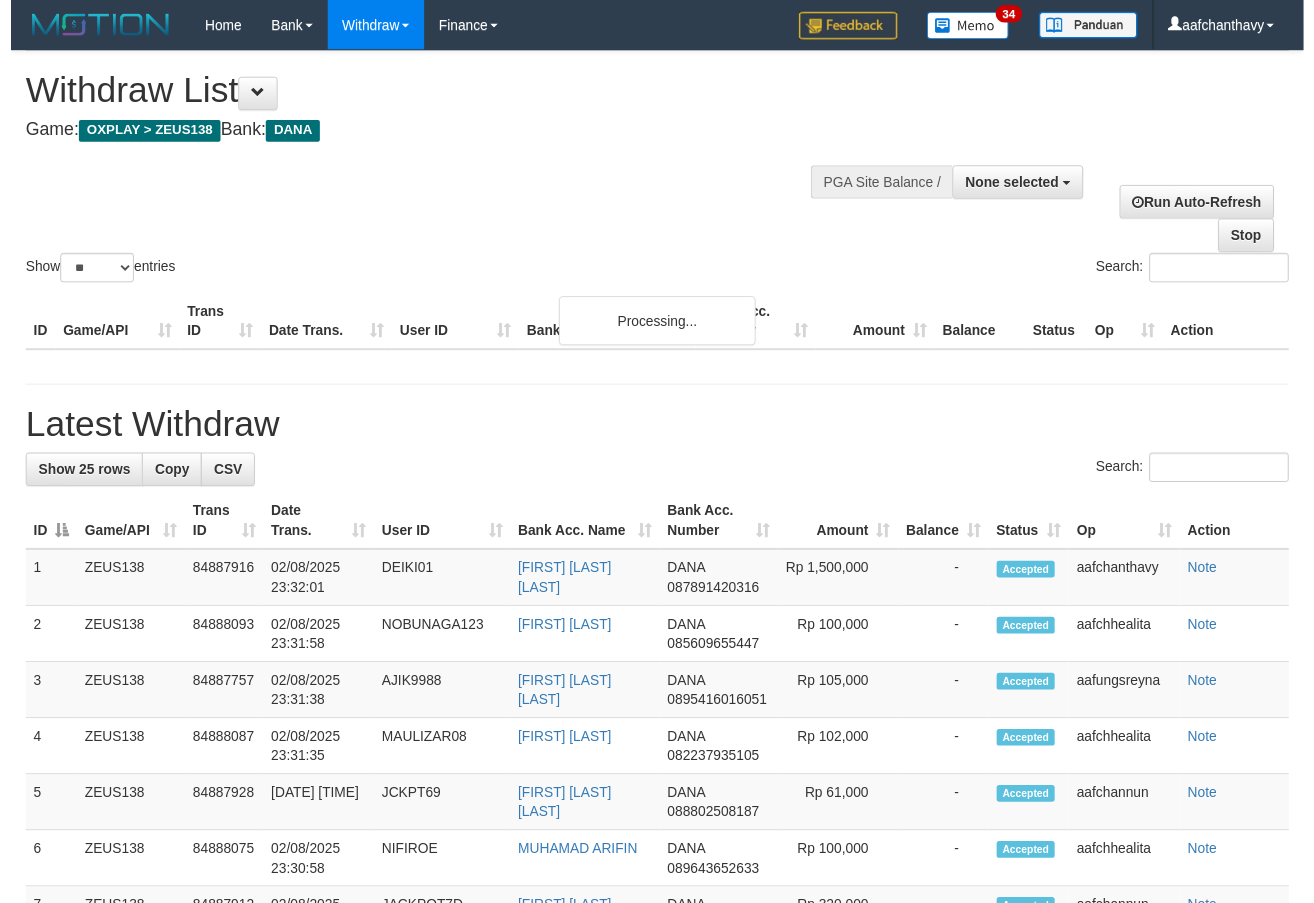 scroll, scrollTop: 359, scrollLeft: 0, axis: vertical 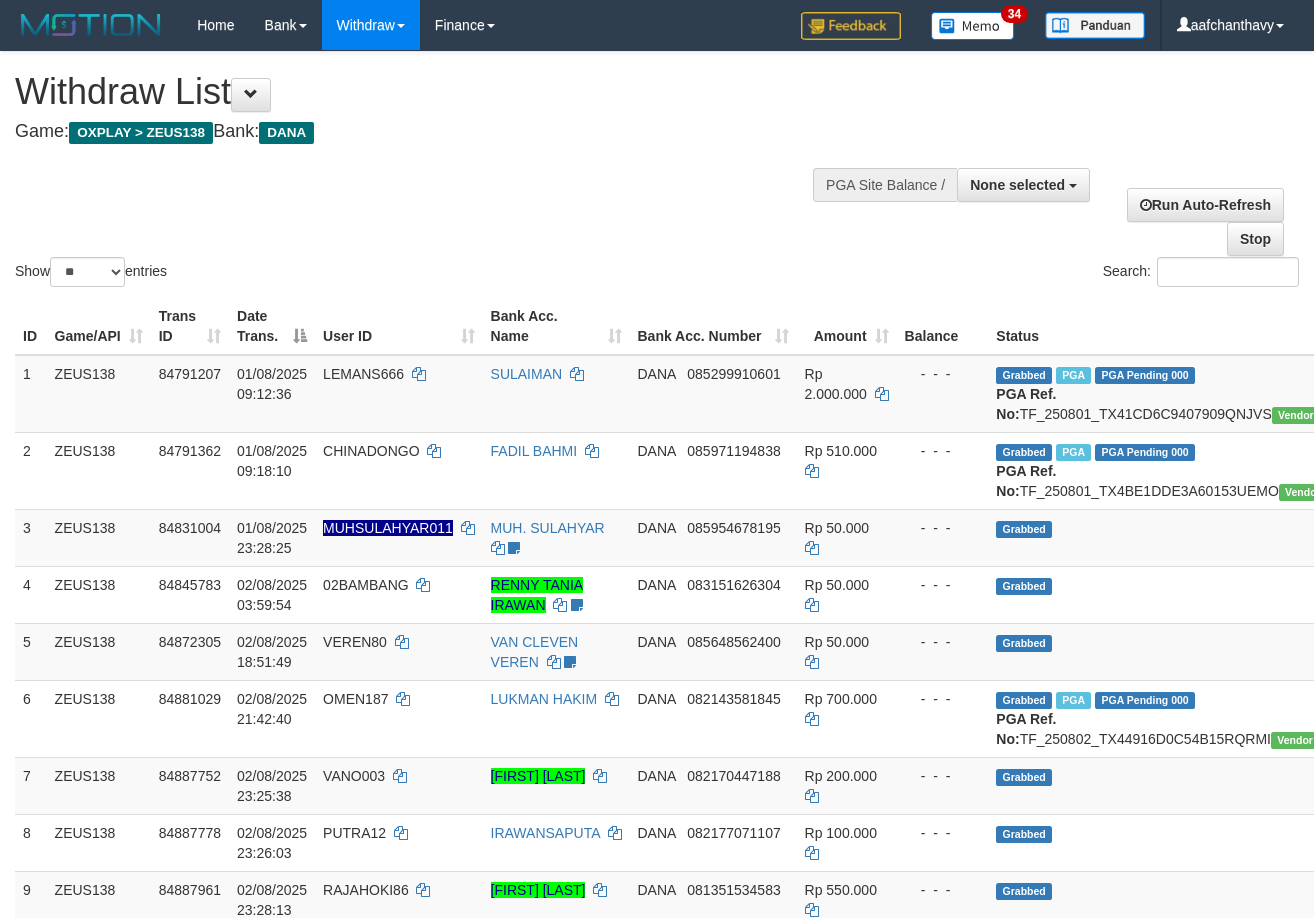 select 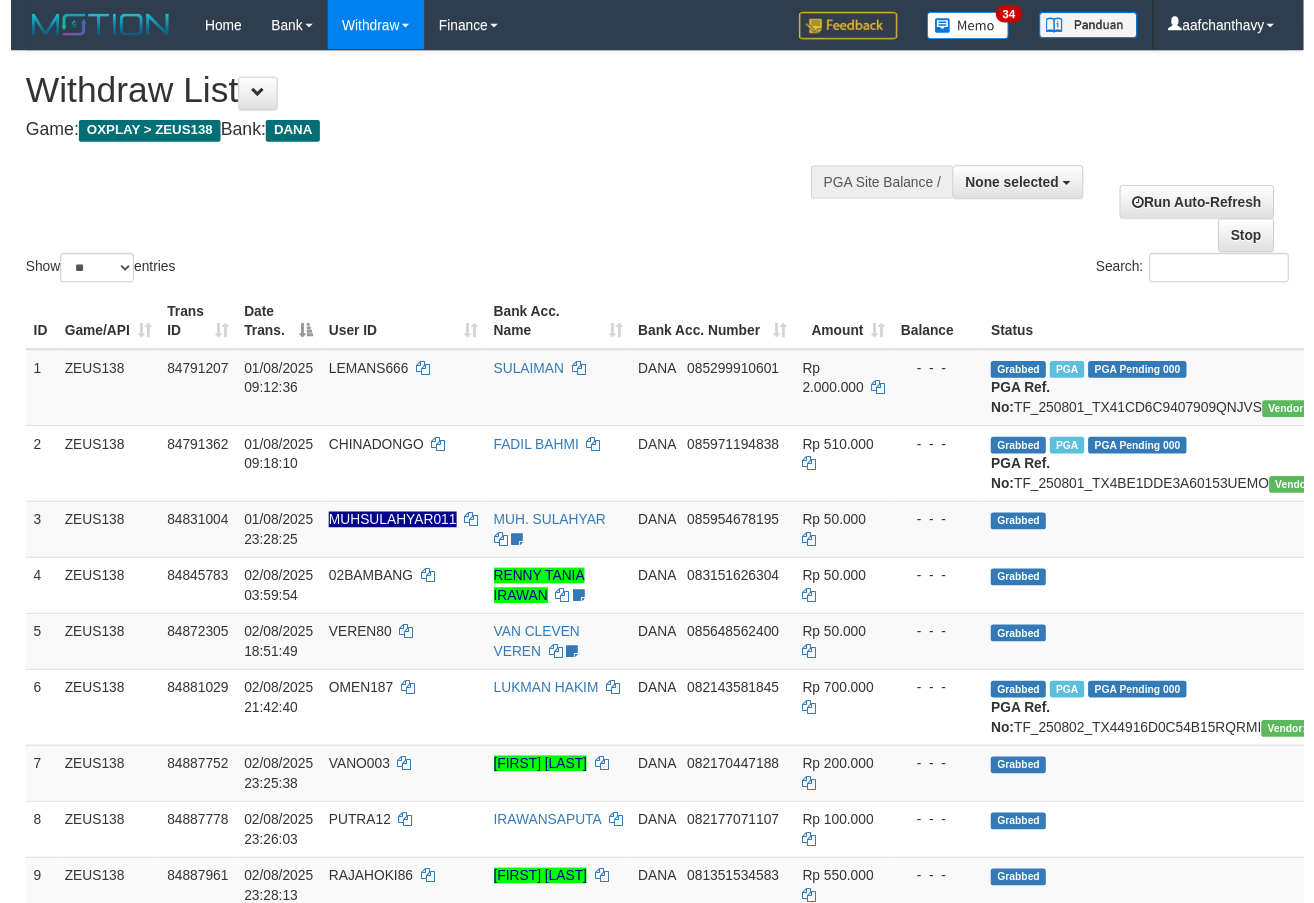 scroll, scrollTop: 359, scrollLeft: 0, axis: vertical 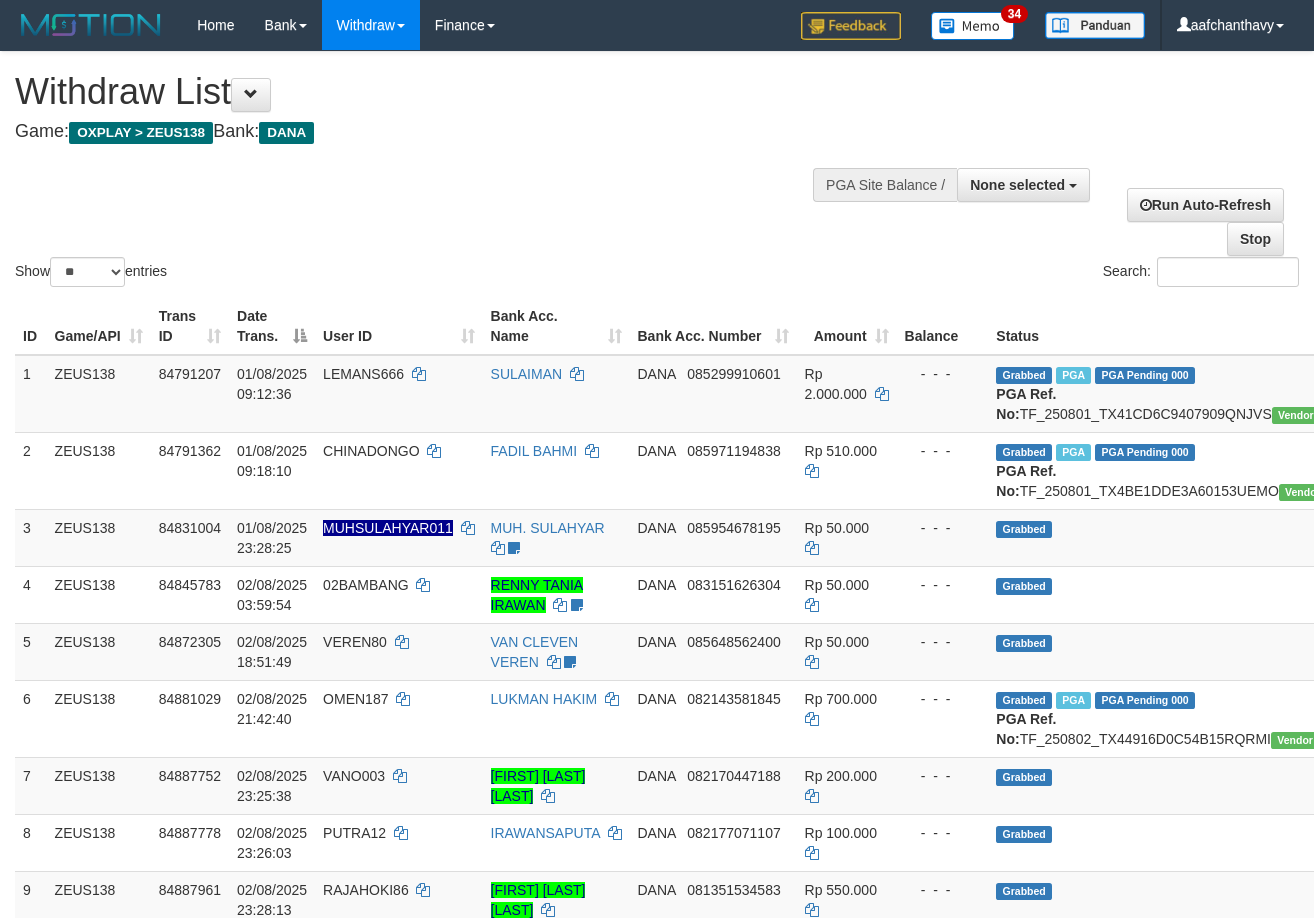 select 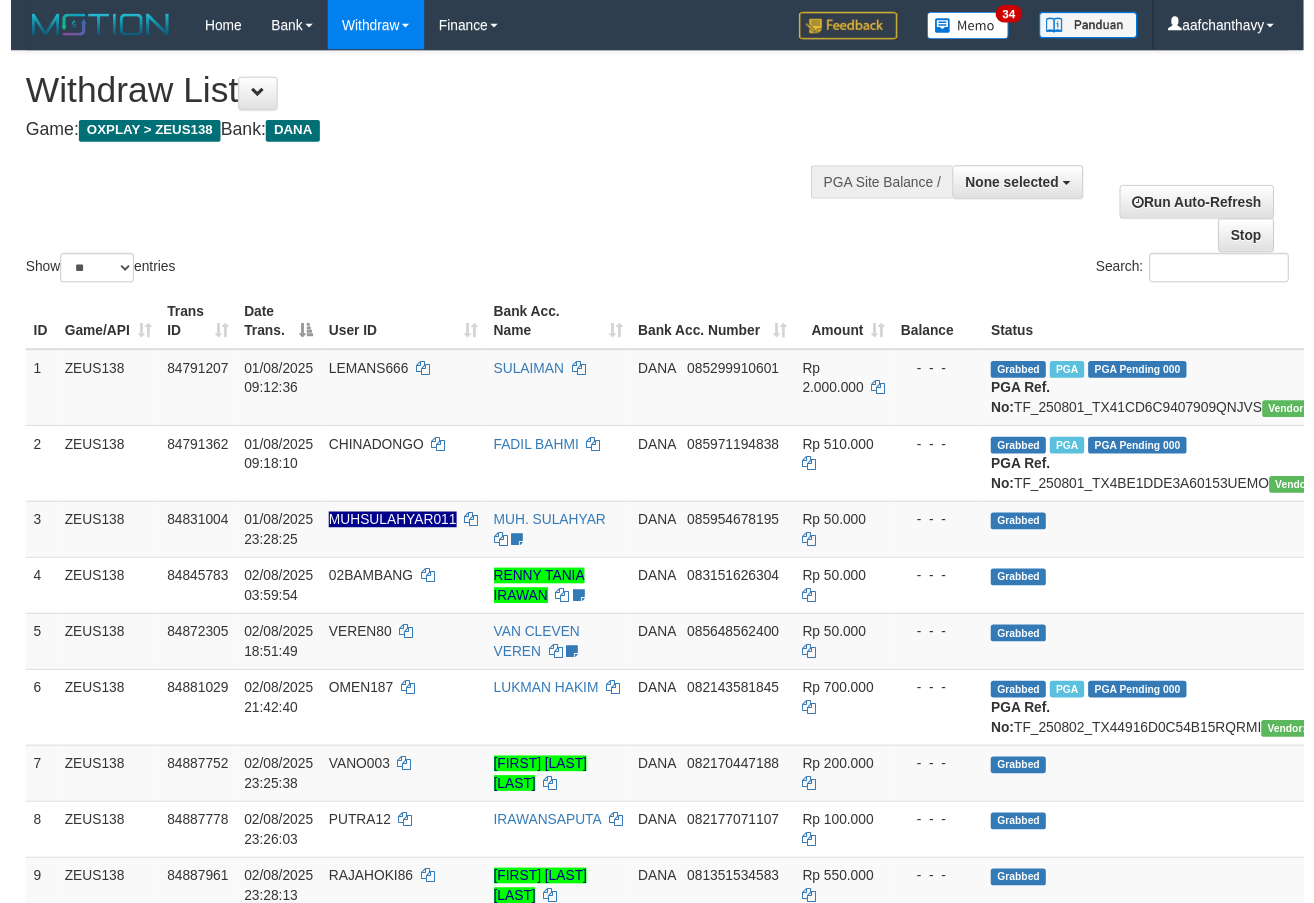 scroll, scrollTop: 359, scrollLeft: 0, axis: vertical 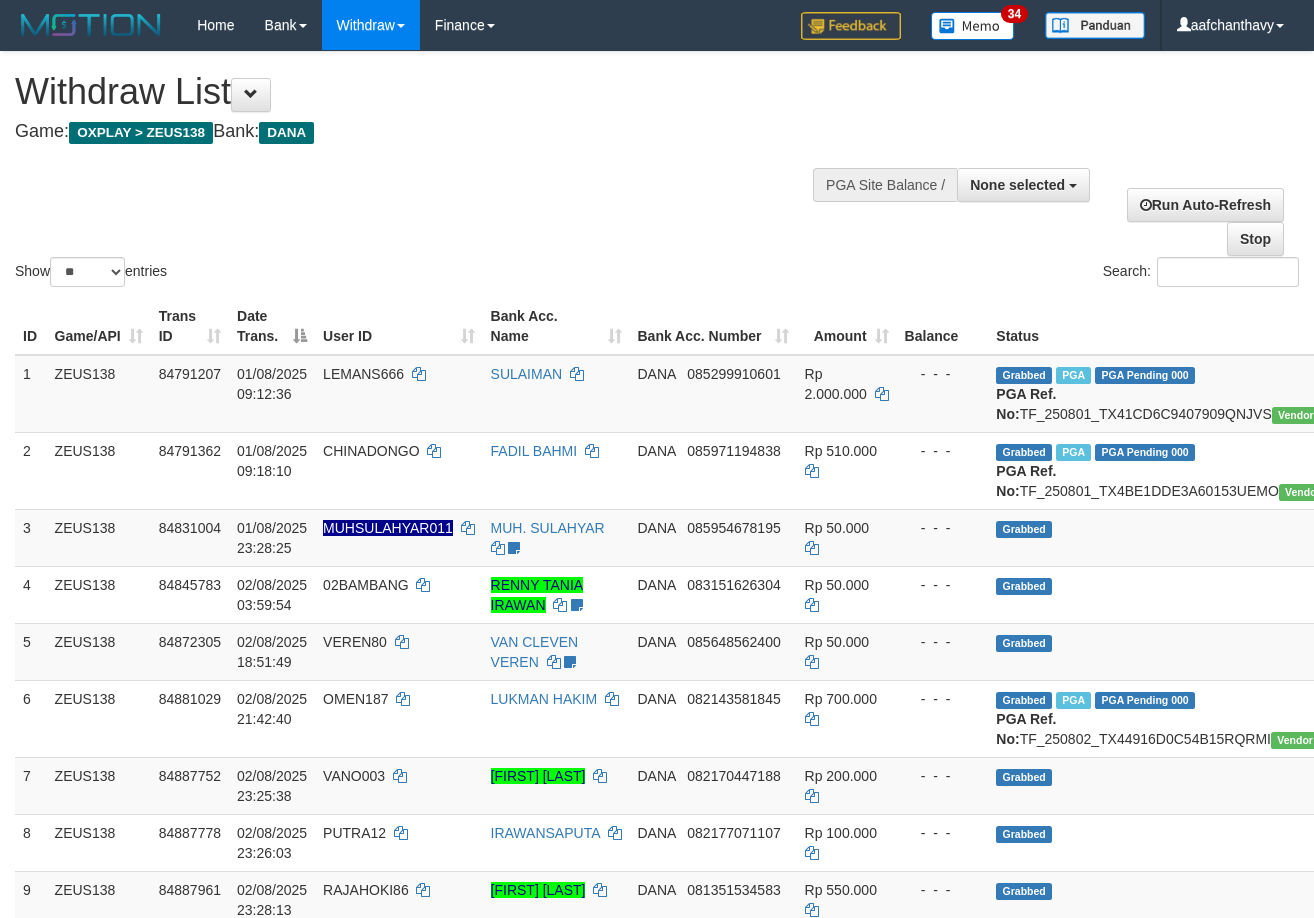 select 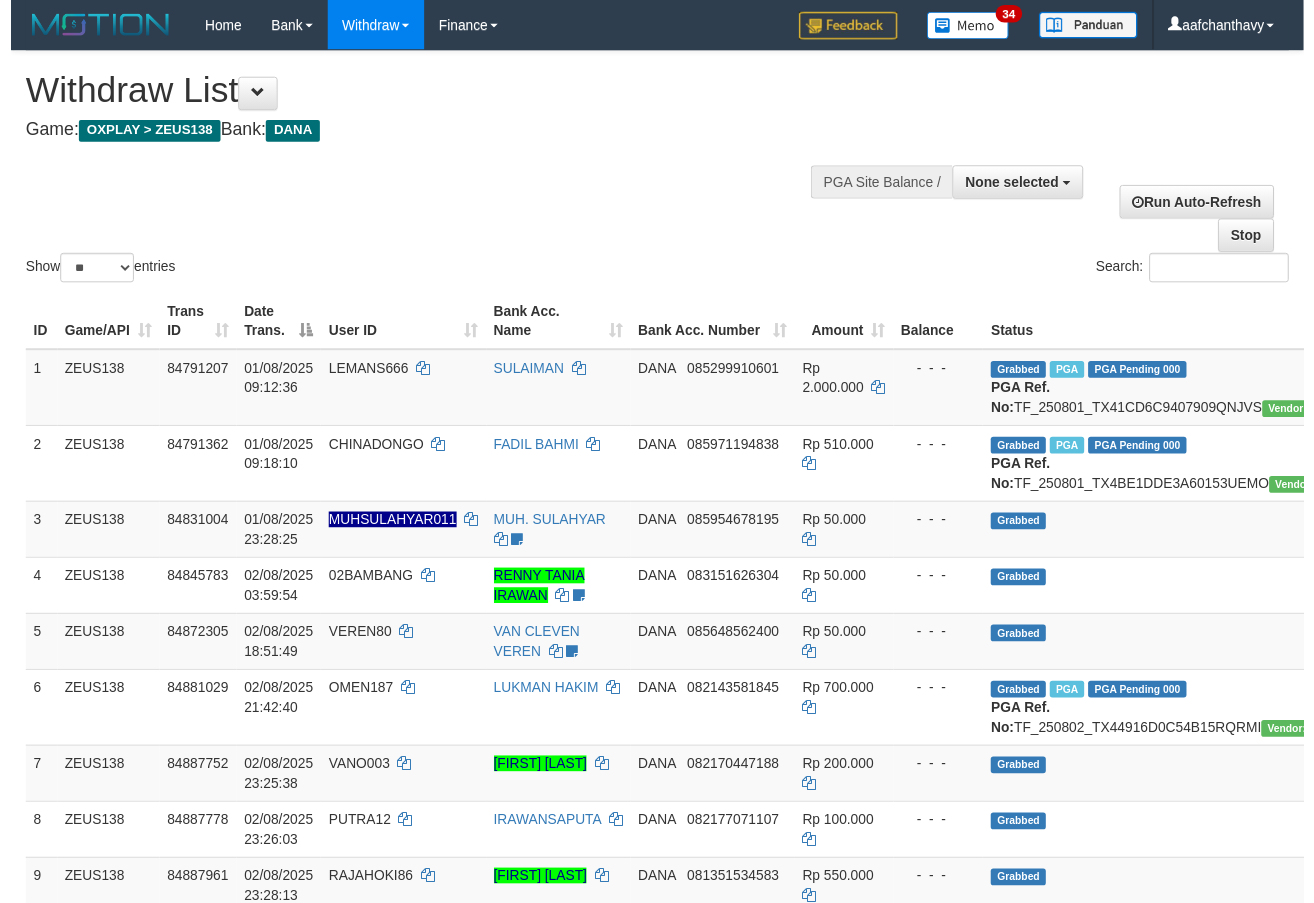 scroll, scrollTop: 359, scrollLeft: 0, axis: vertical 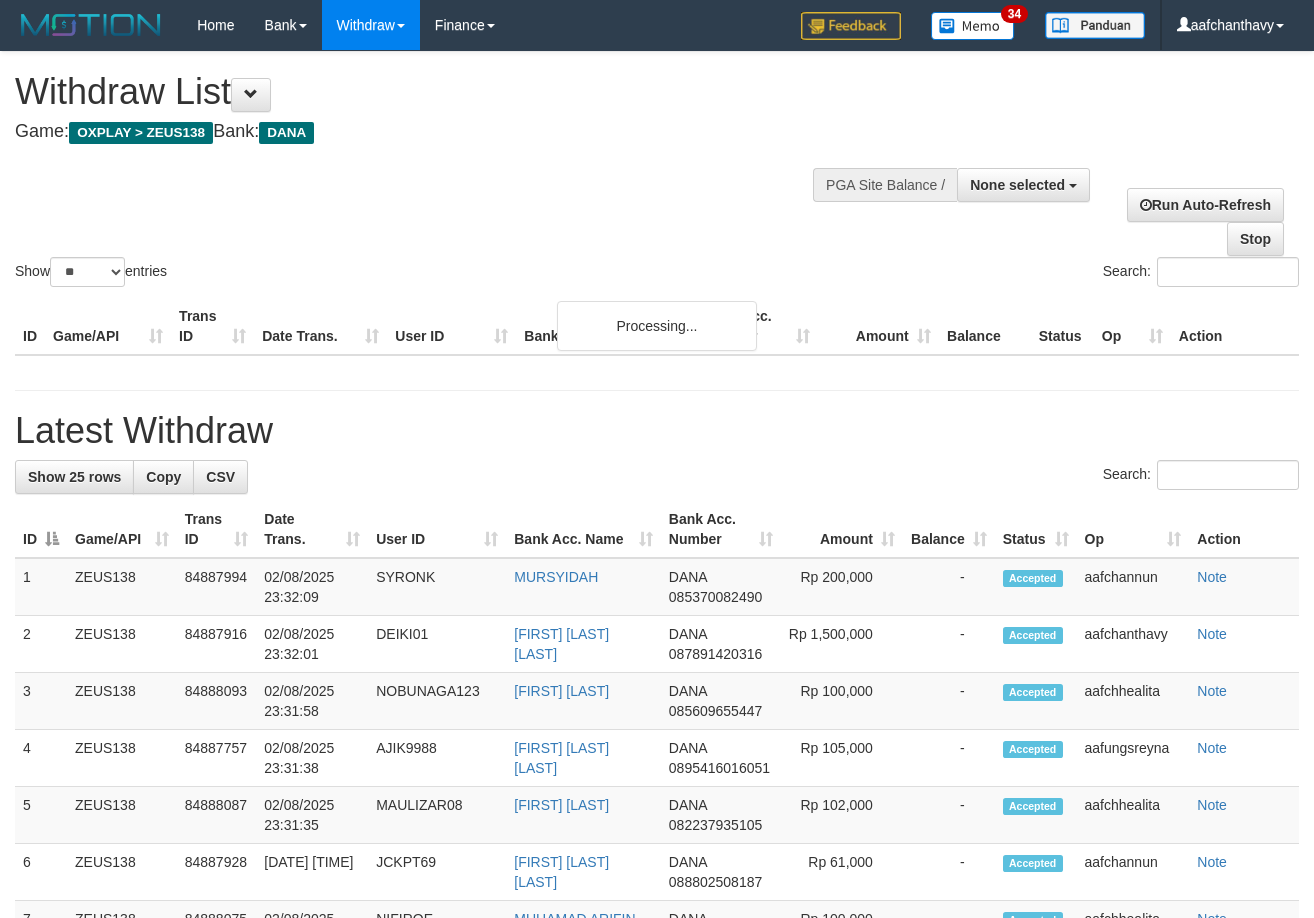select 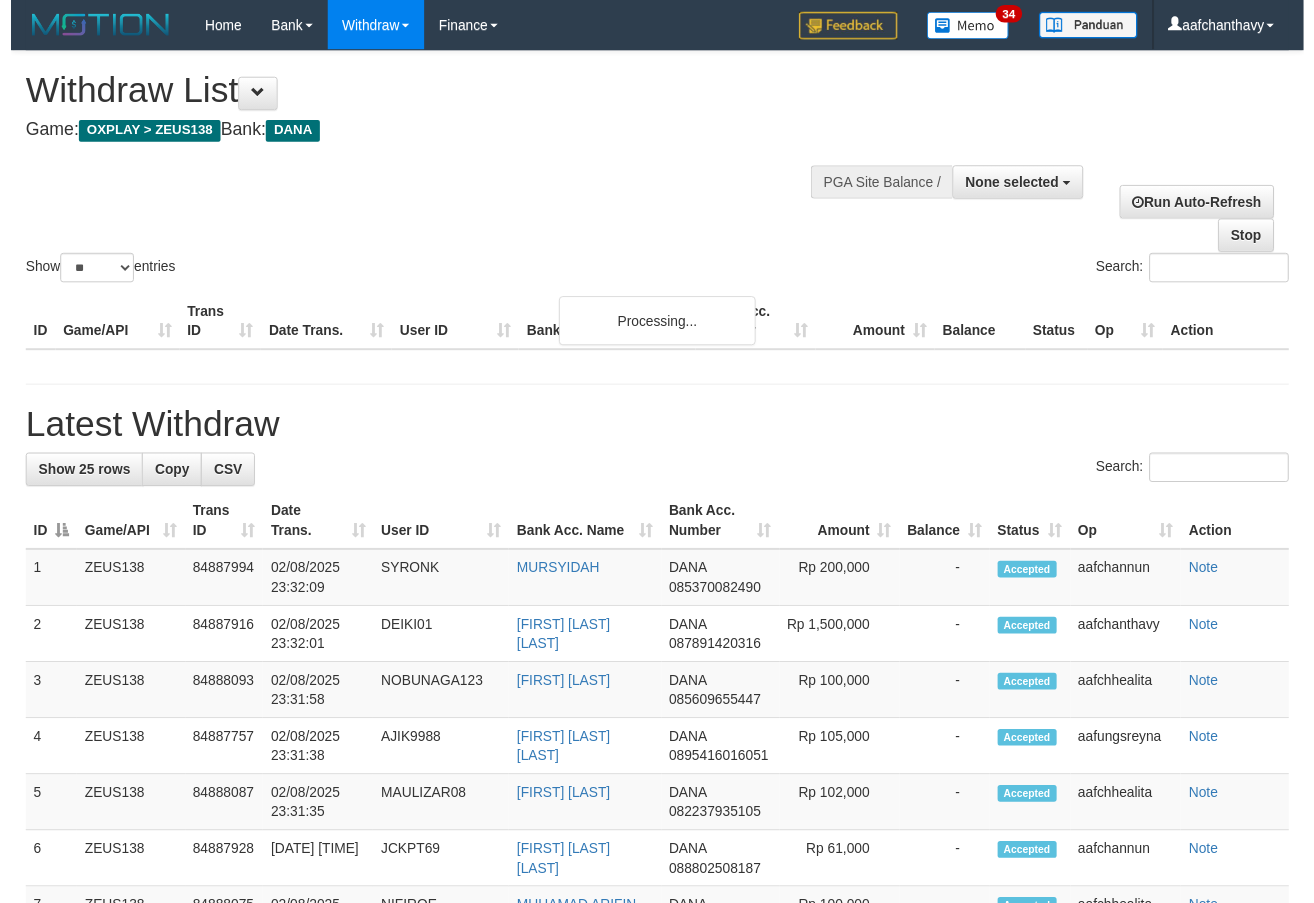 scroll, scrollTop: 359, scrollLeft: 0, axis: vertical 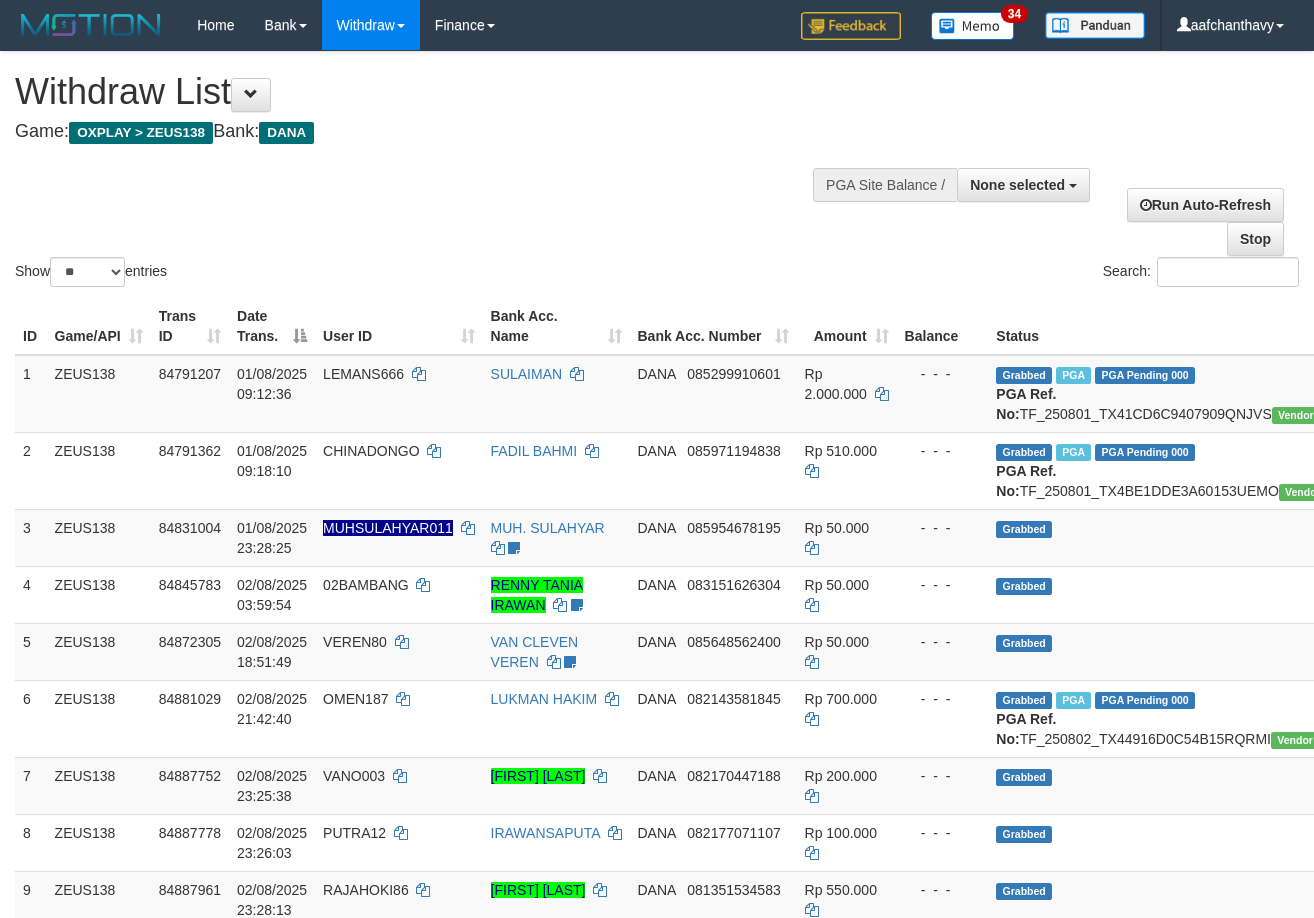 select 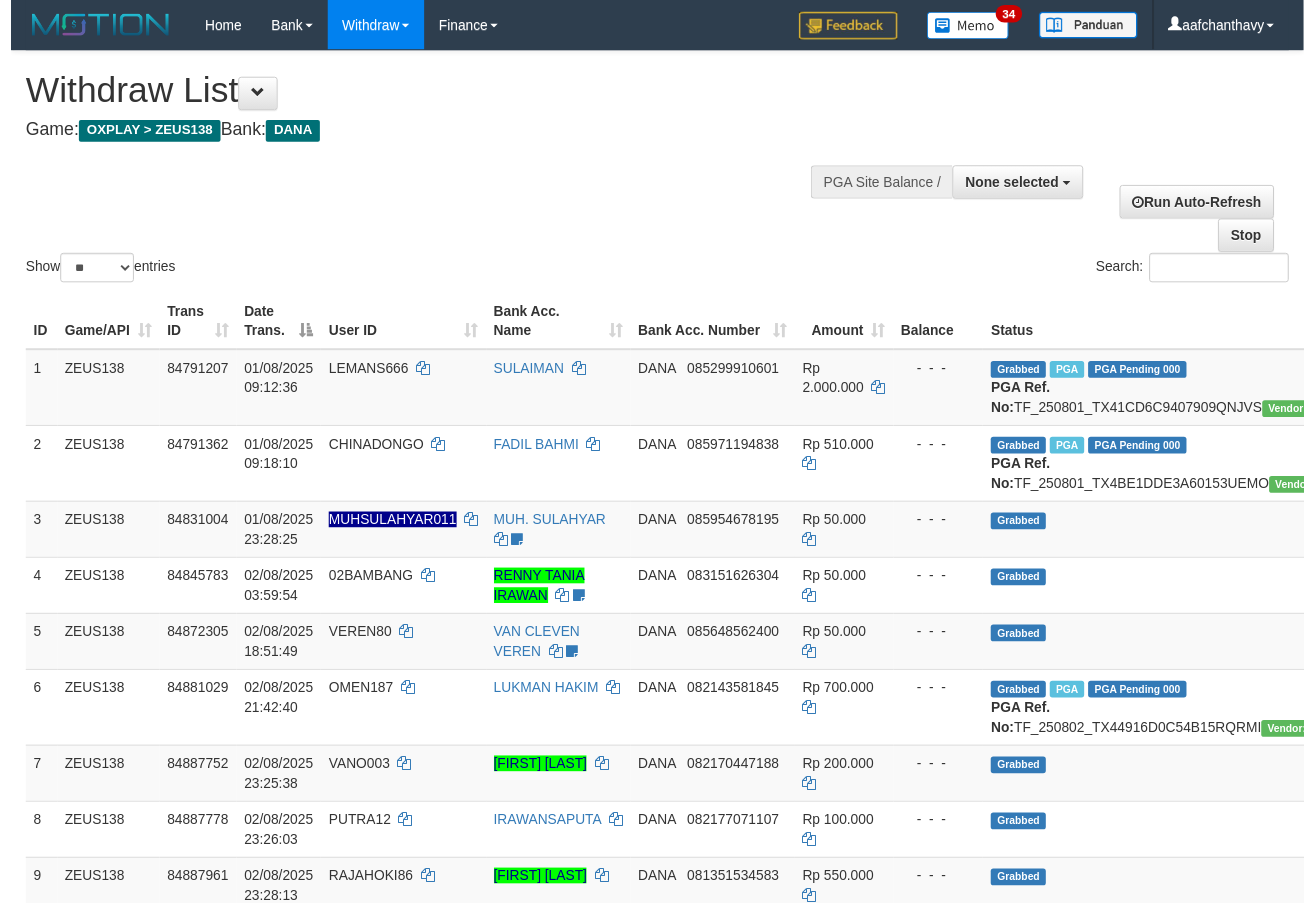 scroll, scrollTop: 359, scrollLeft: 0, axis: vertical 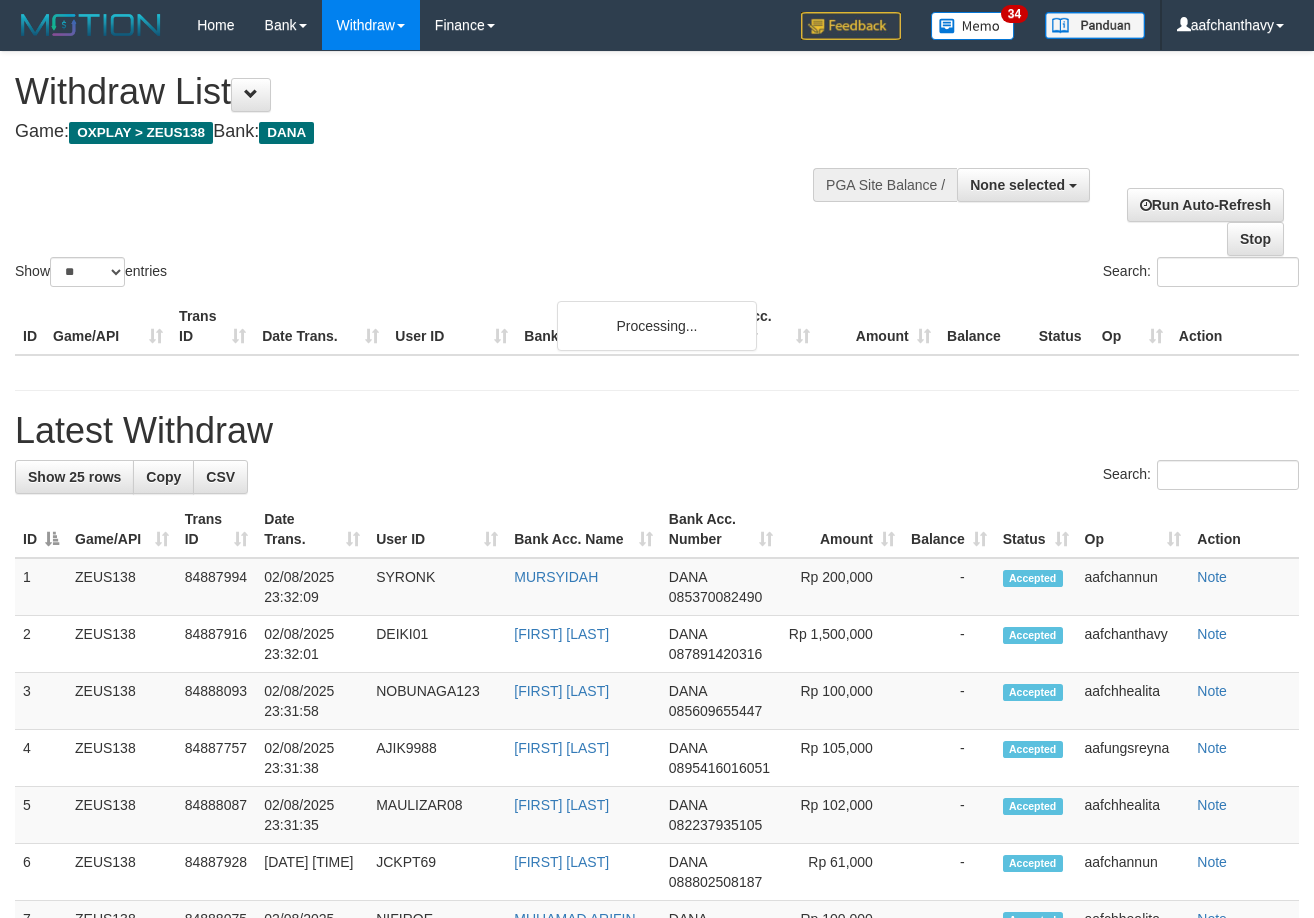 select 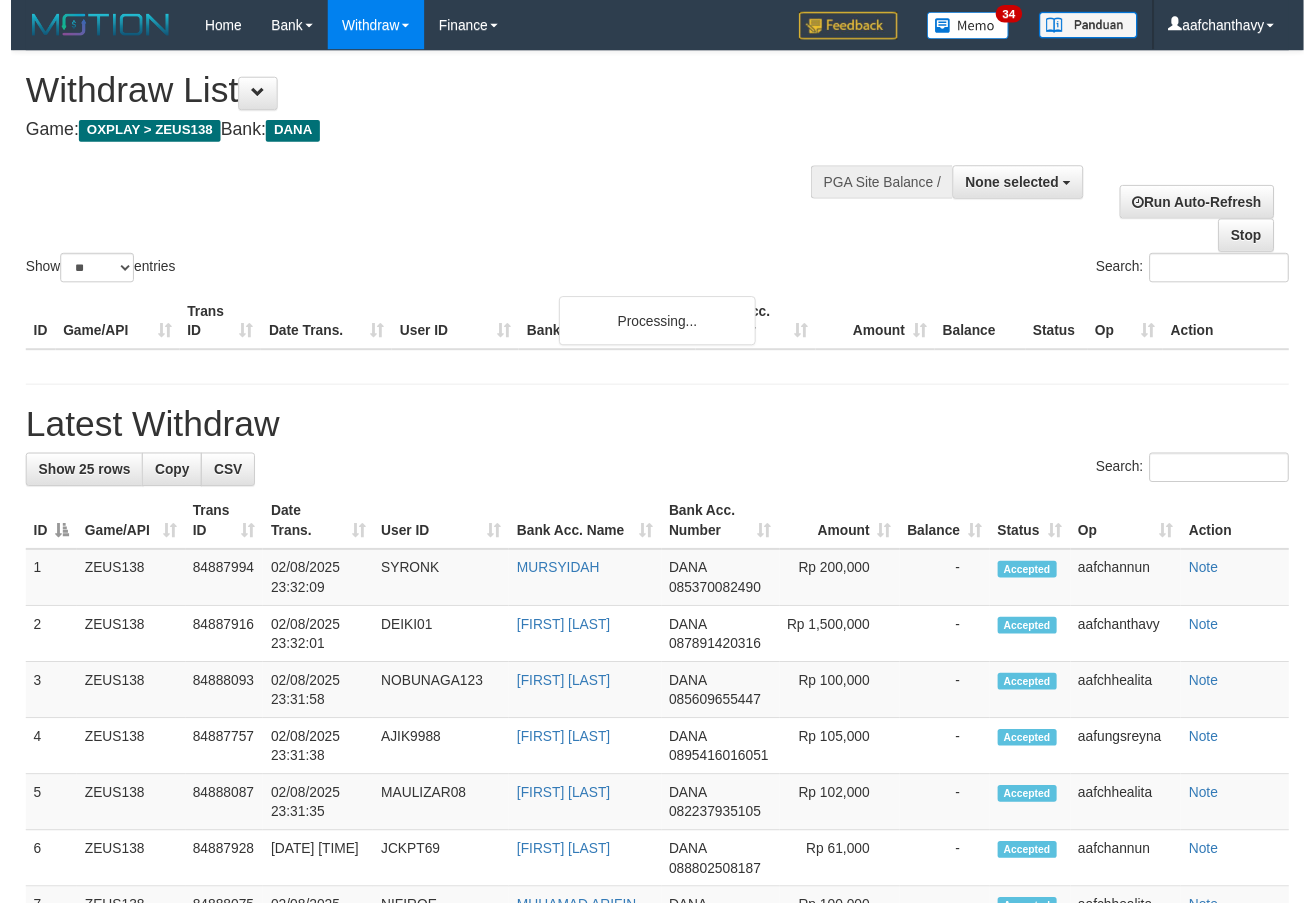 scroll, scrollTop: 359, scrollLeft: 0, axis: vertical 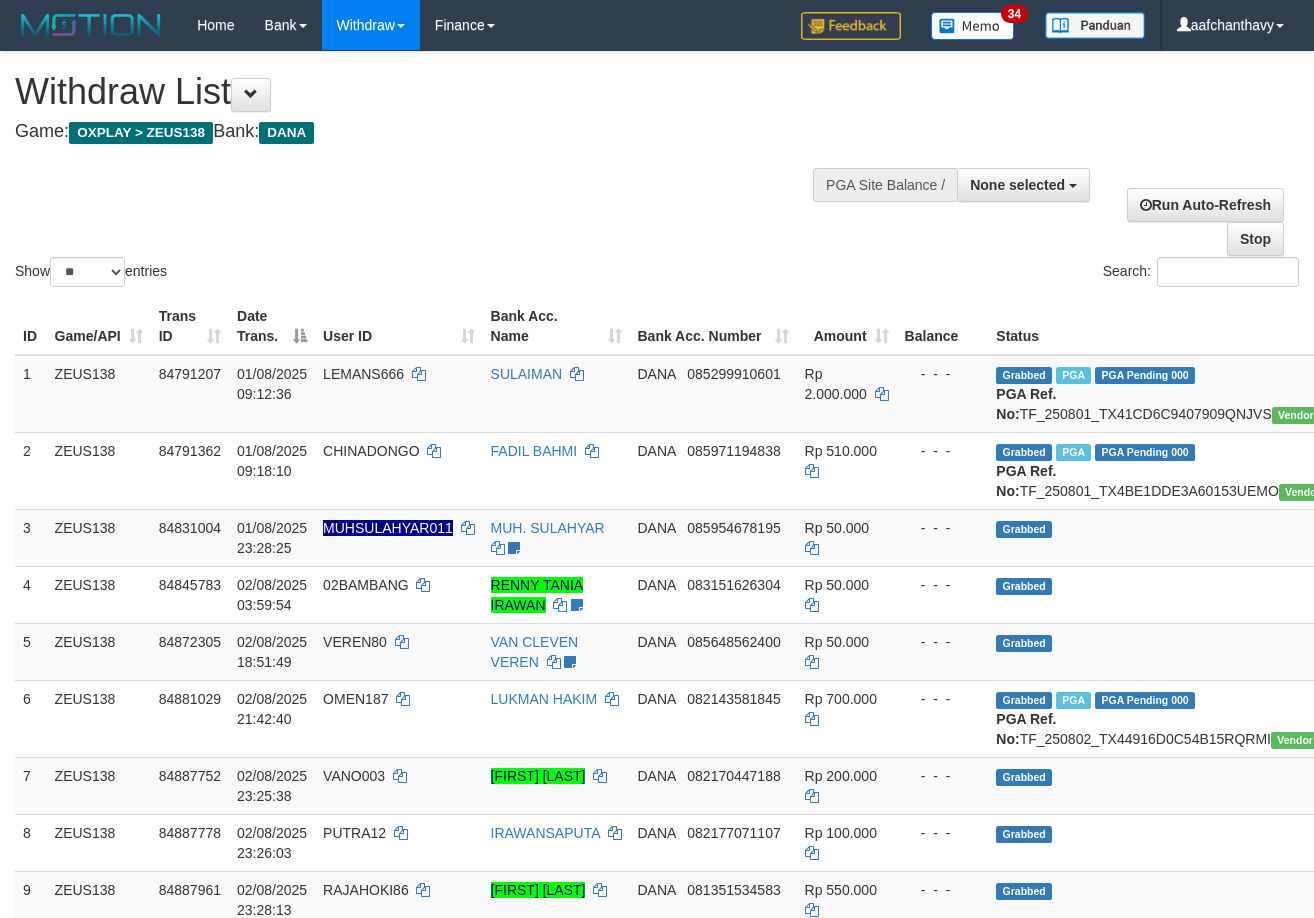 select 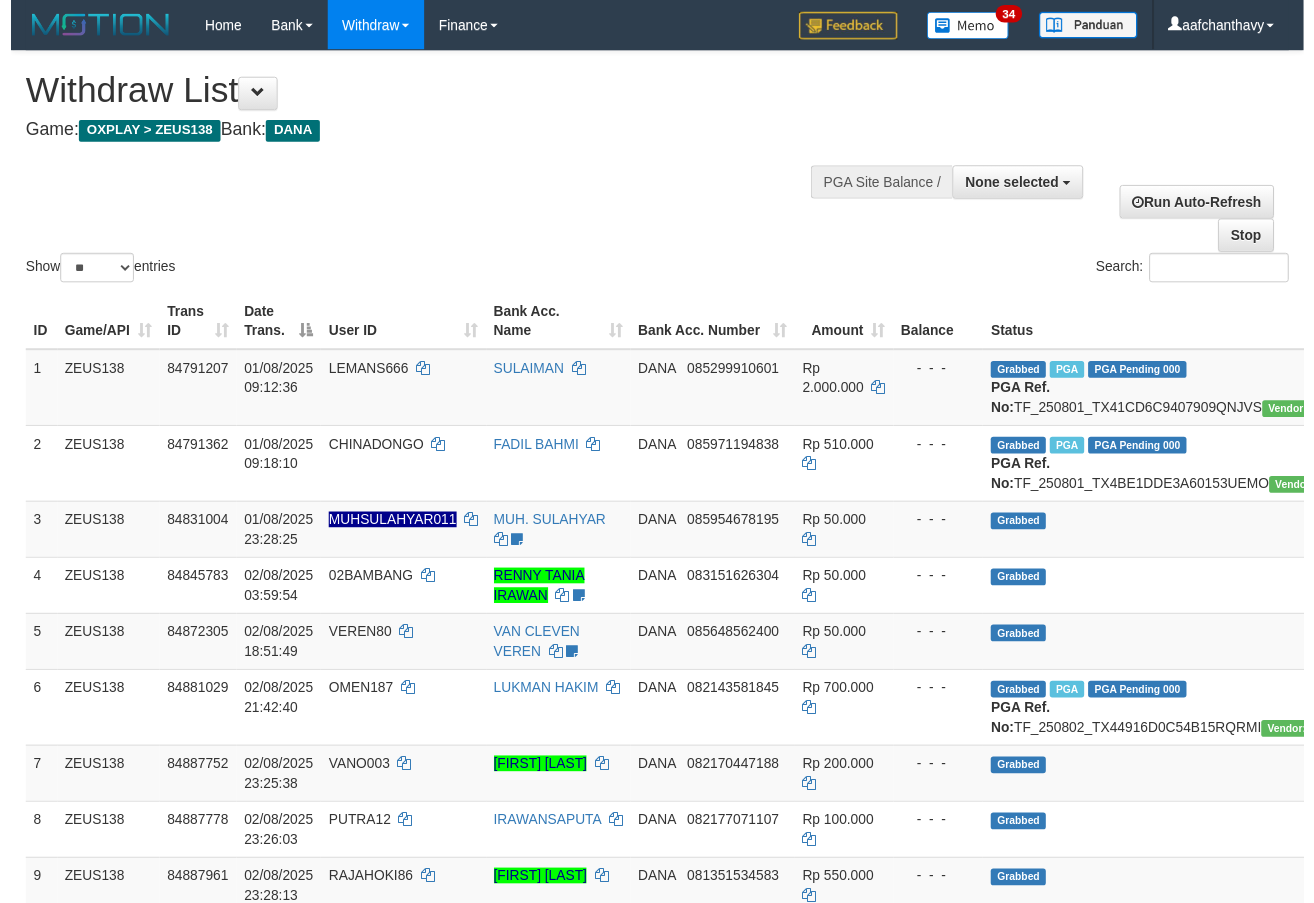 scroll, scrollTop: 359, scrollLeft: 0, axis: vertical 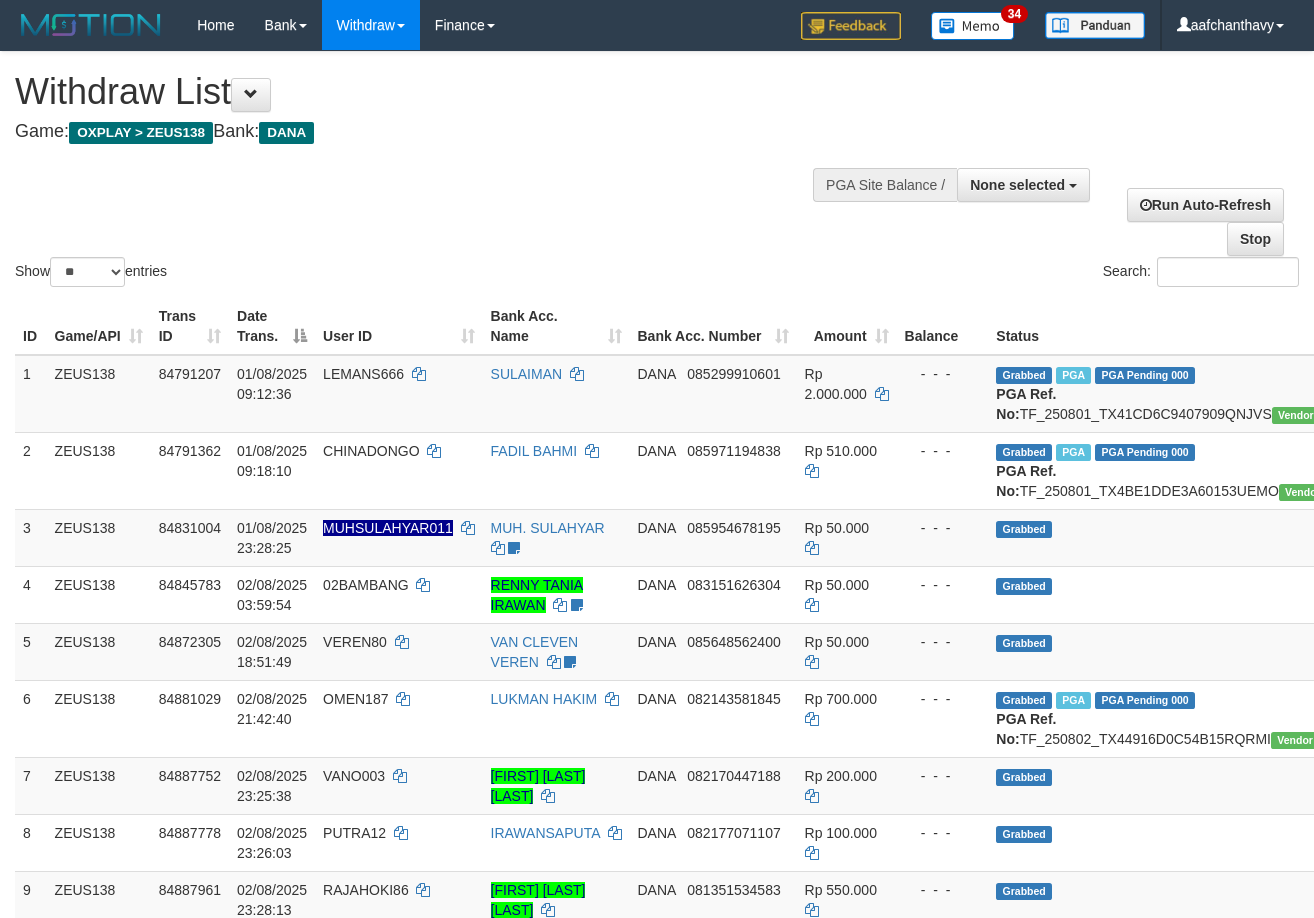 select 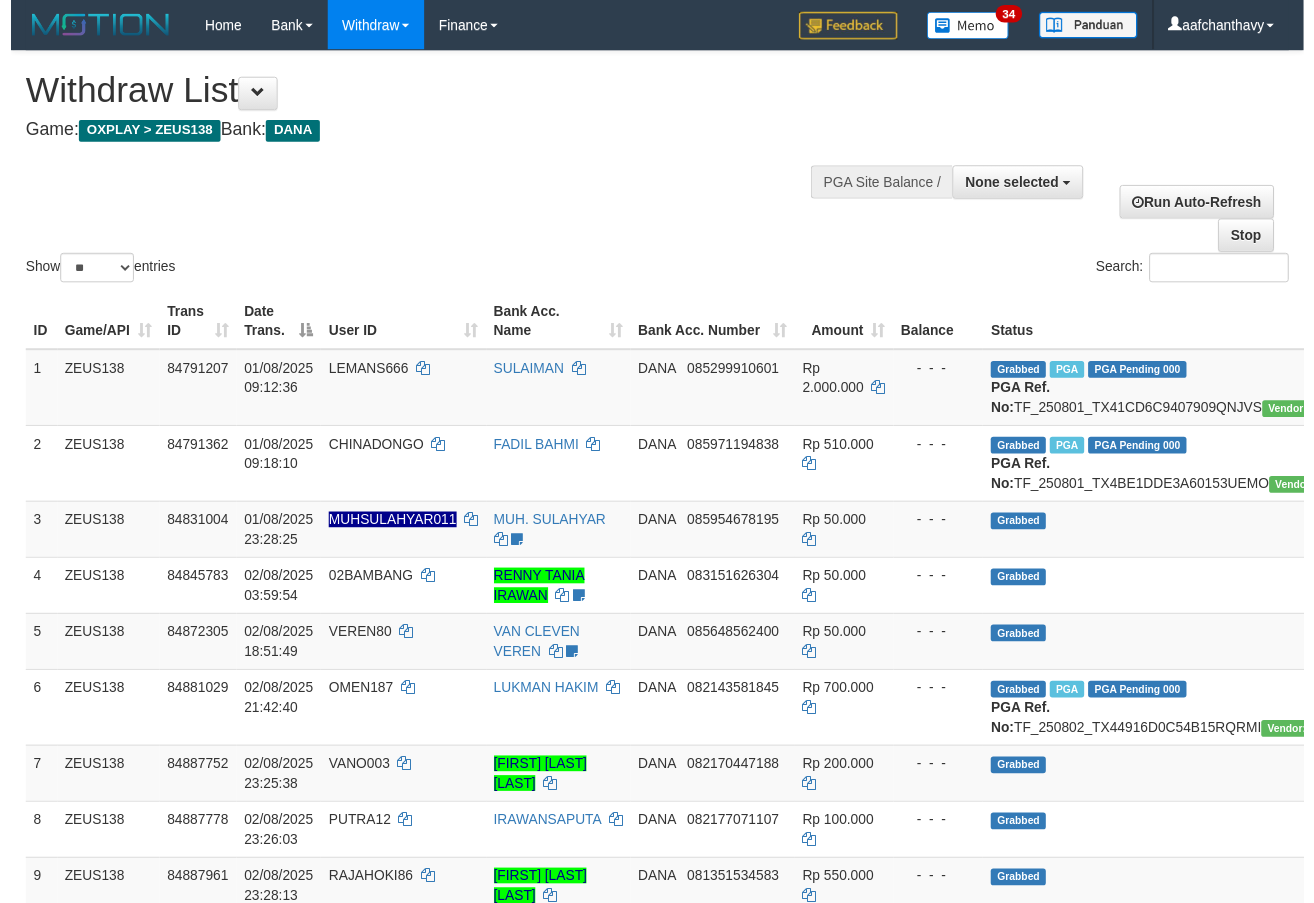 scroll, scrollTop: 359, scrollLeft: 0, axis: vertical 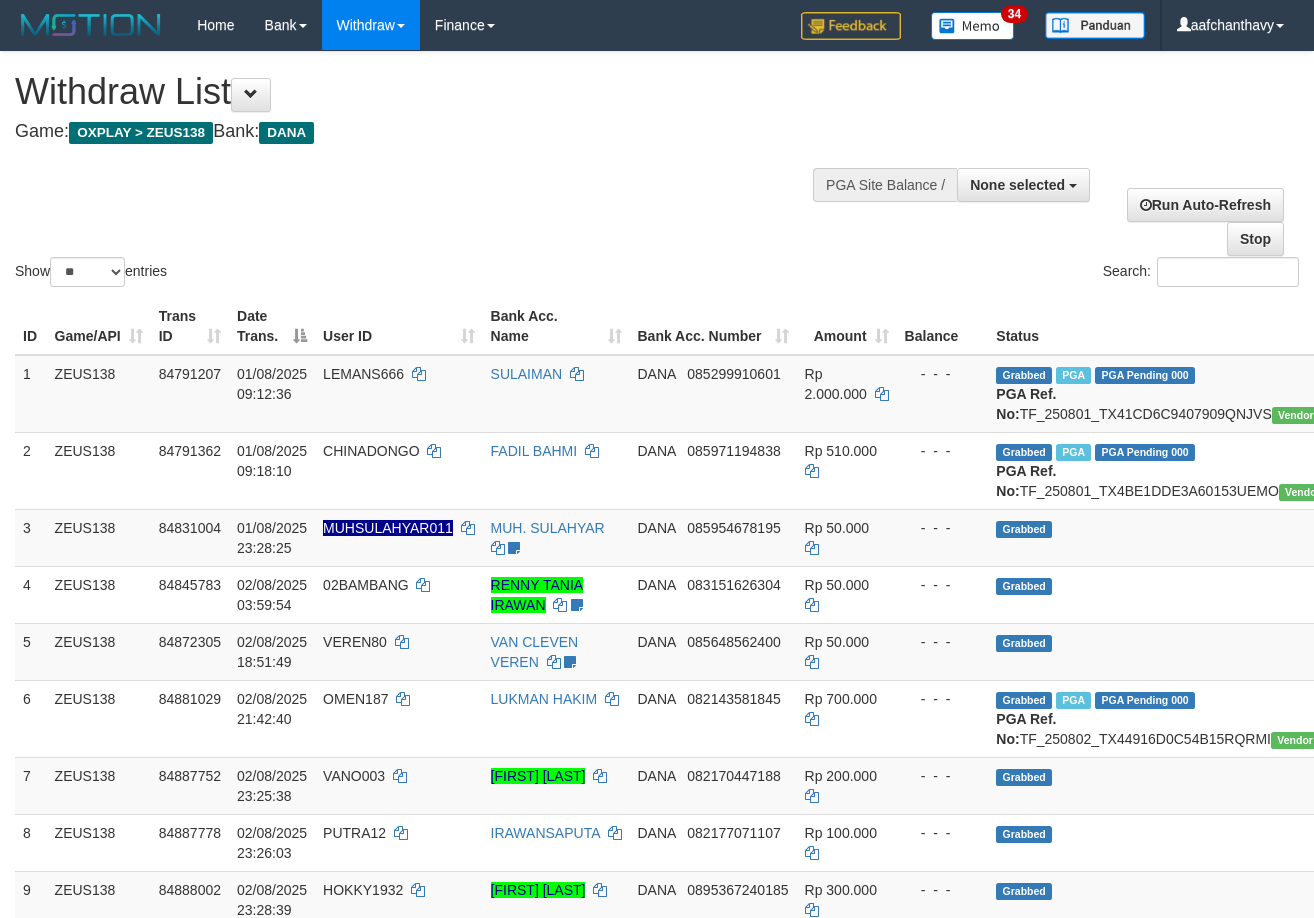 select 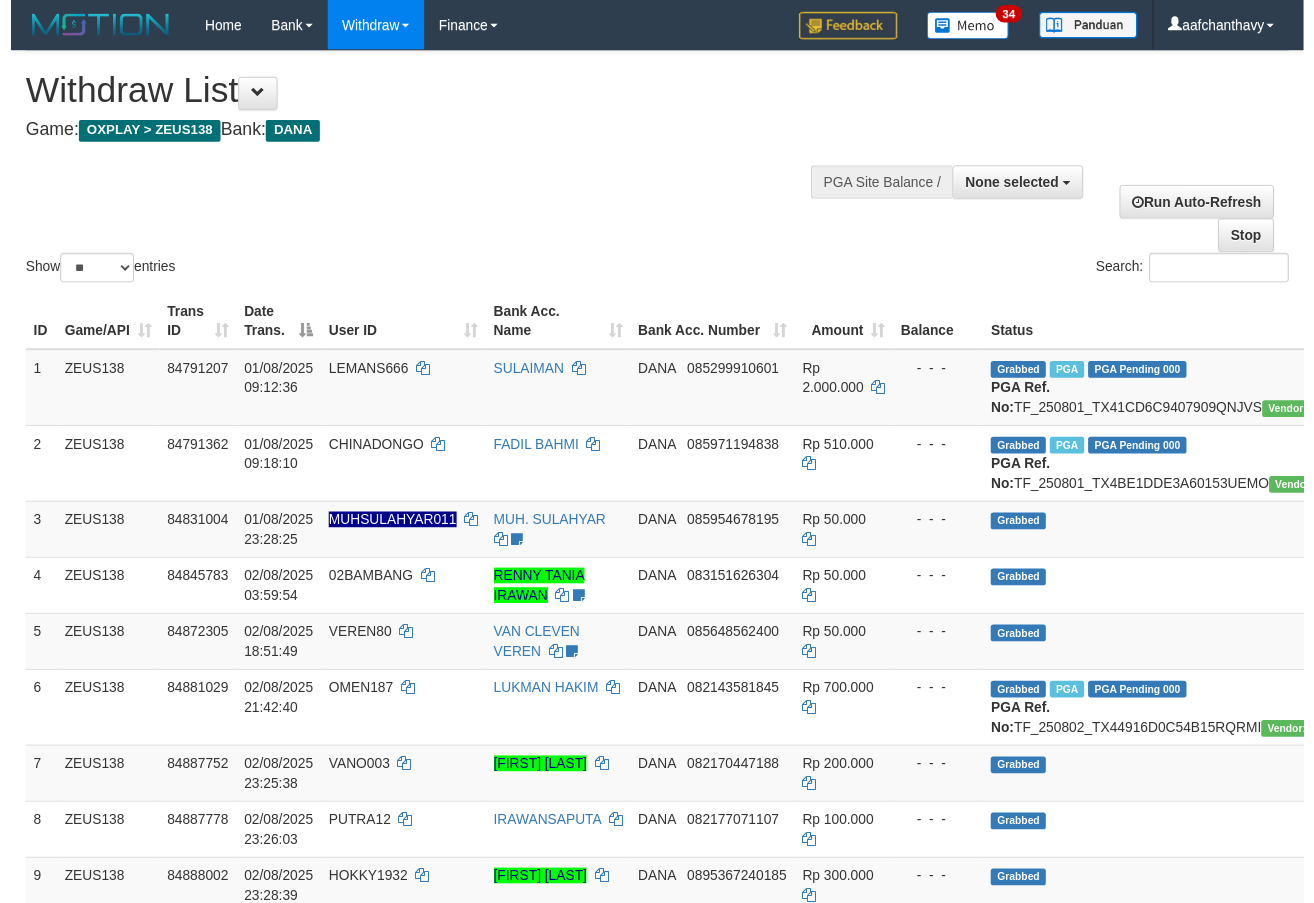 scroll, scrollTop: 359, scrollLeft: 0, axis: vertical 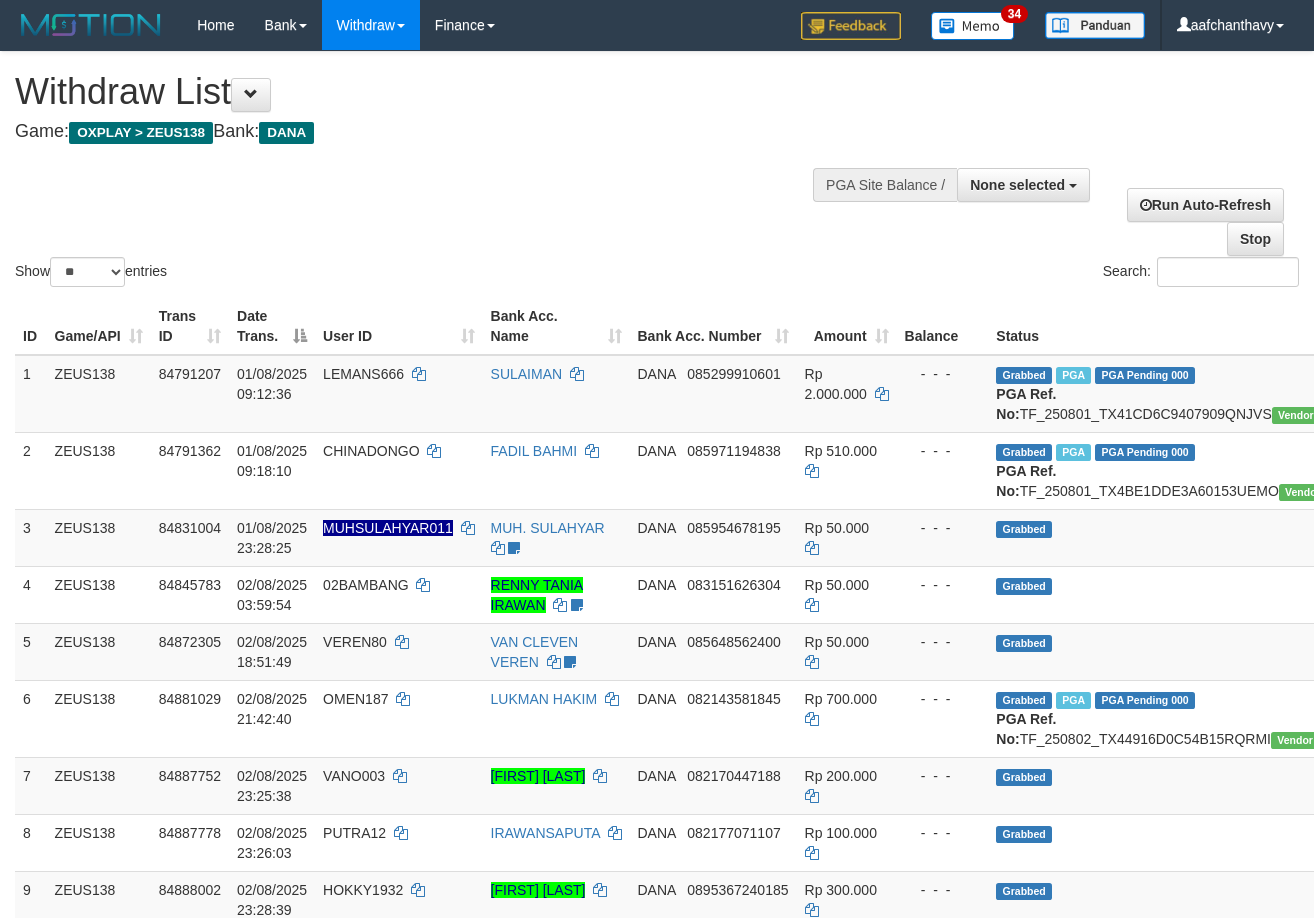 select 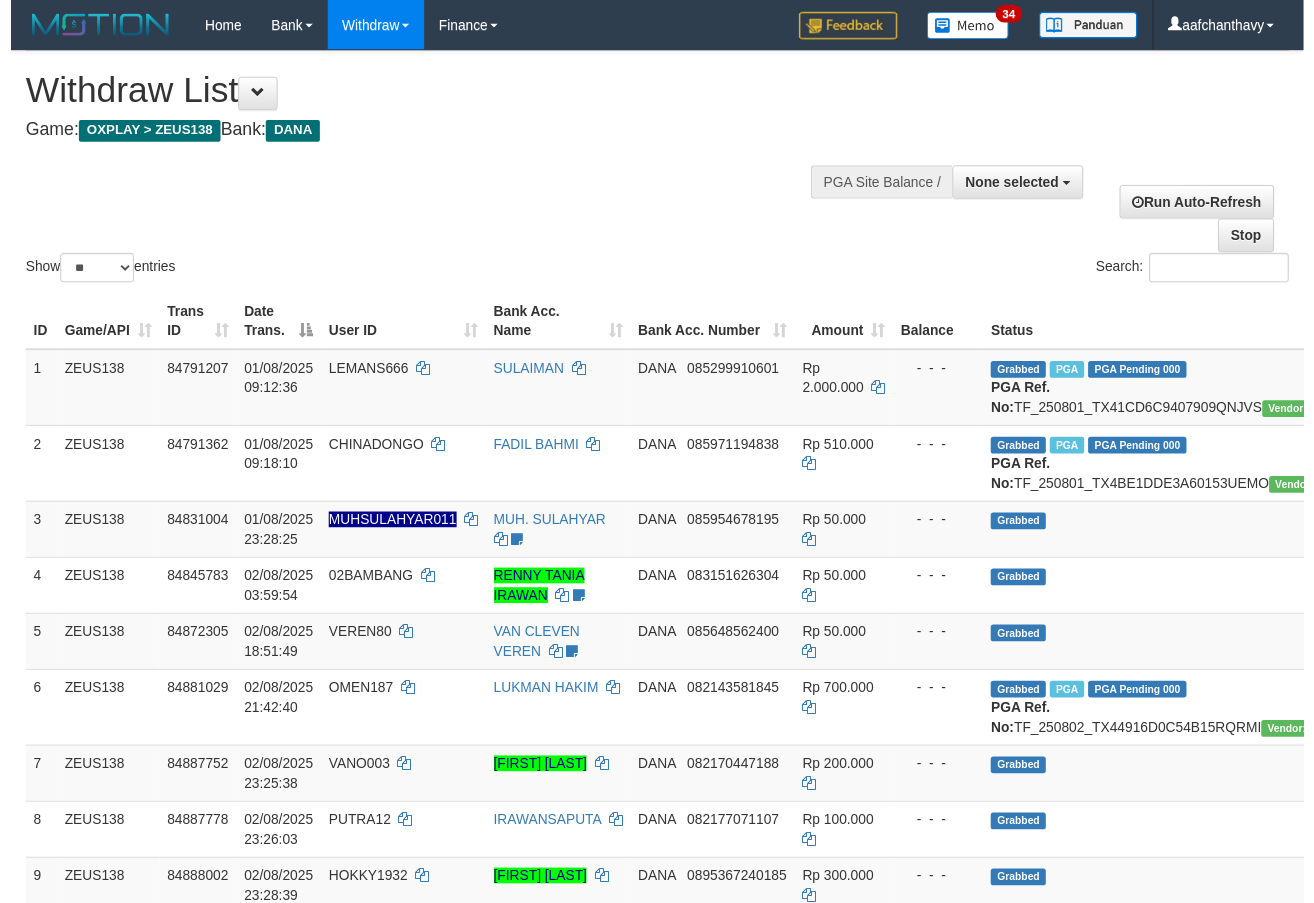 scroll, scrollTop: 359, scrollLeft: 0, axis: vertical 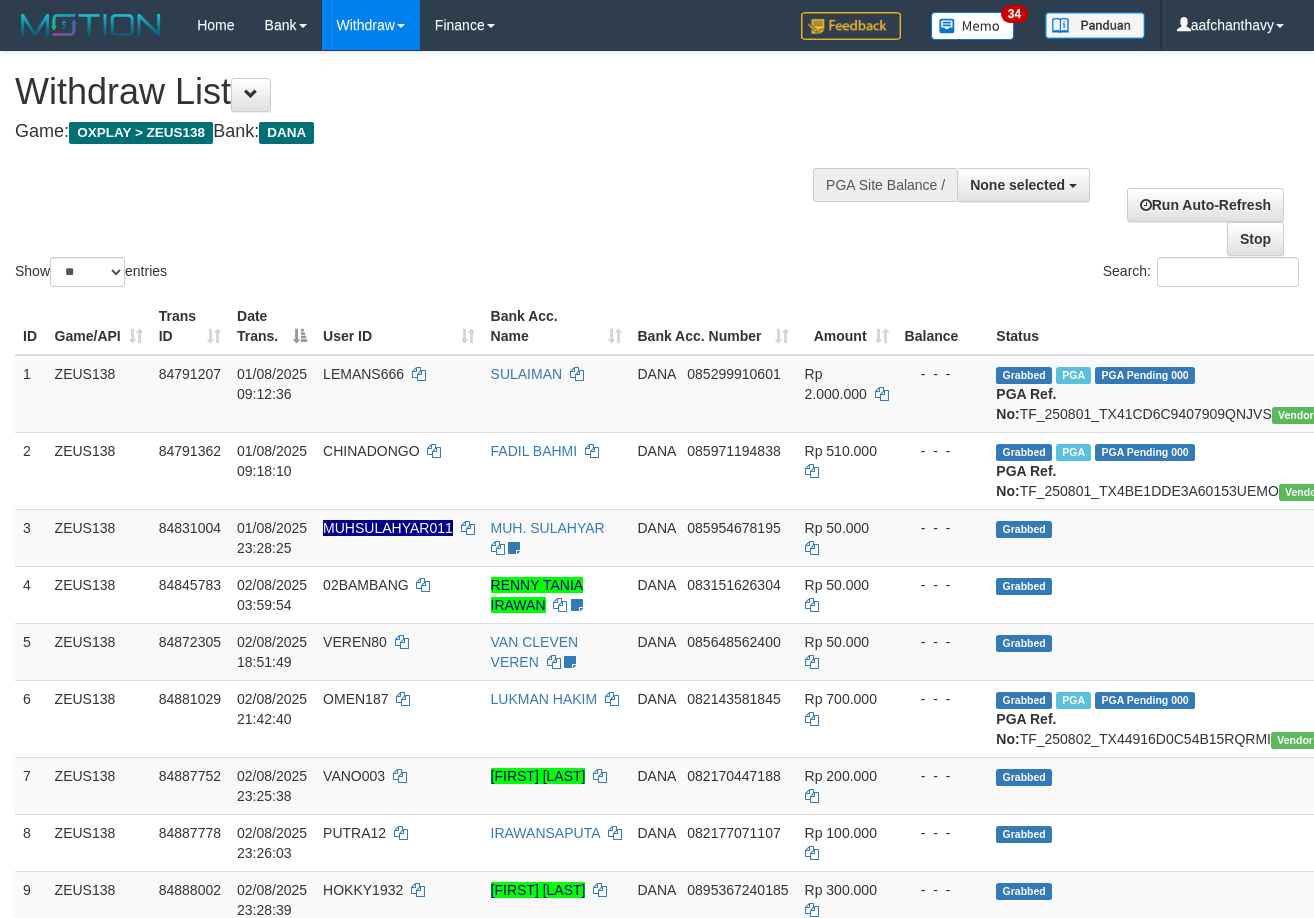 select 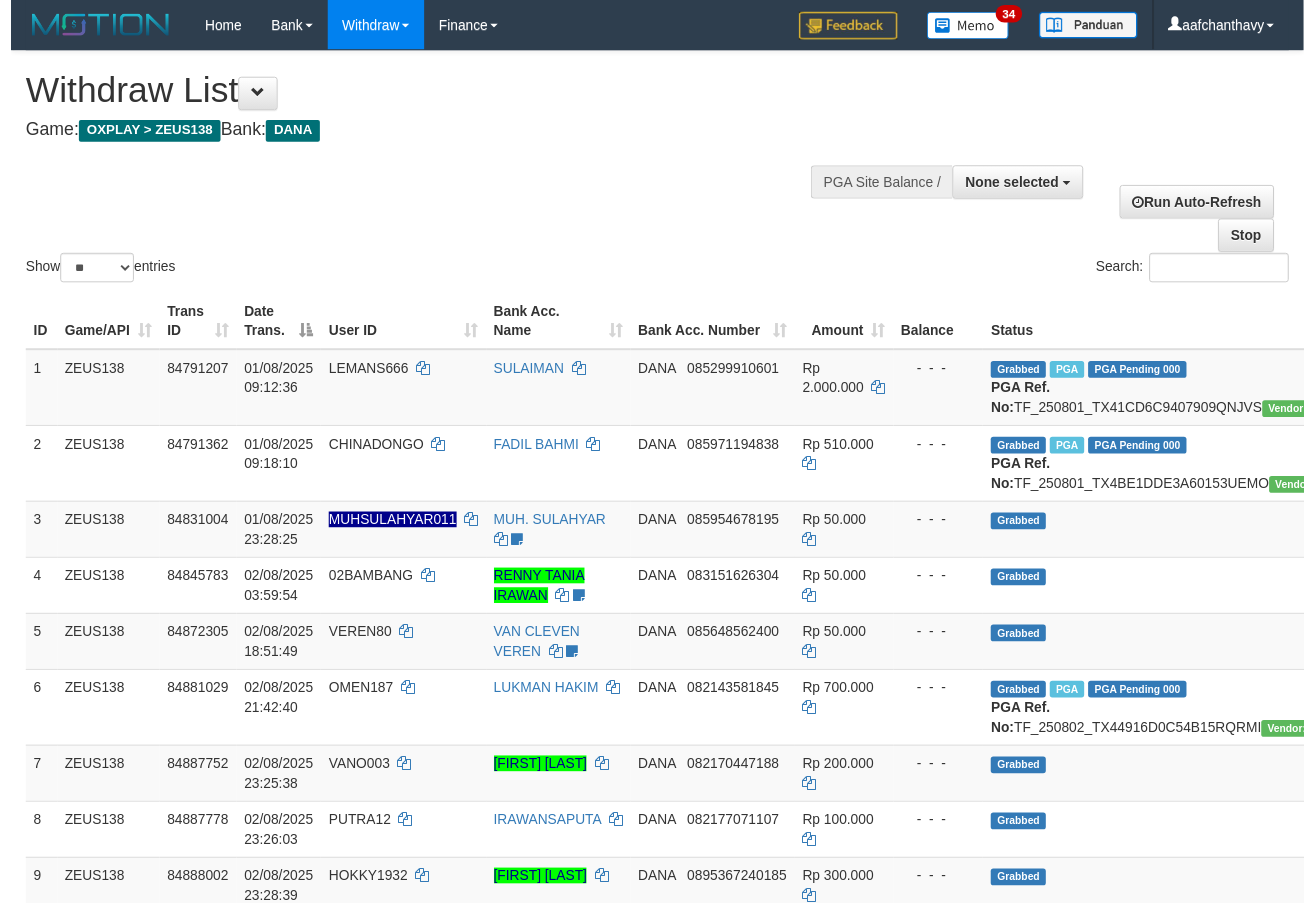 scroll, scrollTop: 359, scrollLeft: 0, axis: vertical 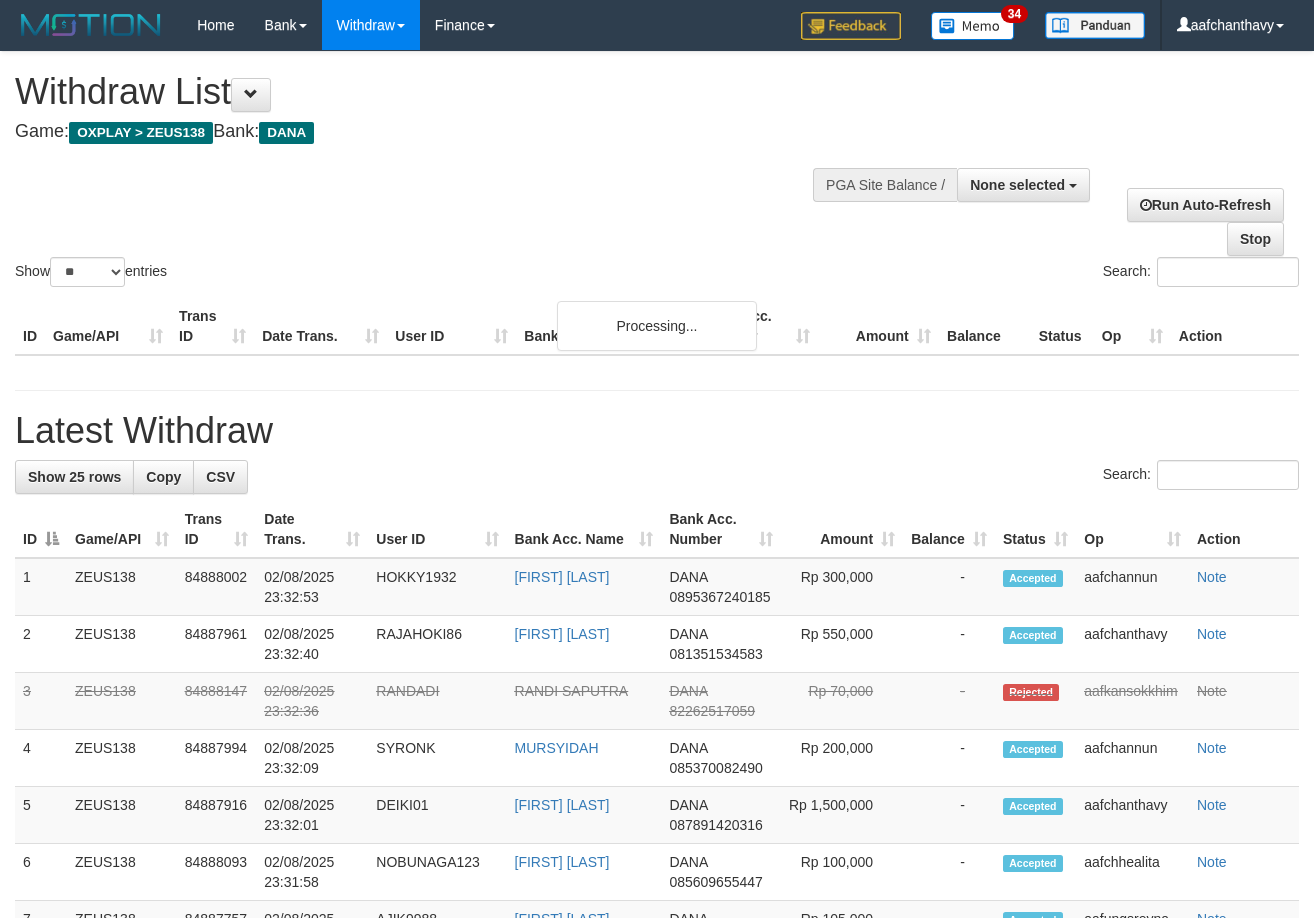 select 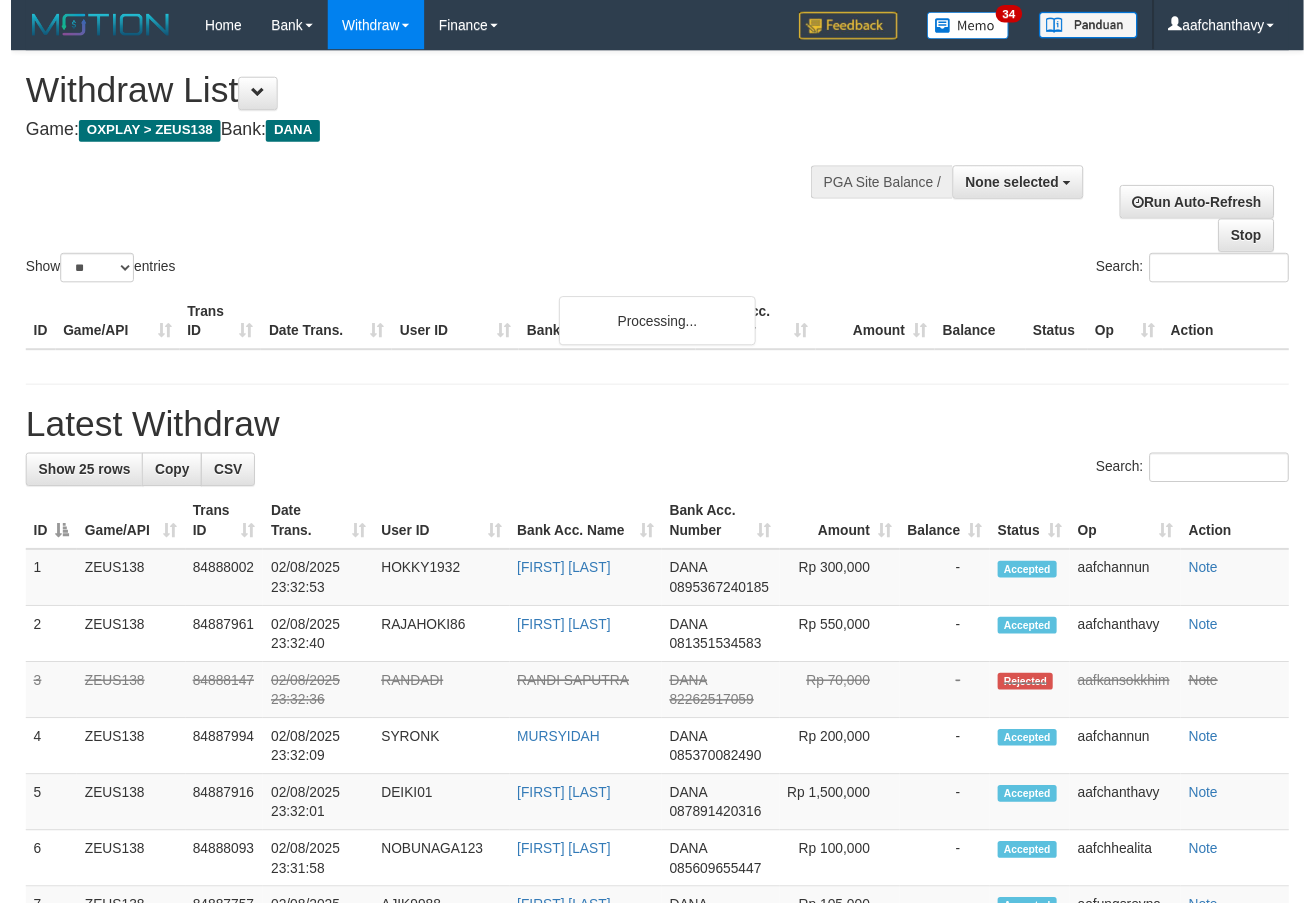 scroll, scrollTop: 359, scrollLeft: 0, axis: vertical 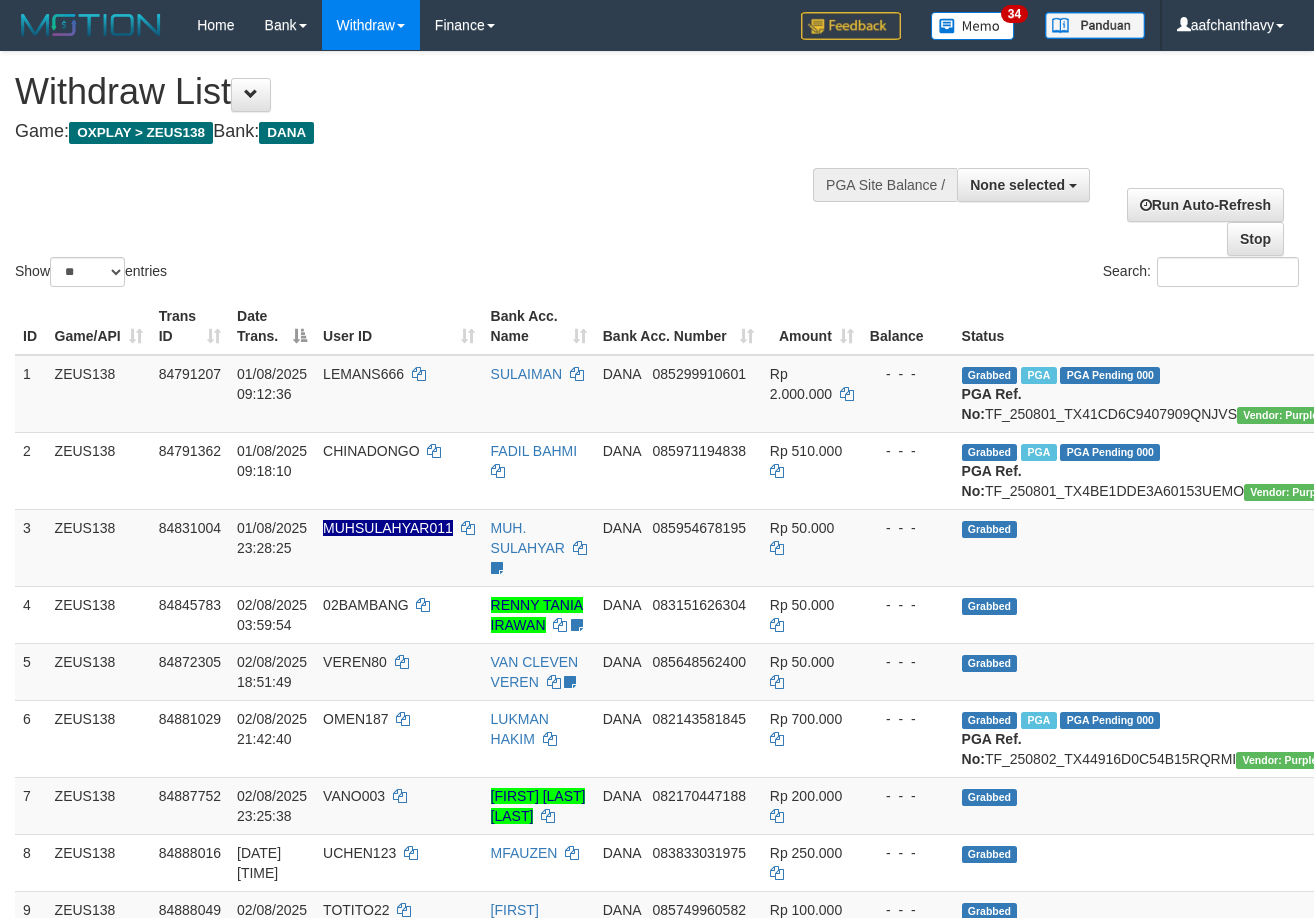 select 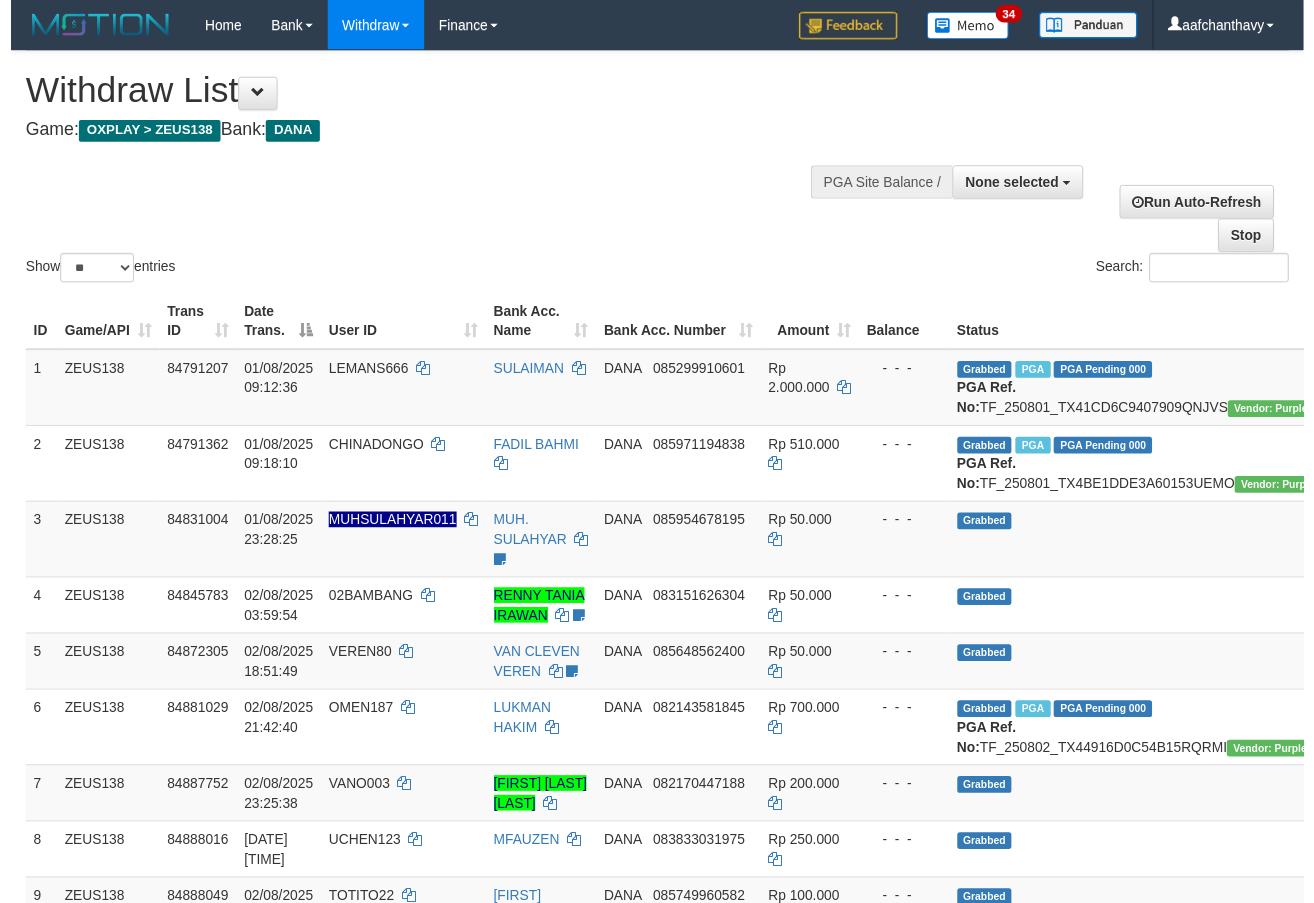 scroll, scrollTop: 359, scrollLeft: 0, axis: vertical 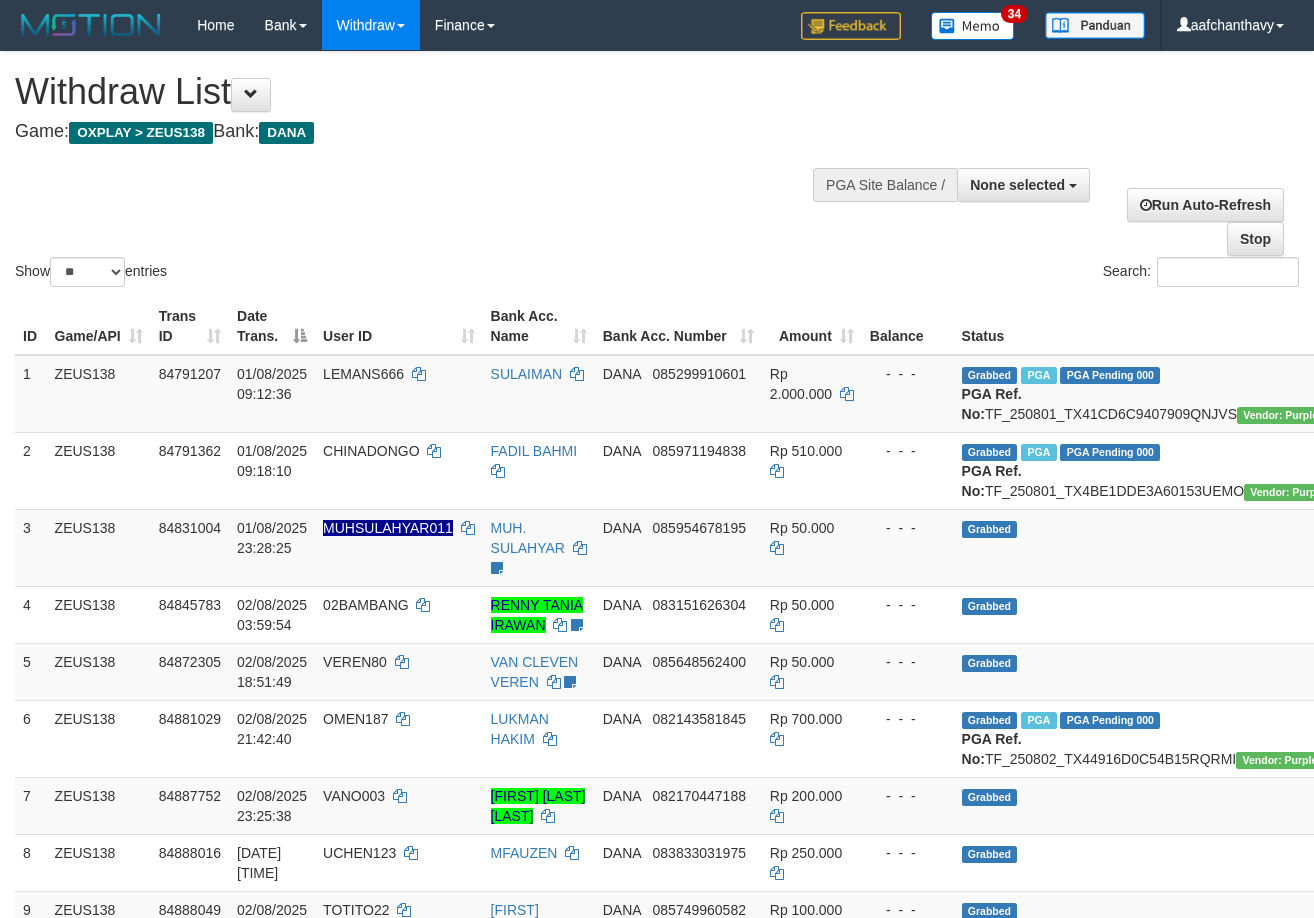 select 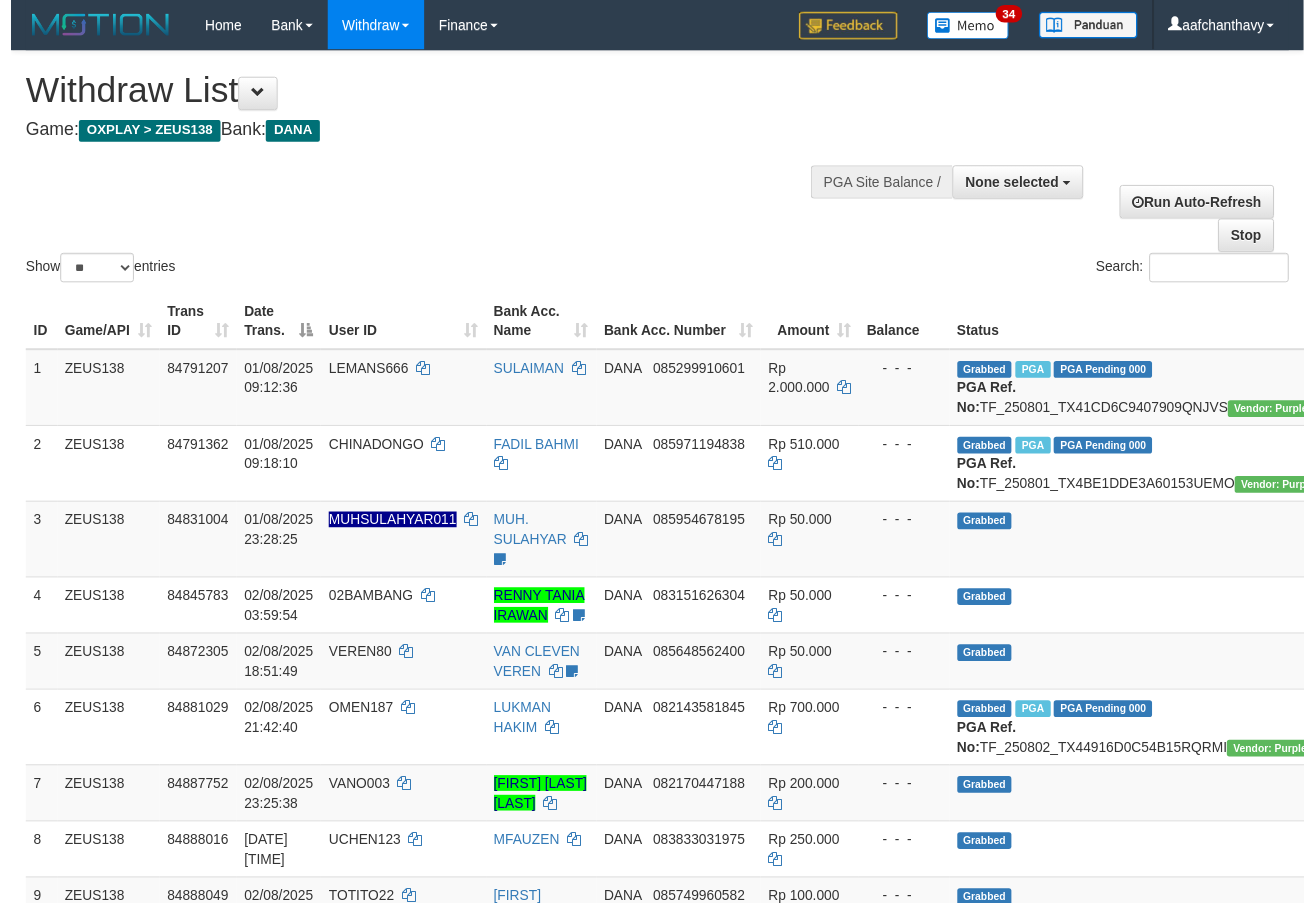 scroll, scrollTop: 359, scrollLeft: 0, axis: vertical 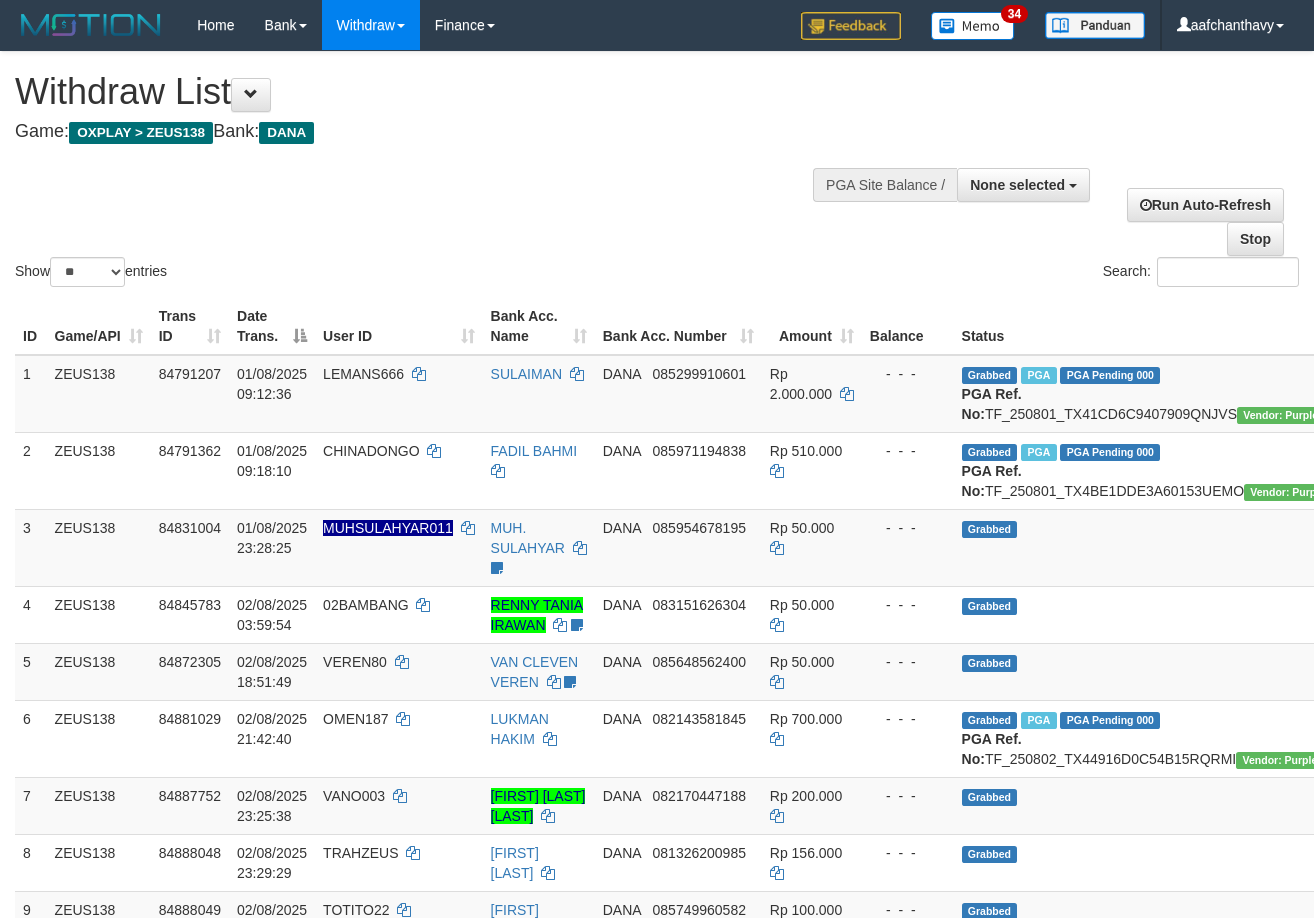select 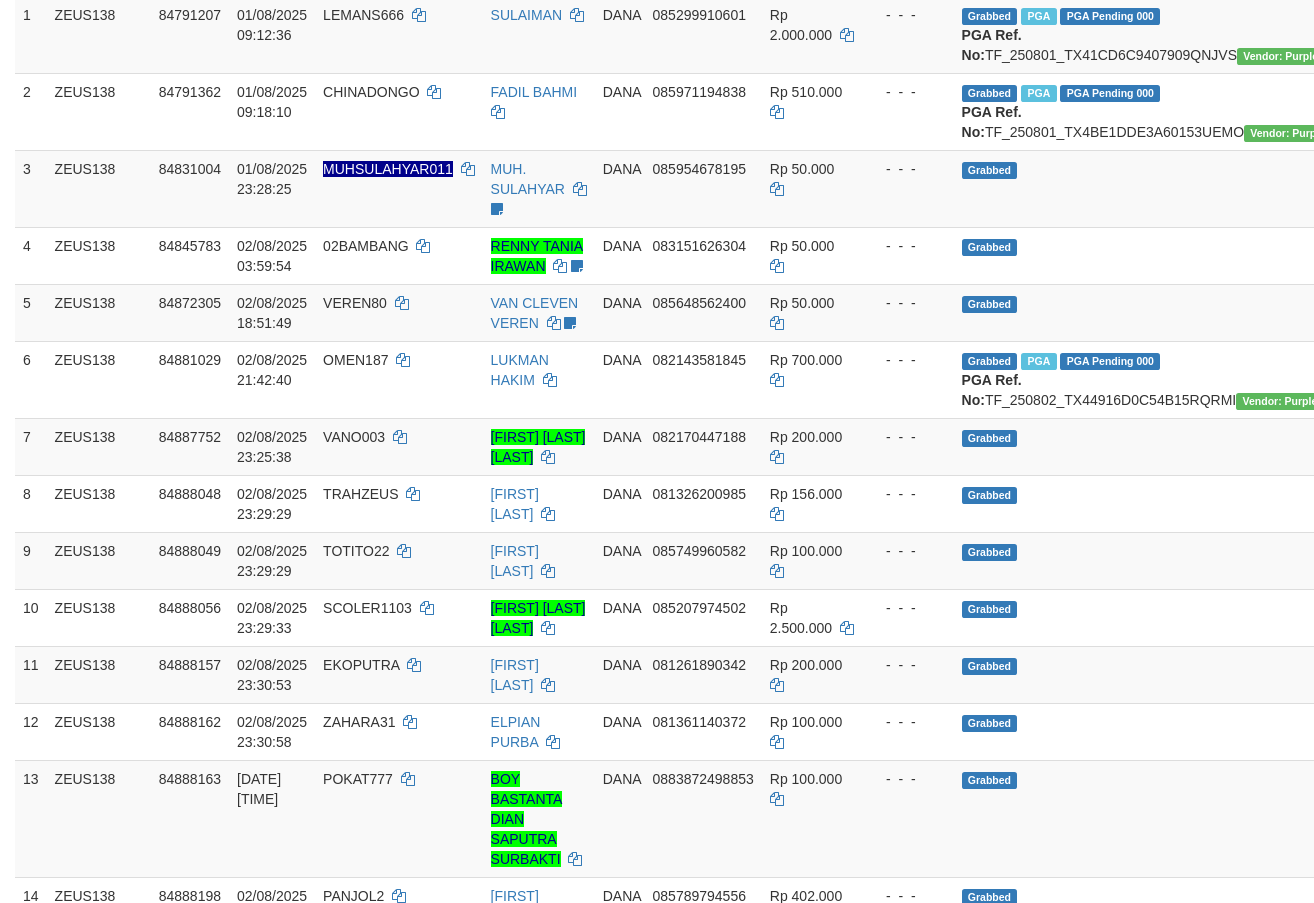 scroll, scrollTop: 359, scrollLeft: 0, axis: vertical 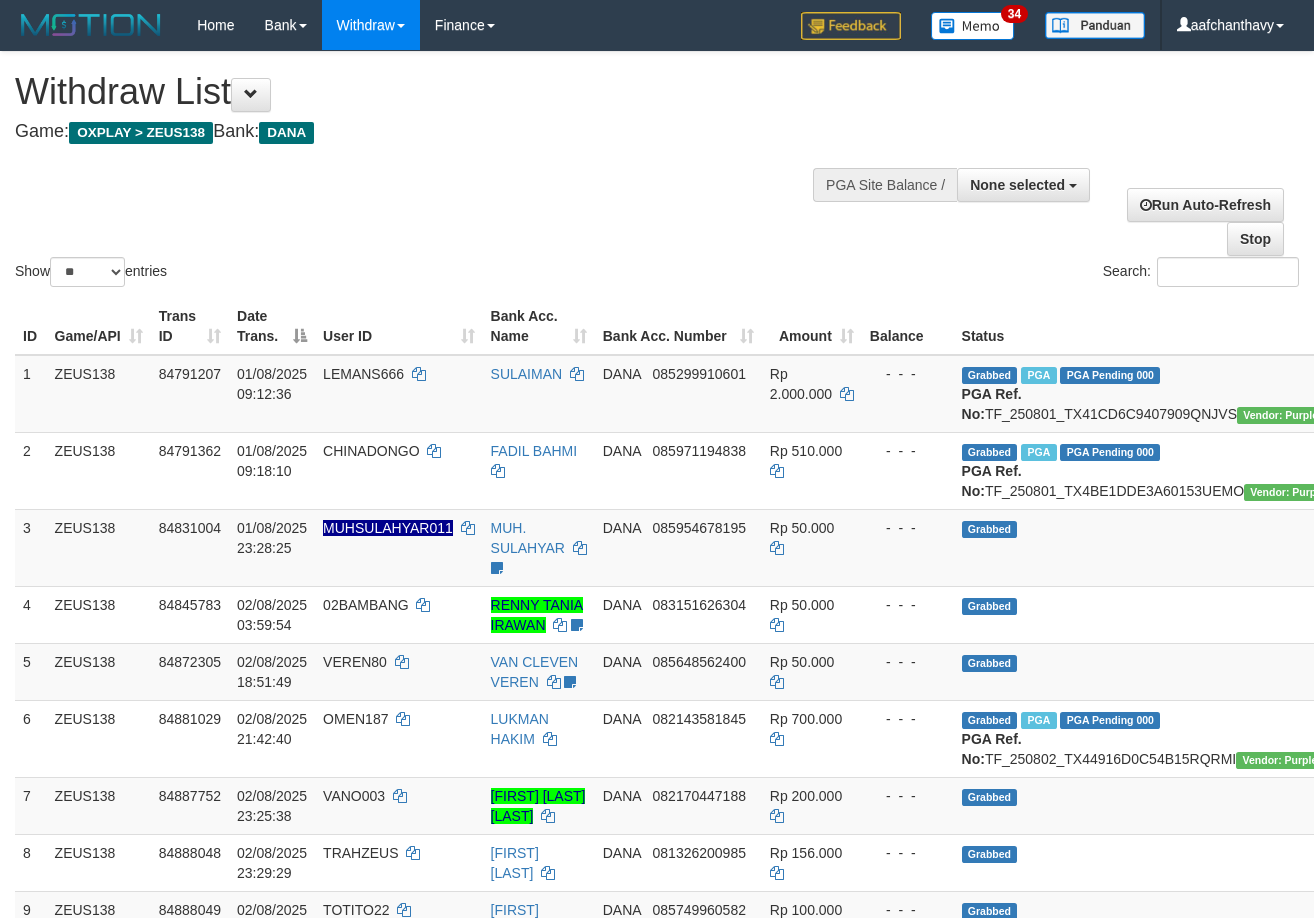 select 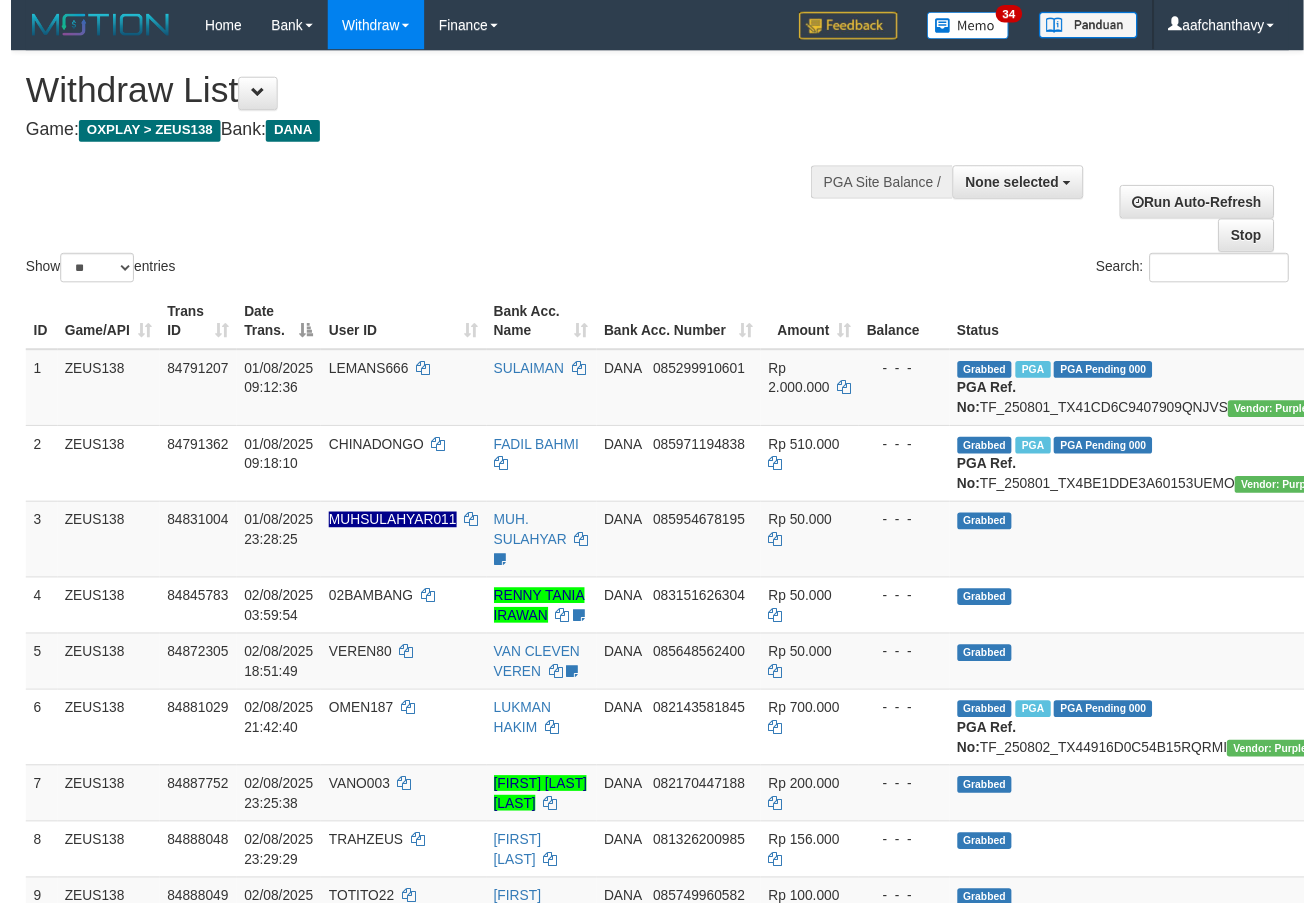 scroll, scrollTop: 359, scrollLeft: 0, axis: vertical 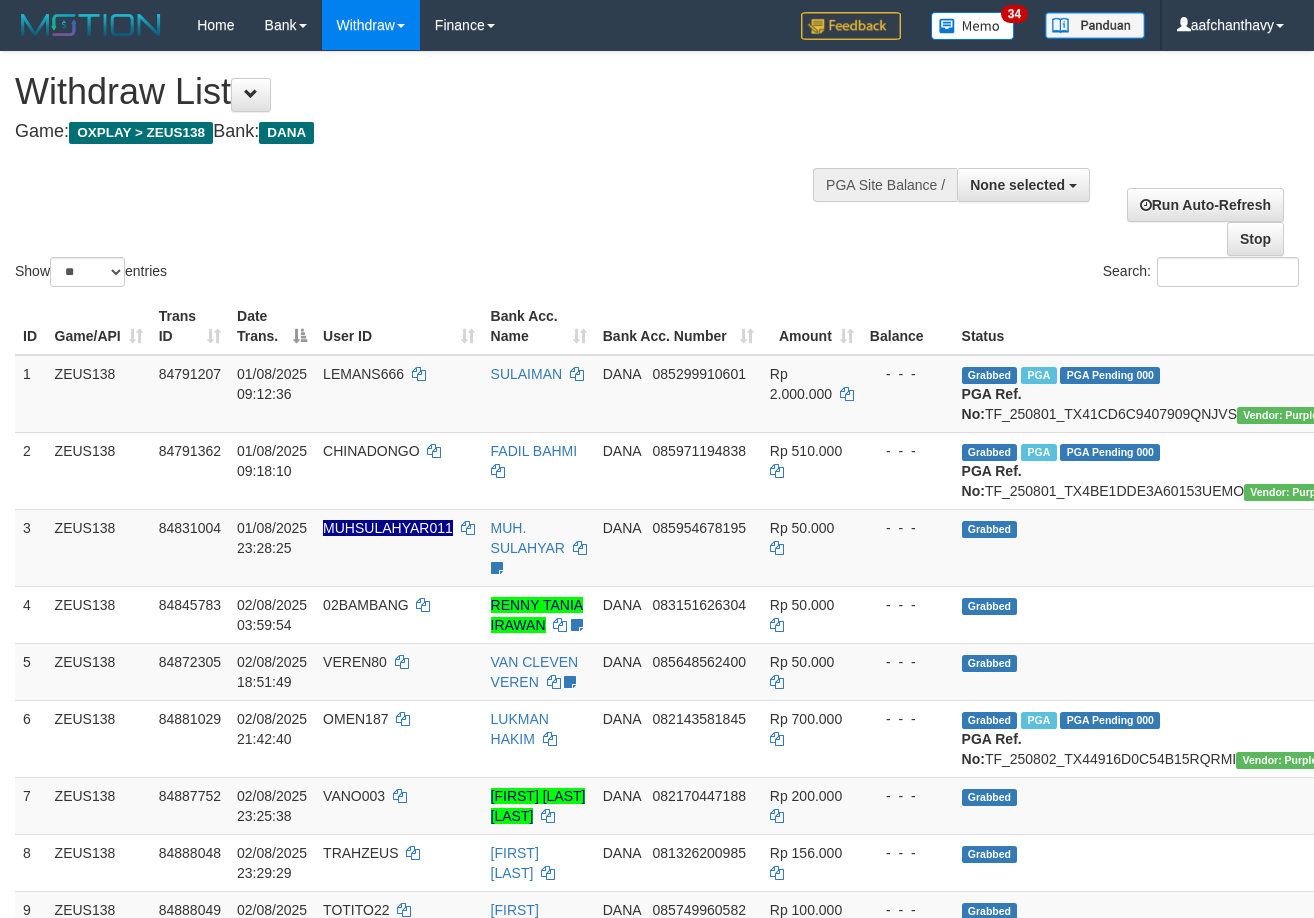 select 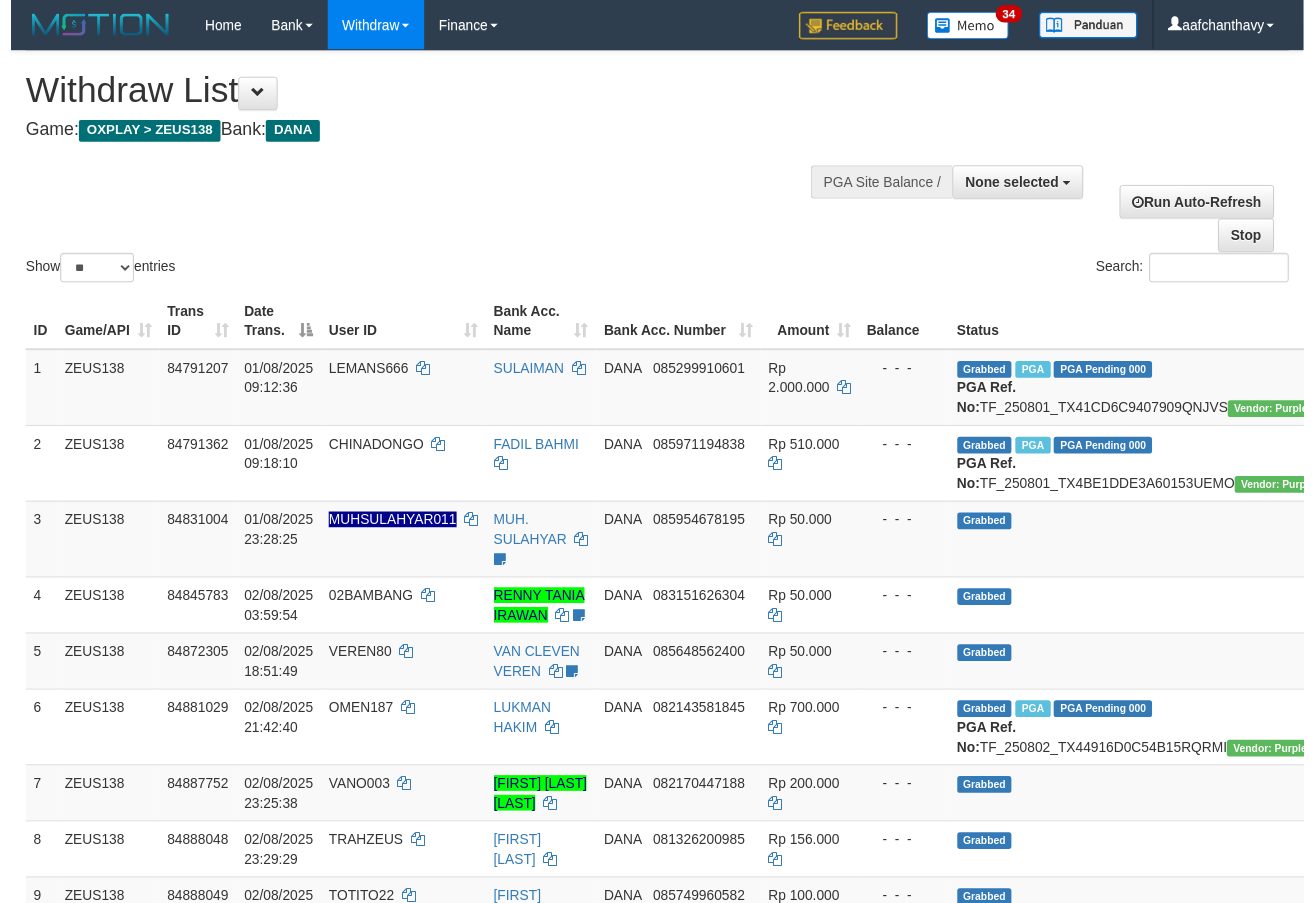 scroll, scrollTop: 359, scrollLeft: 0, axis: vertical 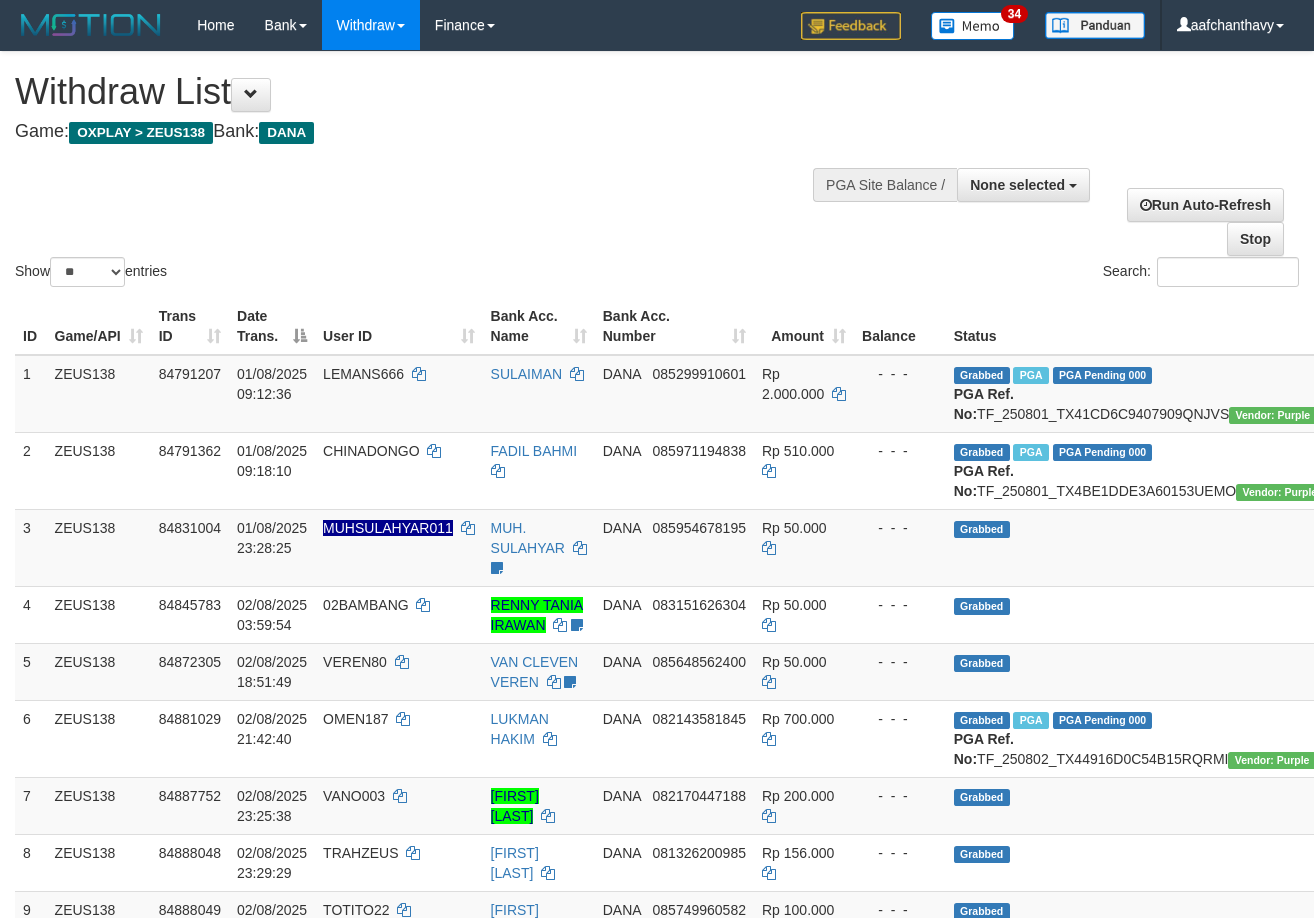 select 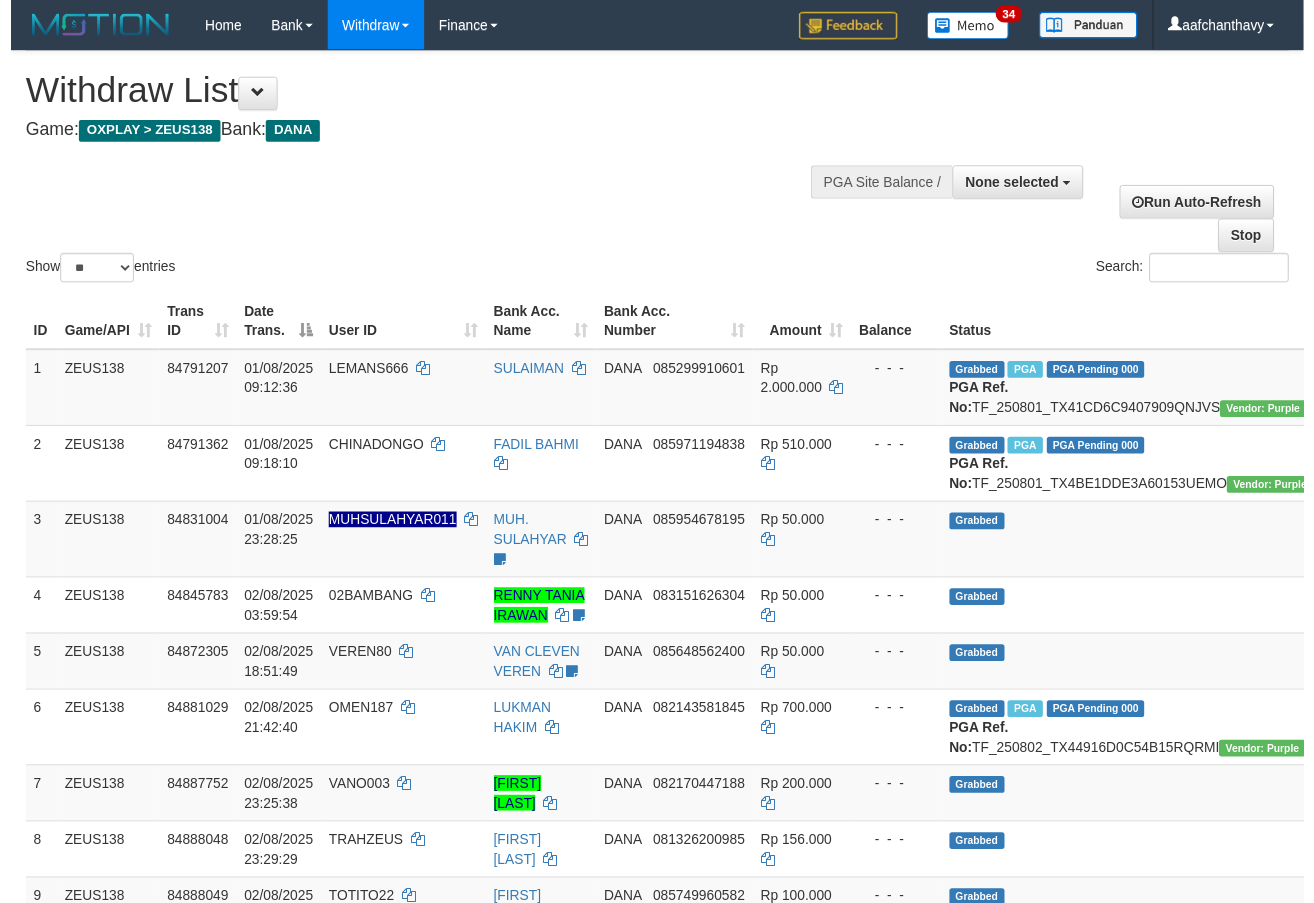 scroll, scrollTop: 359, scrollLeft: 0, axis: vertical 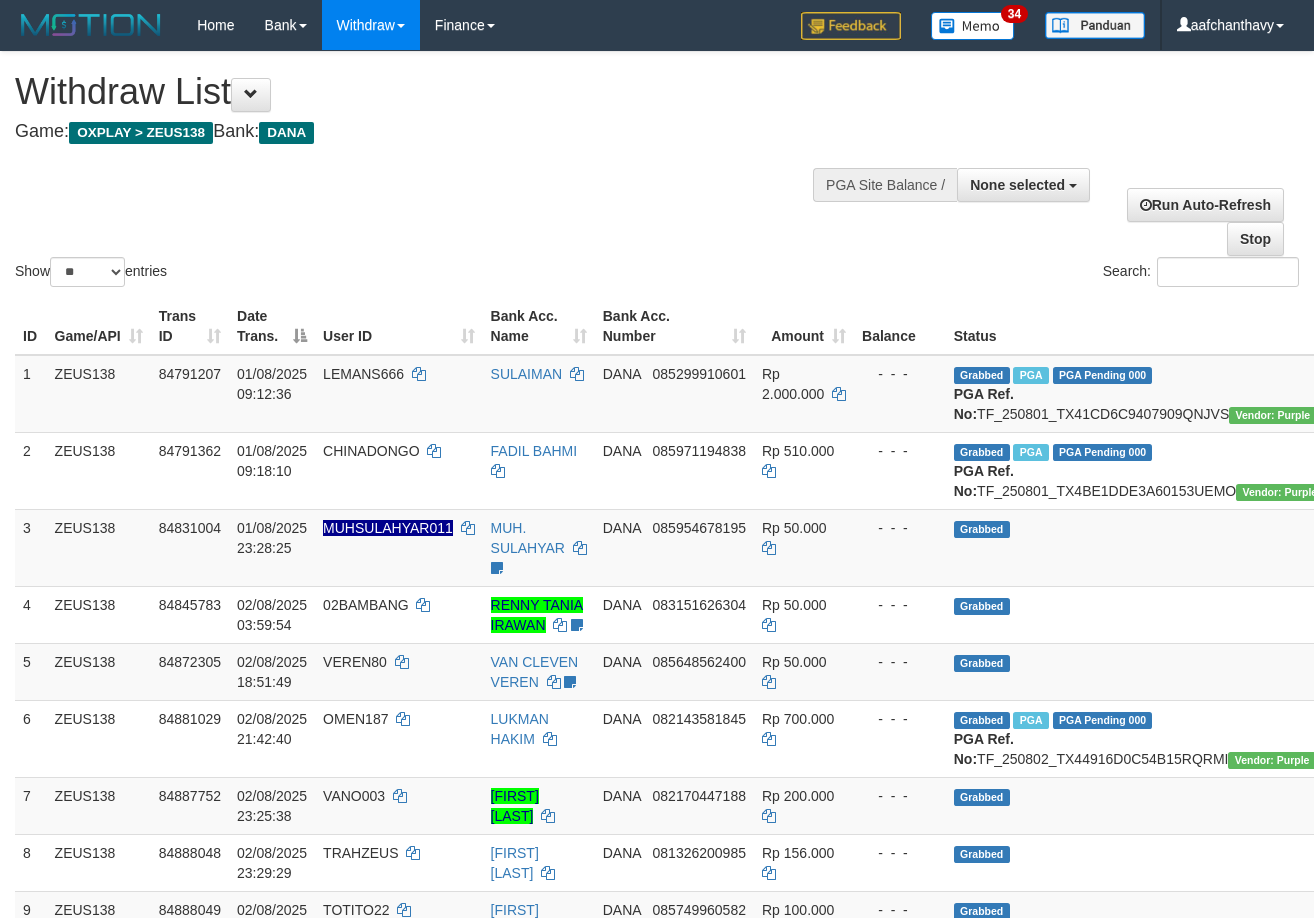 select 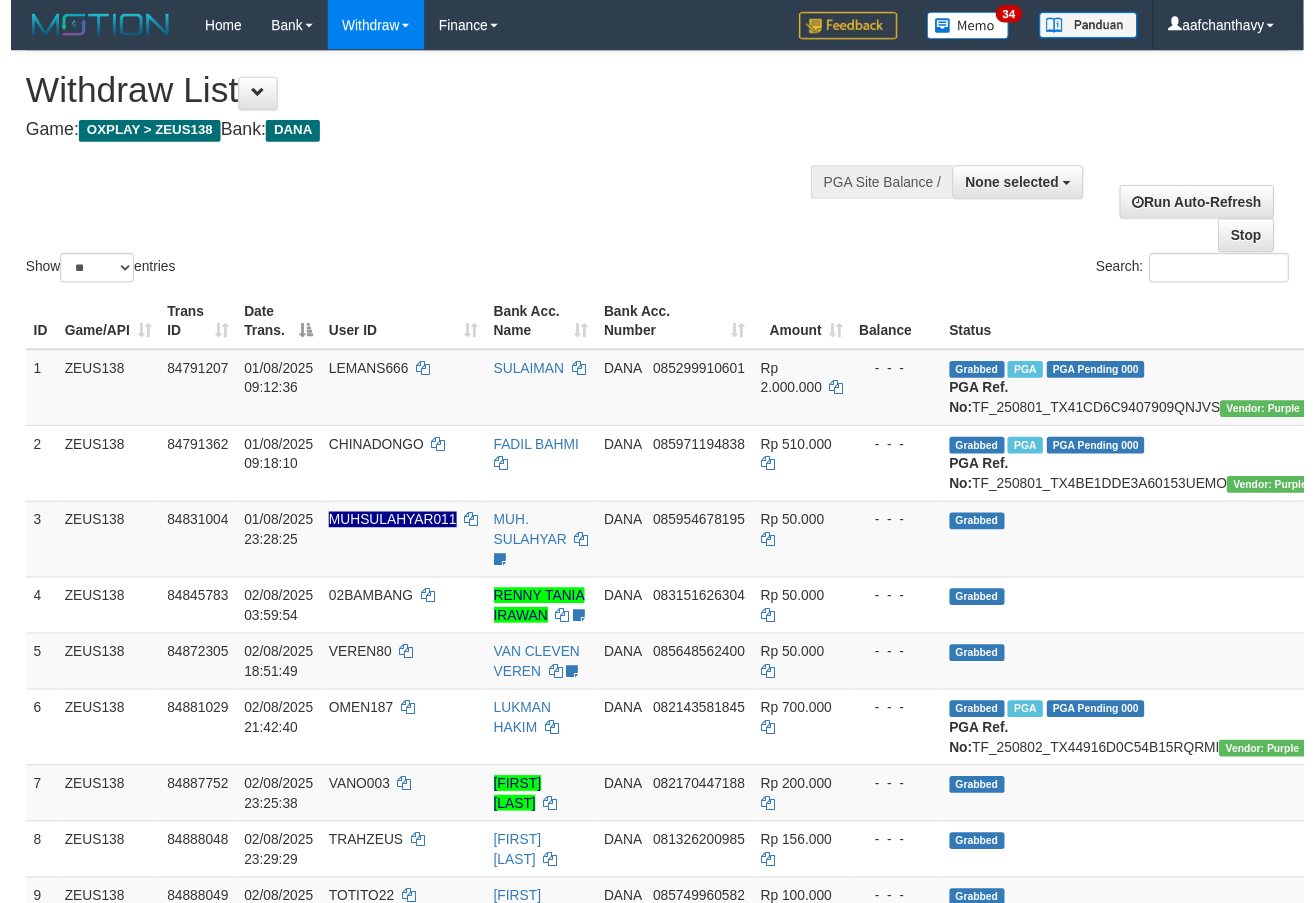scroll, scrollTop: 359, scrollLeft: 0, axis: vertical 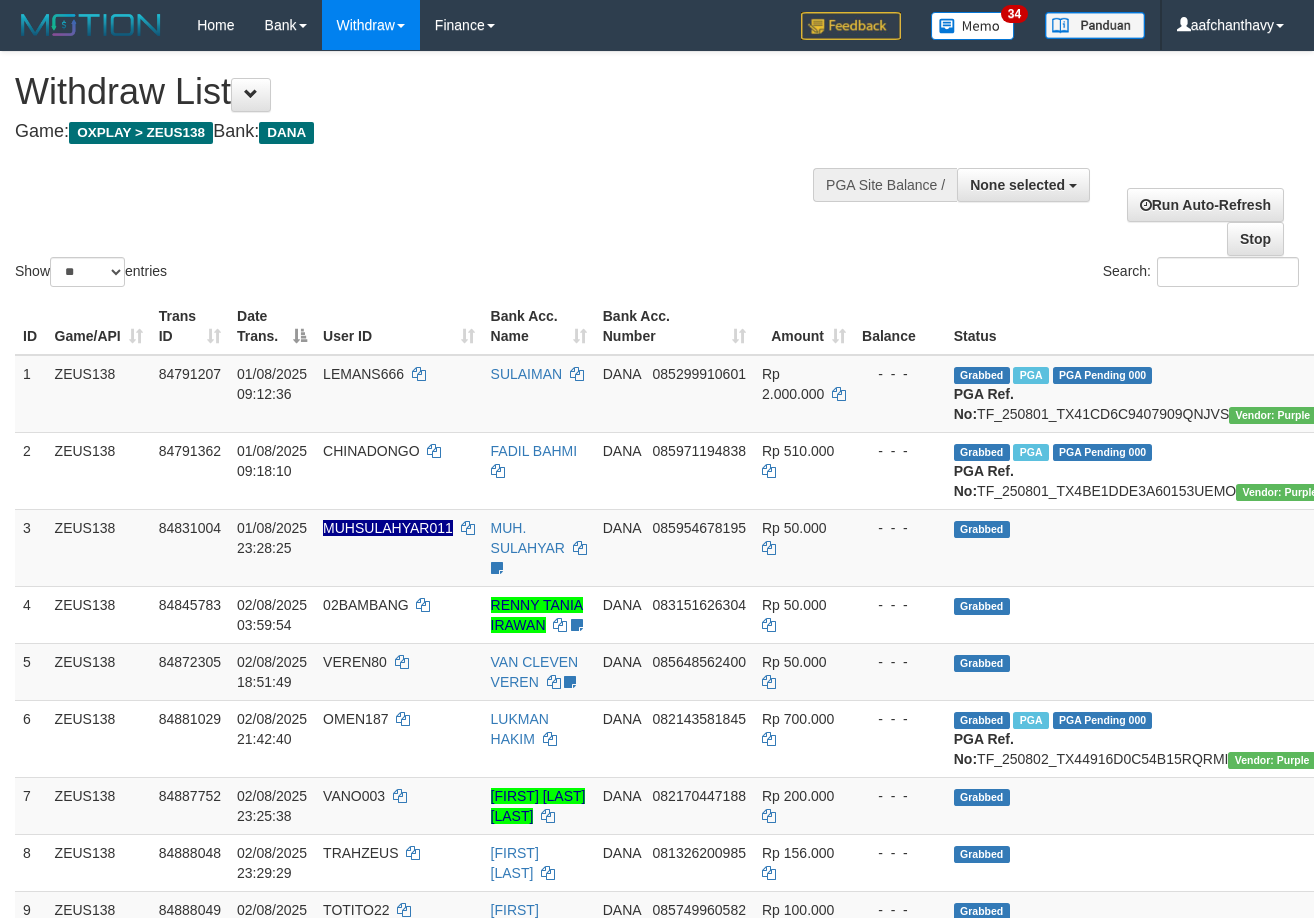 select 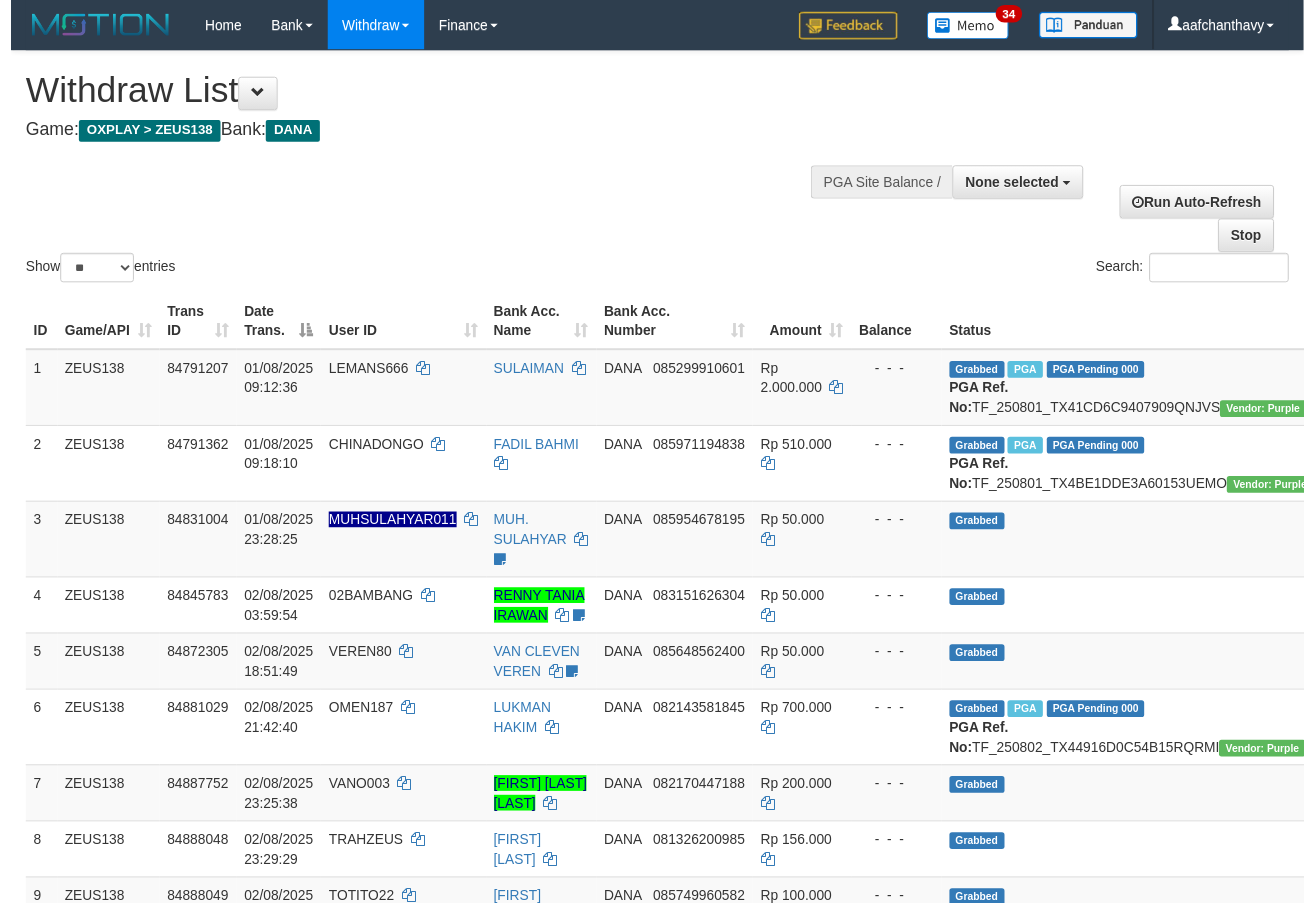 scroll, scrollTop: 359, scrollLeft: 0, axis: vertical 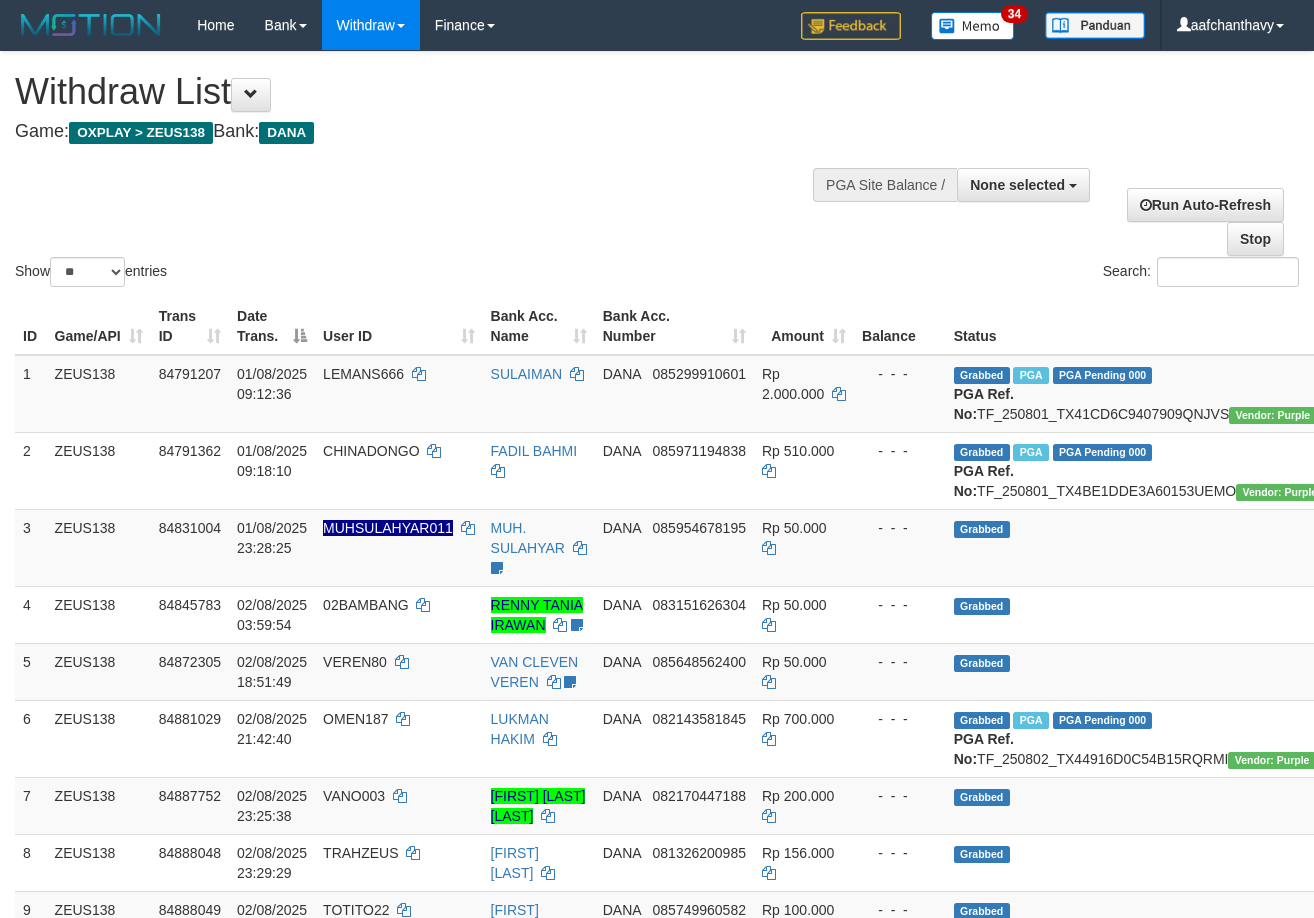 select 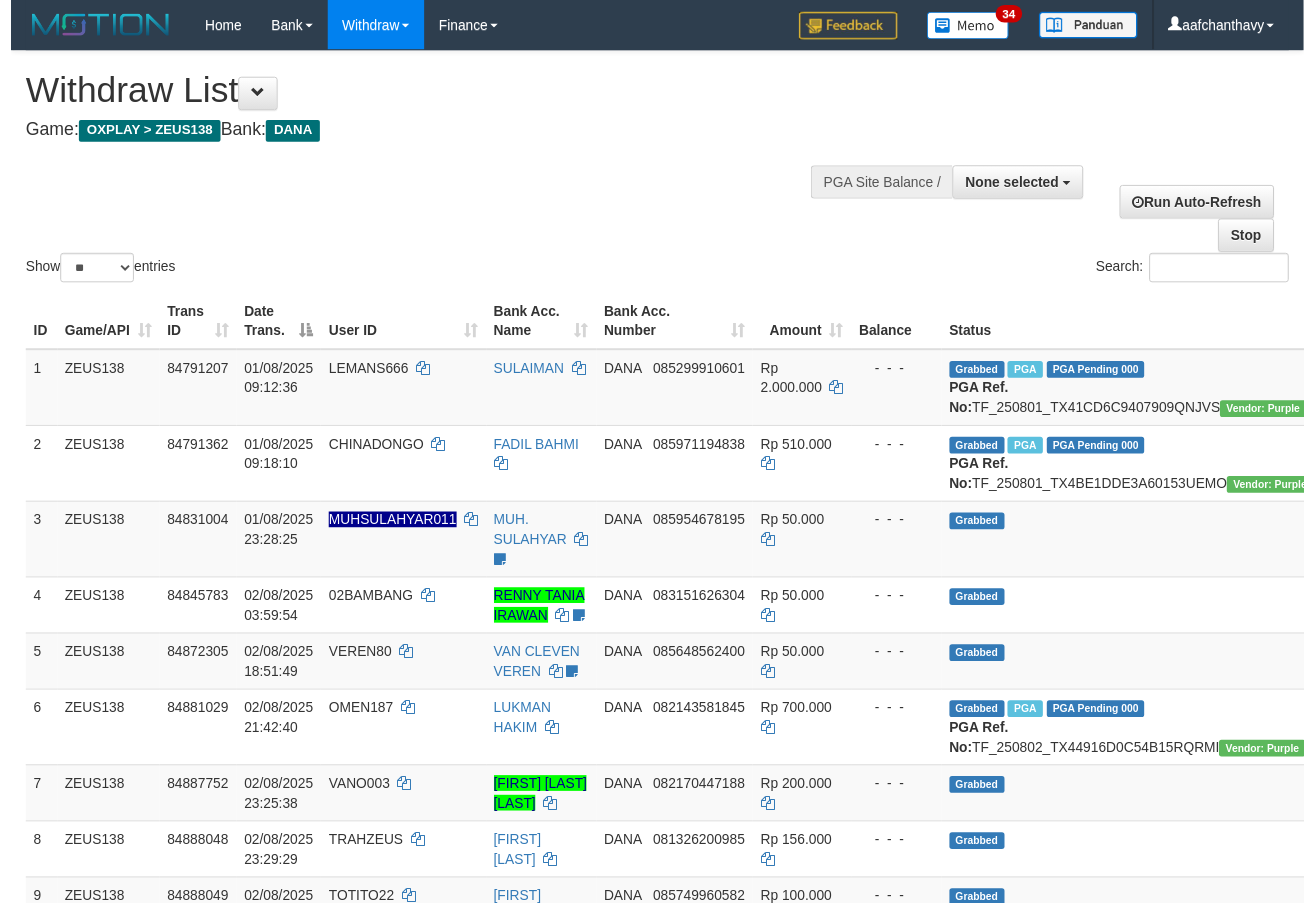 scroll, scrollTop: 359, scrollLeft: 0, axis: vertical 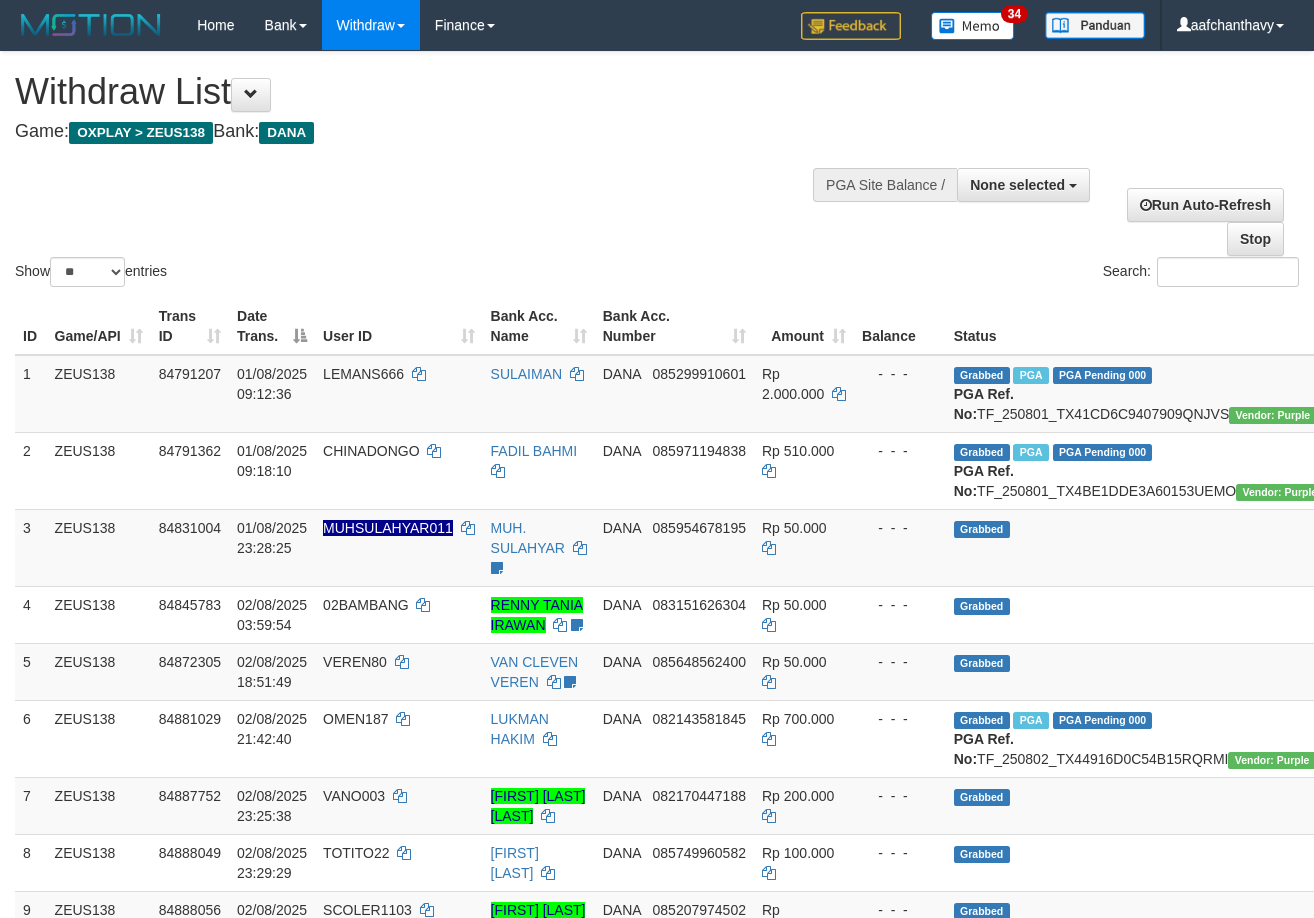 select 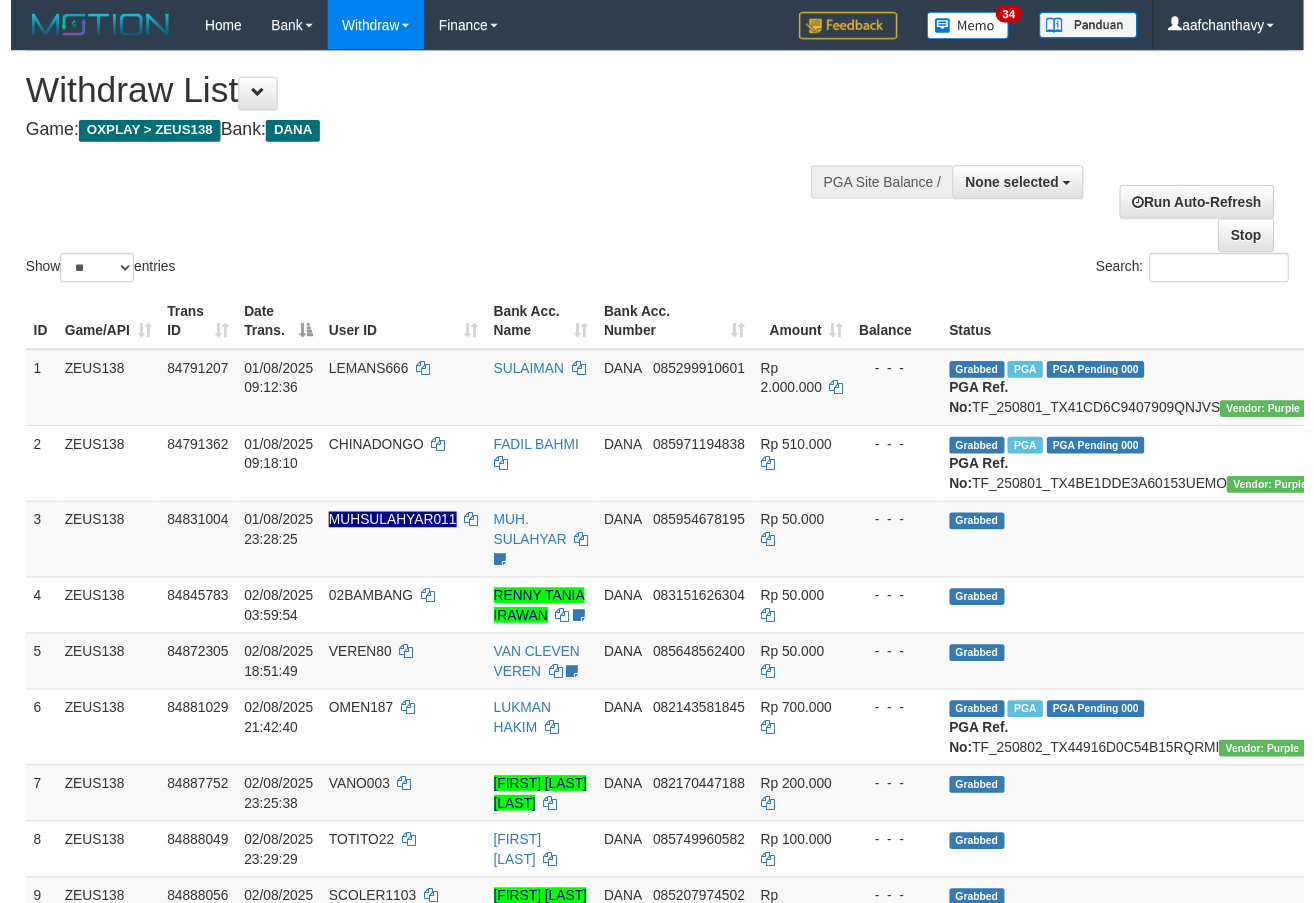 scroll, scrollTop: 359, scrollLeft: 0, axis: vertical 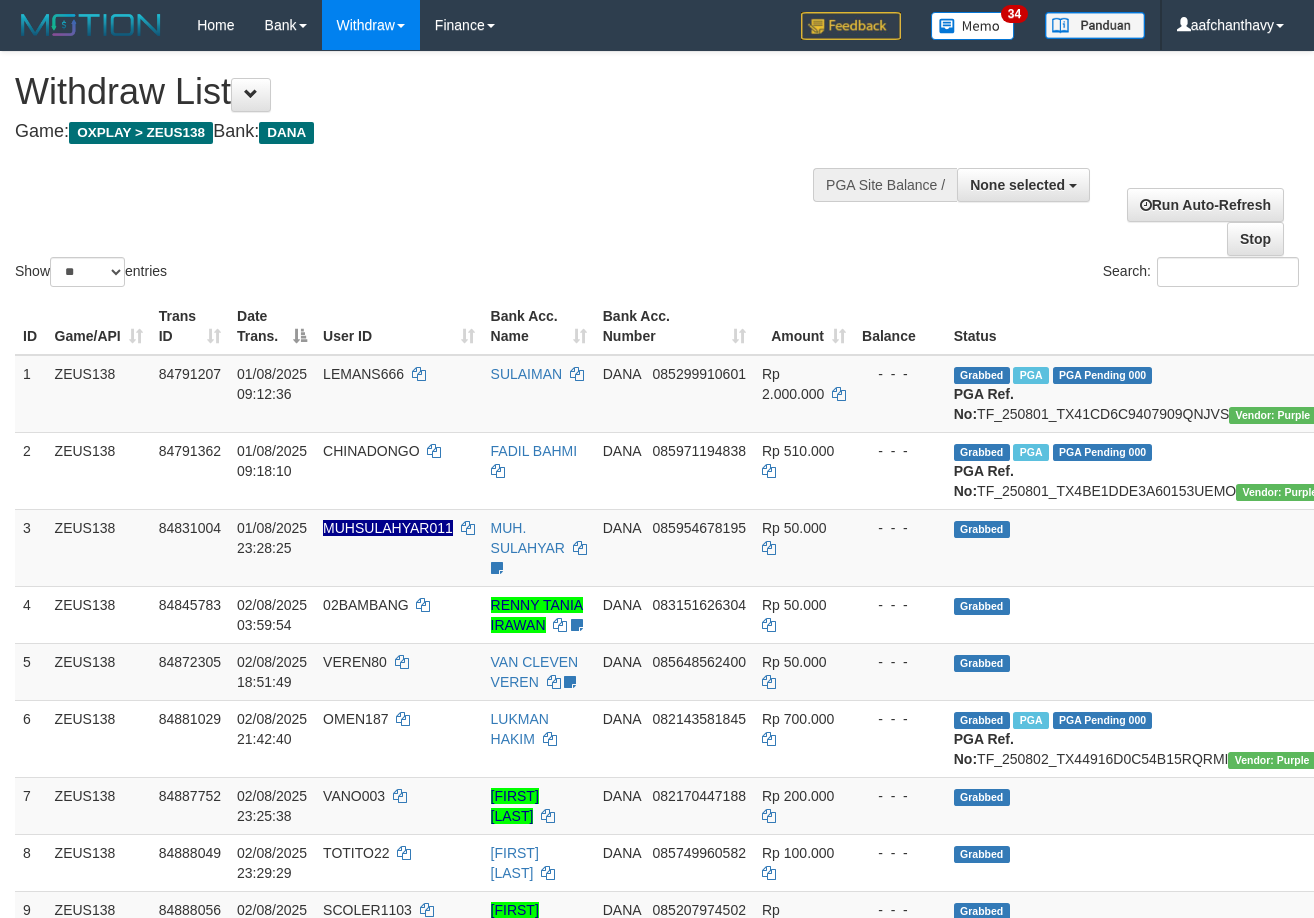 select 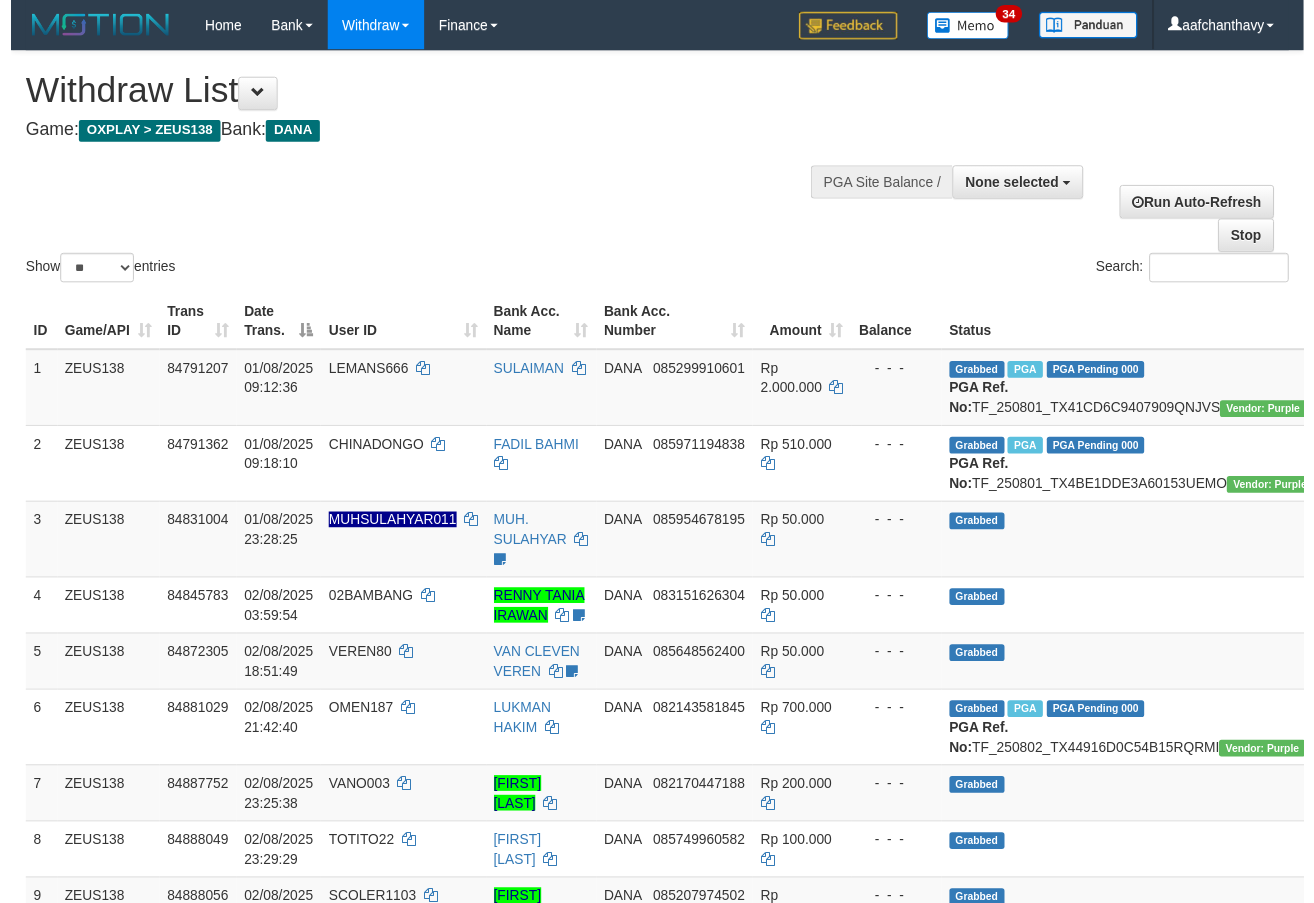 scroll, scrollTop: 359, scrollLeft: 0, axis: vertical 